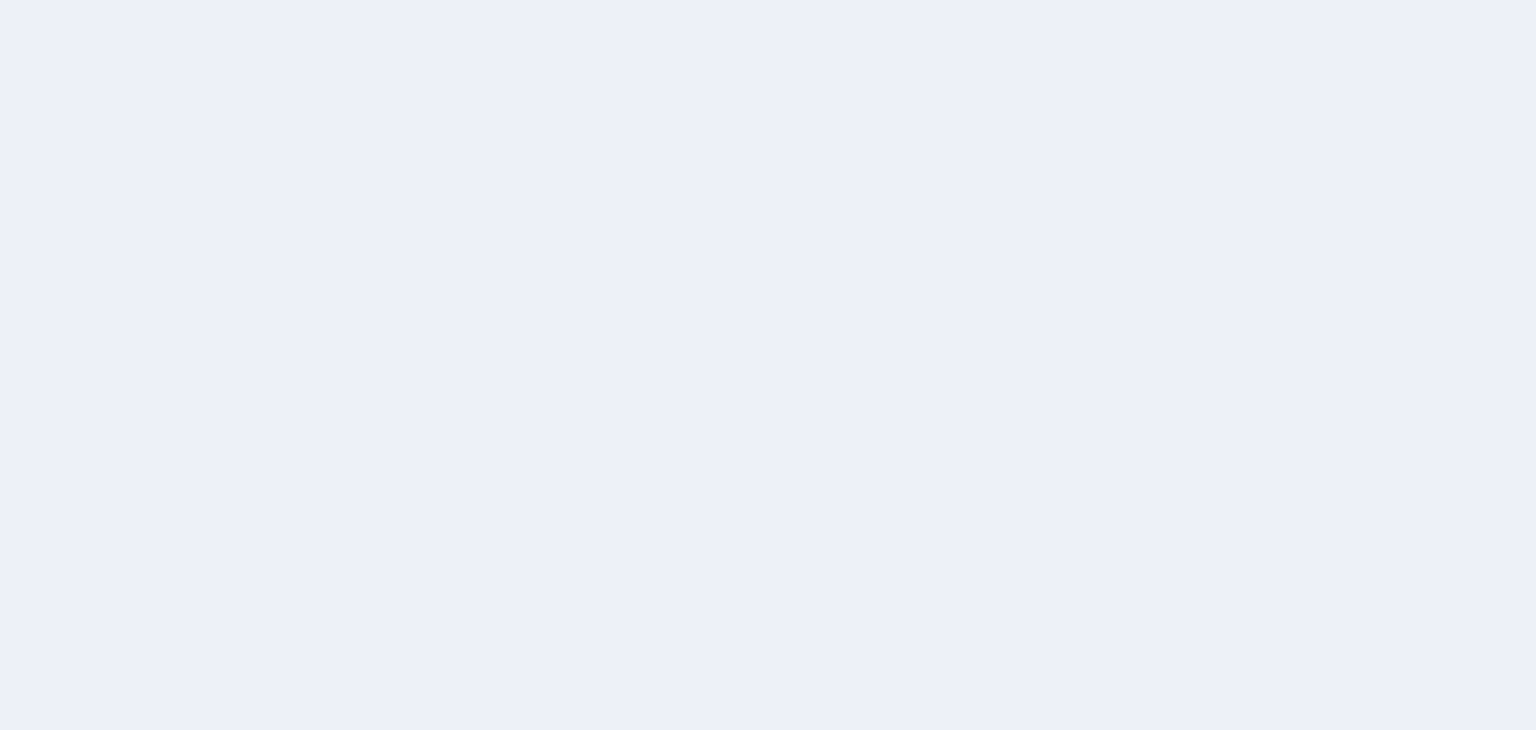 scroll, scrollTop: 0, scrollLeft: 0, axis: both 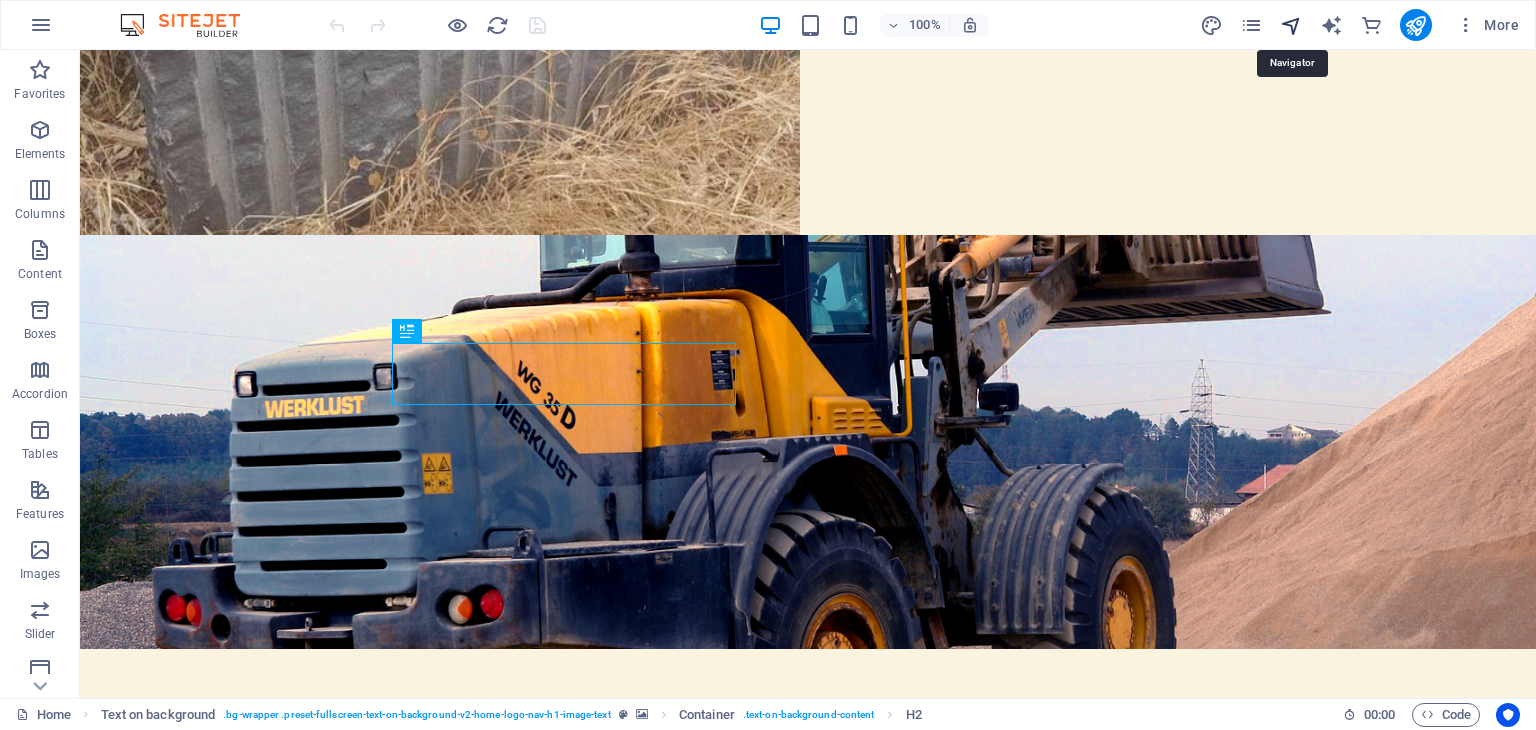 click at bounding box center [1291, 25] 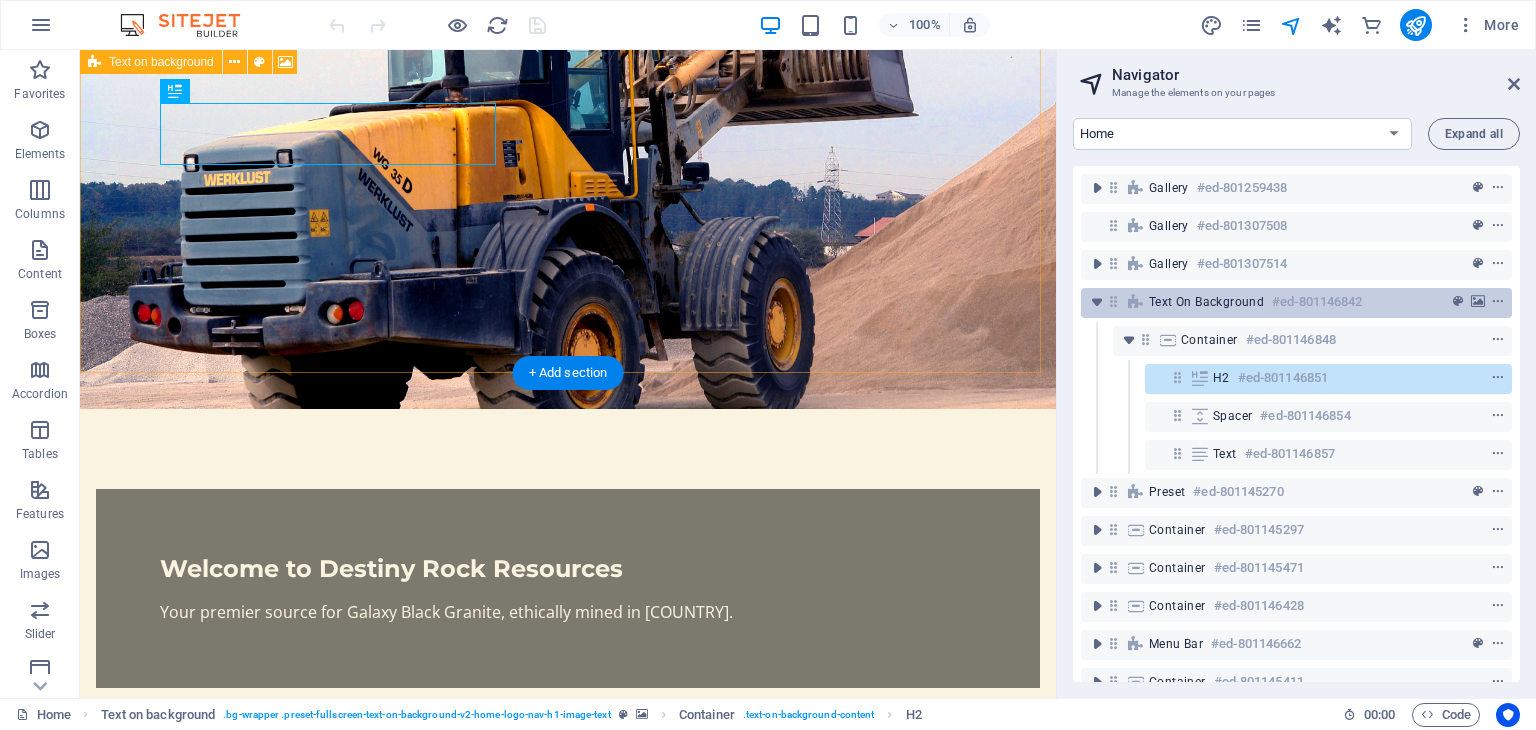 click on "Text on background" at bounding box center (1206, 302) 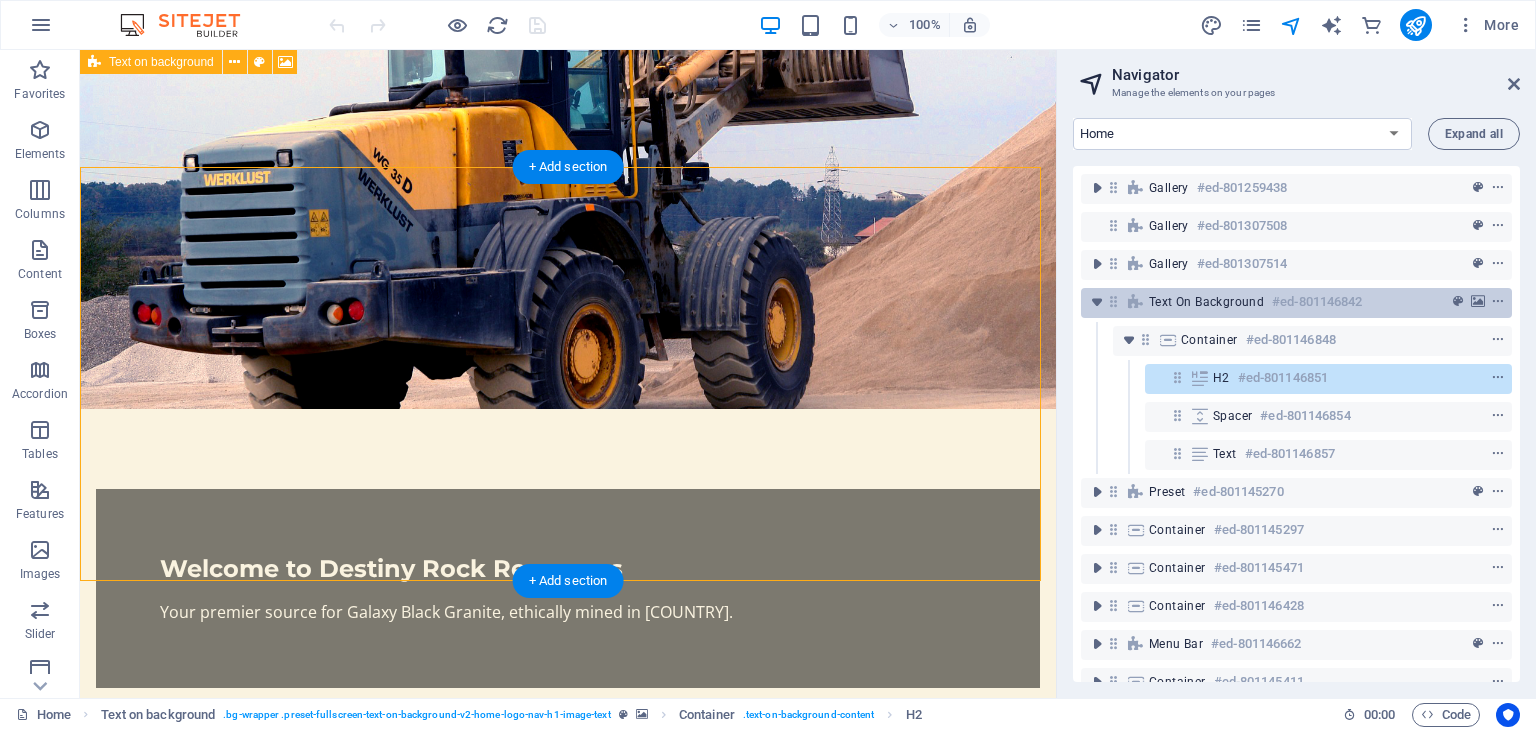 scroll, scrollTop: 2181, scrollLeft: 0, axis: vertical 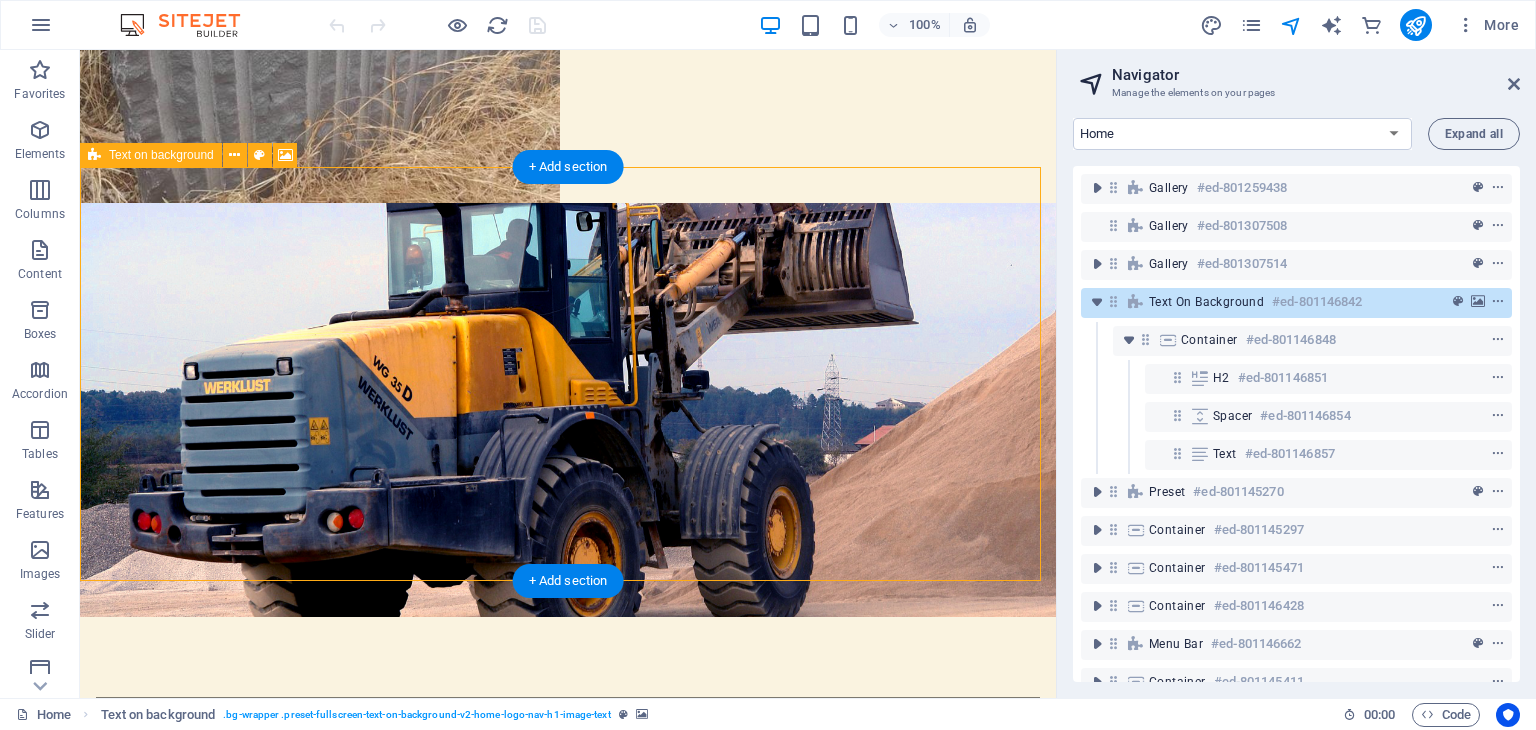 click on "Text on background" at bounding box center [1206, 302] 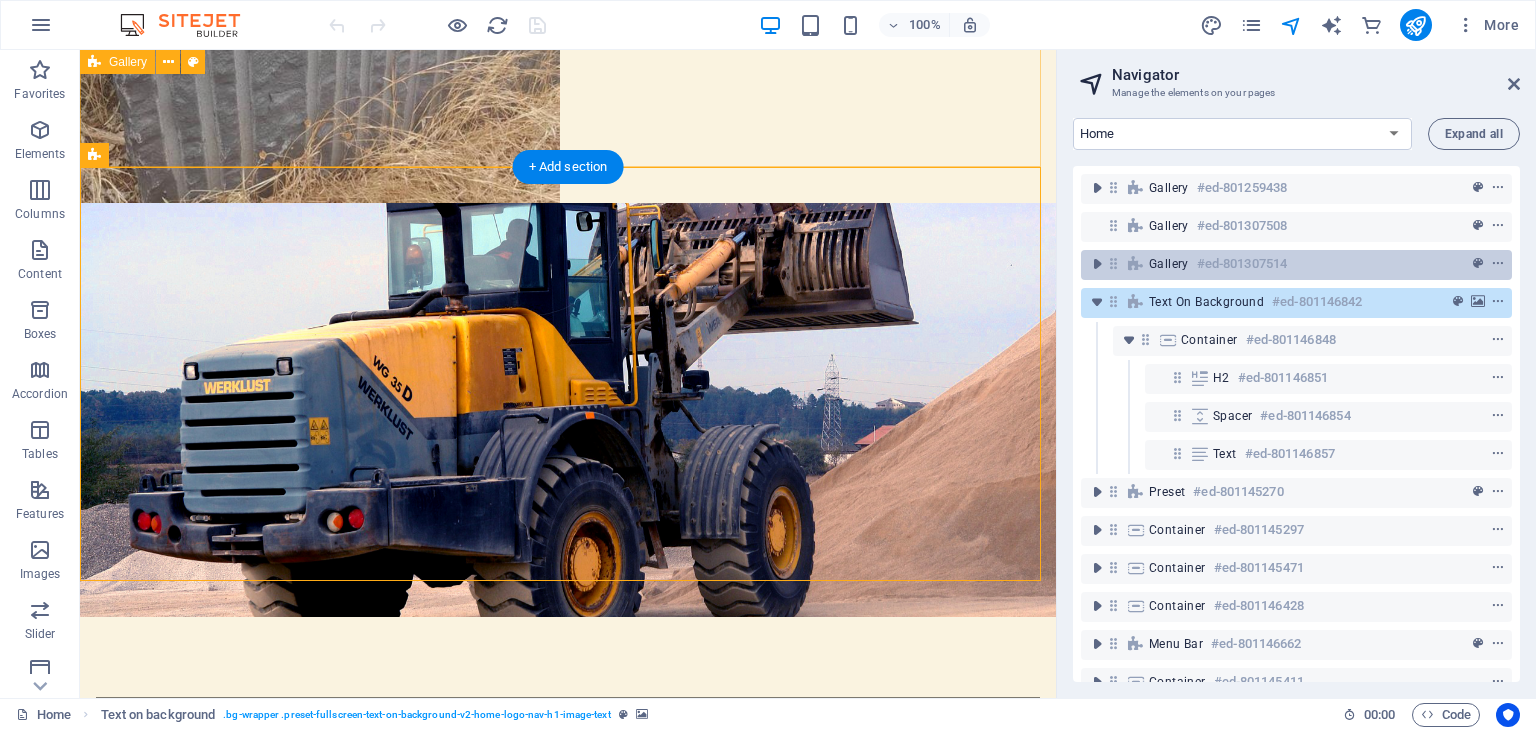 click on "#ed-801307514" at bounding box center [1242, 264] 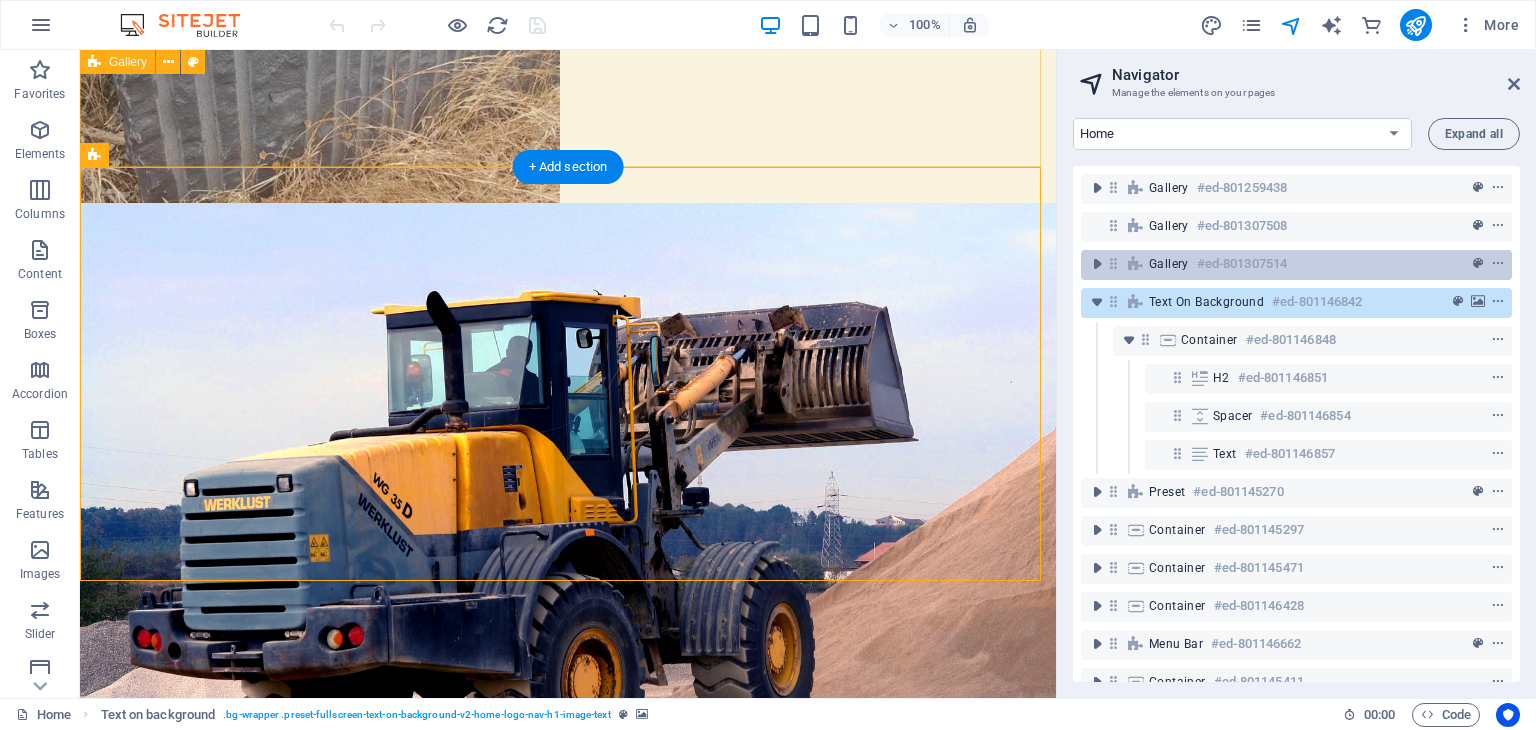 scroll, scrollTop: 1372, scrollLeft: 0, axis: vertical 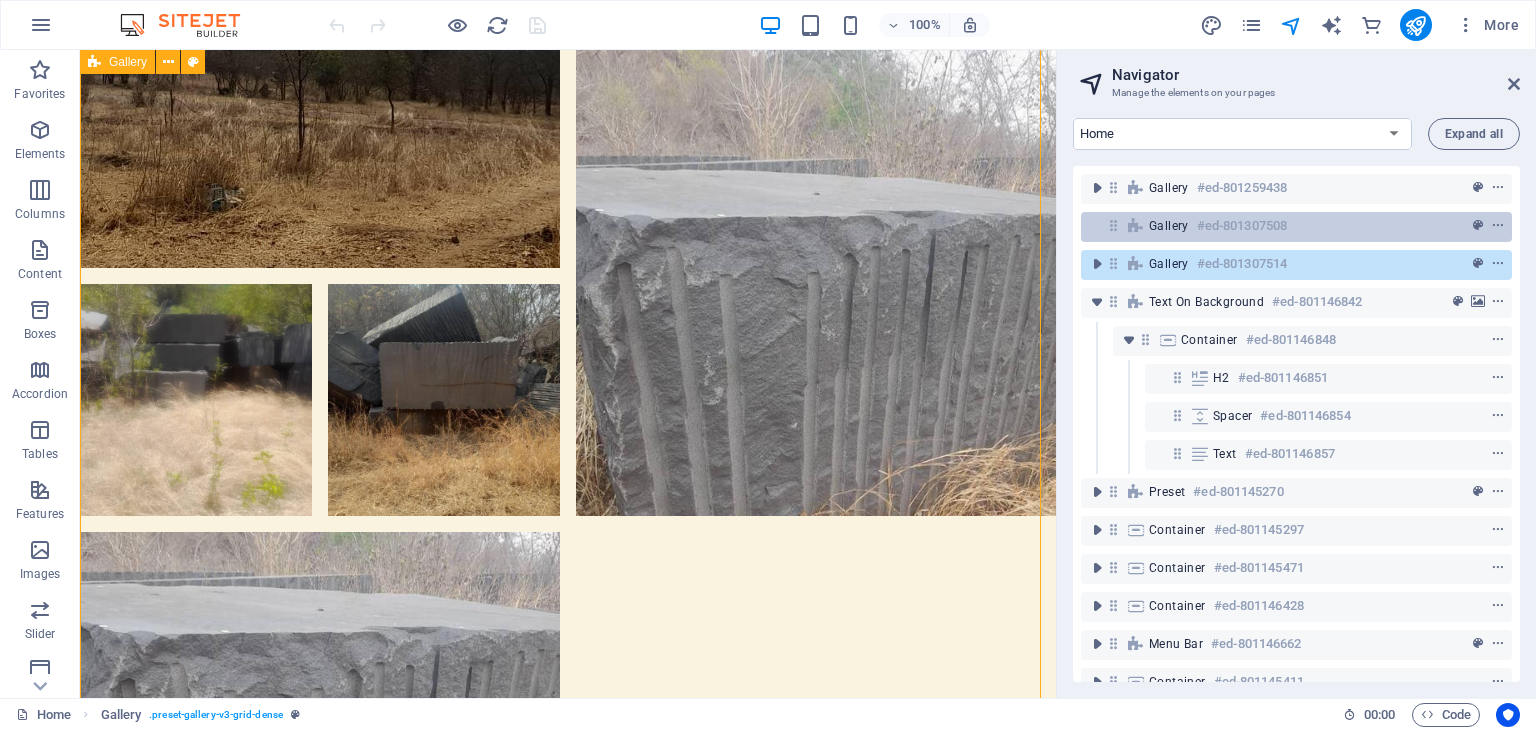 click on "Gallery #ed-801307508" at bounding box center (1280, 226) 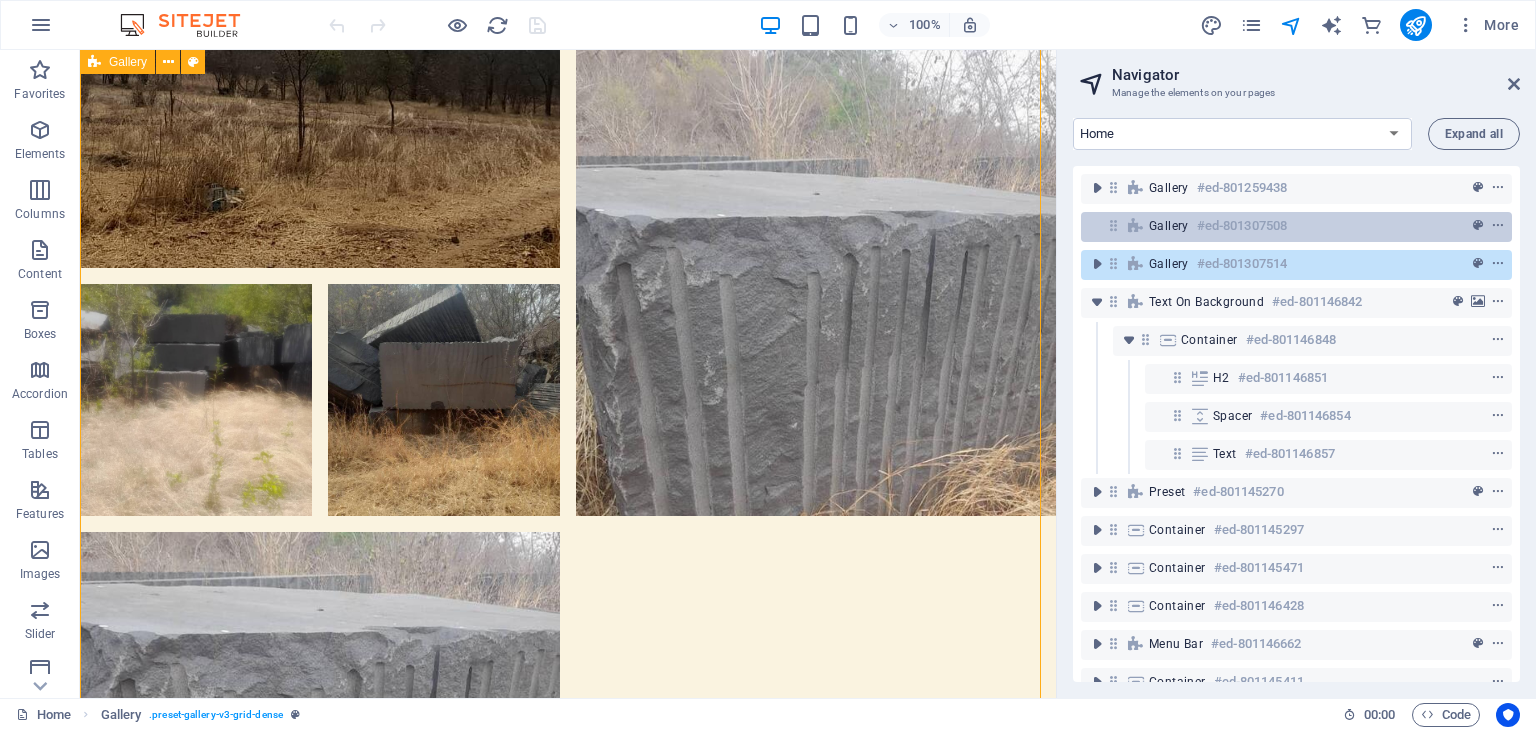scroll, scrollTop: 703, scrollLeft: 0, axis: vertical 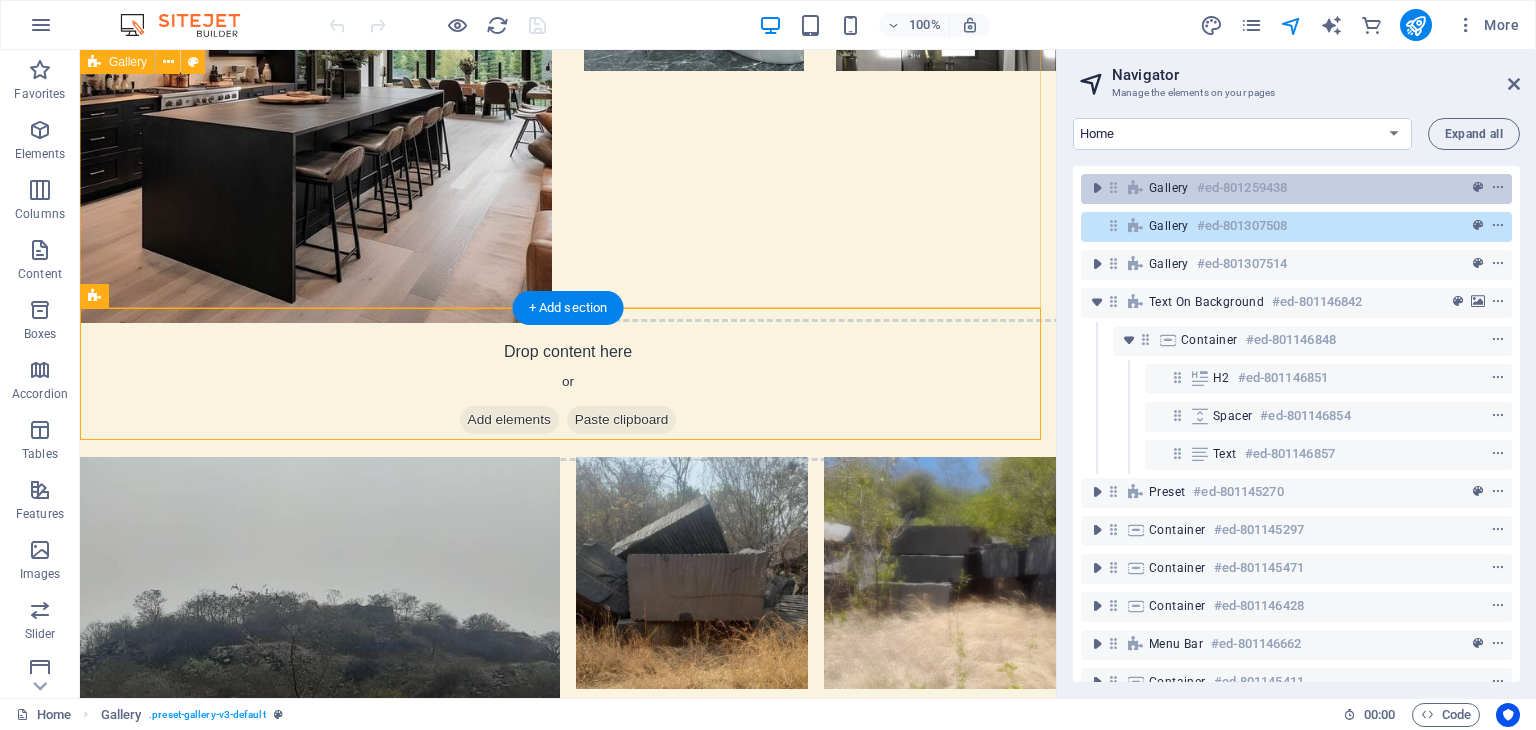 click on "Gallery" at bounding box center (1169, 188) 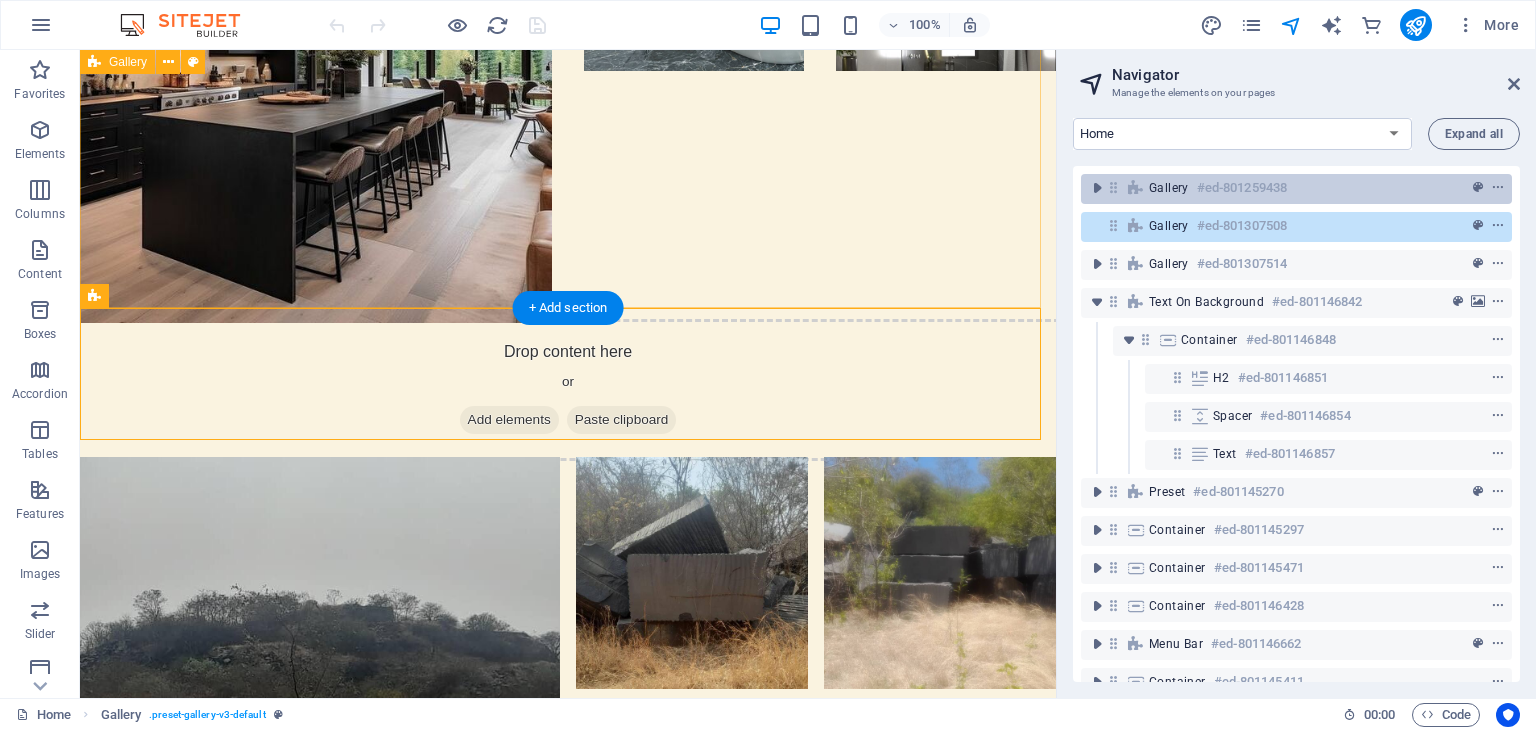 scroll, scrollTop: 156, scrollLeft: 0, axis: vertical 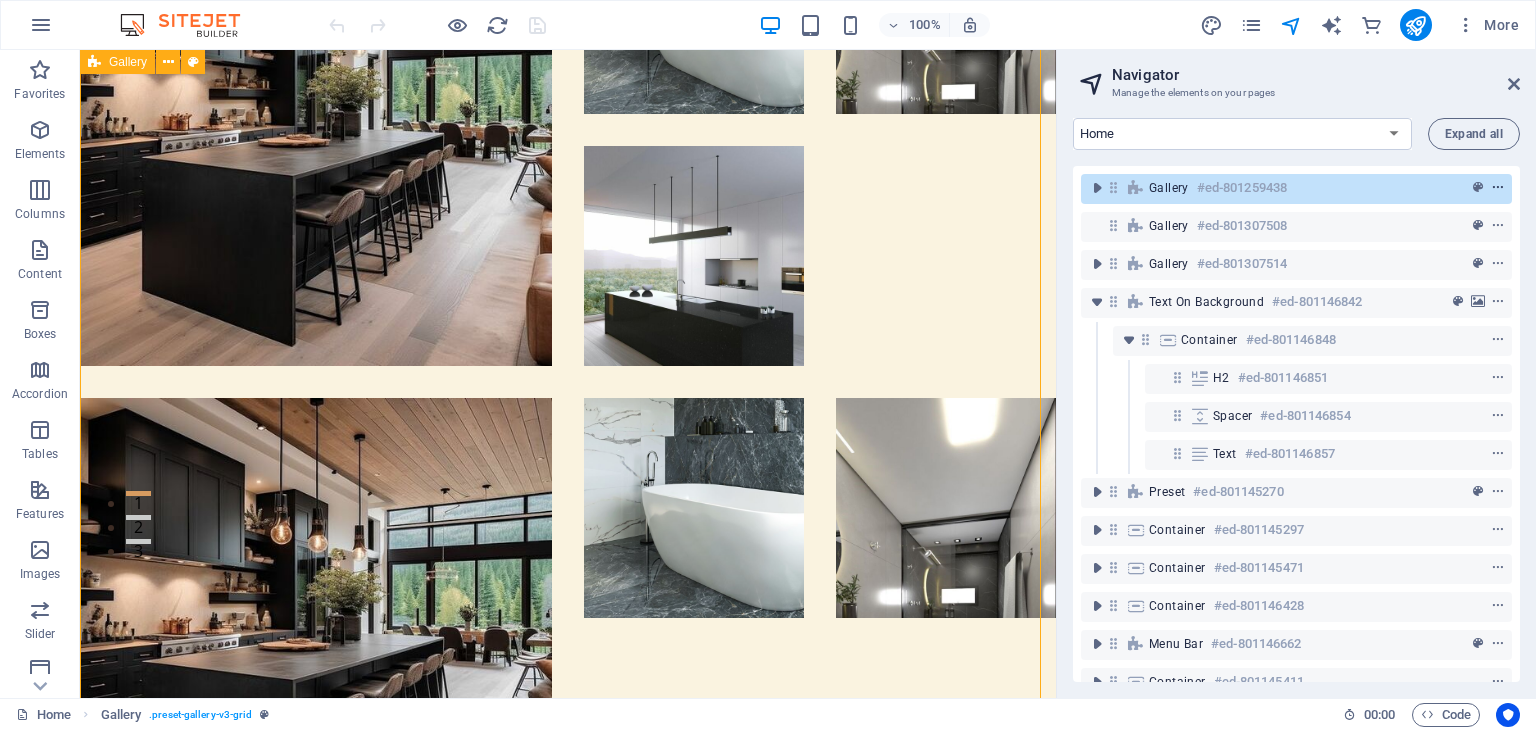 click at bounding box center (1498, 188) 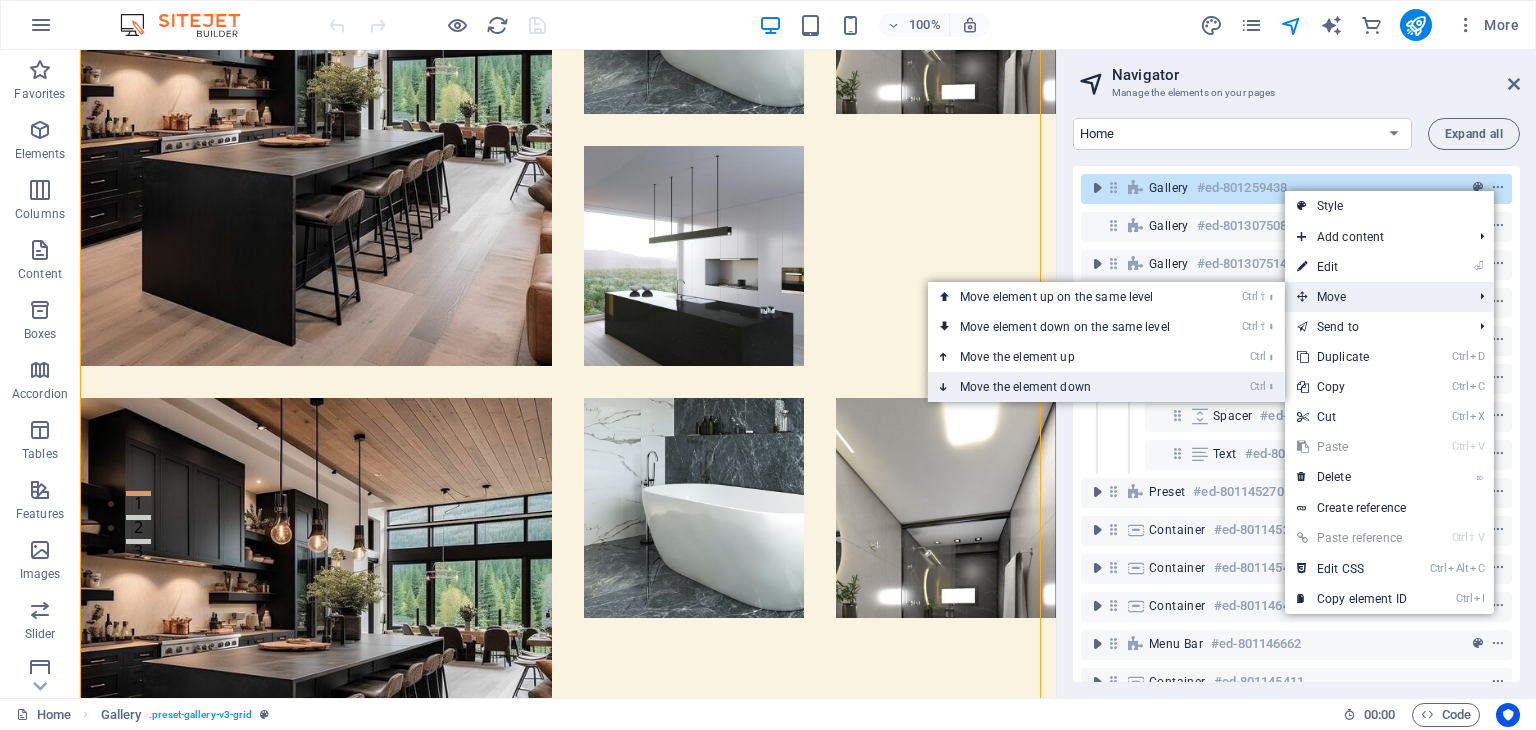 click on "Ctrl ⬇  Move the element down" at bounding box center (1069, 387) 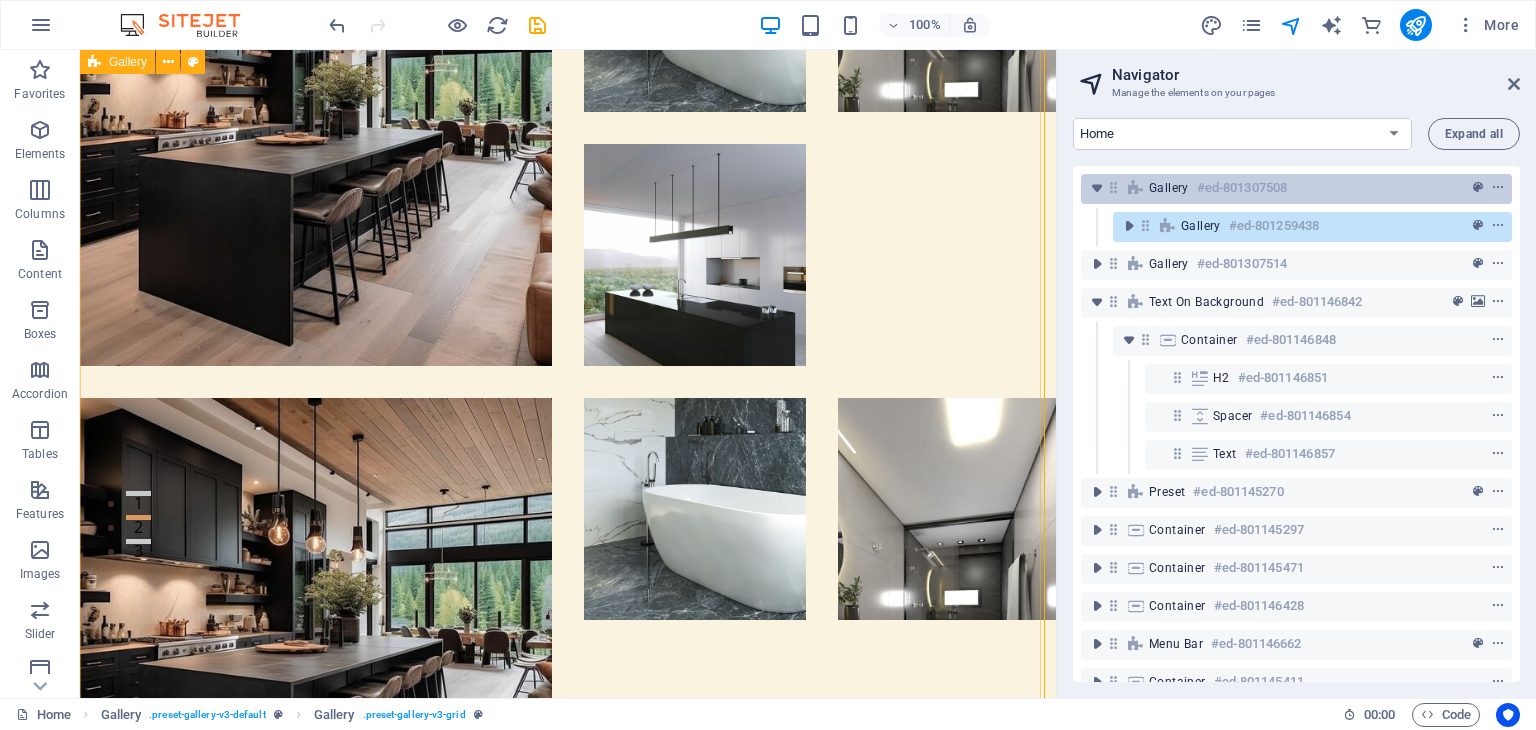 click on "Gallery #ed-801307508" at bounding box center (1280, 188) 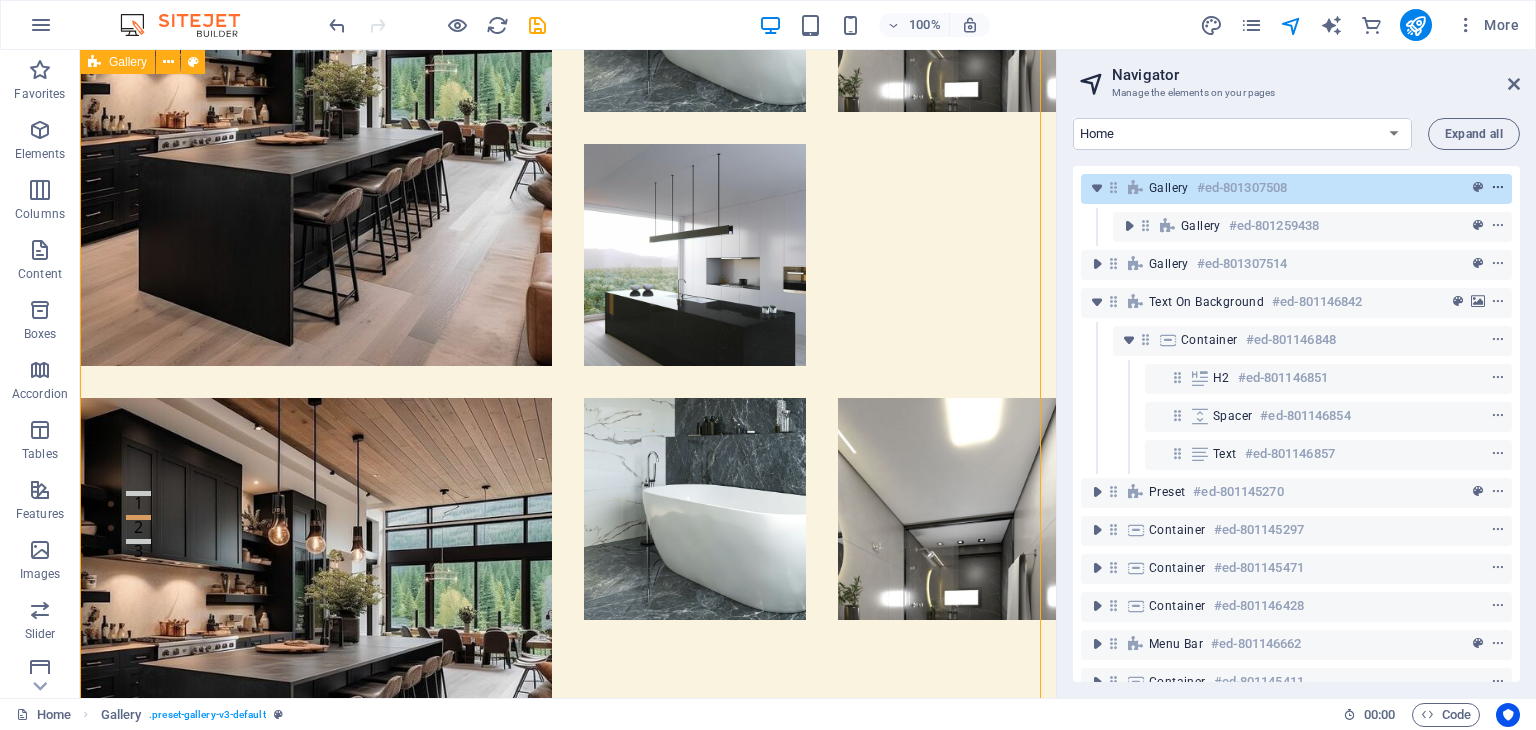 click at bounding box center [1498, 188] 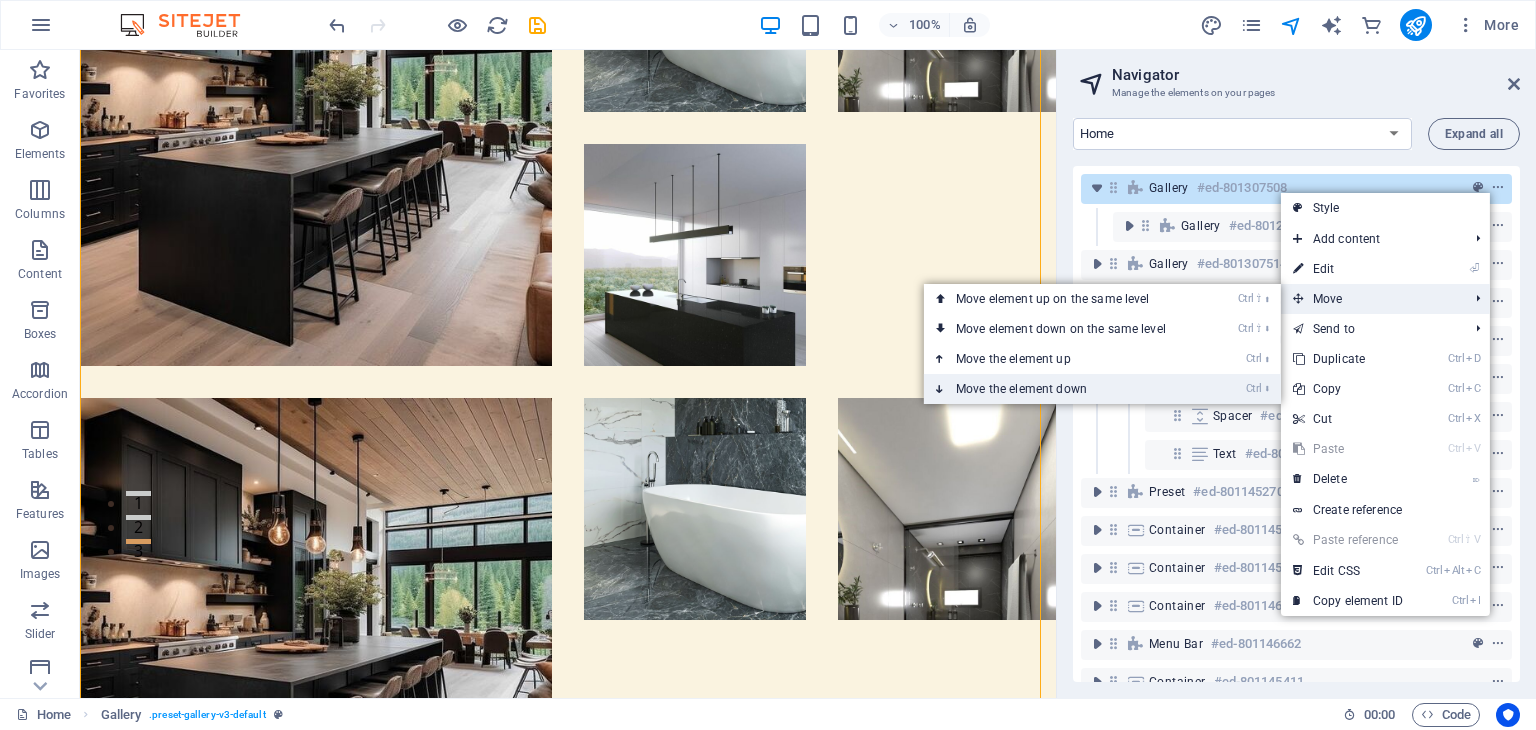 click on "Ctrl ⬇  Move the element down" at bounding box center (1065, 389) 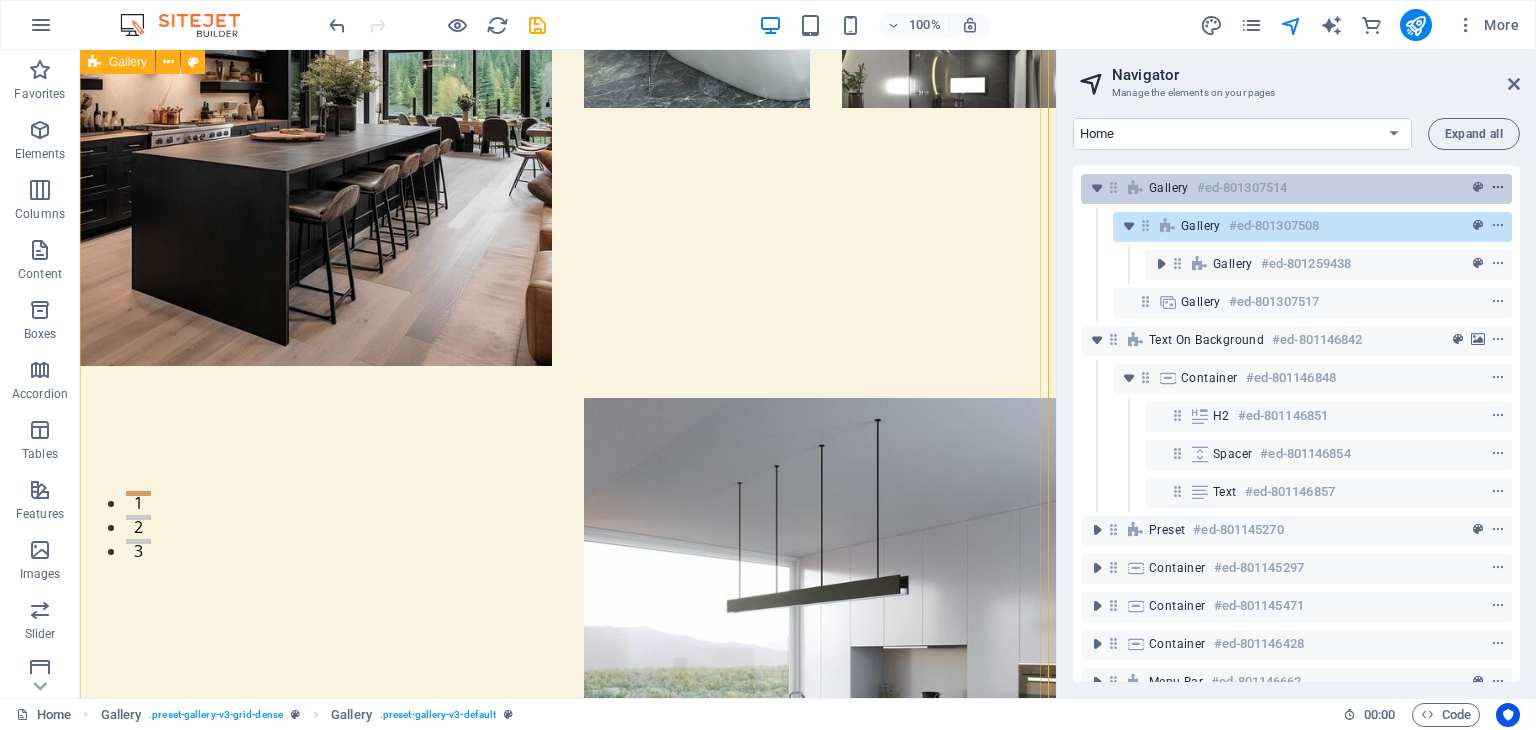 click at bounding box center [1498, 188] 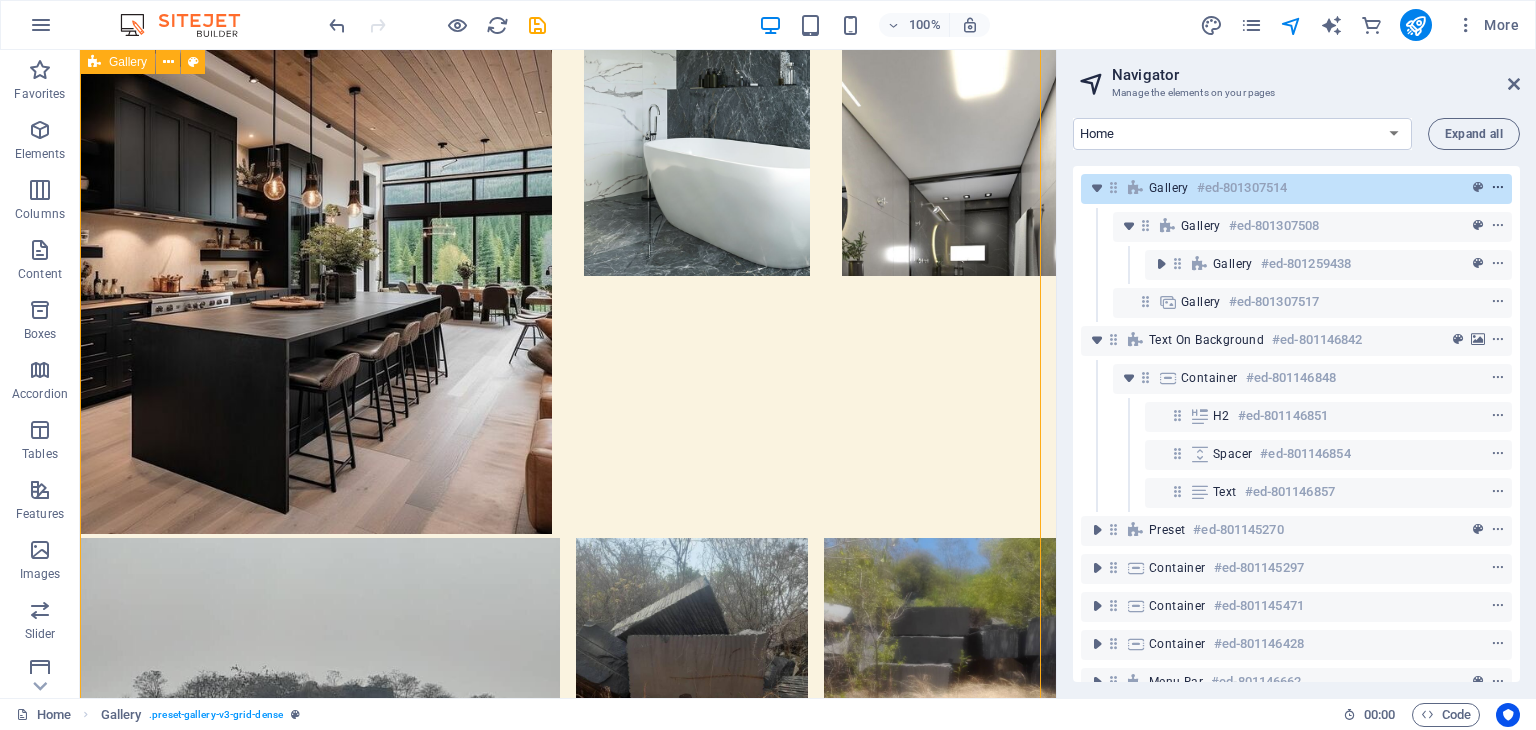 click at bounding box center [1498, 188] 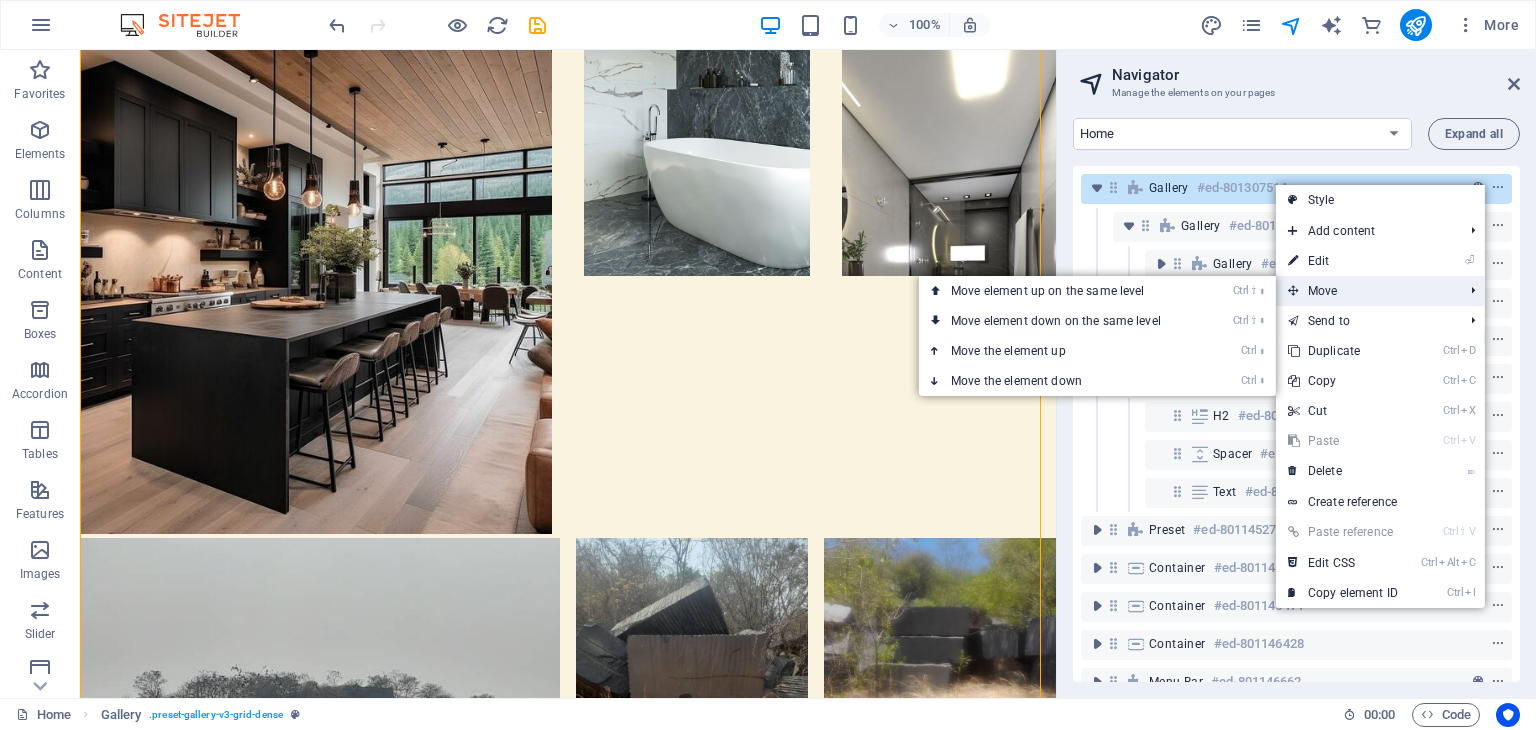 click on "Move" at bounding box center (1365, 291) 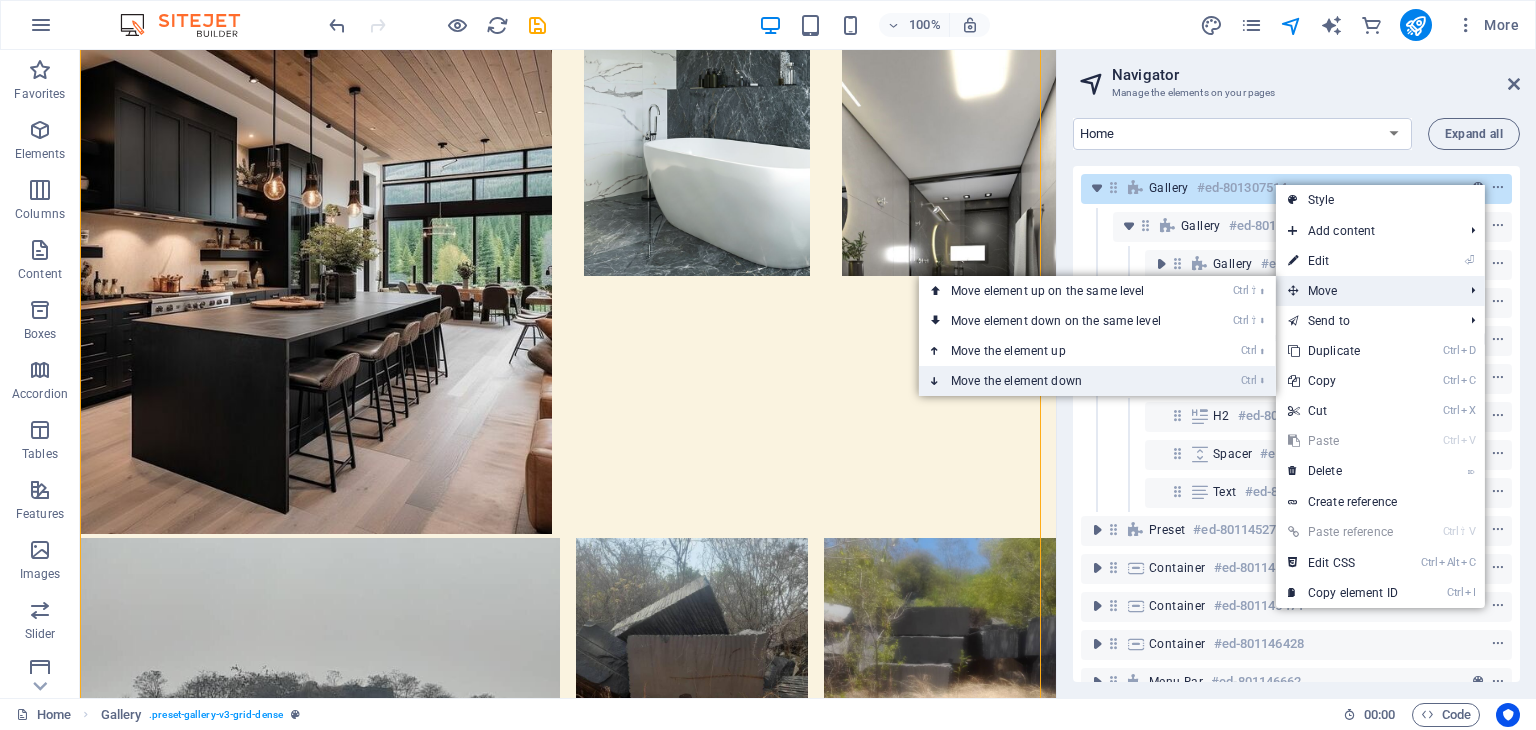 click on "Ctrl ⬇  Move the element down" at bounding box center [1060, 381] 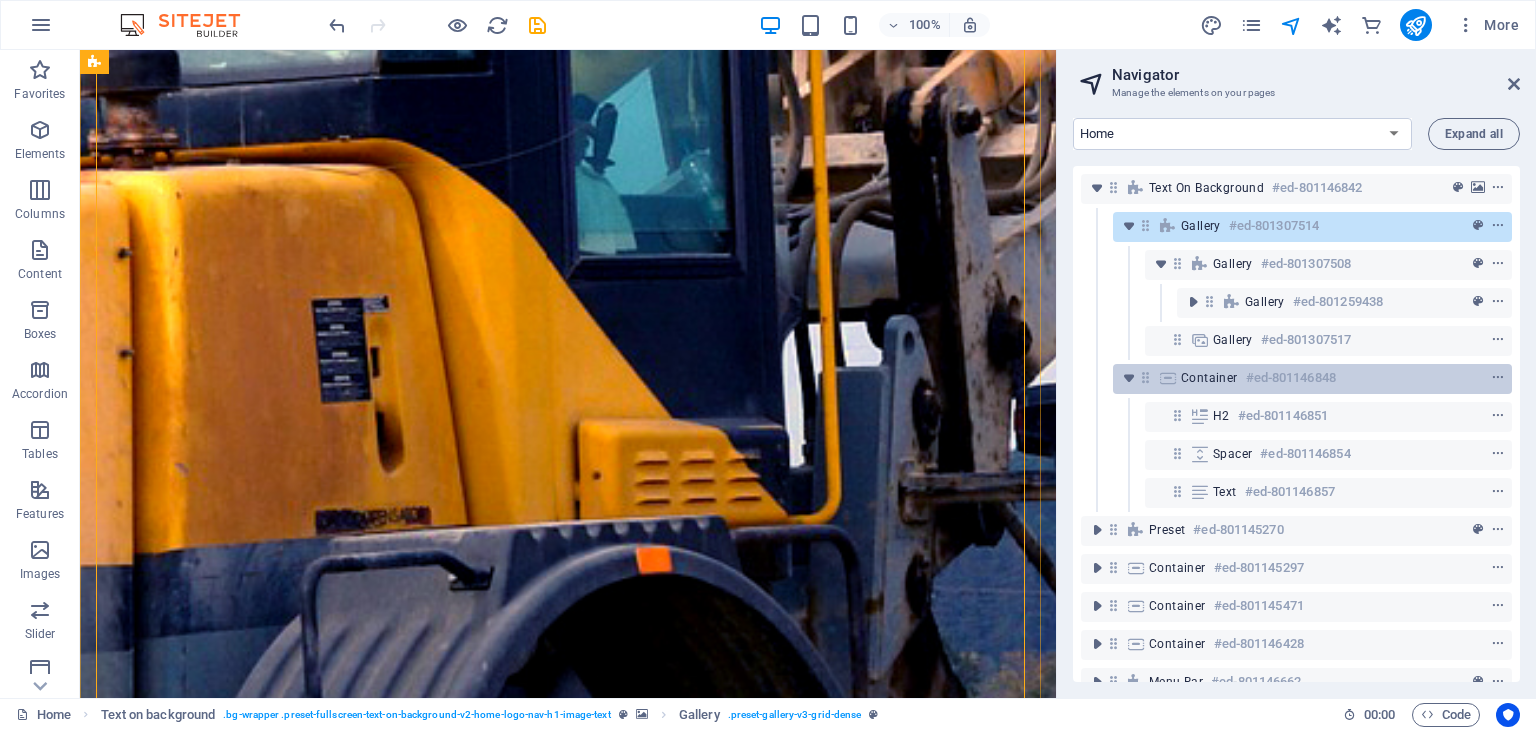 click on "Container" at bounding box center (1209, 378) 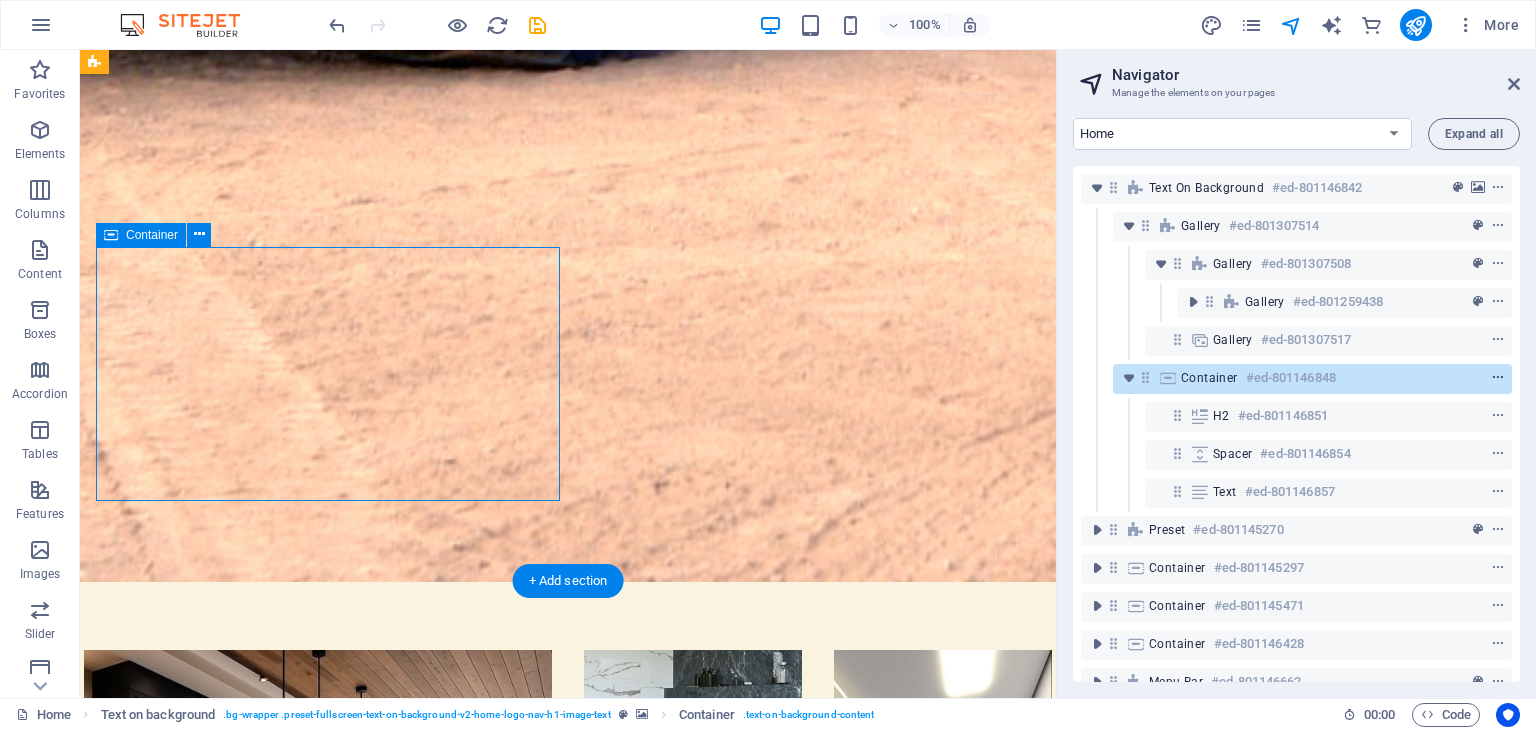 click at bounding box center (1498, 378) 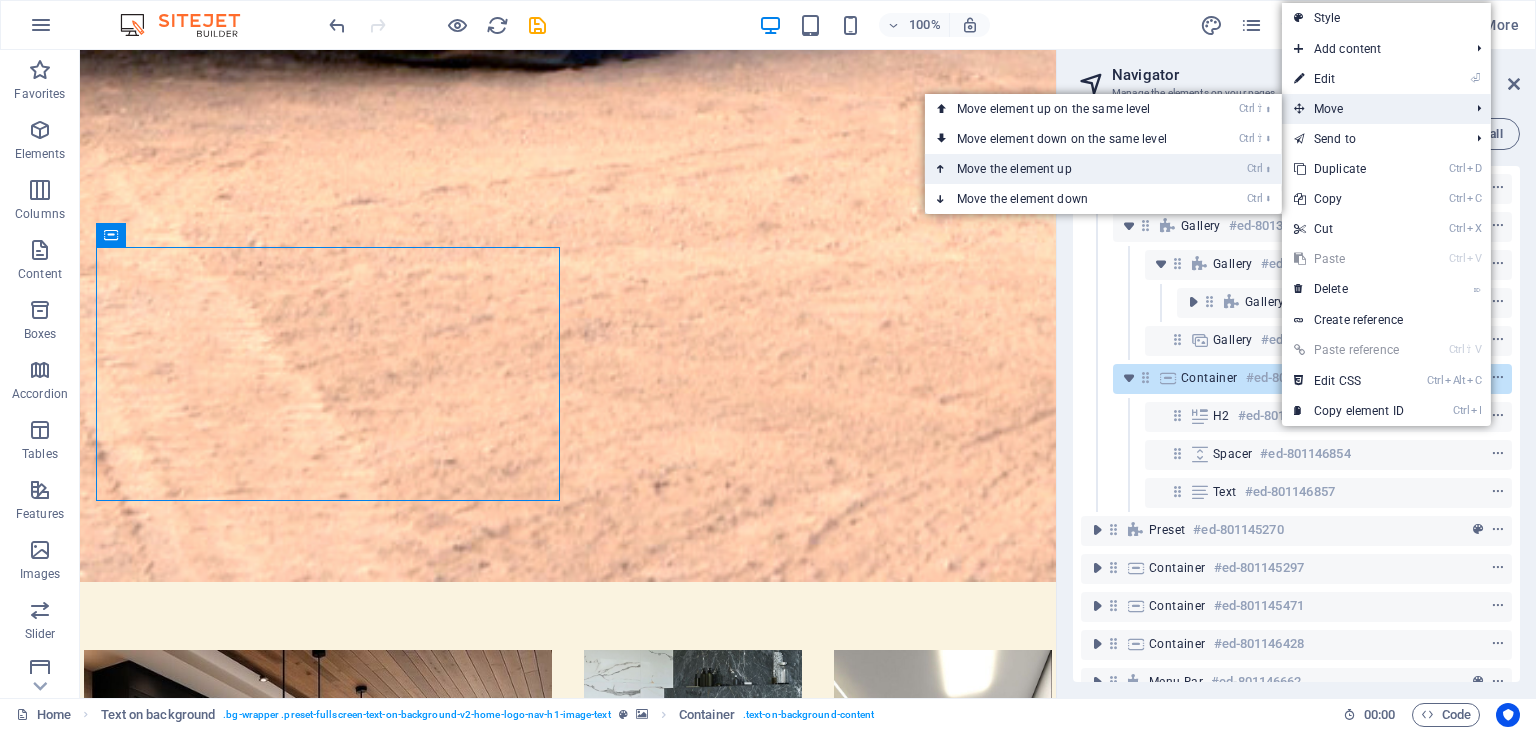 click on "Ctrl ⬆  Move the element up" at bounding box center [1066, 169] 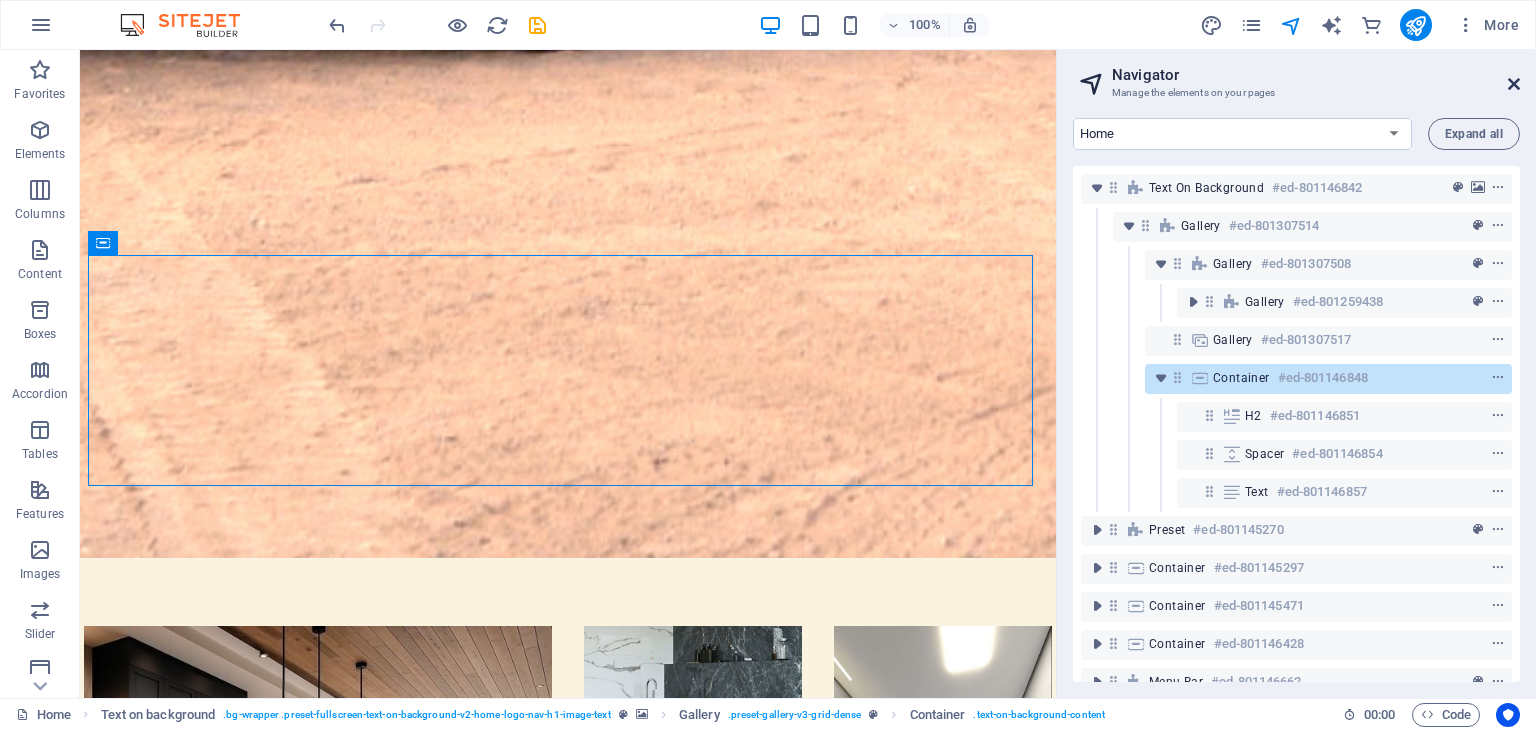 click at bounding box center (1514, 84) 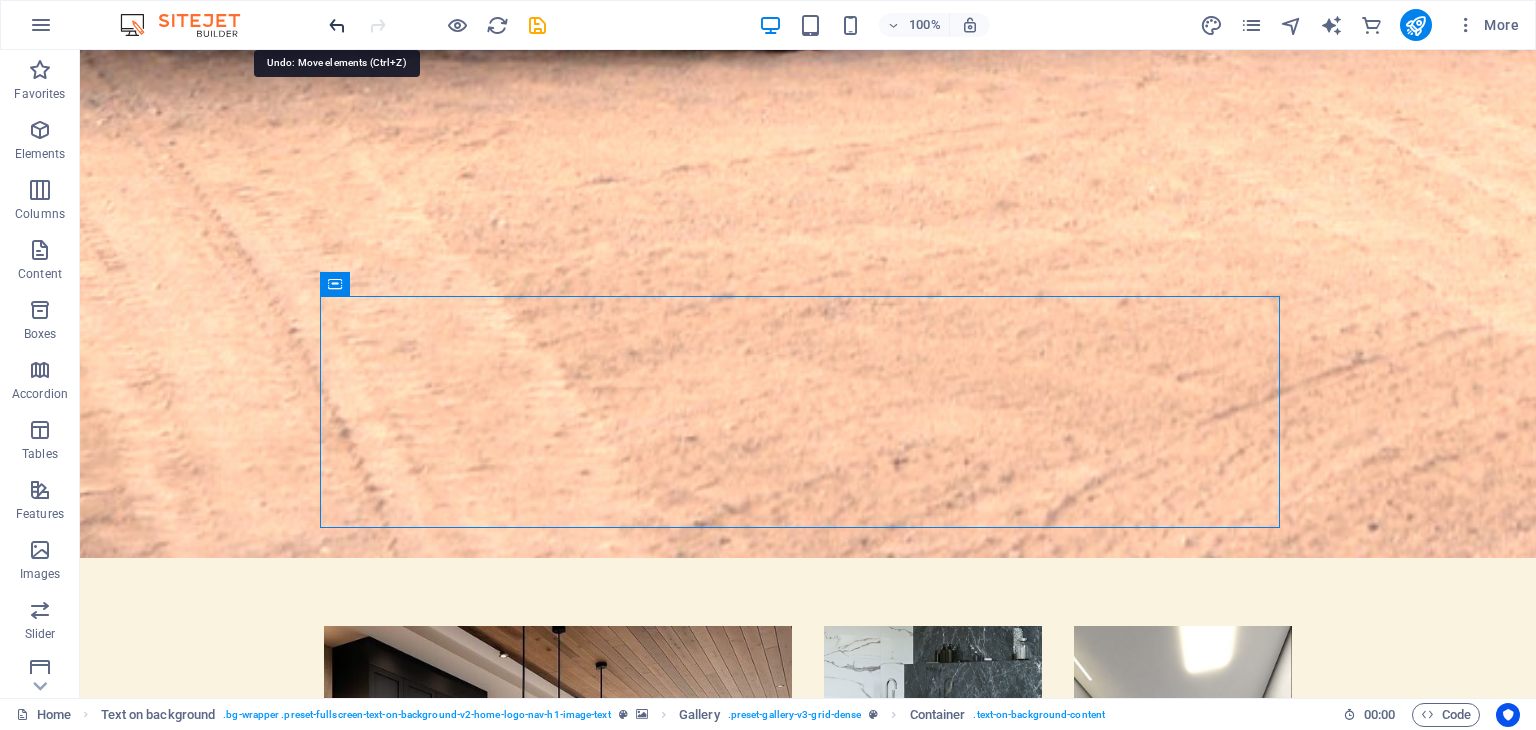 click at bounding box center (337, 25) 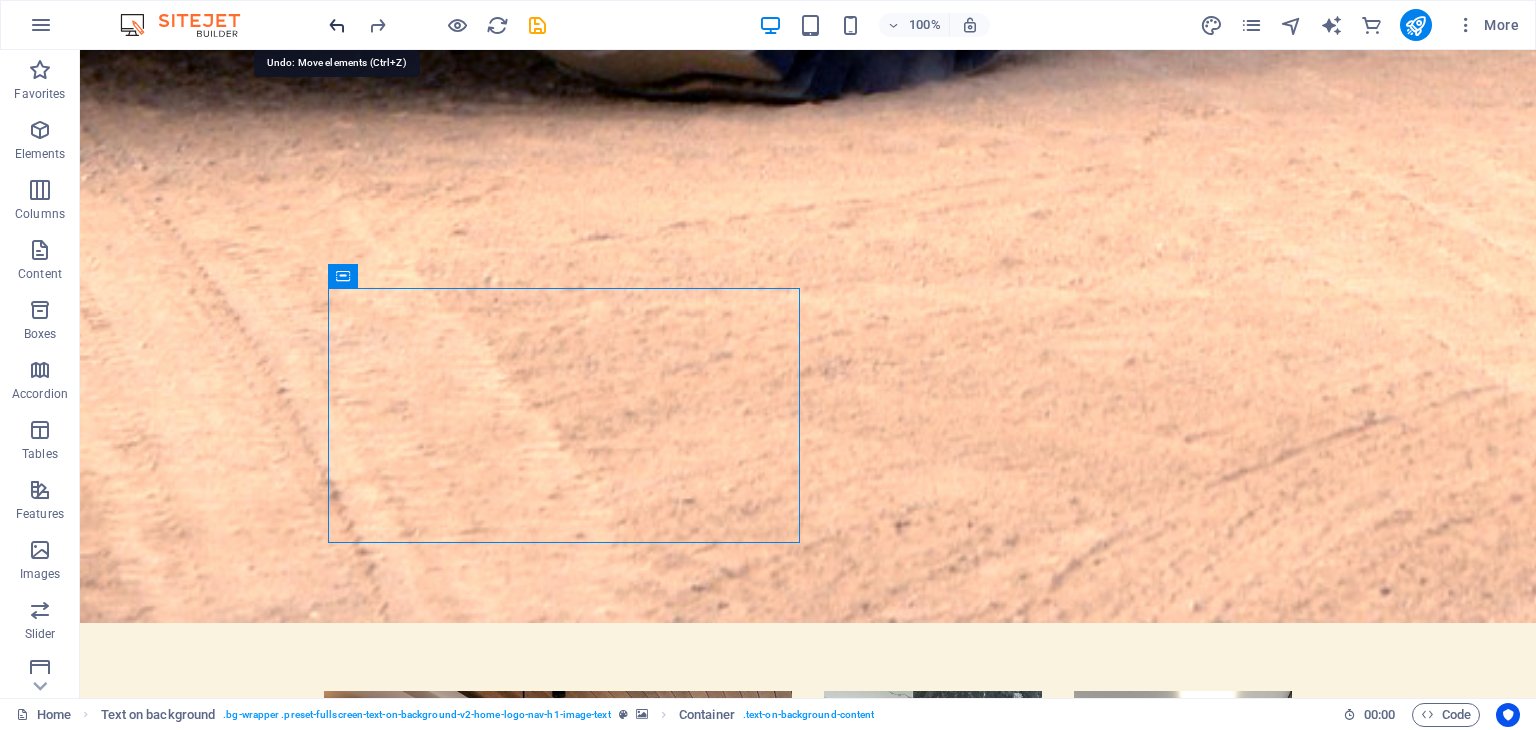 click at bounding box center (337, 25) 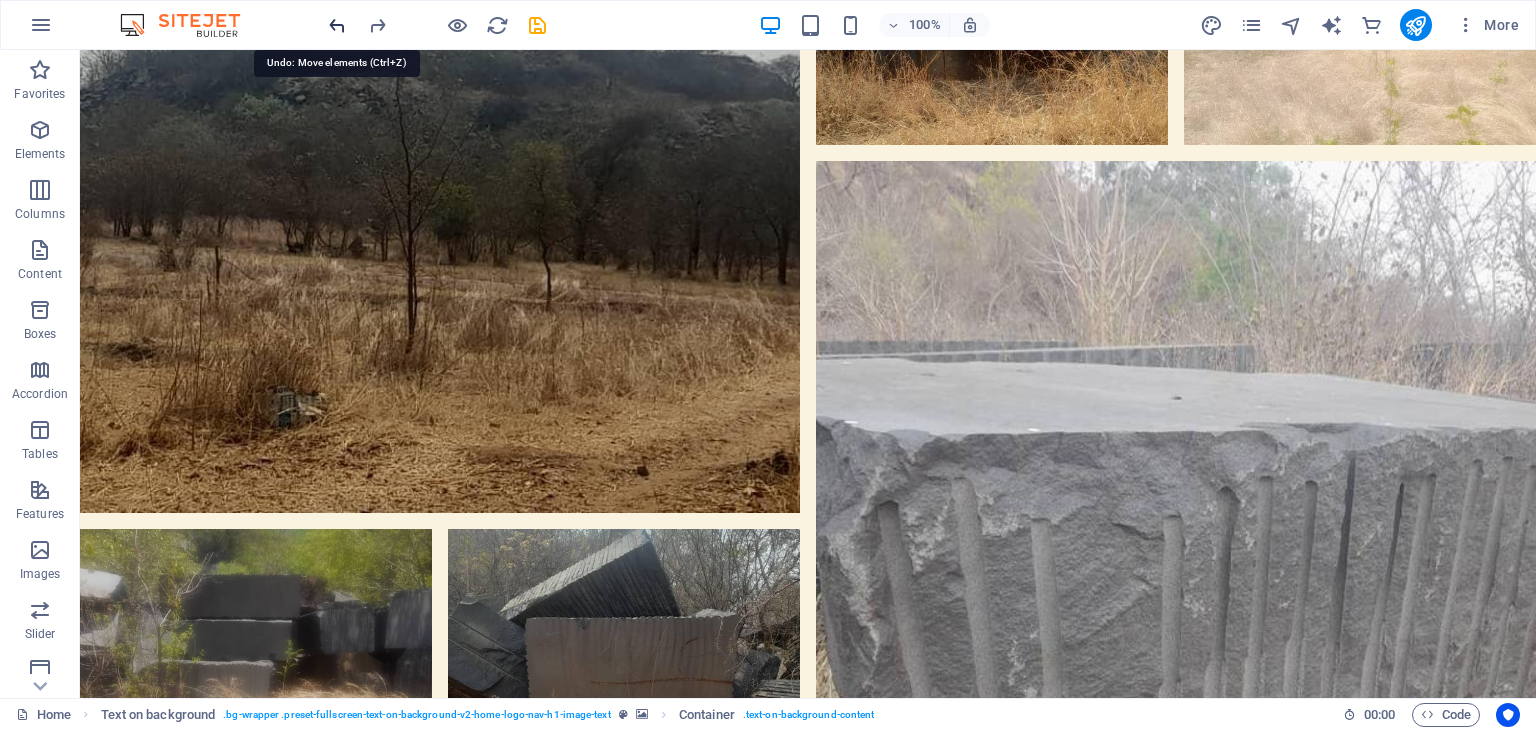 click at bounding box center (337, 25) 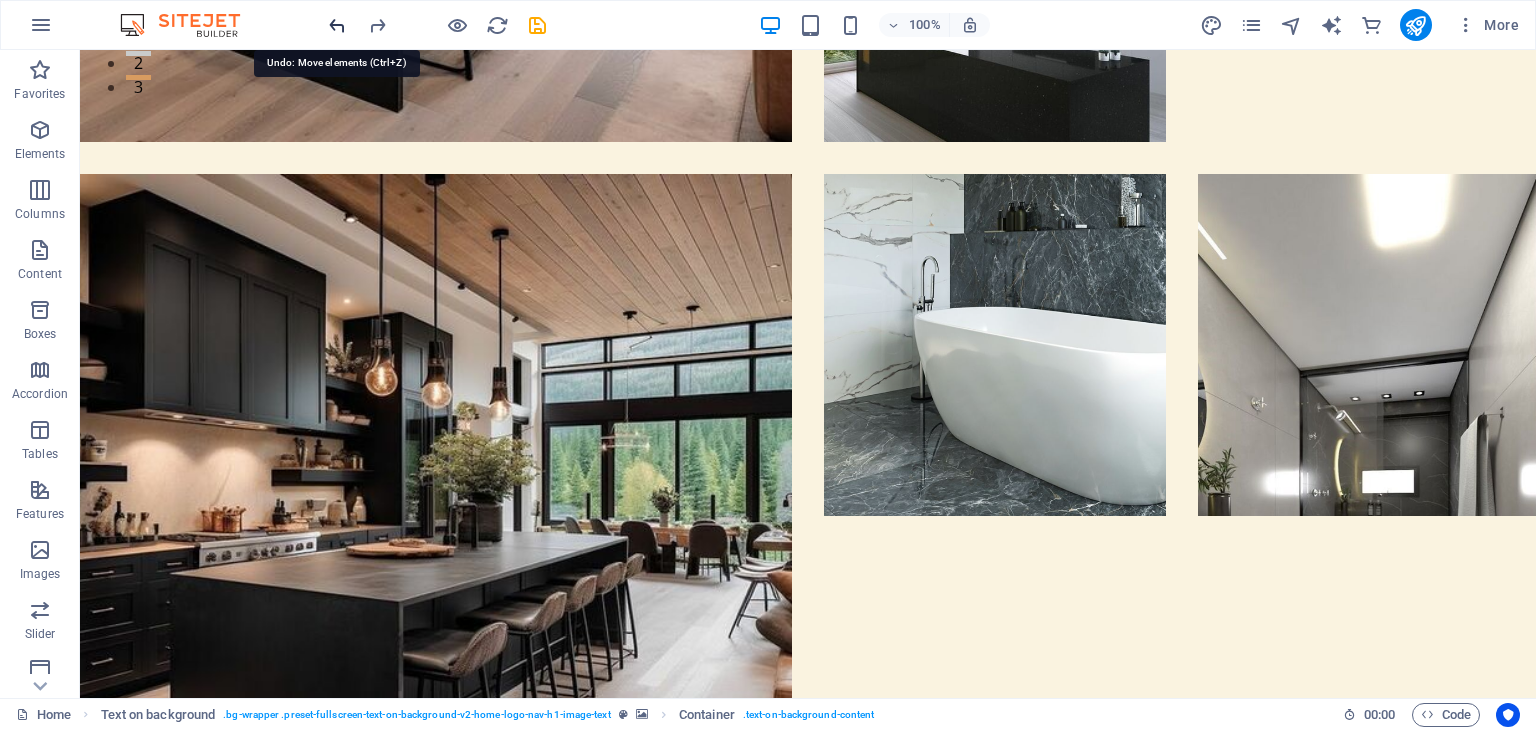 scroll, scrollTop: 396, scrollLeft: 0, axis: vertical 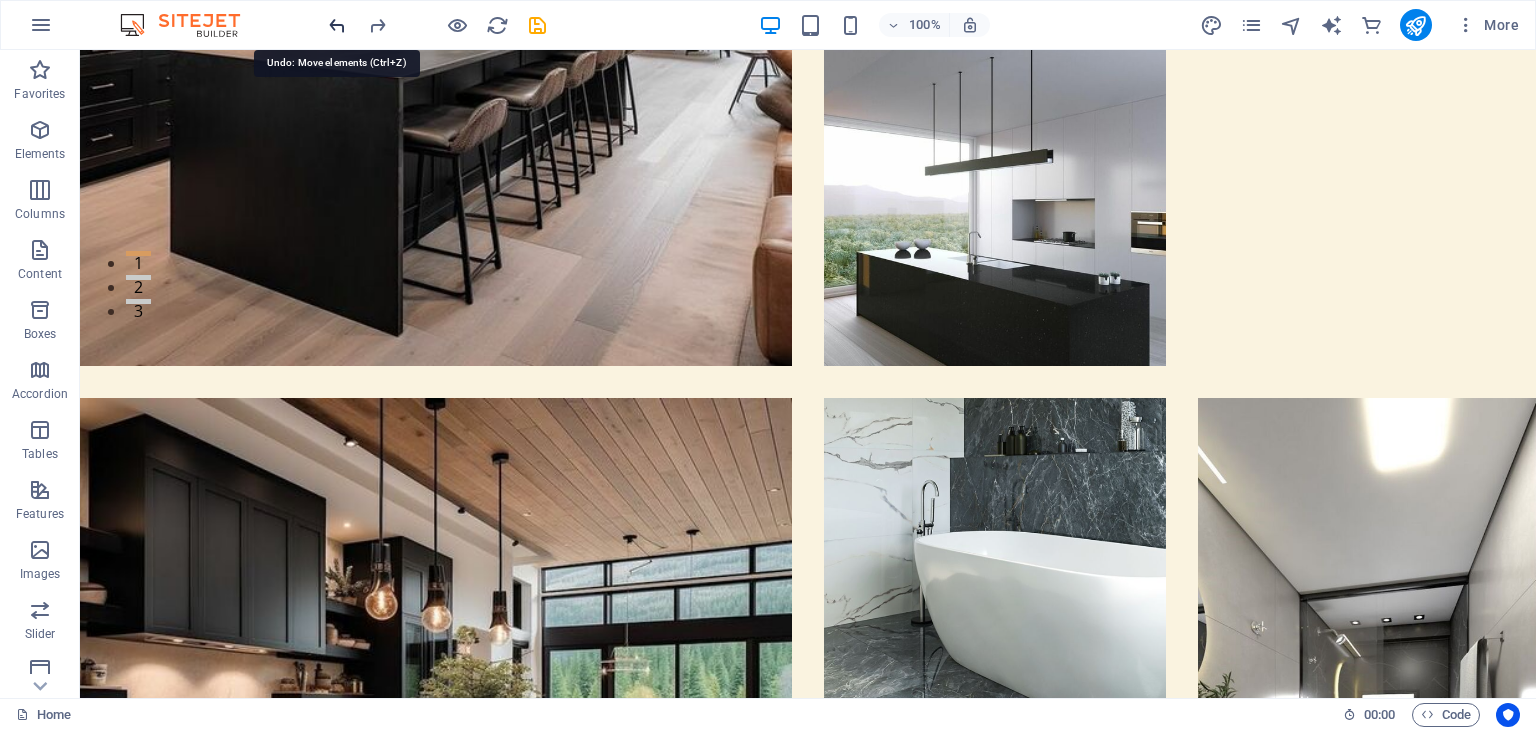 click at bounding box center (337, 25) 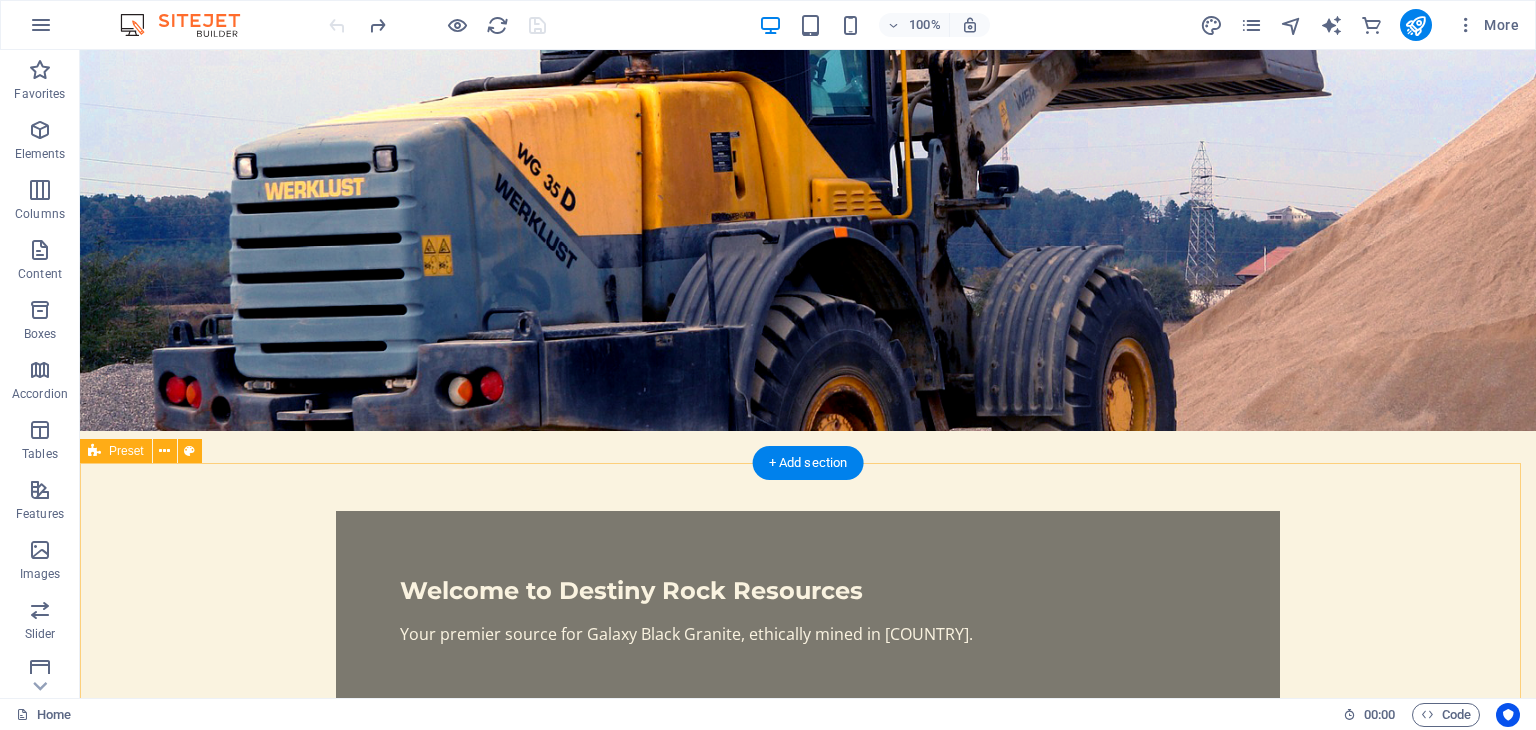scroll, scrollTop: 3448, scrollLeft: 0, axis: vertical 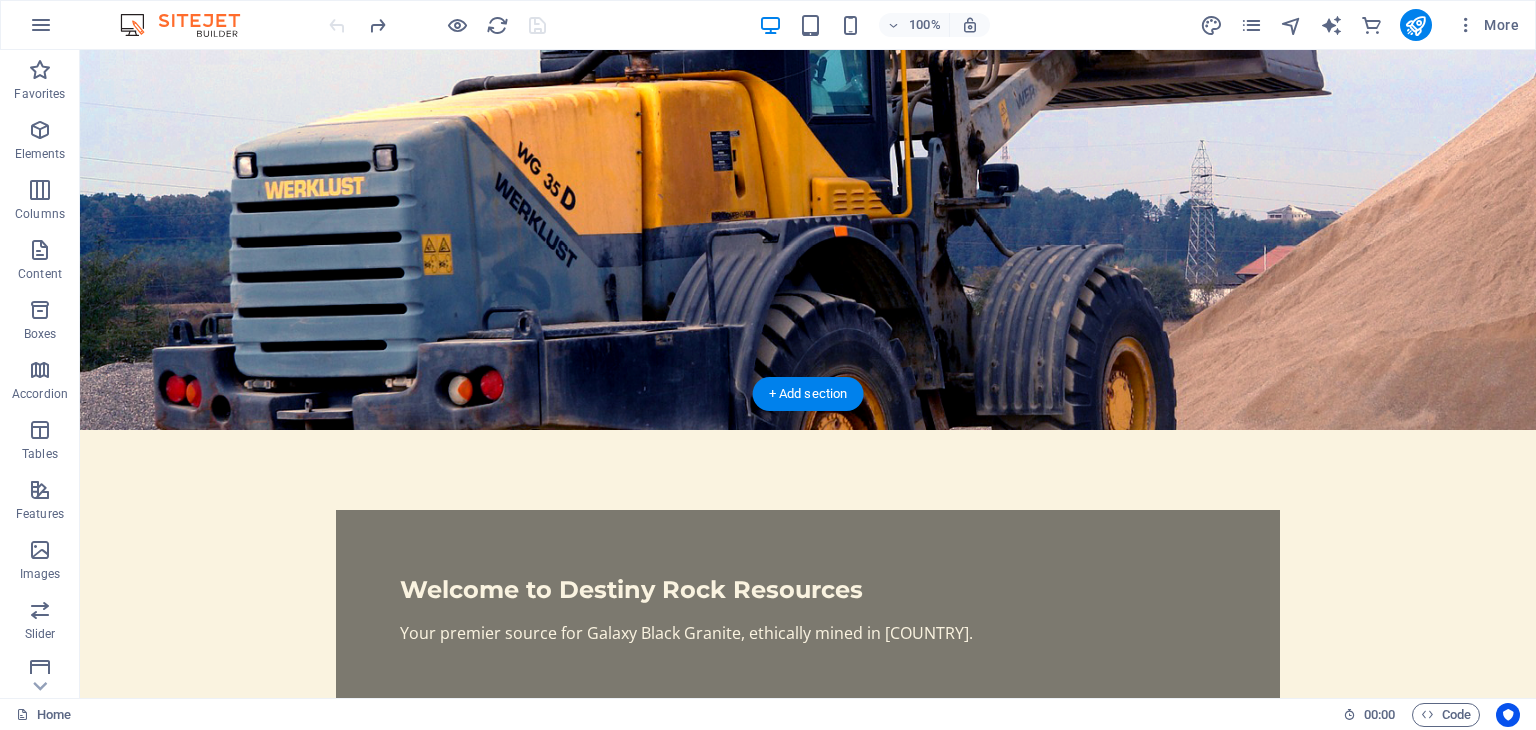 click at bounding box center [808, 223] 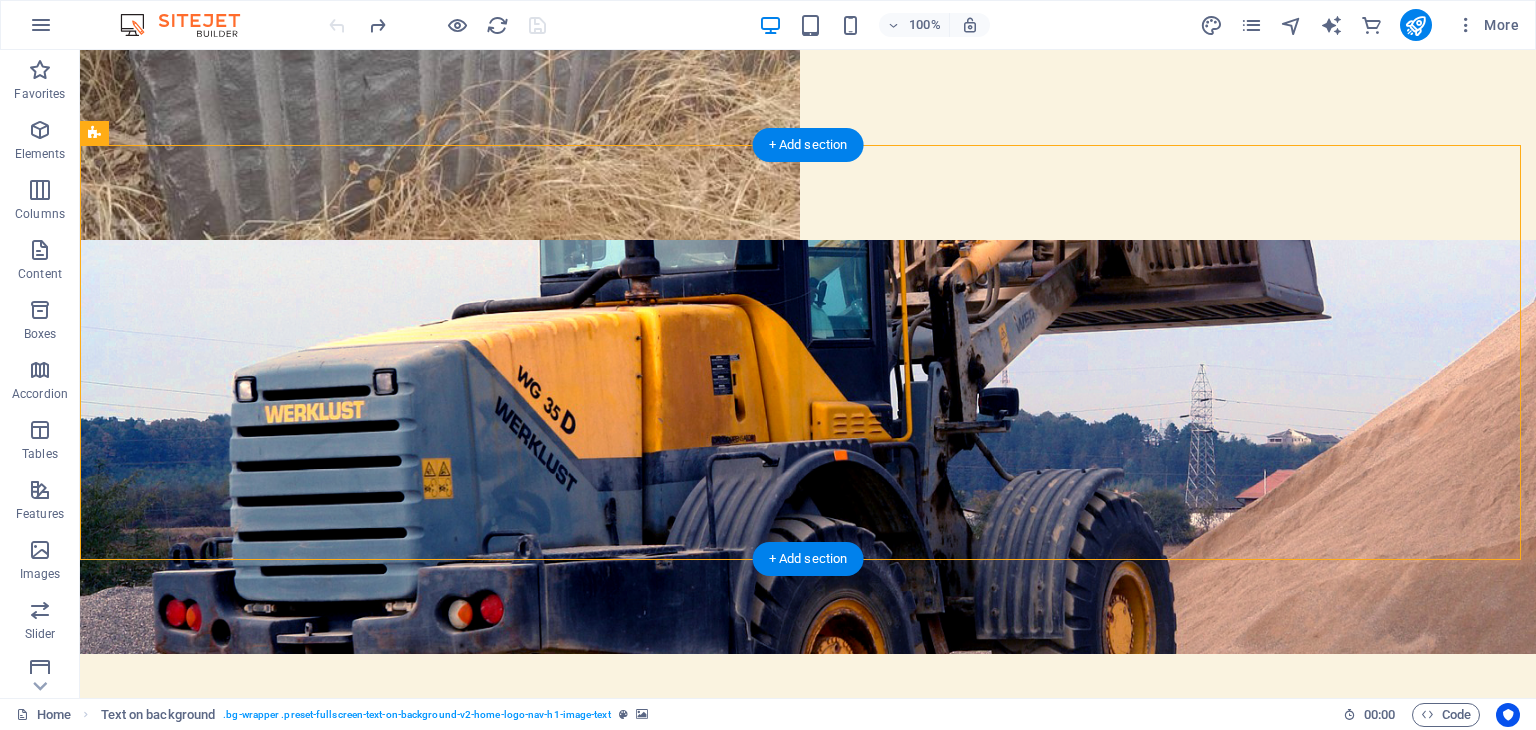 scroll, scrollTop: 3223, scrollLeft: 0, axis: vertical 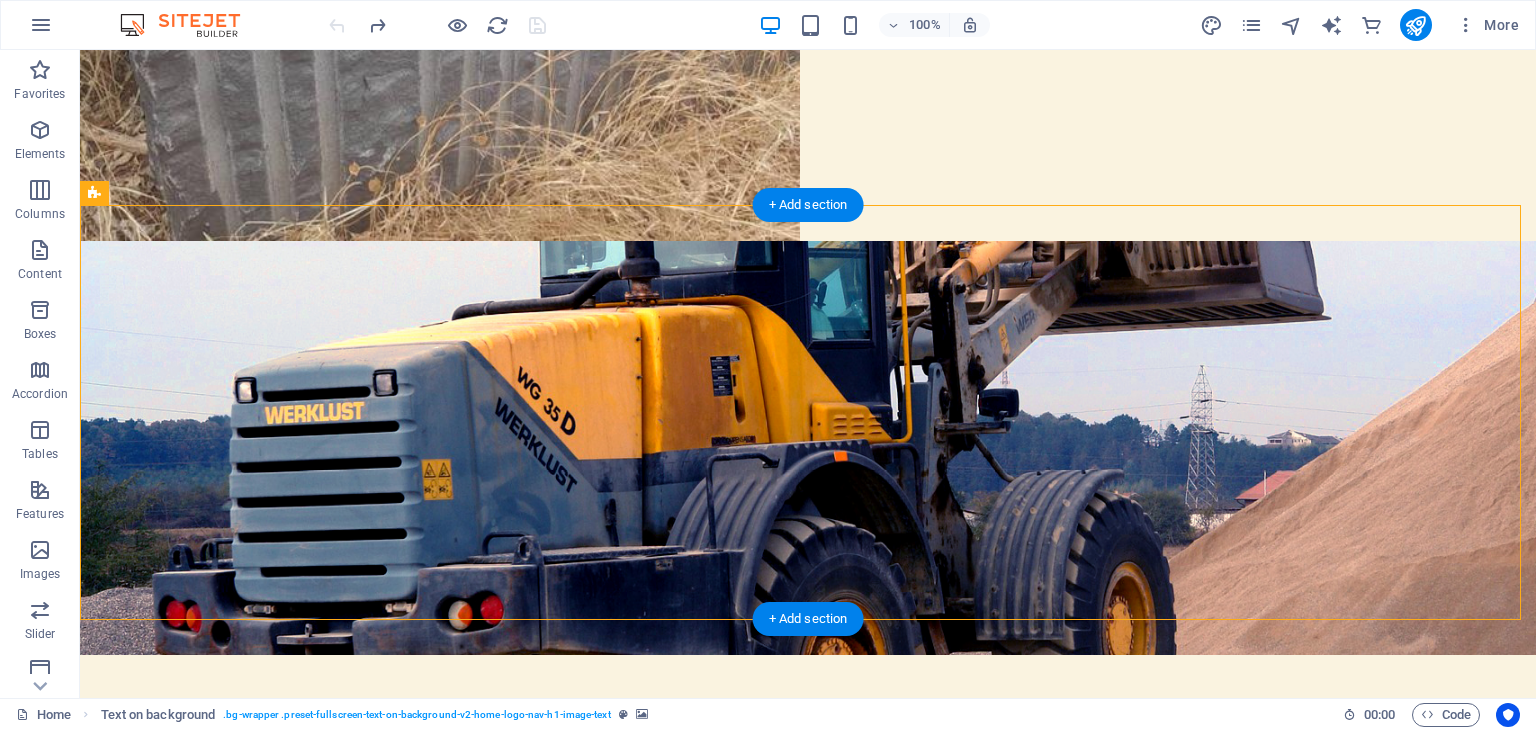 click at bounding box center [808, 448] 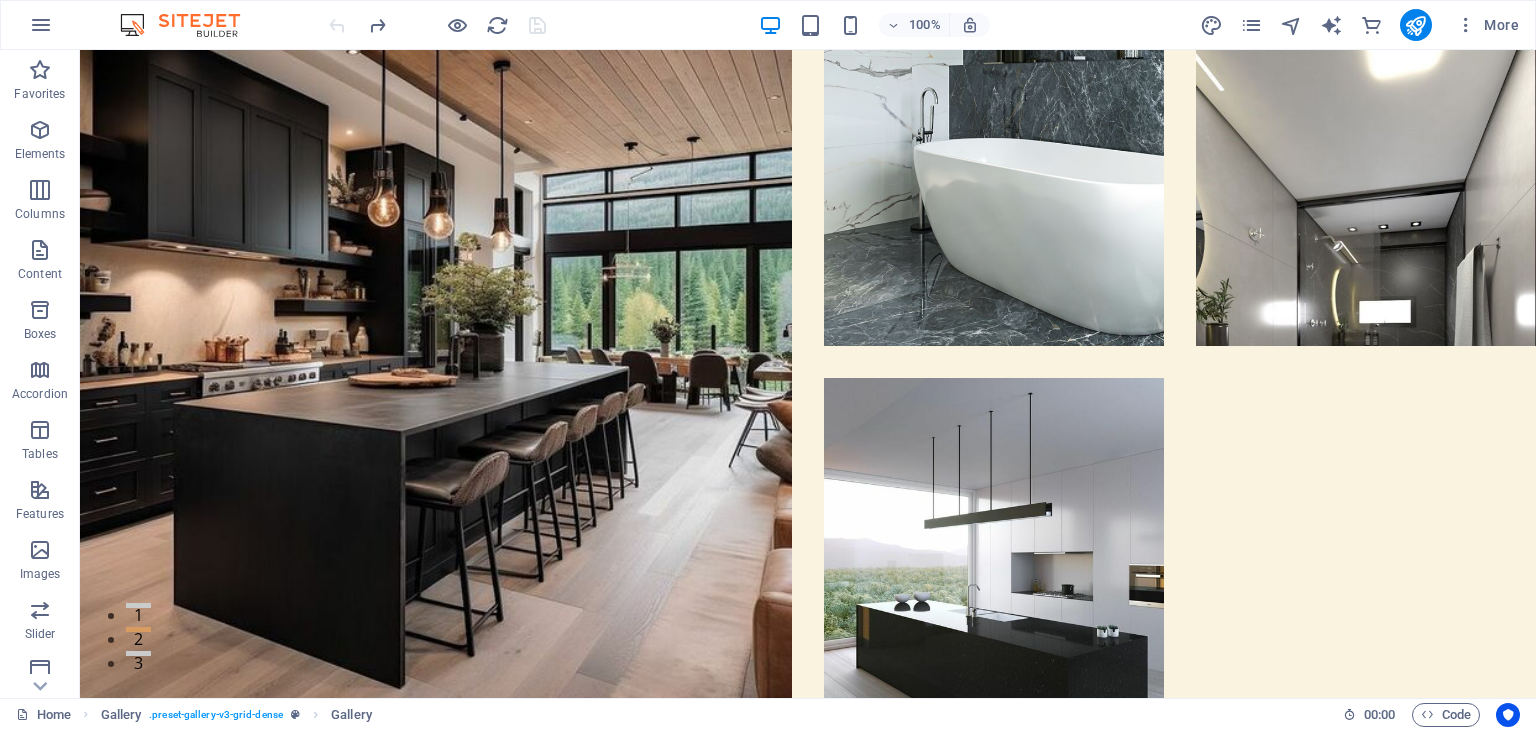 scroll, scrollTop: 0, scrollLeft: 0, axis: both 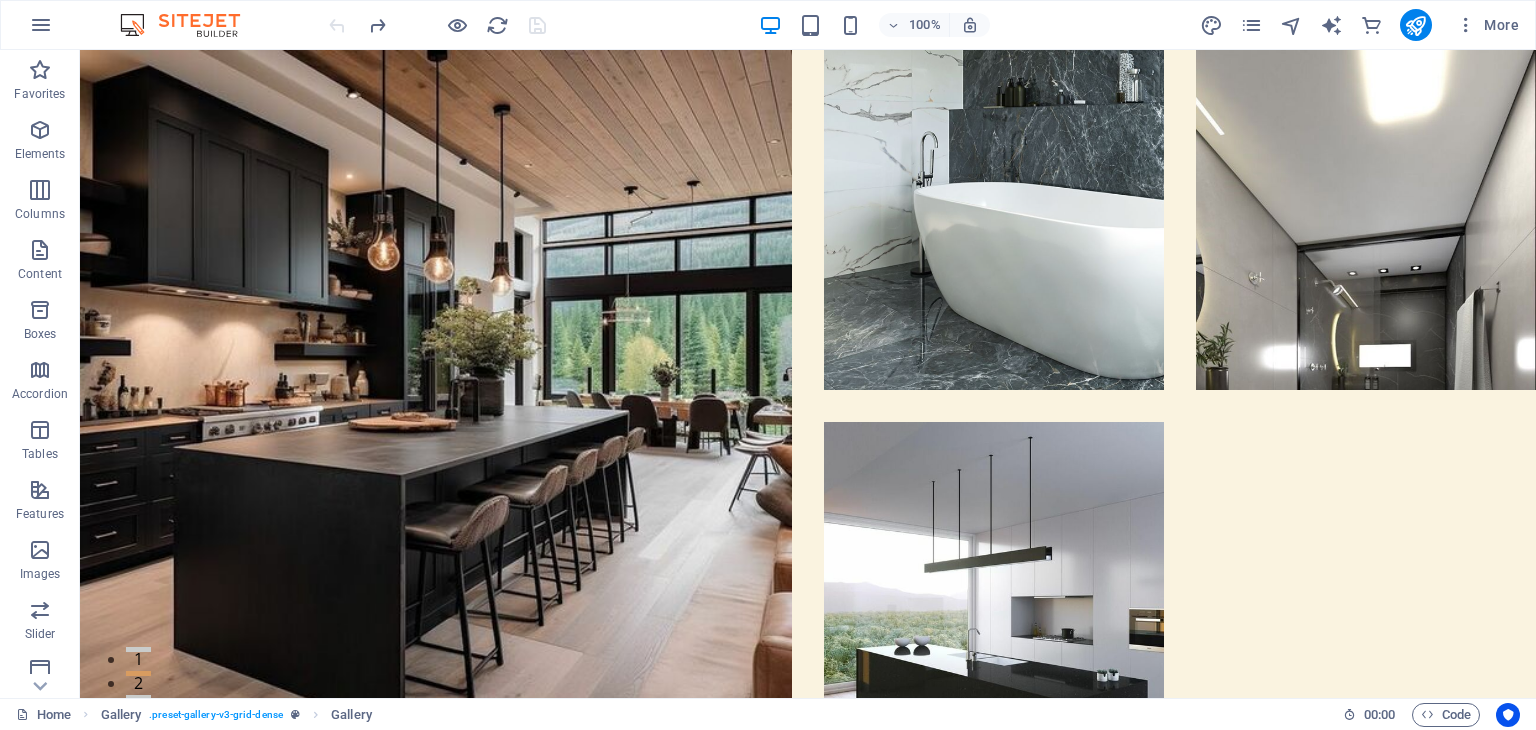 drag, startPoint x: 947, startPoint y: 194, endPoint x: 932, endPoint y: 54, distance: 140.80128 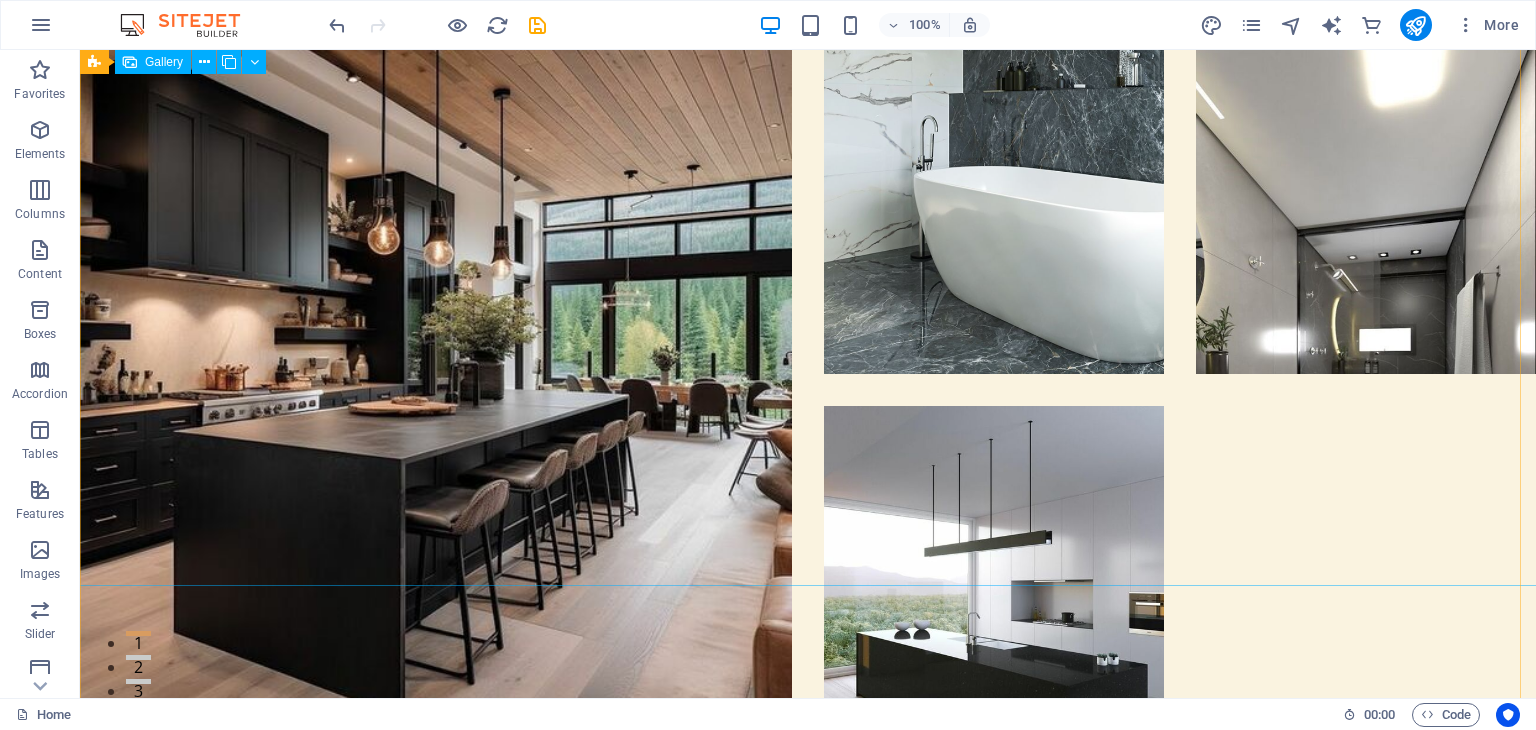 scroll, scrollTop: 0, scrollLeft: 0, axis: both 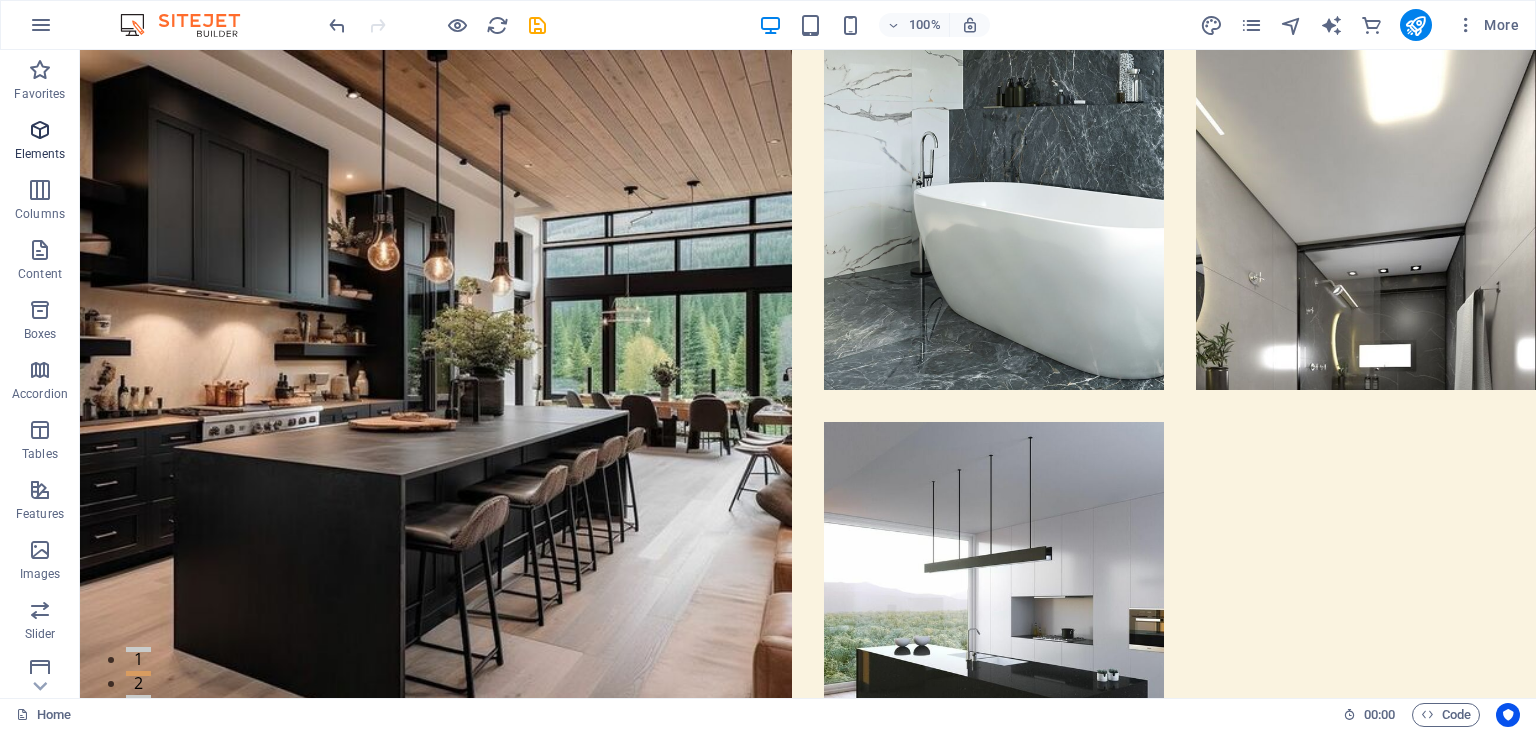 click at bounding box center [40, 130] 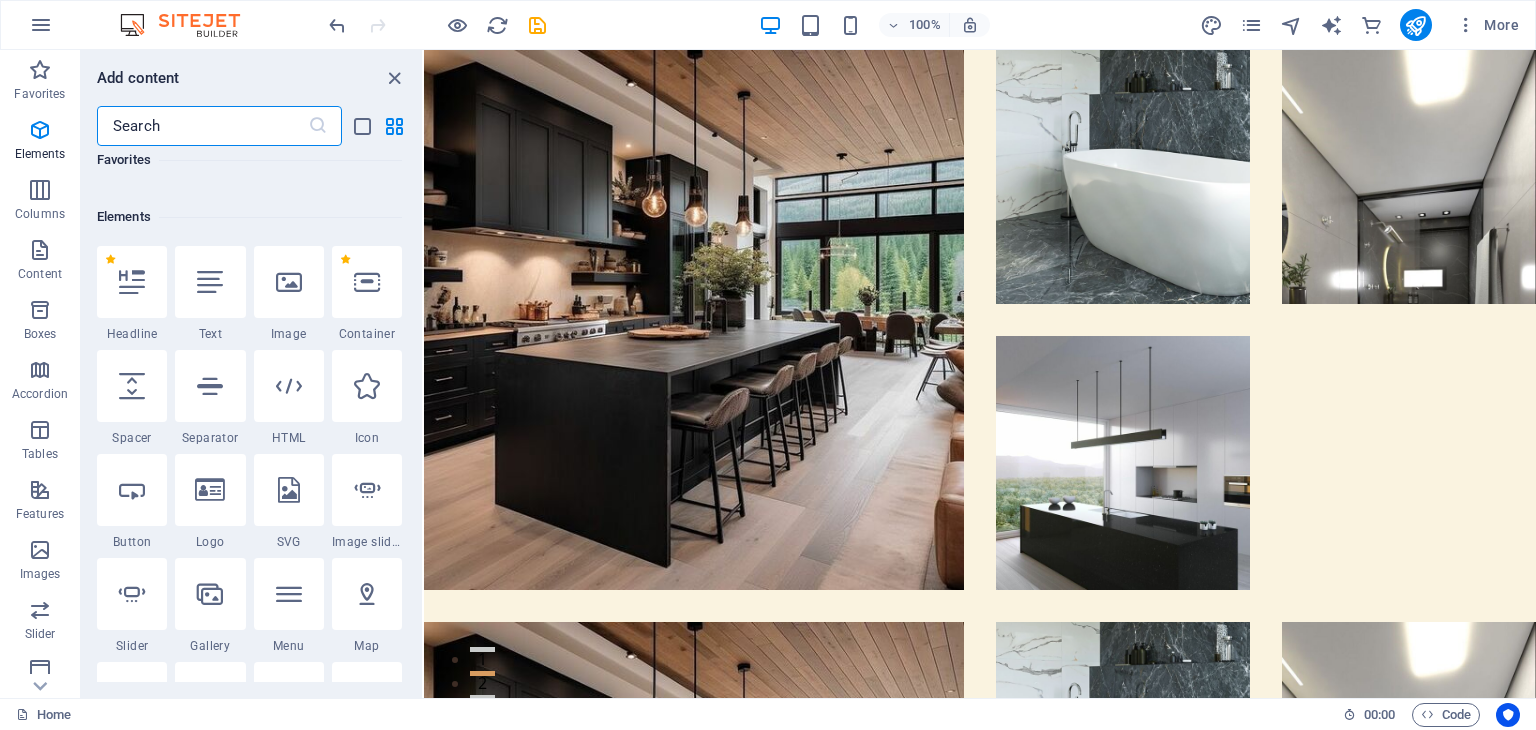 scroll, scrollTop: 212, scrollLeft: 0, axis: vertical 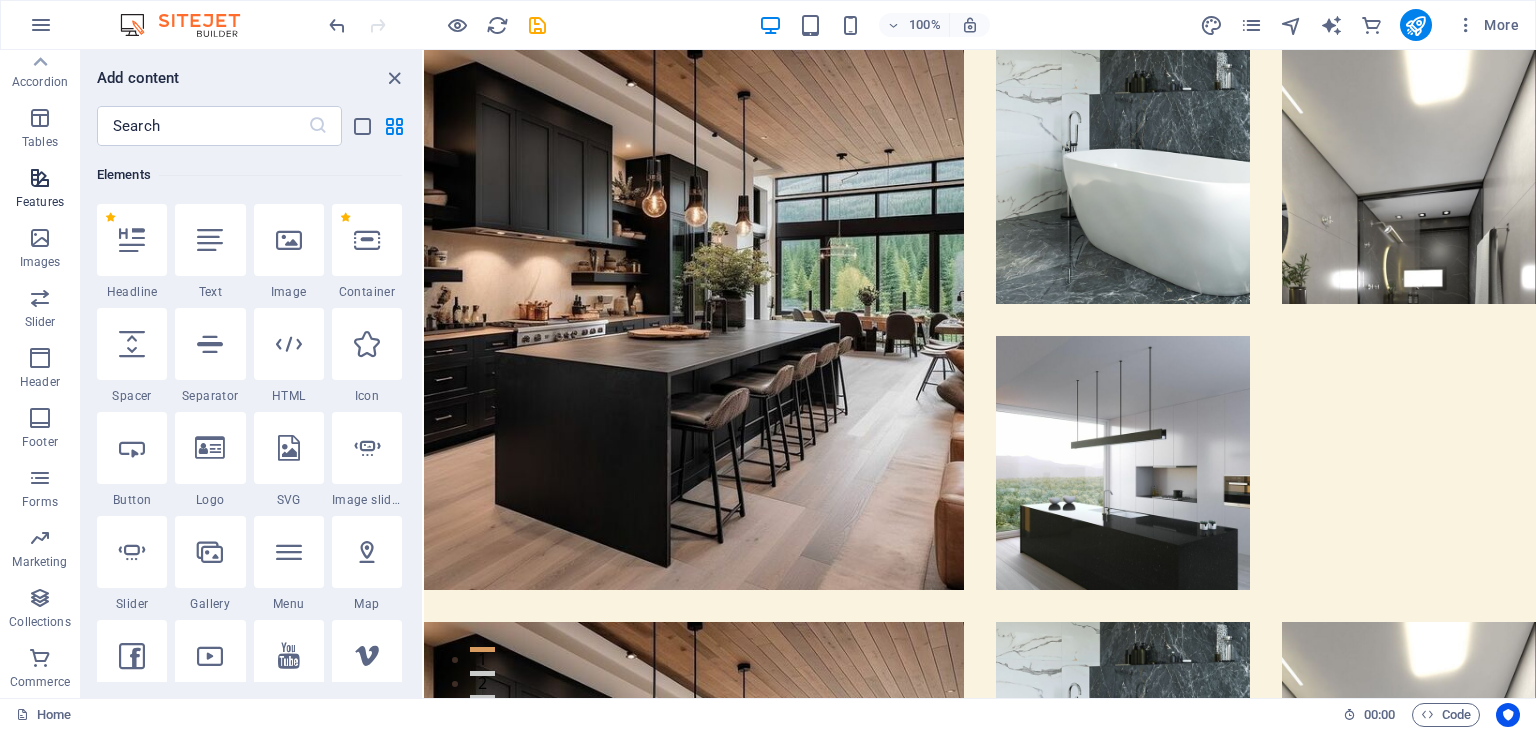 click at bounding box center [40, 178] 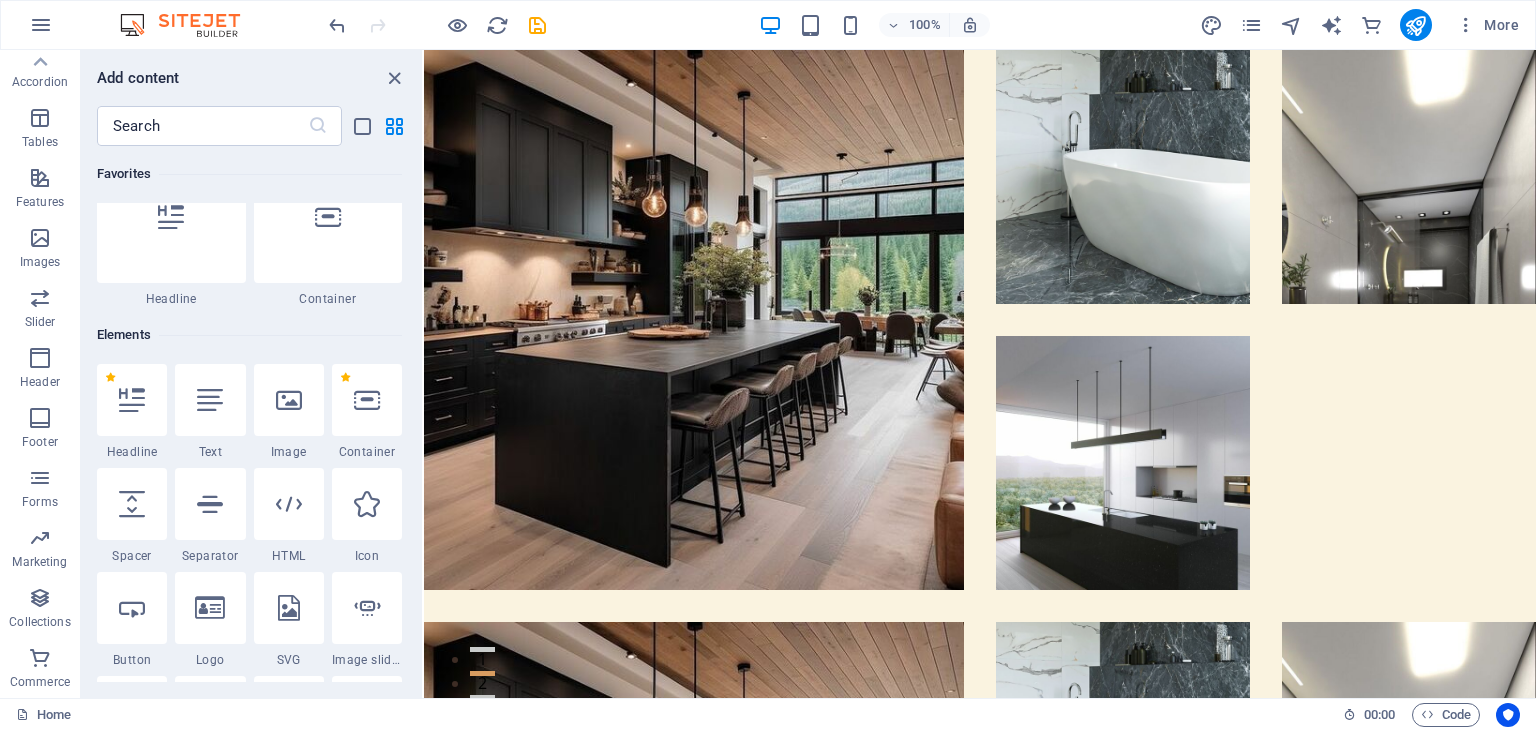 scroll, scrollTop: 0, scrollLeft: 0, axis: both 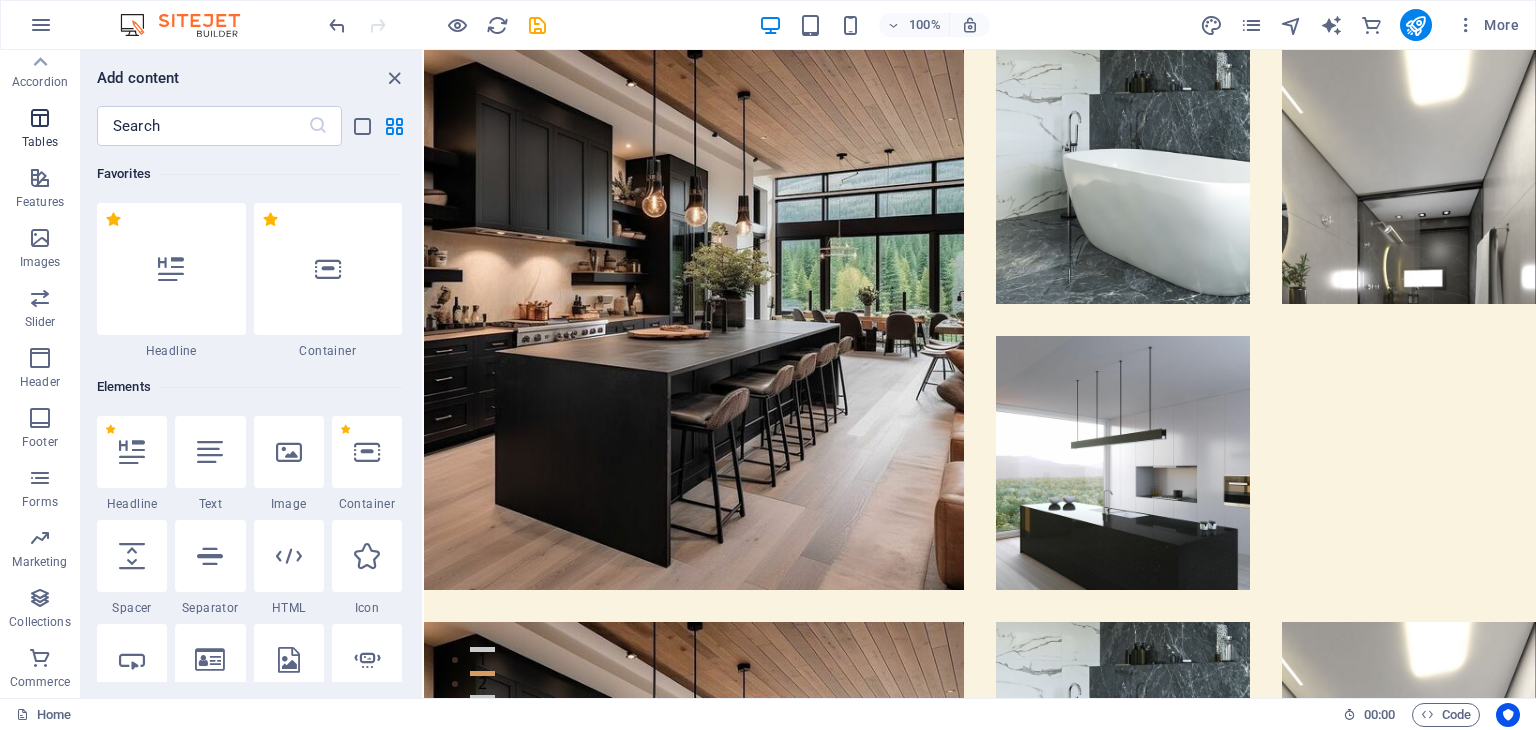 click at bounding box center (40, 118) 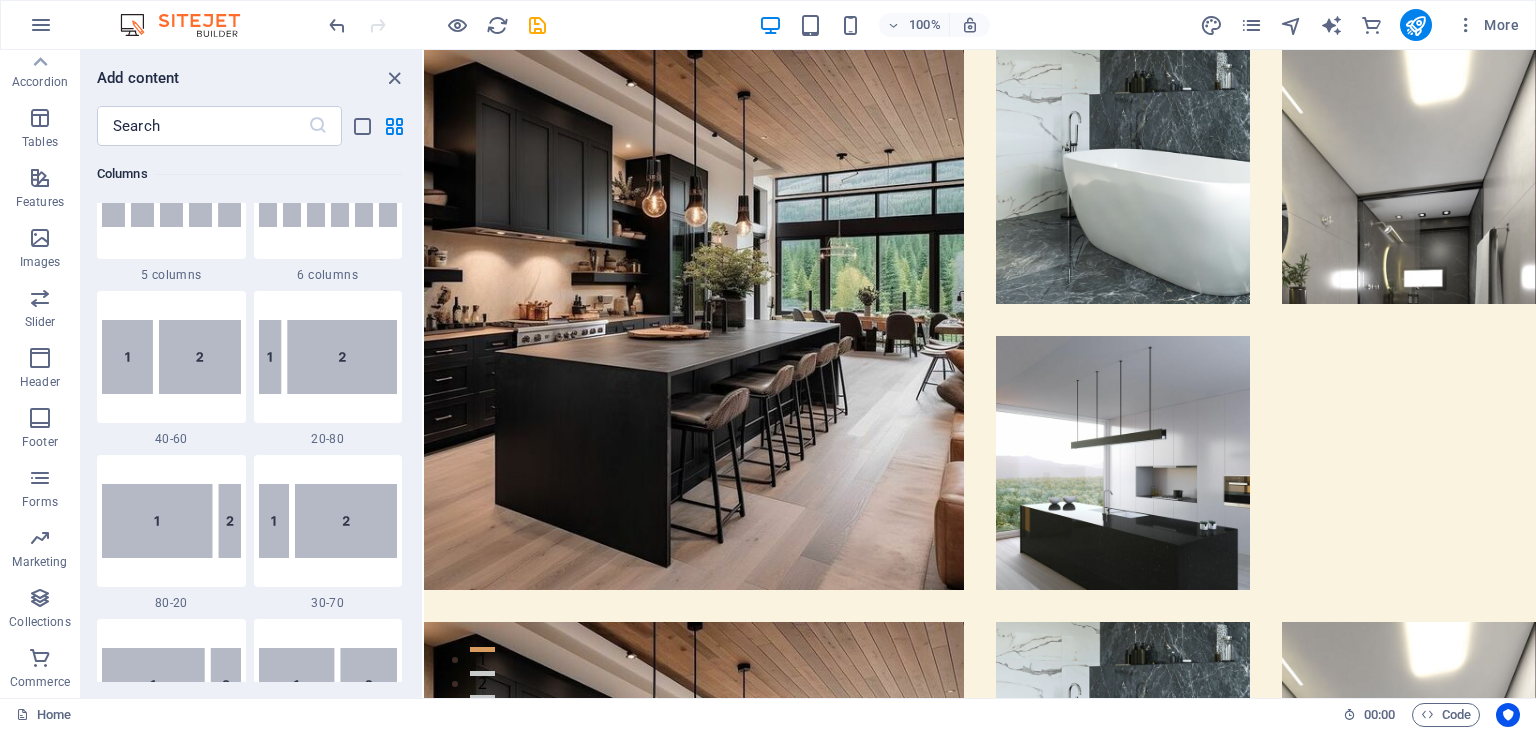 scroll, scrollTop: 1393, scrollLeft: 0, axis: vertical 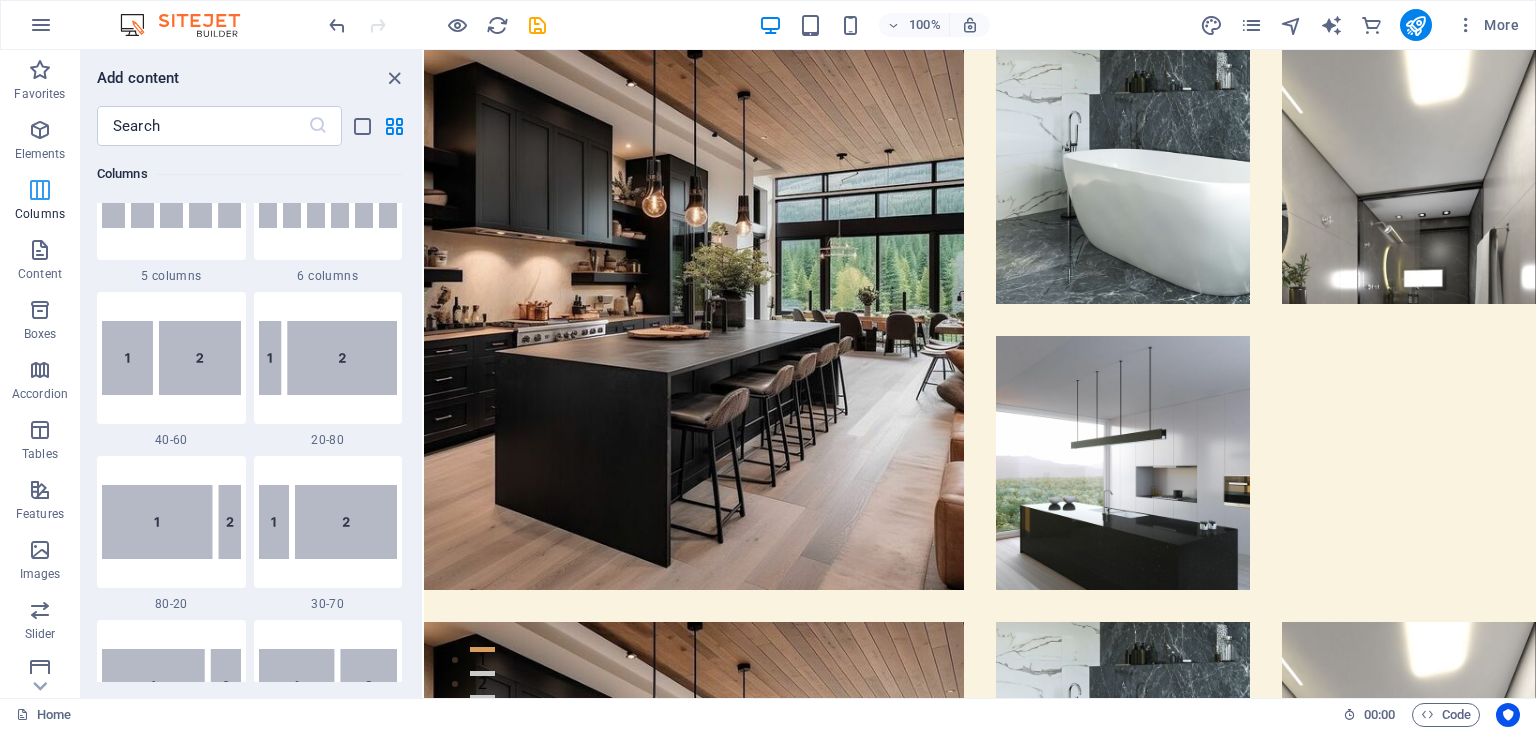 click on "Columns" at bounding box center (40, 214) 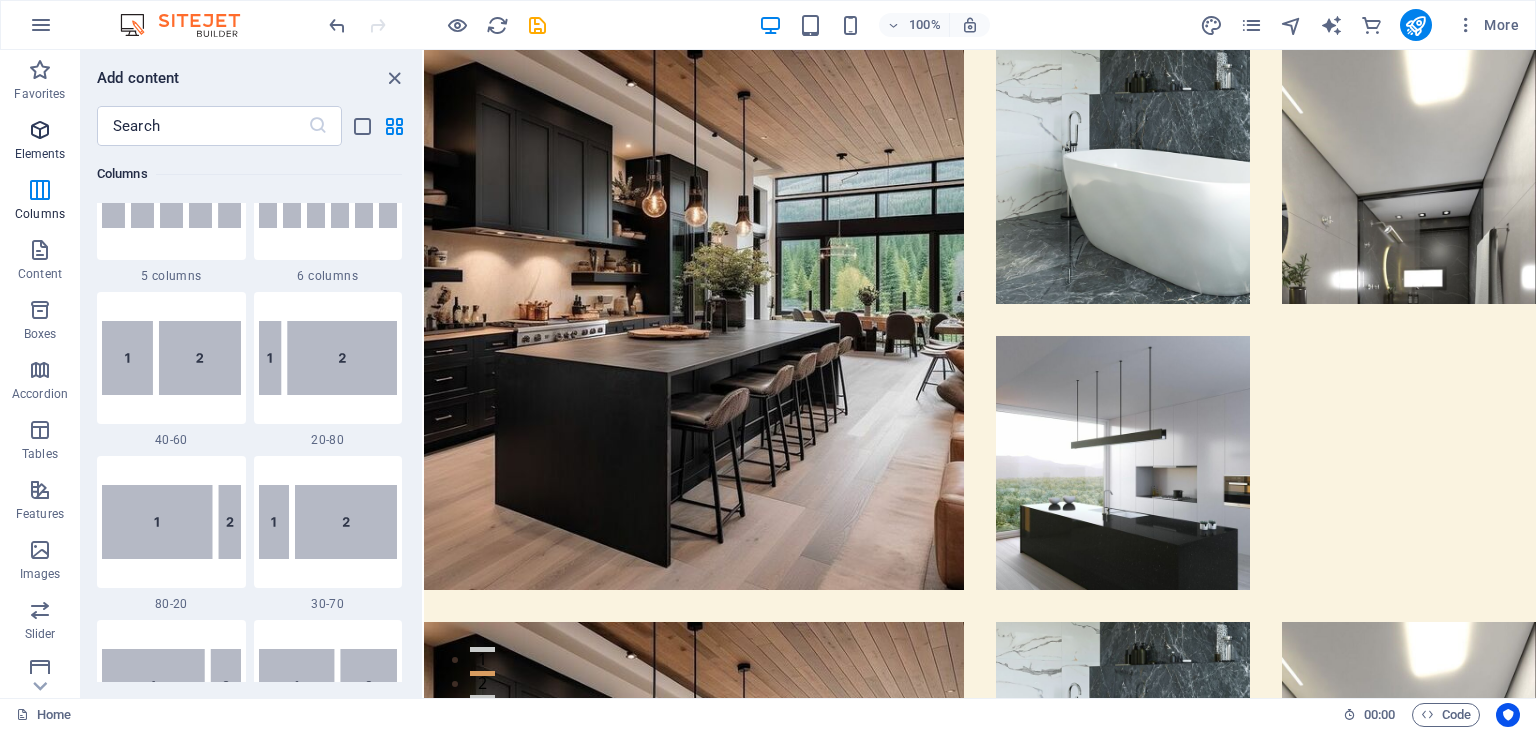 click on "Elements" at bounding box center [40, 140] 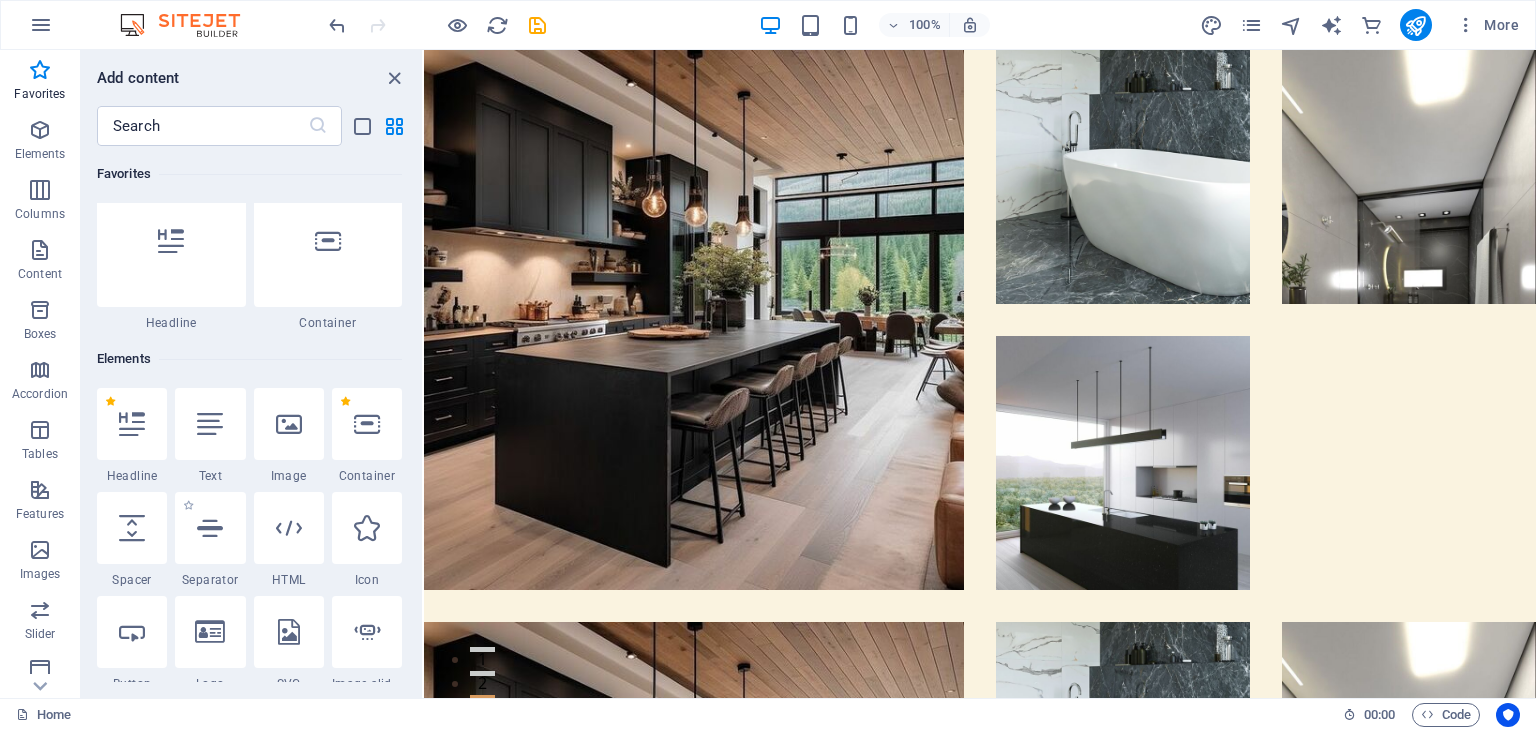 scroll, scrollTop: 0, scrollLeft: 0, axis: both 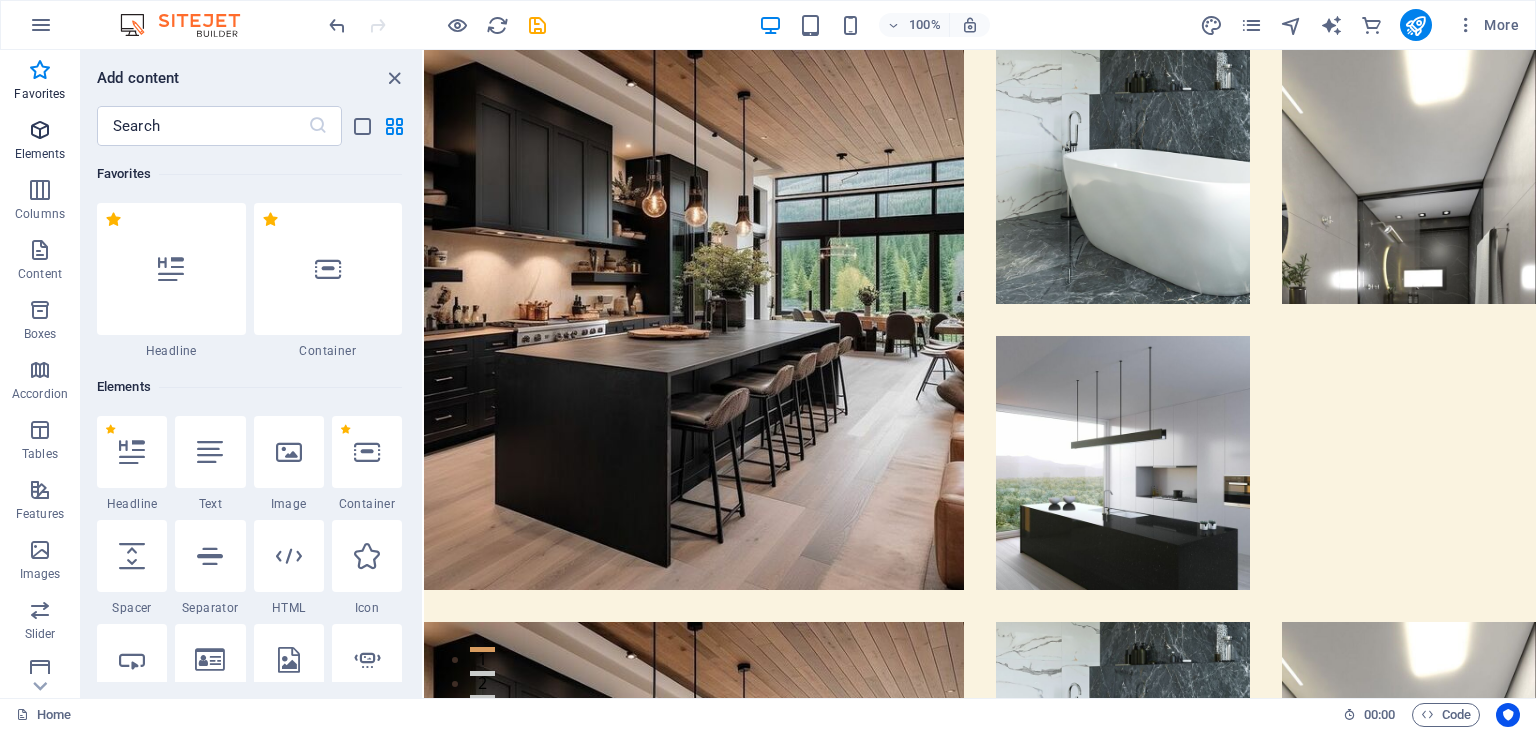 click on "Elements" at bounding box center [40, 154] 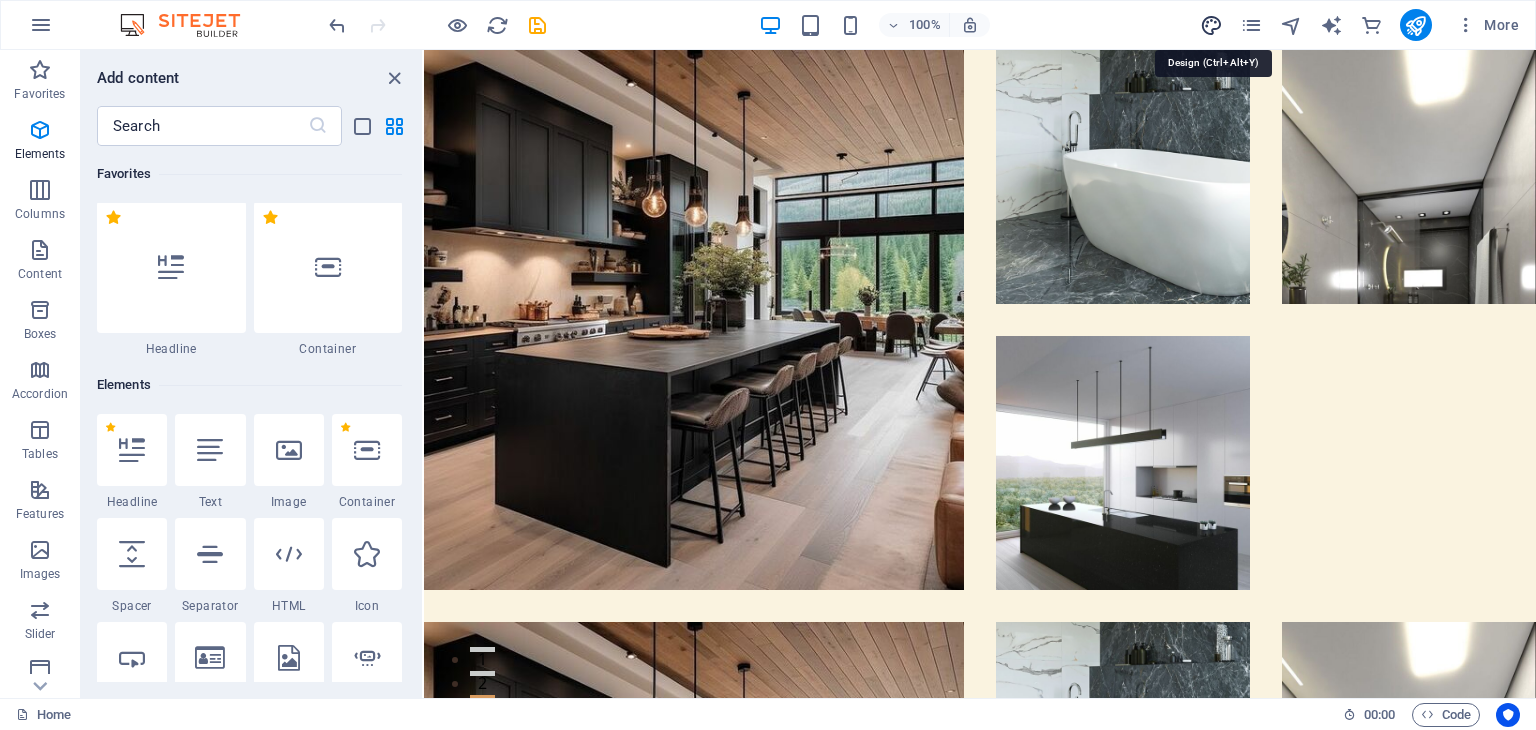 click at bounding box center (1211, 25) 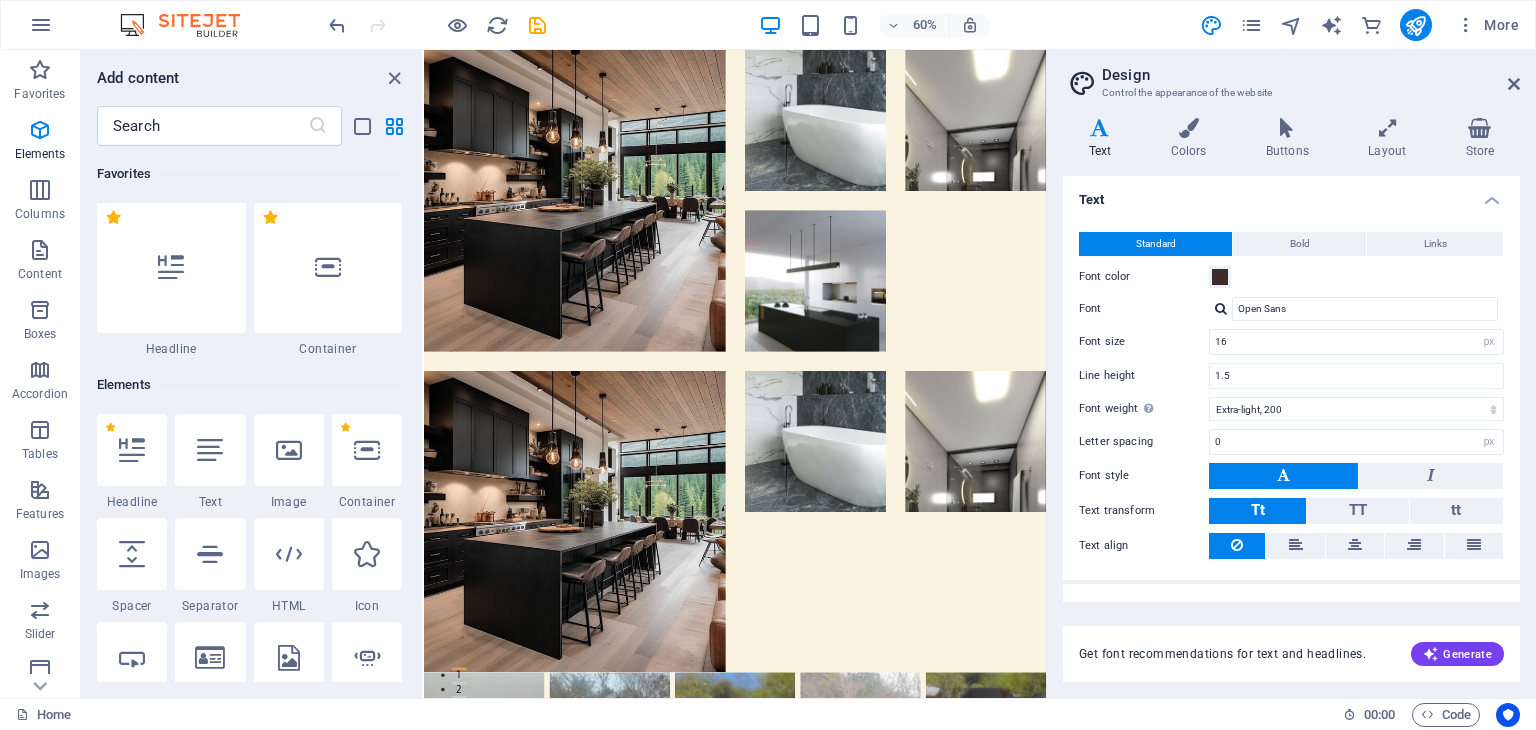 scroll, scrollTop: 27, scrollLeft: 0, axis: vertical 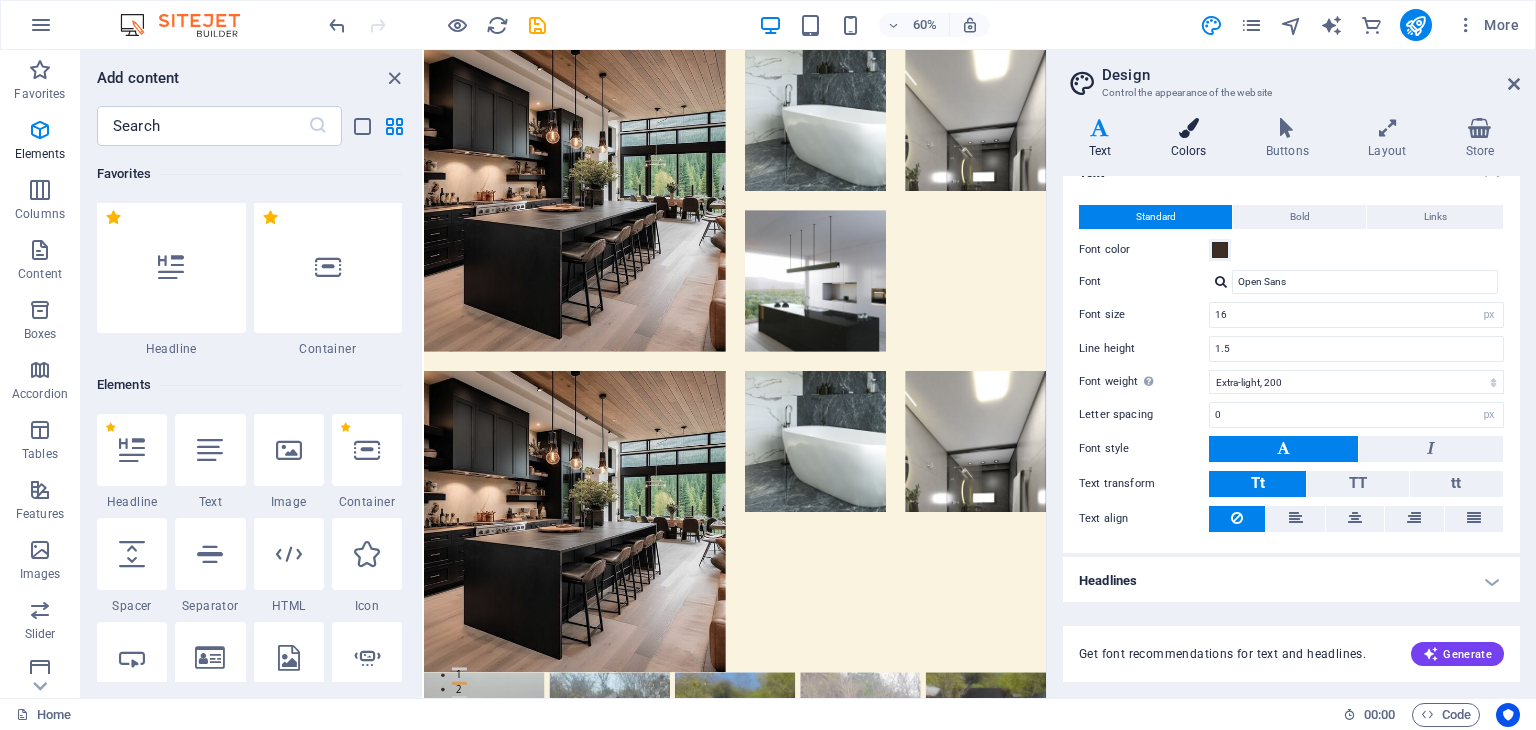 click at bounding box center (1188, 128) 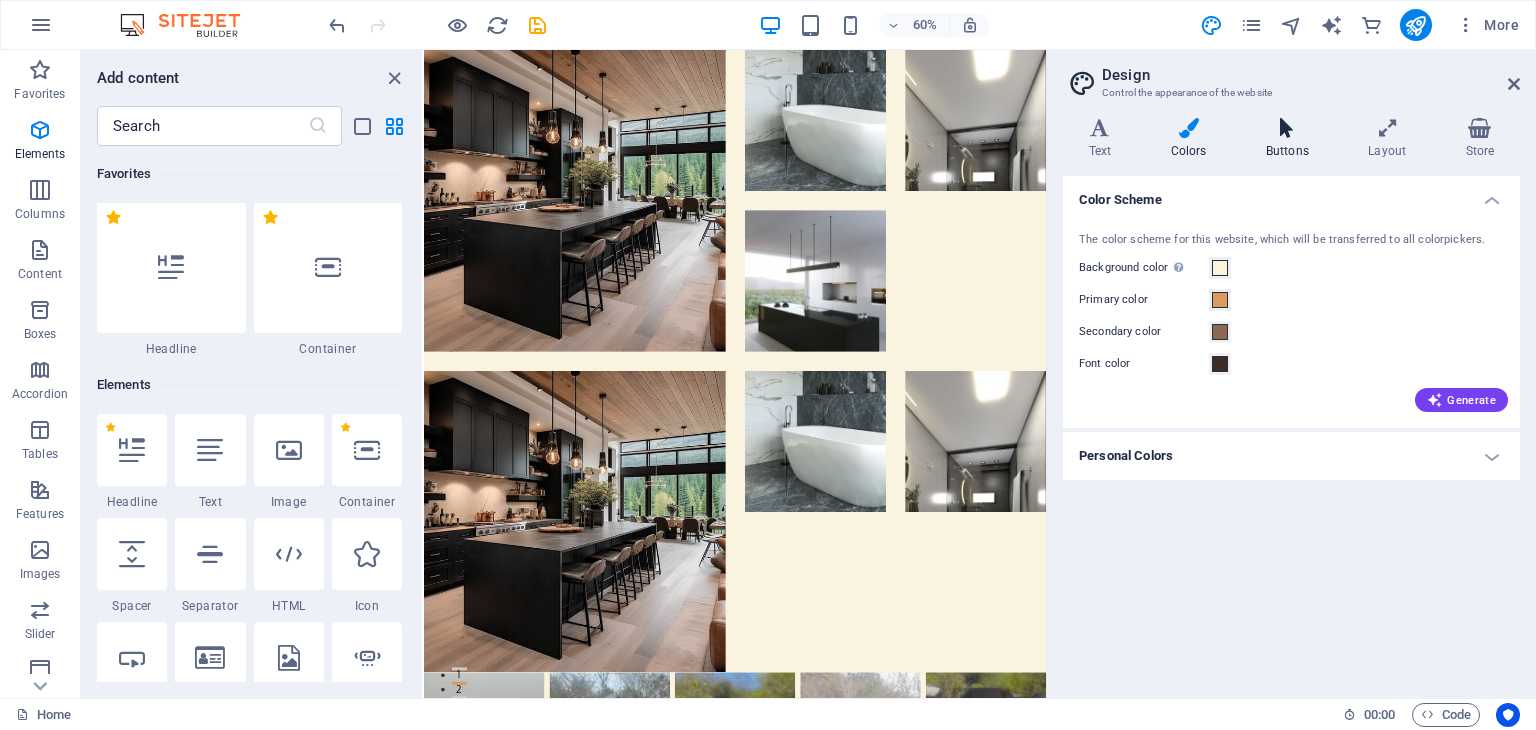 click on "Buttons" at bounding box center (1291, 139) 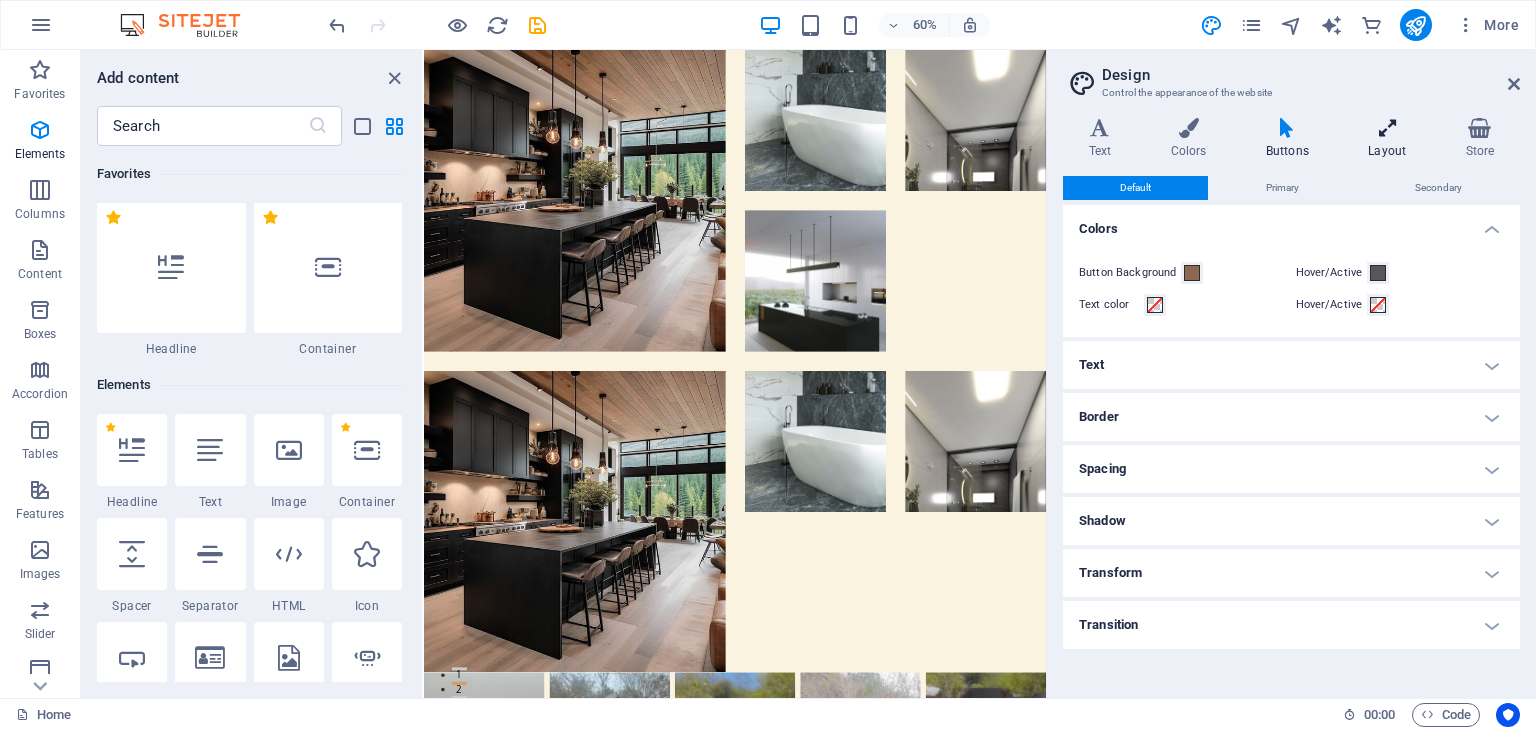 click at bounding box center (1387, 128) 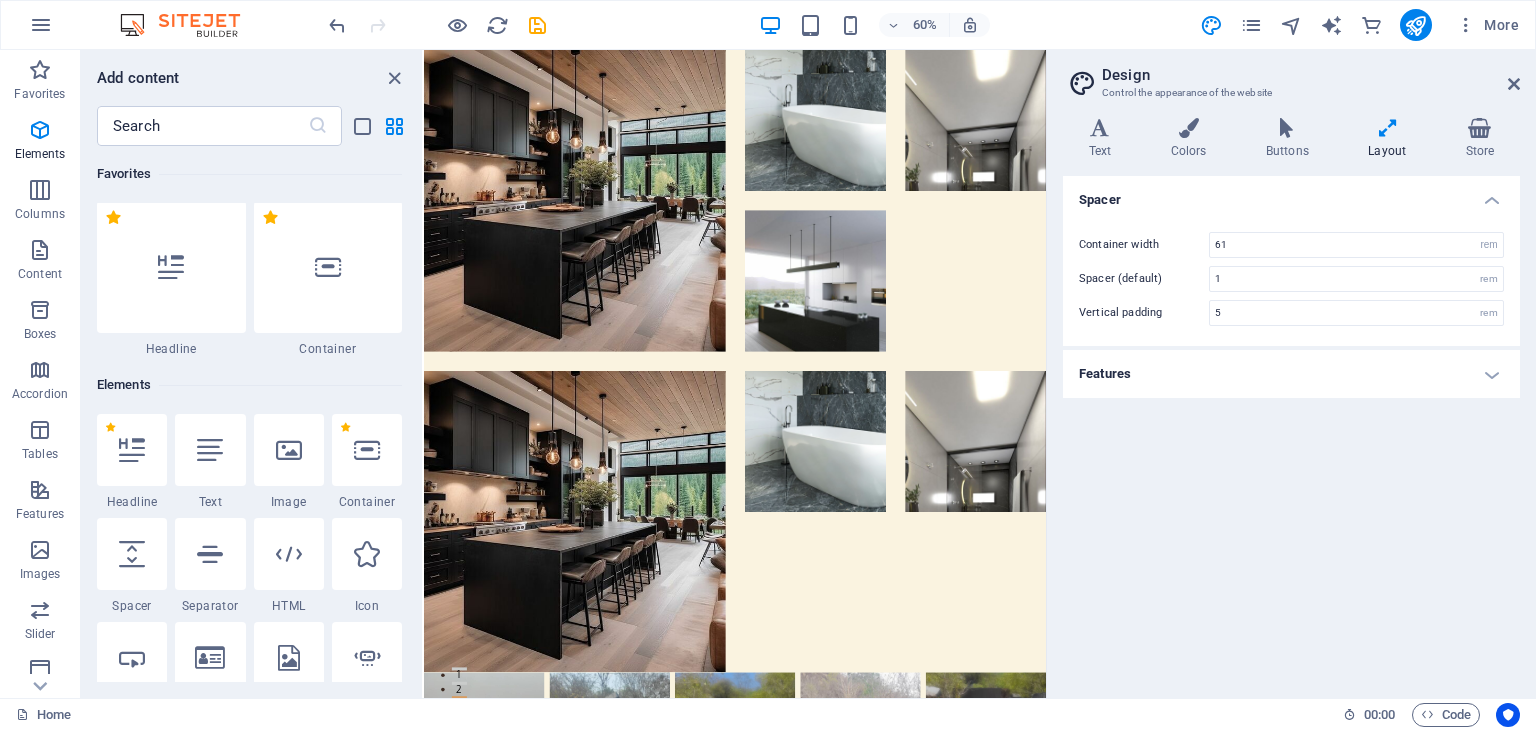 click on "Features" at bounding box center (1291, 374) 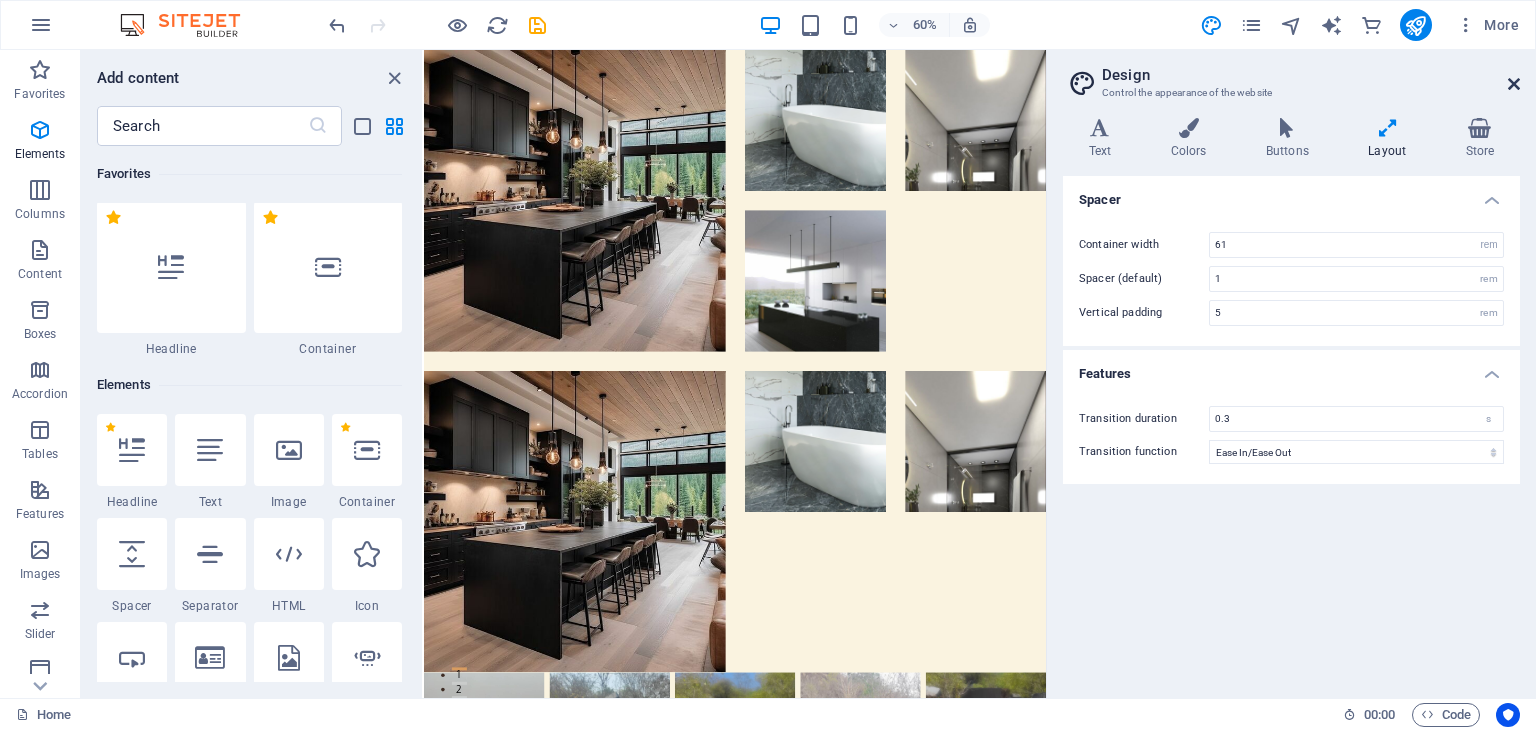 click at bounding box center (1514, 84) 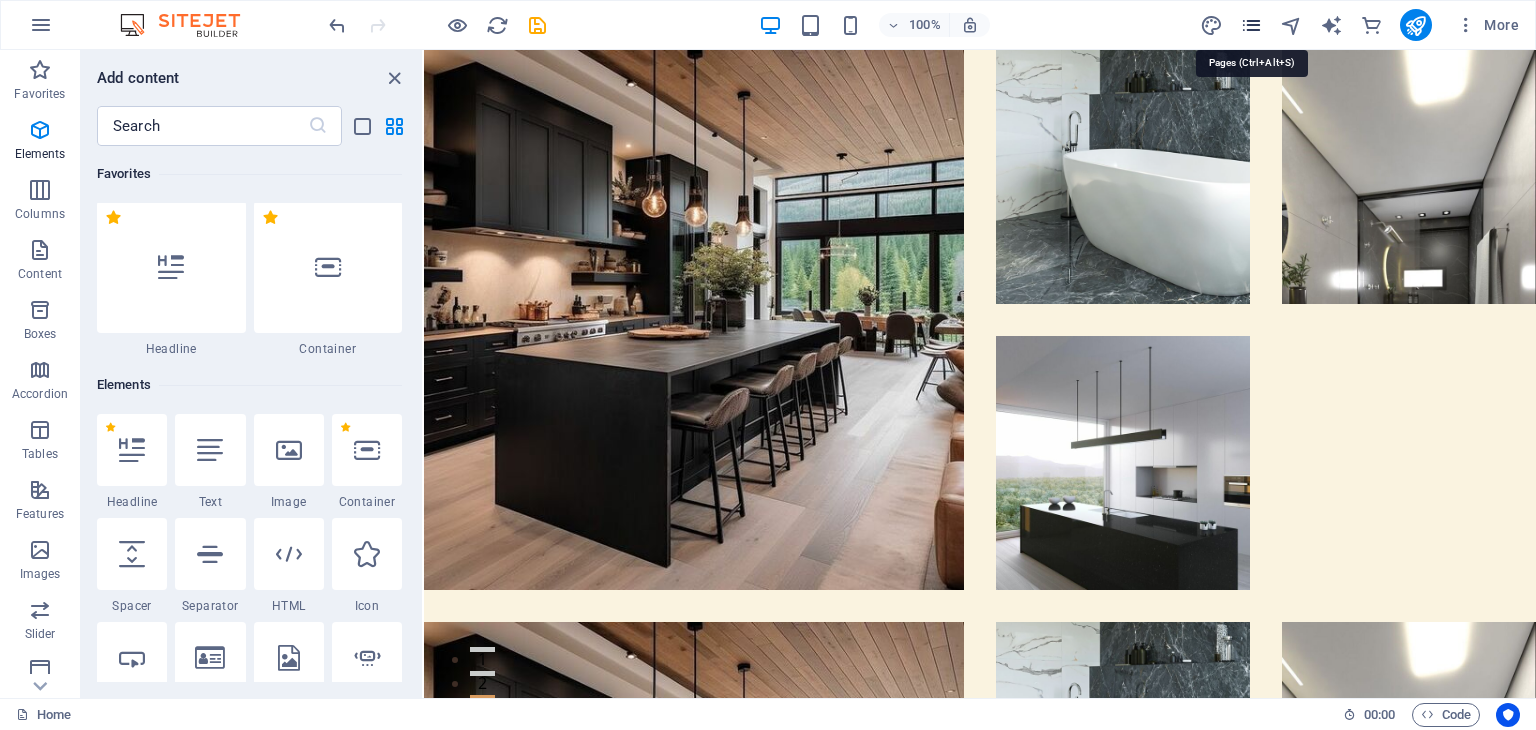 click at bounding box center [1251, 25] 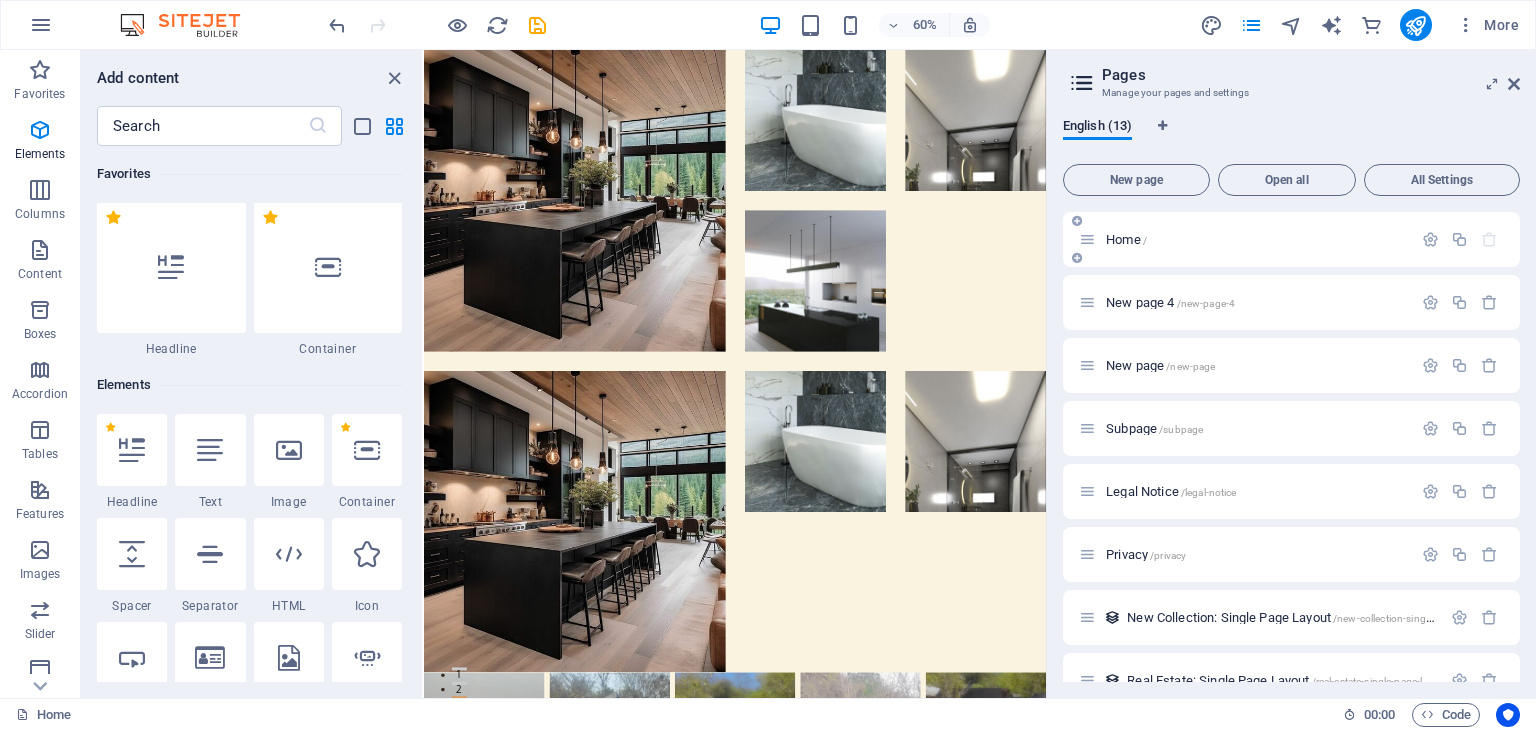 click on "Home /" at bounding box center [1256, 239] 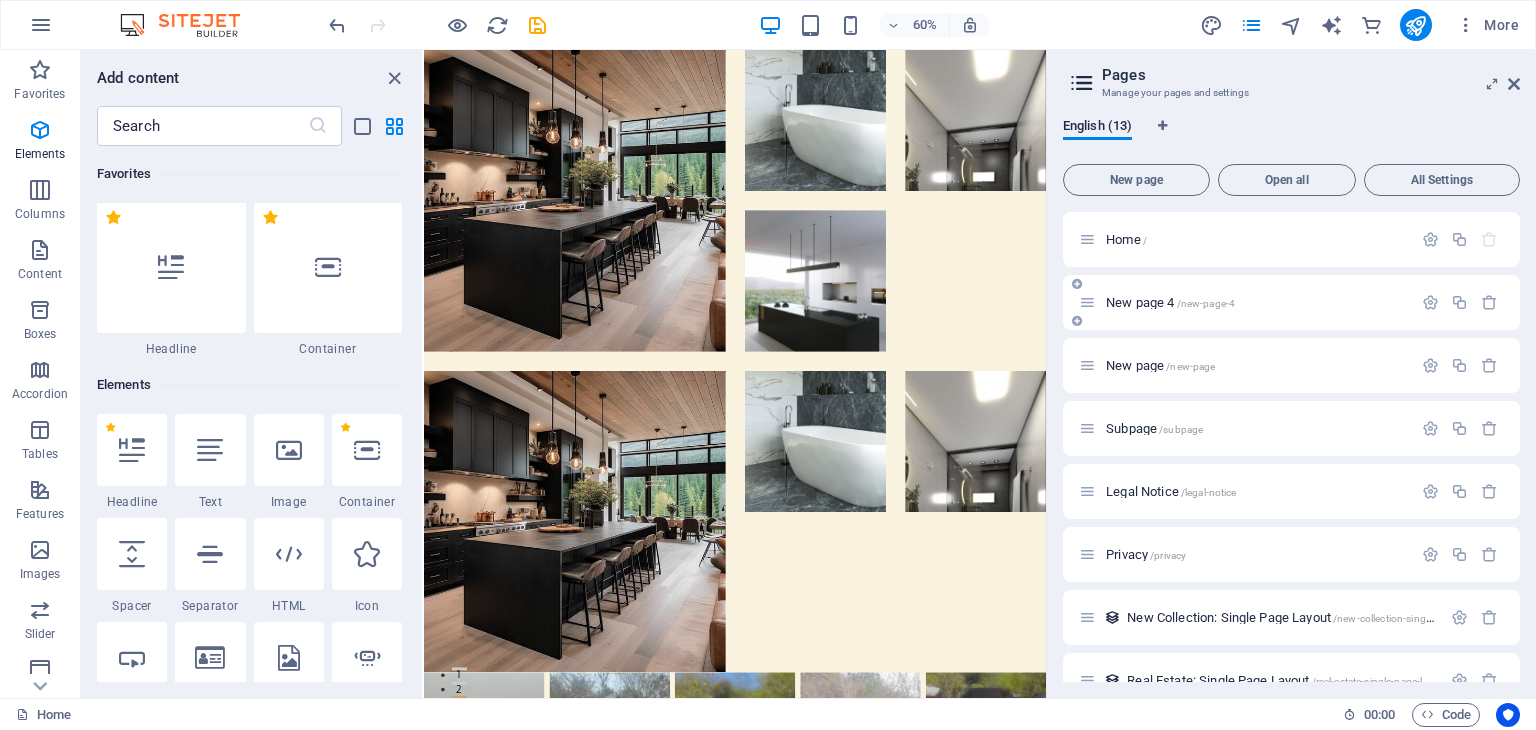 click on "New page 4 /new-page-4" at bounding box center [1170, 302] 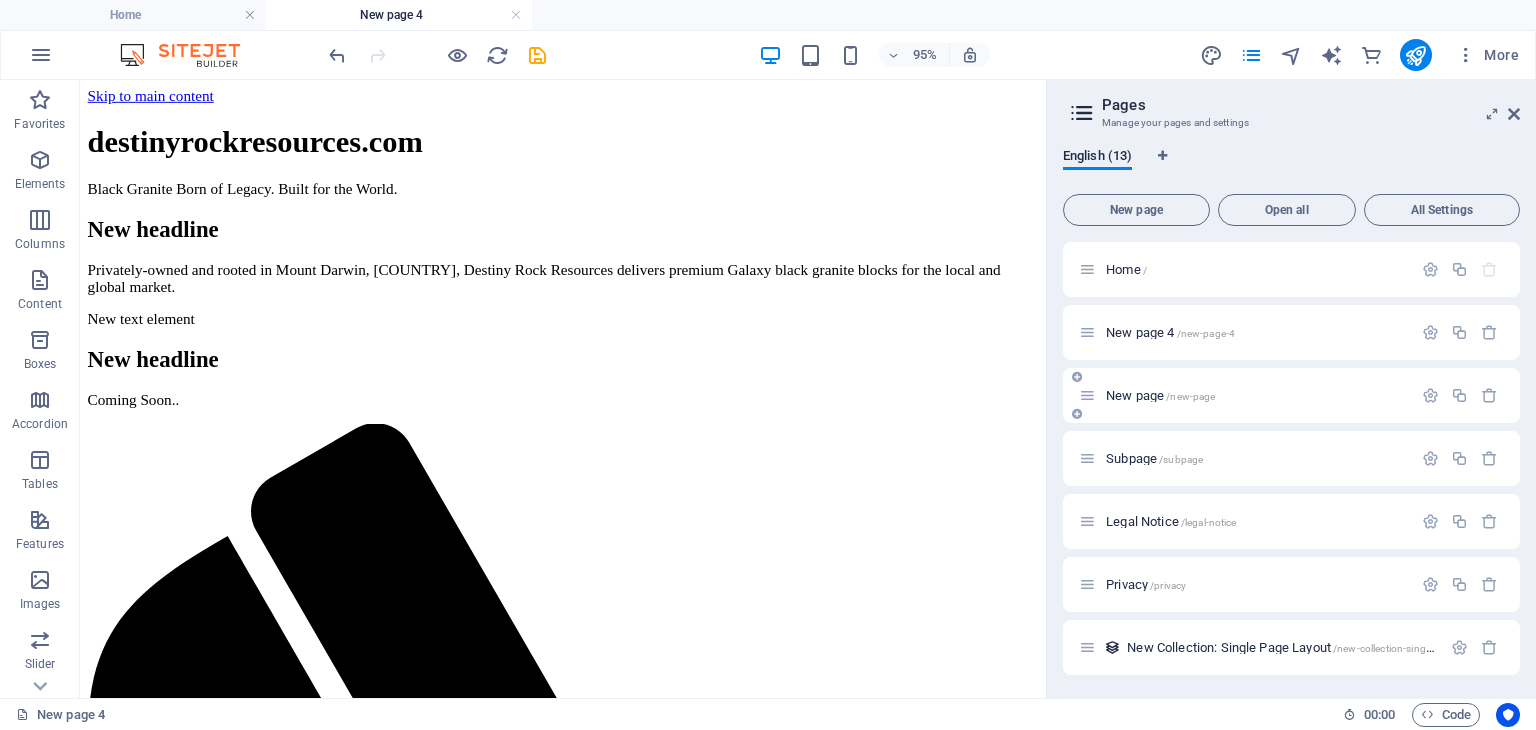 scroll, scrollTop: 0, scrollLeft: 0, axis: both 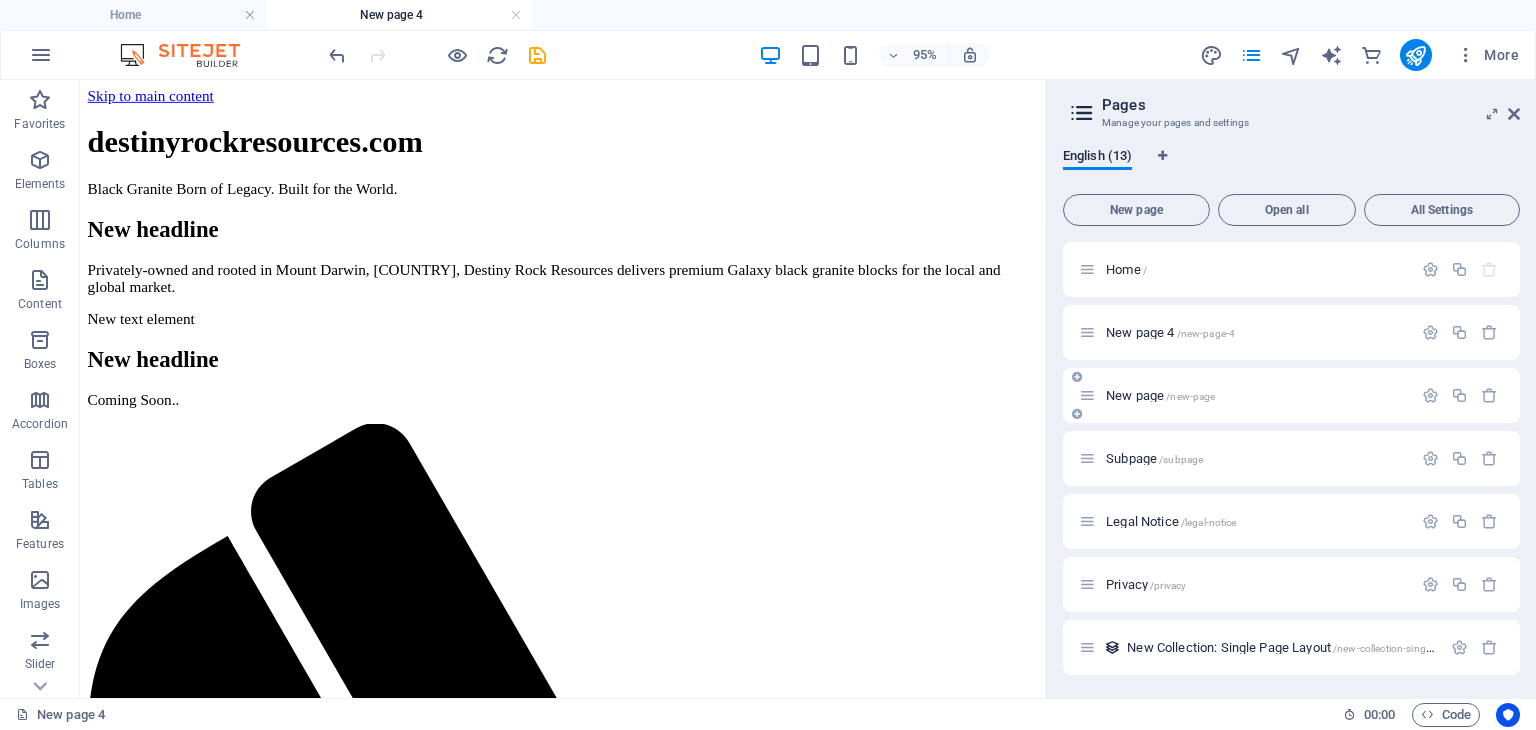 click on "New page /new-page" at bounding box center [1160, 395] 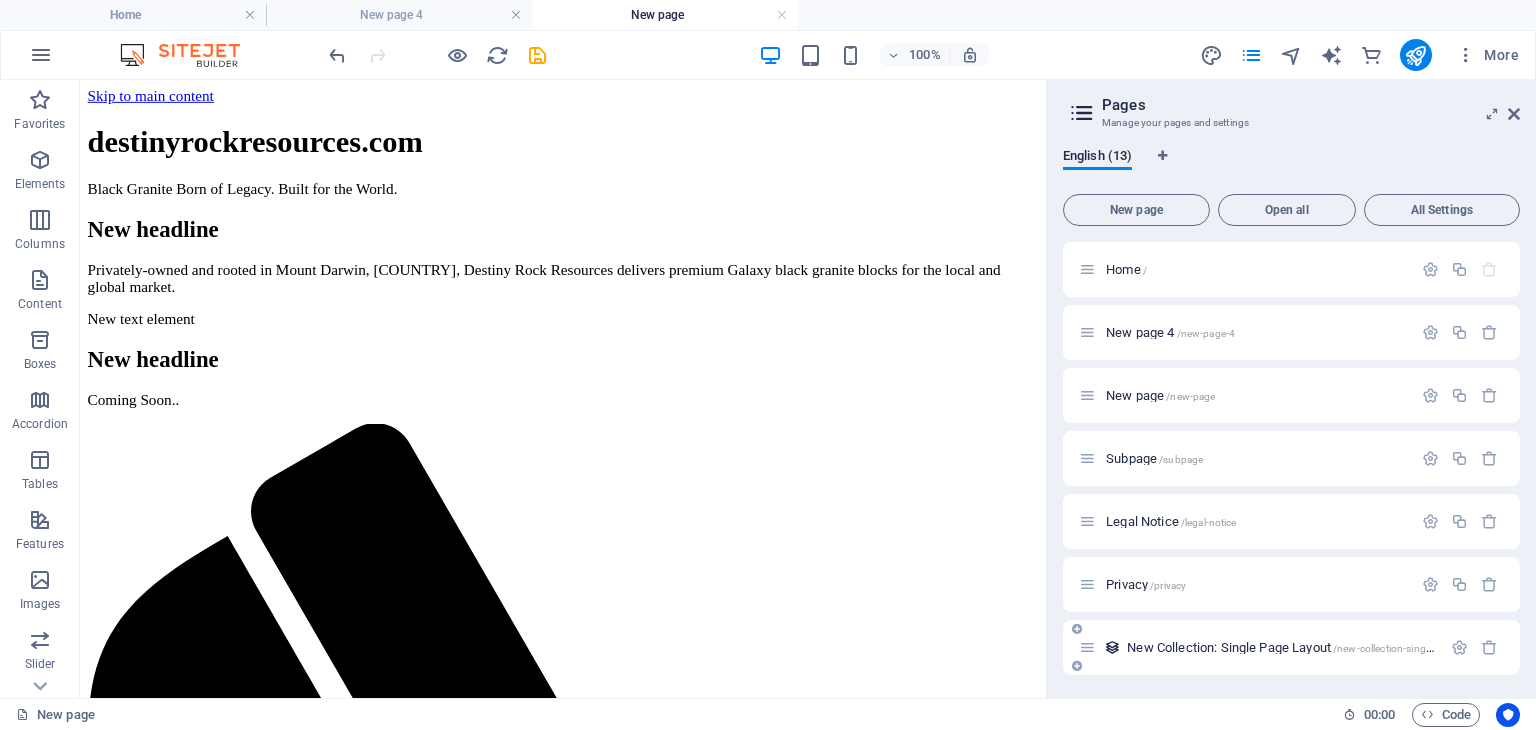 scroll, scrollTop: 0, scrollLeft: 0, axis: both 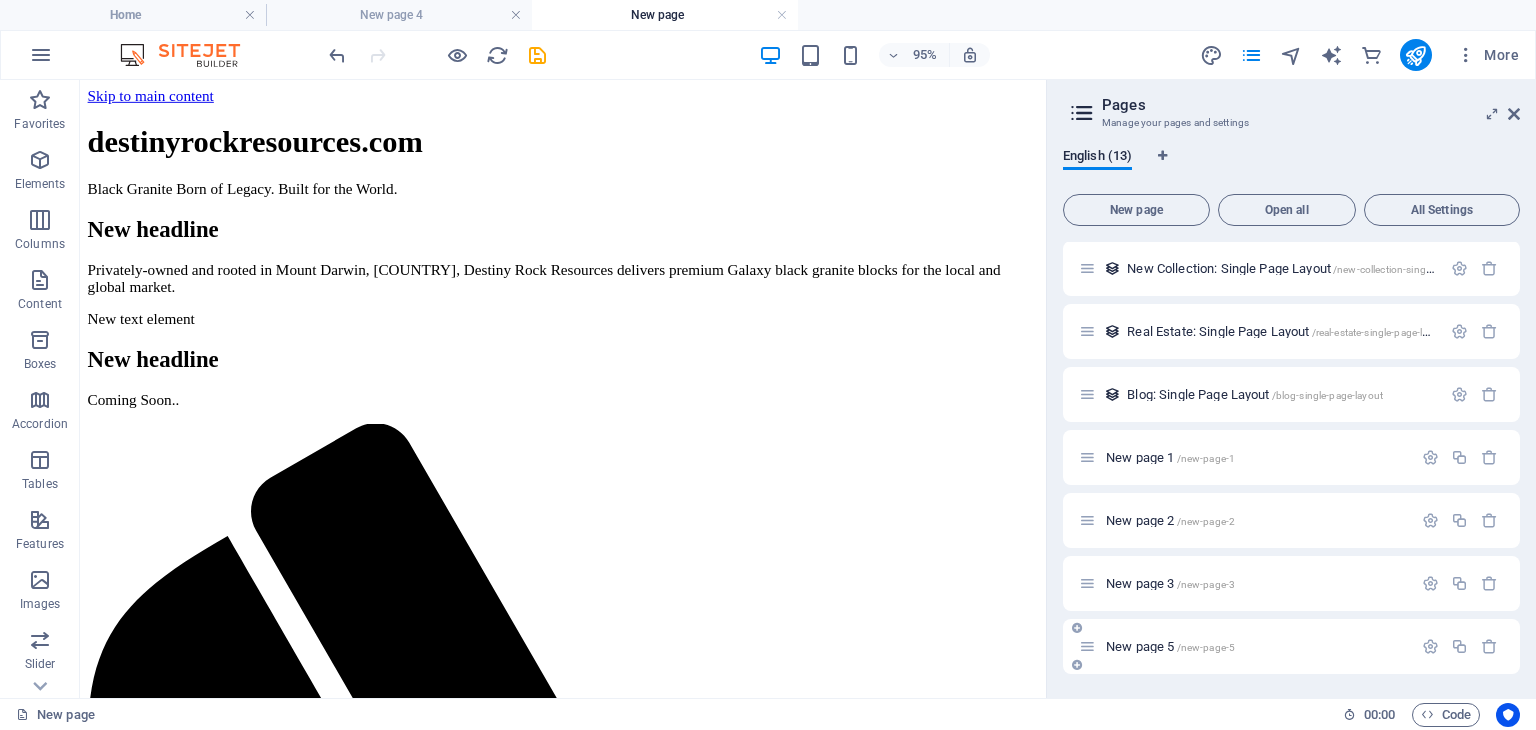 click on "New page 5 /new-page-5" at bounding box center [1291, 646] 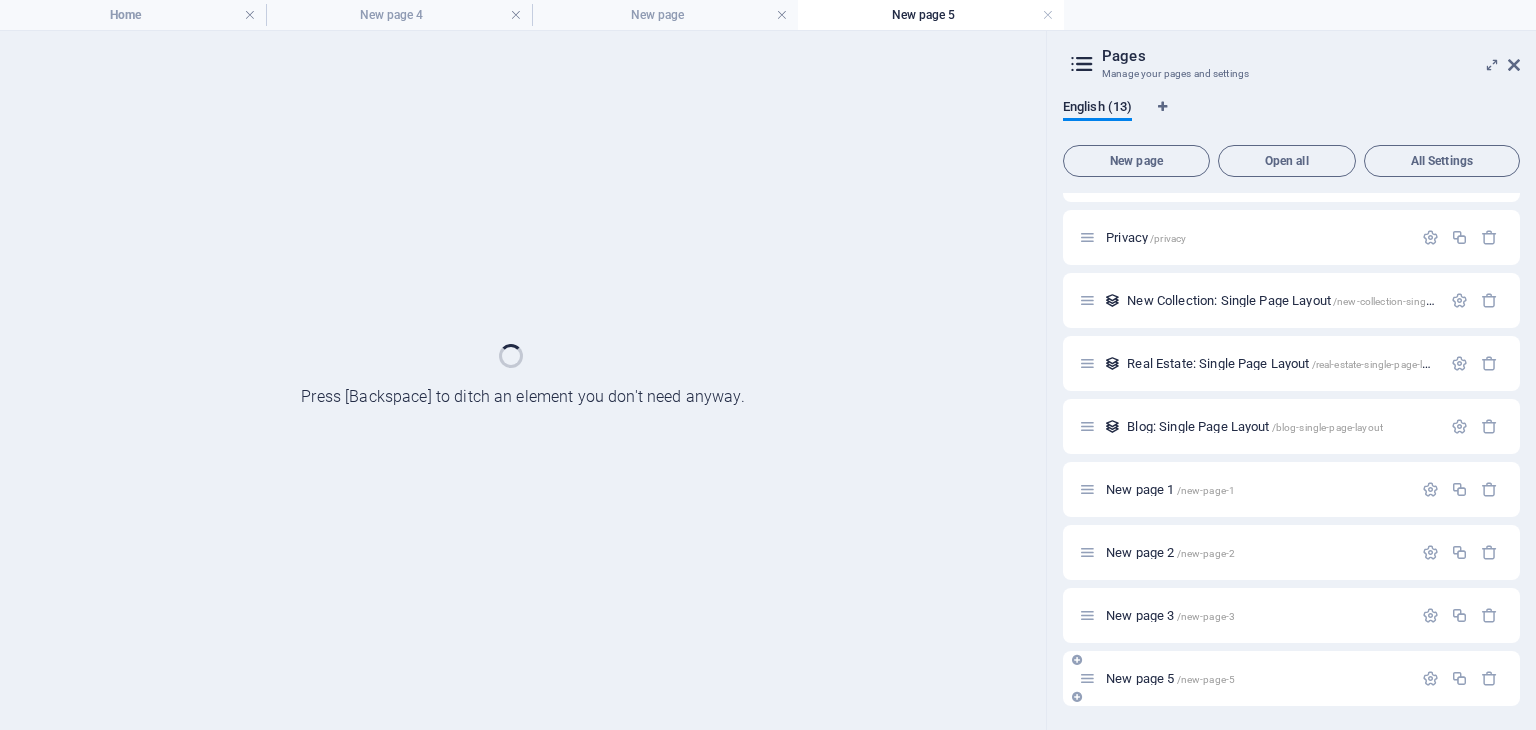 scroll, scrollTop: 298, scrollLeft: 0, axis: vertical 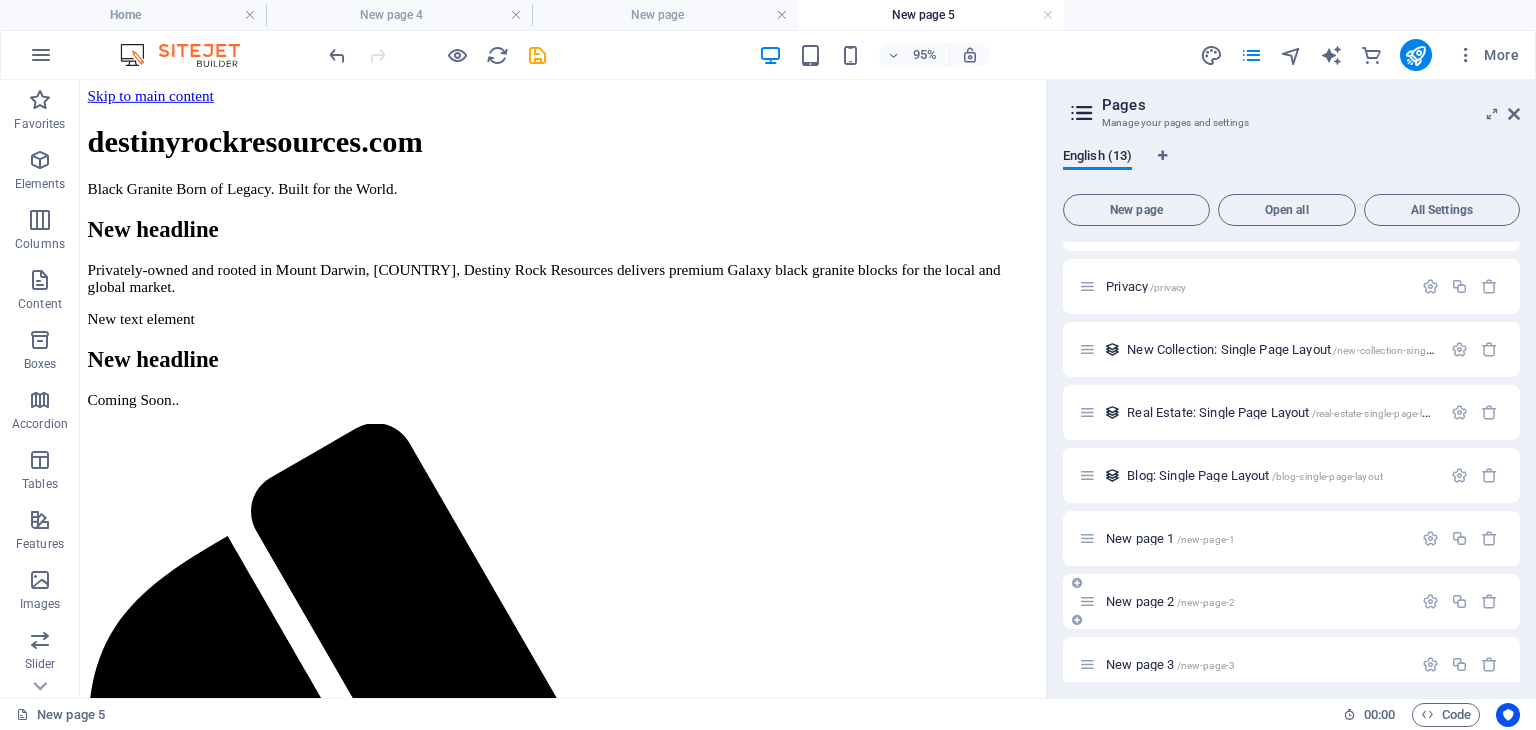 click on "/new-page-2" at bounding box center [1206, 602] 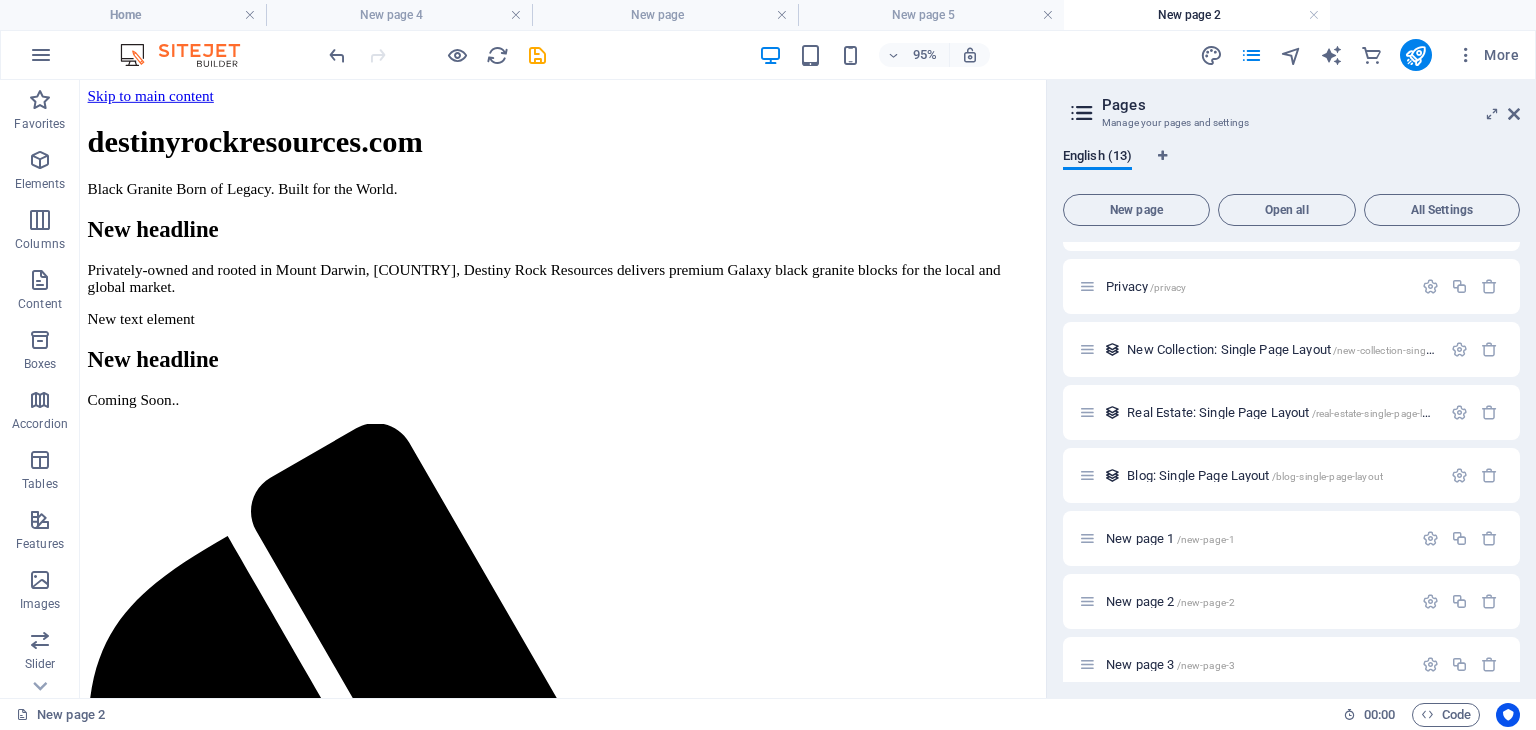 scroll, scrollTop: 0, scrollLeft: 0, axis: both 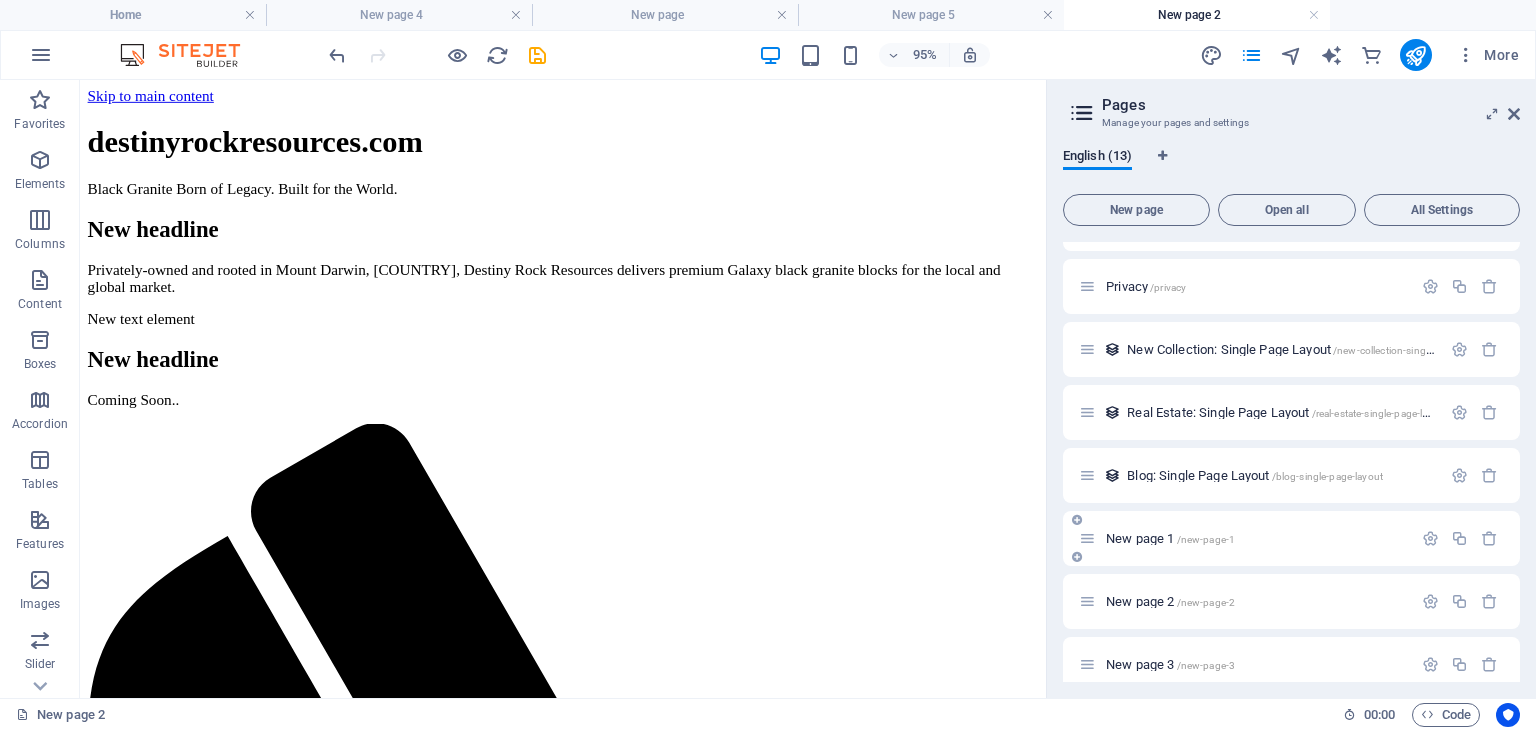 click on "New page 1 /new-page-1" at bounding box center (1170, 538) 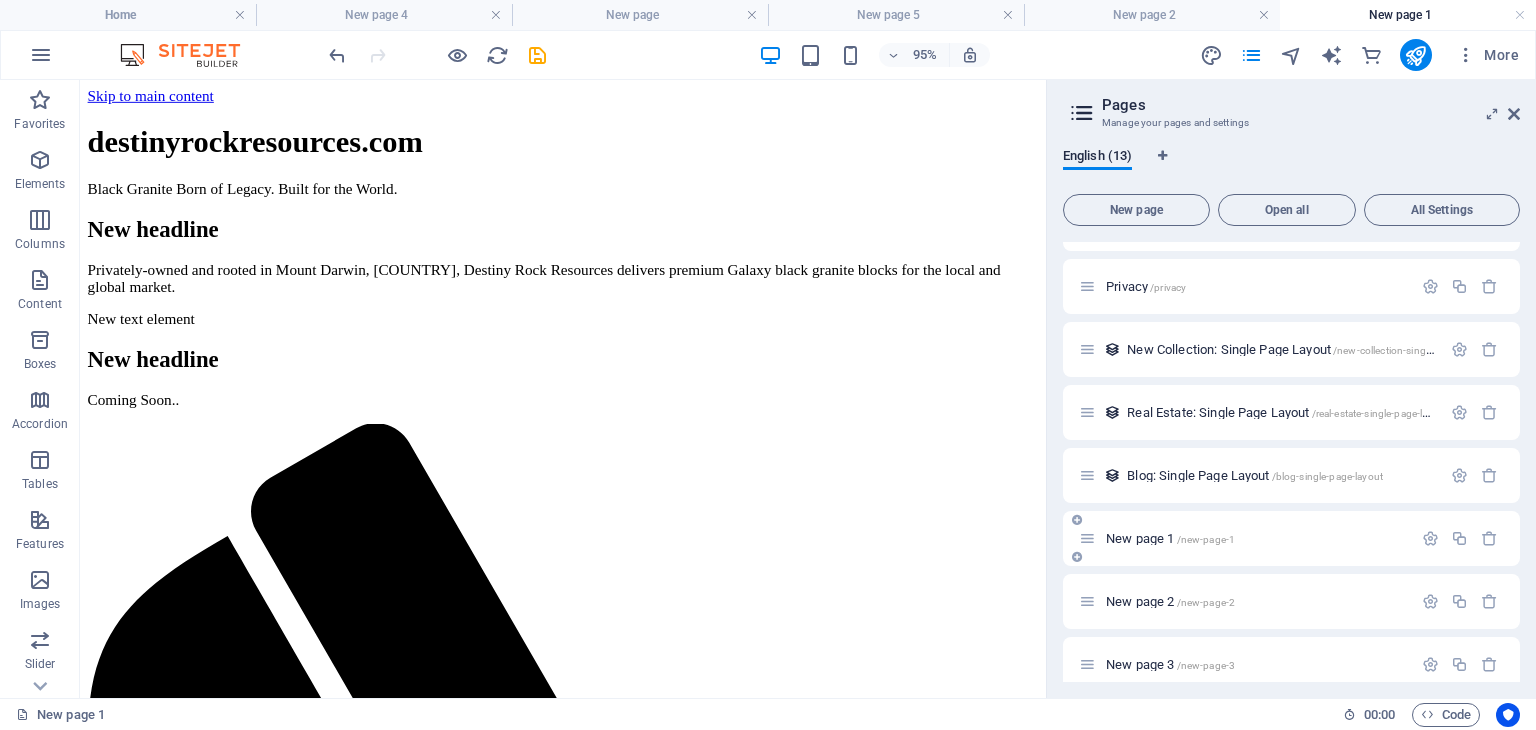 scroll, scrollTop: 0, scrollLeft: 0, axis: both 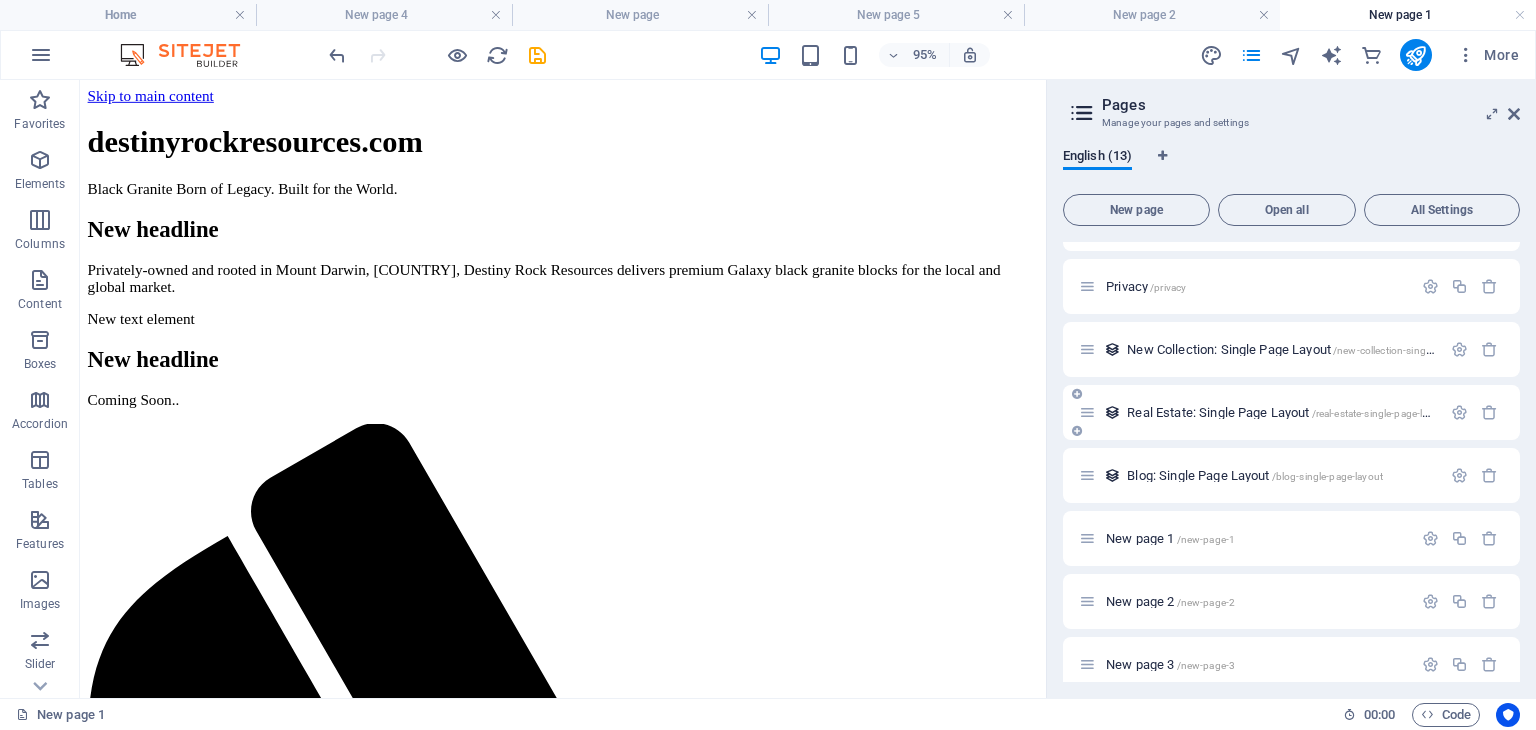 click on "Real Estate: Single Page Layout /real-estate-single-page-layout" at bounding box center [1260, 412] 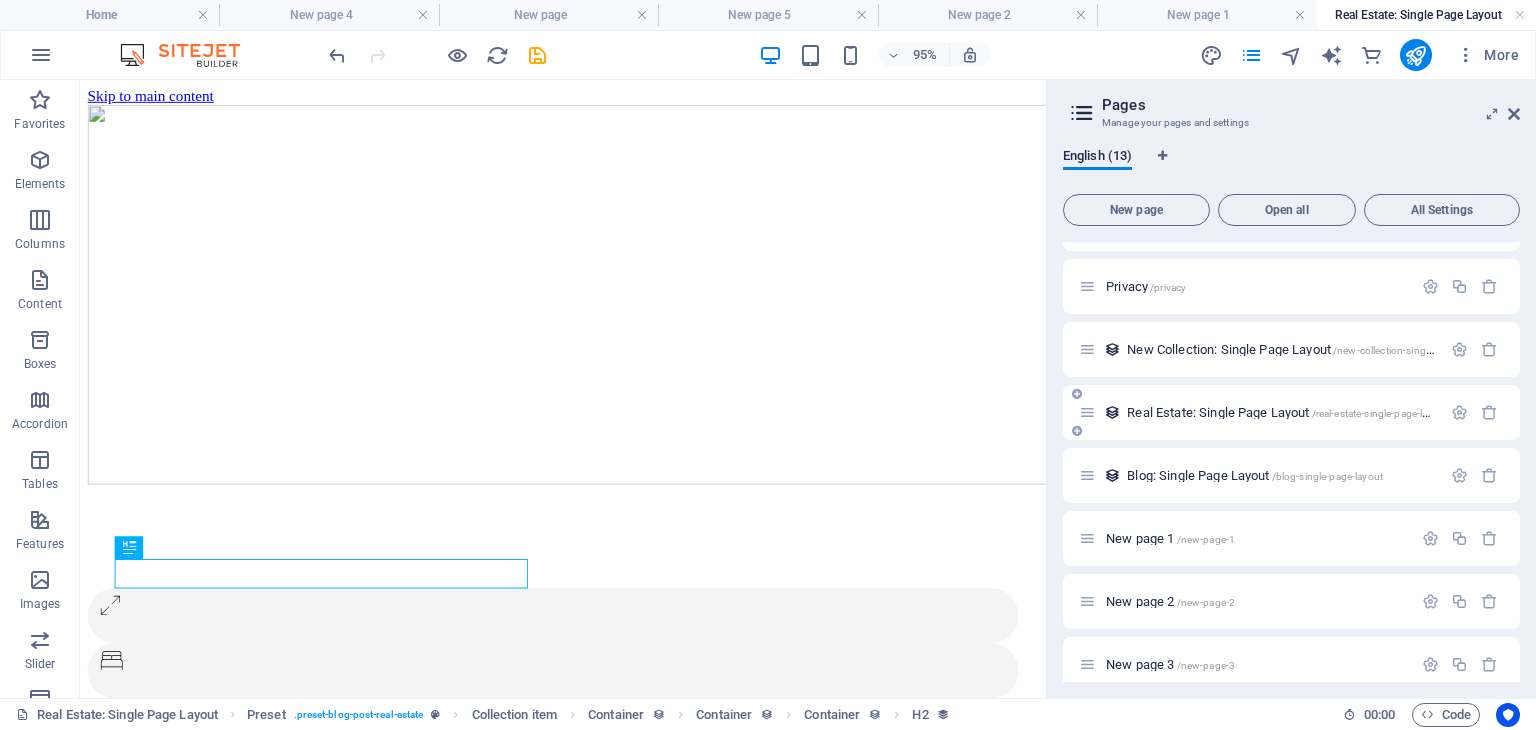 scroll, scrollTop: 0, scrollLeft: 0, axis: both 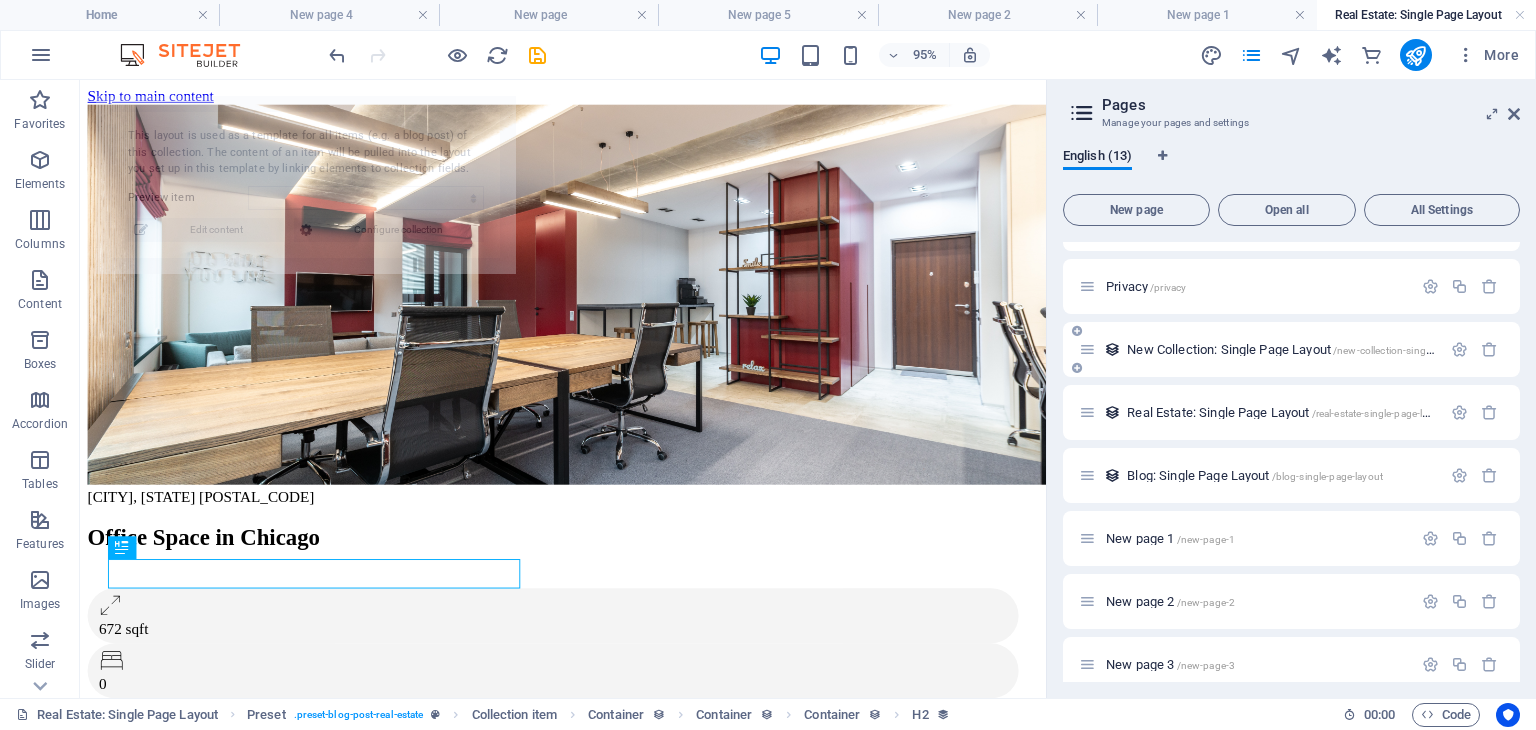 select on "687e29729317ea75720cf063" 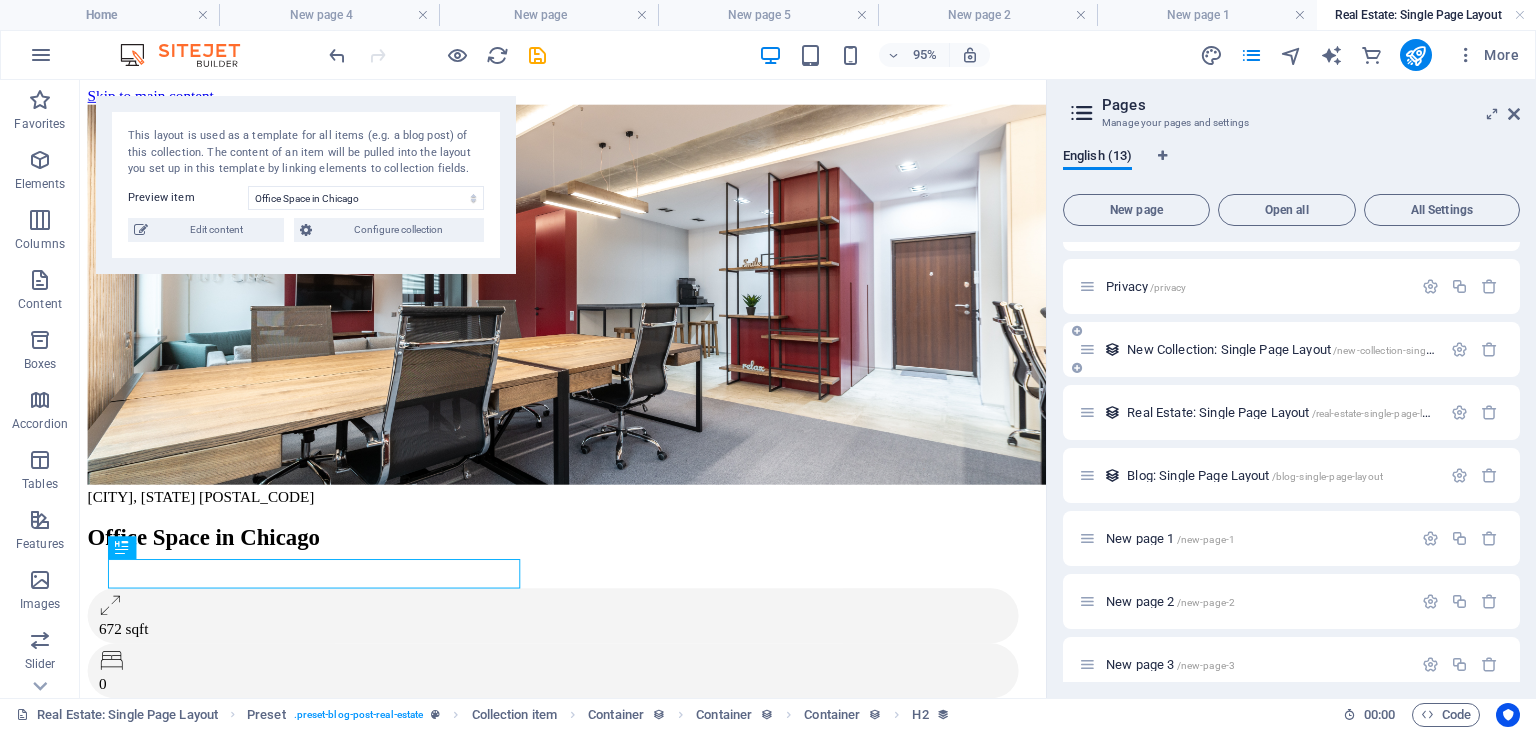 click on "New Collection: Single Page Layout /new-collection-single-page-layout" at bounding box center [1291, 349] 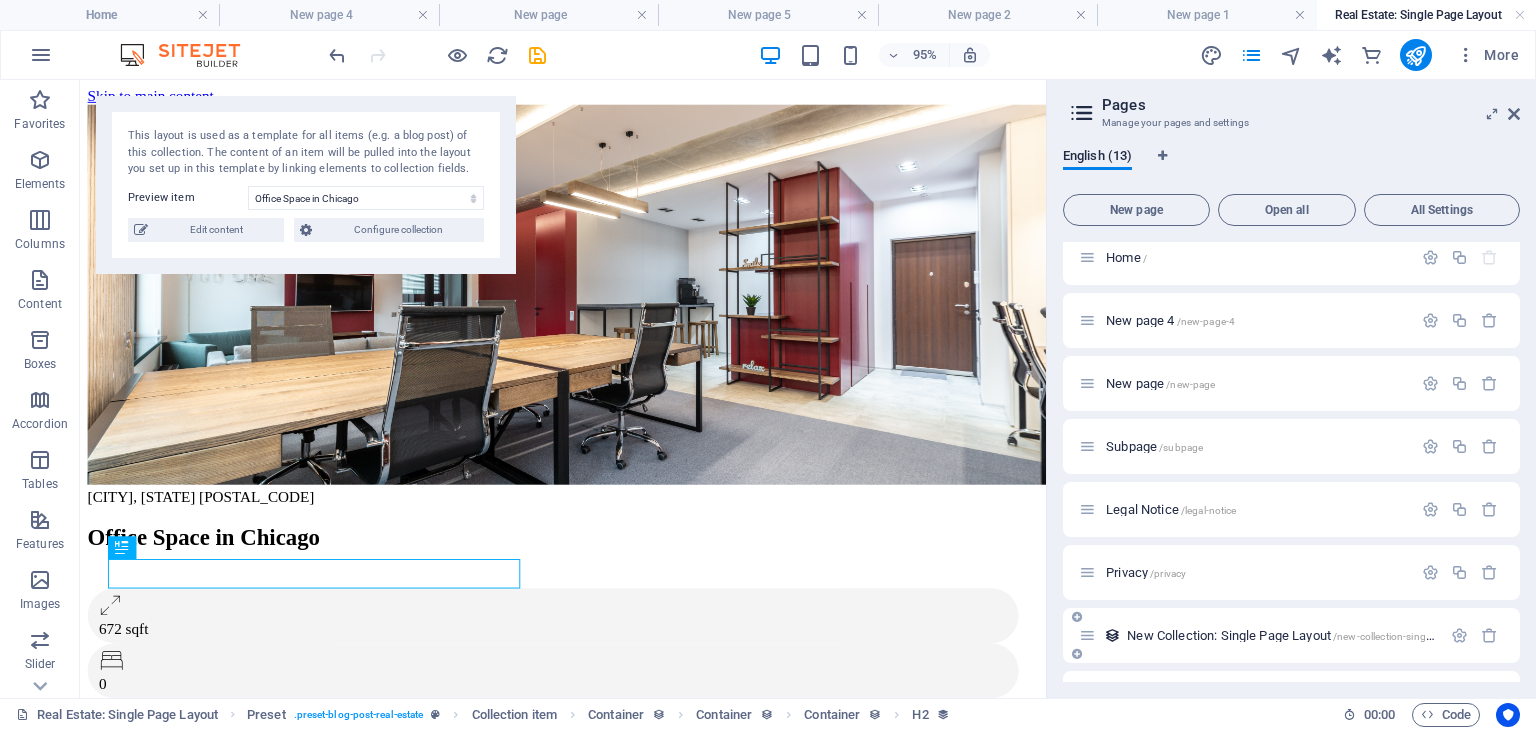 scroll, scrollTop: 0, scrollLeft: 0, axis: both 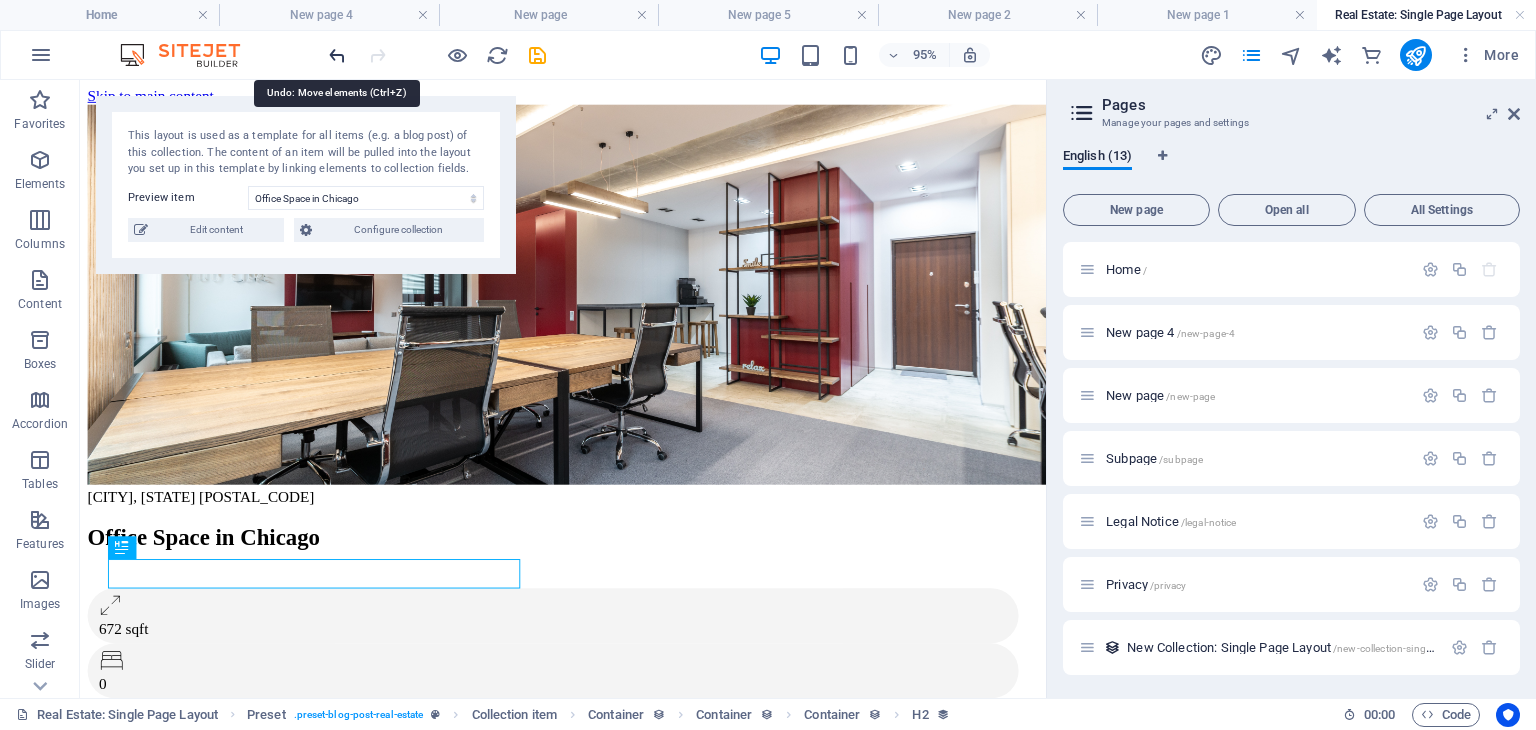 click at bounding box center [337, 55] 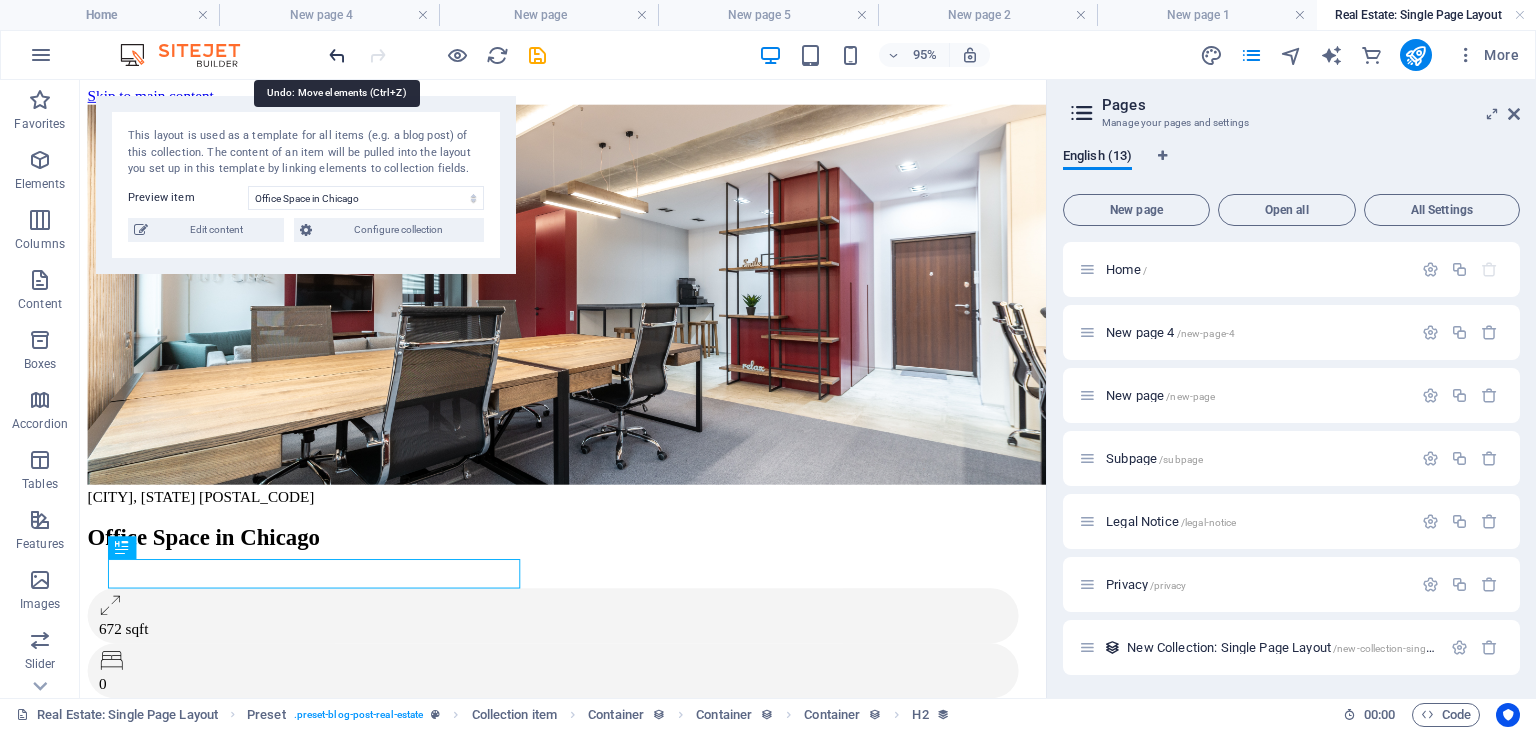 click at bounding box center (337, 55) 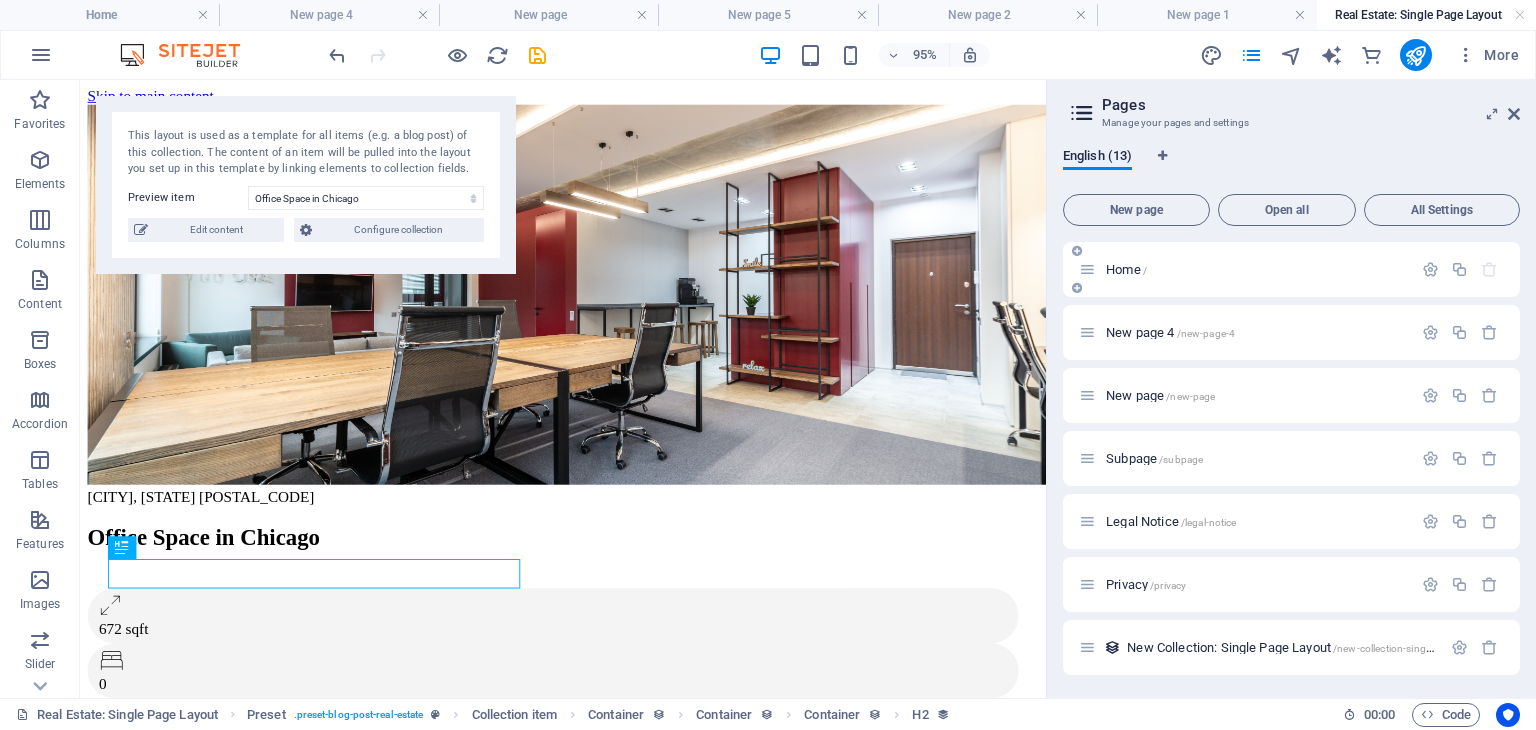 click on "Home /" at bounding box center [1245, 269] 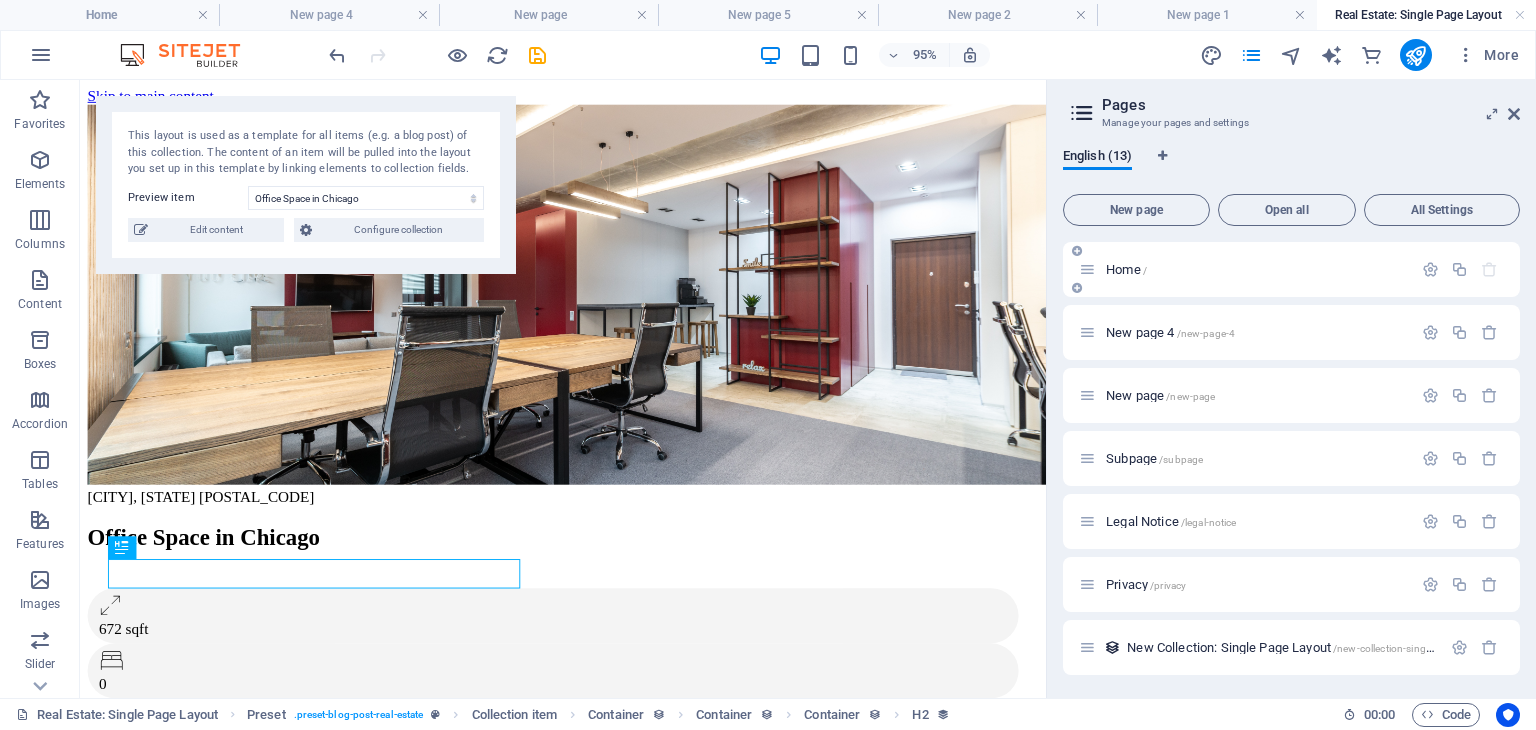 click on "Home /" at bounding box center (1126, 269) 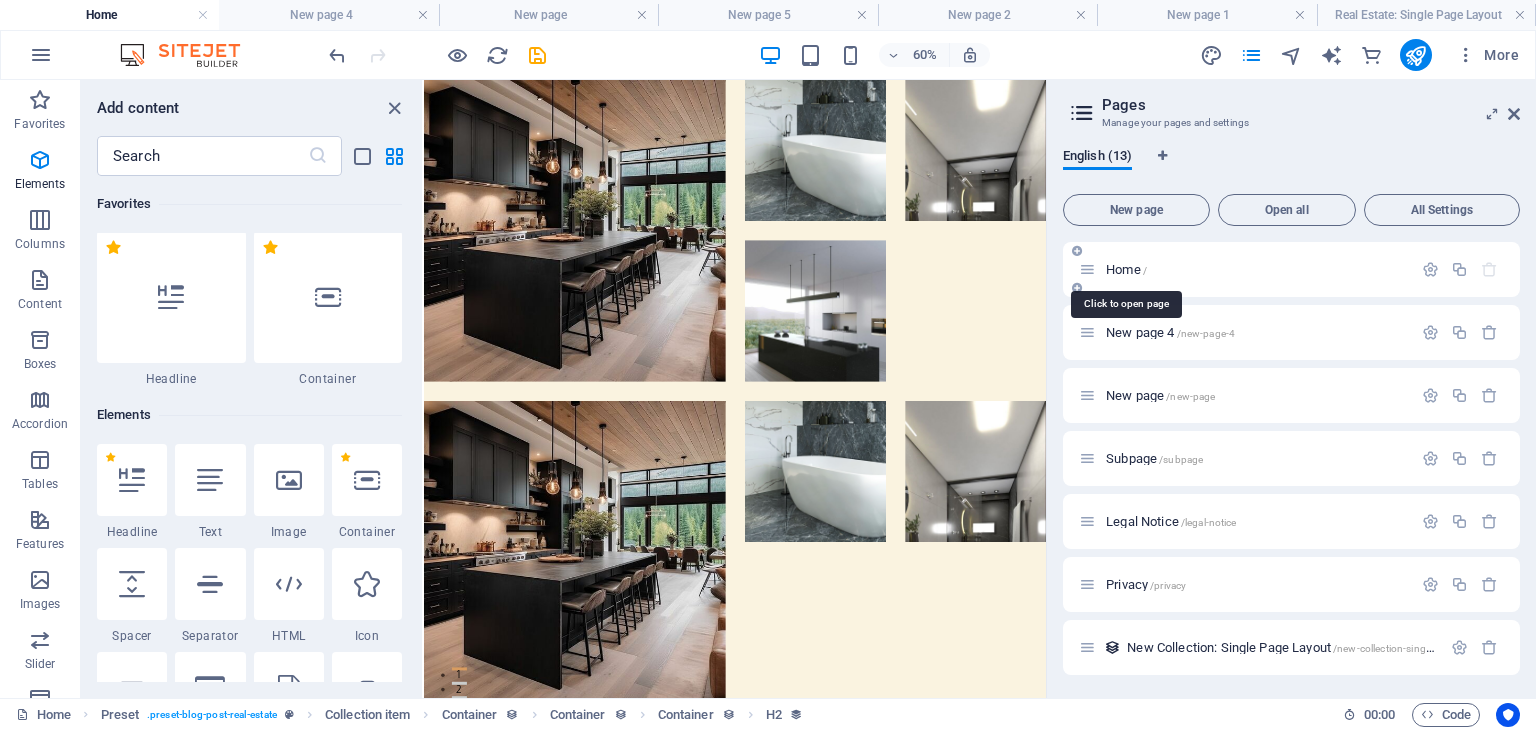 click on "Home /" at bounding box center (1126, 269) 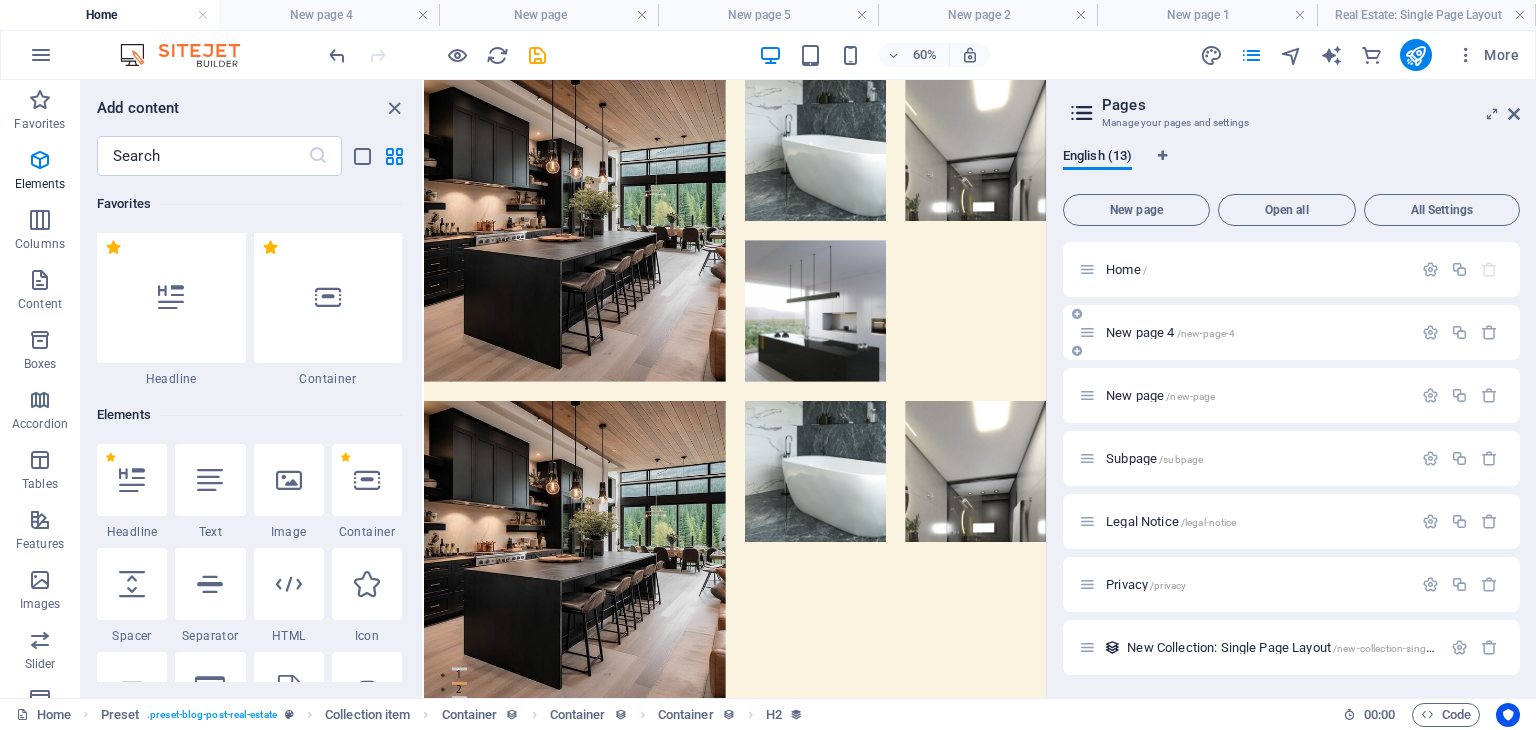 click on "New page 4 /new-page-4" at bounding box center (1170, 332) 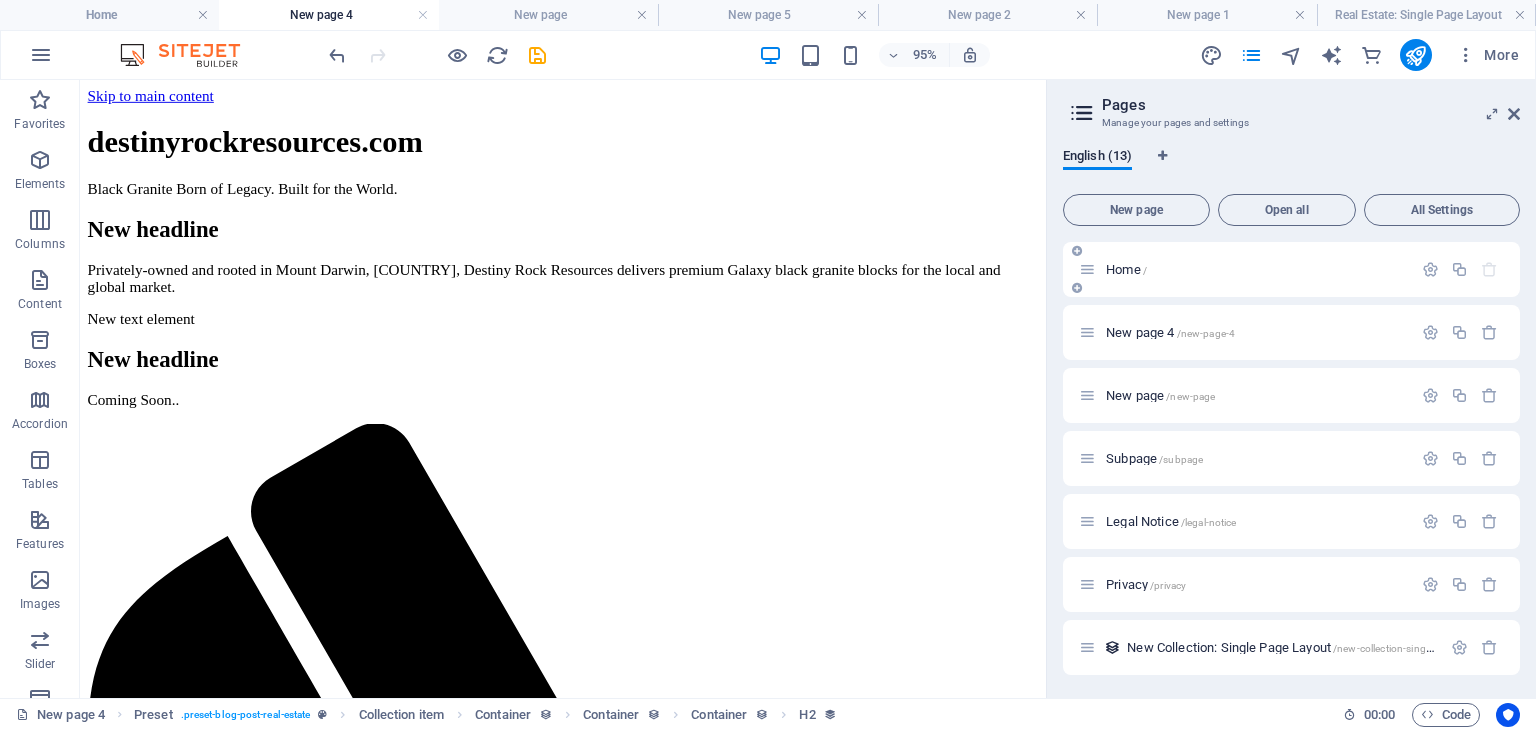 click on "Home /" at bounding box center (1126, 269) 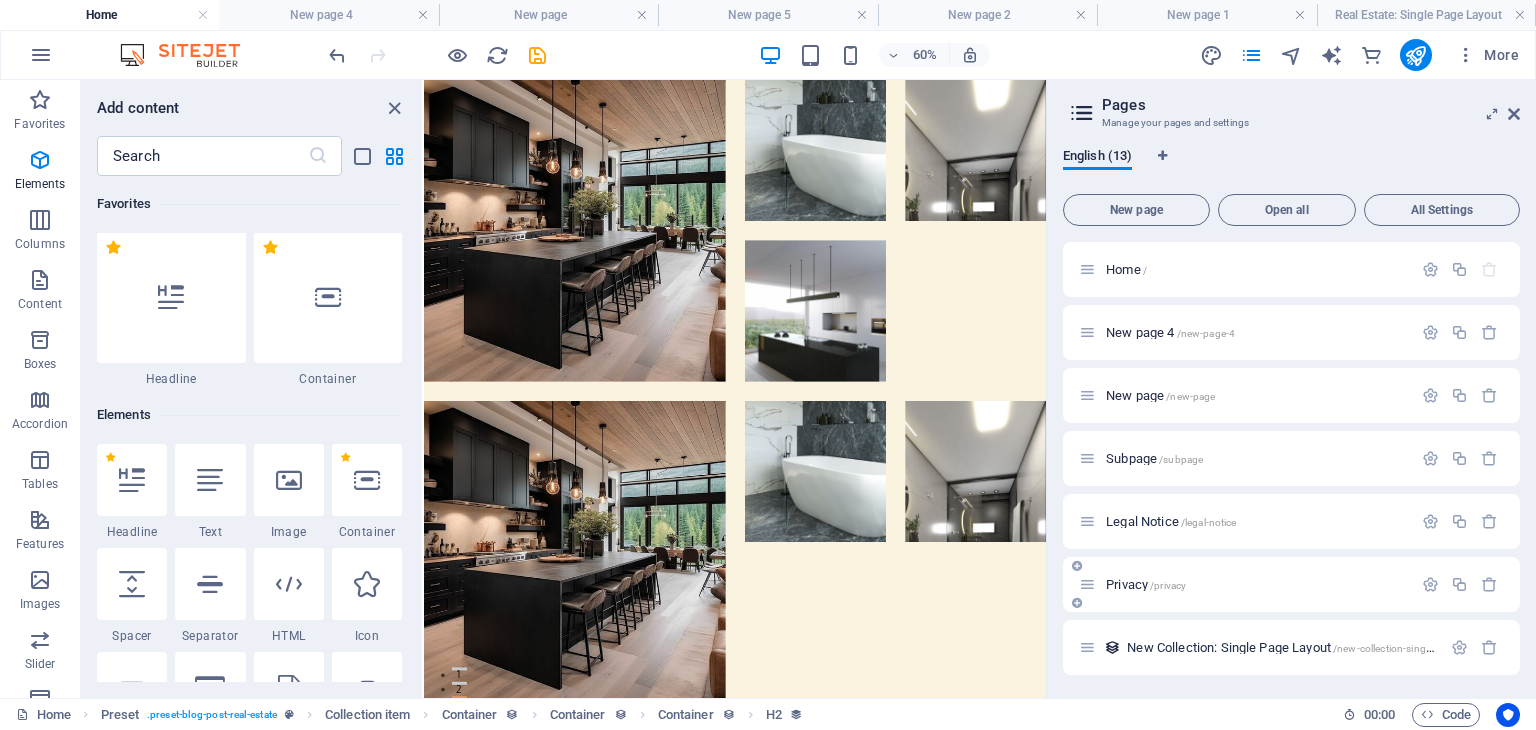 drag, startPoint x: 1106, startPoint y: 265, endPoint x: 1116, endPoint y: 606, distance: 341.1466 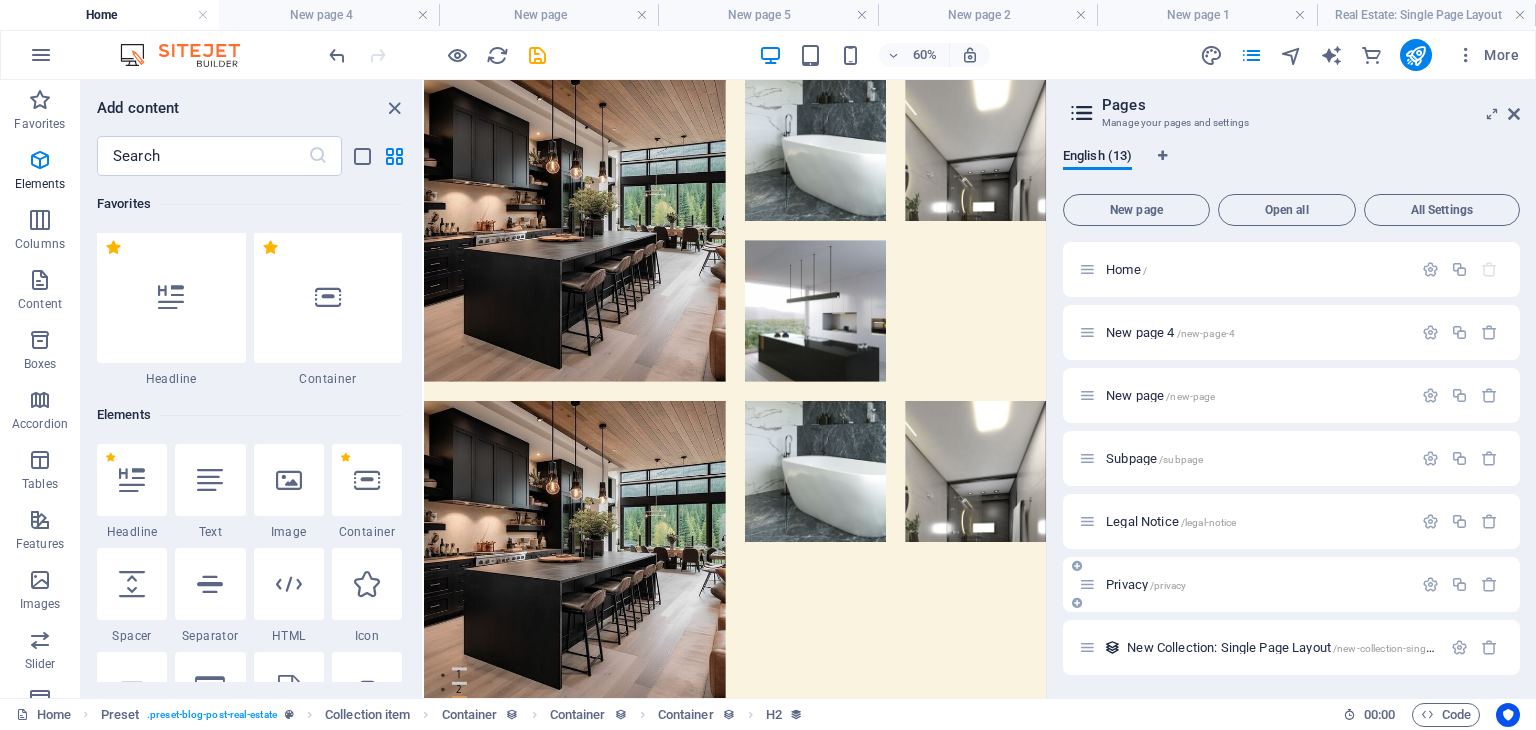 click on "Home / New page 4 /new-page-4 New page /new-page Subpage /subpage Legal Notice /legal-notice Privacy /privacy New Collection: Single Page Layout /new-collection-single-page-layout Real Estate: Single Page Layout /real-estate-single-page-layout Blog: Single Page Layout /blog-single-page-layout New page 1 /new-page-1 New page 2 /new-page-2 New page 3 /new-page-3 New page 5 /new-page-5" at bounding box center (1291, 647) 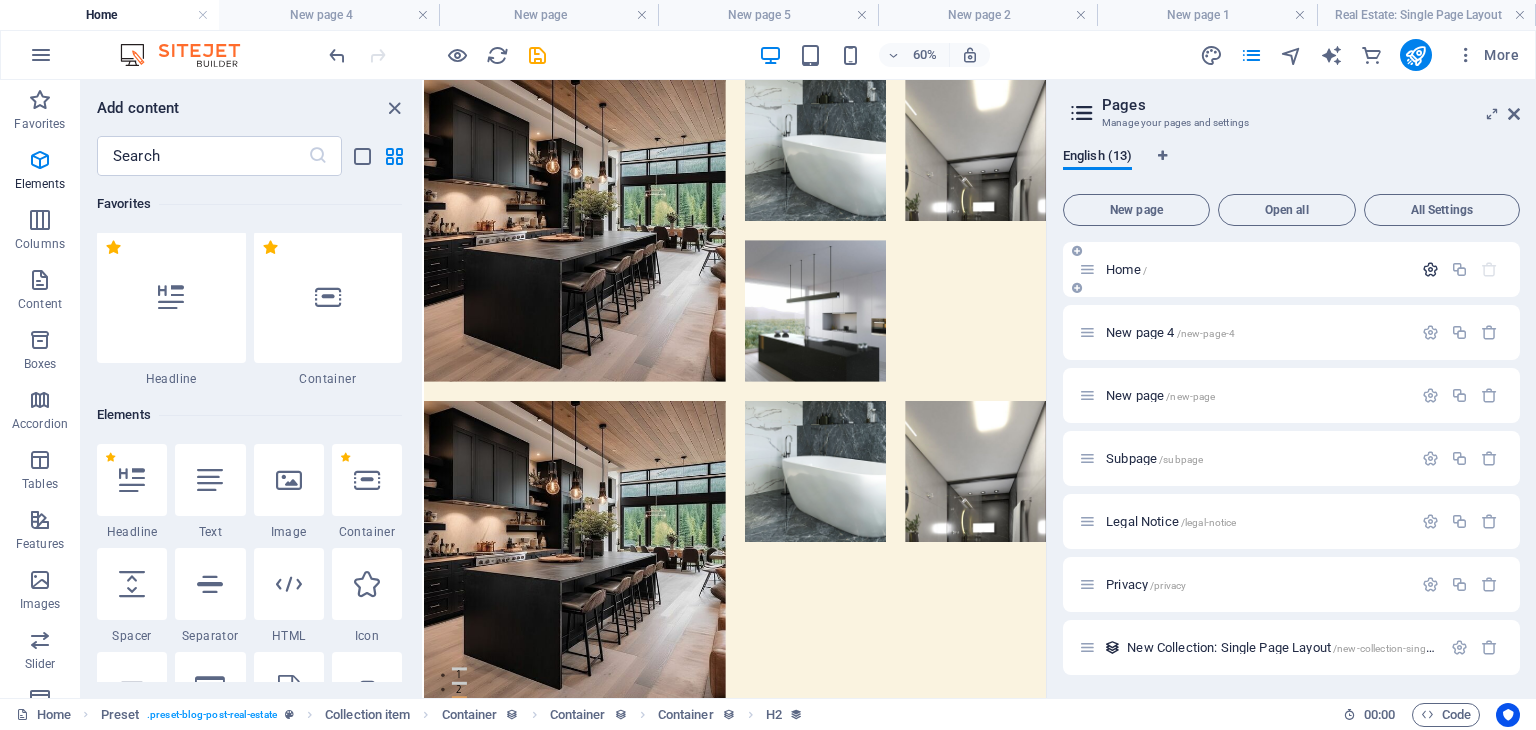 click at bounding box center (1430, 269) 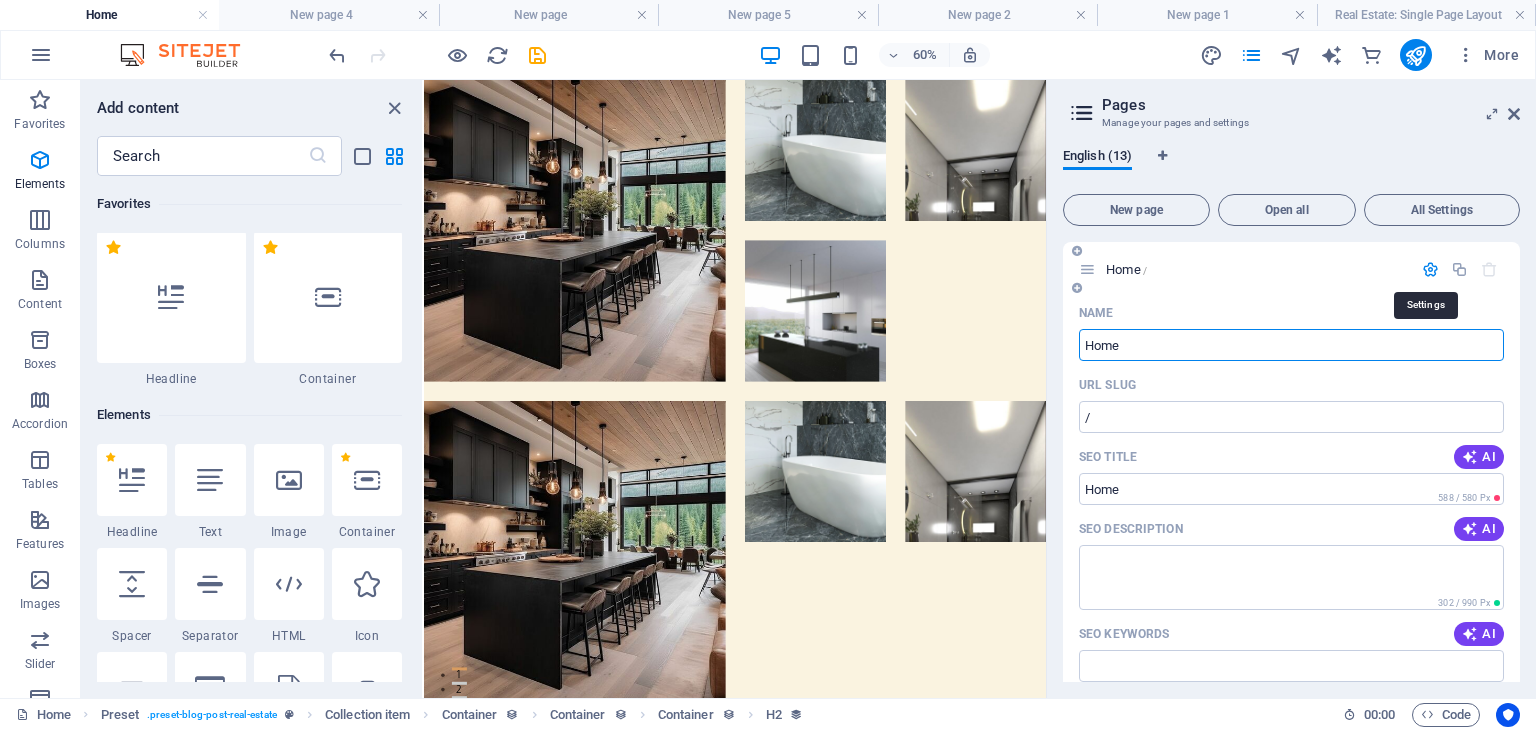 click at bounding box center (1430, 269) 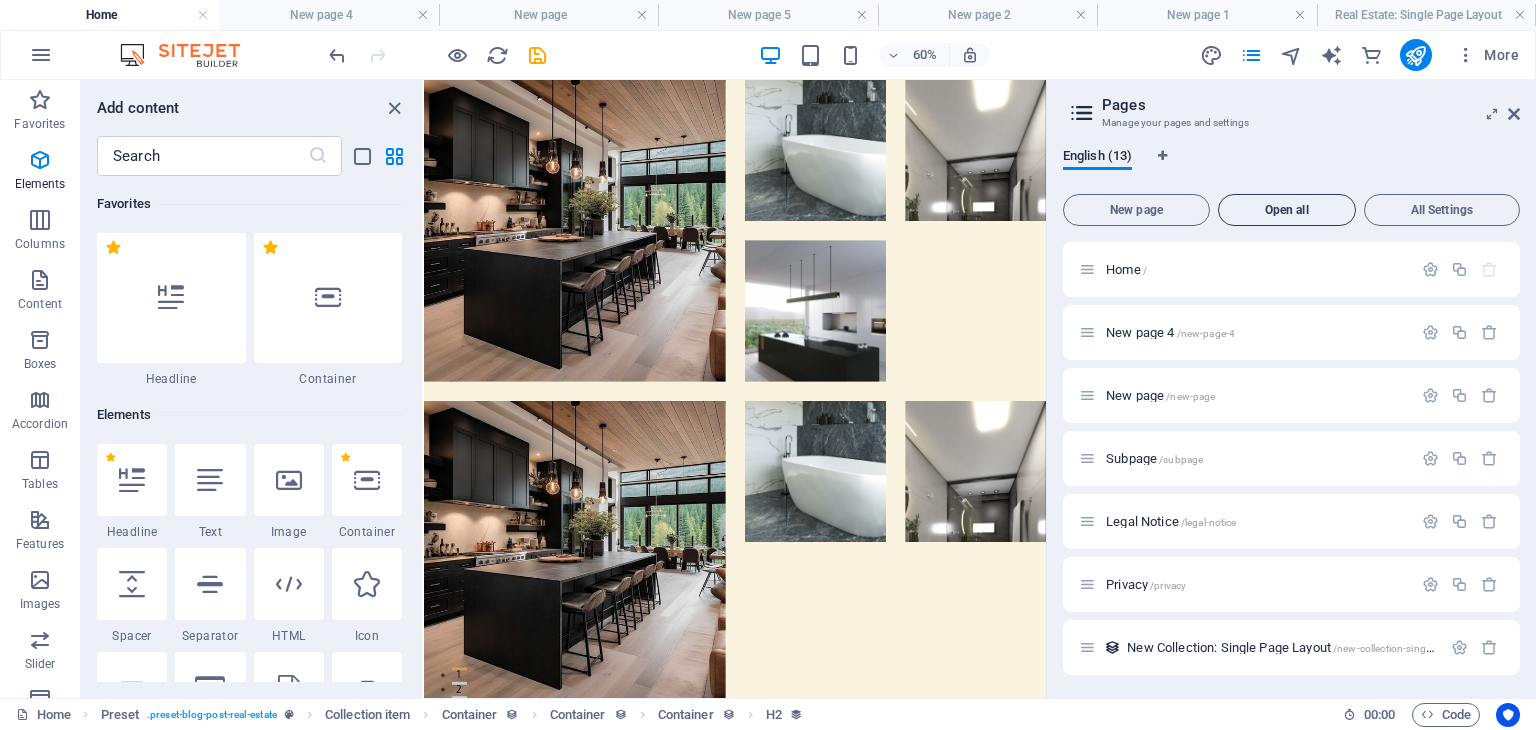click on "Open all" at bounding box center [1287, 210] 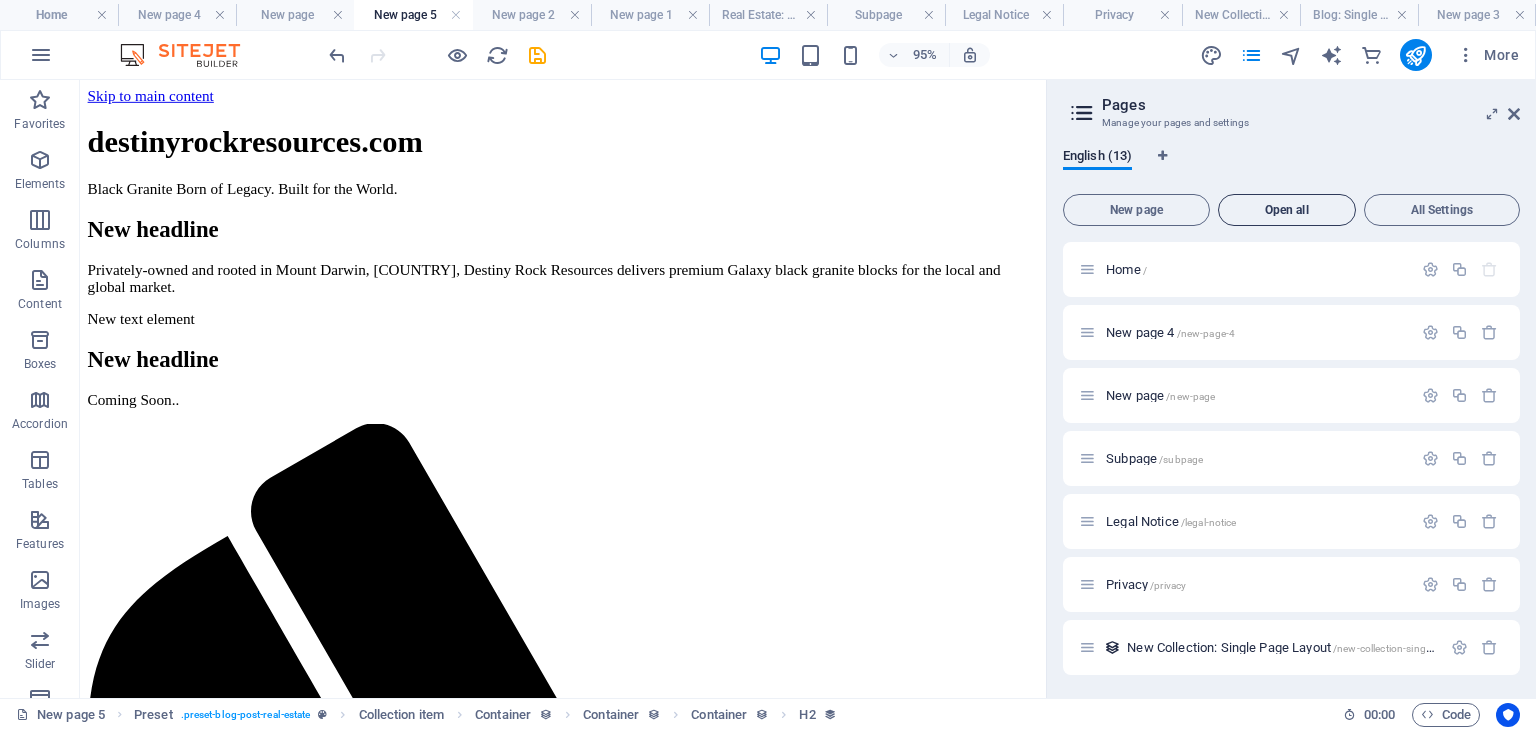 click on "Open all" at bounding box center [1287, 210] 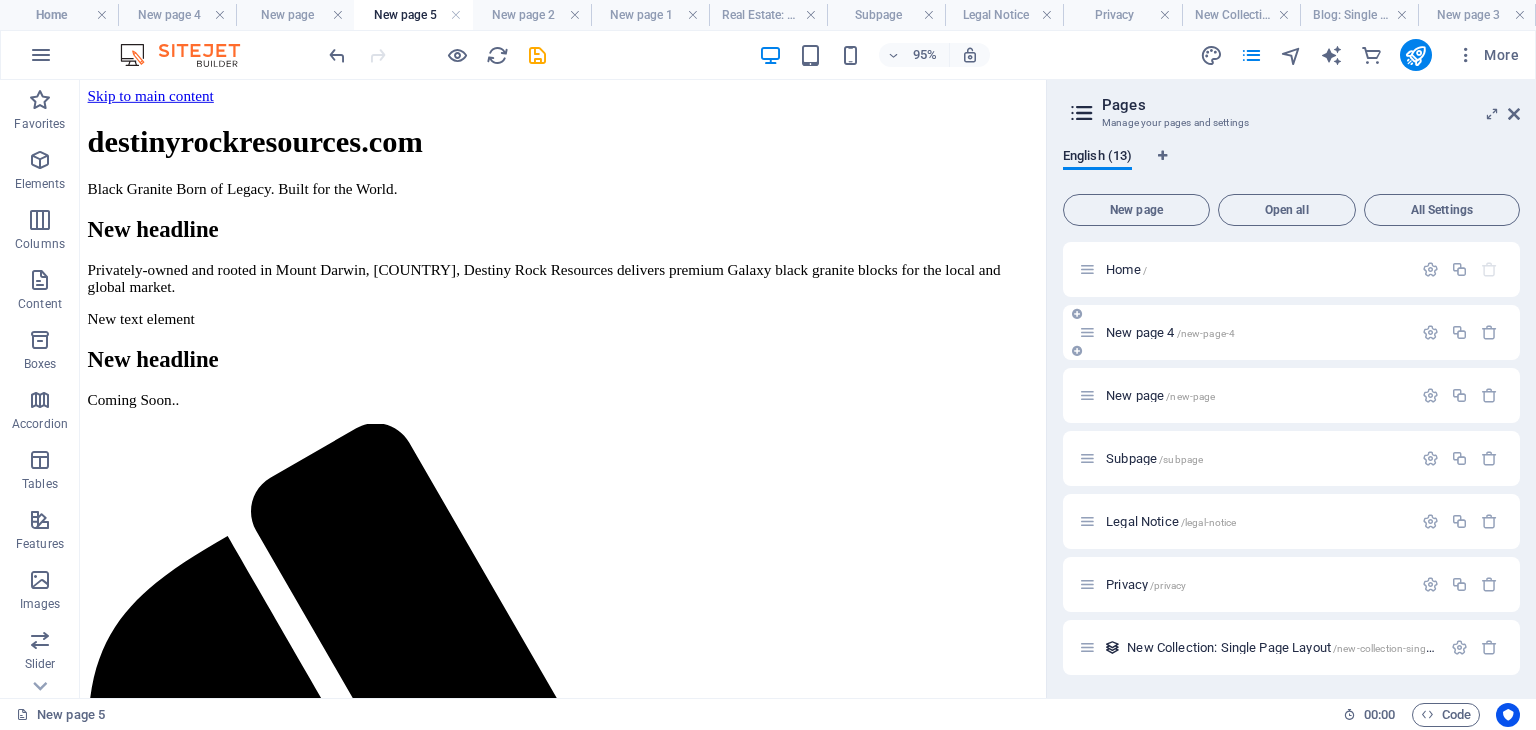 scroll, scrollTop: 0, scrollLeft: 0, axis: both 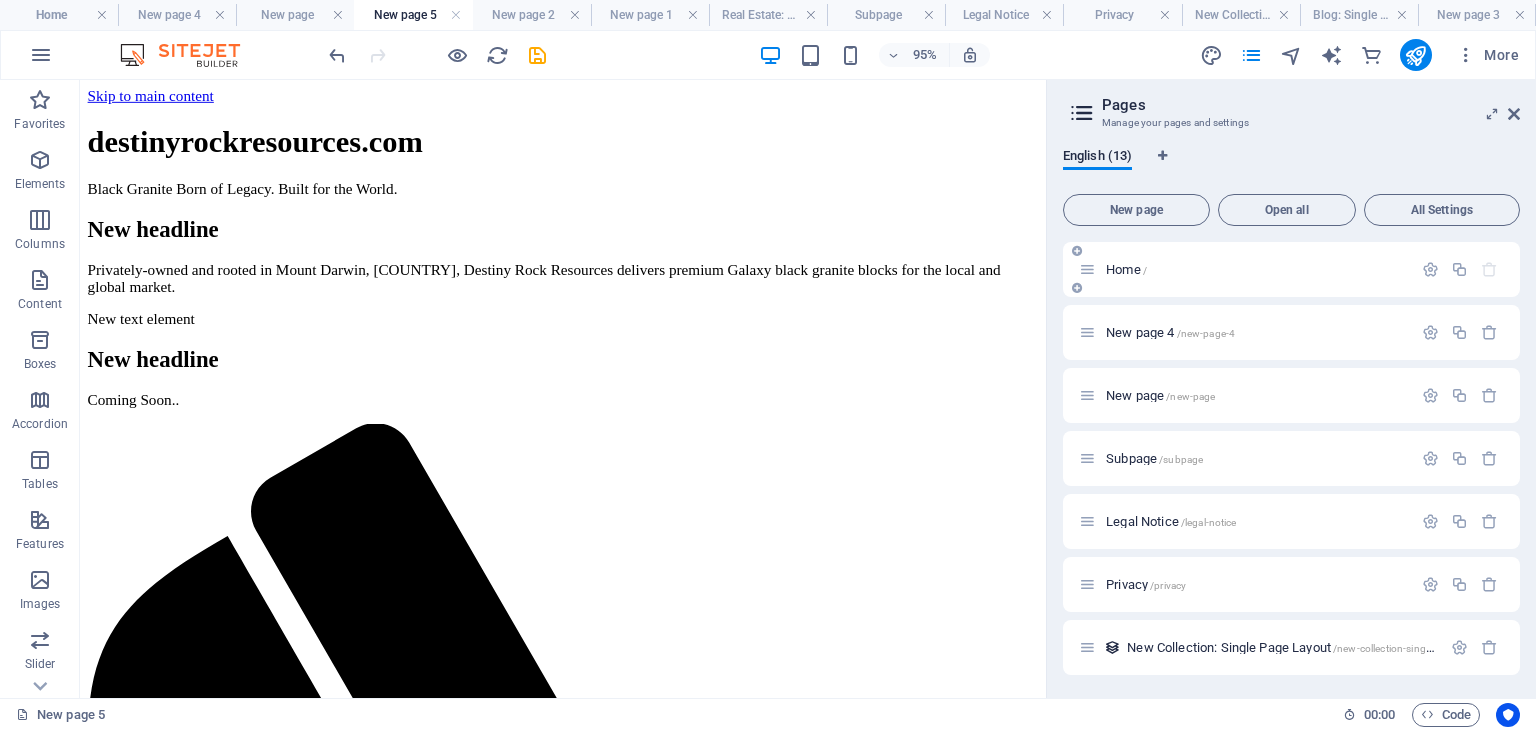 click on "Home /" at bounding box center [1126, 269] 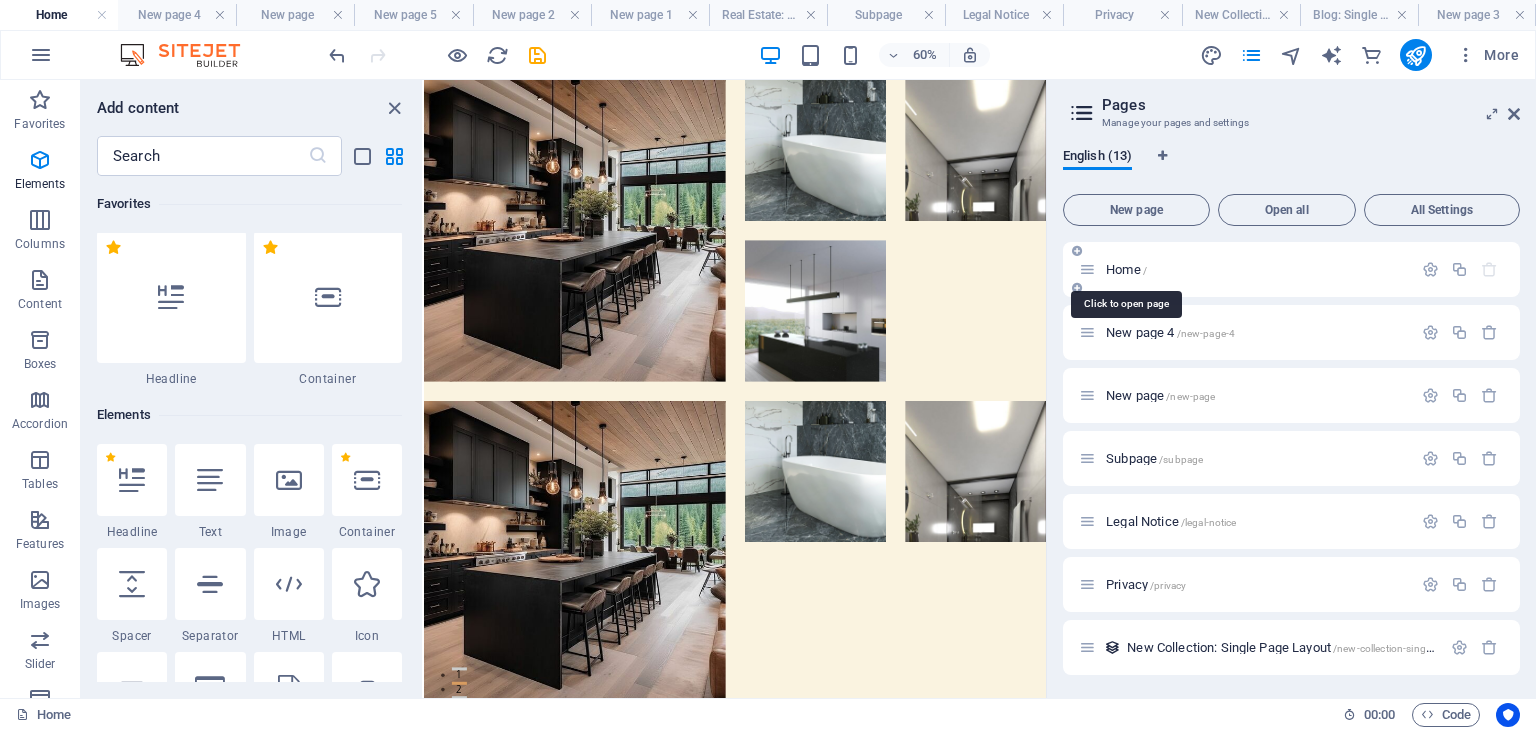 click on "Home /" at bounding box center (1126, 269) 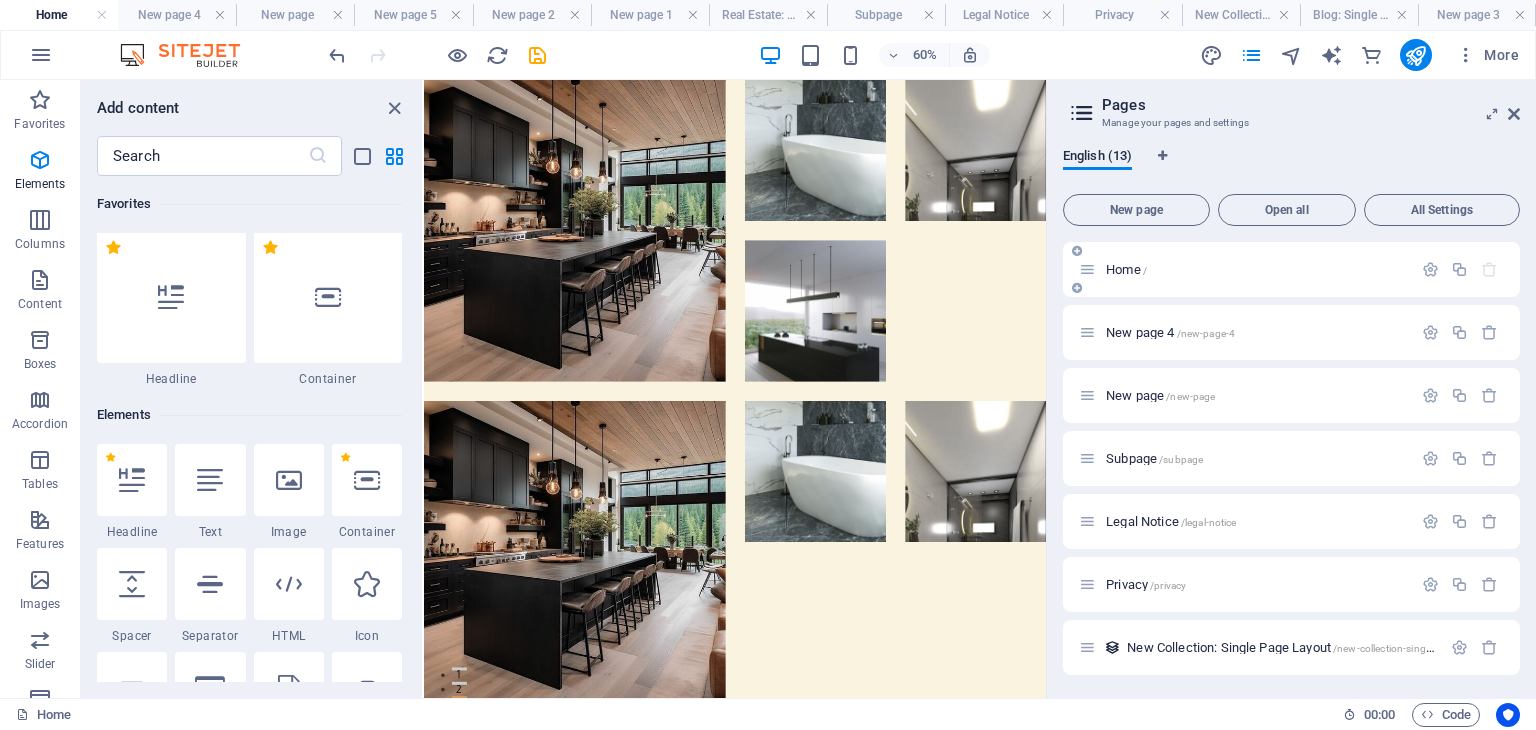click at bounding box center (1087, 269) 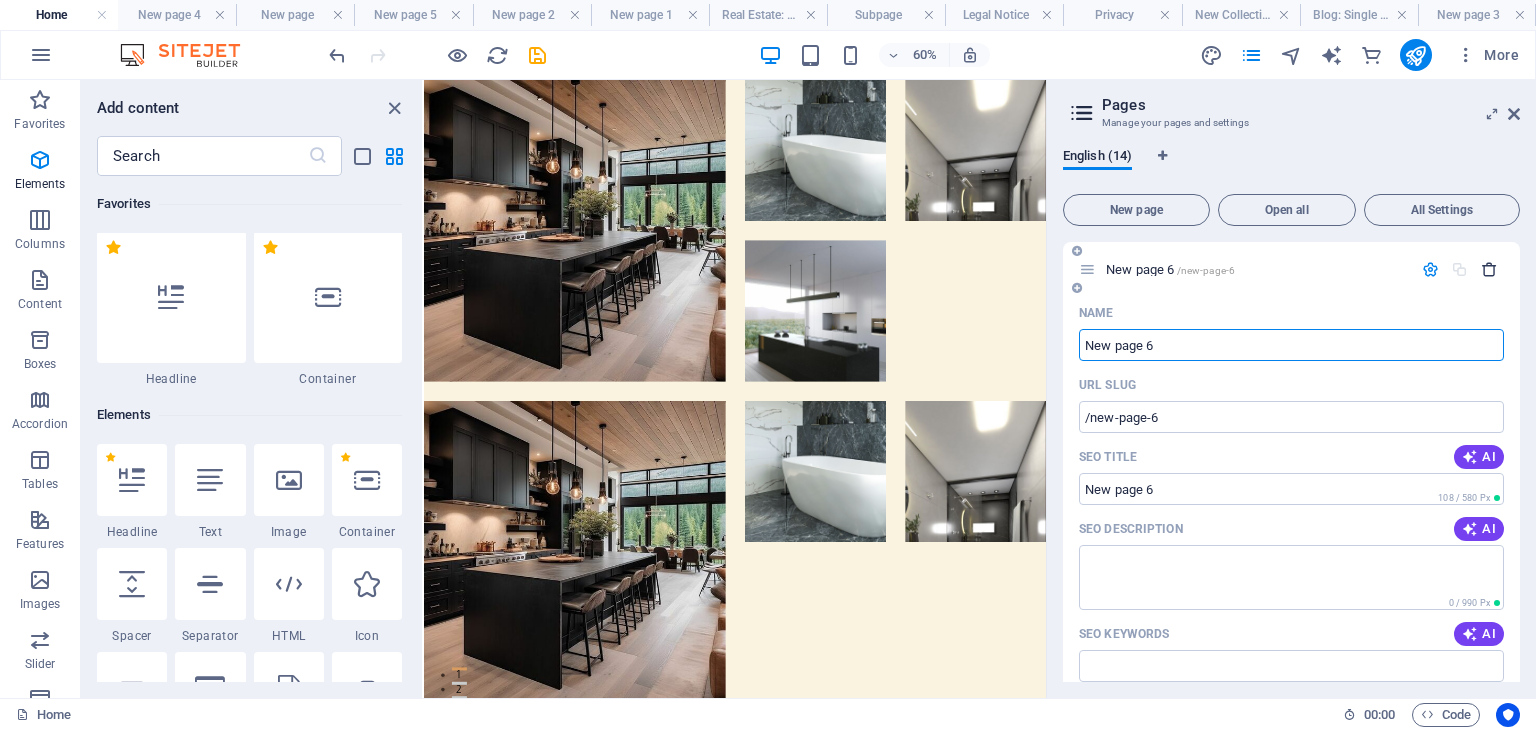 click at bounding box center [1489, 269] 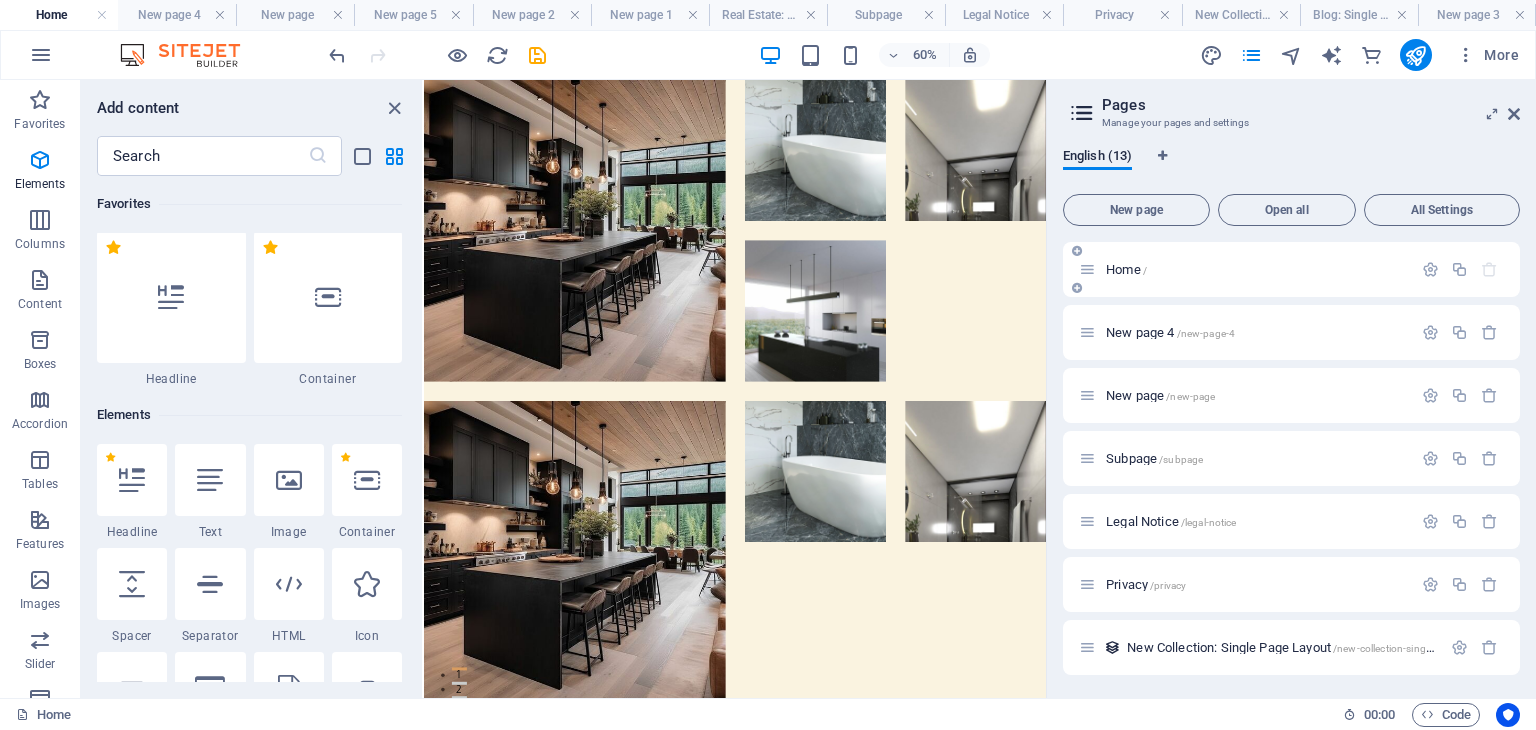 click on "Home /" at bounding box center (1291, 269) 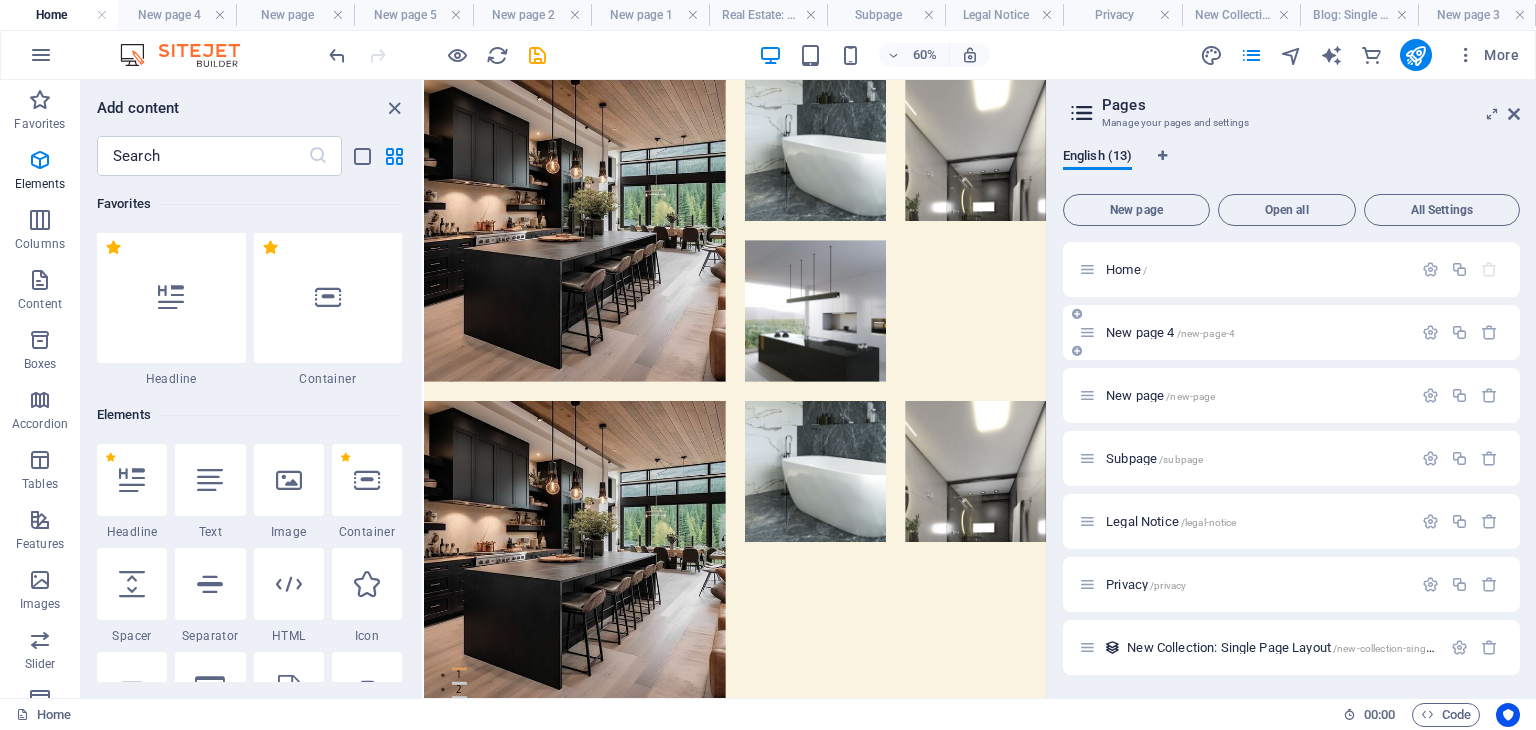 drag, startPoint x: 1225, startPoint y: 286, endPoint x: 1228, endPoint y: 341, distance: 55.081757 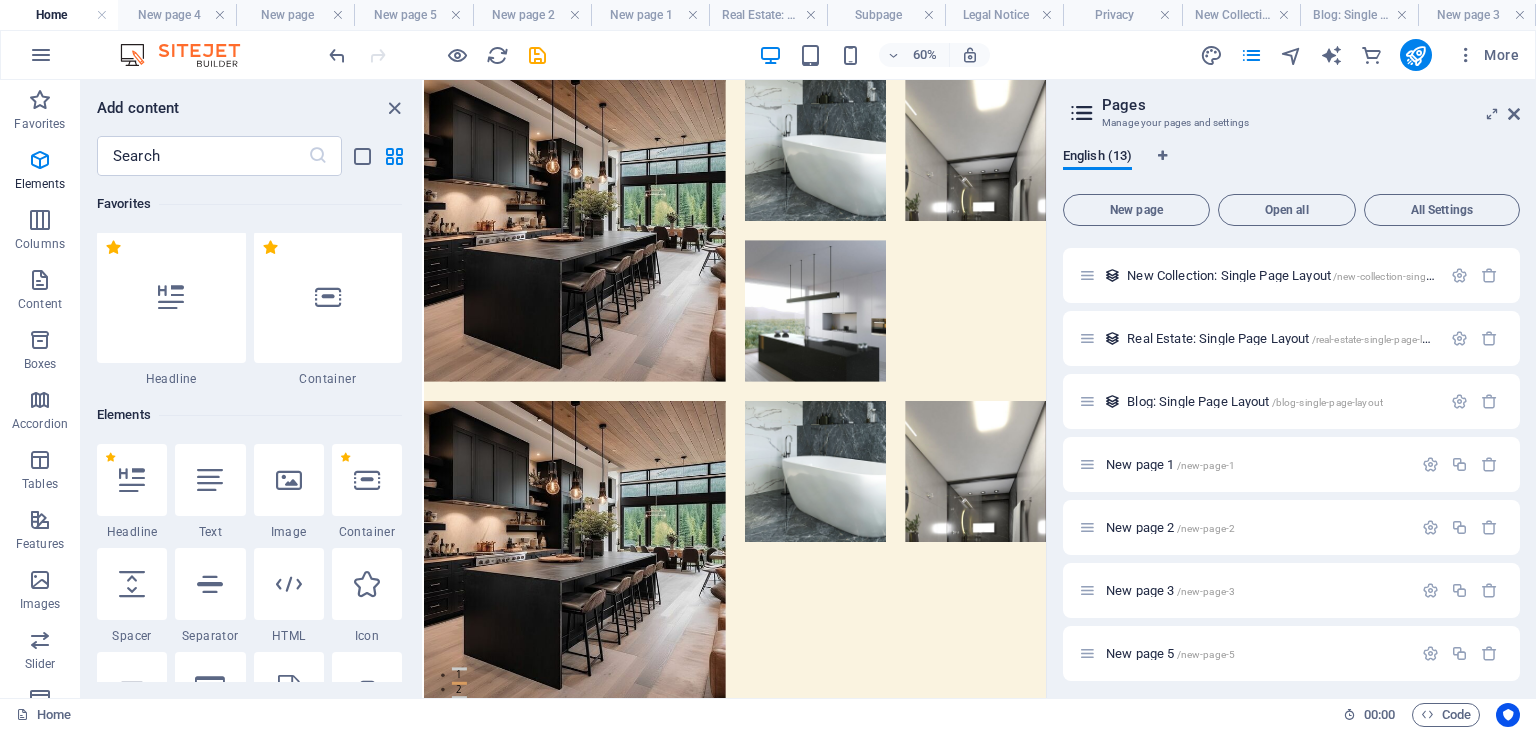 scroll, scrollTop: 379, scrollLeft: 0, axis: vertical 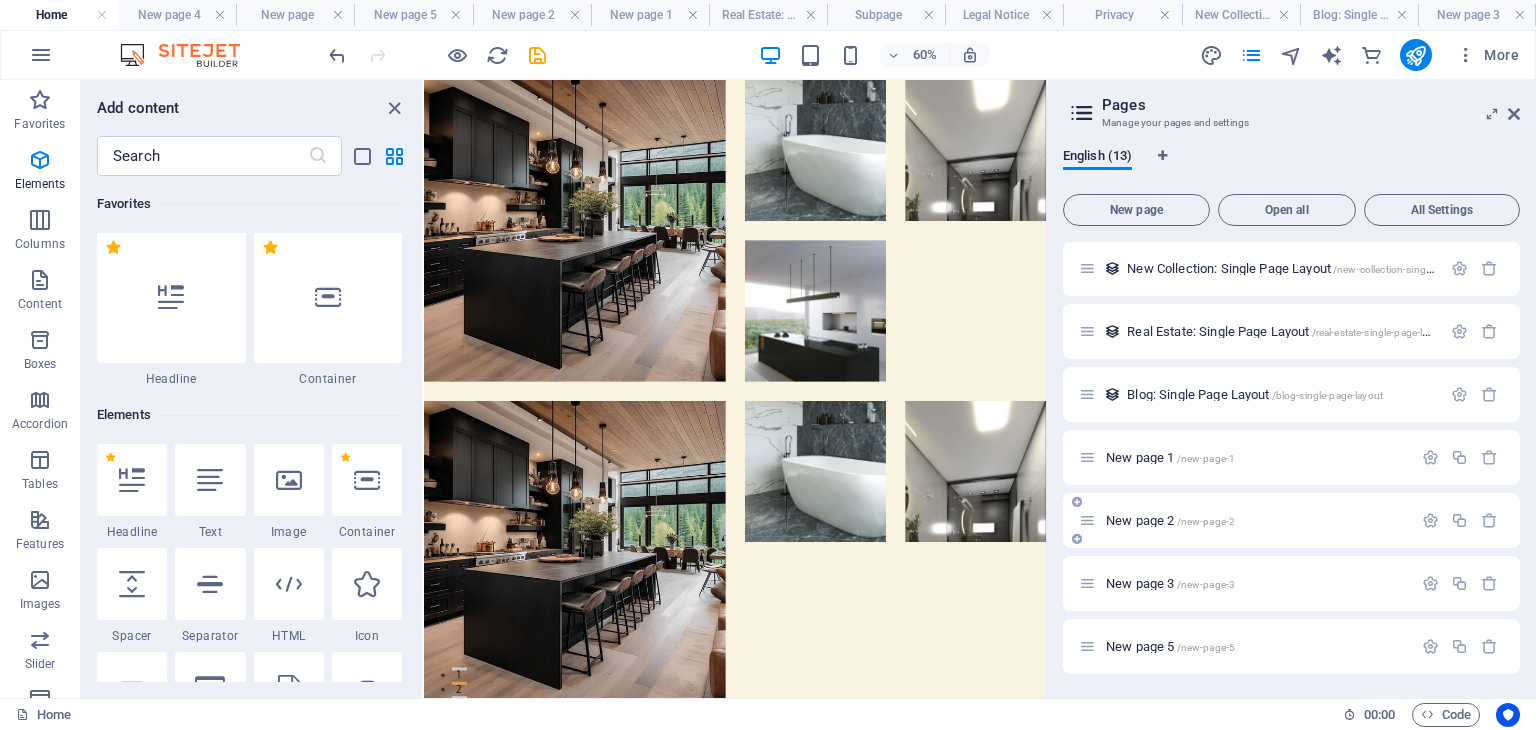 drag, startPoint x: 1104, startPoint y: 398, endPoint x: 1116, endPoint y: 507, distance: 109.65856 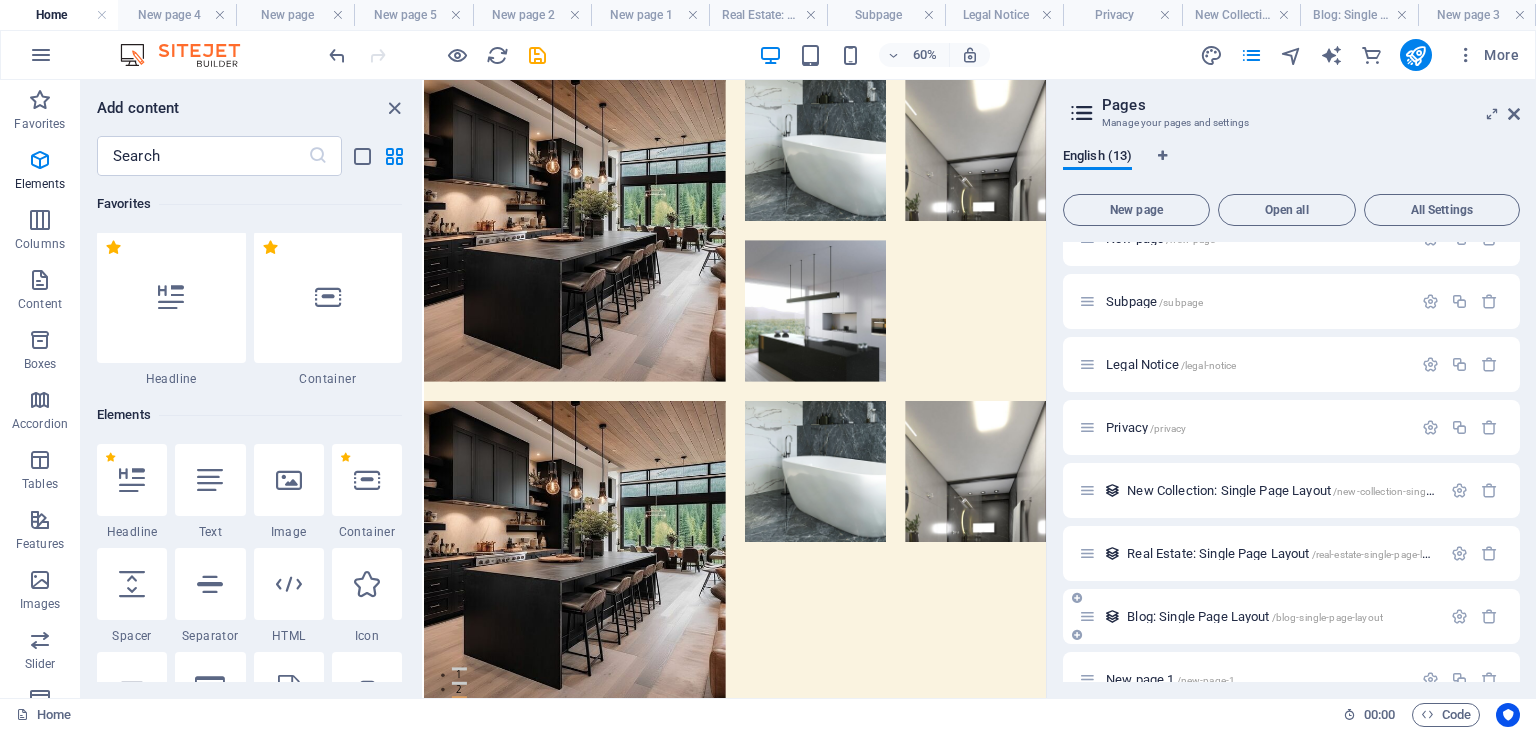 scroll, scrollTop: 0, scrollLeft: 0, axis: both 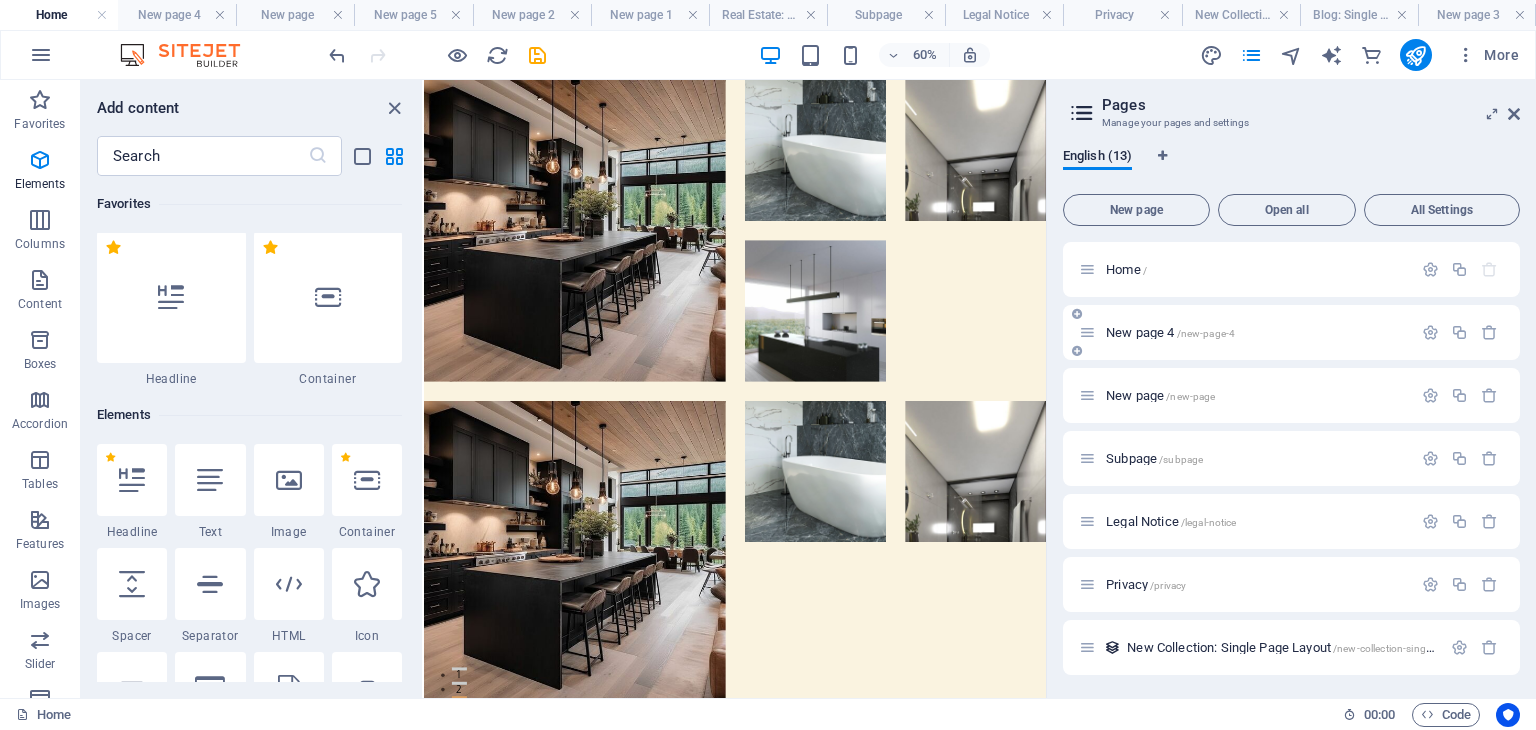 drag, startPoint x: 1144, startPoint y: 273, endPoint x: 1158, endPoint y: 349, distance: 77.27872 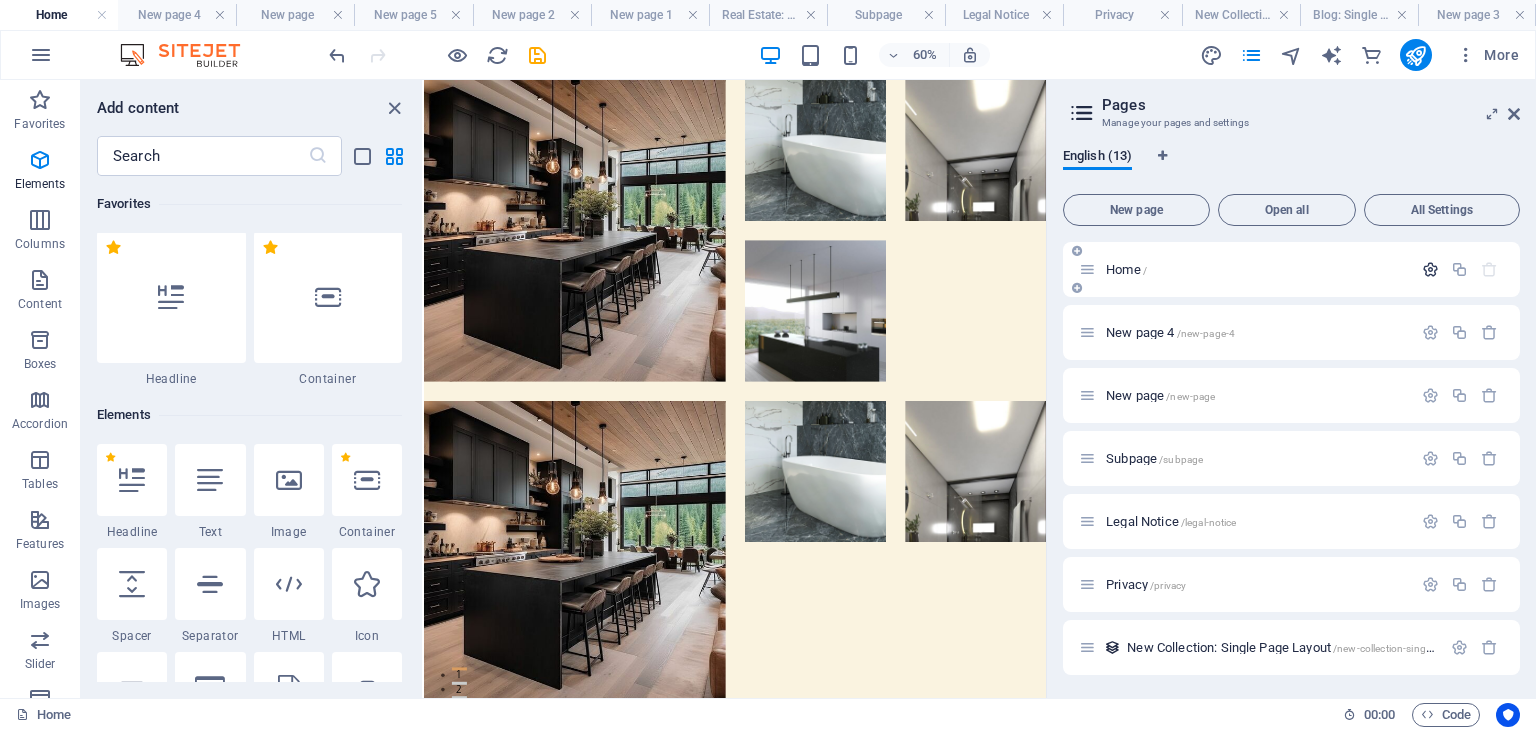 click at bounding box center [1430, 269] 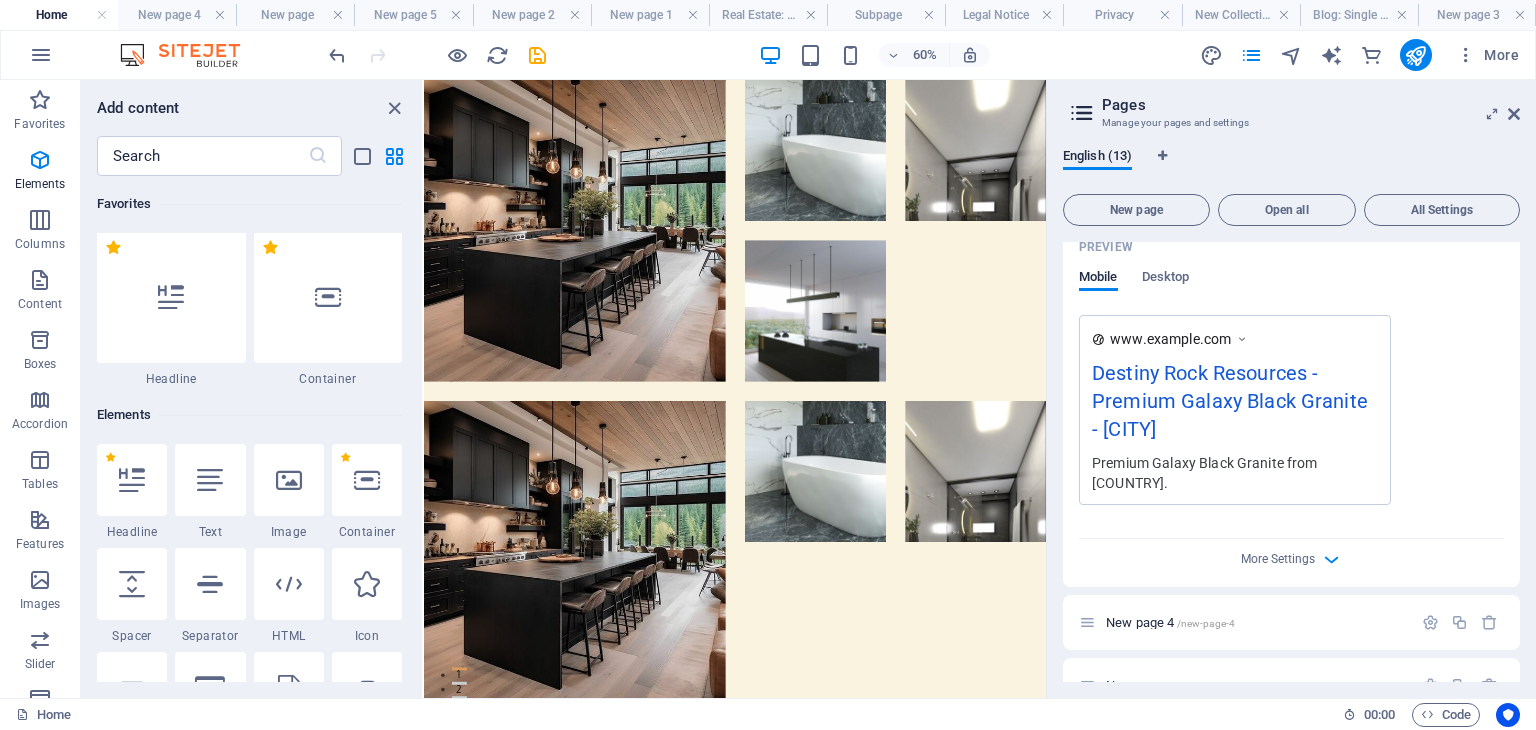 scroll, scrollTop: 542, scrollLeft: 0, axis: vertical 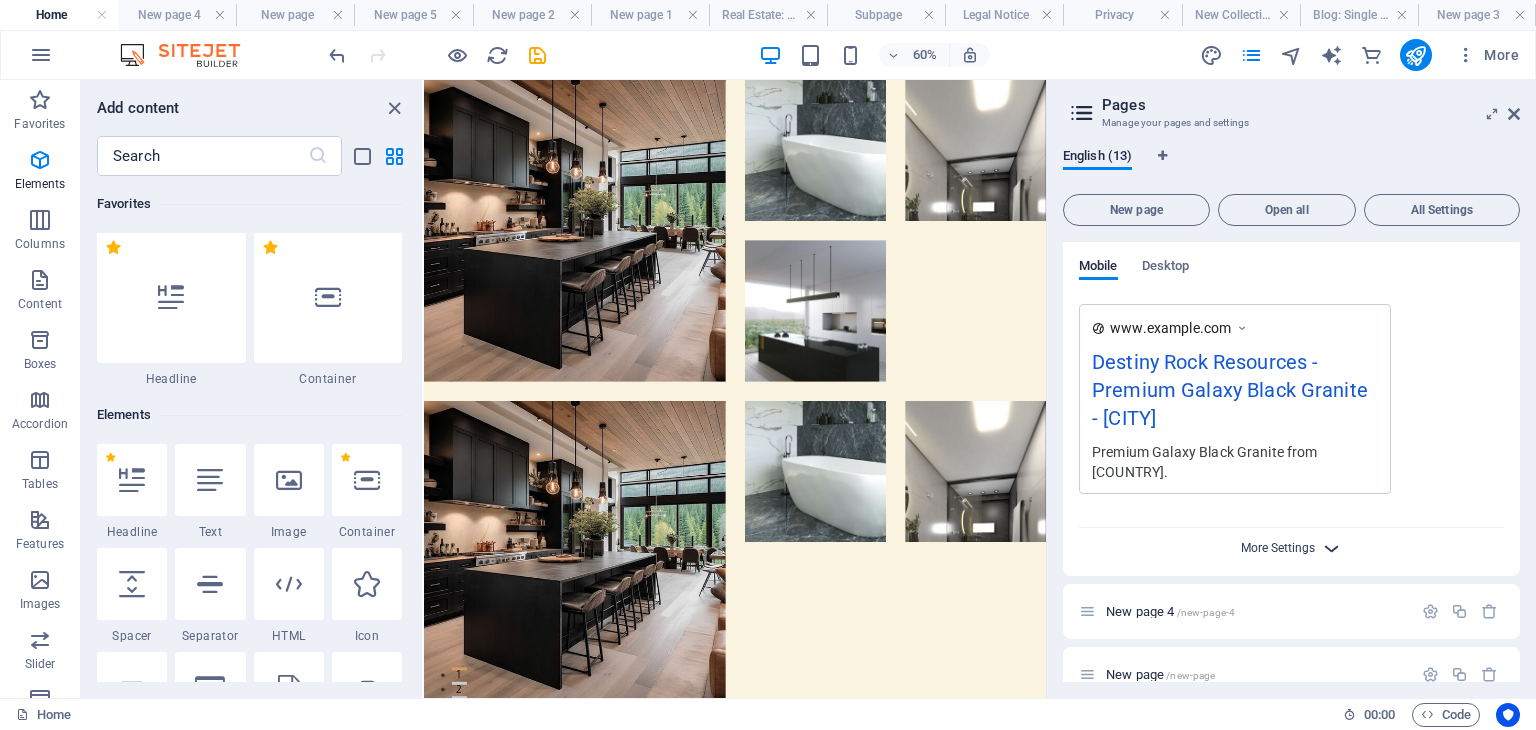 click on "More Settings" at bounding box center [1278, 548] 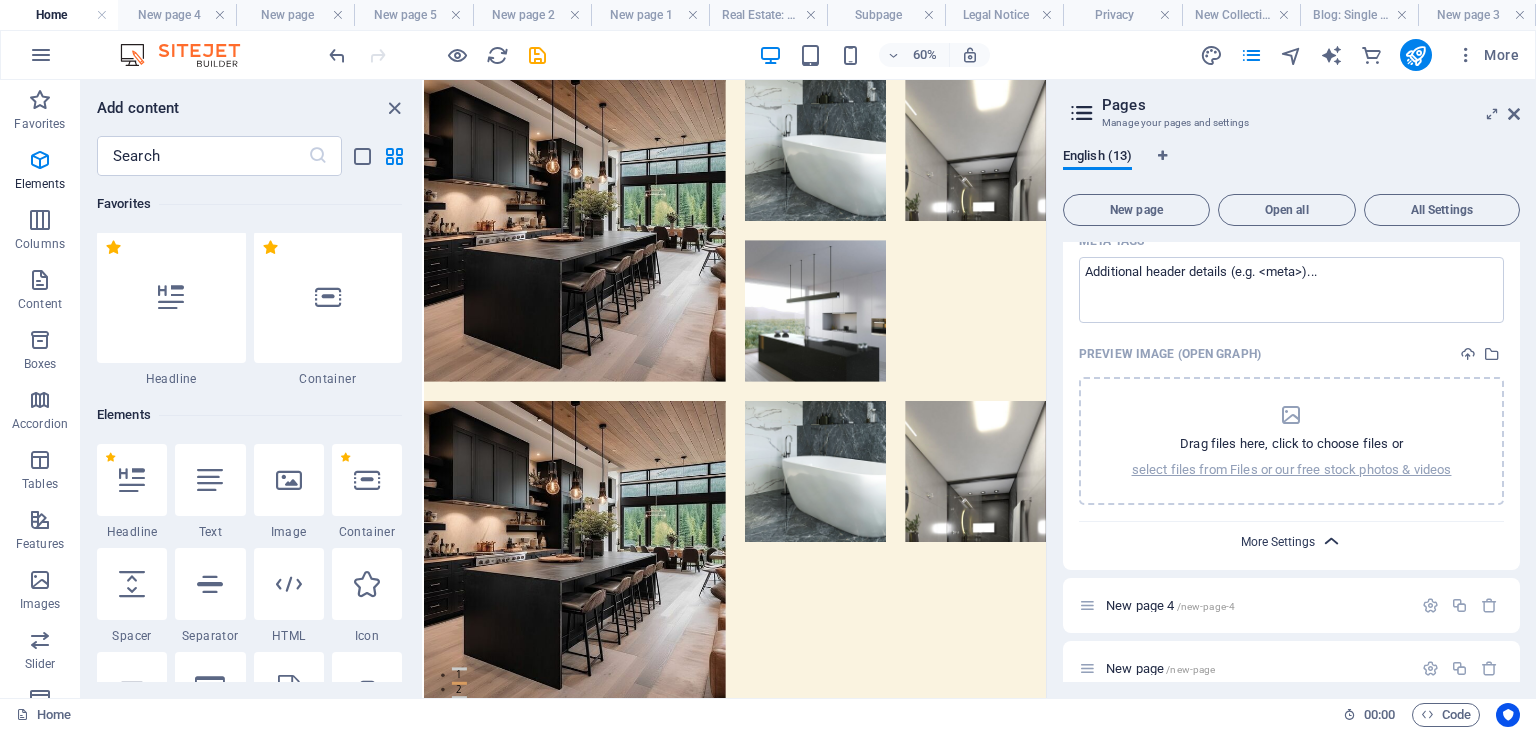scroll, scrollTop: 844, scrollLeft: 0, axis: vertical 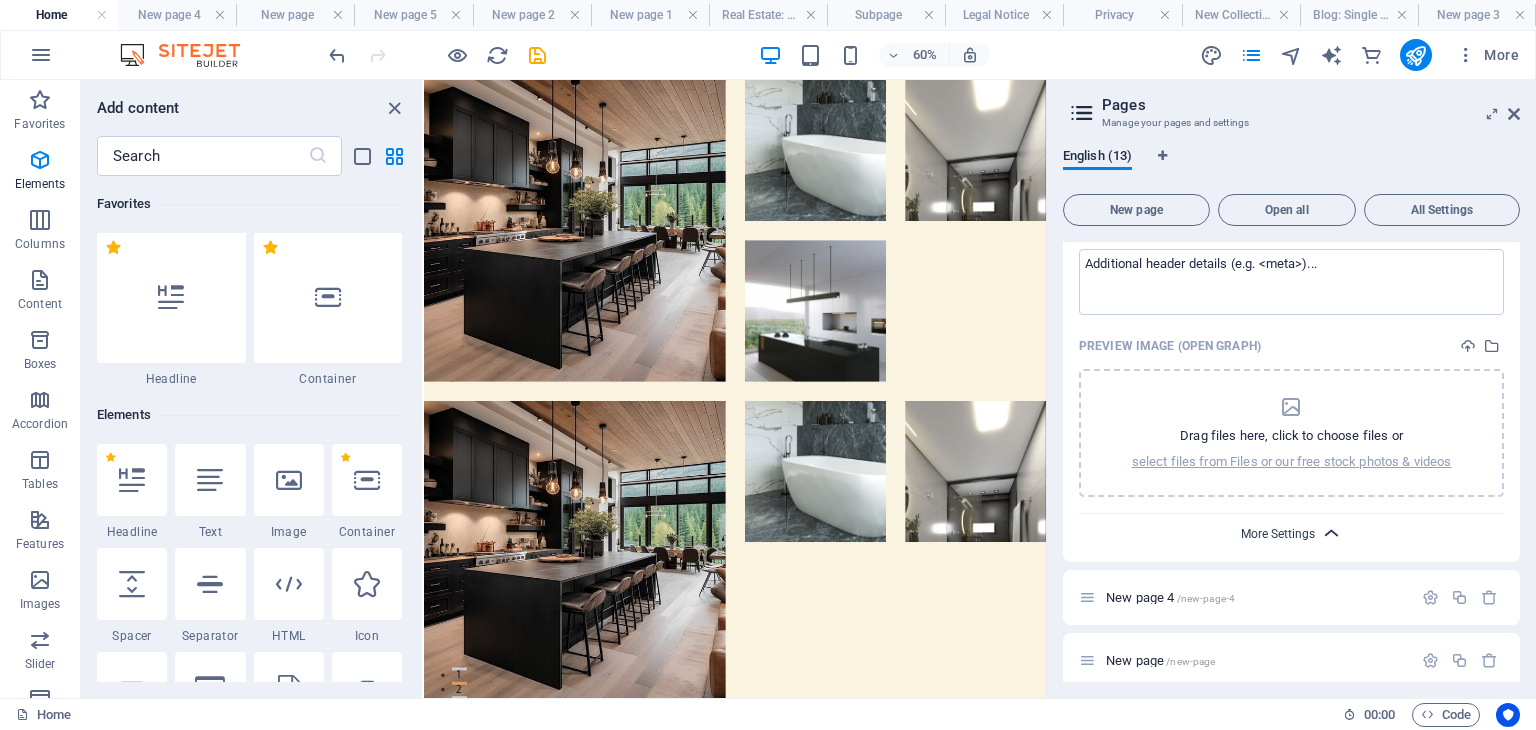 click on "More Settings" at bounding box center (1278, 534) 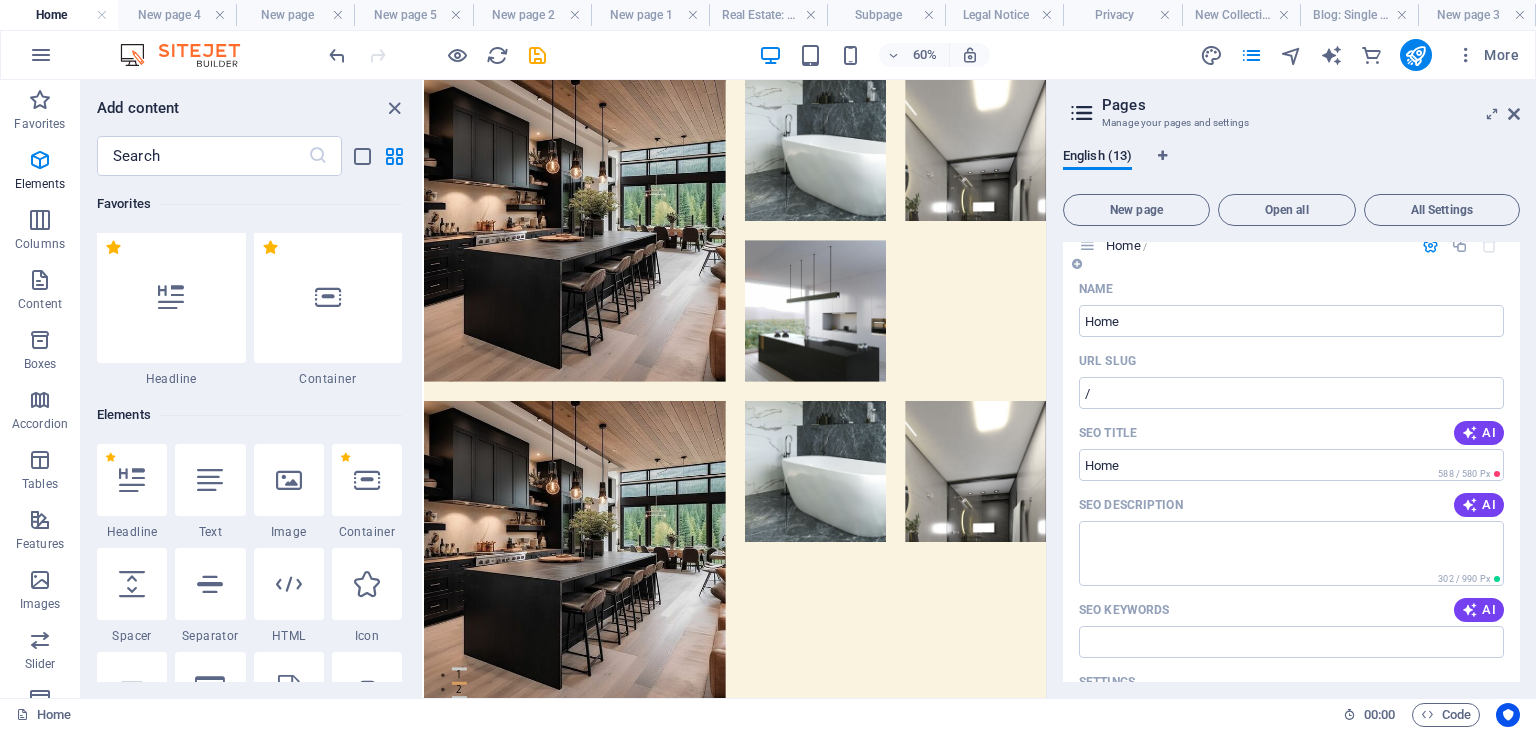 scroll, scrollTop: 0, scrollLeft: 0, axis: both 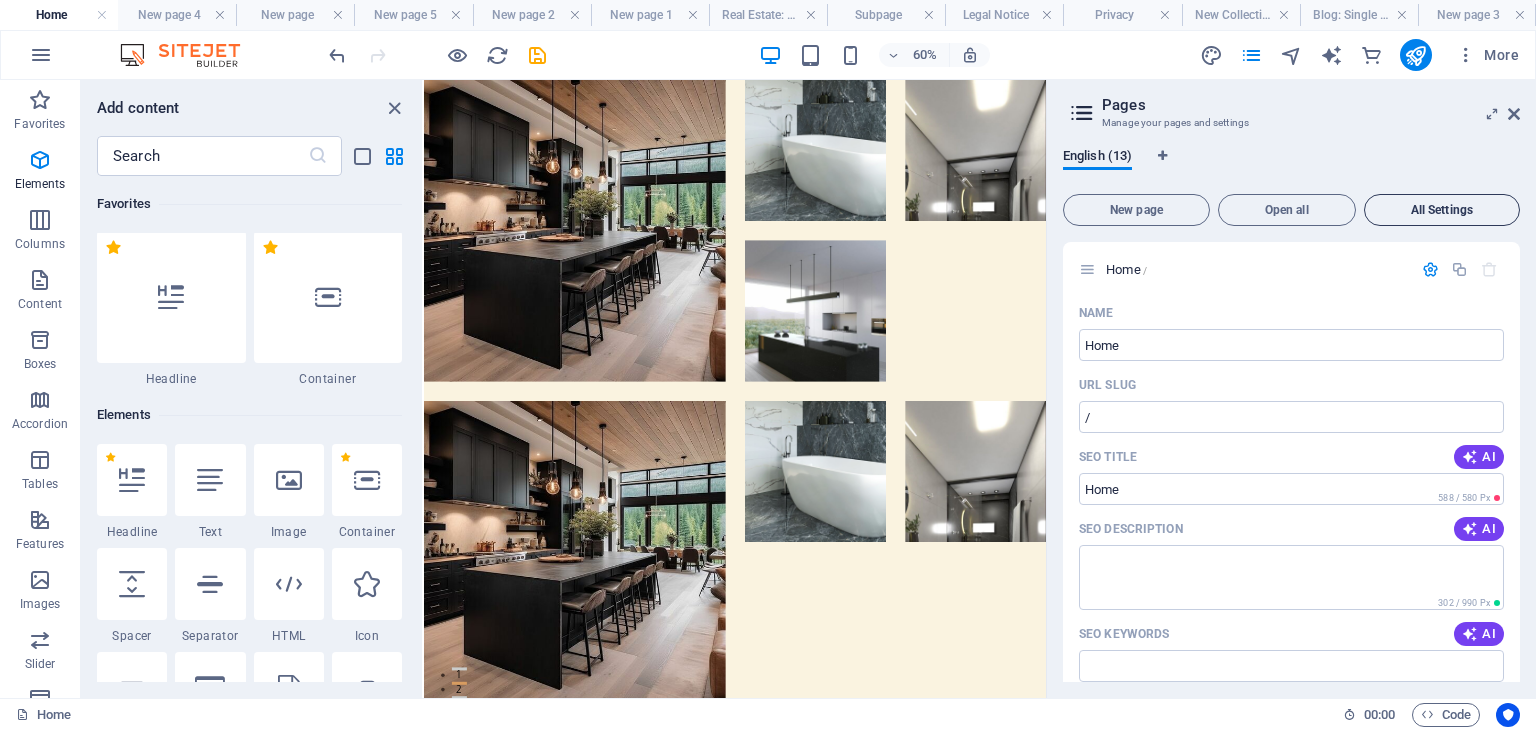 click on "All Settings" at bounding box center (1442, 210) 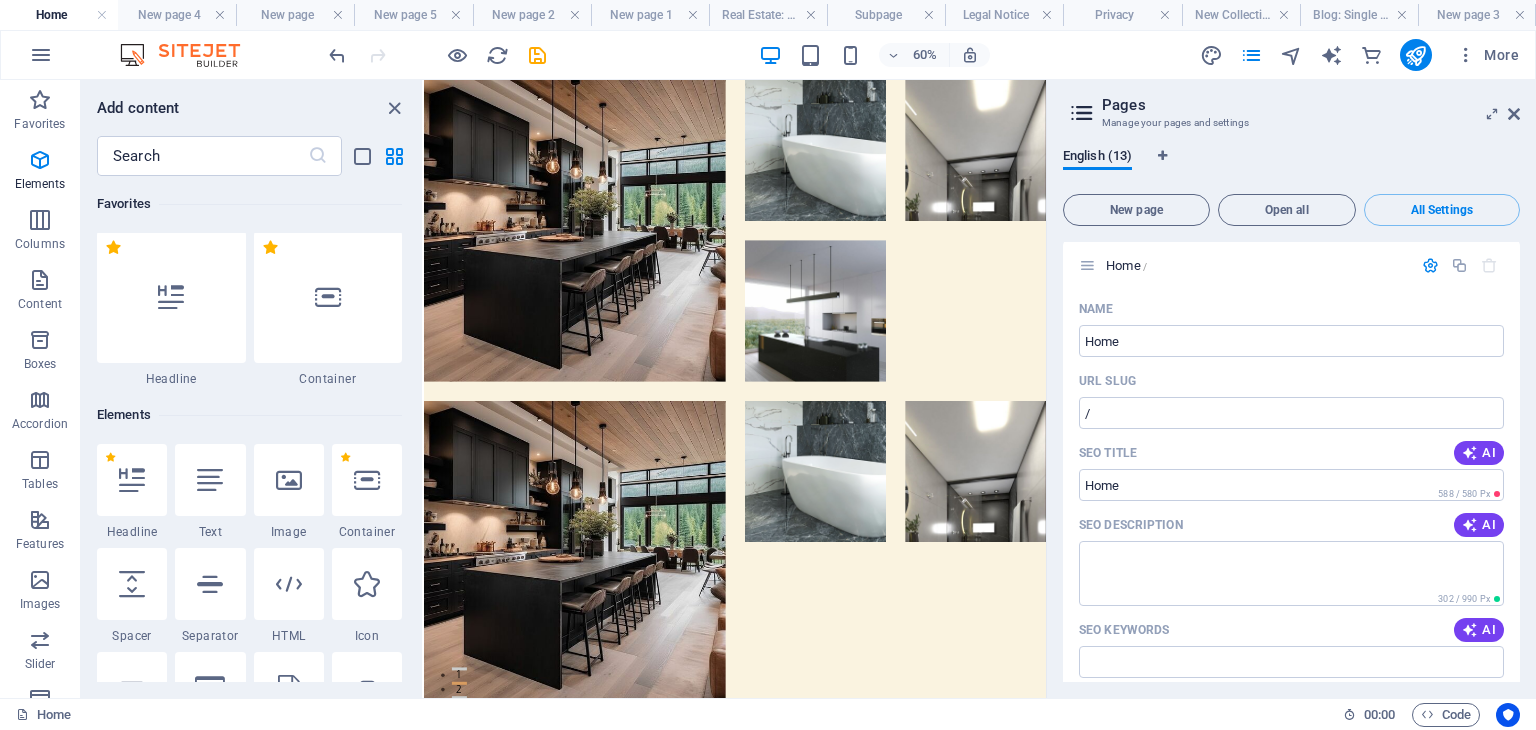 scroll, scrollTop: 0, scrollLeft: 0, axis: both 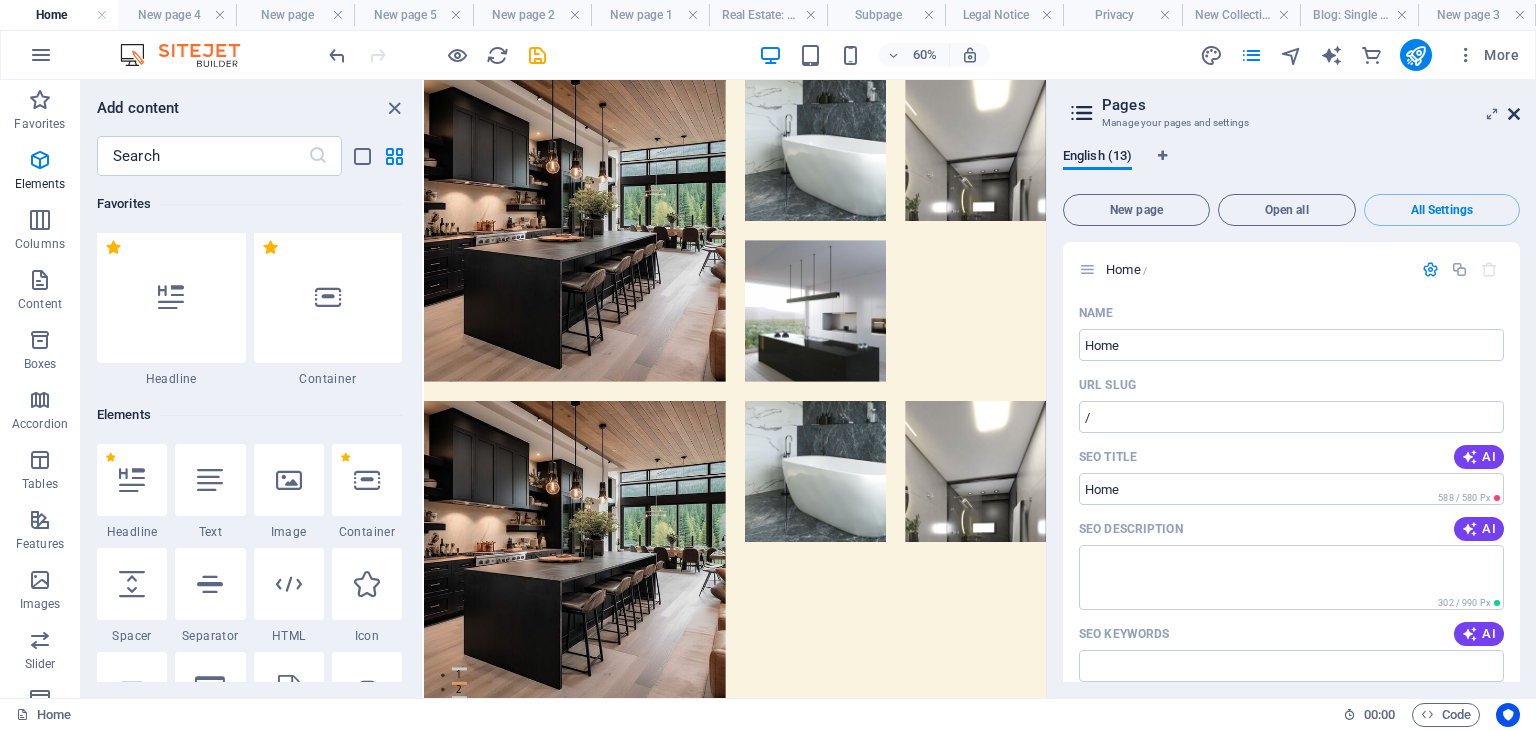 click at bounding box center [1514, 114] 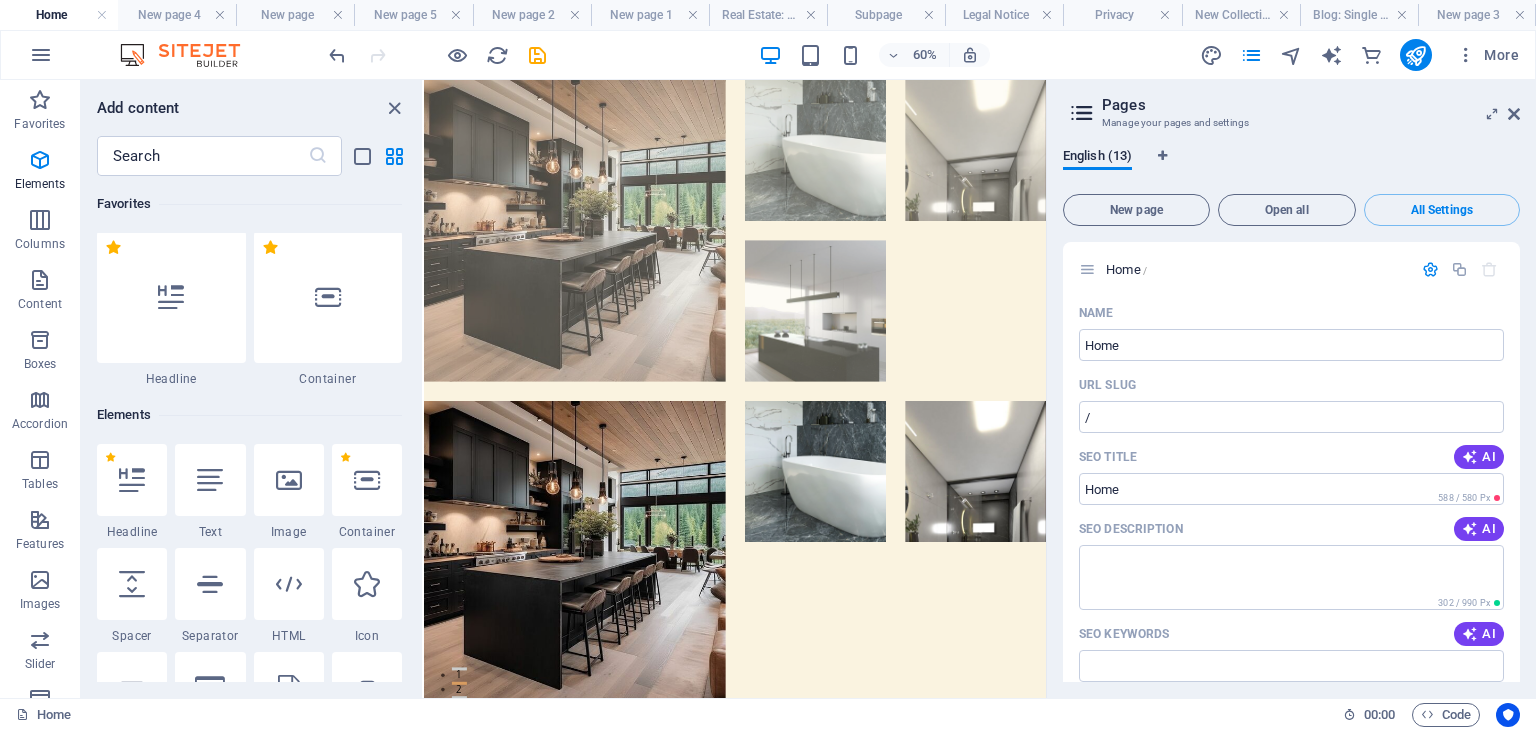 click at bounding box center (1343, 197) 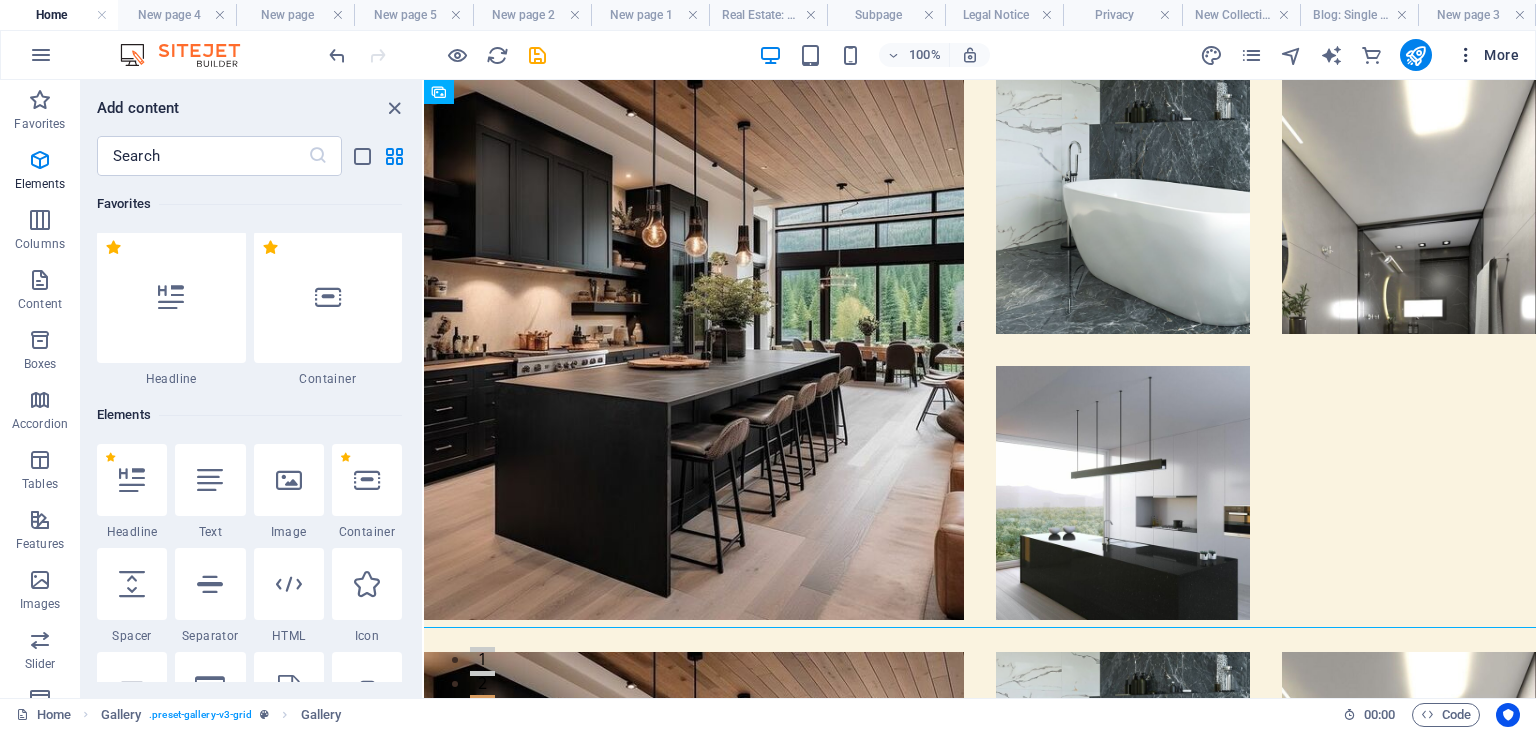click on "More" at bounding box center [1487, 55] 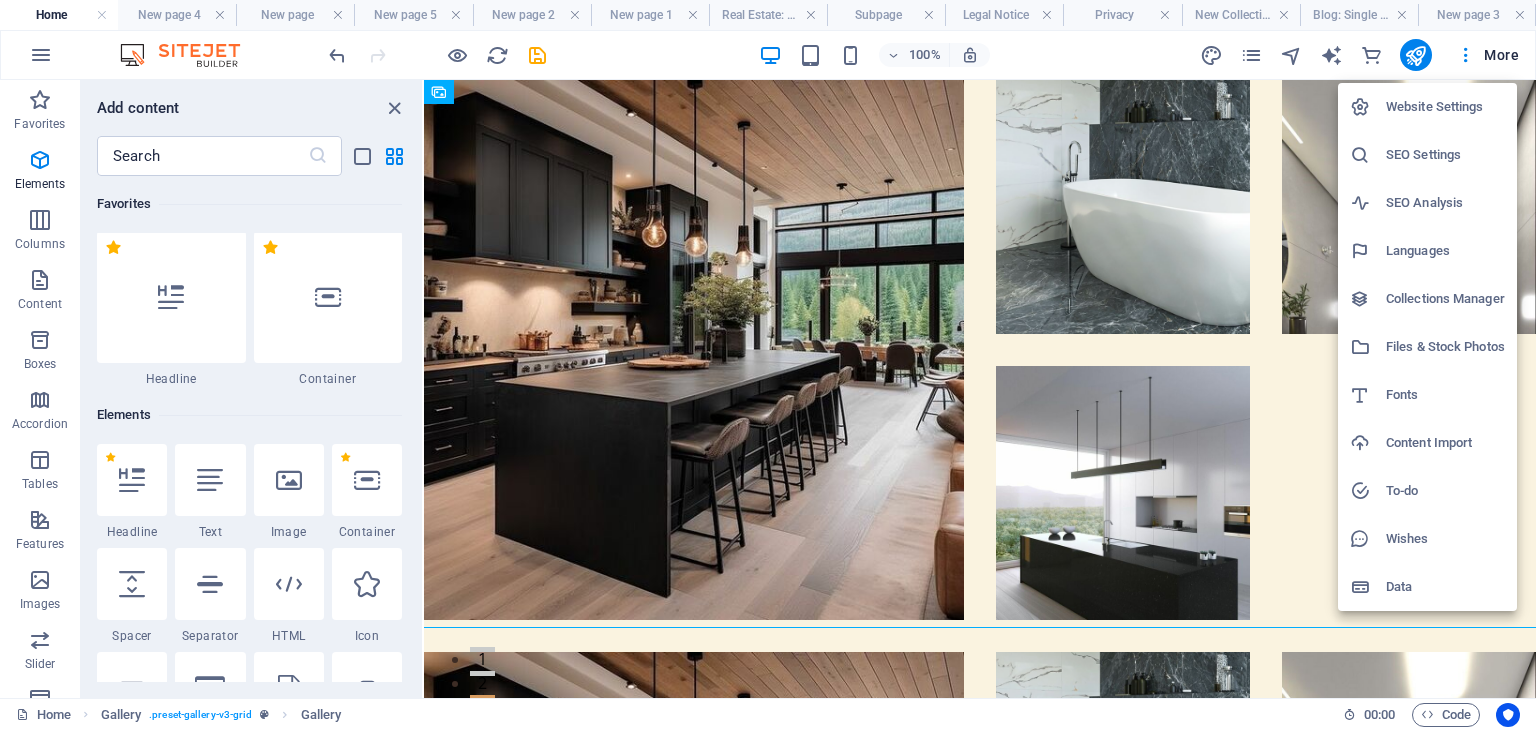 click on "Collections Manager" at bounding box center (1445, 299) 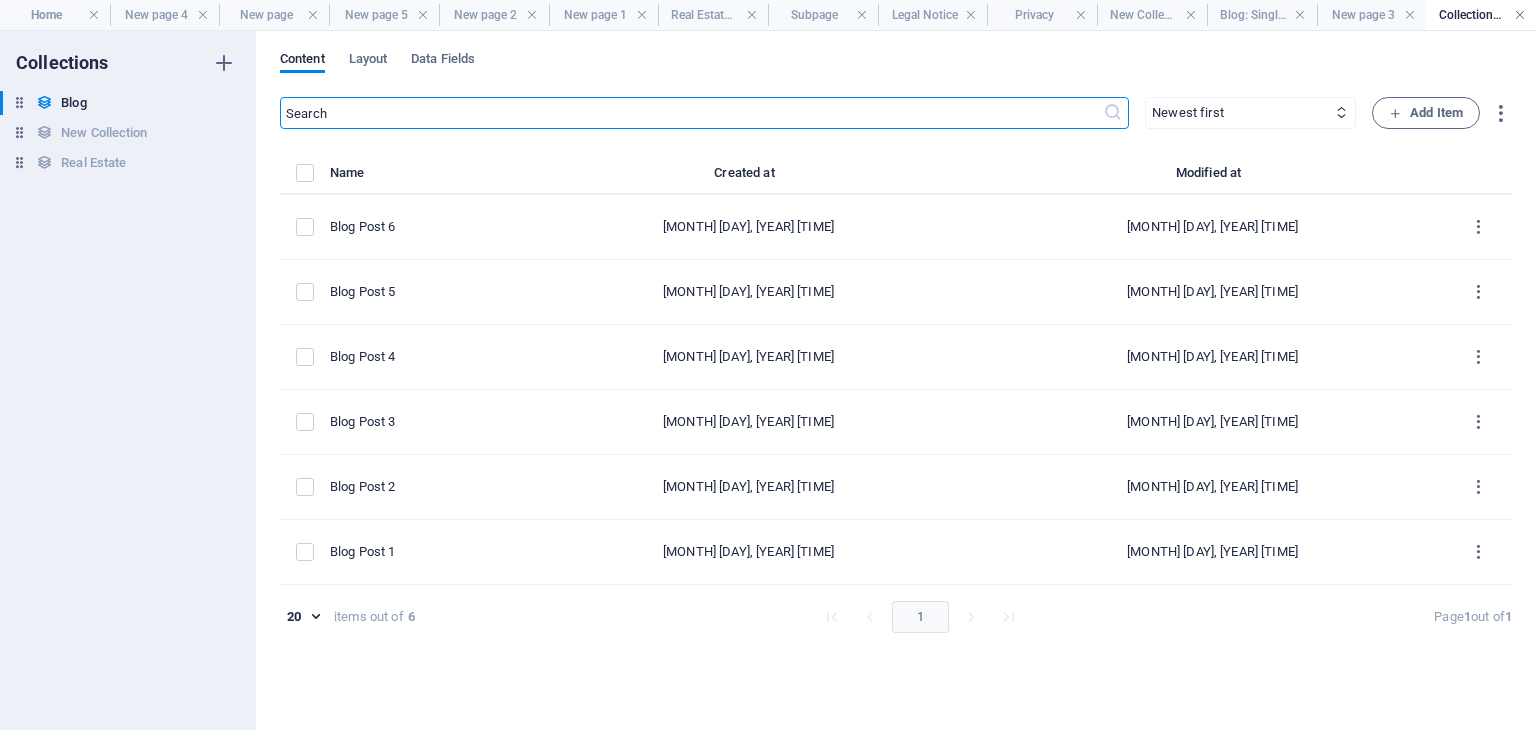 click at bounding box center [1520, 15] 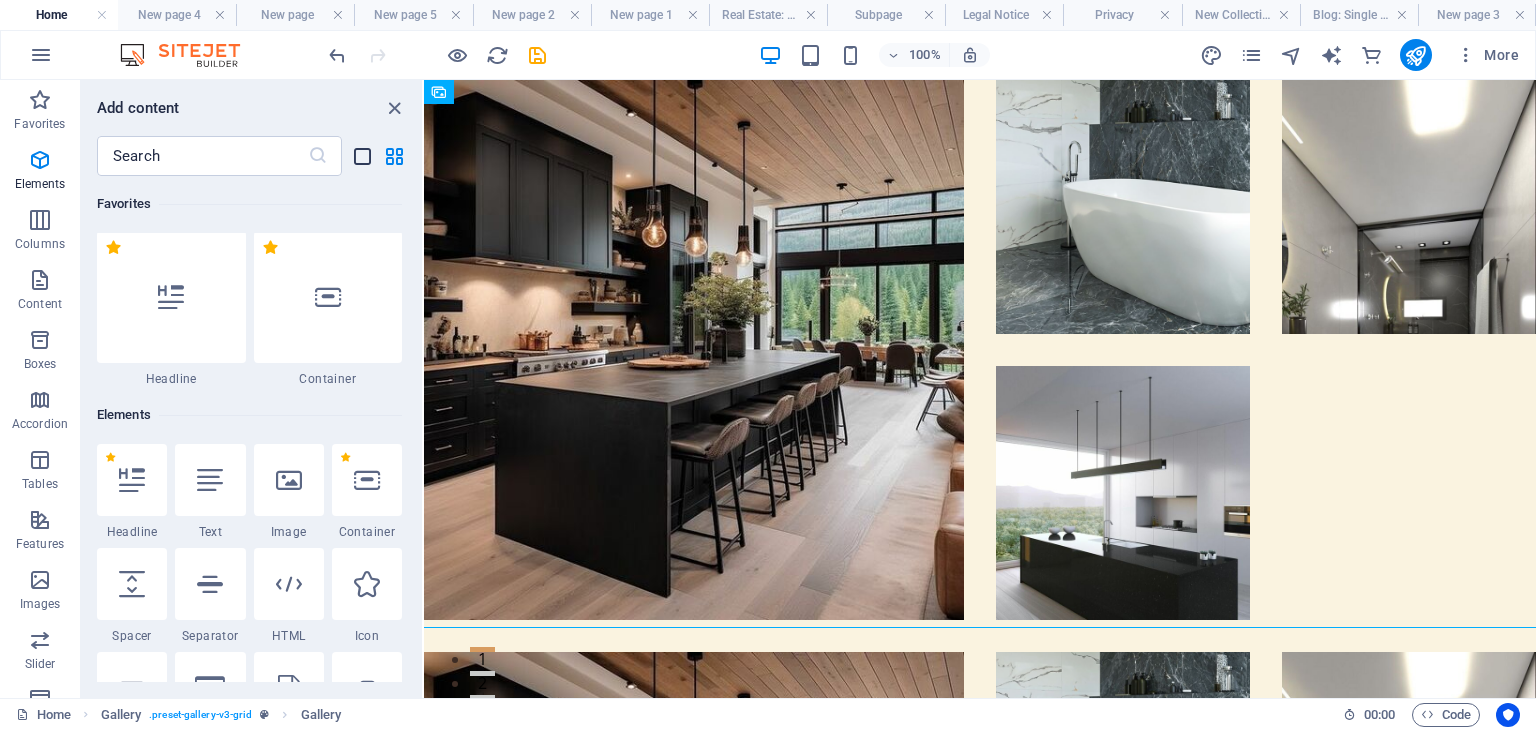 click at bounding box center [362, 156] 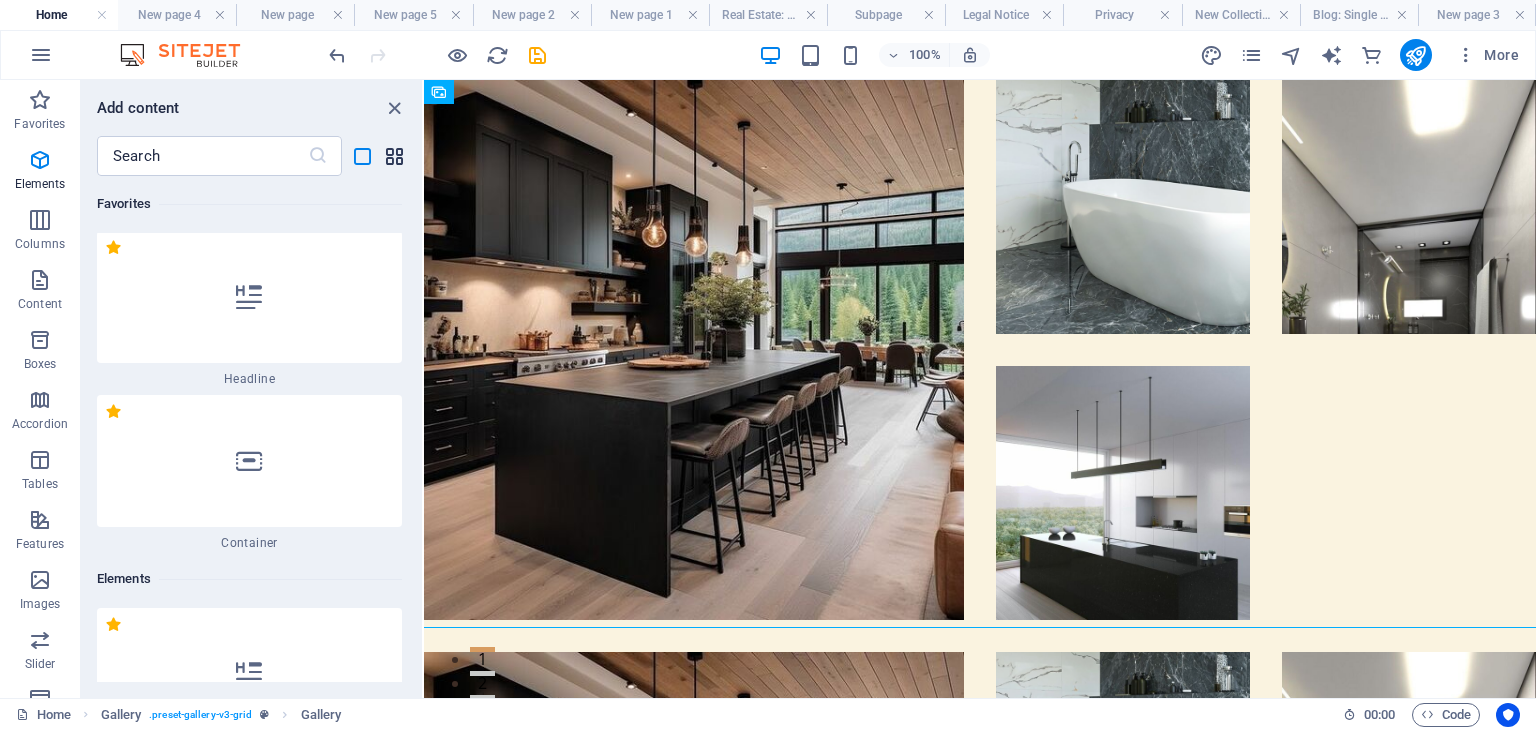 click at bounding box center (394, 156) 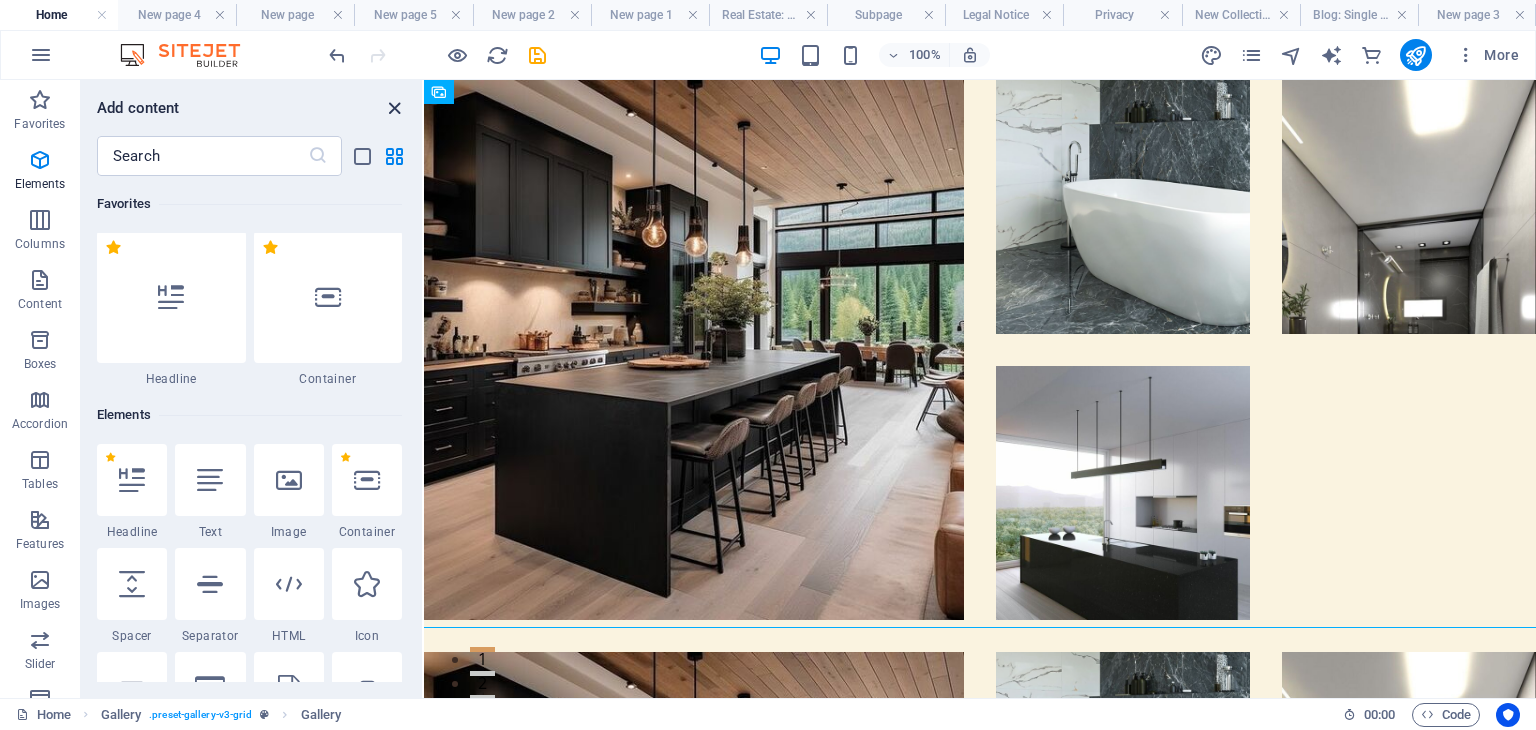 click at bounding box center [394, 108] 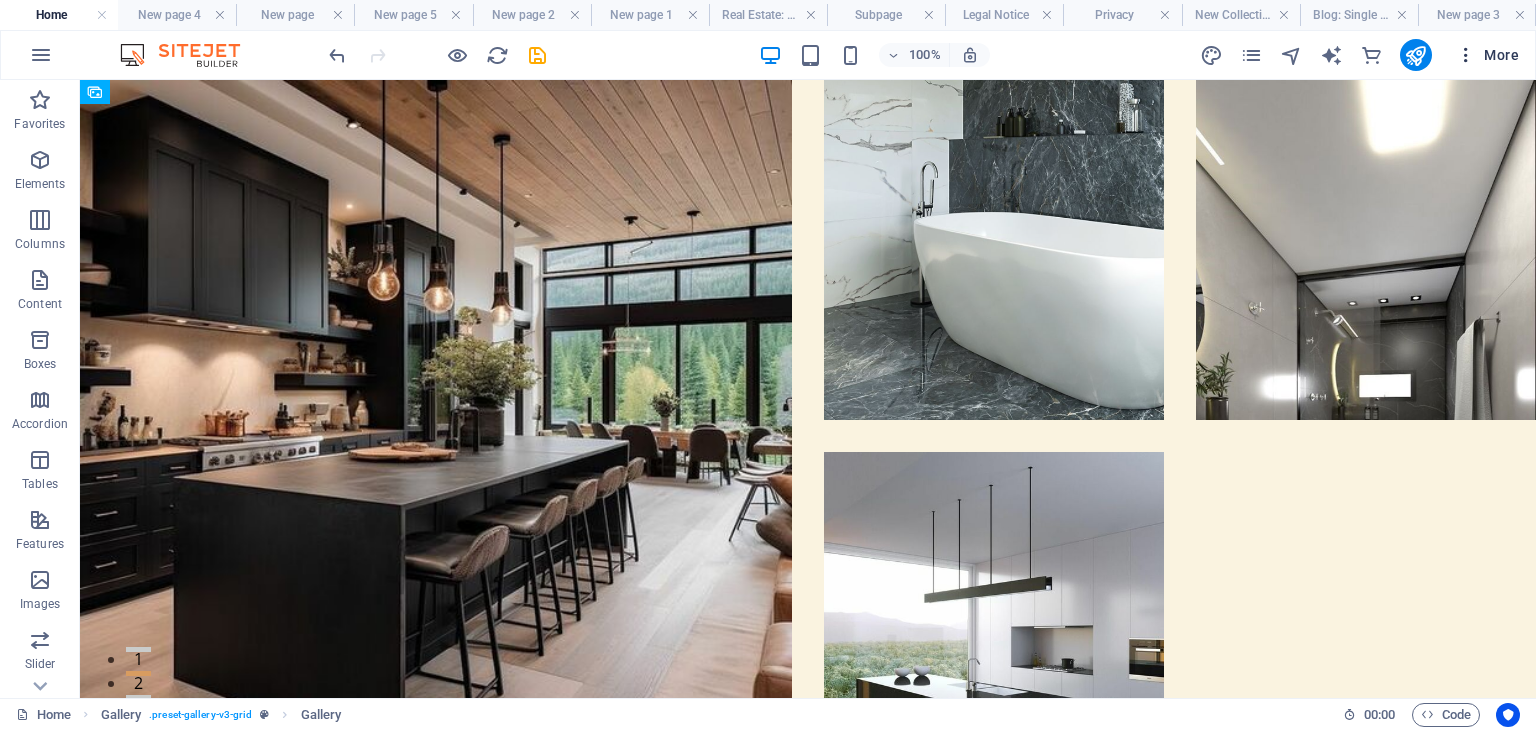 click on "More" at bounding box center [1487, 55] 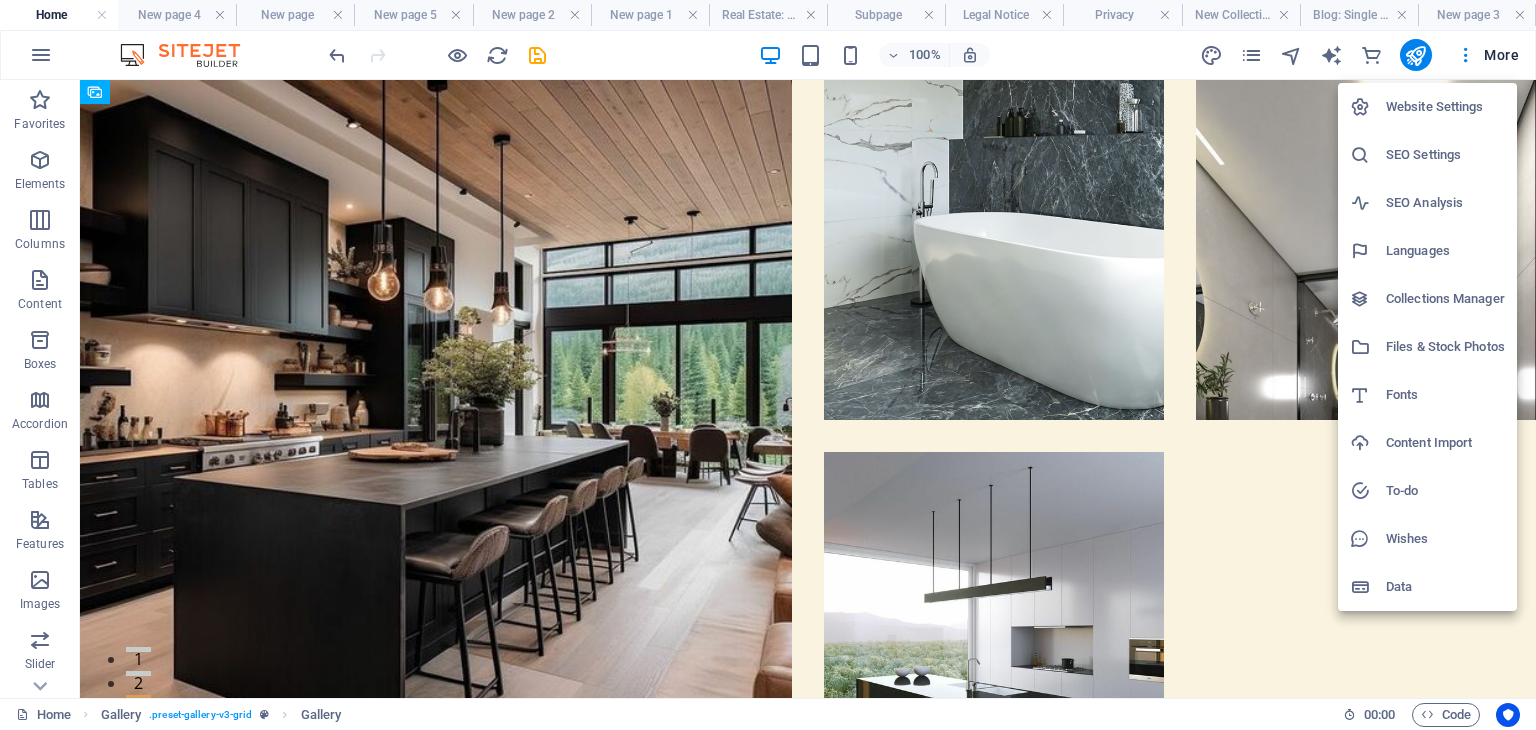 click at bounding box center (768, 365) 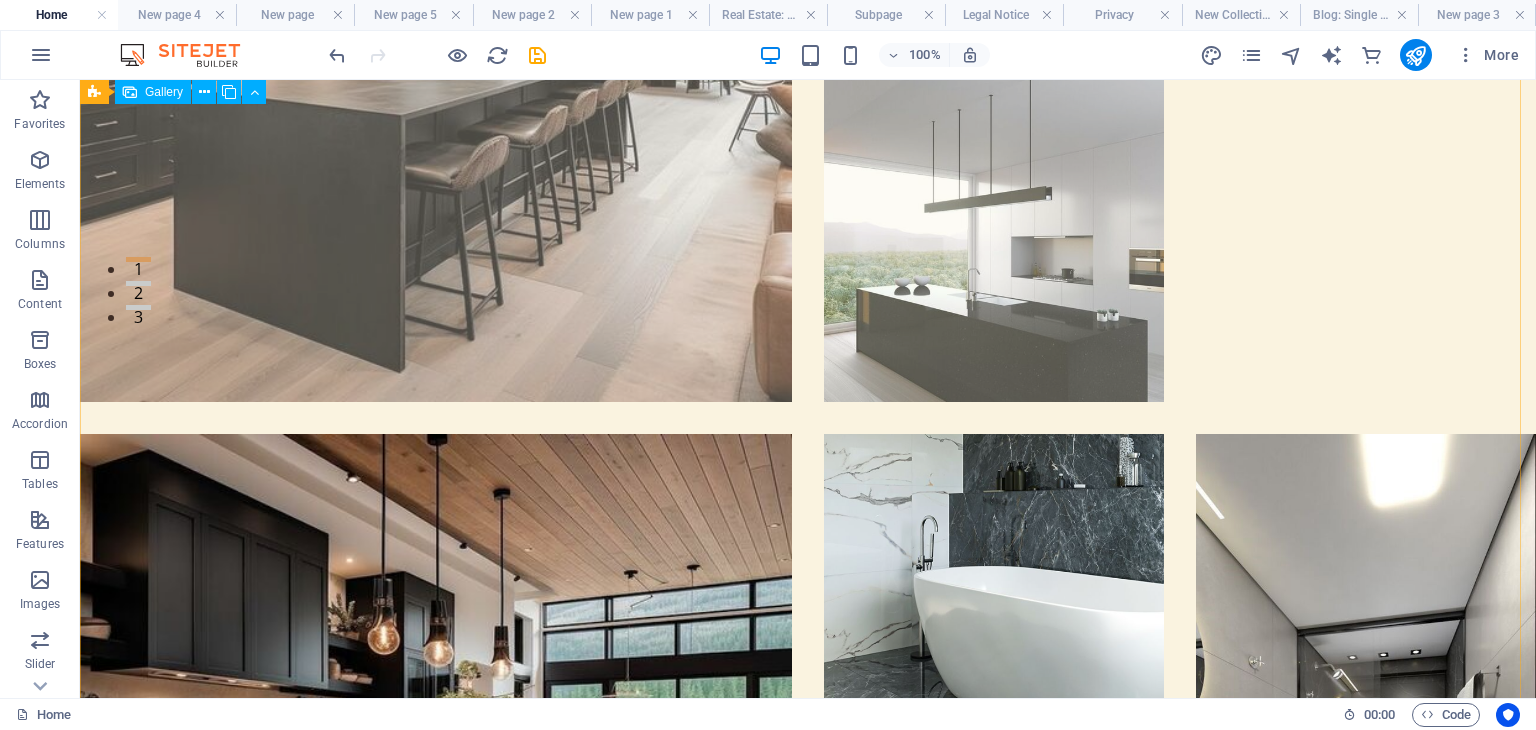 scroll, scrollTop: 0, scrollLeft: 0, axis: both 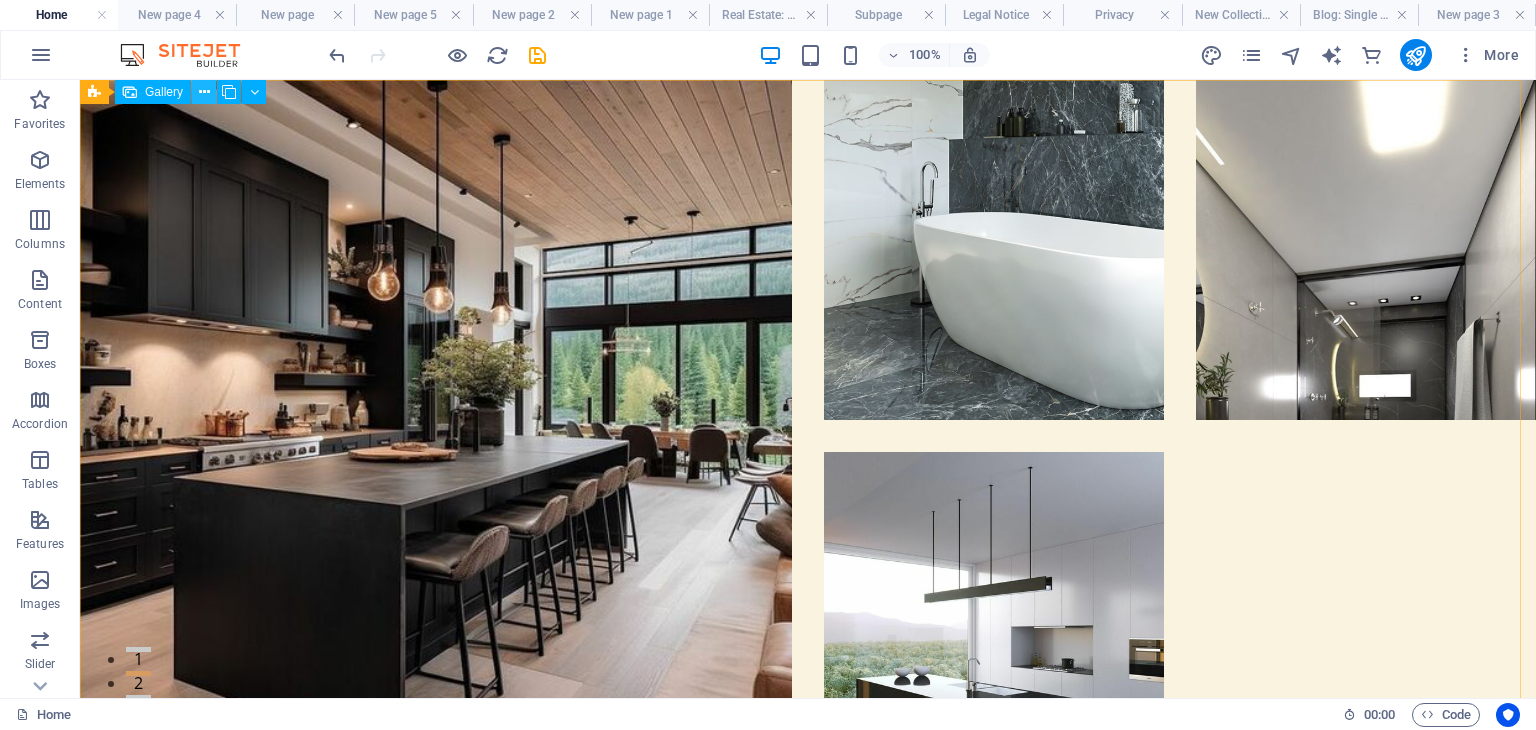 click at bounding box center (204, 92) 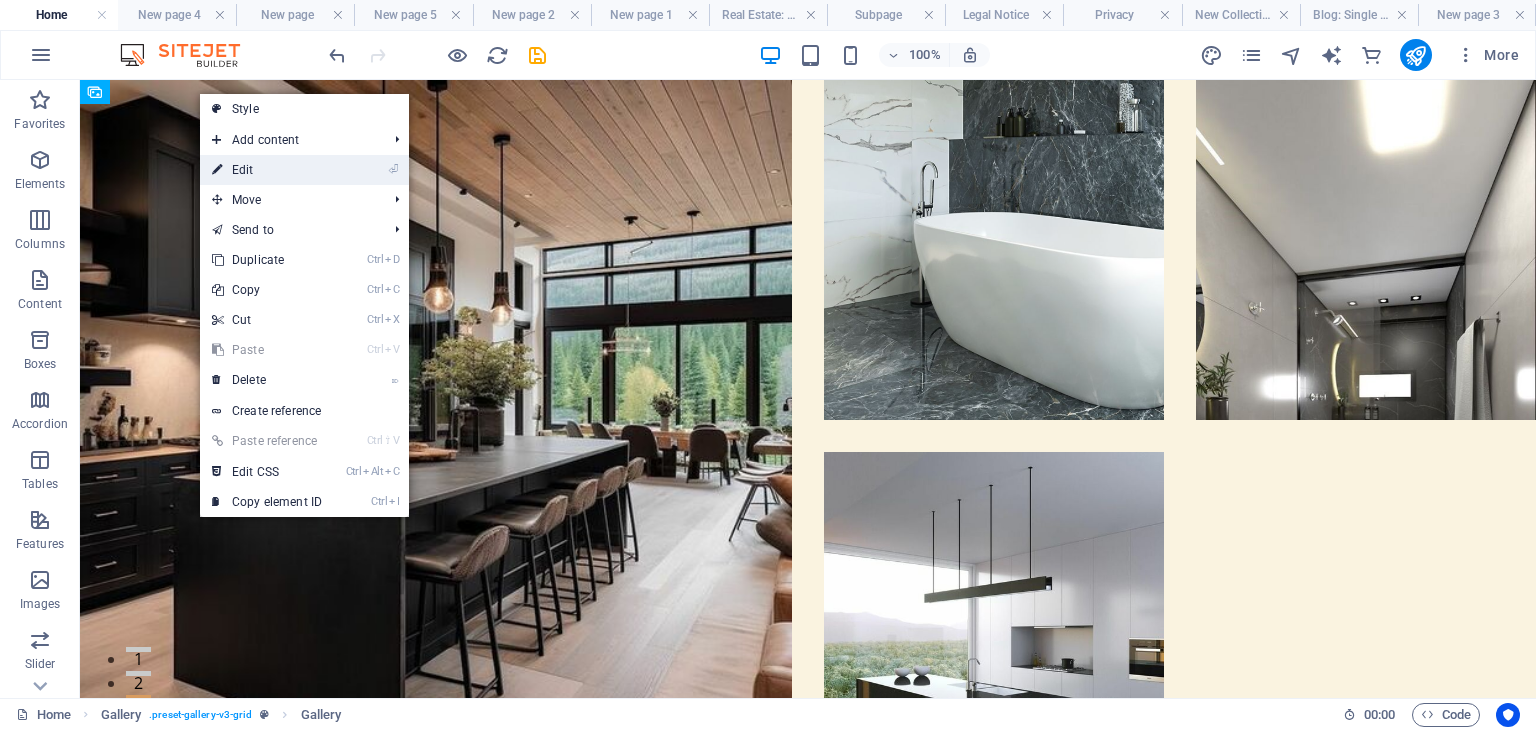 click on "⏎  Edit" at bounding box center (267, 170) 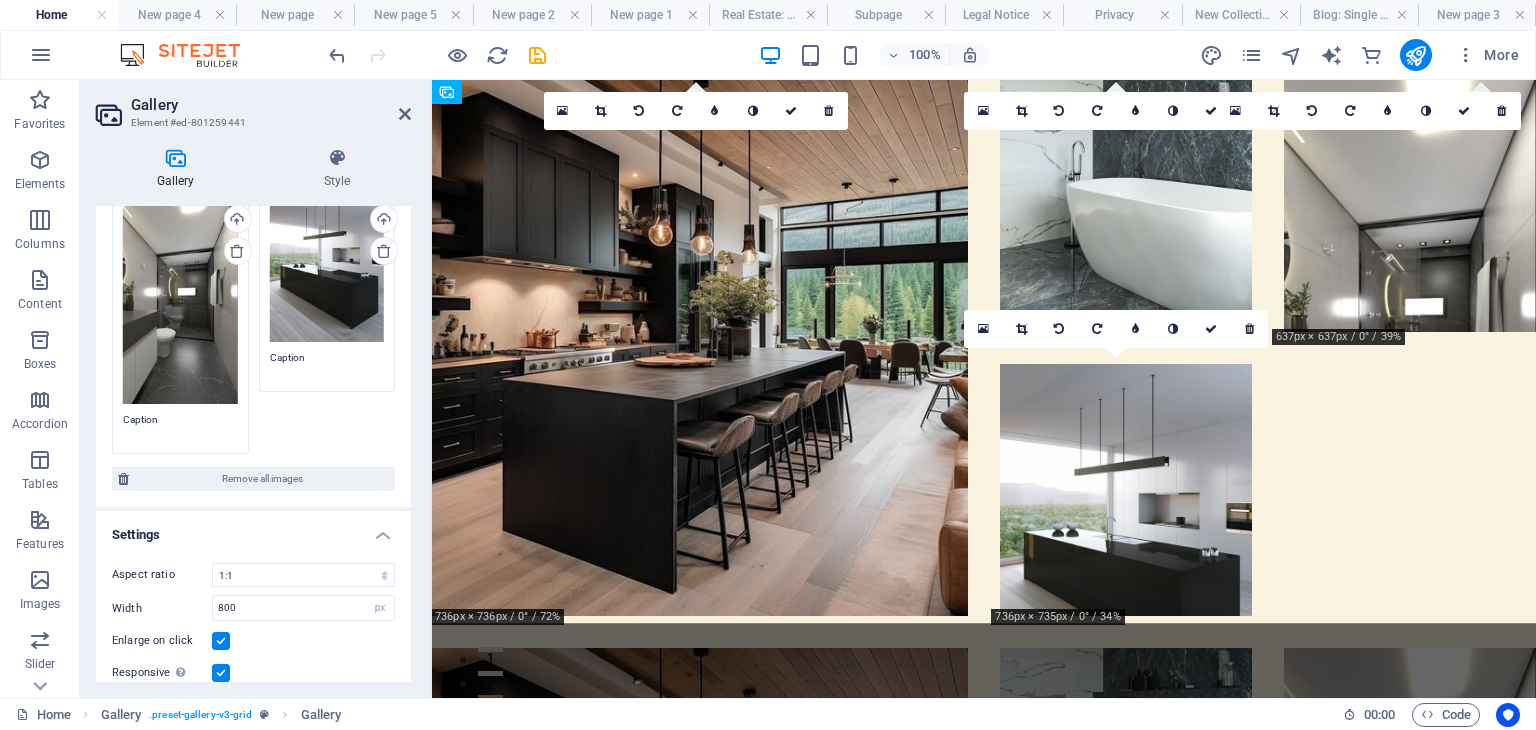 scroll, scrollTop: 460, scrollLeft: 0, axis: vertical 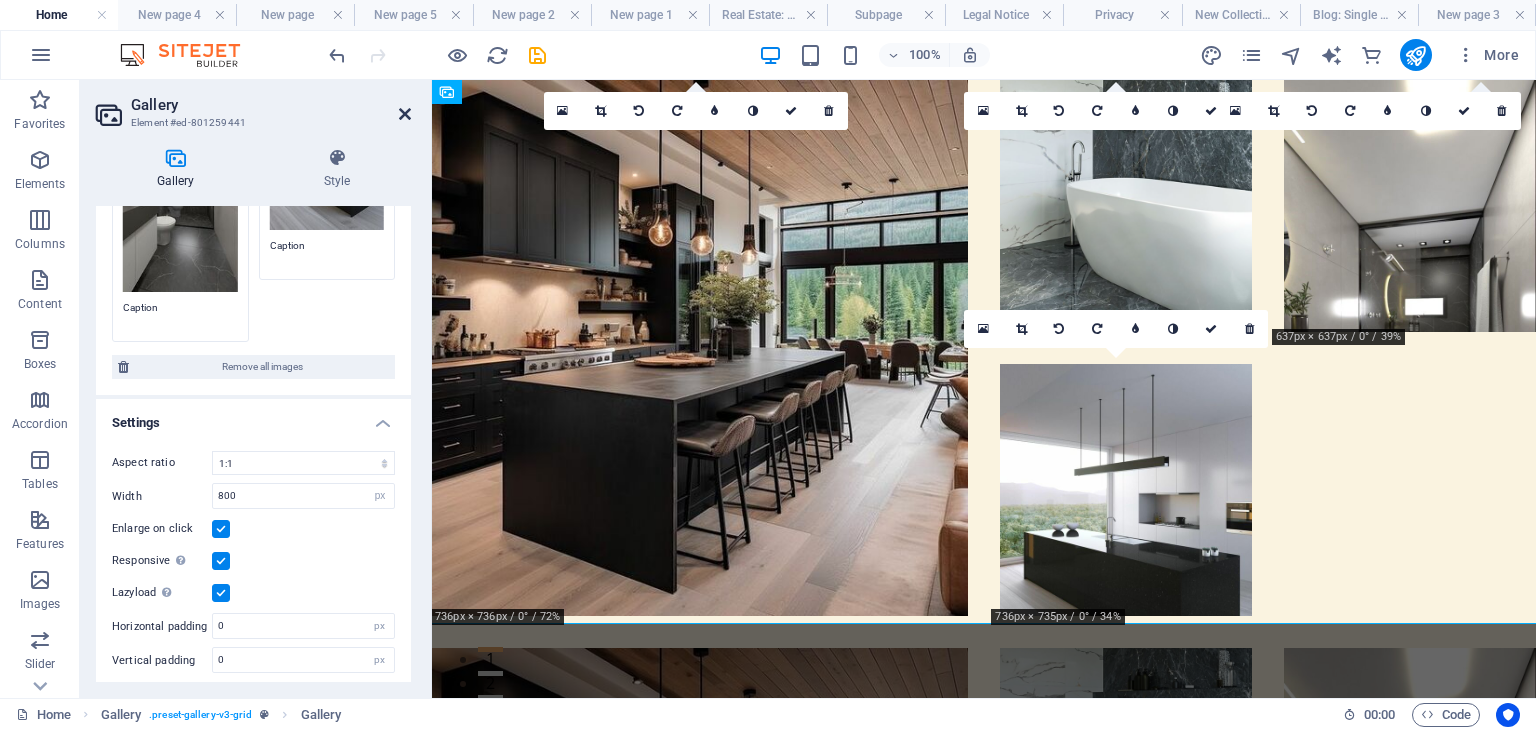 click at bounding box center [405, 114] 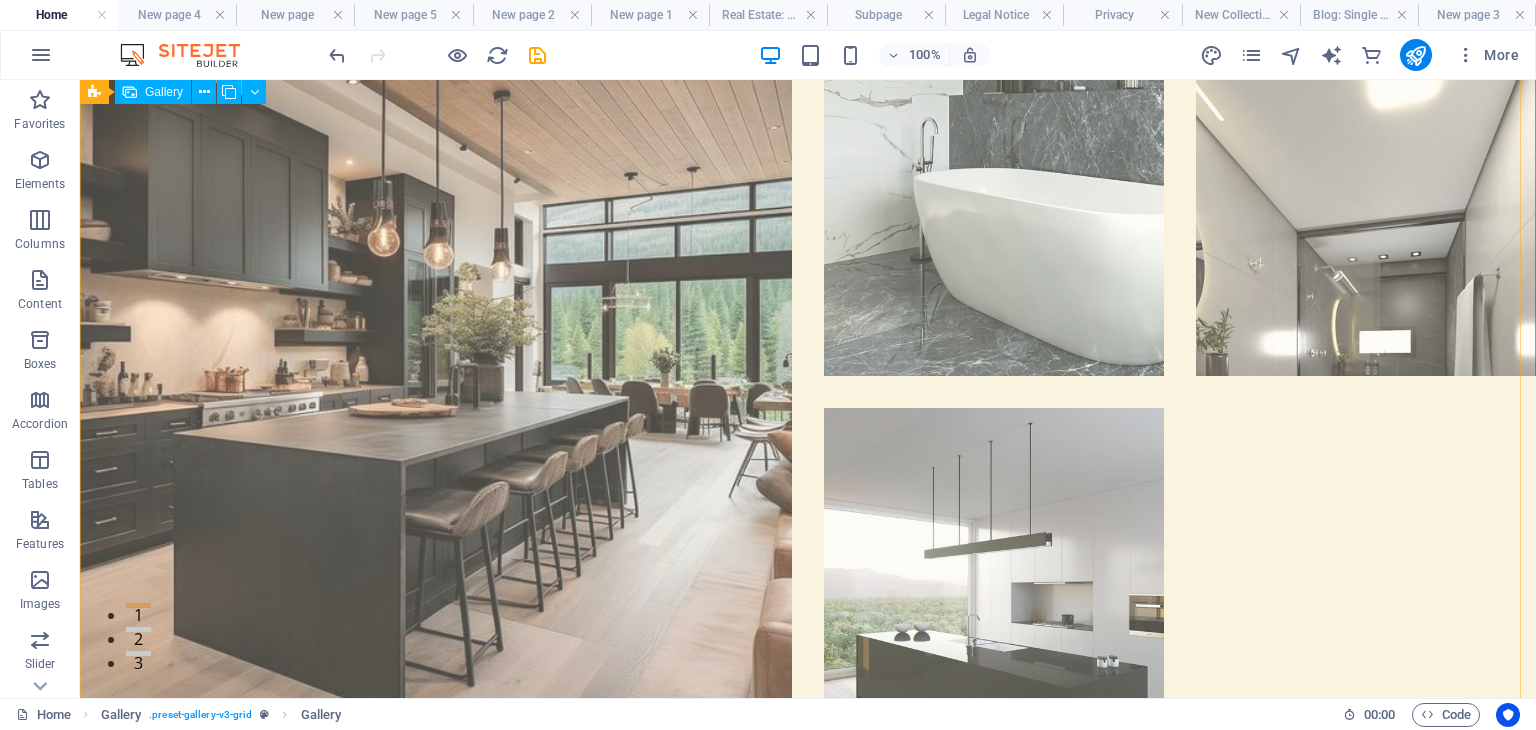 scroll, scrollTop: 0, scrollLeft: 0, axis: both 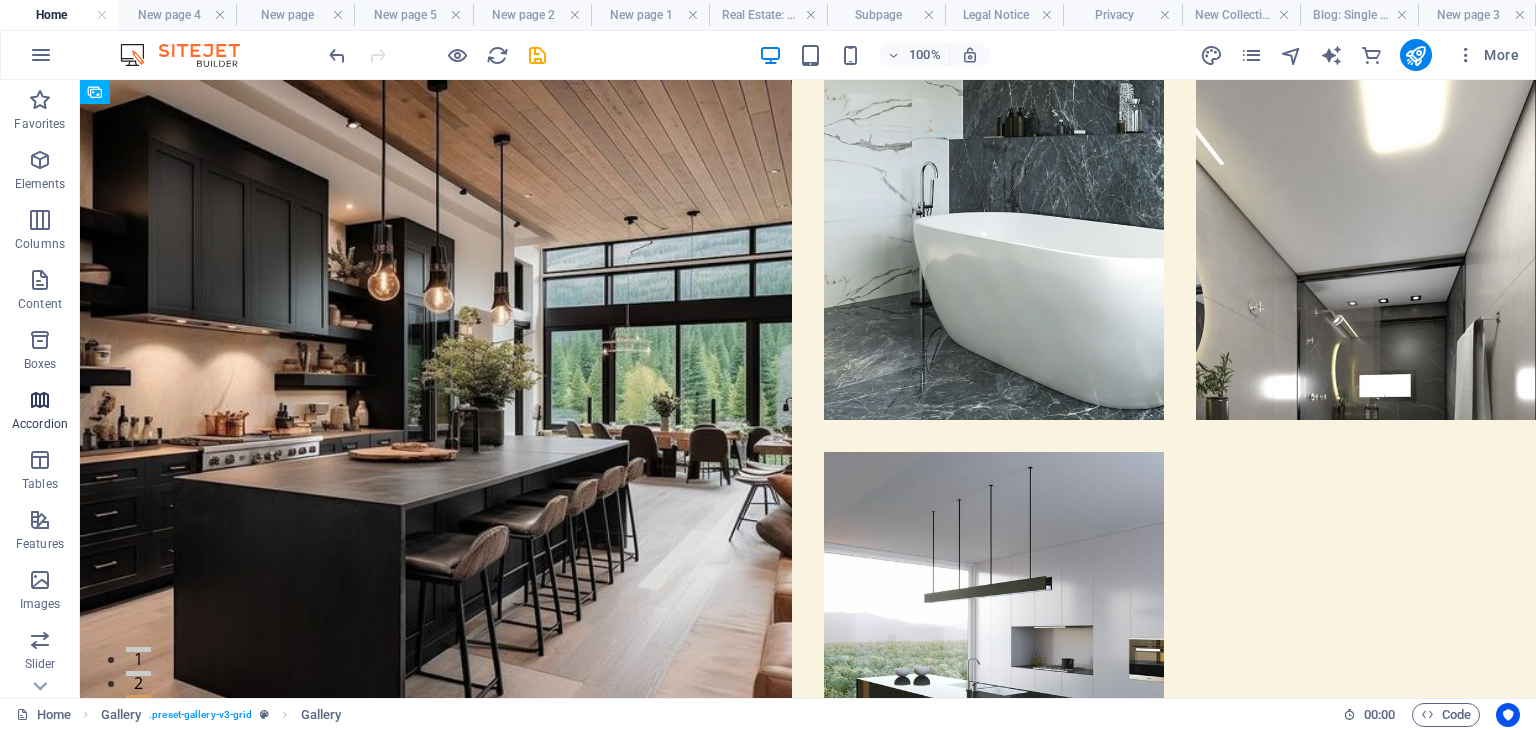 click at bounding box center [40, 400] 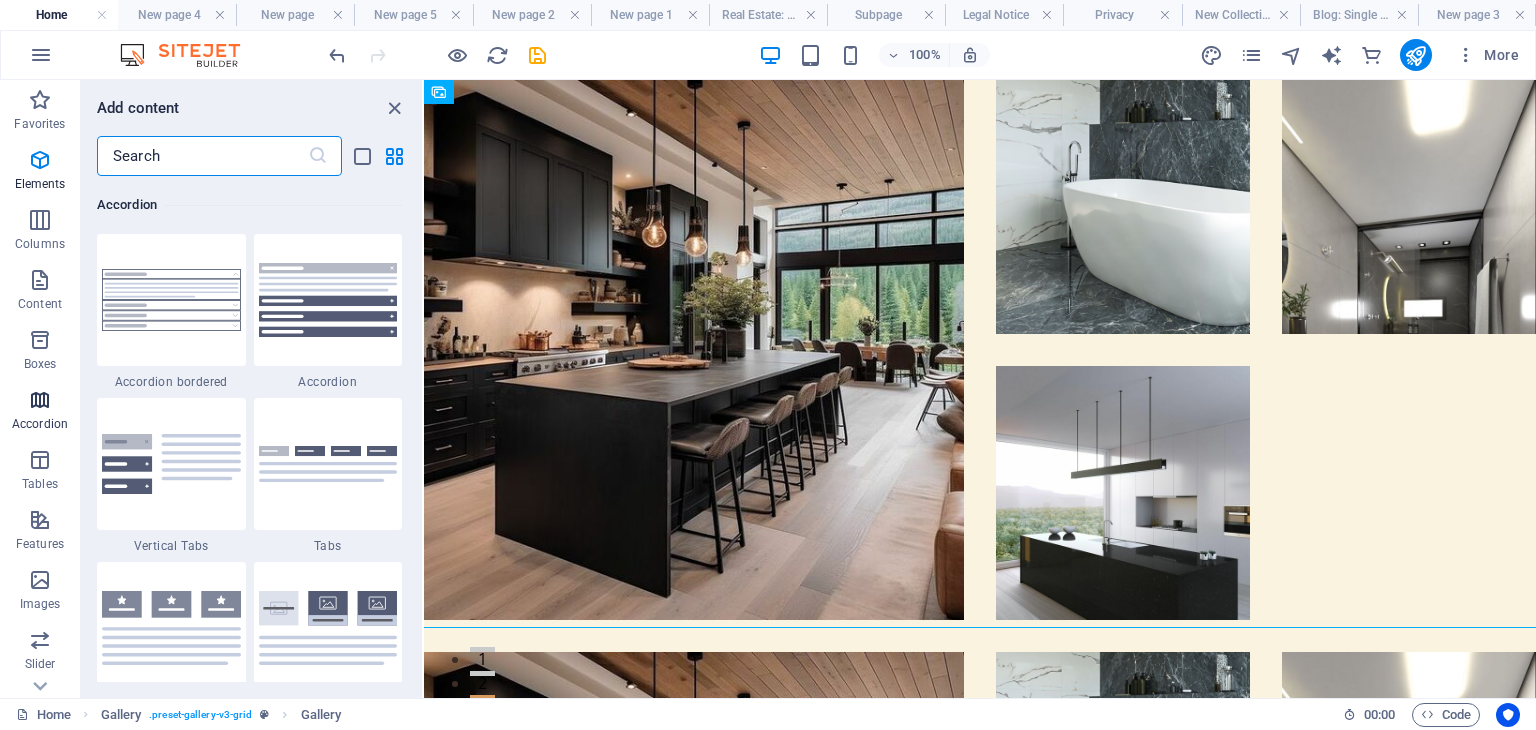 scroll, scrollTop: 6384, scrollLeft: 0, axis: vertical 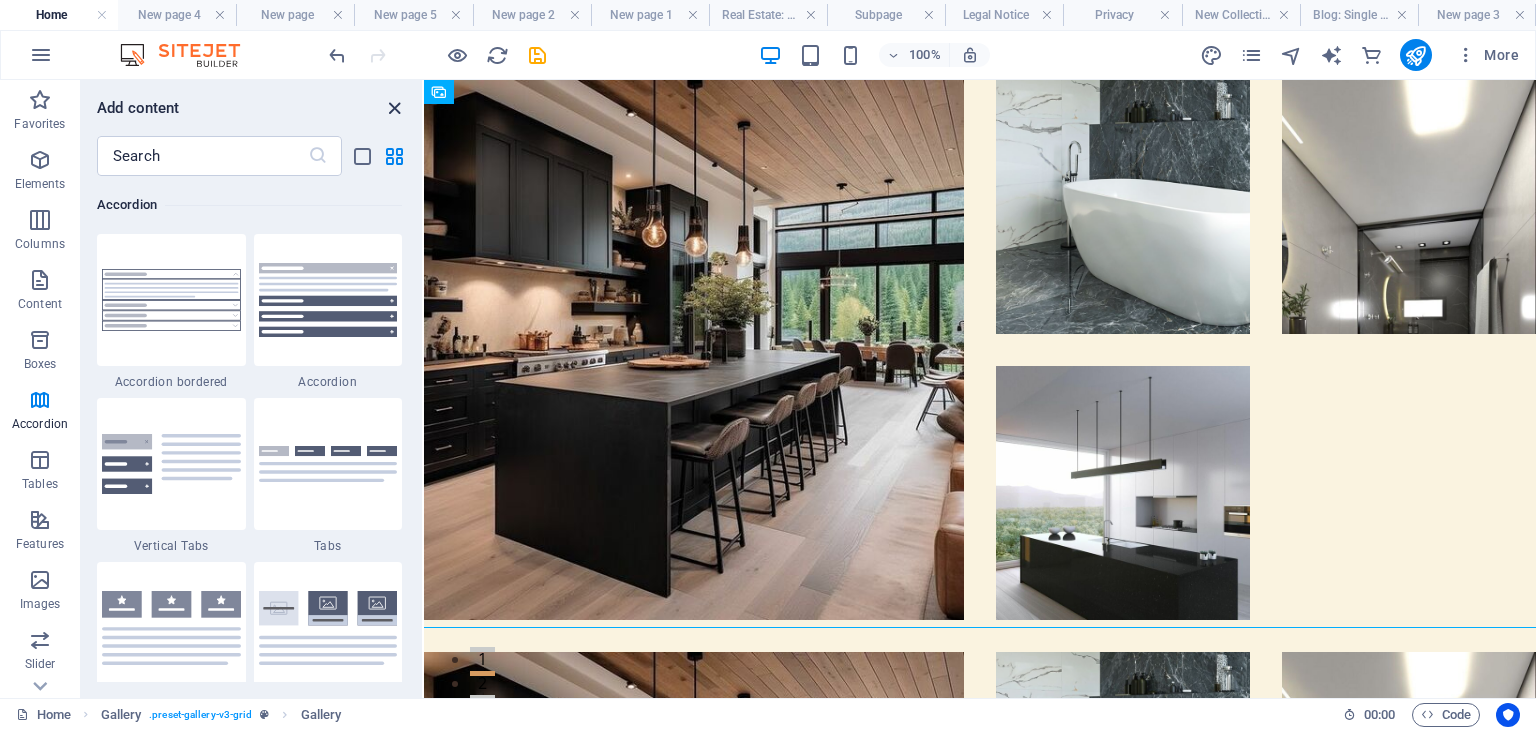 click at bounding box center (394, 108) 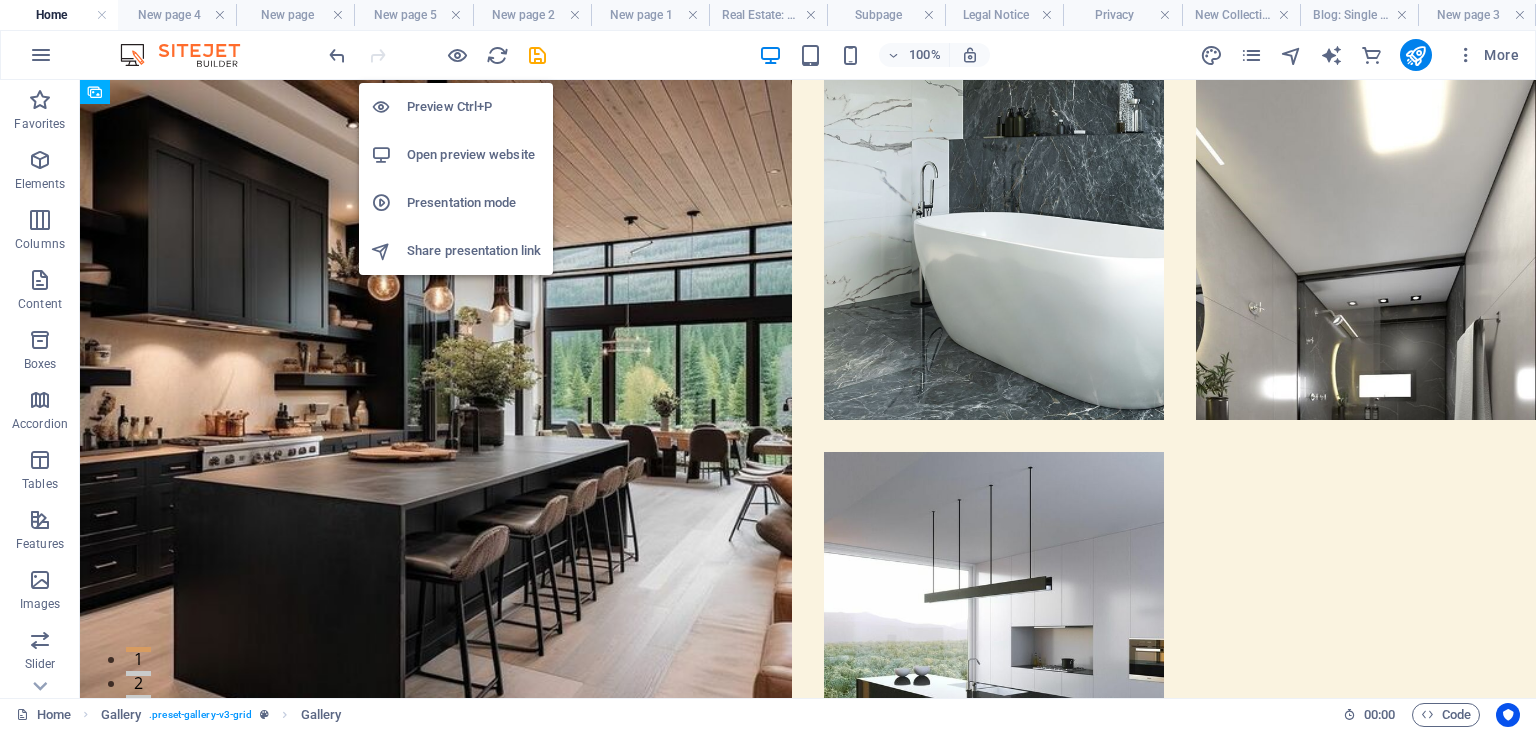 click on "Open preview website" at bounding box center (474, 155) 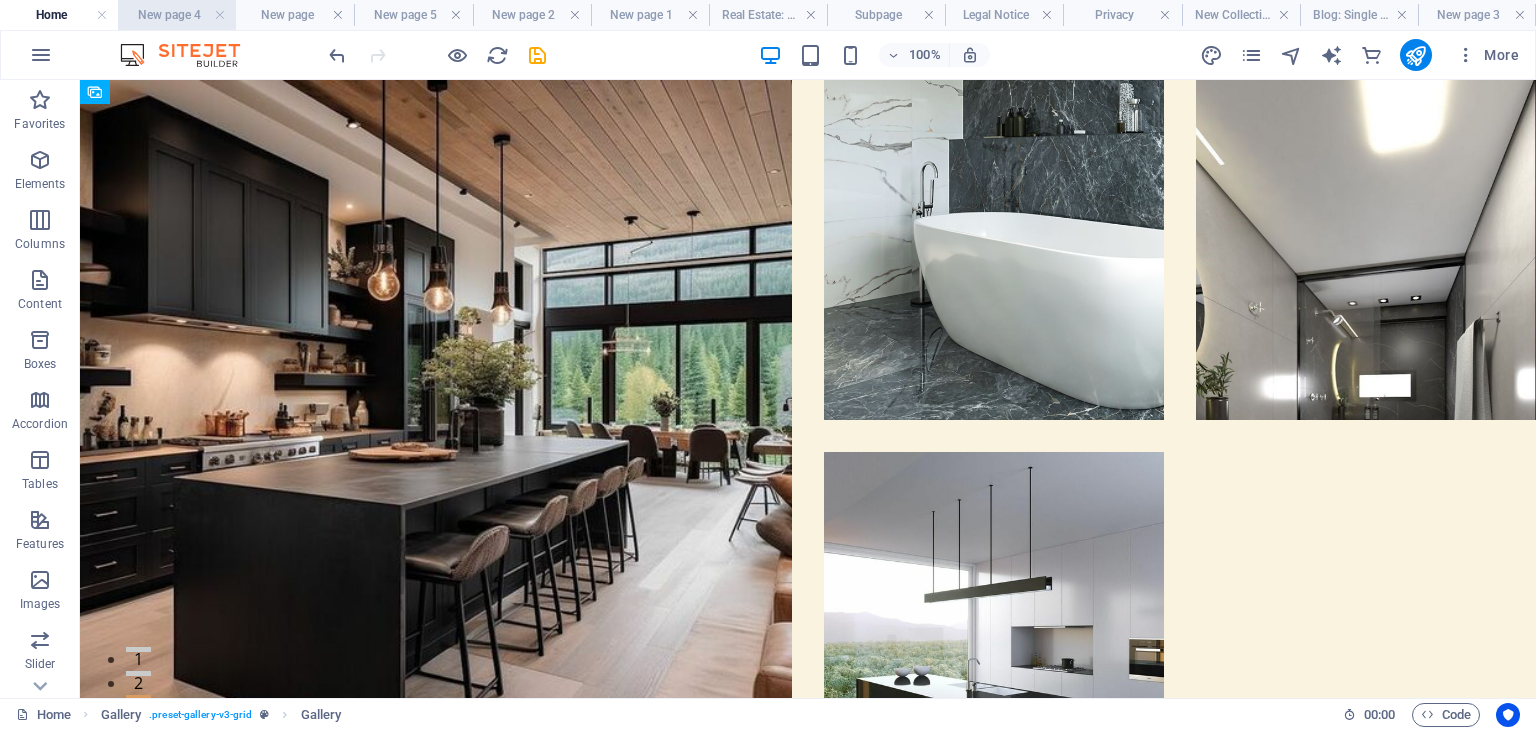 click on "New page 4" at bounding box center [177, 15] 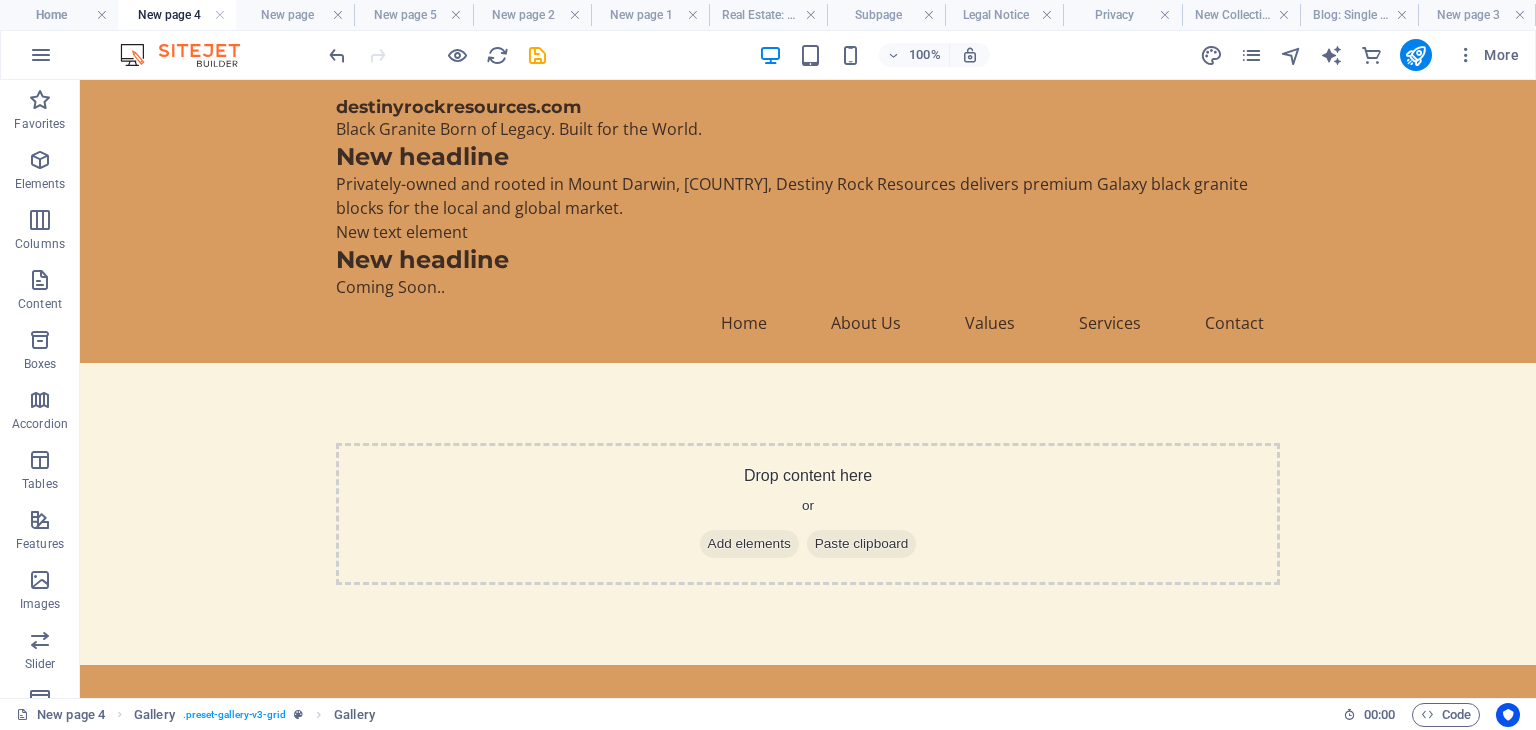 click on "New page 4" at bounding box center [177, 15] 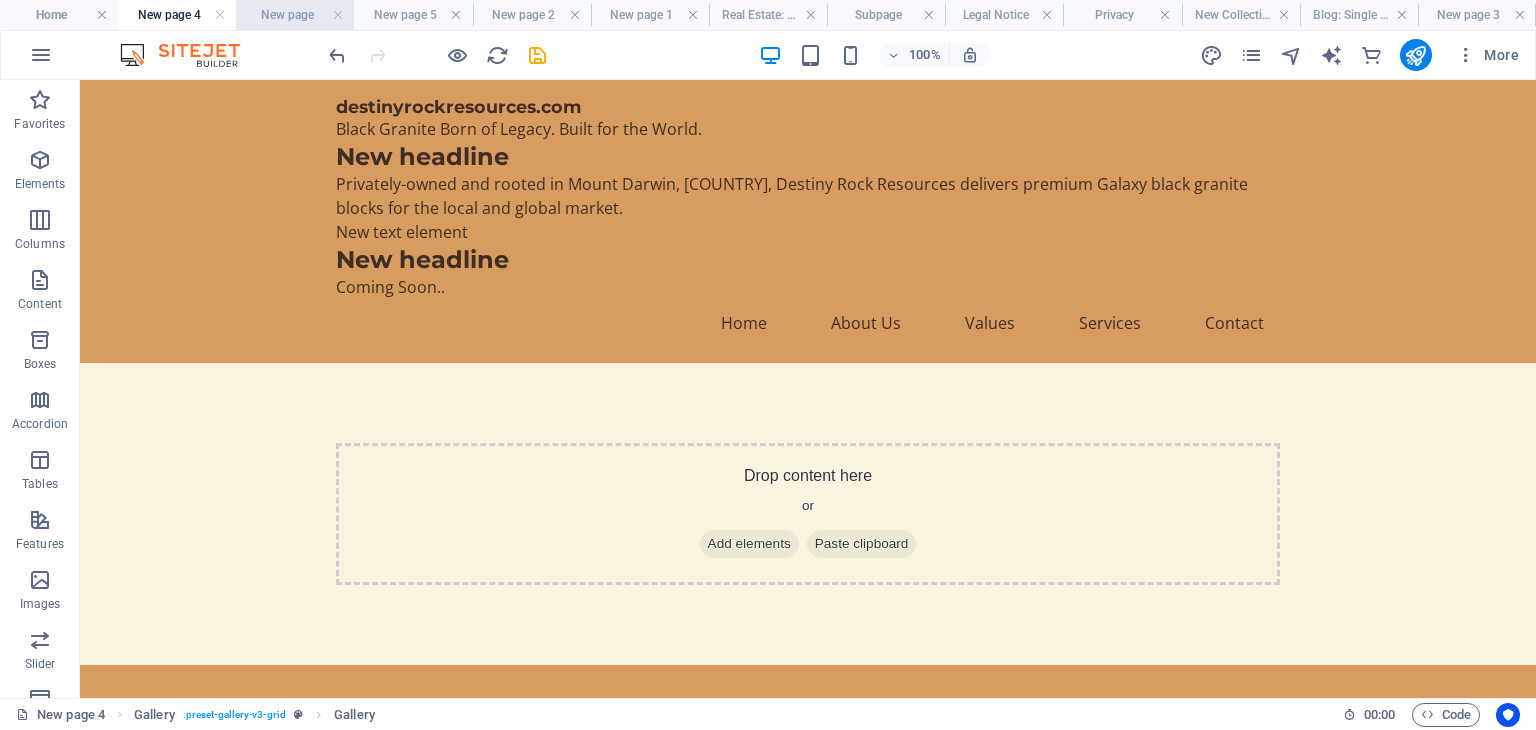 click on "New page" at bounding box center [295, 15] 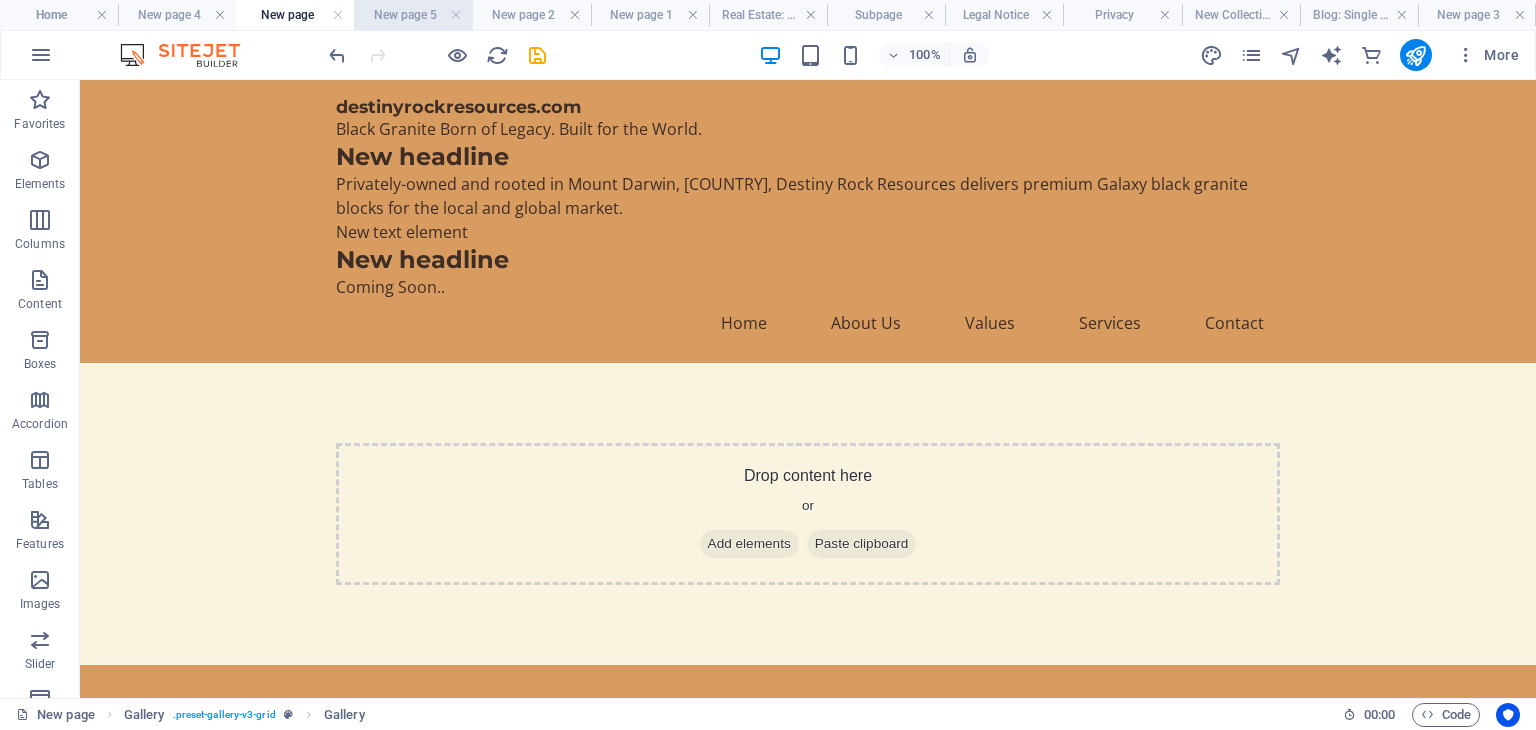 click on "New page 5" at bounding box center (413, 15) 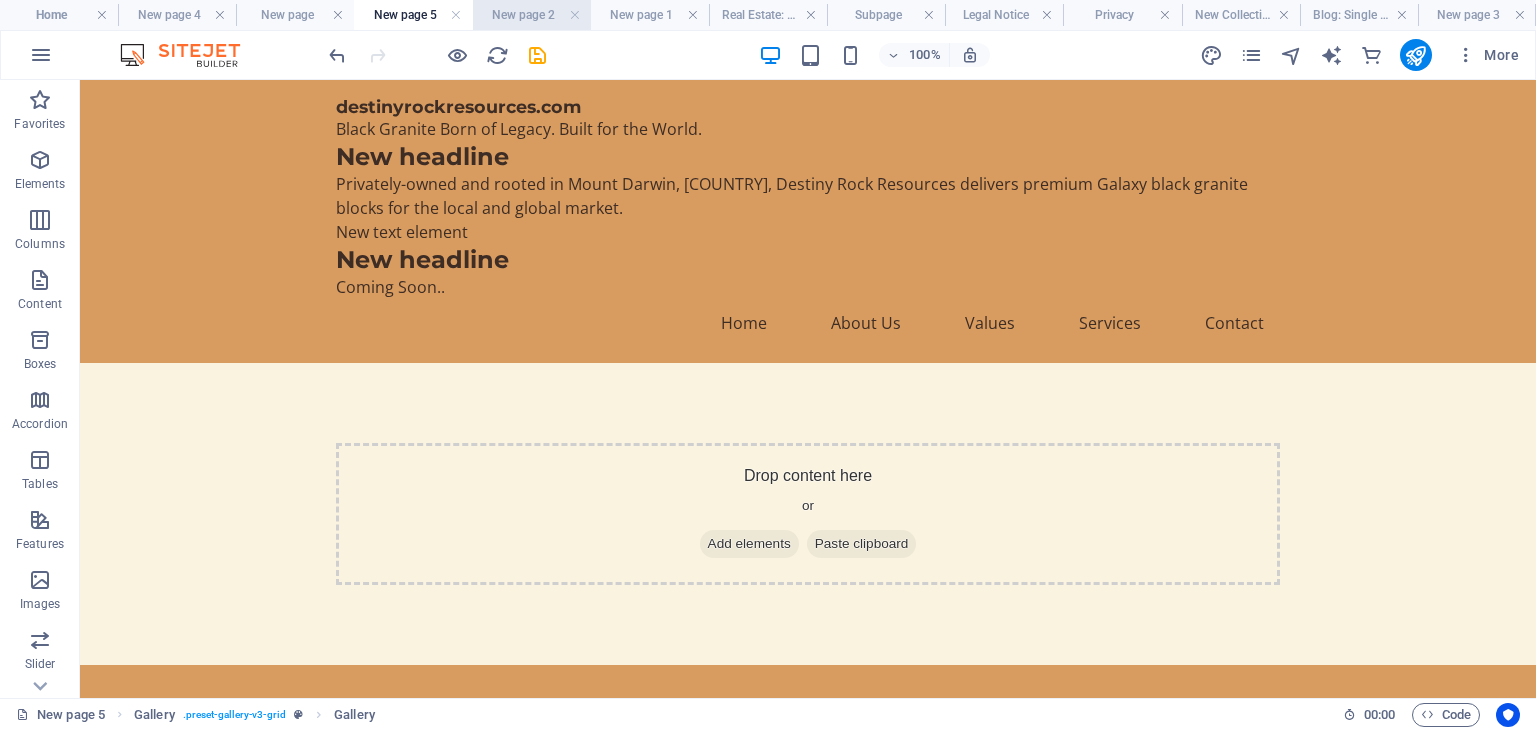 click on "New page 2" at bounding box center (532, 15) 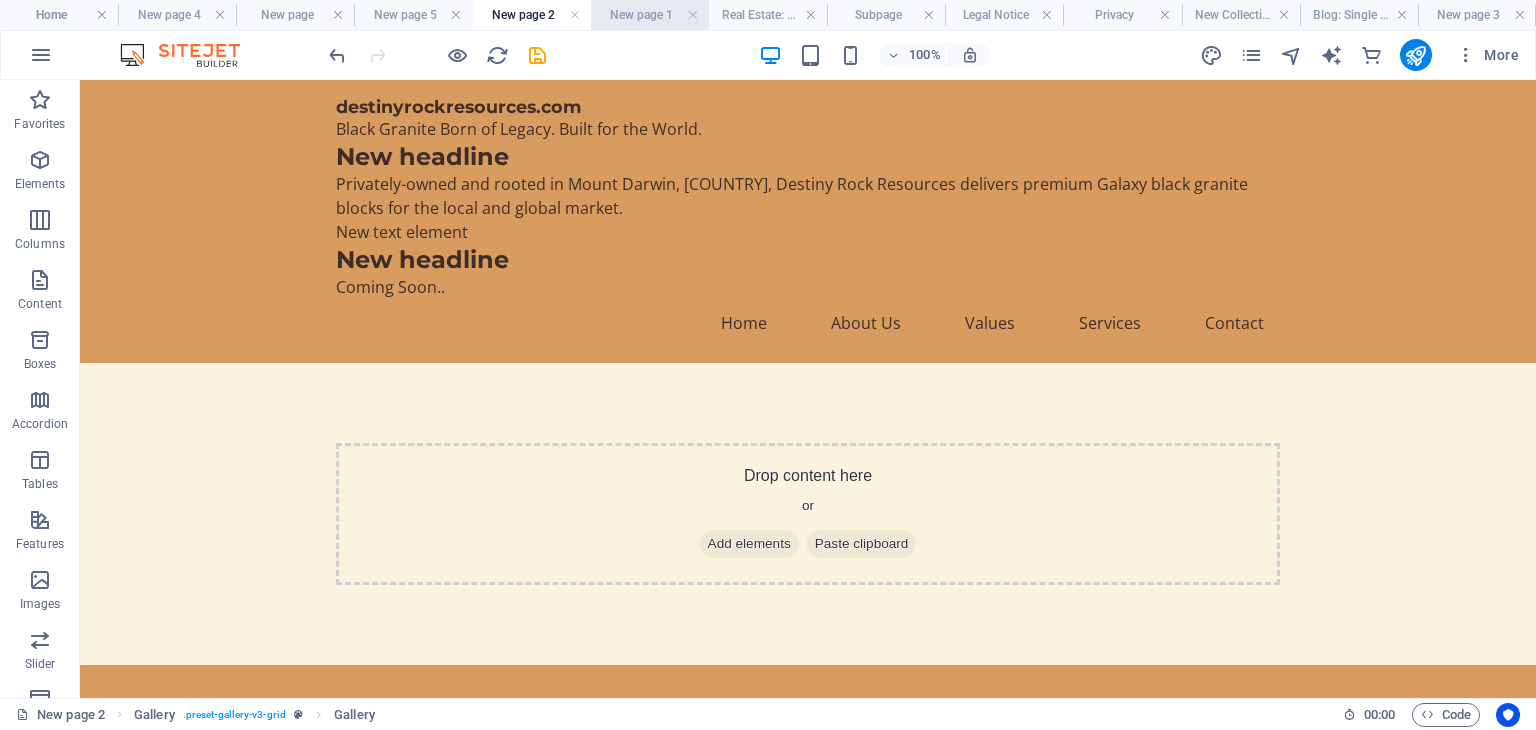 click on "New page 1" at bounding box center [650, 15] 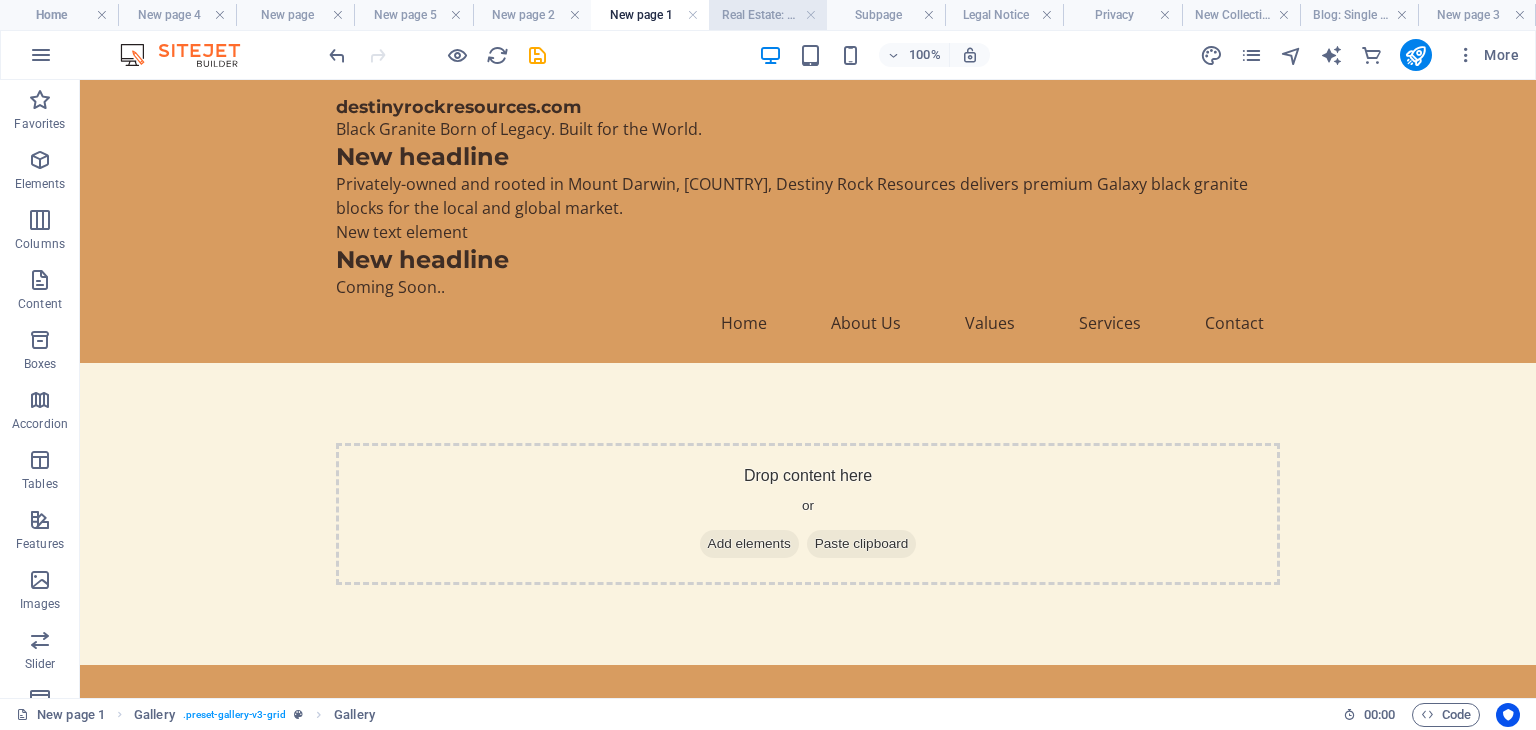 click on "Real Estate: Single Page Layout" at bounding box center (768, 15) 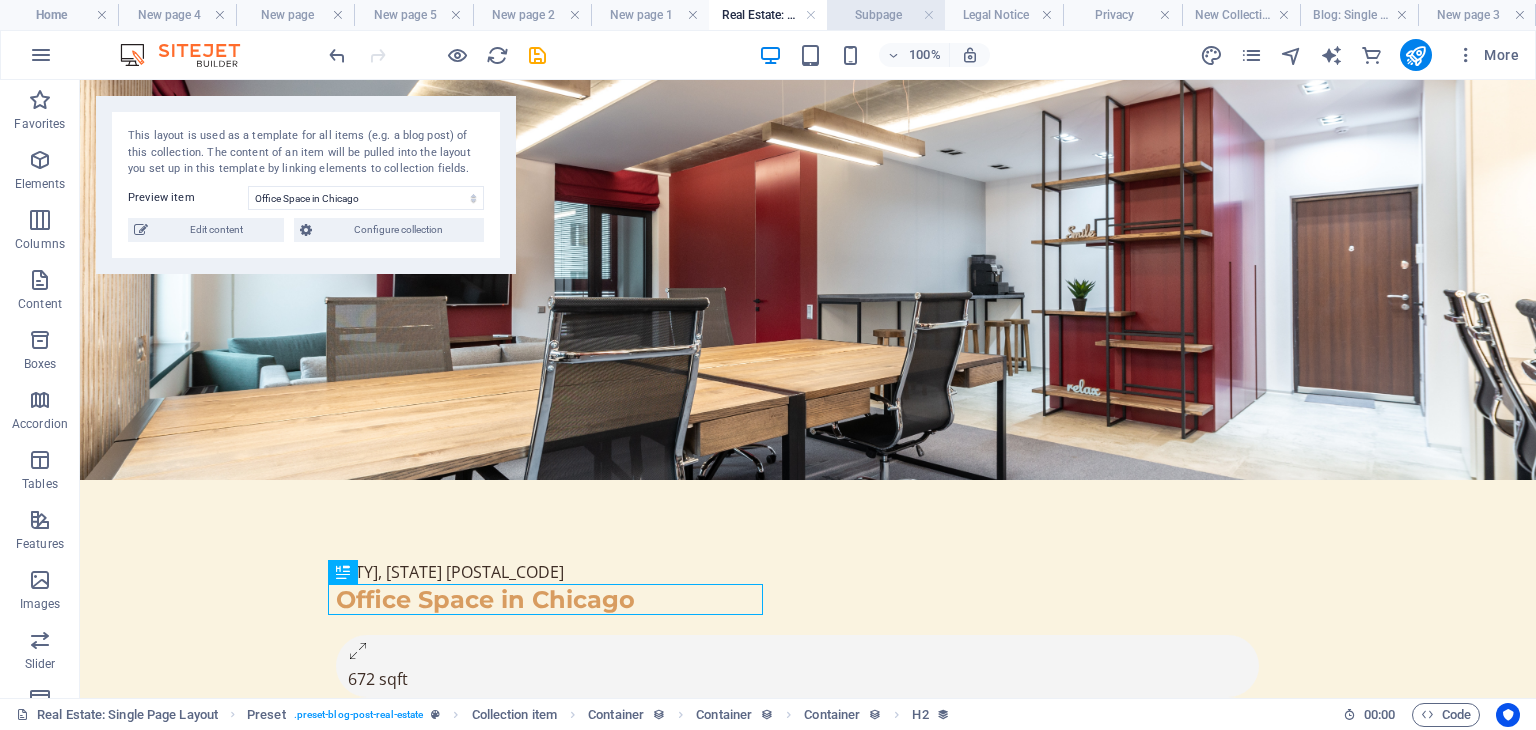 click on "Subpage" at bounding box center (886, 15) 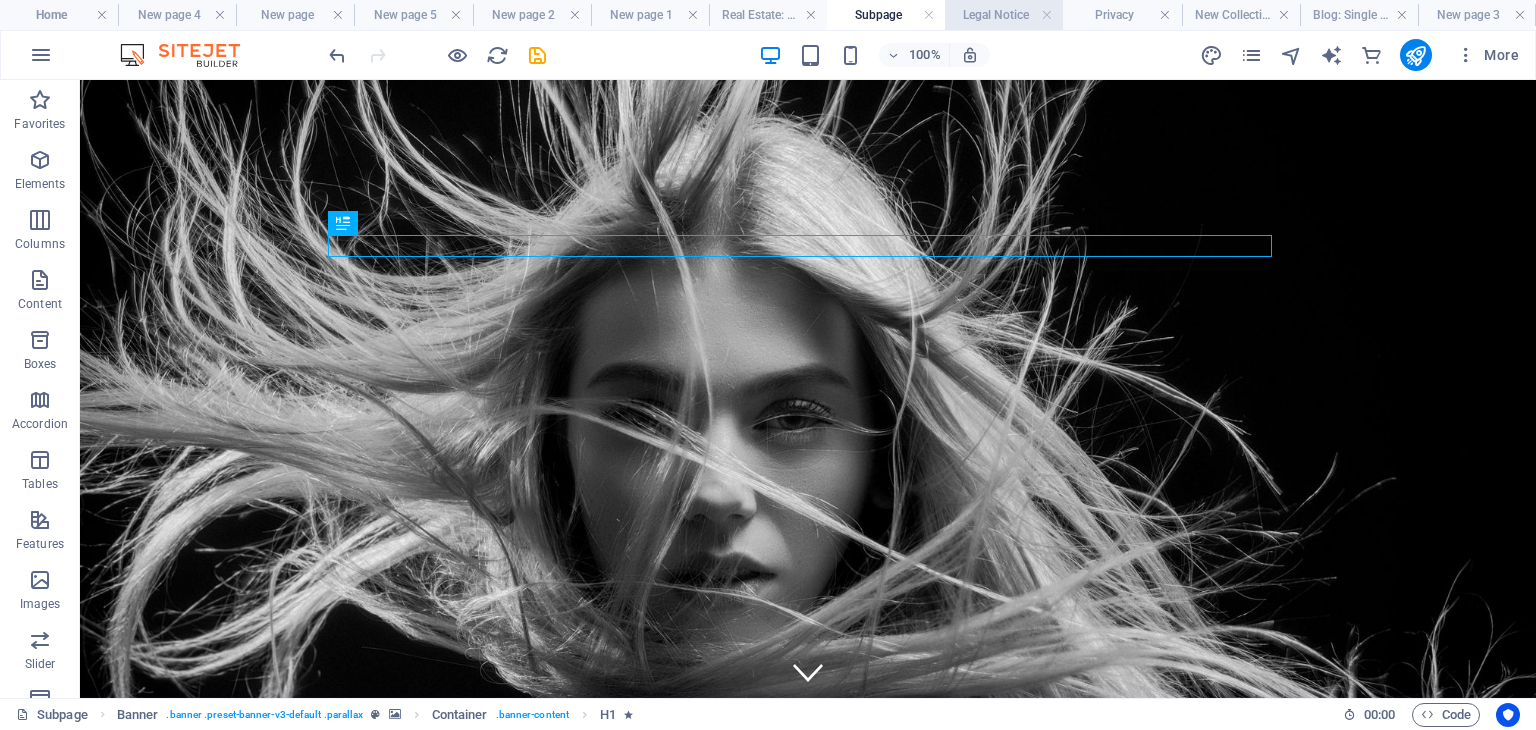 click on "Legal Notice" at bounding box center [1004, 15] 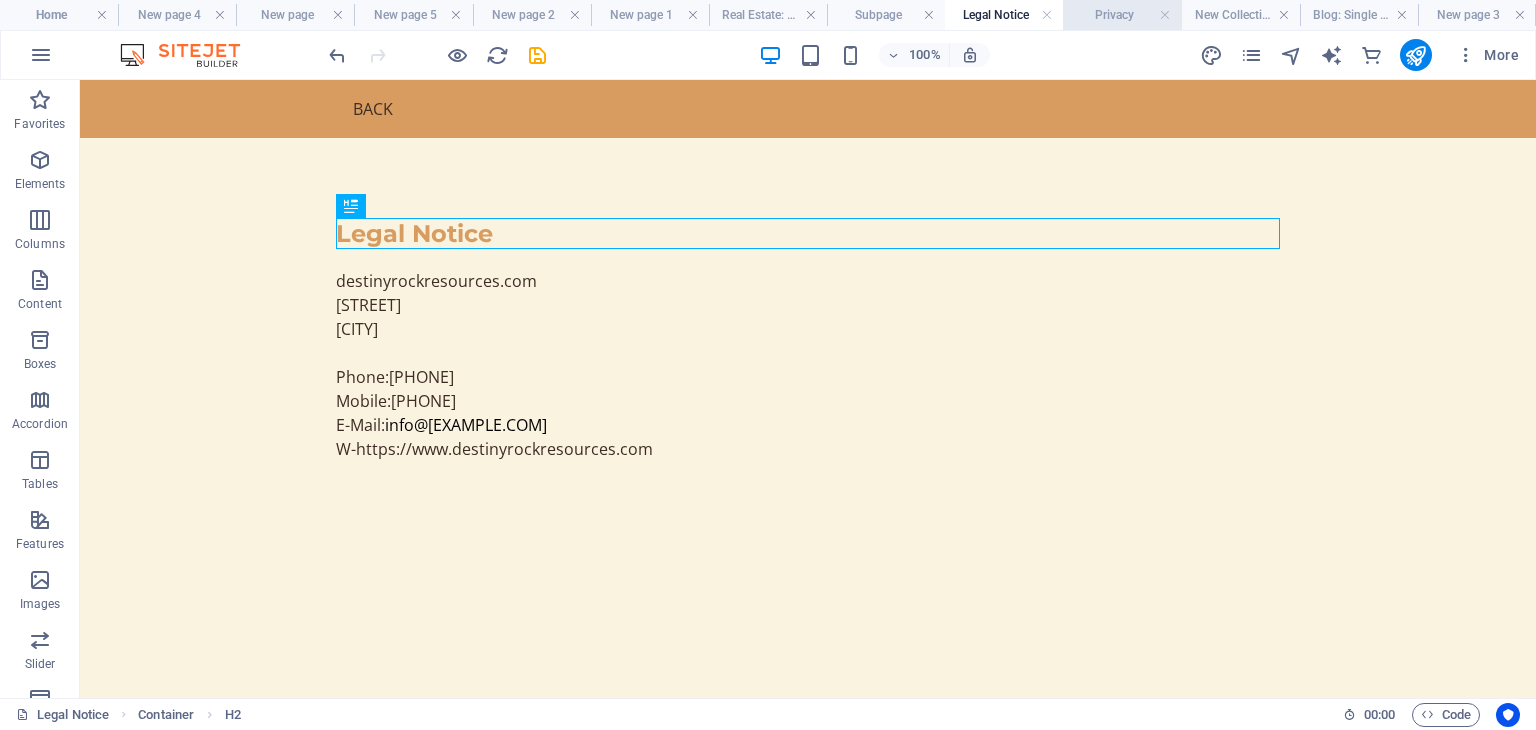 click on "Privacy" at bounding box center [1122, 15] 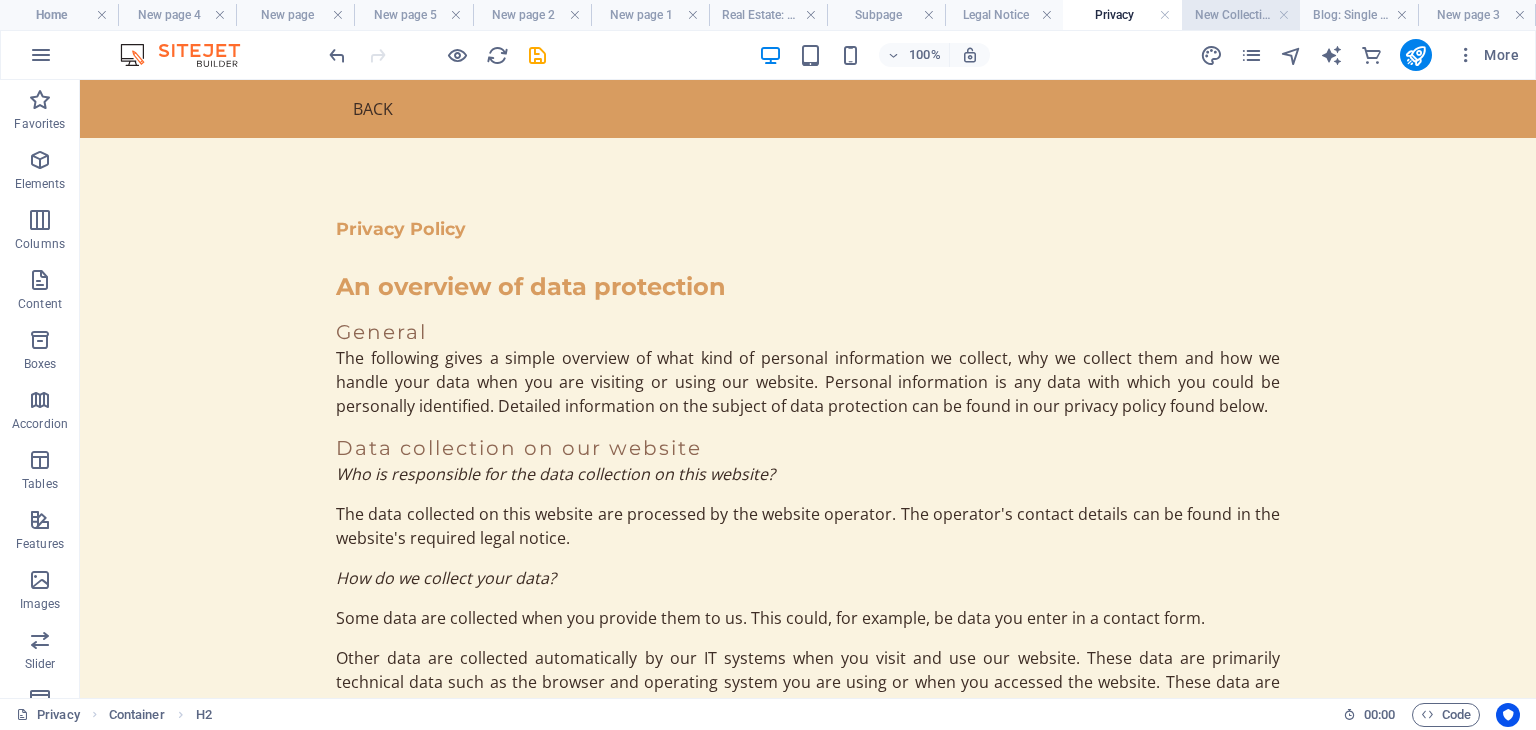 click on "New Collection: Single Page Layout" at bounding box center [1241, 15] 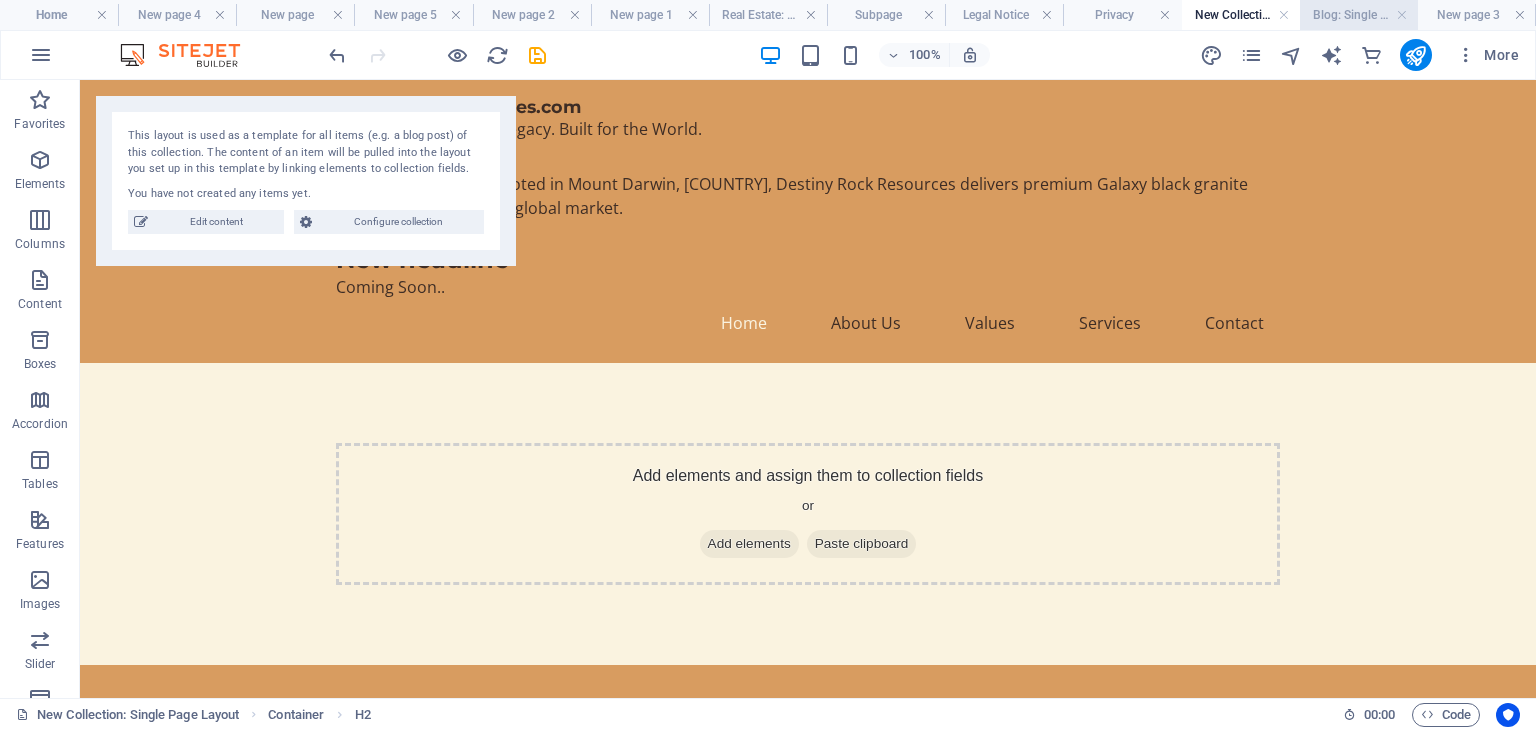 click on "Blog: Single Page Layout" at bounding box center [1359, 15] 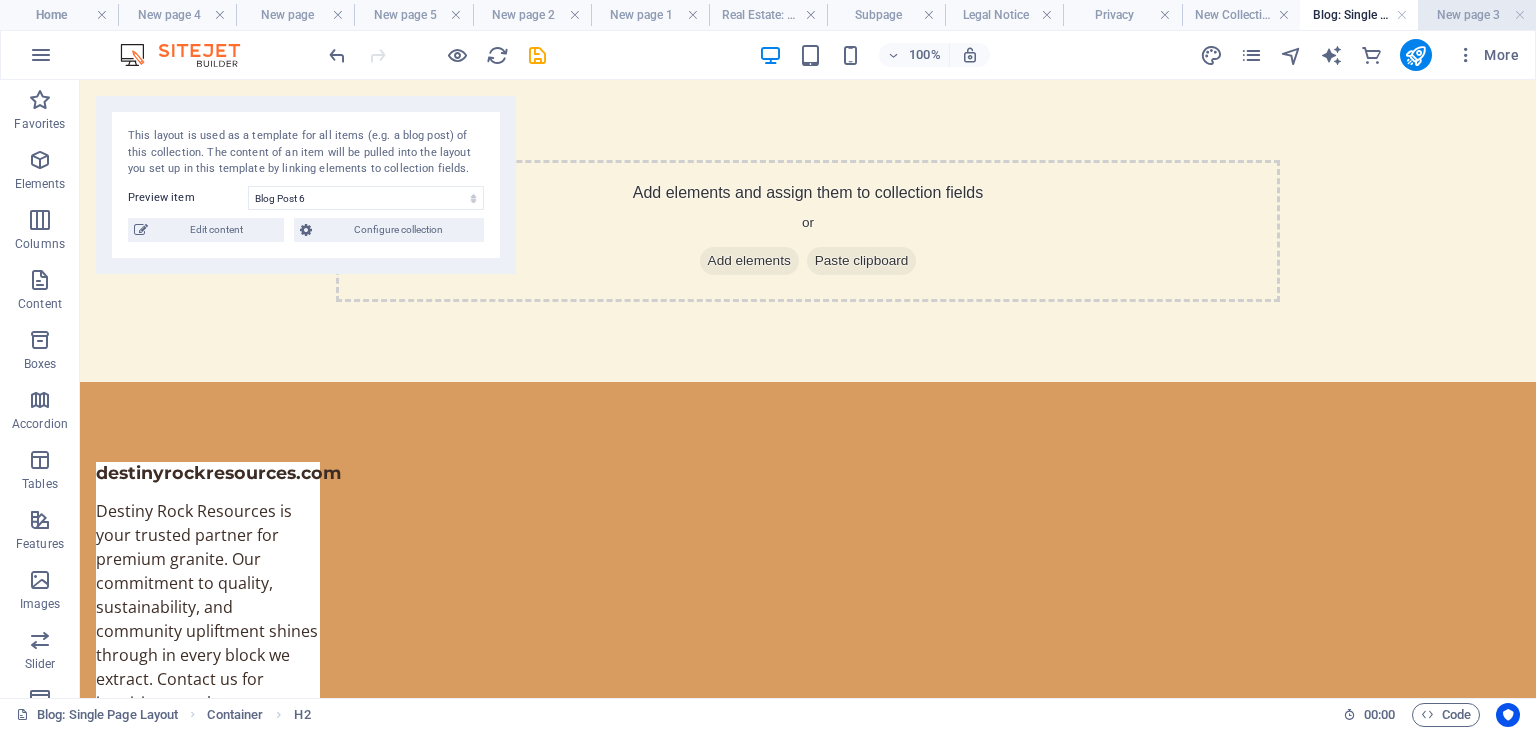 click on "New page 3" at bounding box center (1477, 15) 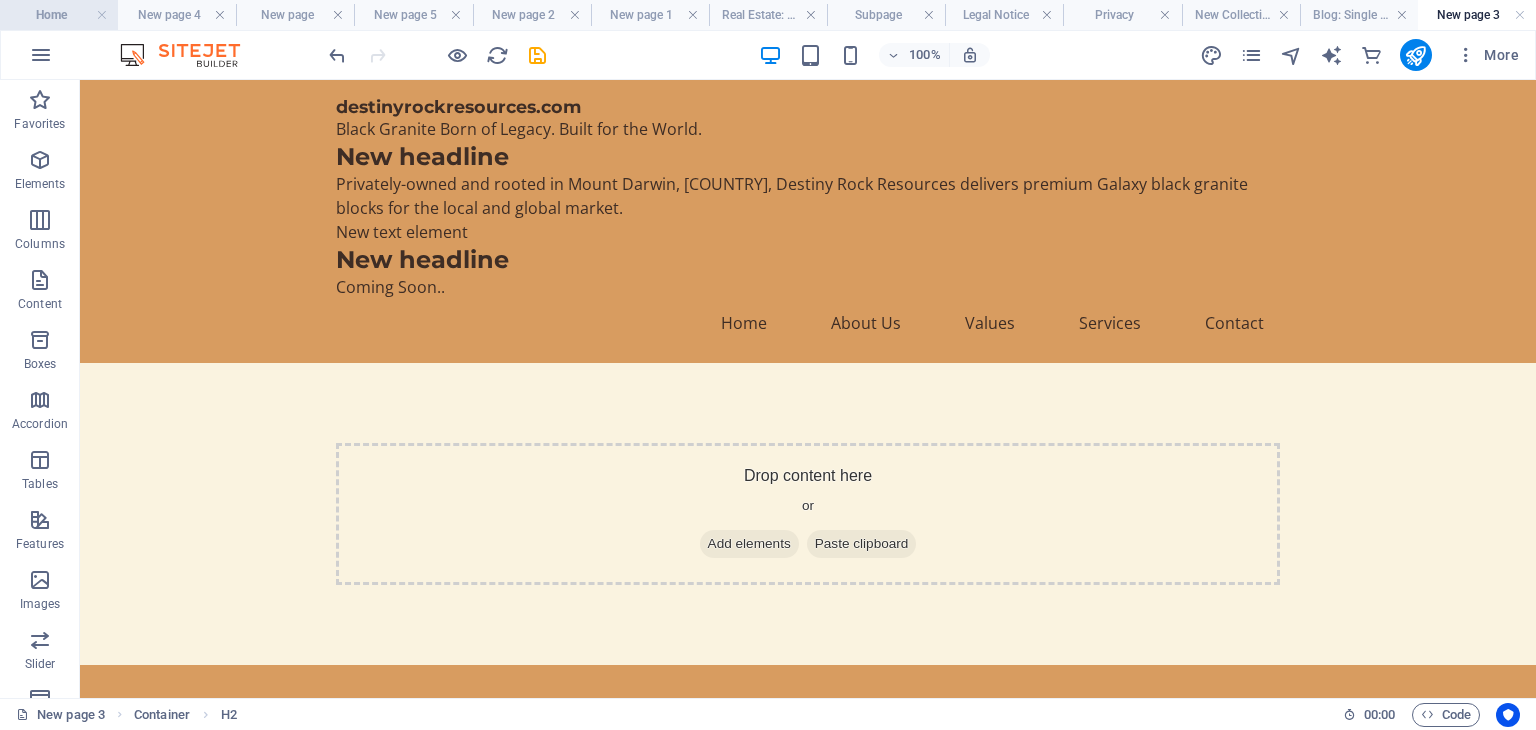 click on "Home" at bounding box center [59, 15] 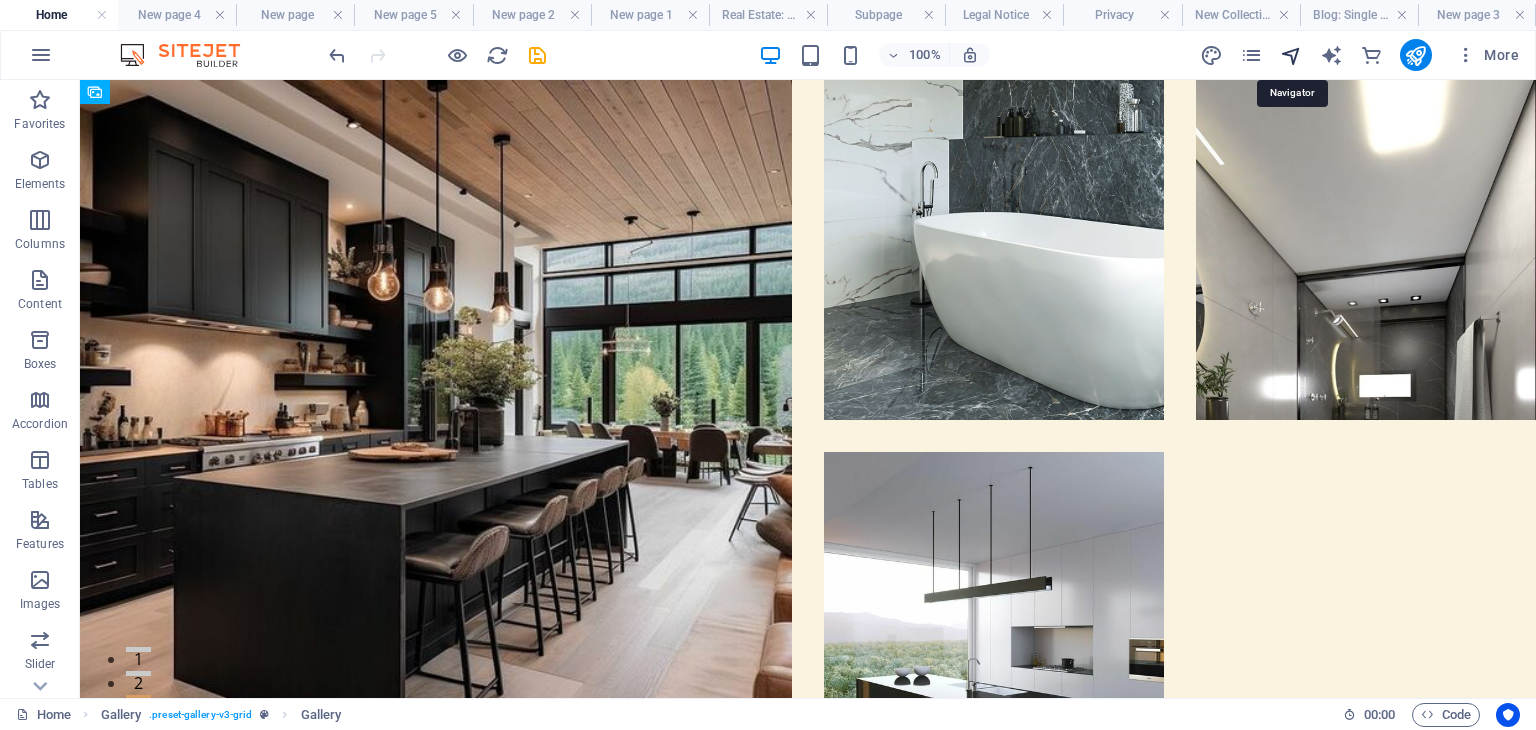 click at bounding box center [1291, 55] 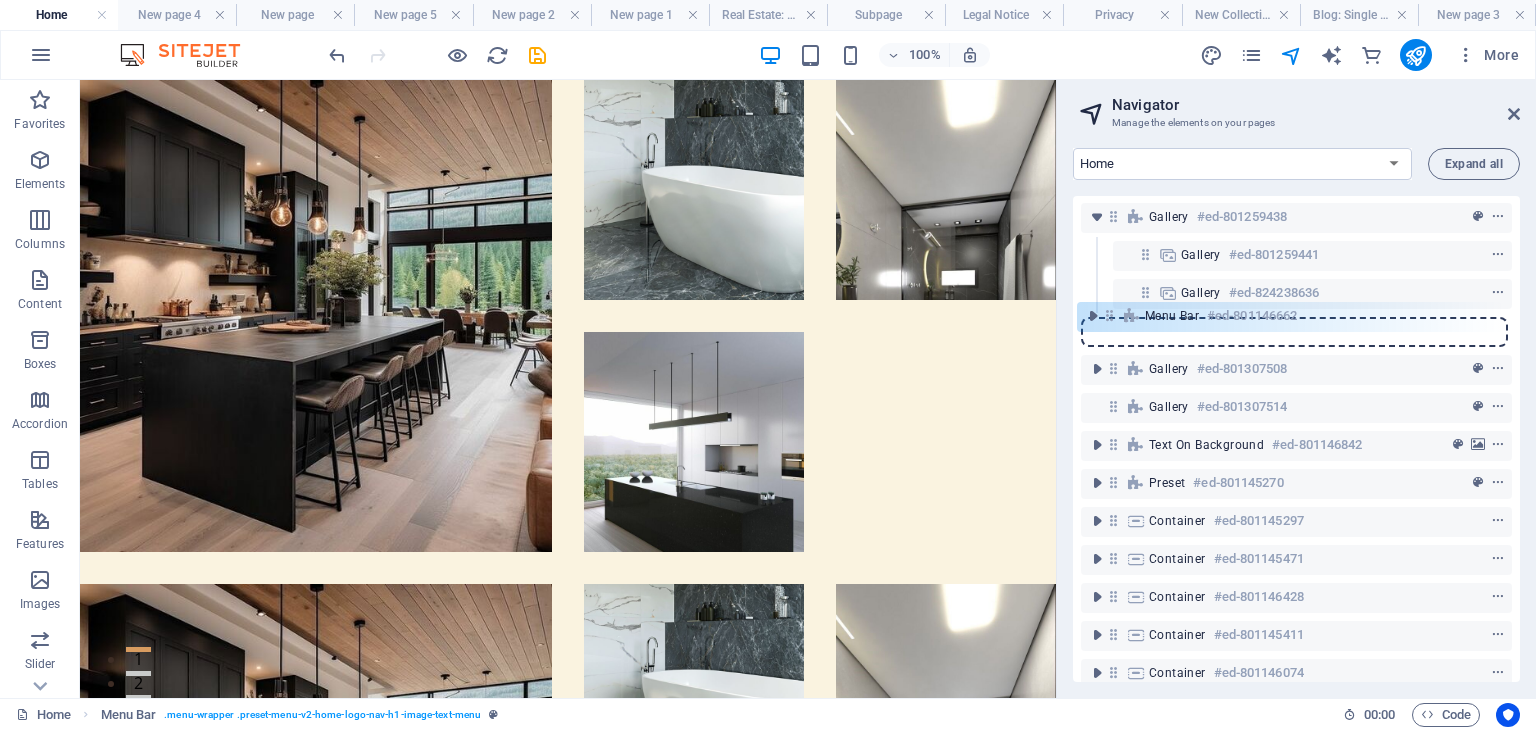 scroll, scrollTop: 0, scrollLeft: 0, axis: both 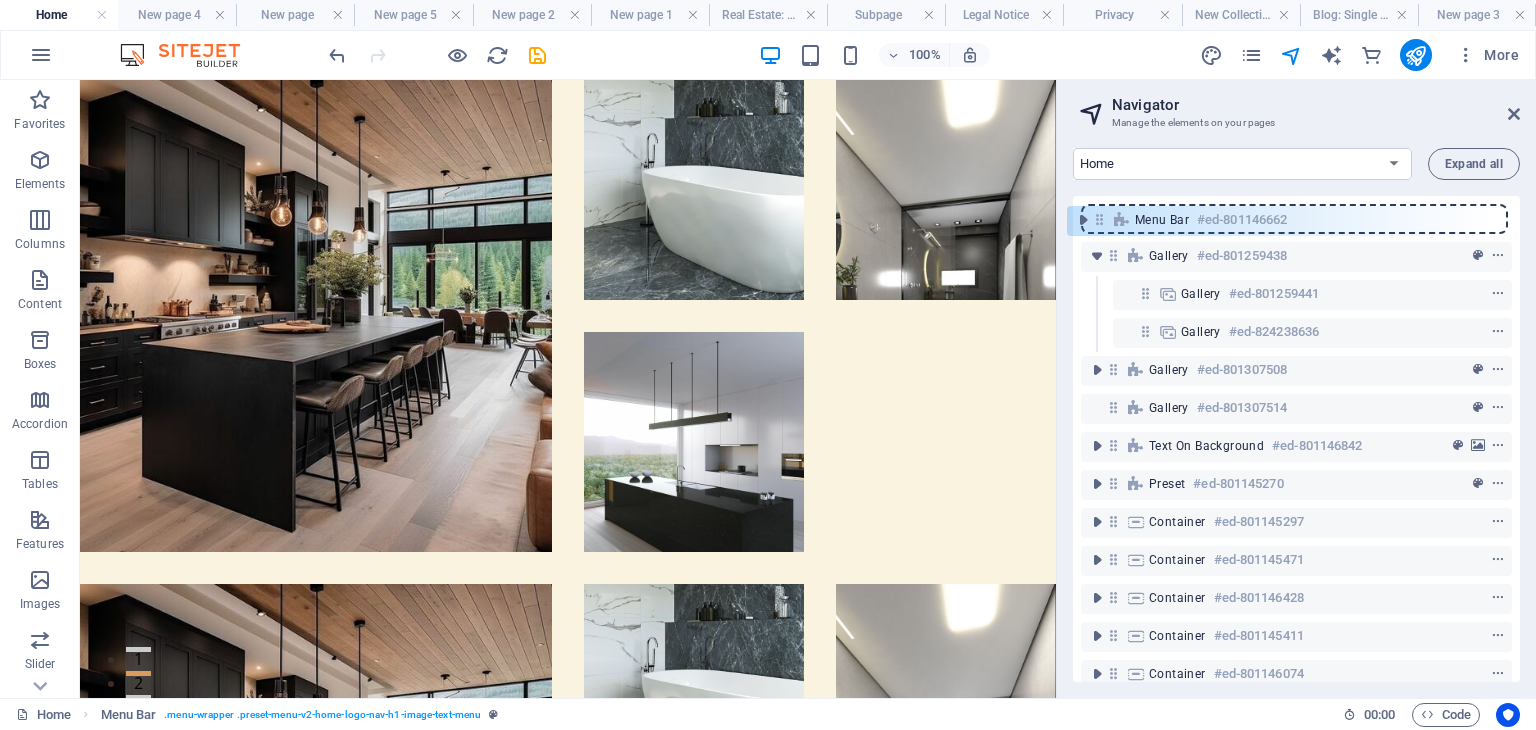 drag, startPoint x: 1112, startPoint y: 597, endPoint x: 1097, endPoint y: 207, distance: 390.28836 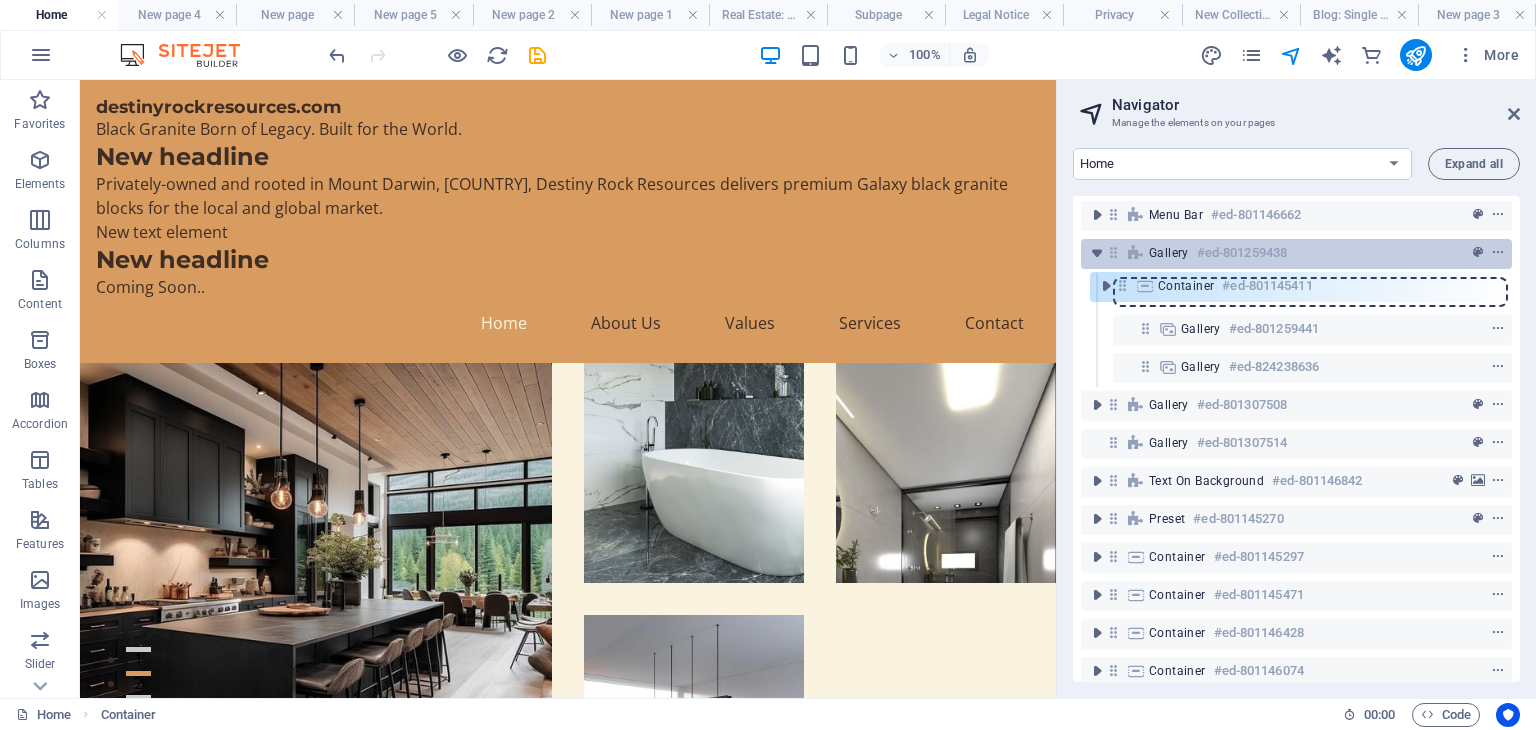 scroll, scrollTop: 0, scrollLeft: 0, axis: both 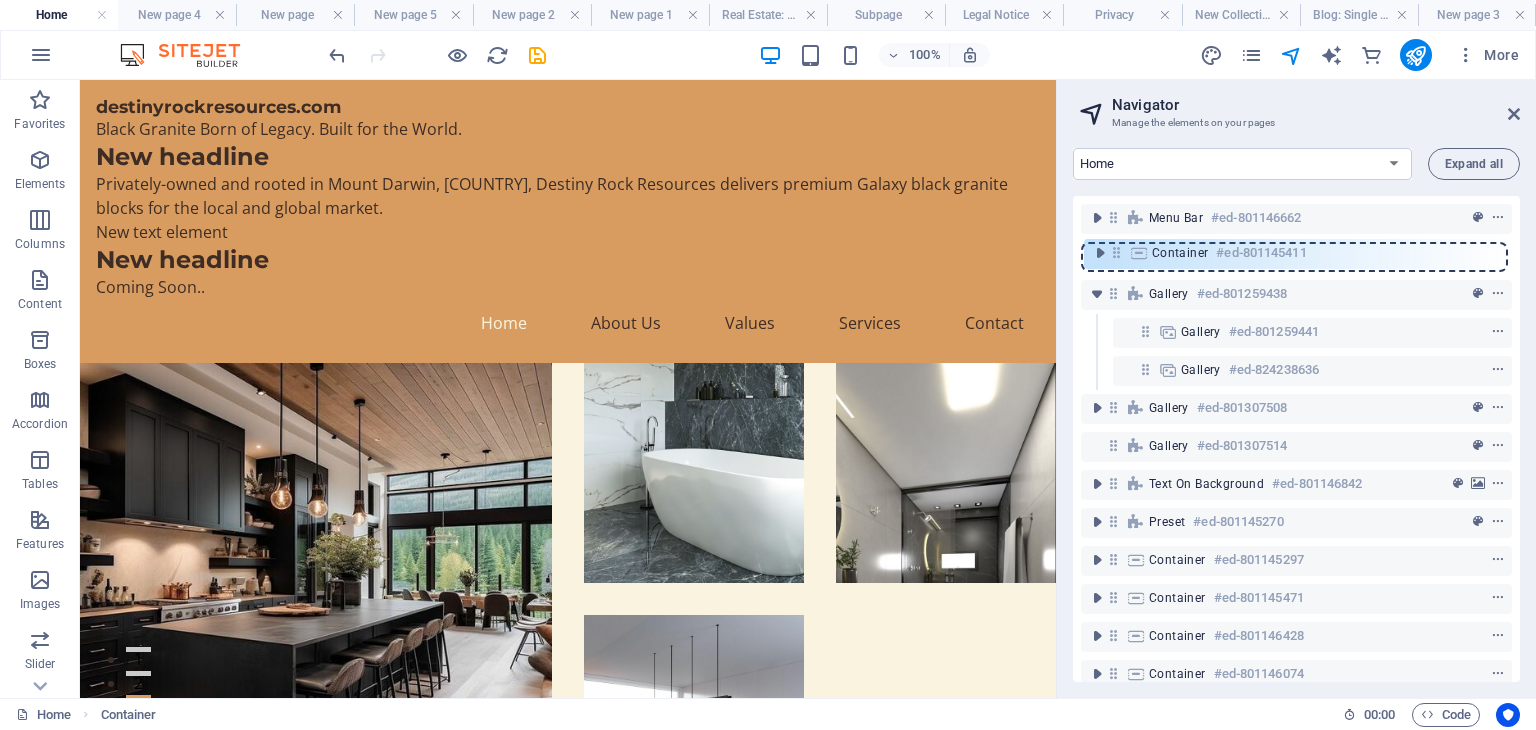 drag, startPoint x: 1120, startPoint y: 642, endPoint x: 1122, endPoint y: 255, distance: 387.00516 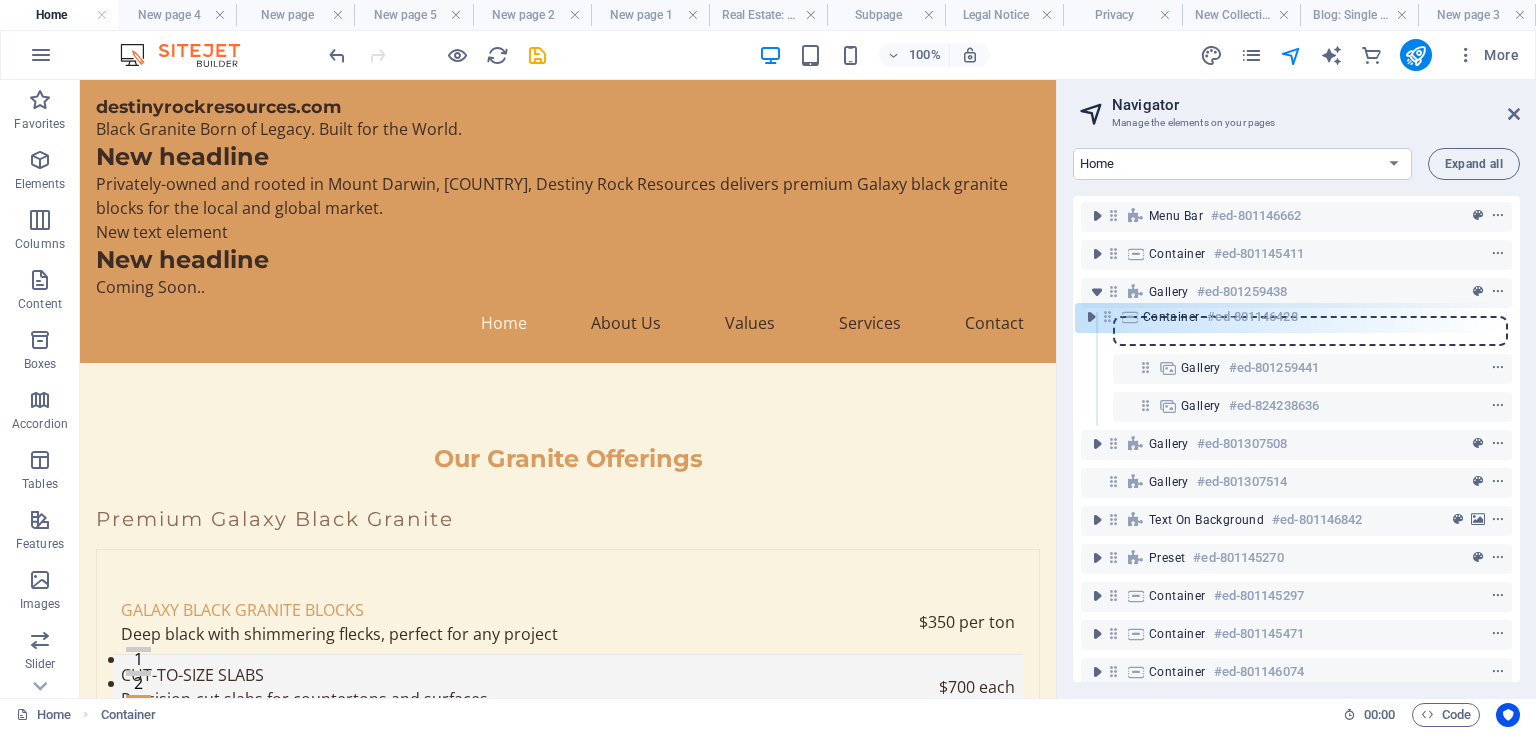 scroll, scrollTop: 0, scrollLeft: 0, axis: both 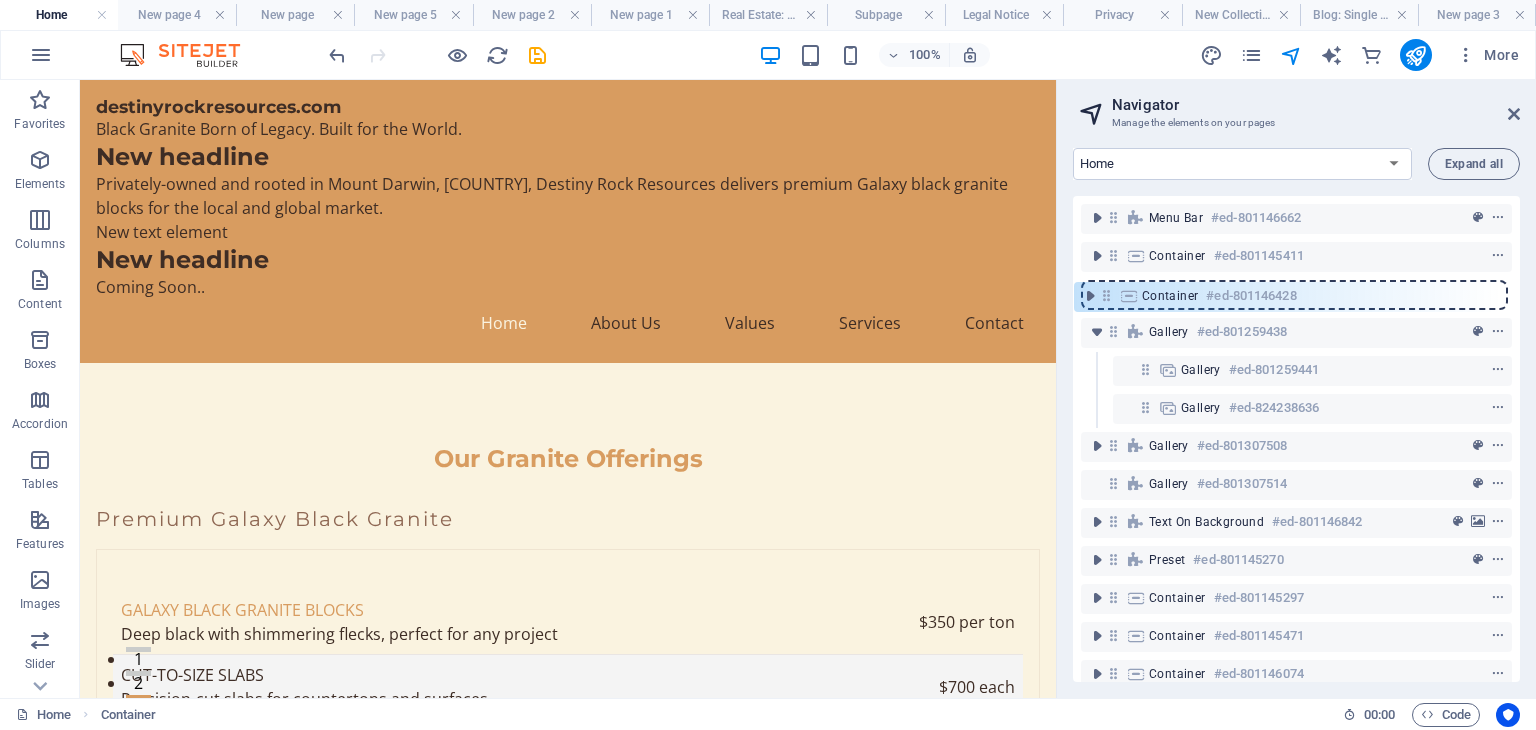 drag, startPoint x: 1115, startPoint y: 642, endPoint x: 1109, endPoint y: 284, distance: 358.05026 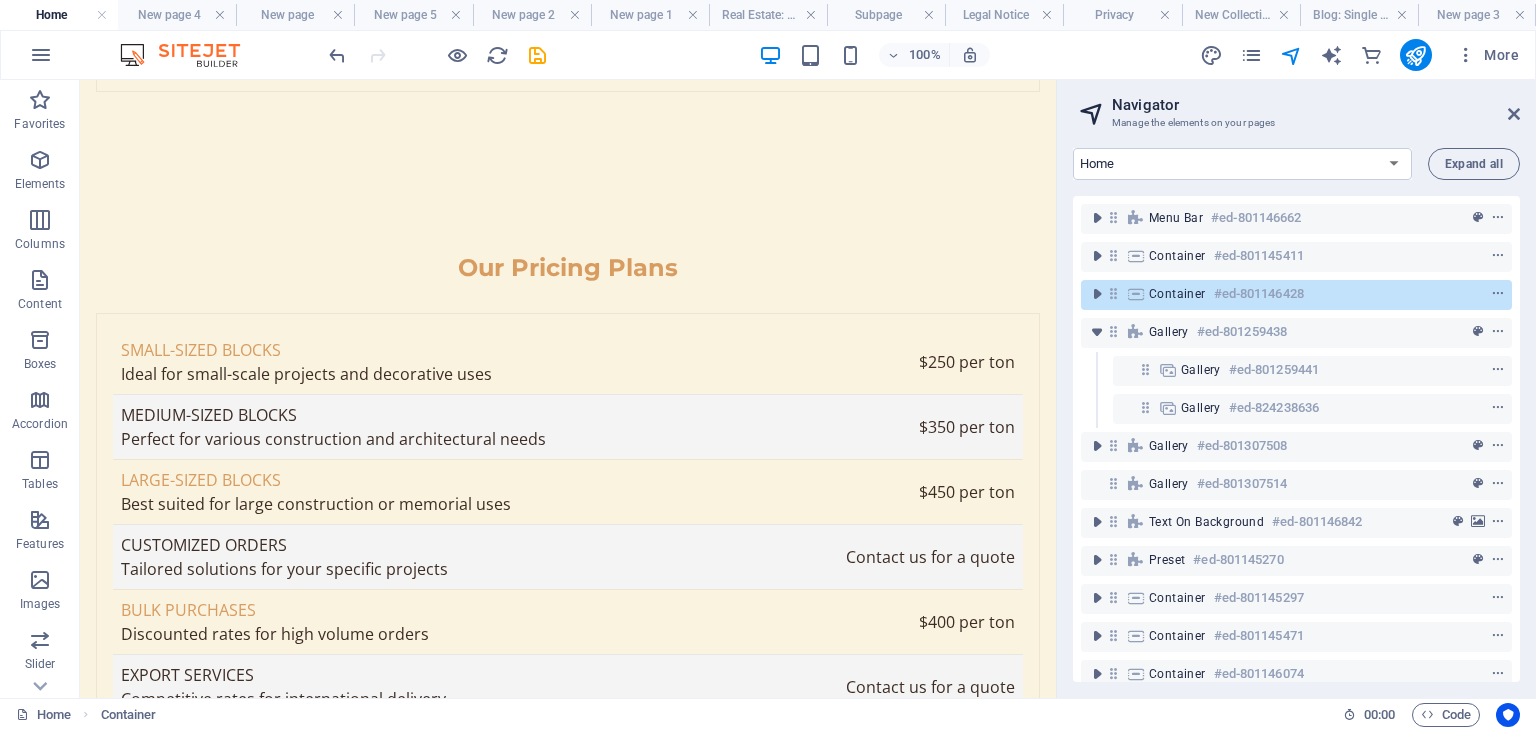 scroll, scrollTop: 2002, scrollLeft: 0, axis: vertical 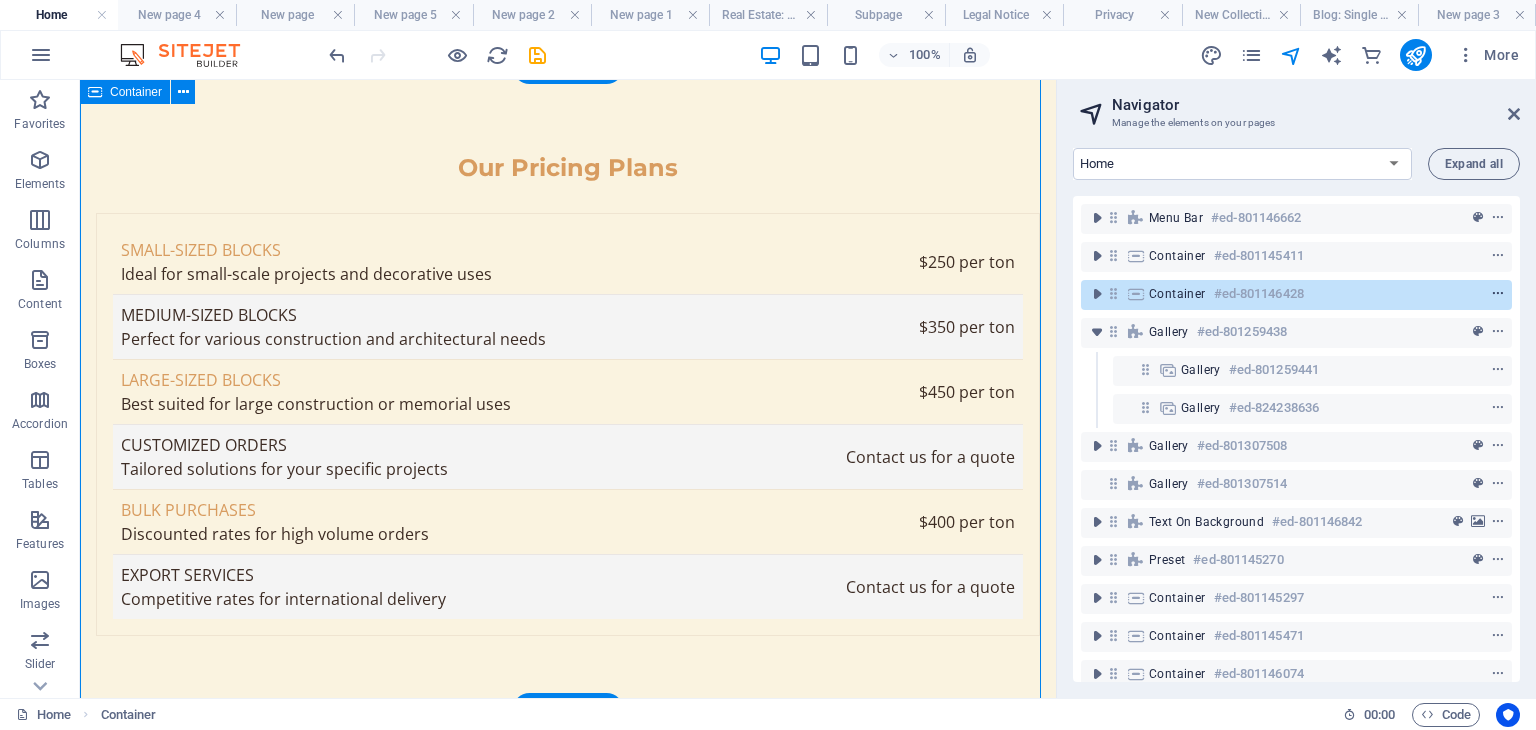 click at bounding box center [1498, 294] 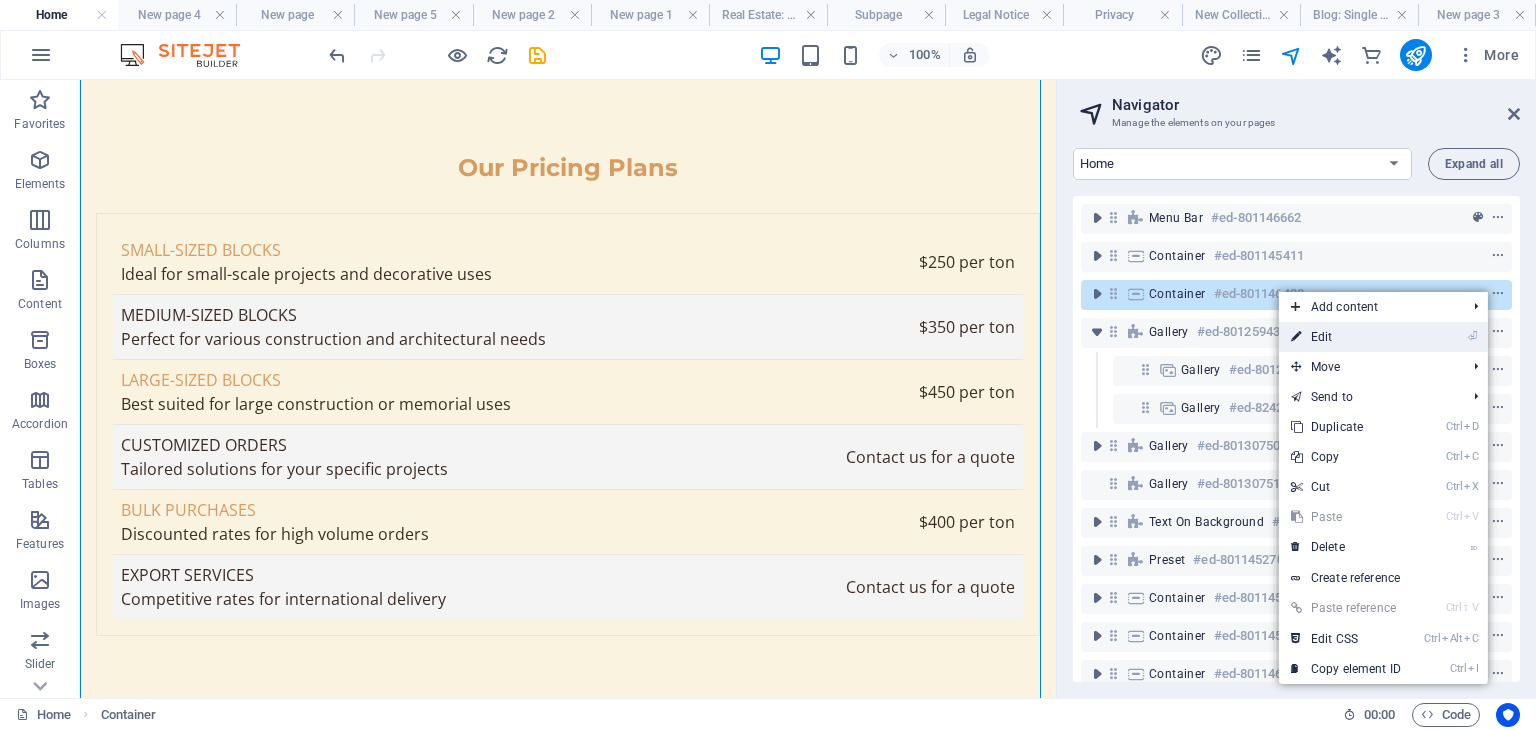 click on "⏎  Edit" at bounding box center [1346, 337] 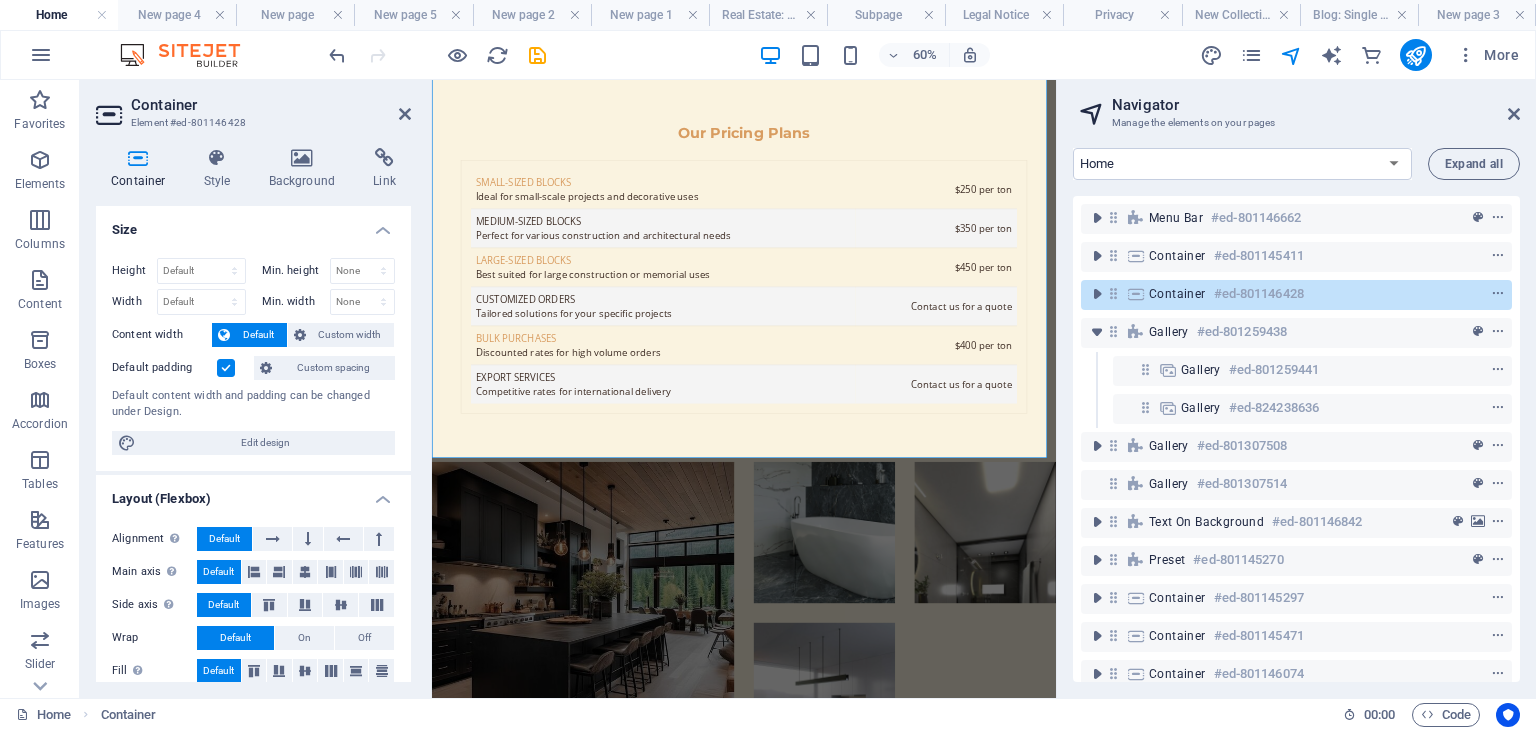 click on "Container" at bounding box center (271, 105) 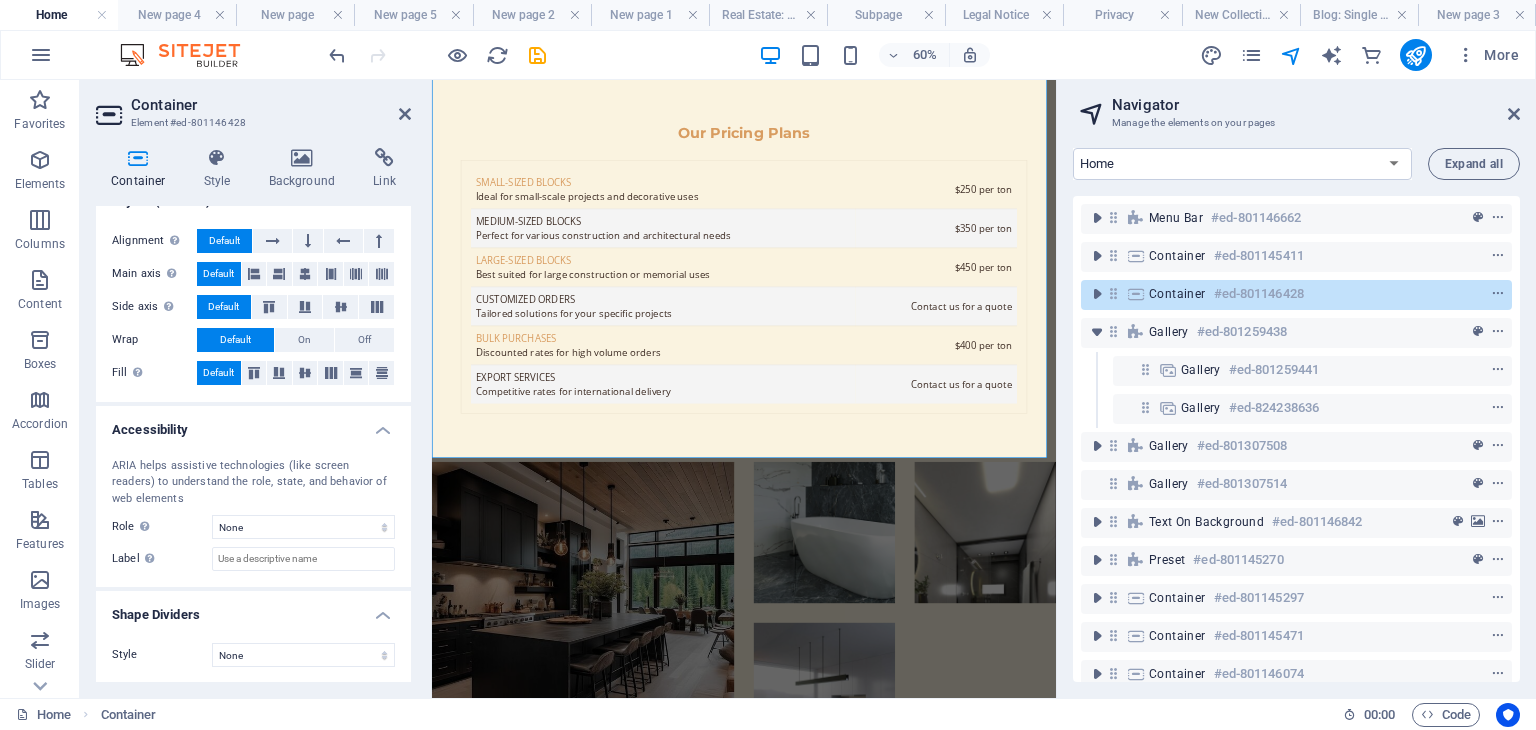 scroll, scrollTop: 0, scrollLeft: 0, axis: both 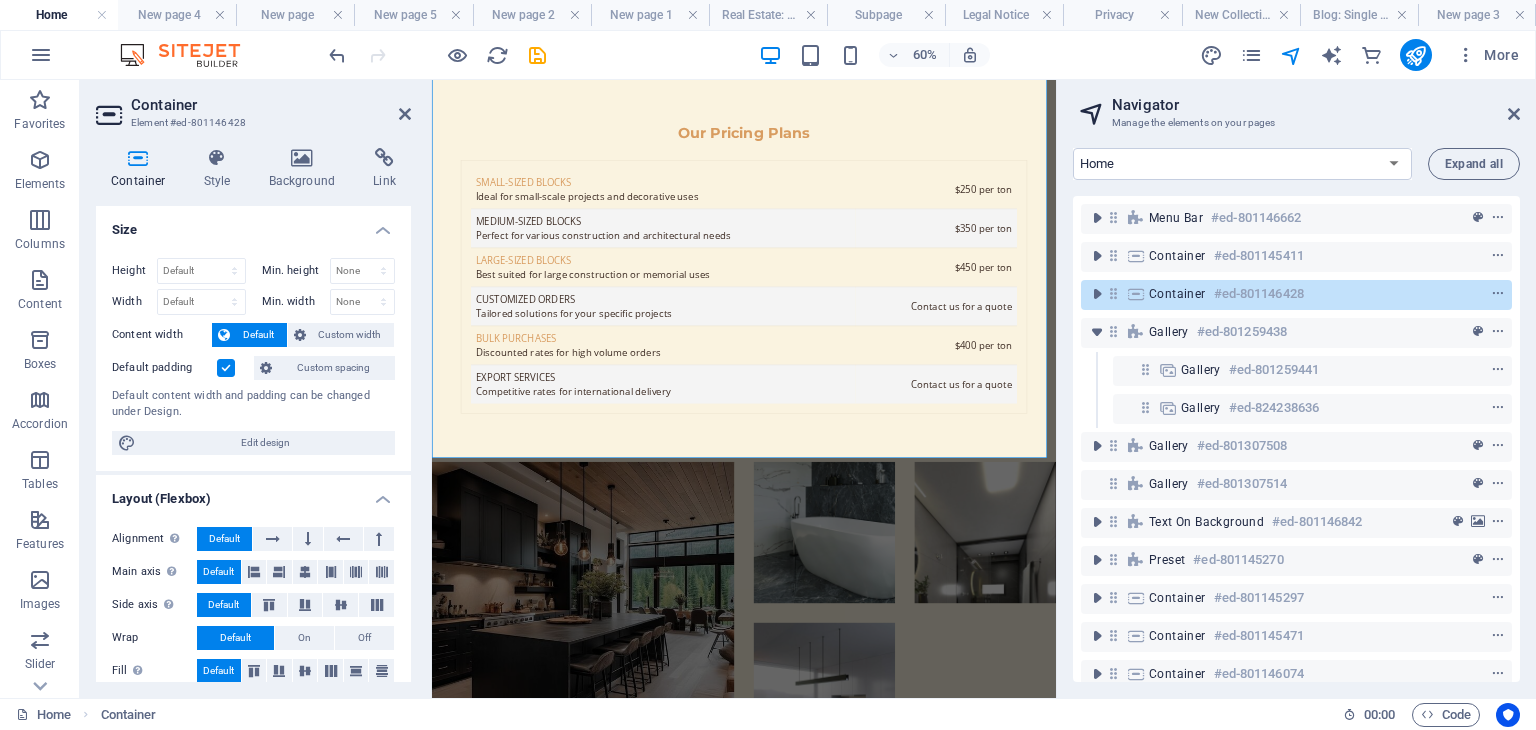 click on "Container" at bounding box center [271, 105] 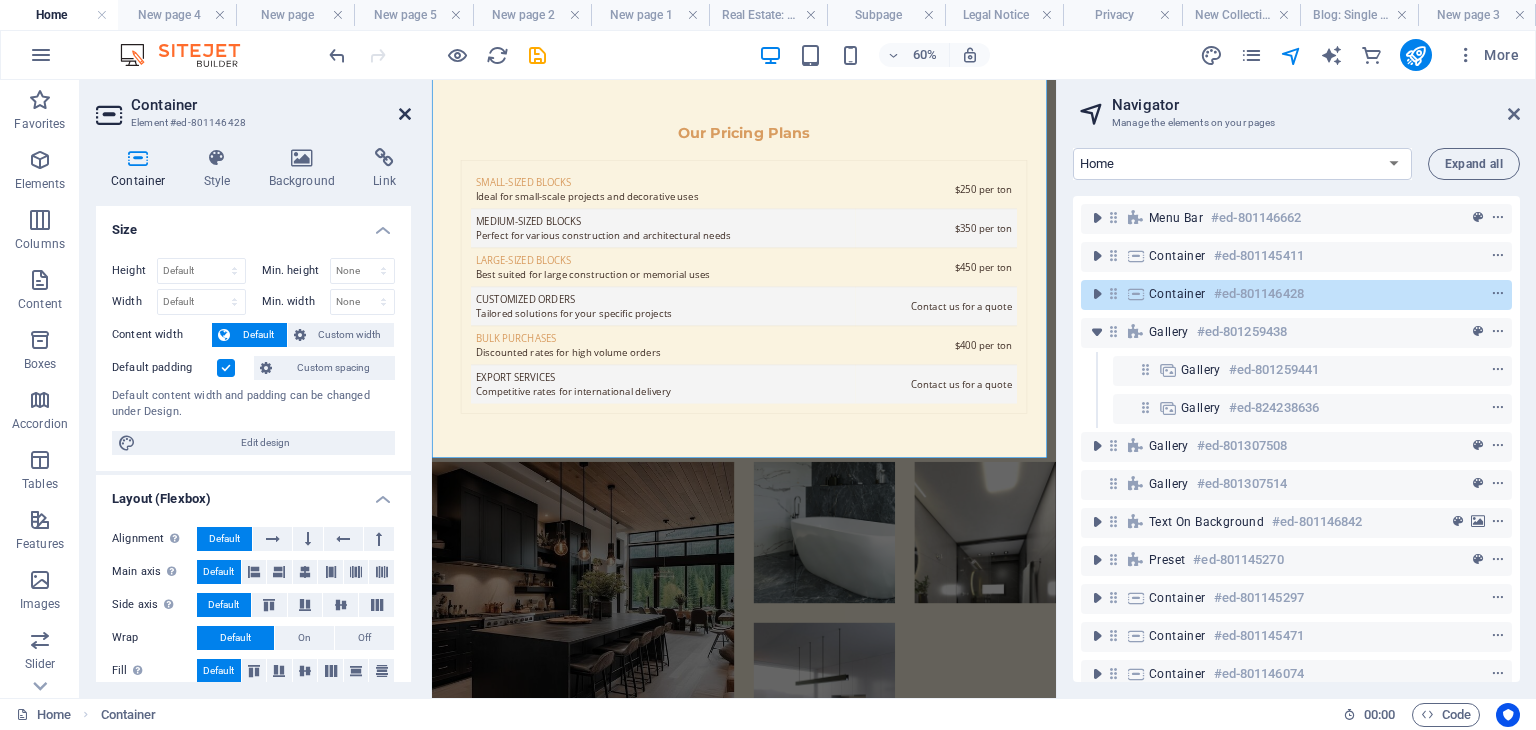 click at bounding box center (405, 114) 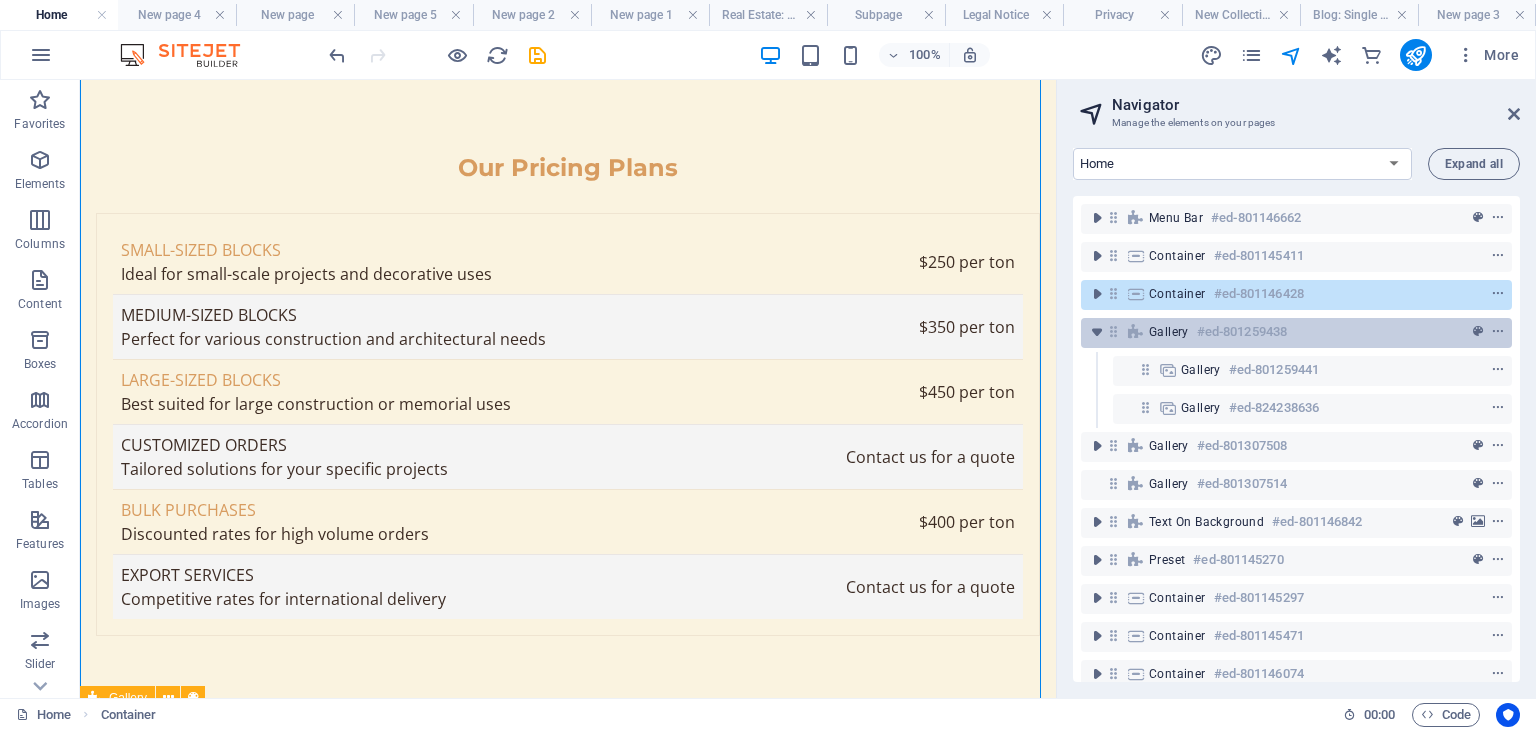 click on "Gallery" at bounding box center (1169, 332) 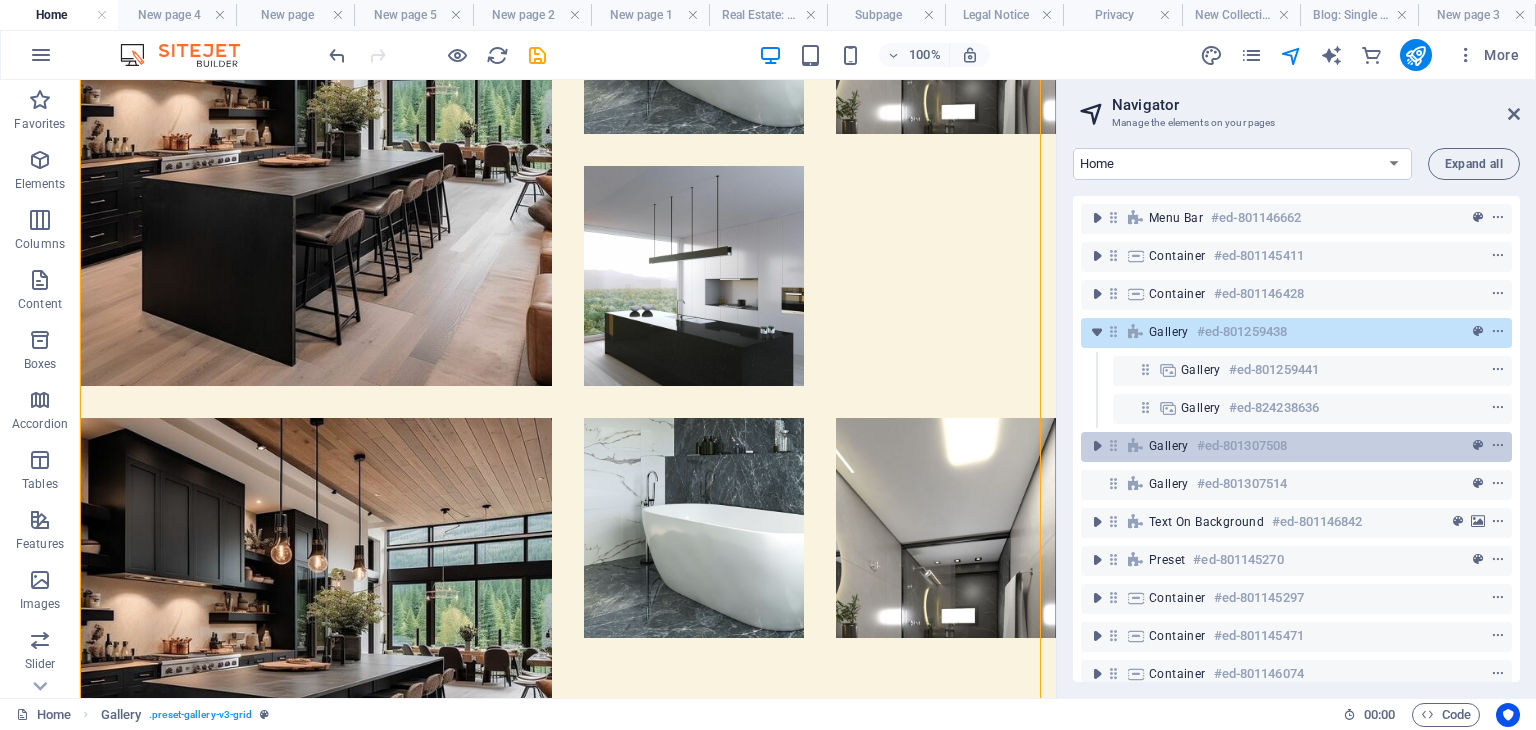 click on "Gallery" at bounding box center (1169, 446) 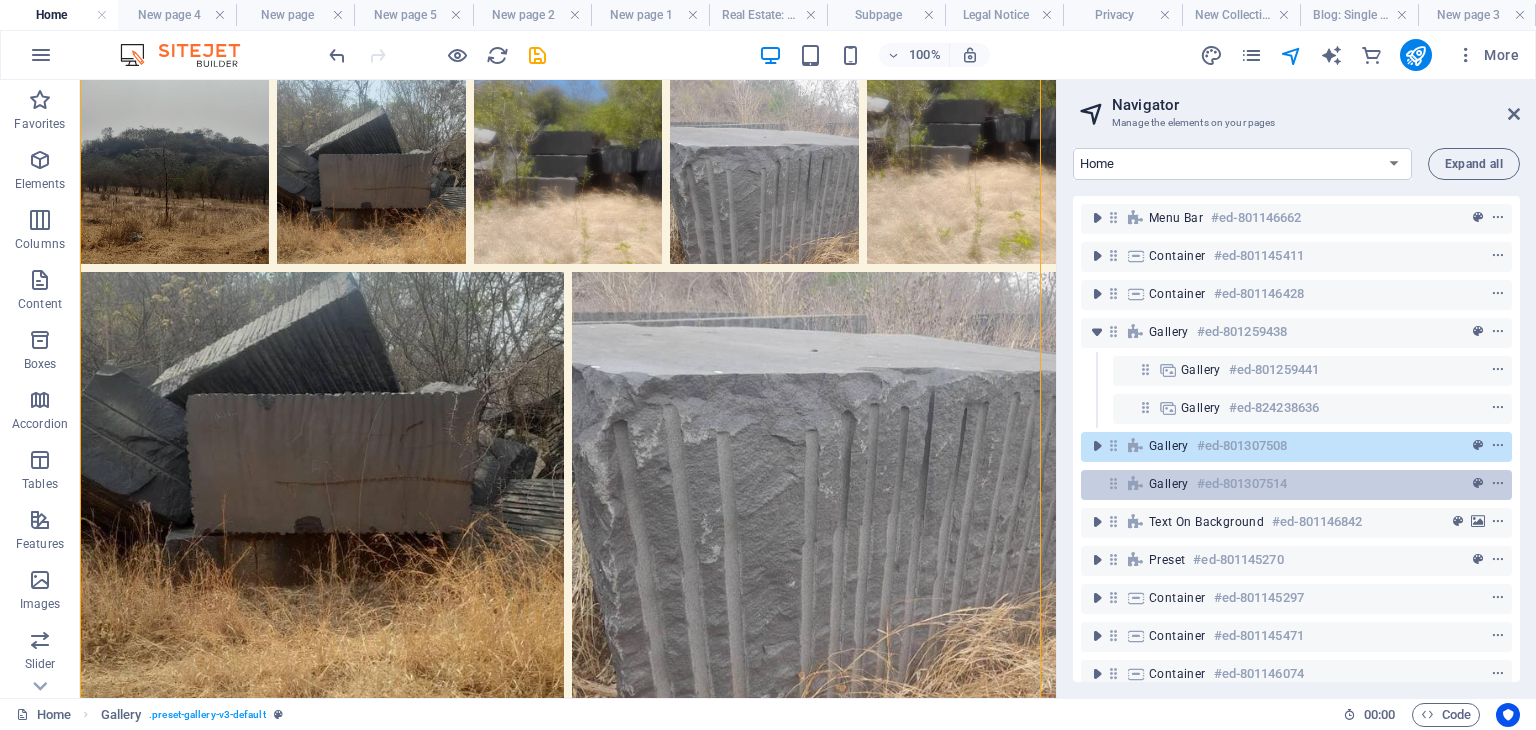 click on "Gallery" at bounding box center (1169, 484) 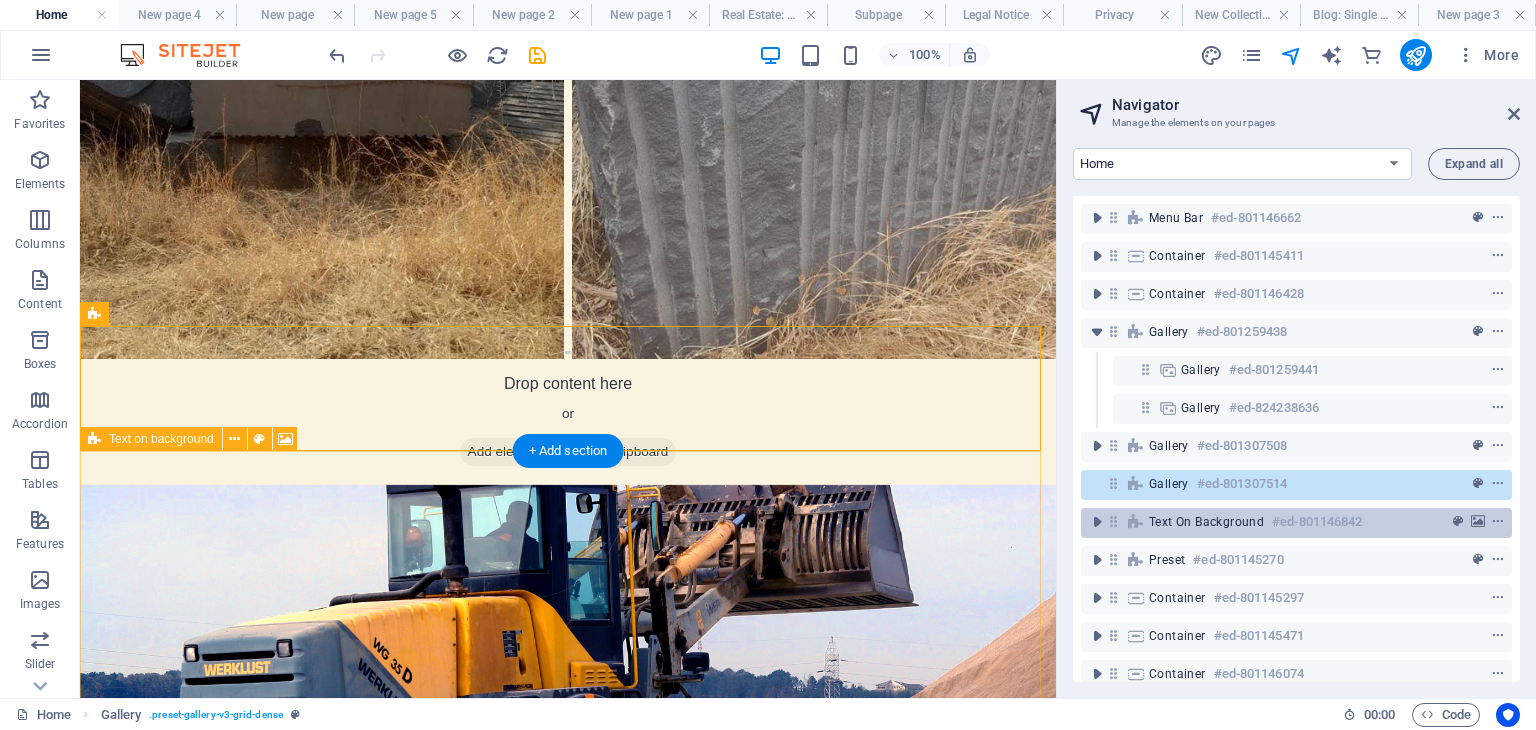 click on "Text on background" at bounding box center [1206, 522] 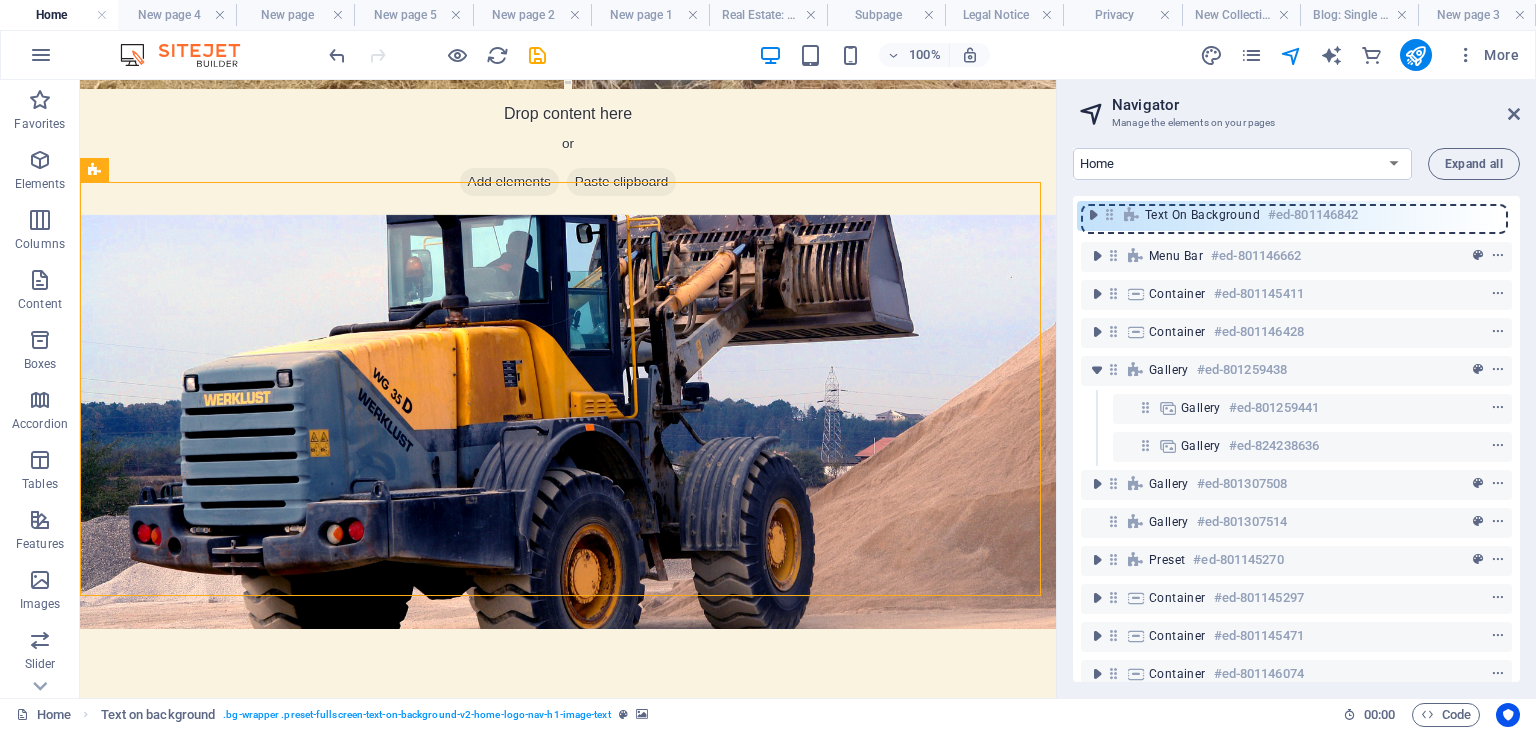 drag, startPoint x: 1116, startPoint y: 519, endPoint x: 1111, endPoint y: 197, distance: 322.03882 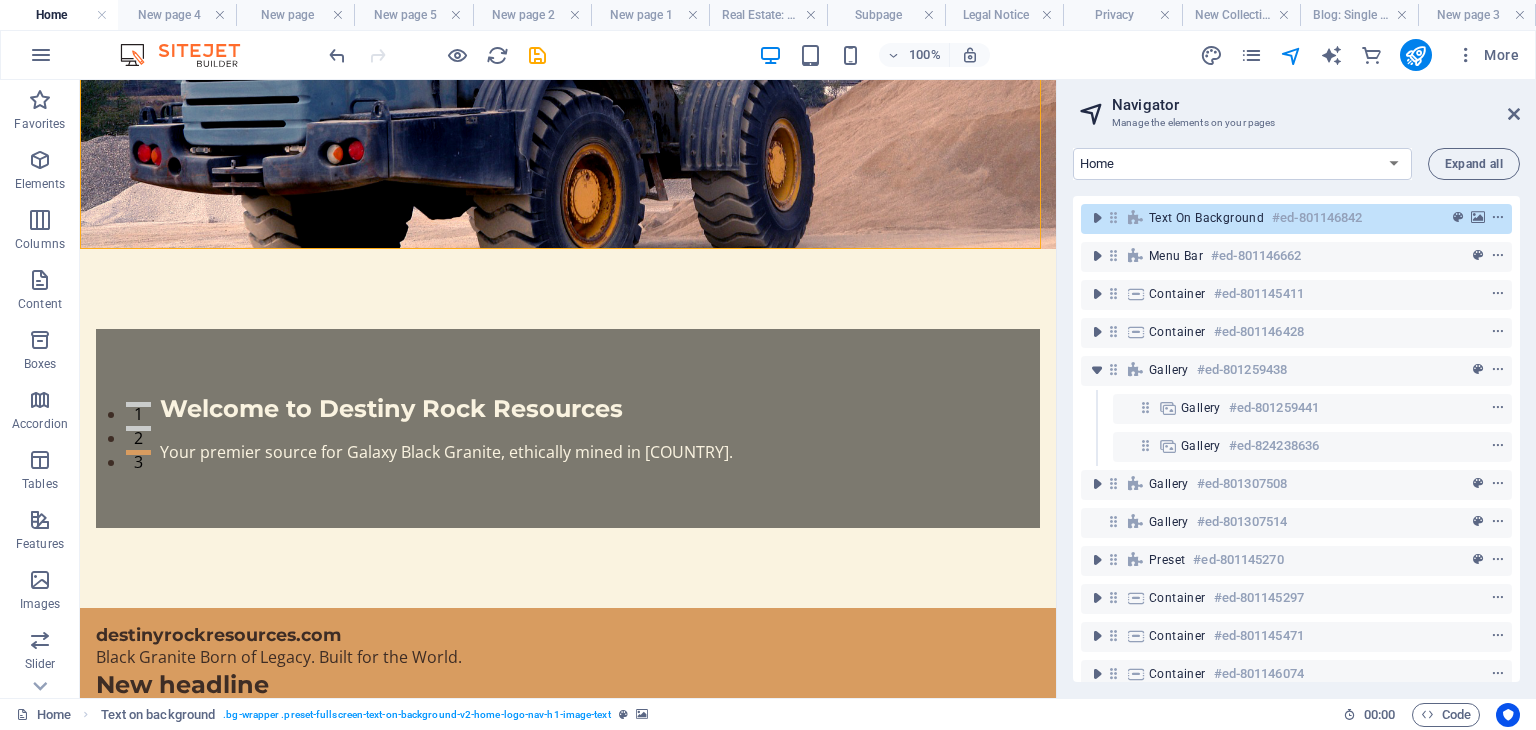 scroll, scrollTop: 0, scrollLeft: 0, axis: both 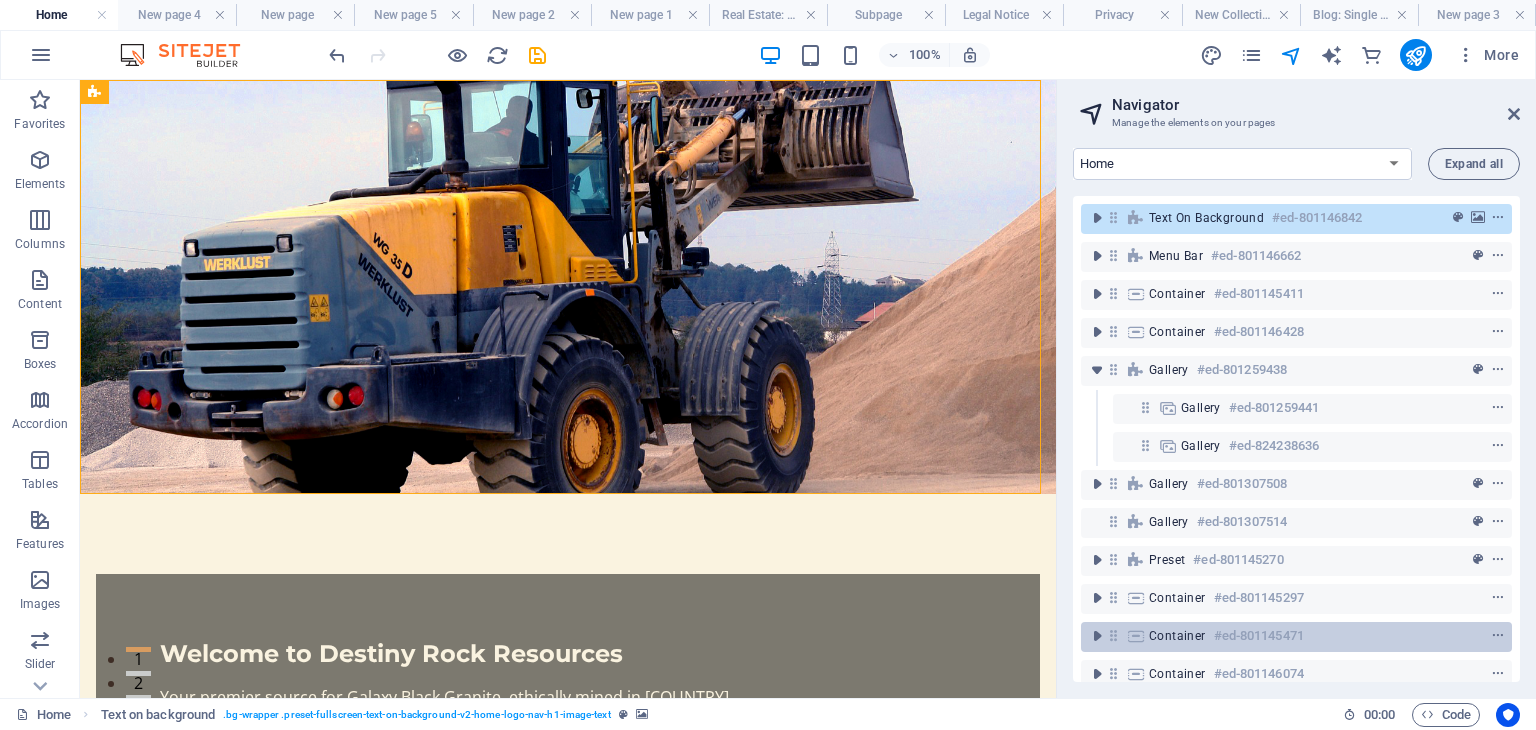 click at bounding box center (1136, 636) 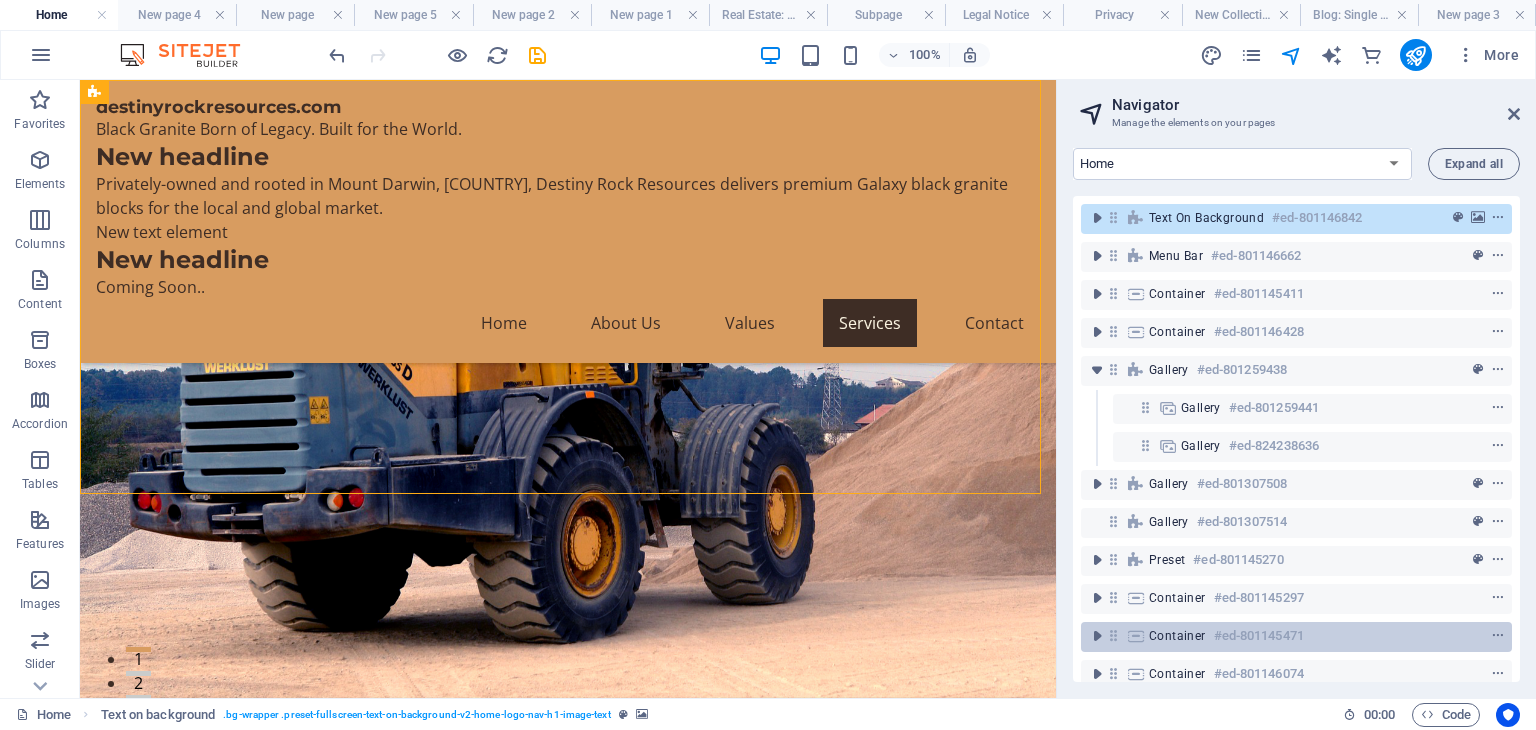 scroll, scrollTop: 5689, scrollLeft: 0, axis: vertical 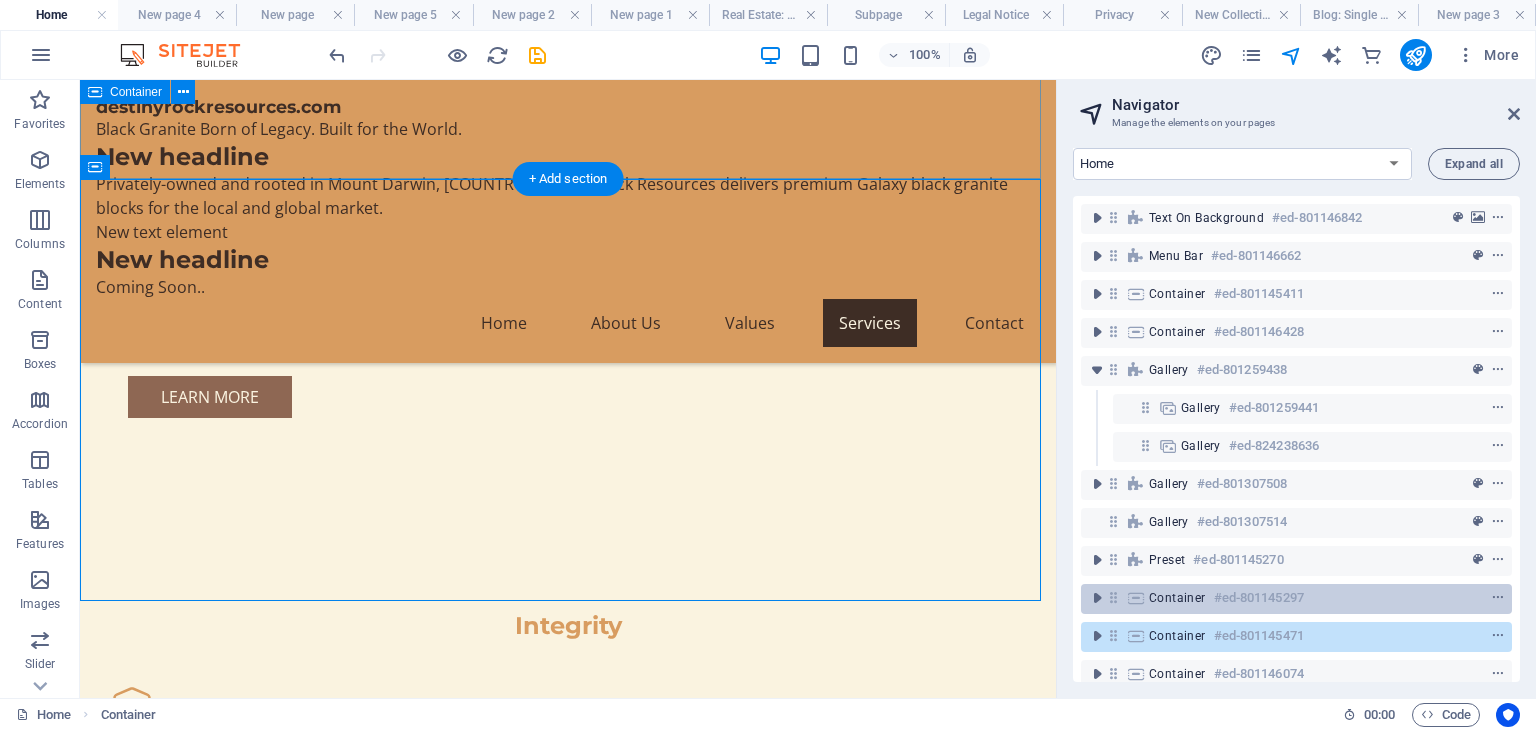 click on "Container #ed-801145297" at bounding box center (1296, 599) 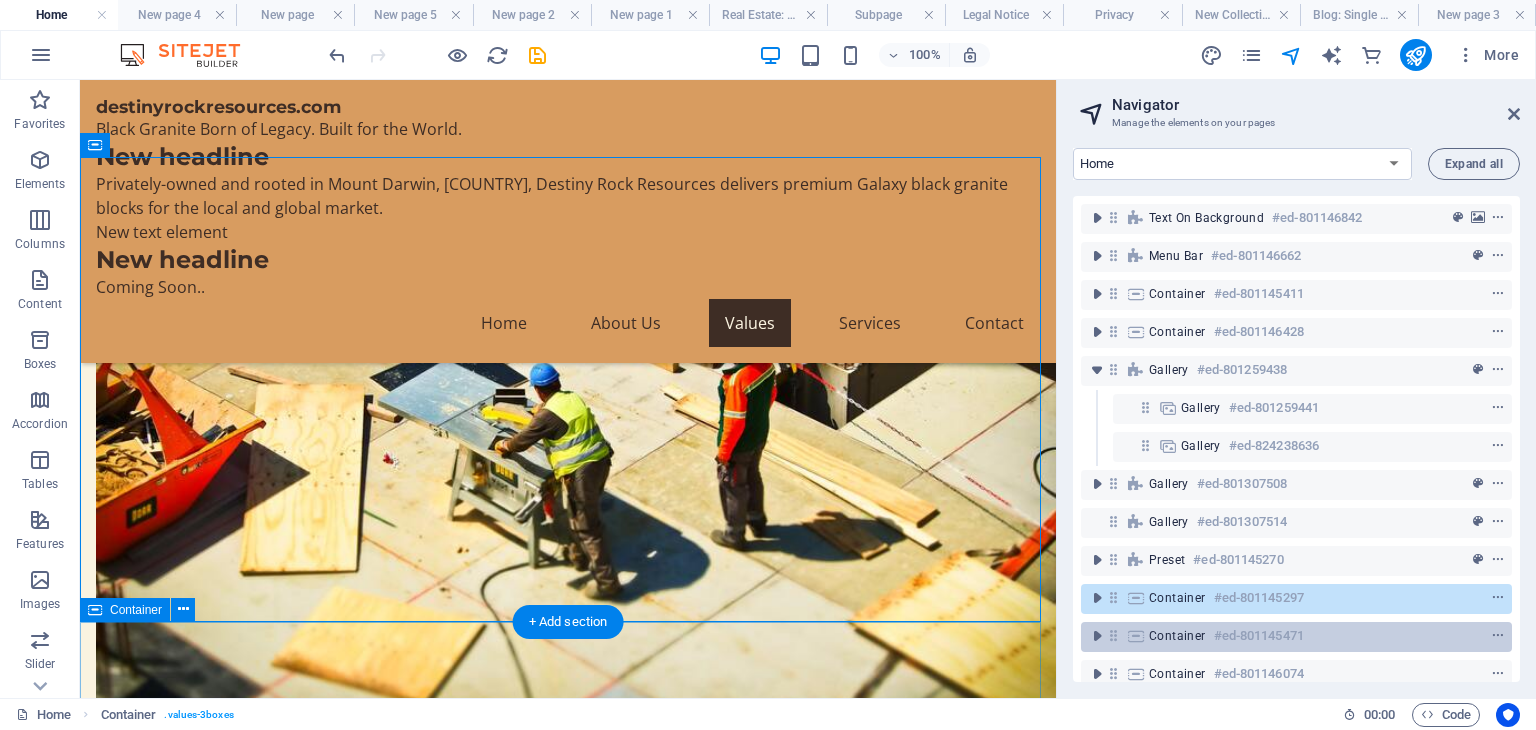 click at bounding box center [1136, 636] 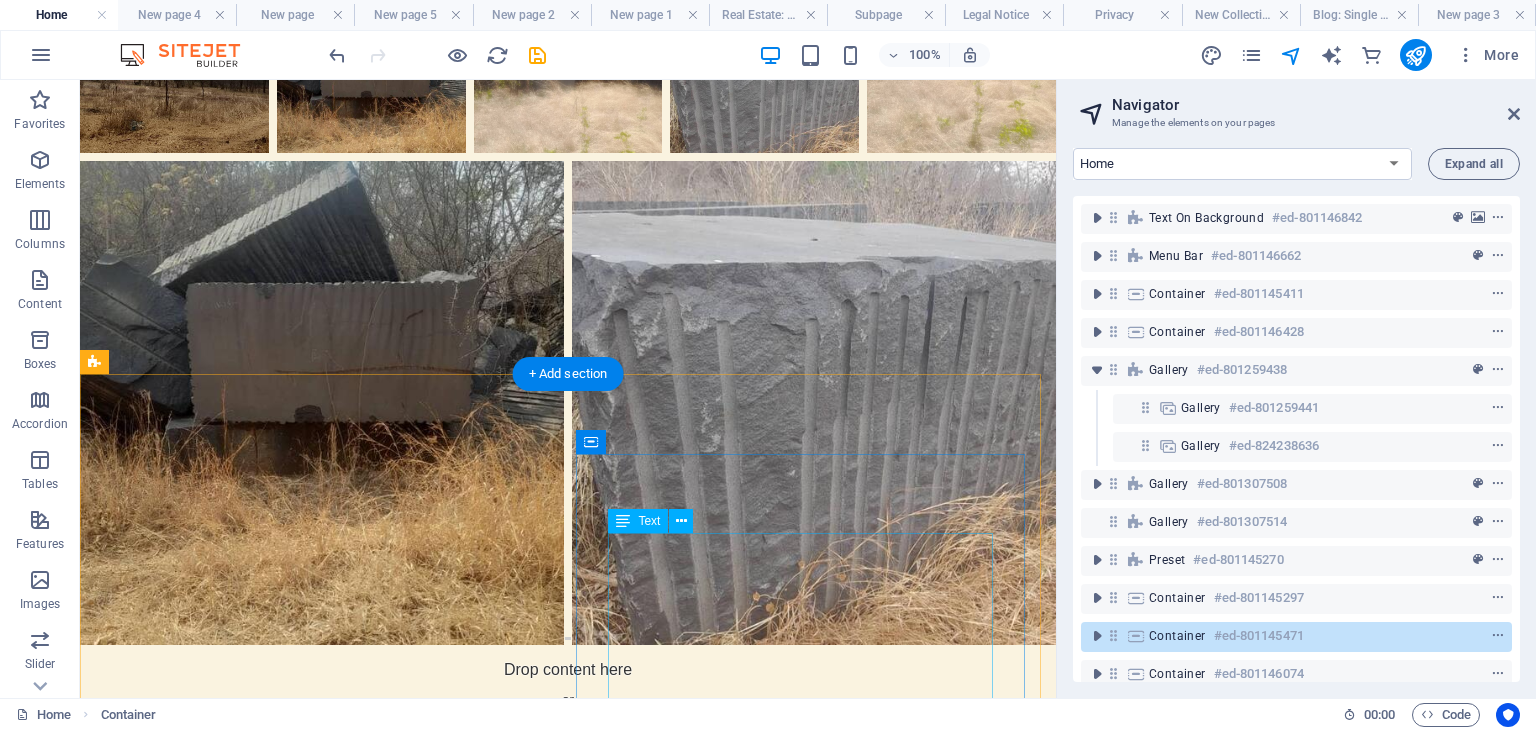 scroll, scrollTop: 4494, scrollLeft: 0, axis: vertical 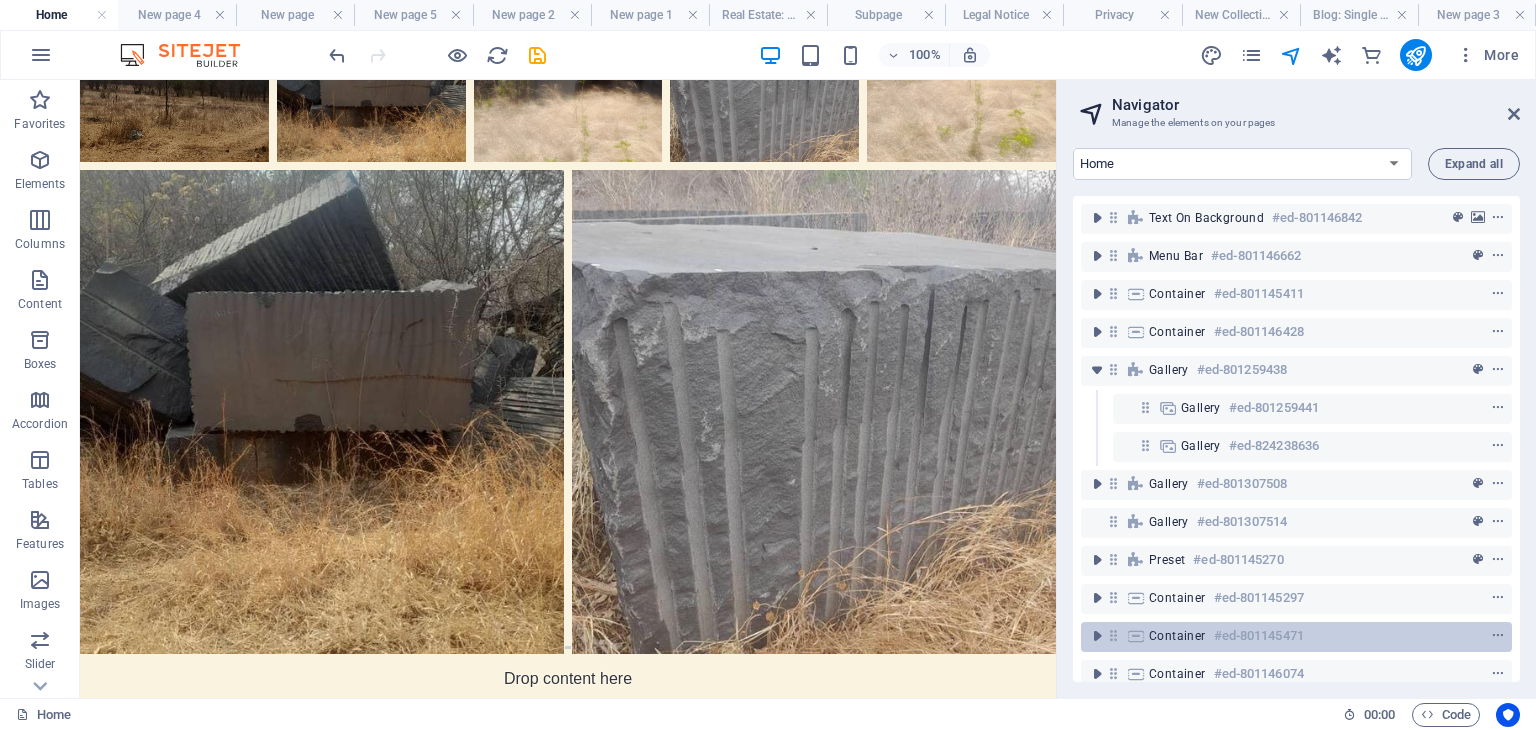 click on "Container" at bounding box center [1177, 636] 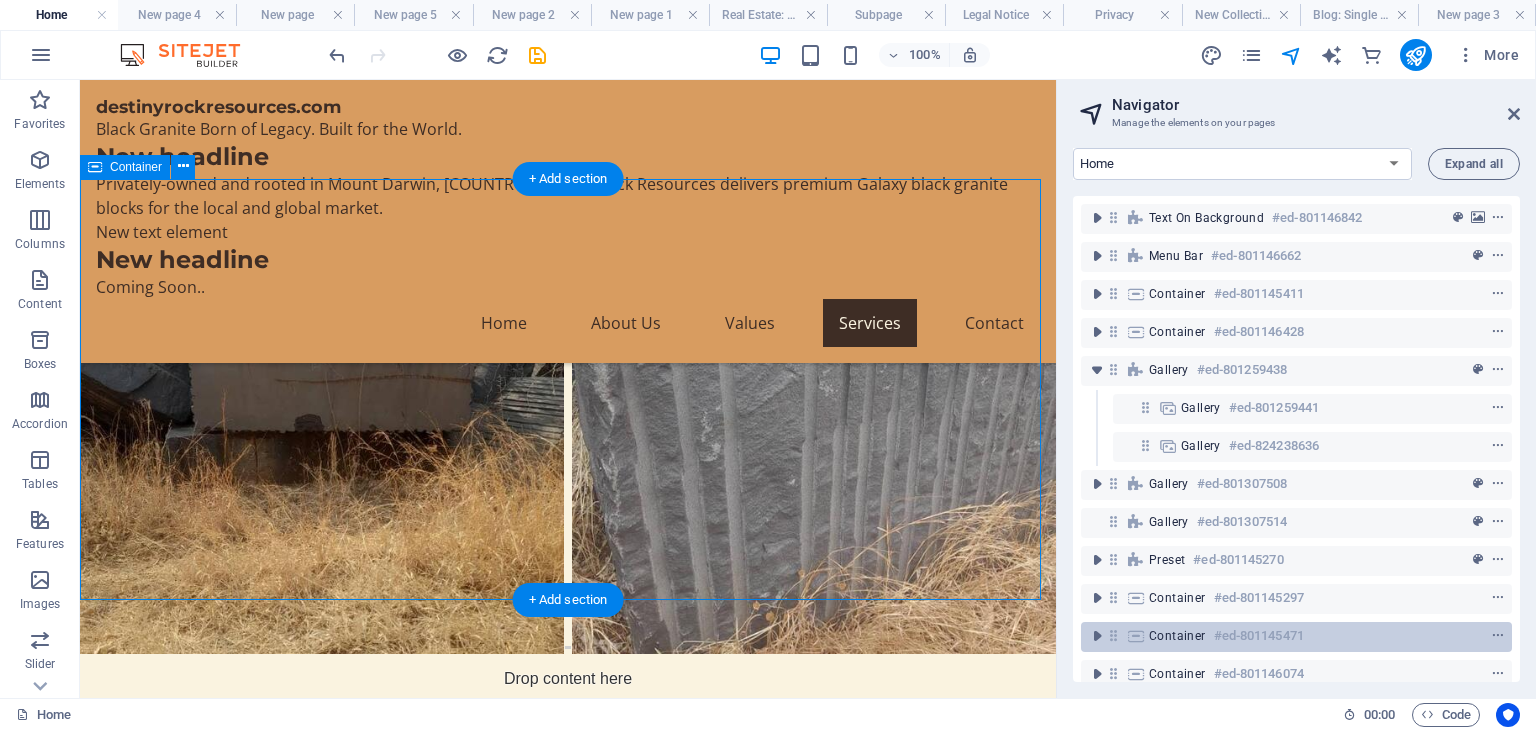 scroll, scrollTop: 5689, scrollLeft: 0, axis: vertical 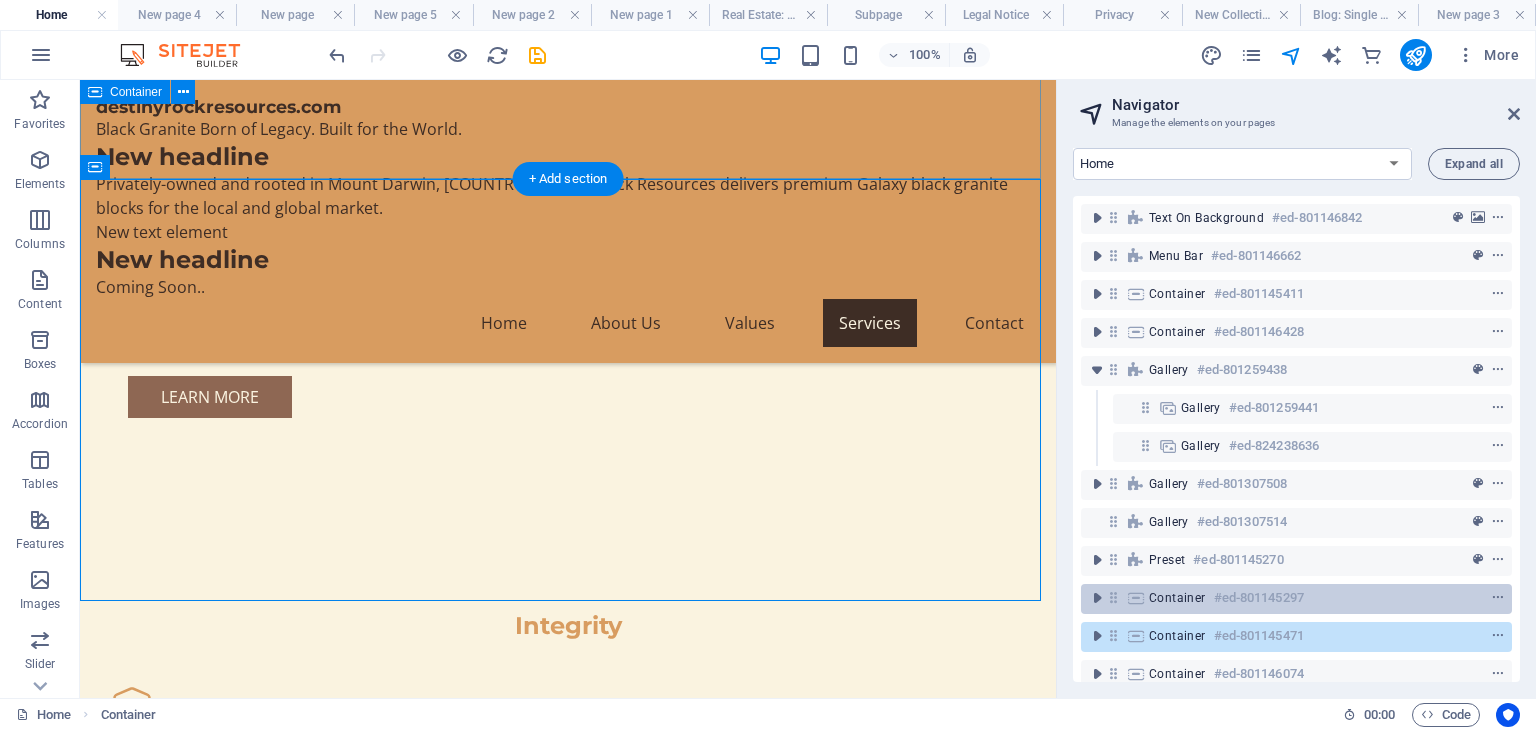 click on "Container" at bounding box center (1177, 598) 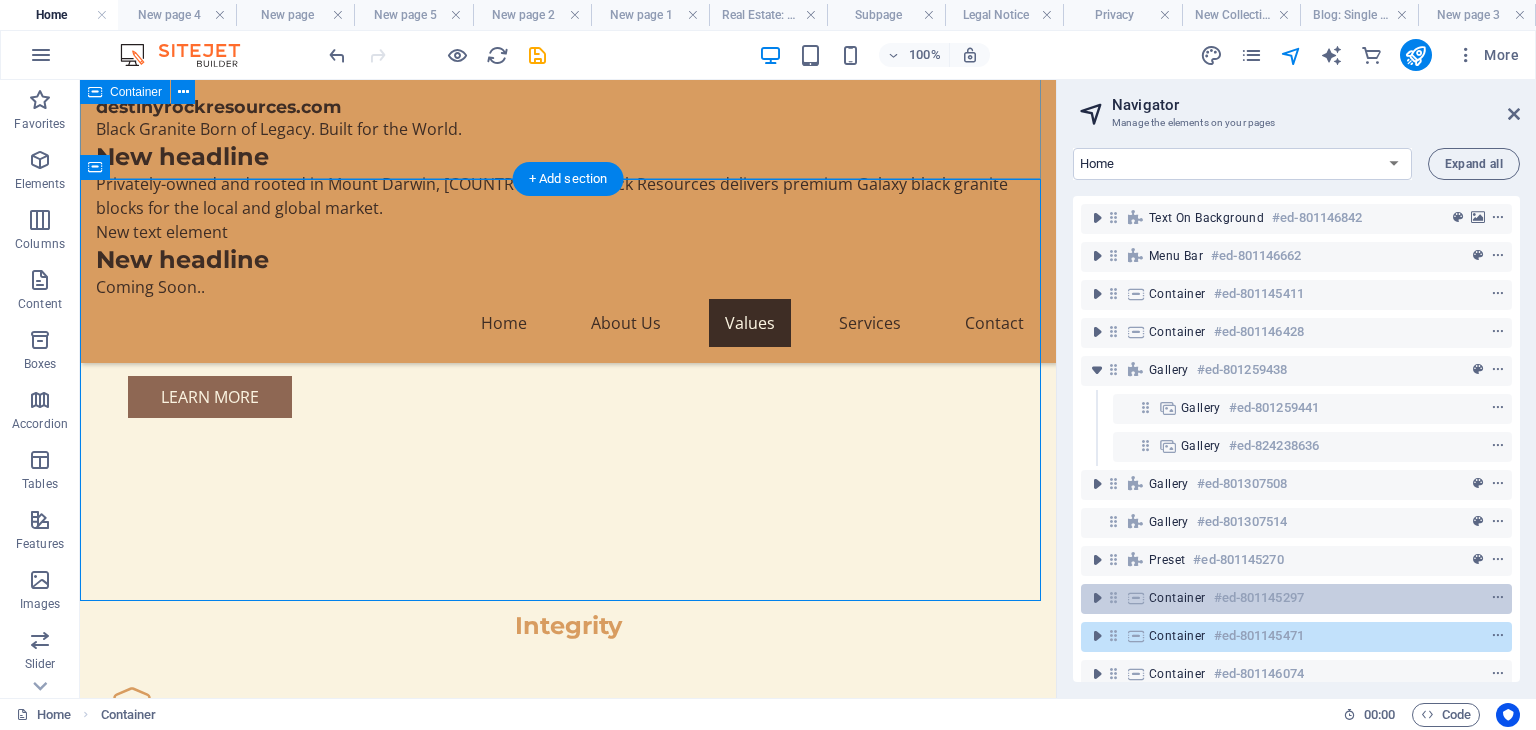 scroll, scrollTop: 5247, scrollLeft: 0, axis: vertical 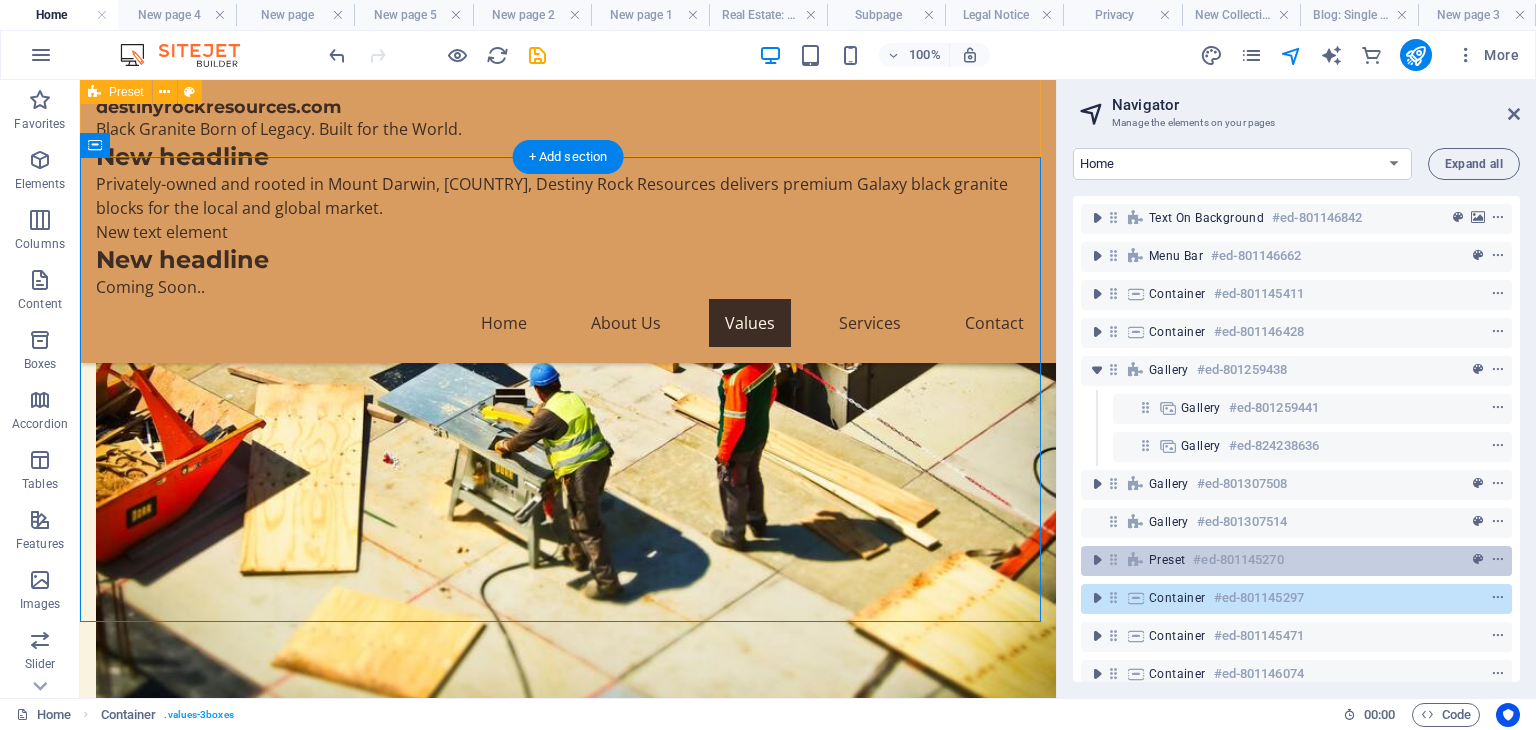 click on "Preset" at bounding box center (1167, 560) 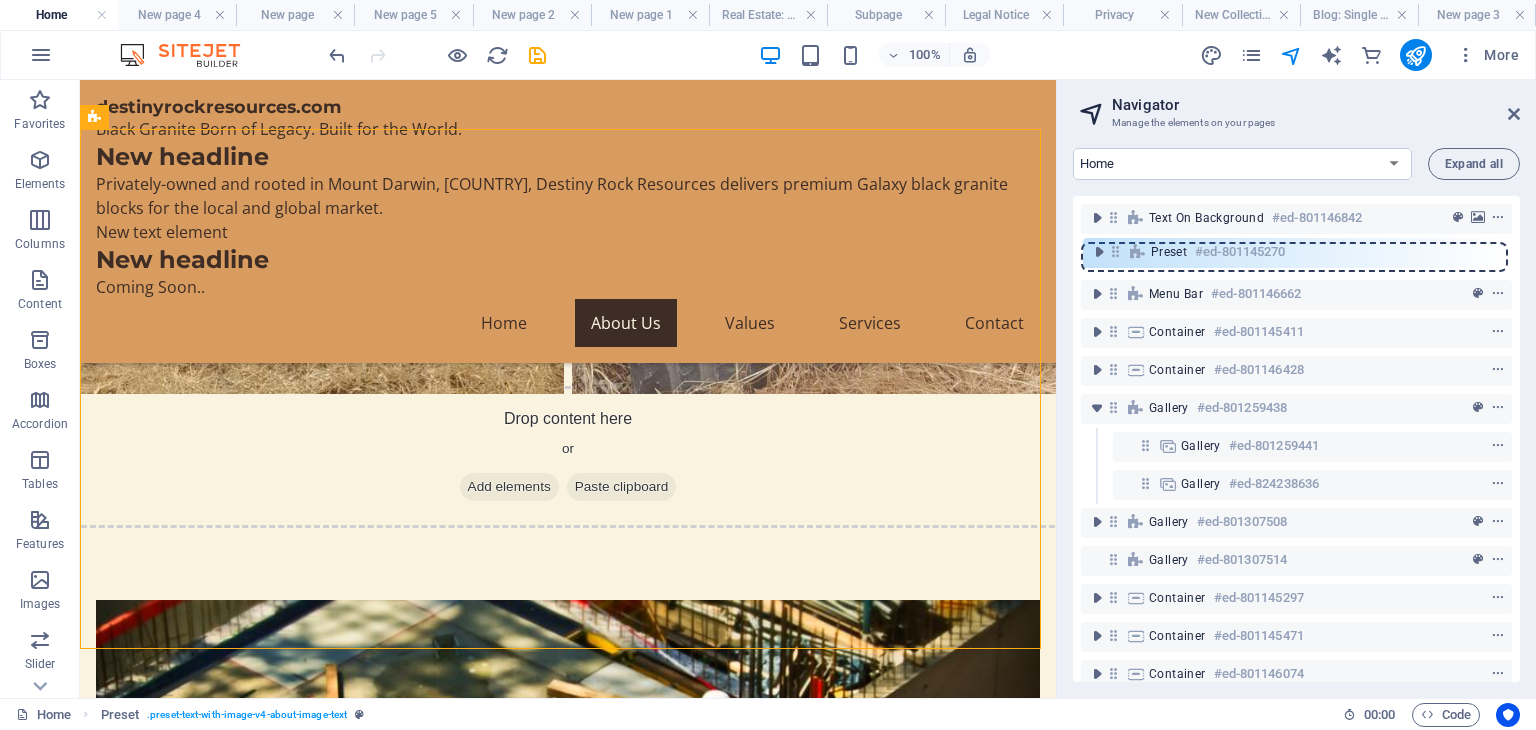 drag, startPoint x: 1113, startPoint y: 560, endPoint x: 1114, endPoint y: 238, distance: 322.00156 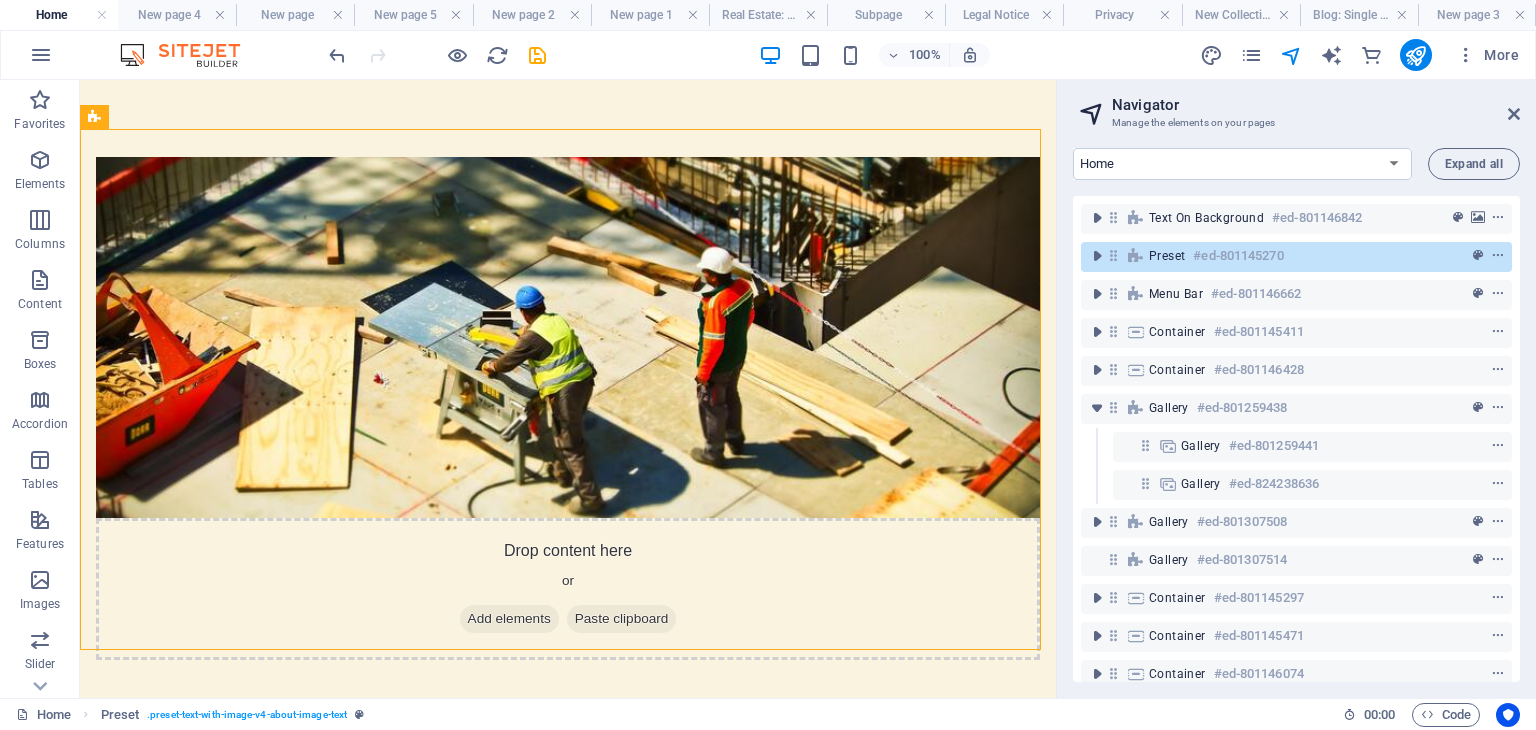 scroll, scrollTop: 365, scrollLeft: 0, axis: vertical 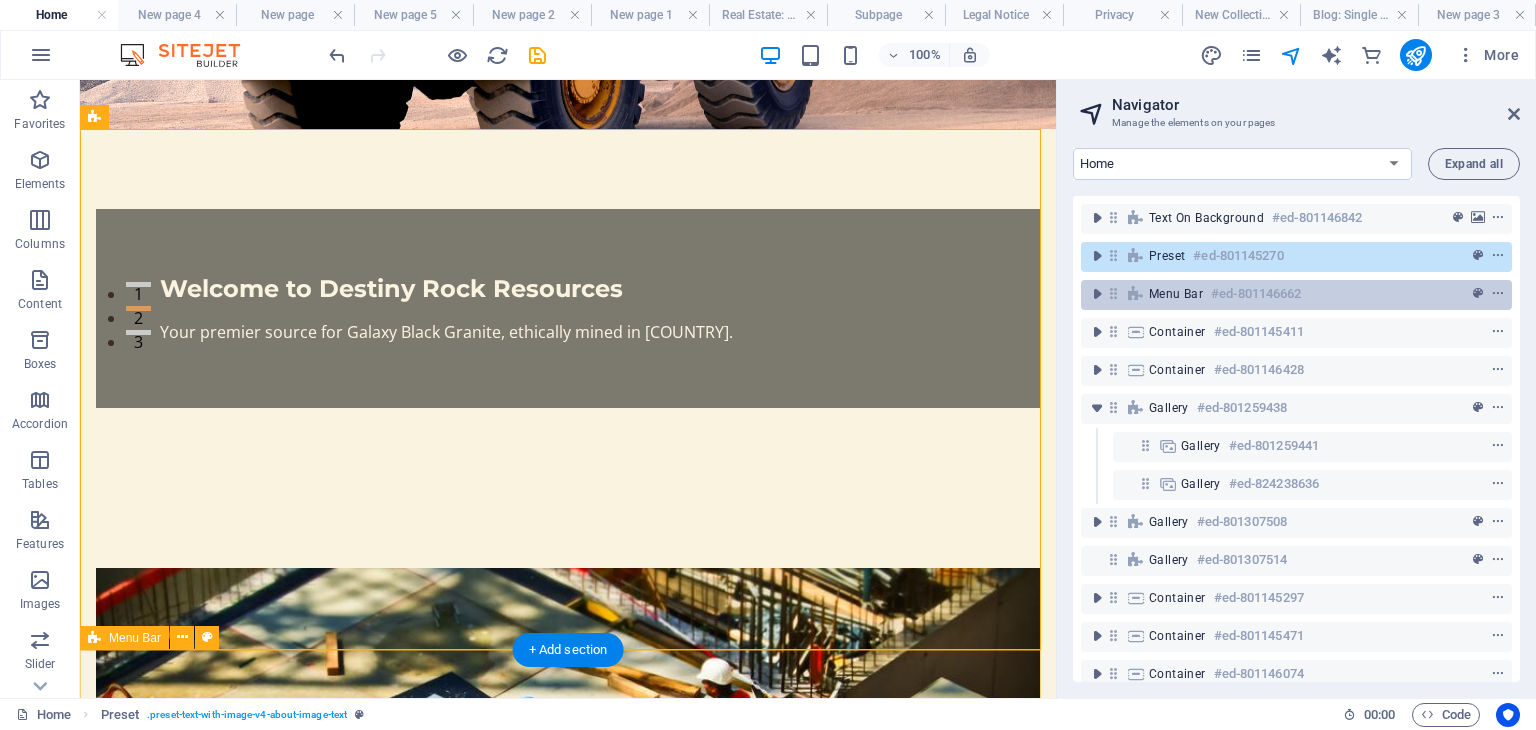 click on "Menu Bar" at bounding box center [1176, 294] 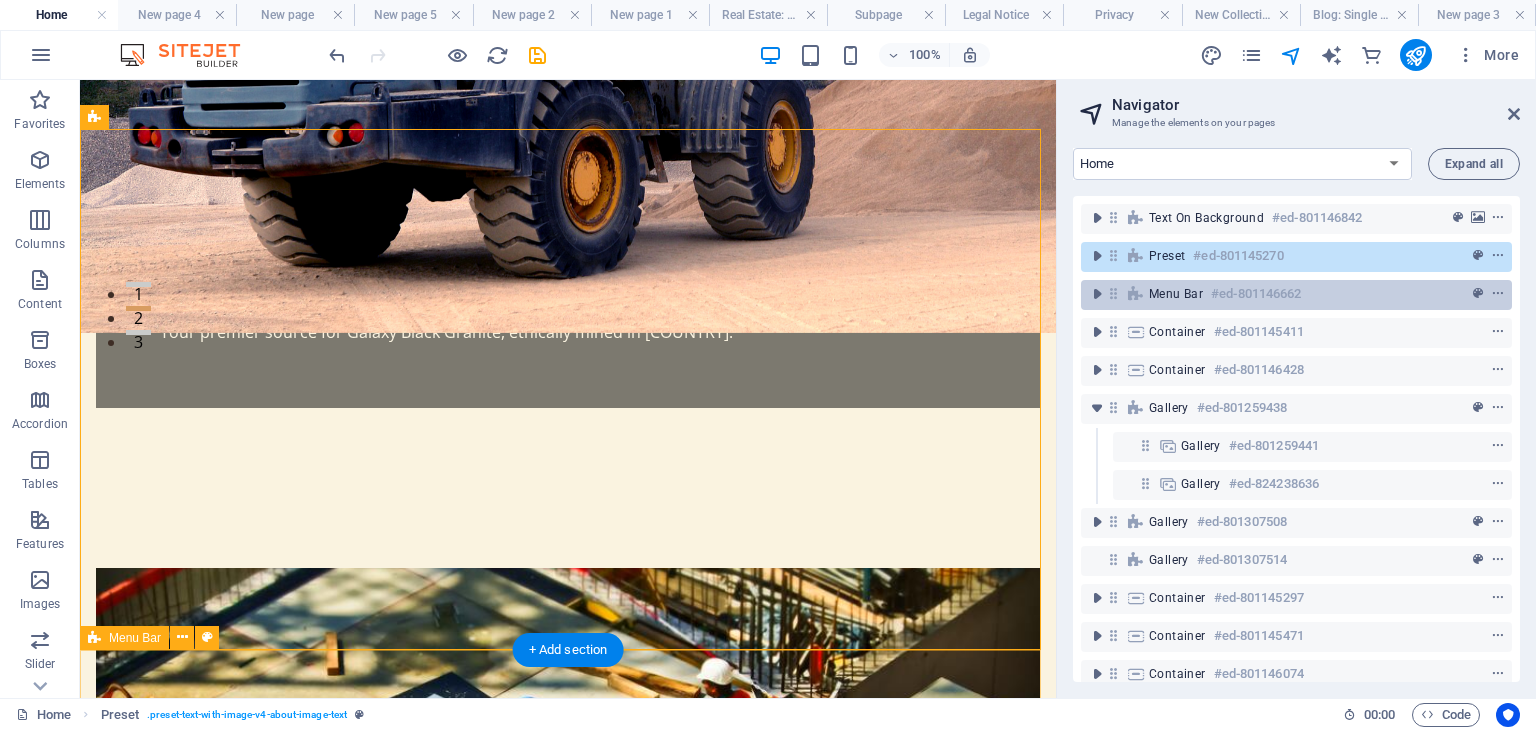 scroll, scrollTop: 768, scrollLeft: 0, axis: vertical 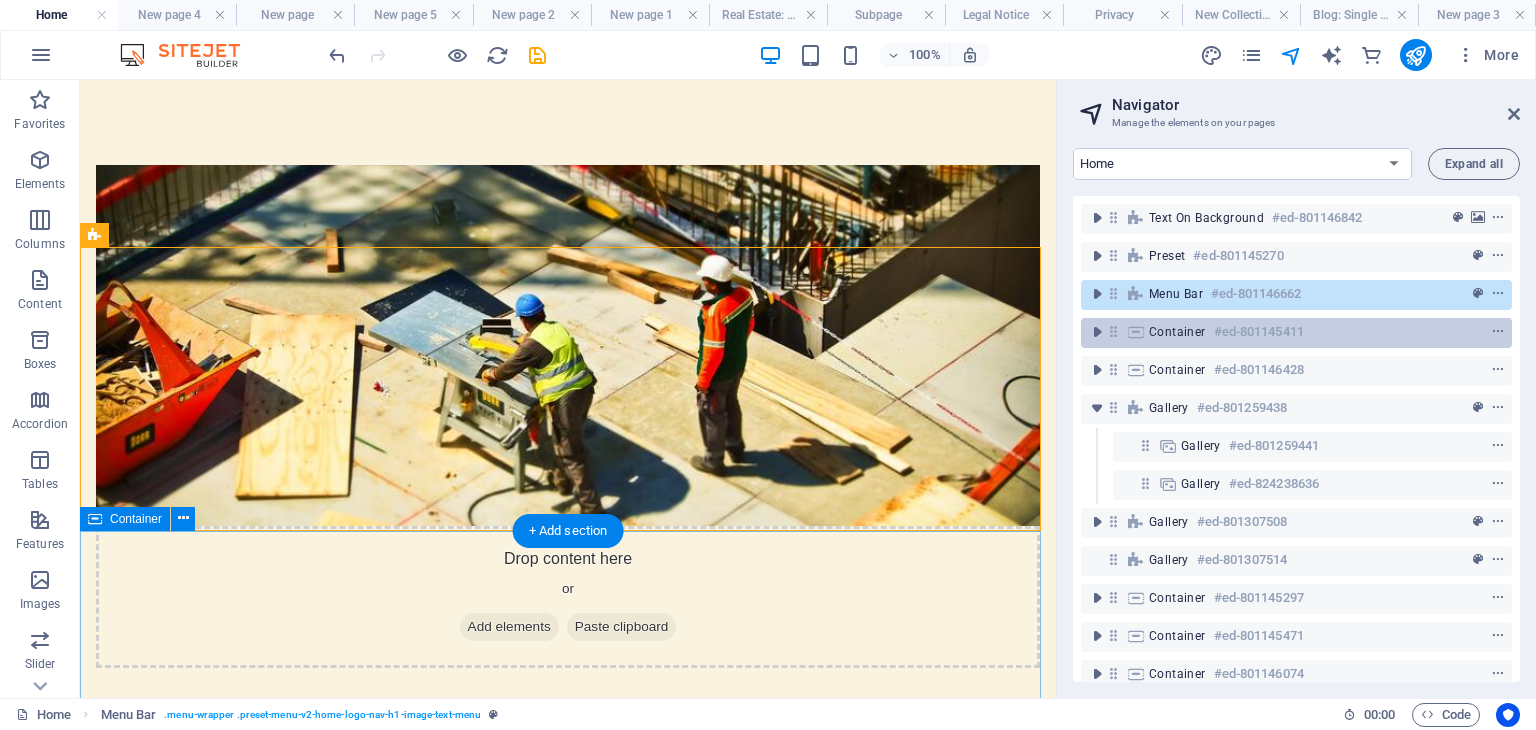 click on "Container" at bounding box center (1177, 332) 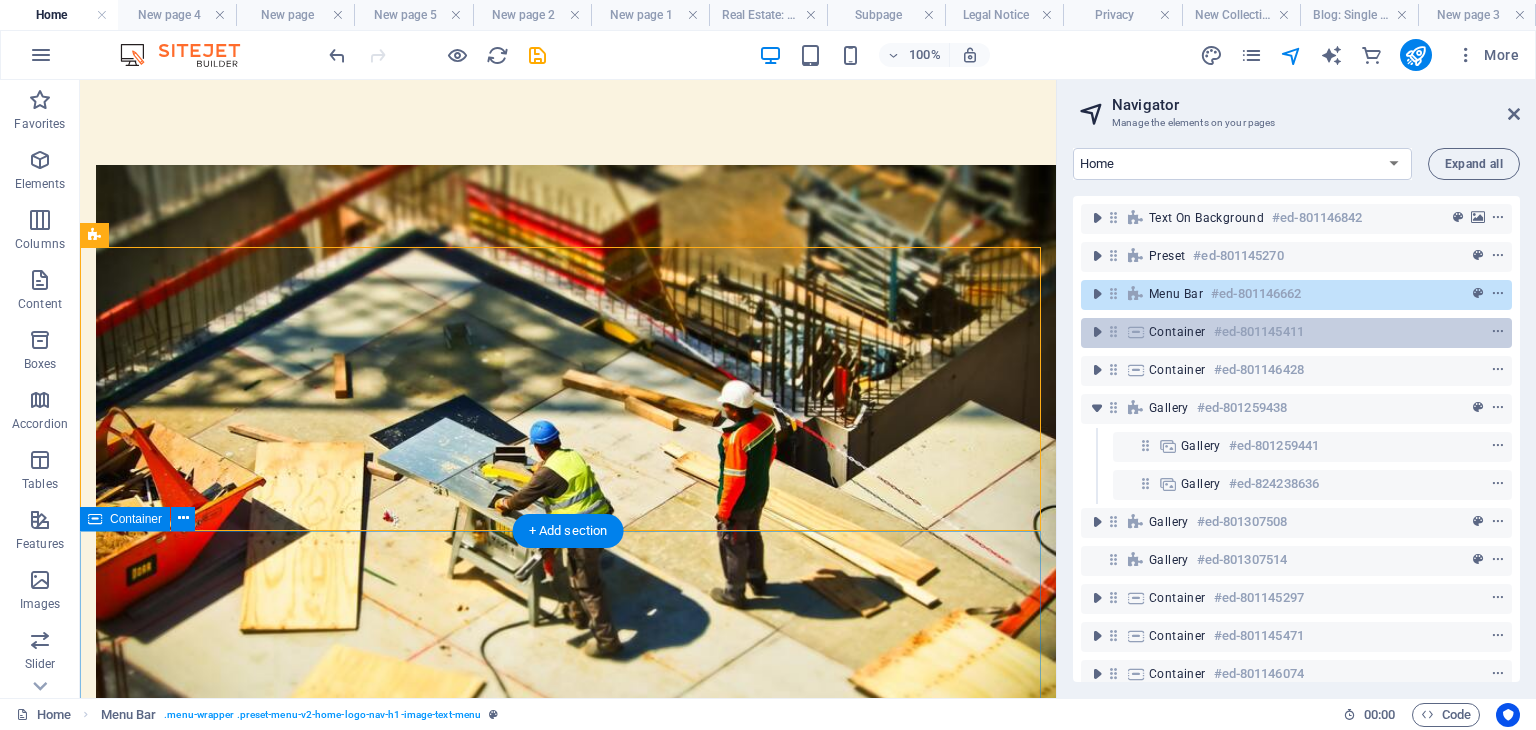 scroll, scrollTop: 1762, scrollLeft: 0, axis: vertical 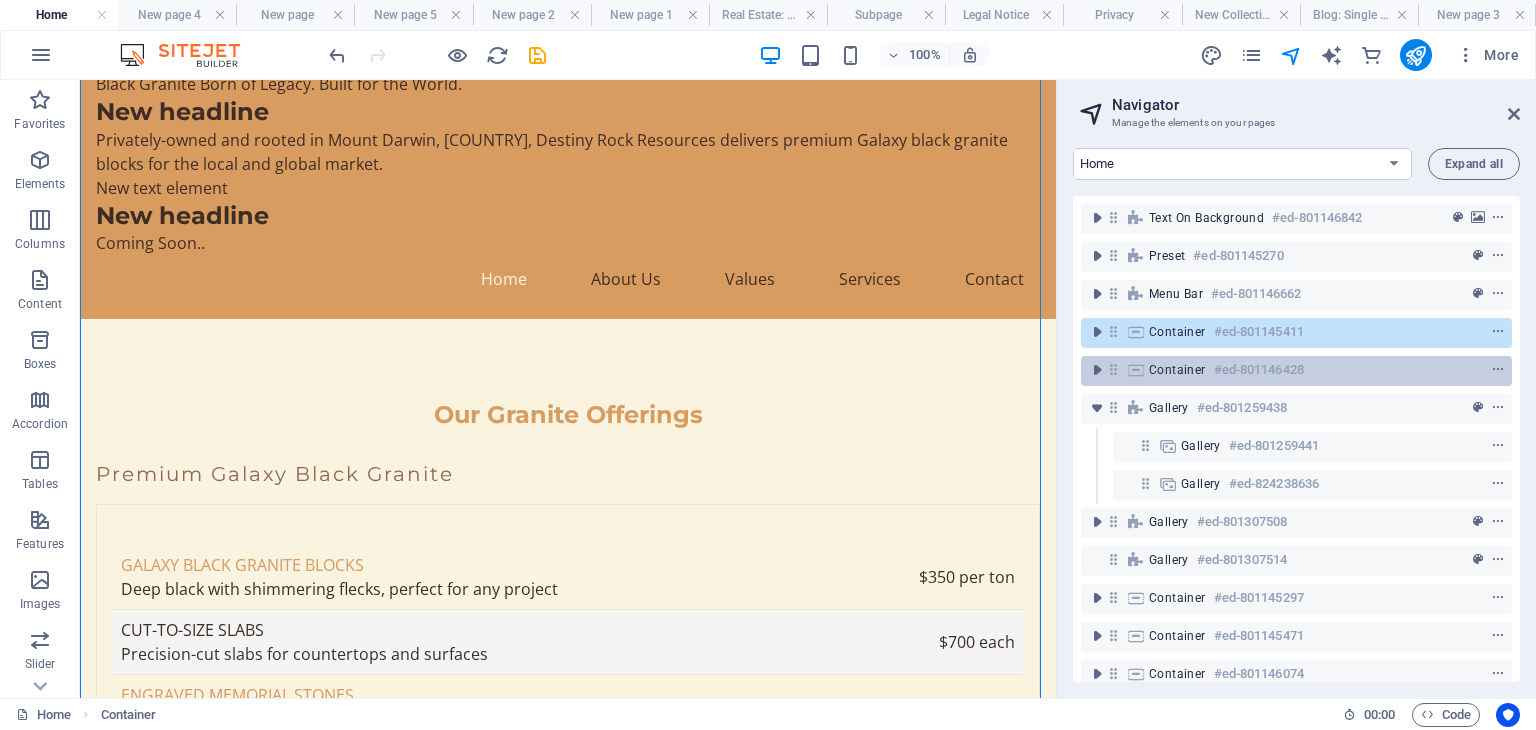 click on "Container #ed-801146428" at bounding box center [1296, 371] 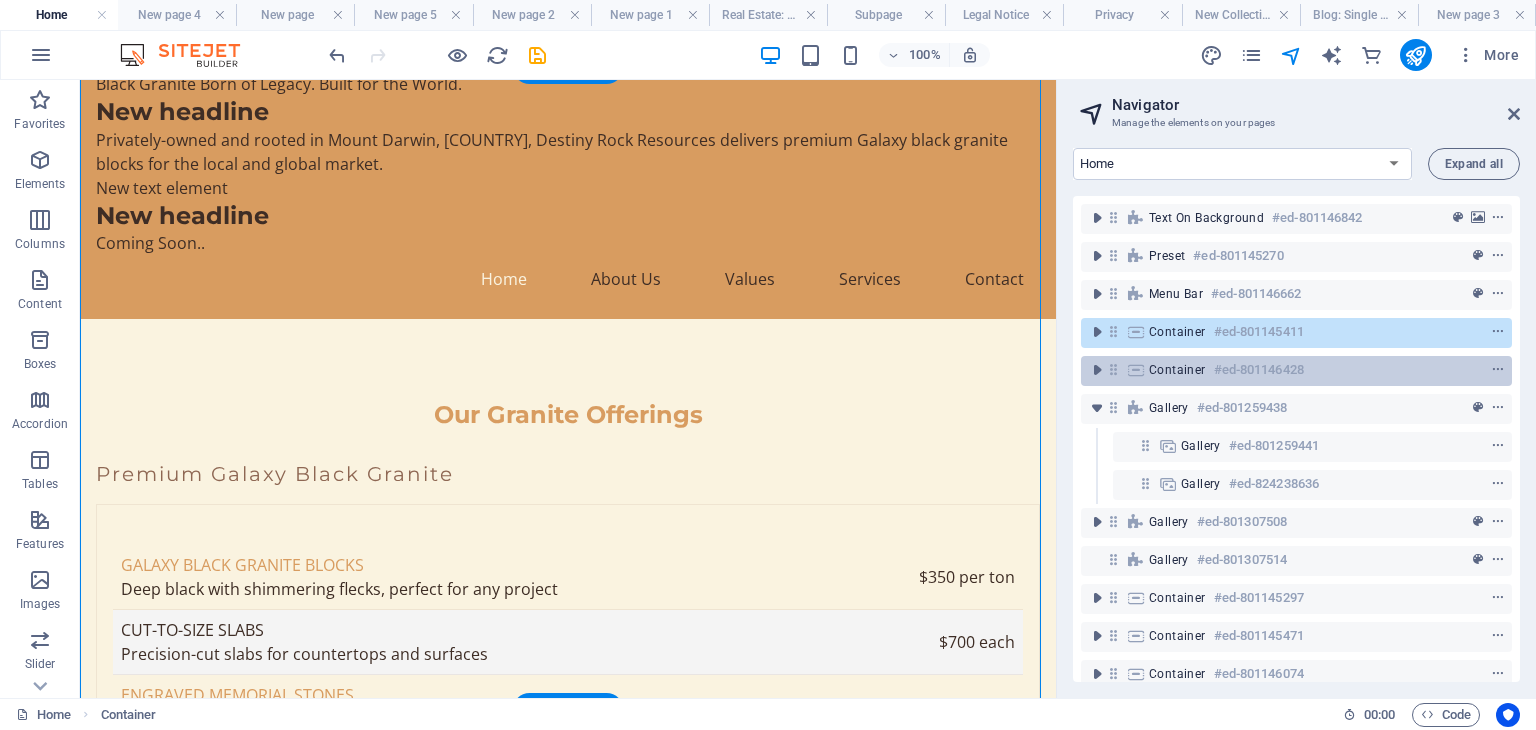 scroll, scrollTop: 2937, scrollLeft: 0, axis: vertical 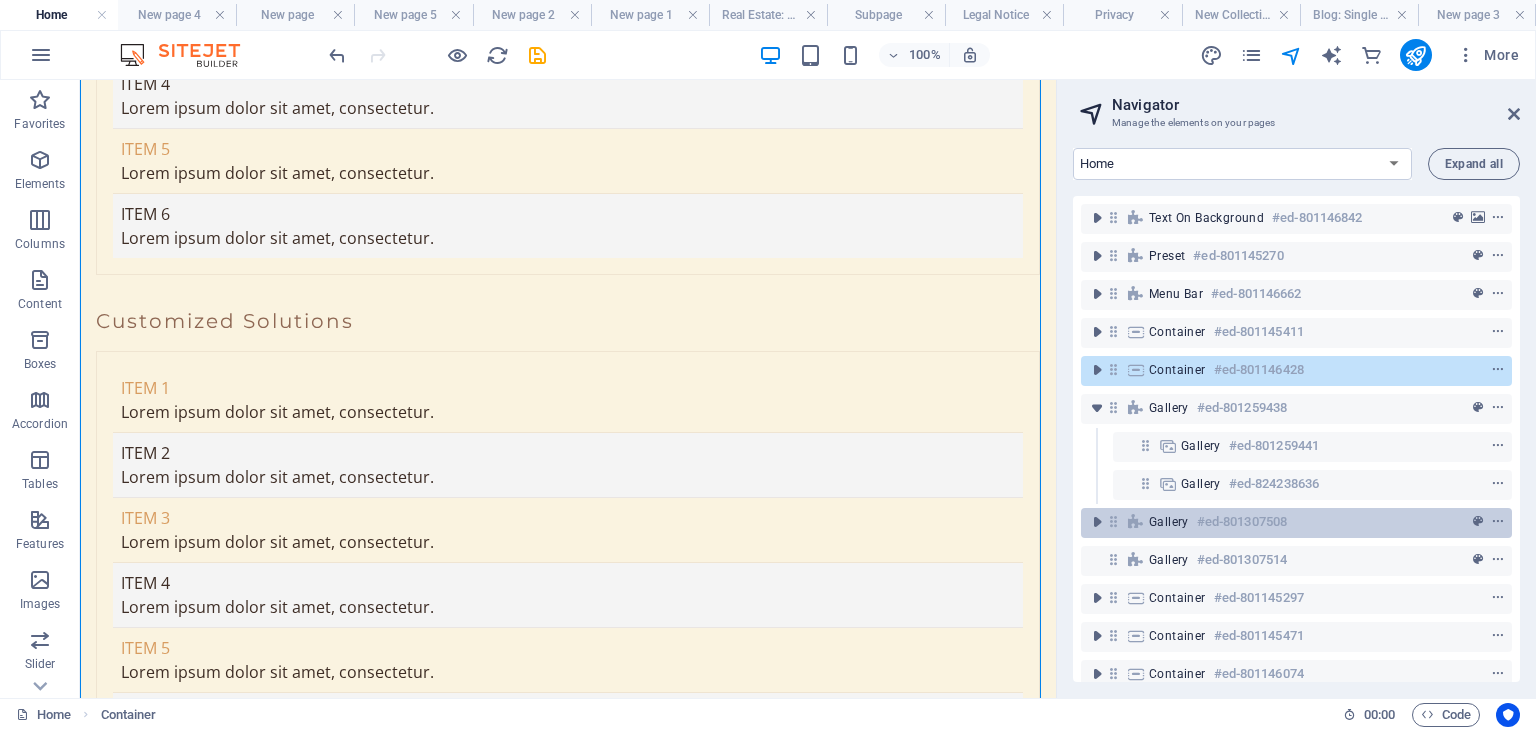 click on "Gallery" at bounding box center [1169, 522] 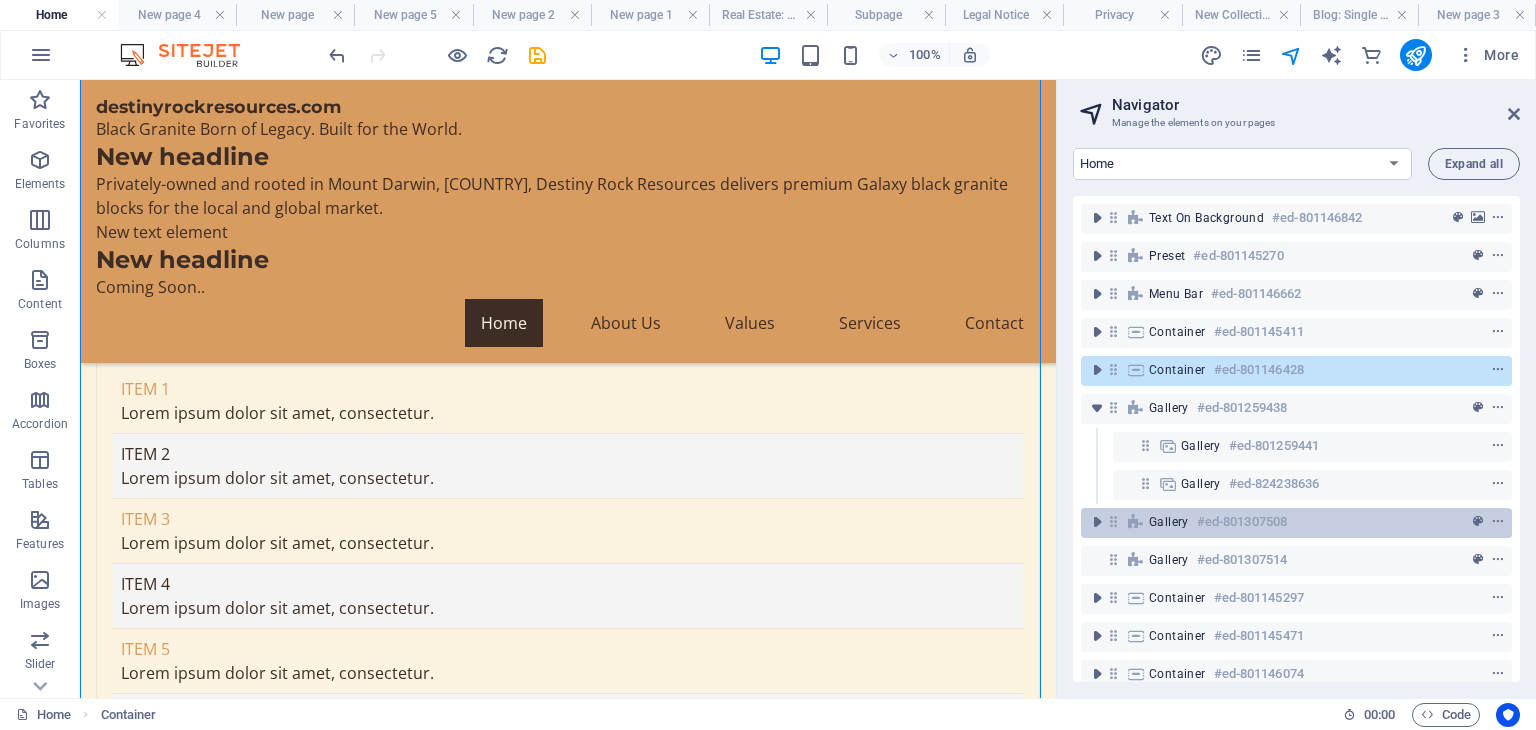 scroll, scrollTop: 4554, scrollLeft: 0, axis: vertical 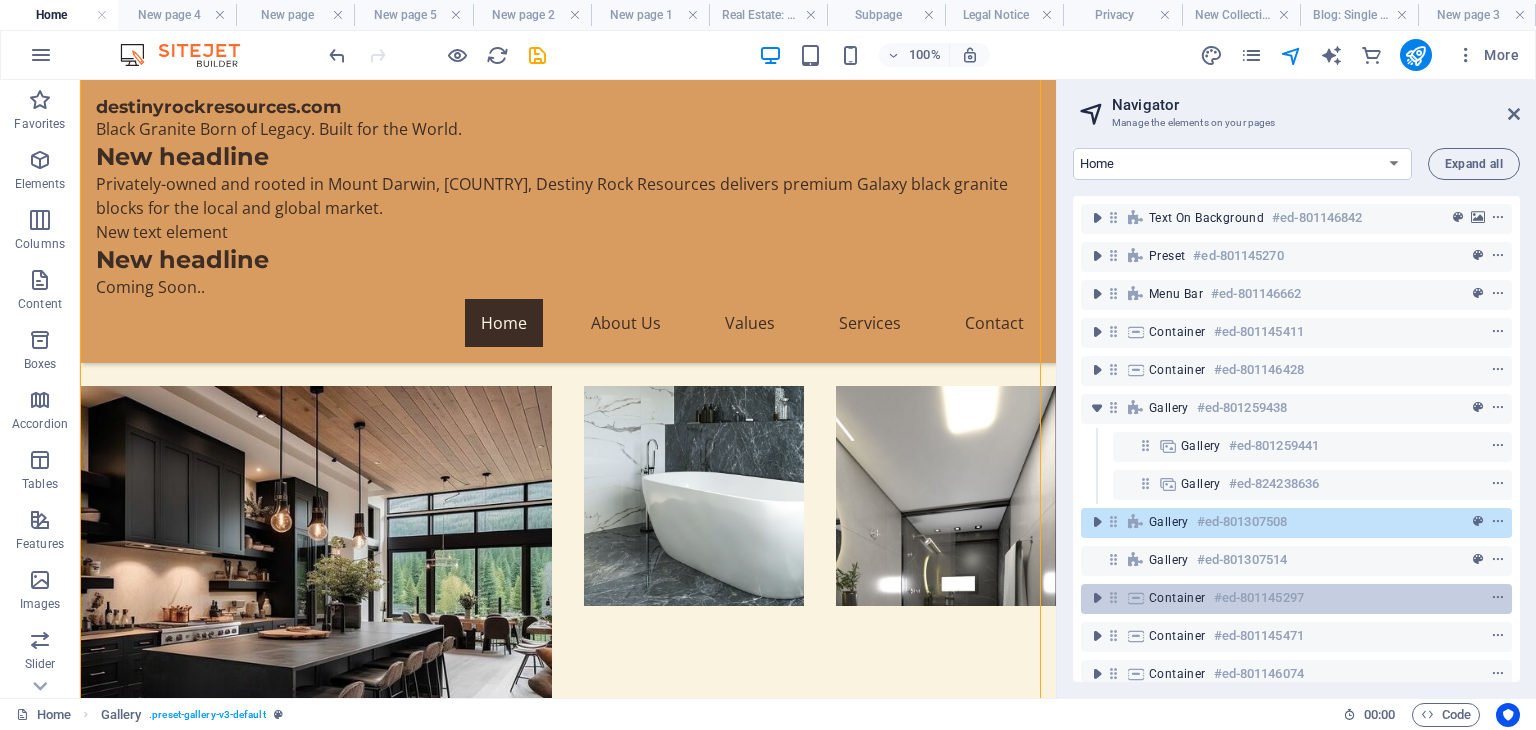 click on "Container" at bounding box center [1177, 598] 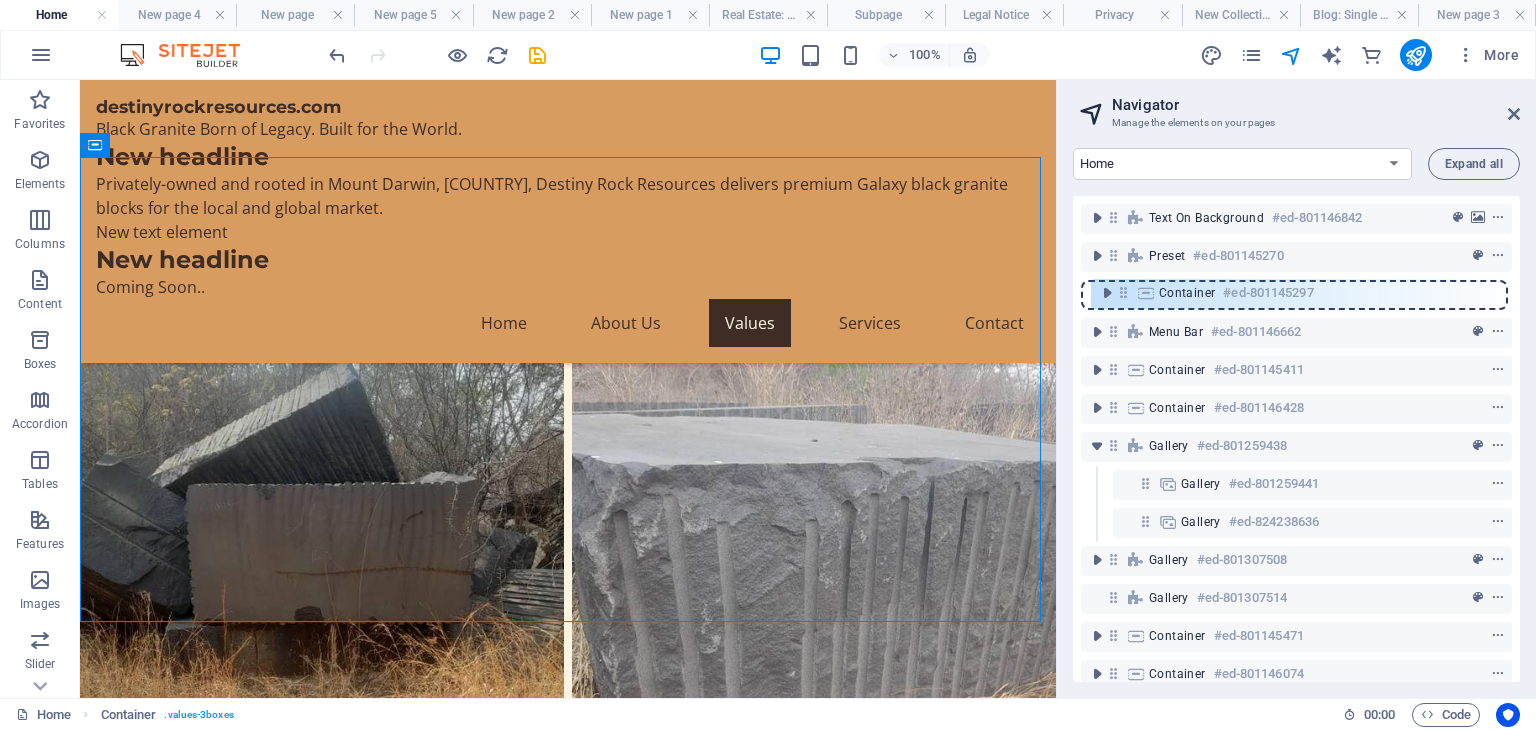 scroll, scrollTop: 0, scrollLeft: 0, axis: both 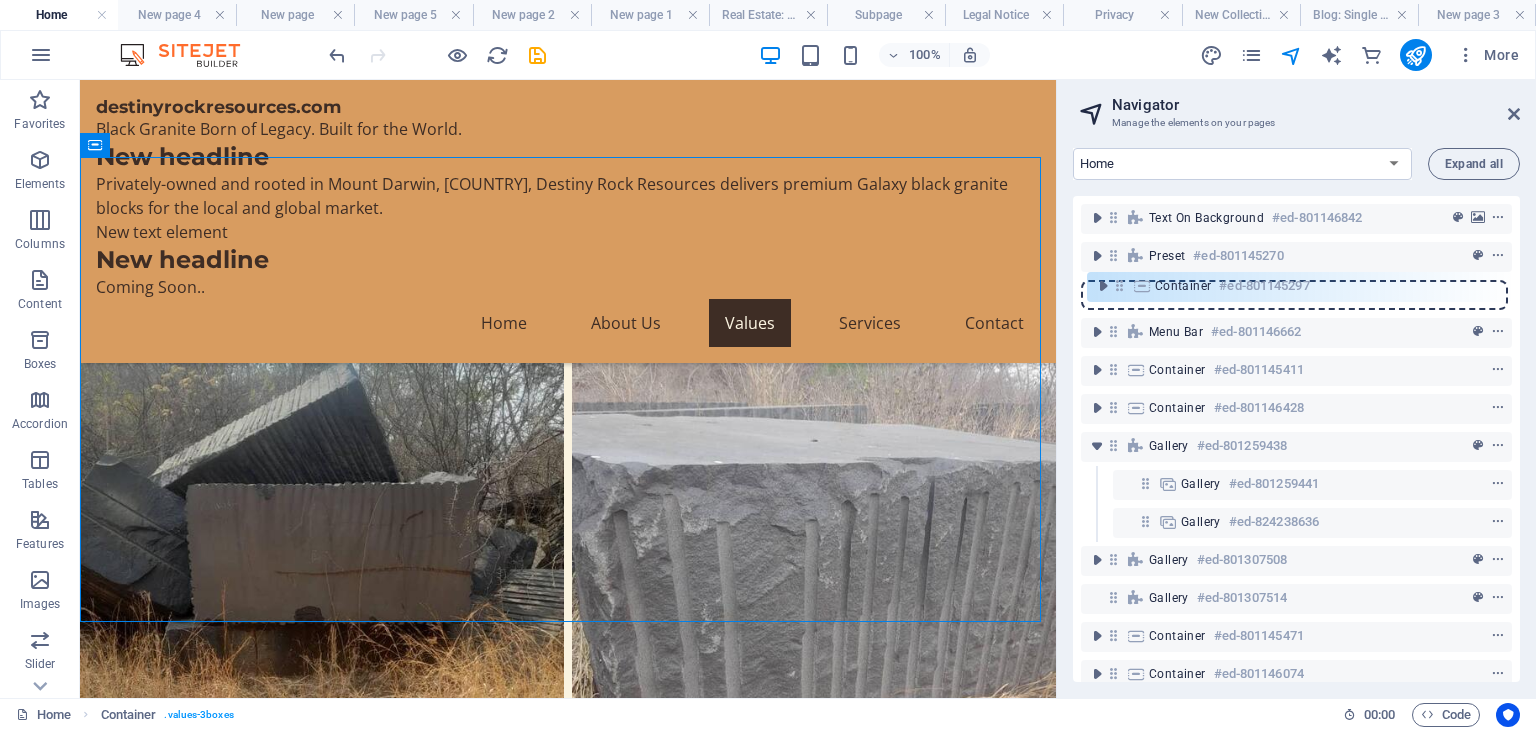 drag, startPoint x: 1116, startPoint y: 600, endPoint x: 1123, endPoint y: 284, distance: 316.0775 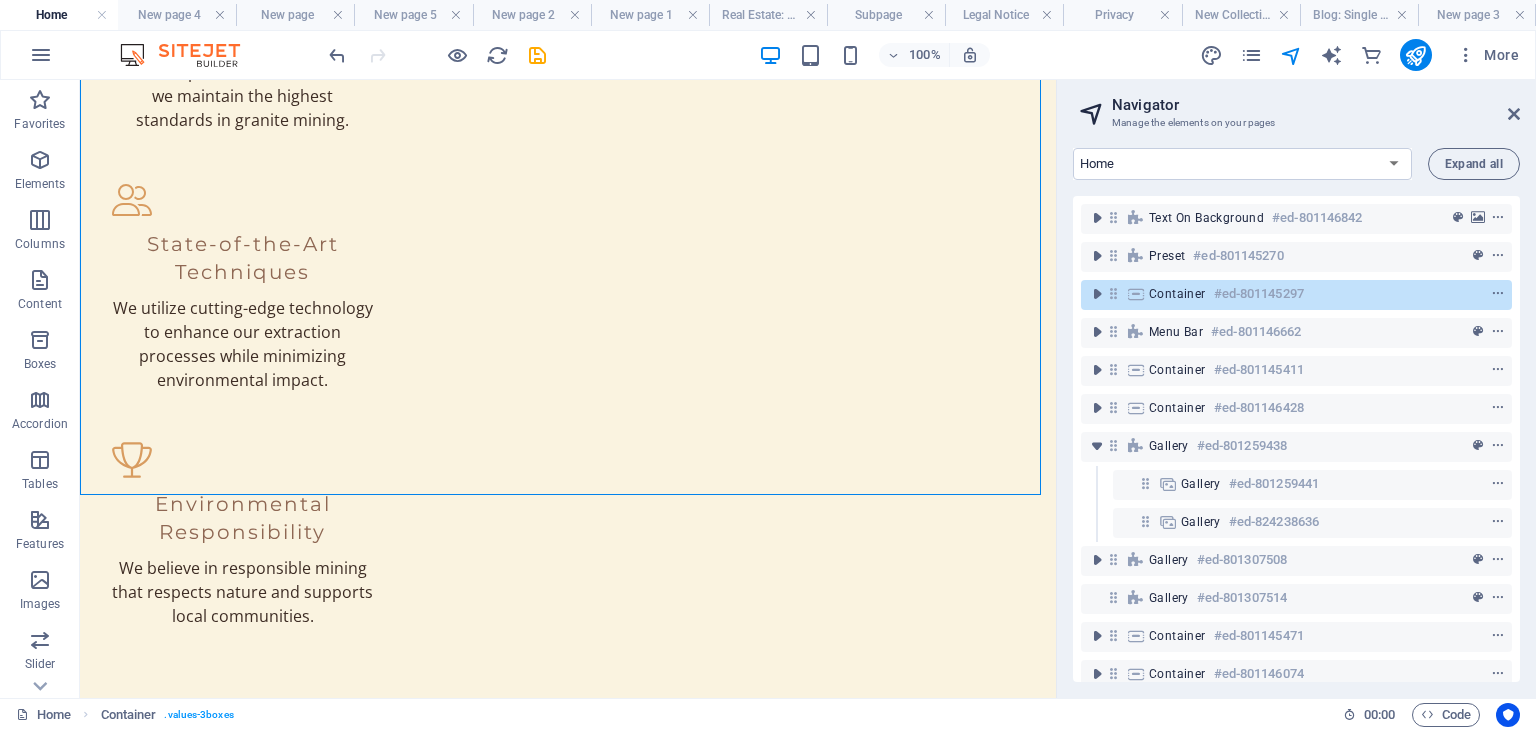 scroll, scrollTop: 858, scrollLeft: 0, axis: vertical 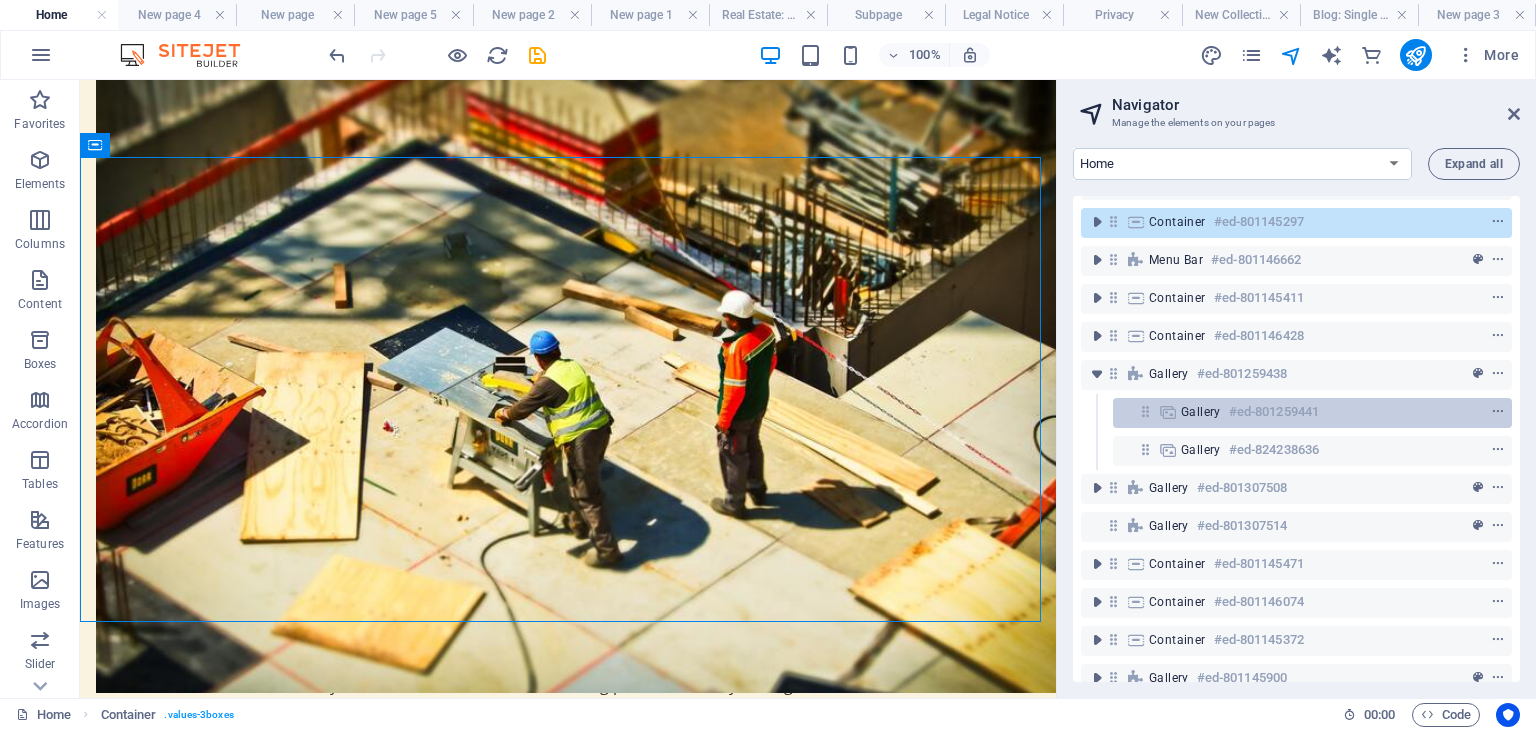 click at bounding box center [1136, 488] 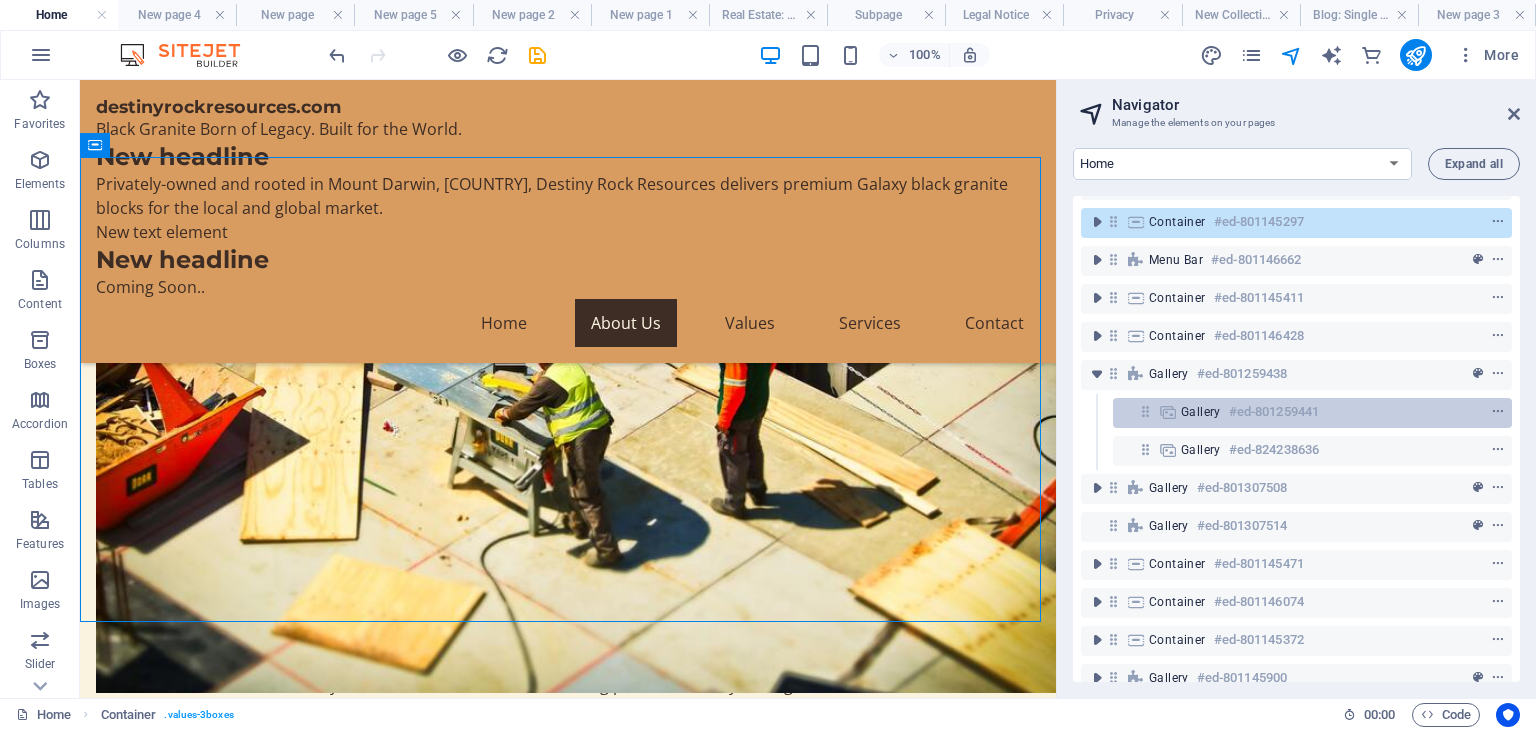 scroll, scrollTop: 5019, scrollLeft: 0, axis: vertical 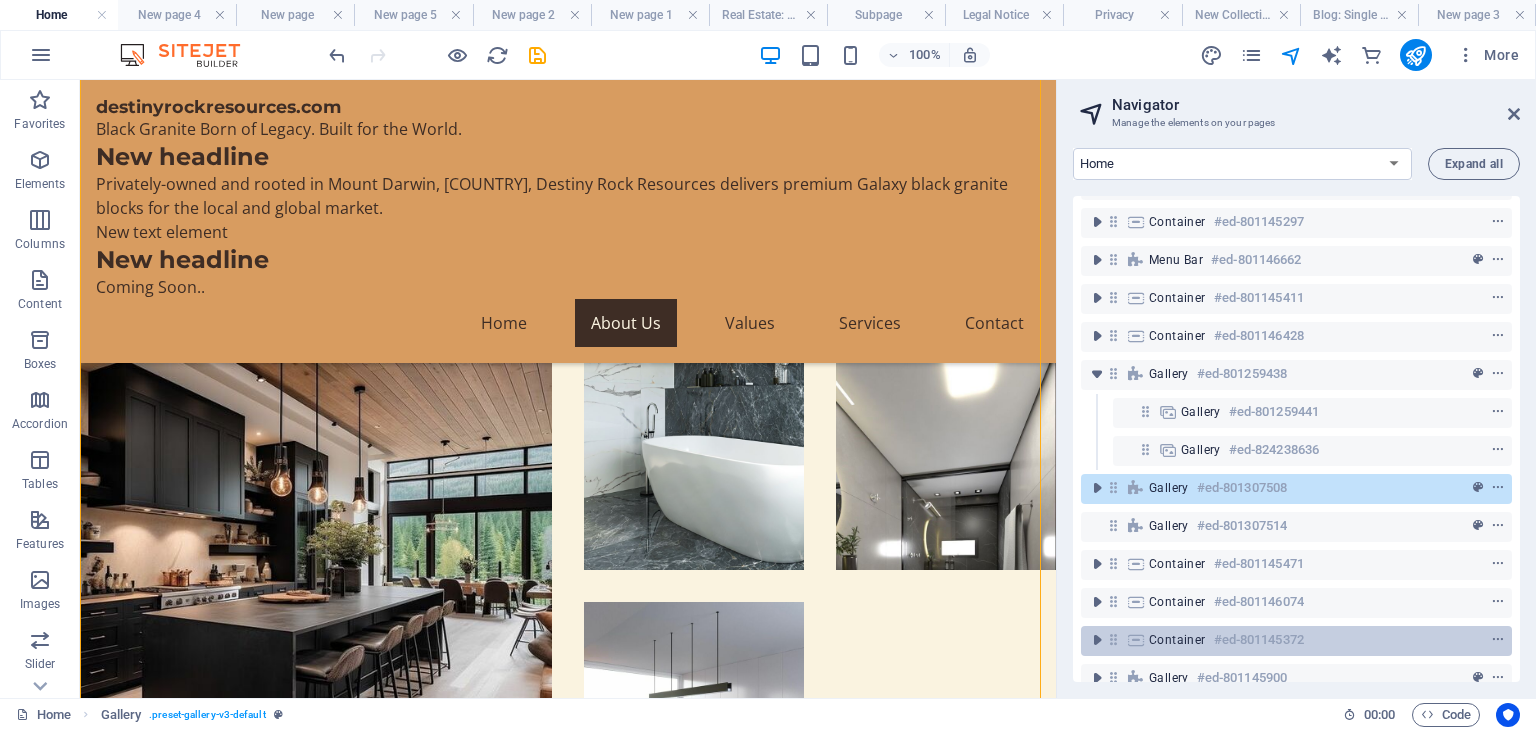 click on "Container" at bounding box center [1177, 640] 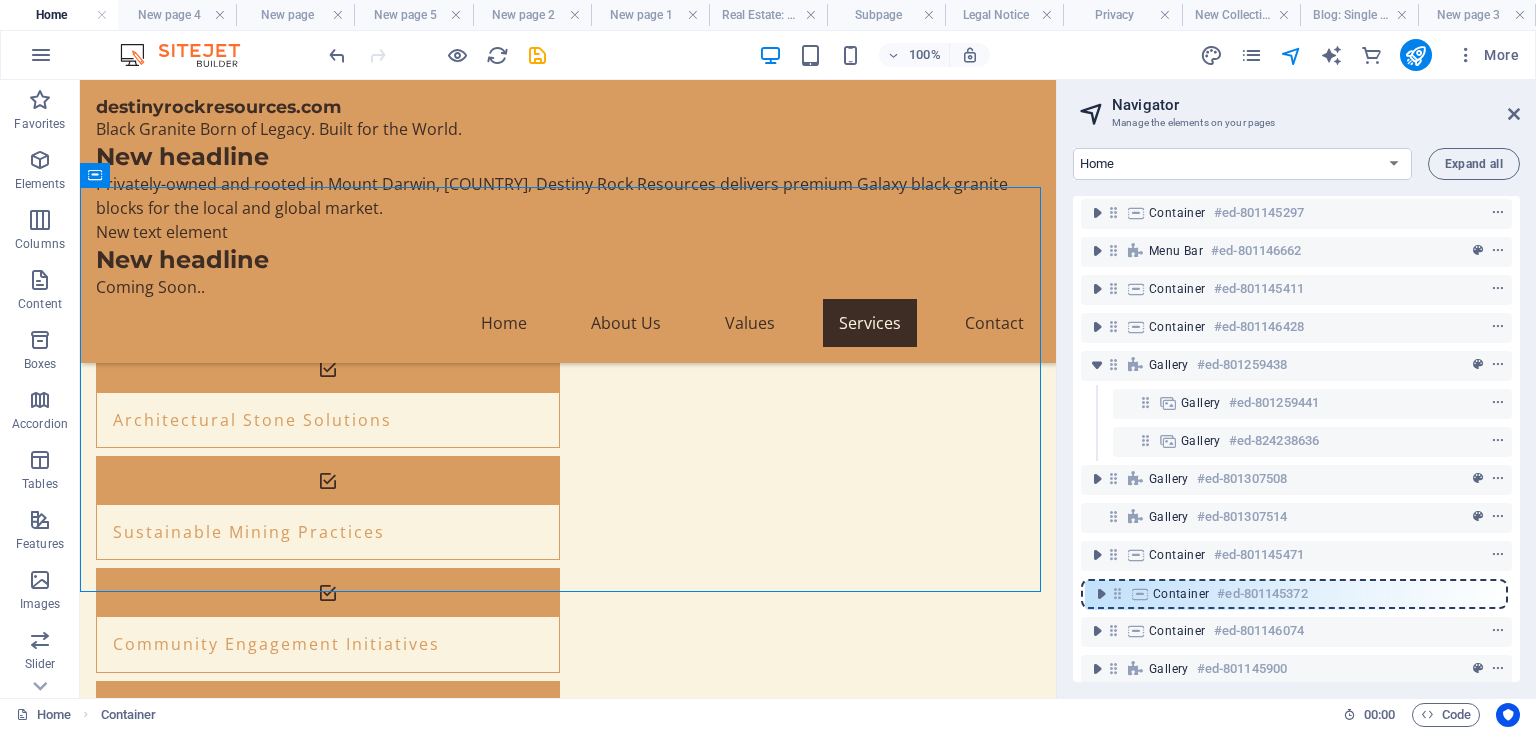 scroll, scrollTop: 85, scrollLeft: 0, axis: vertical 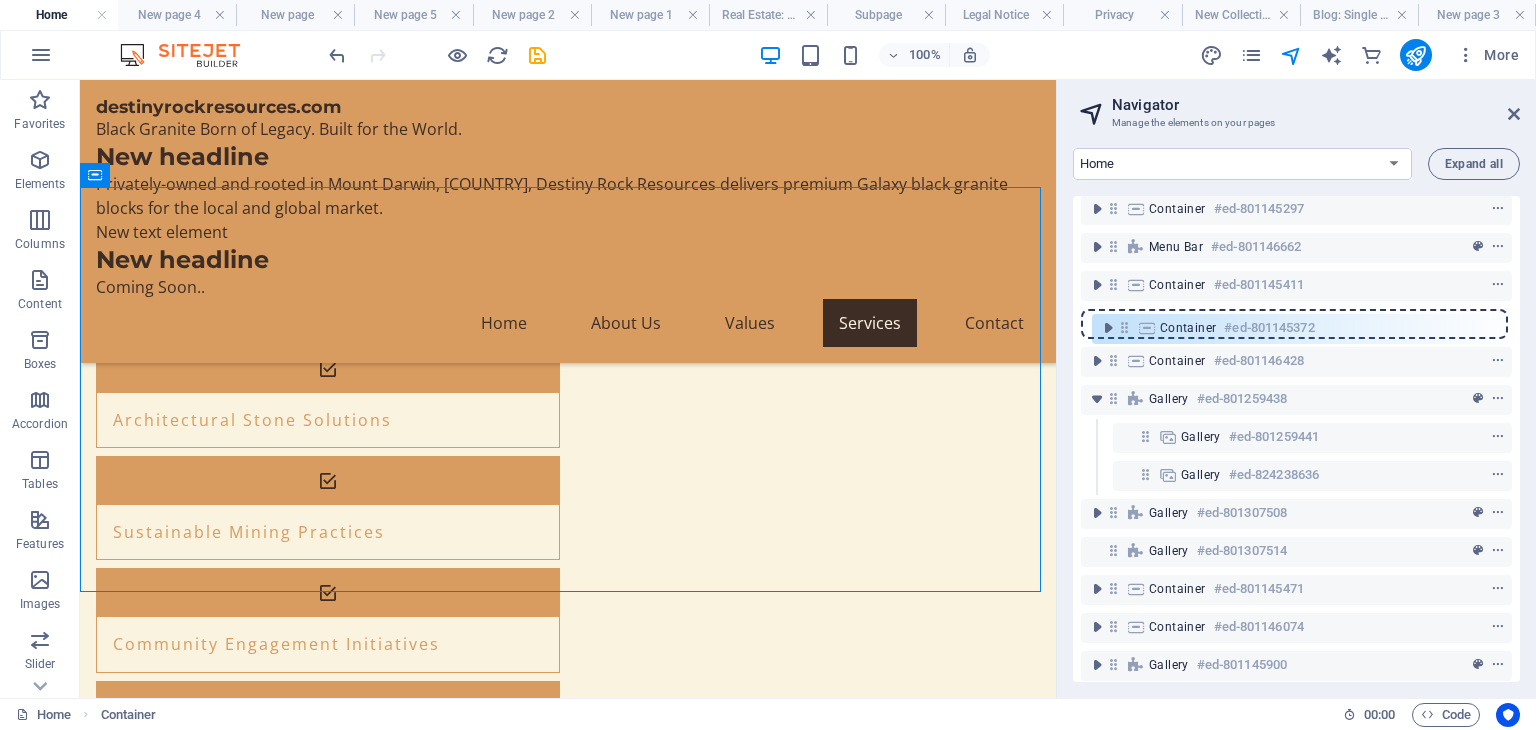 drag, startPoint x: 1116, startPoint y: 640, endPoint x: 1127, endPoint y: 321, distance: 319.1896 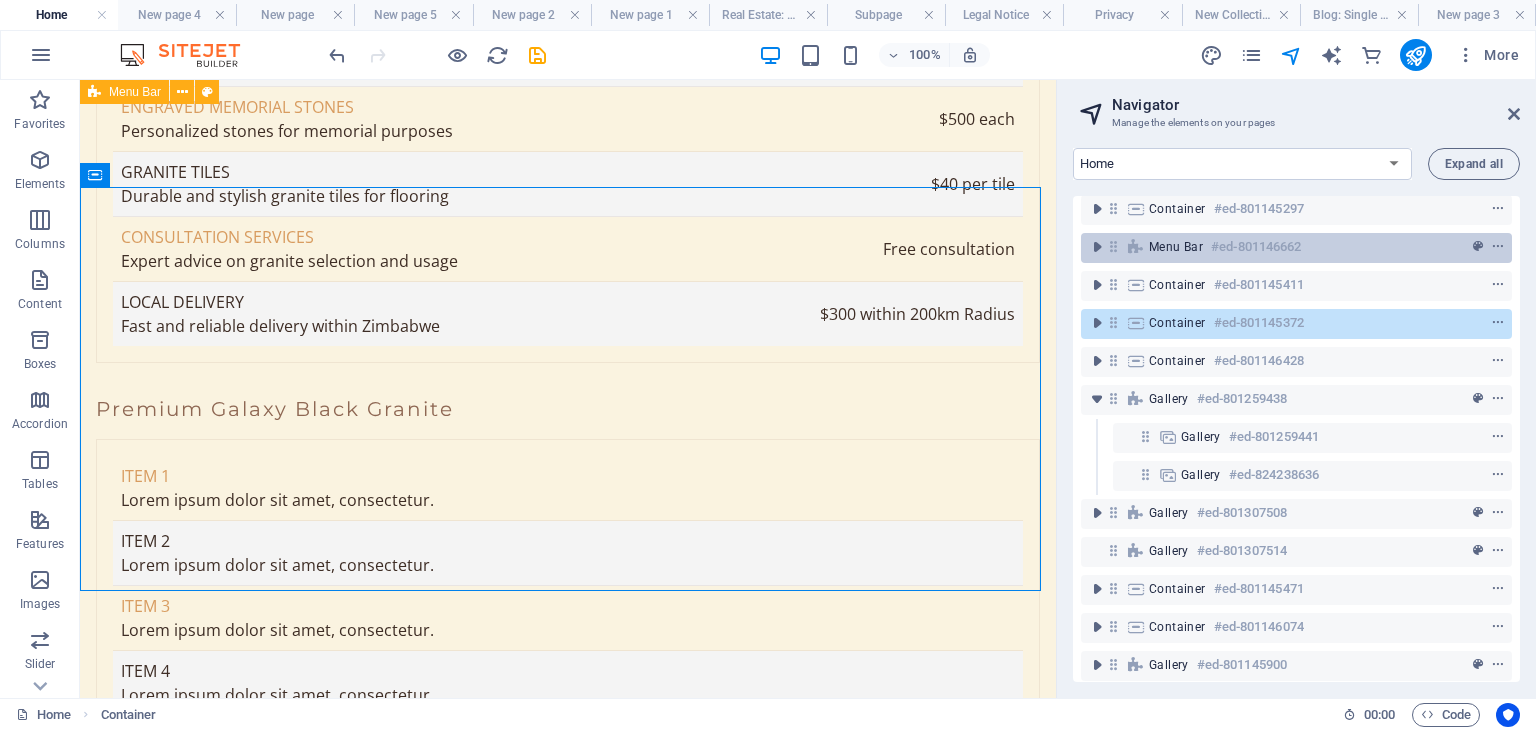 click on "Menu Bar #ed-801146662" at bounding box center [1280, 247] 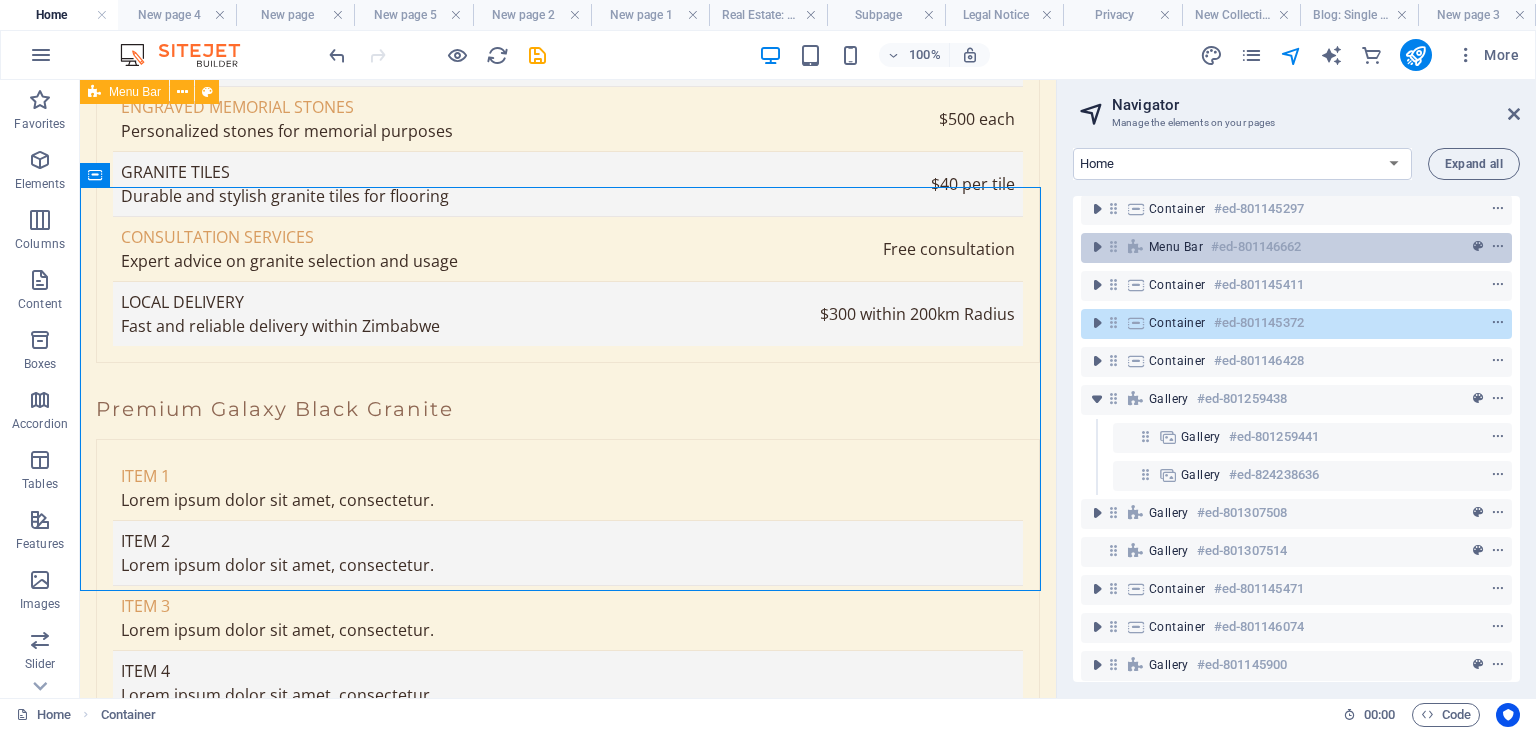 scroll, scrollTop: 1233, scrollLeft: 0, axis: vertical 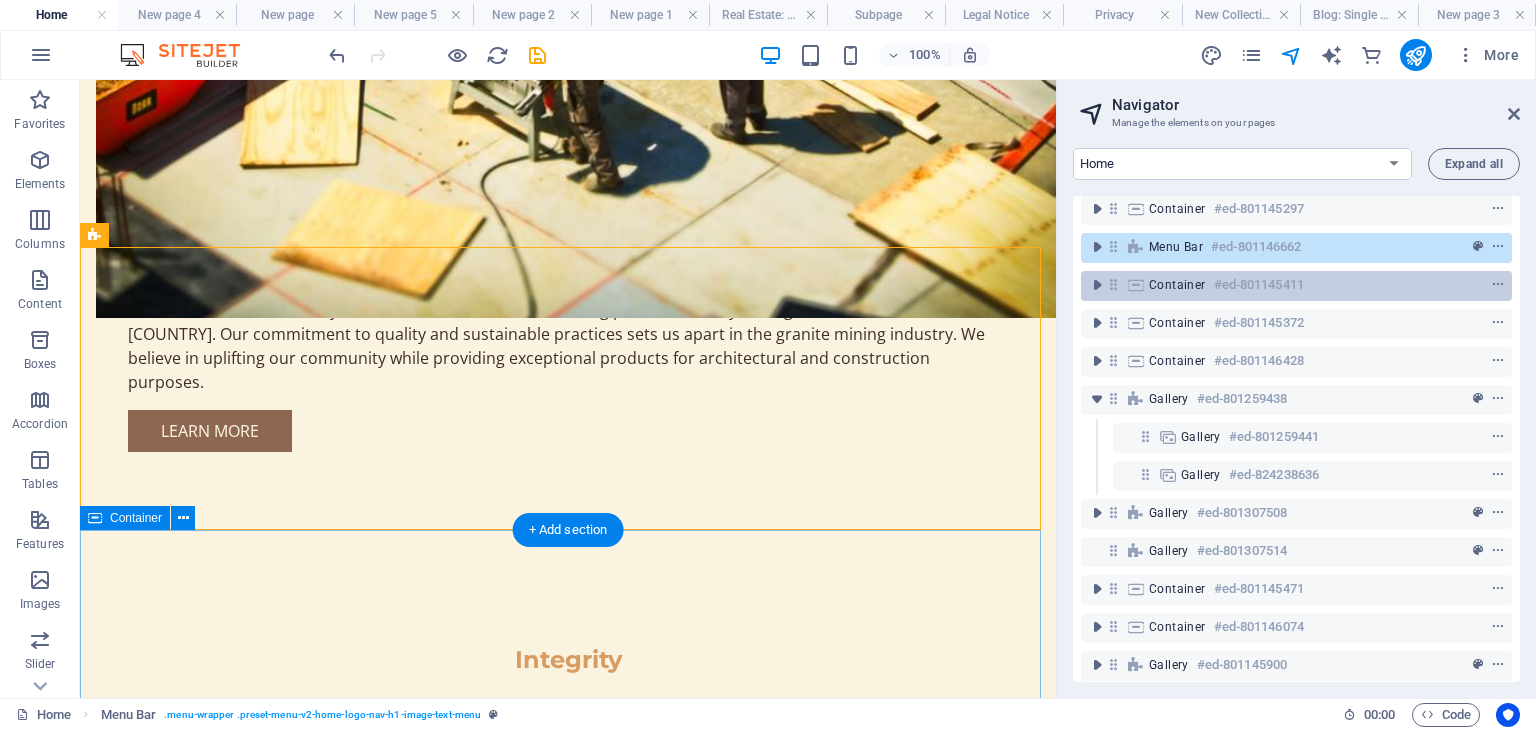 click on "Container #ed-801145411" at bounding box center (1280, 285) 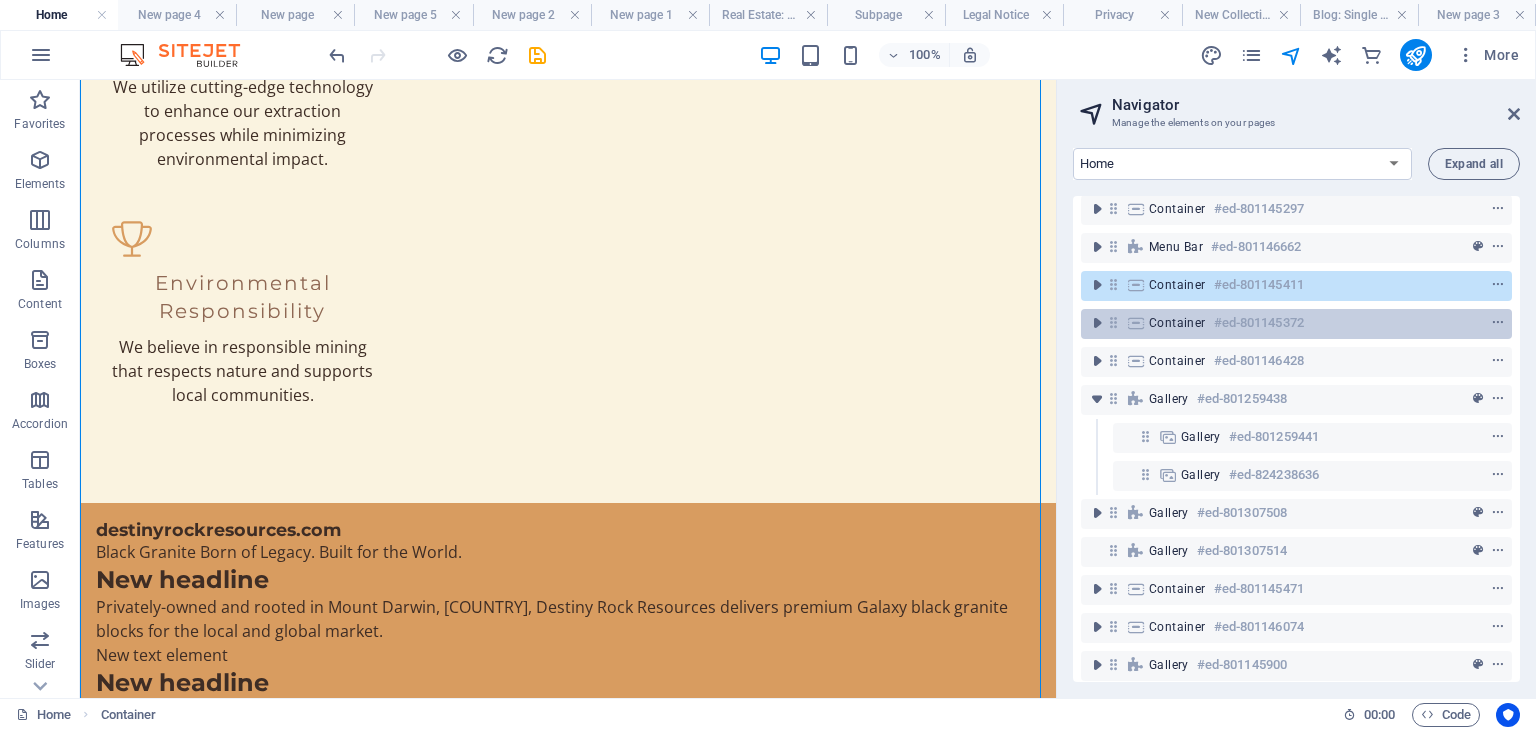 click on "Container #ed-801145372" at bounding box center [1280, 323] 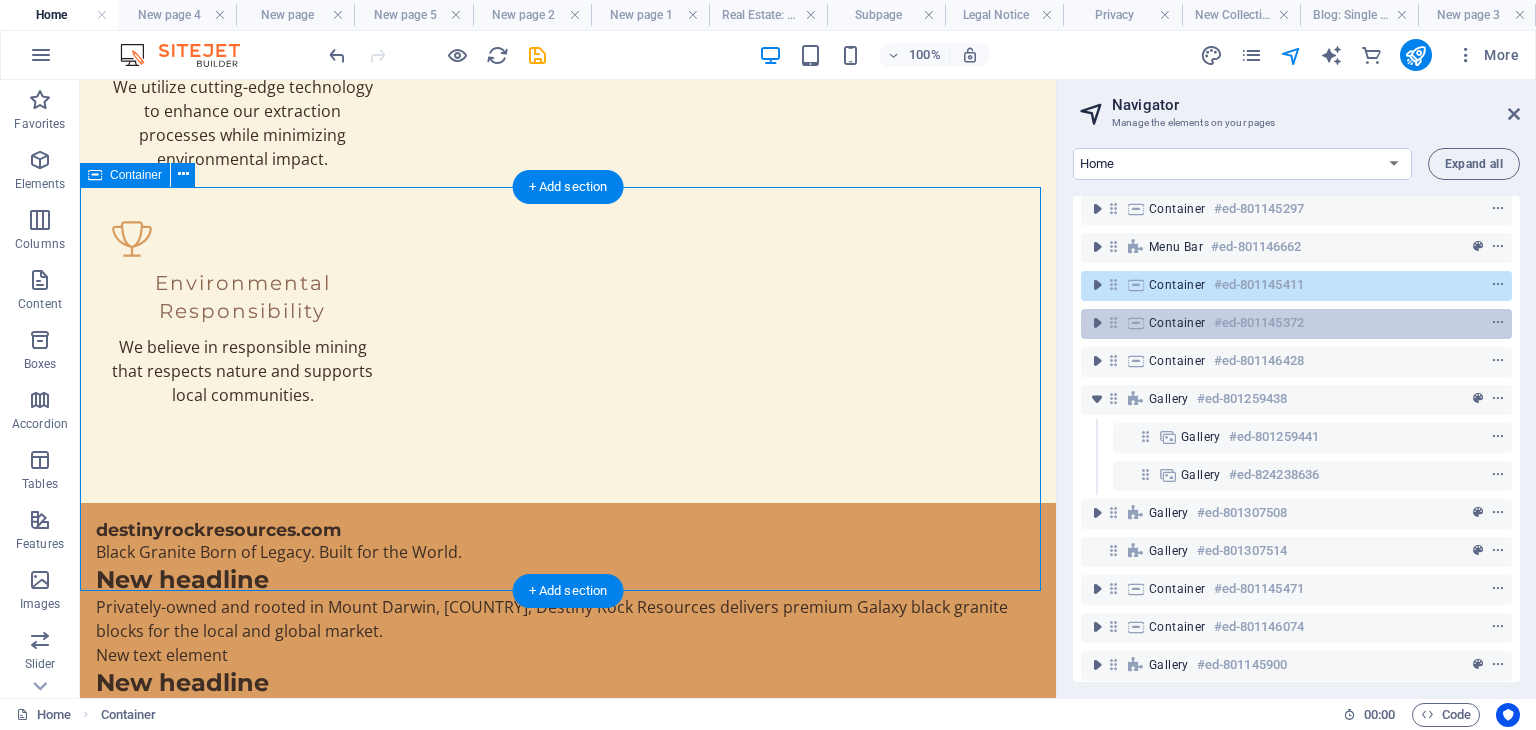 scroll, scrollTop: 3283, scrollLeft: 0, axis: vertical 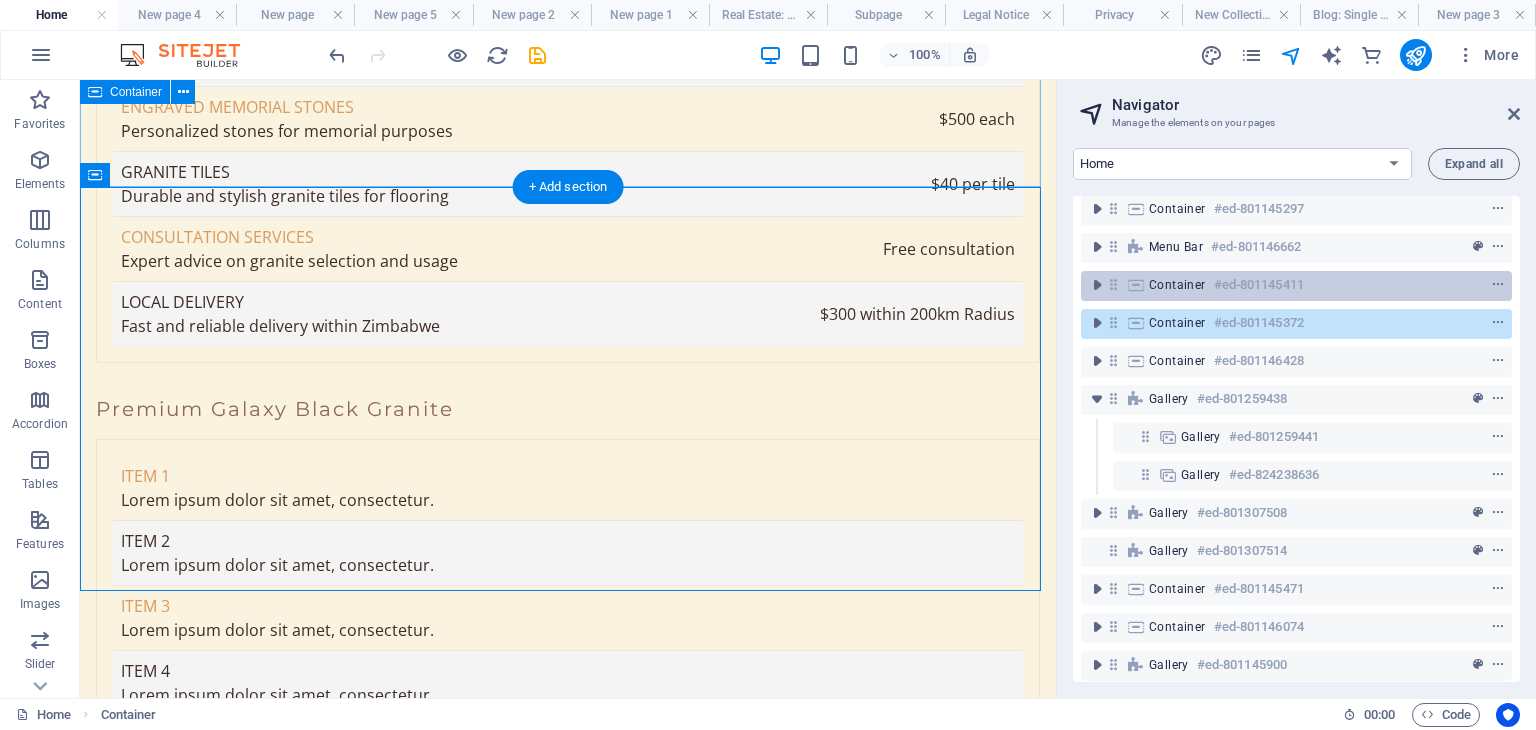 click on "Container #ed-801145411" at bounding box center [1280, 285] 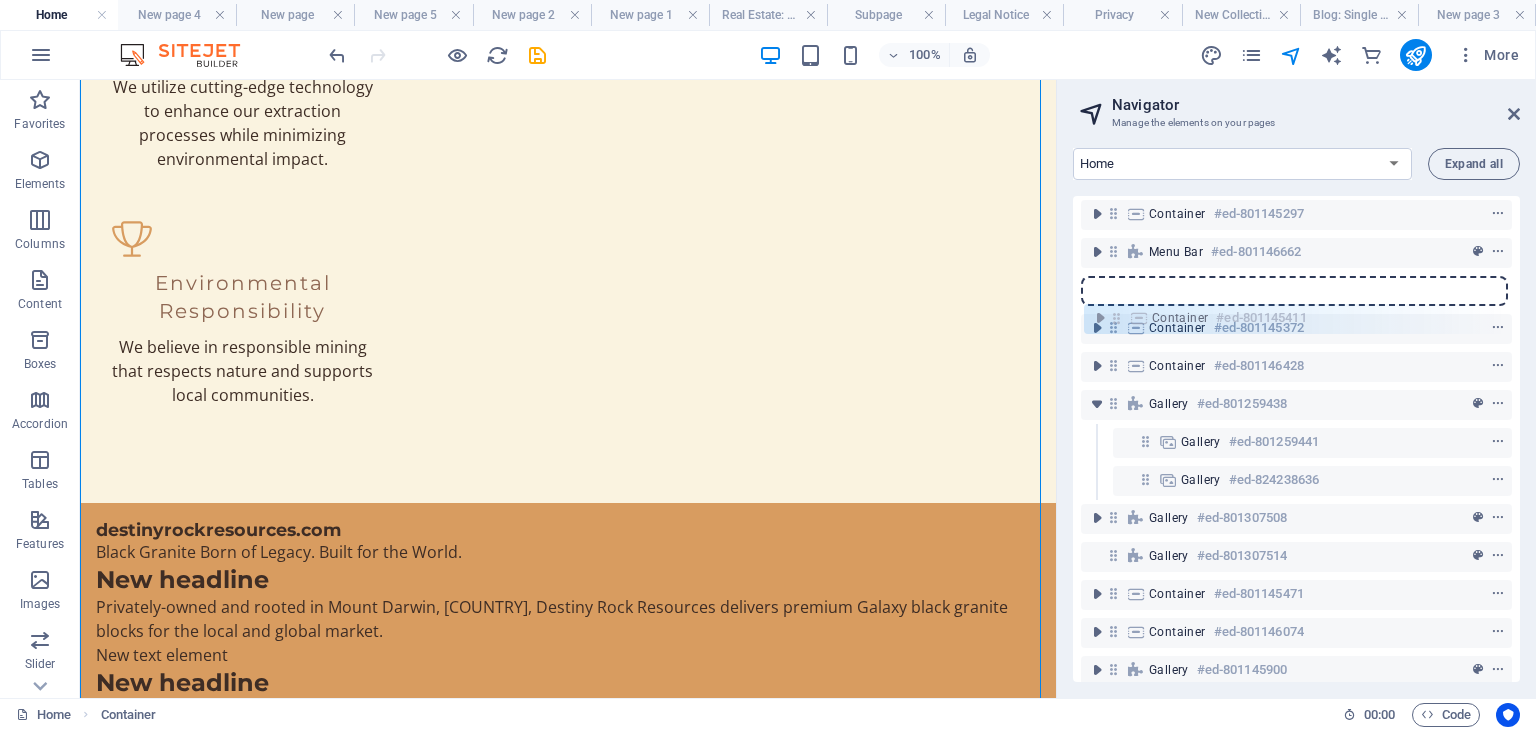 scroll, scrollTop: 78, scrollLeft: 0, axis: vertical 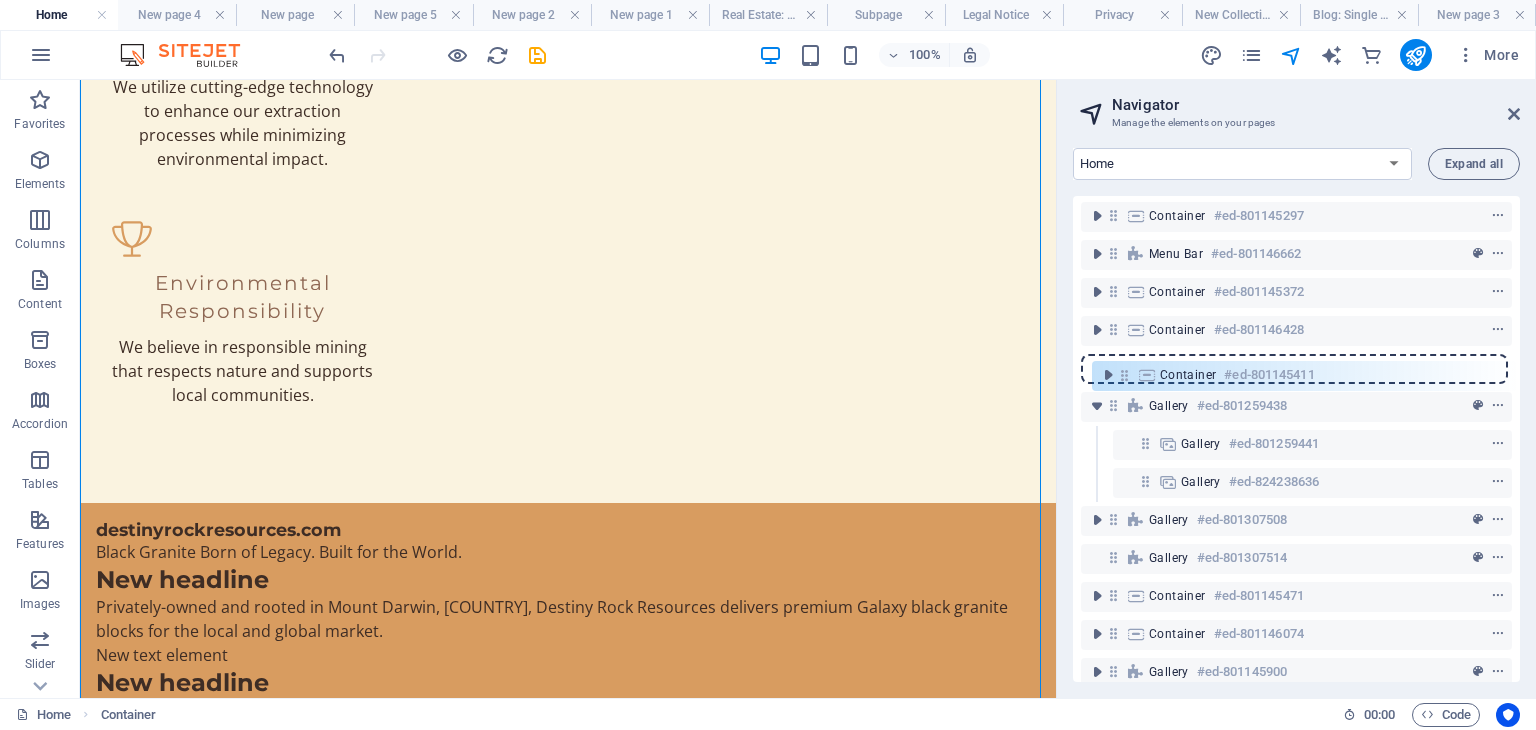 drag, startPoint x: 1109, startPoint y: 284, endPoint x: 1121, endPoint y: 384, distance: 100.71743 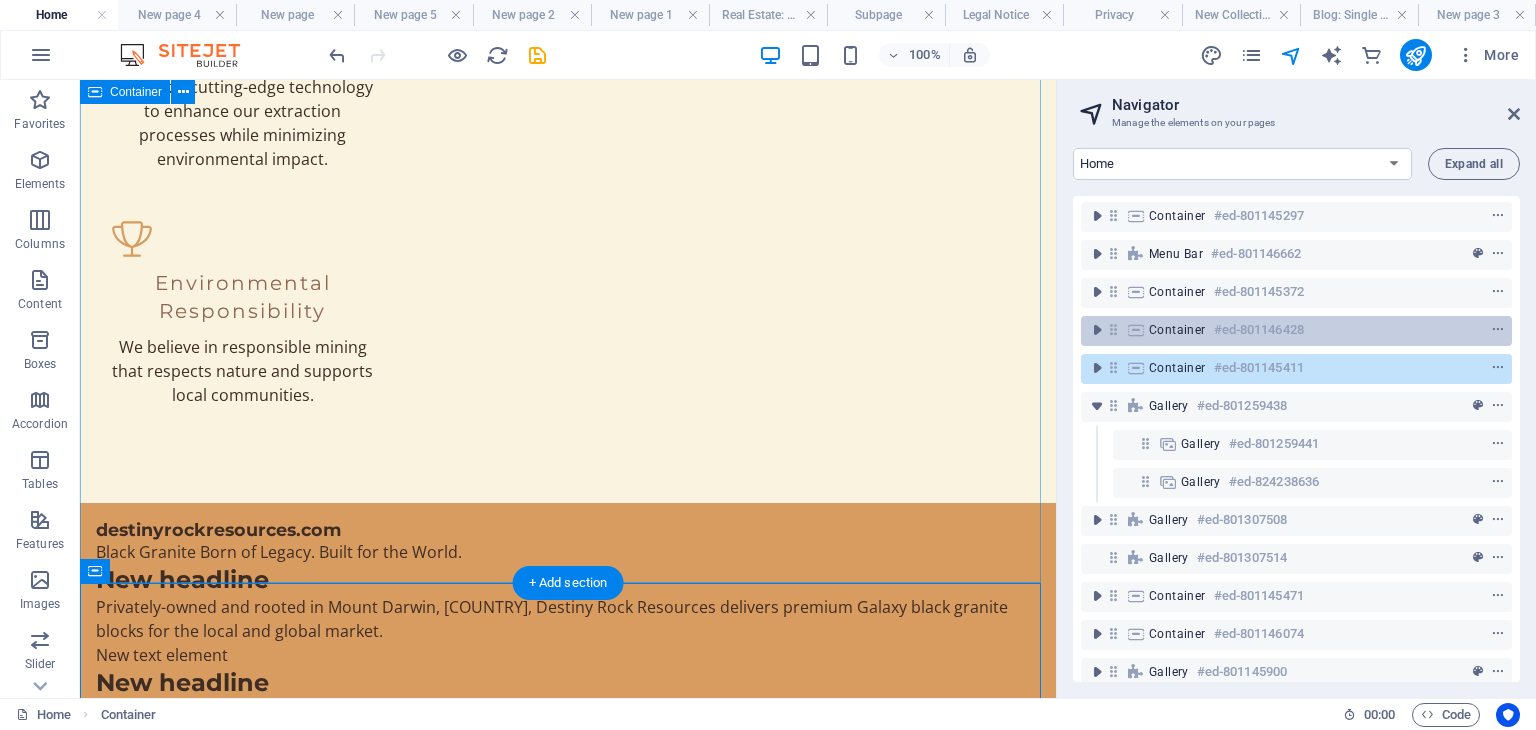 click on "Container" at bounding box center [1177, 330] 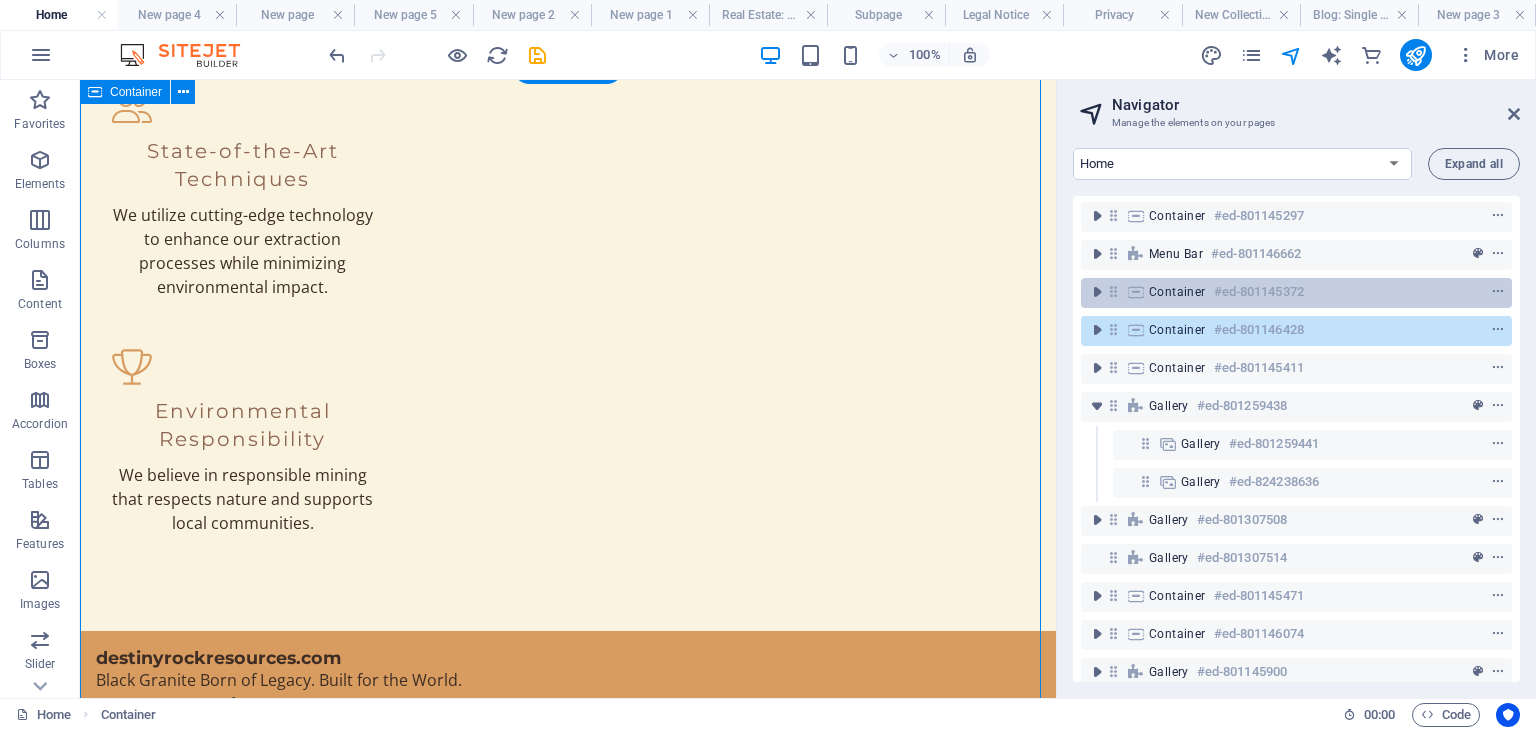click on "Container" at bounding box center (1177, 292) 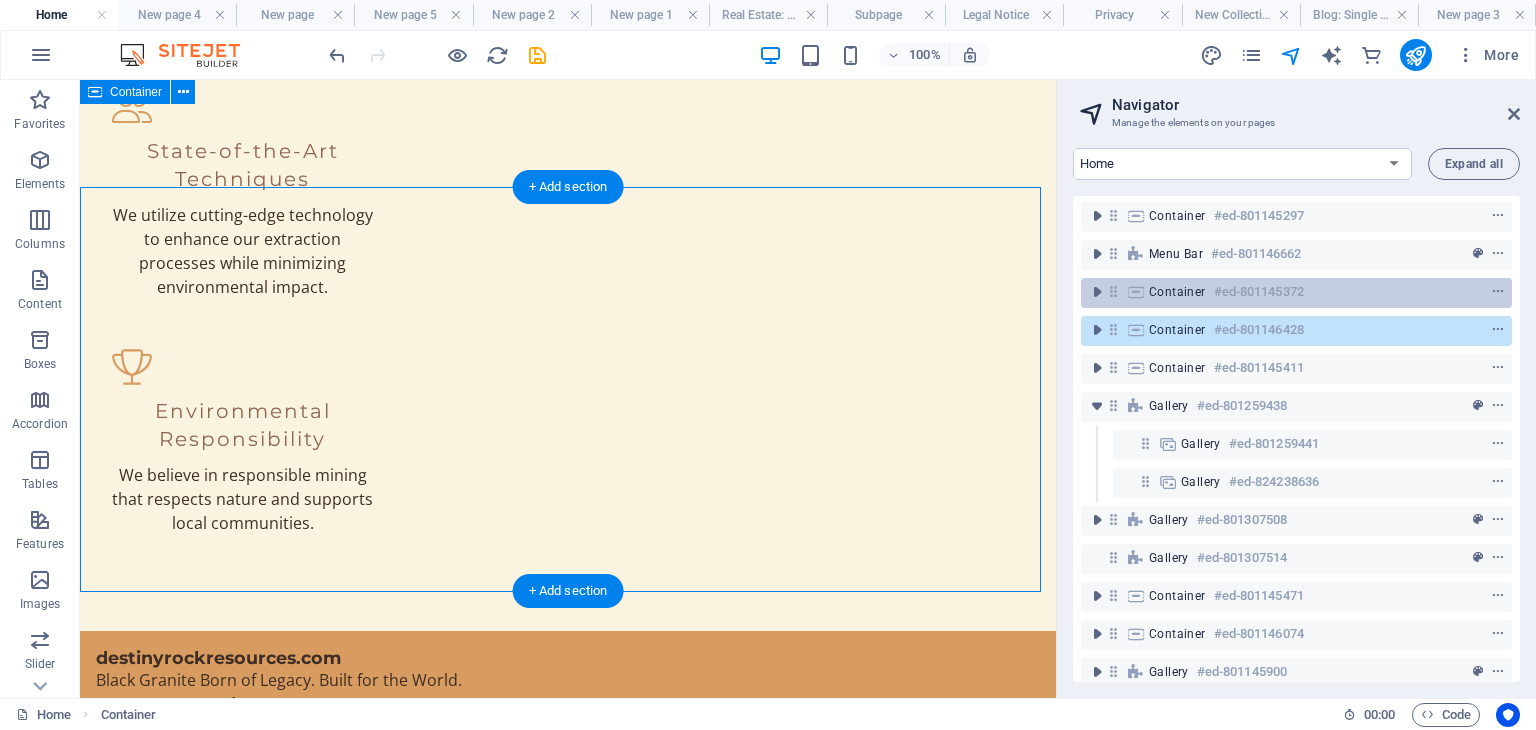 scroll, scrollTop: 1576, scrollLeft: 0, axis: vertical 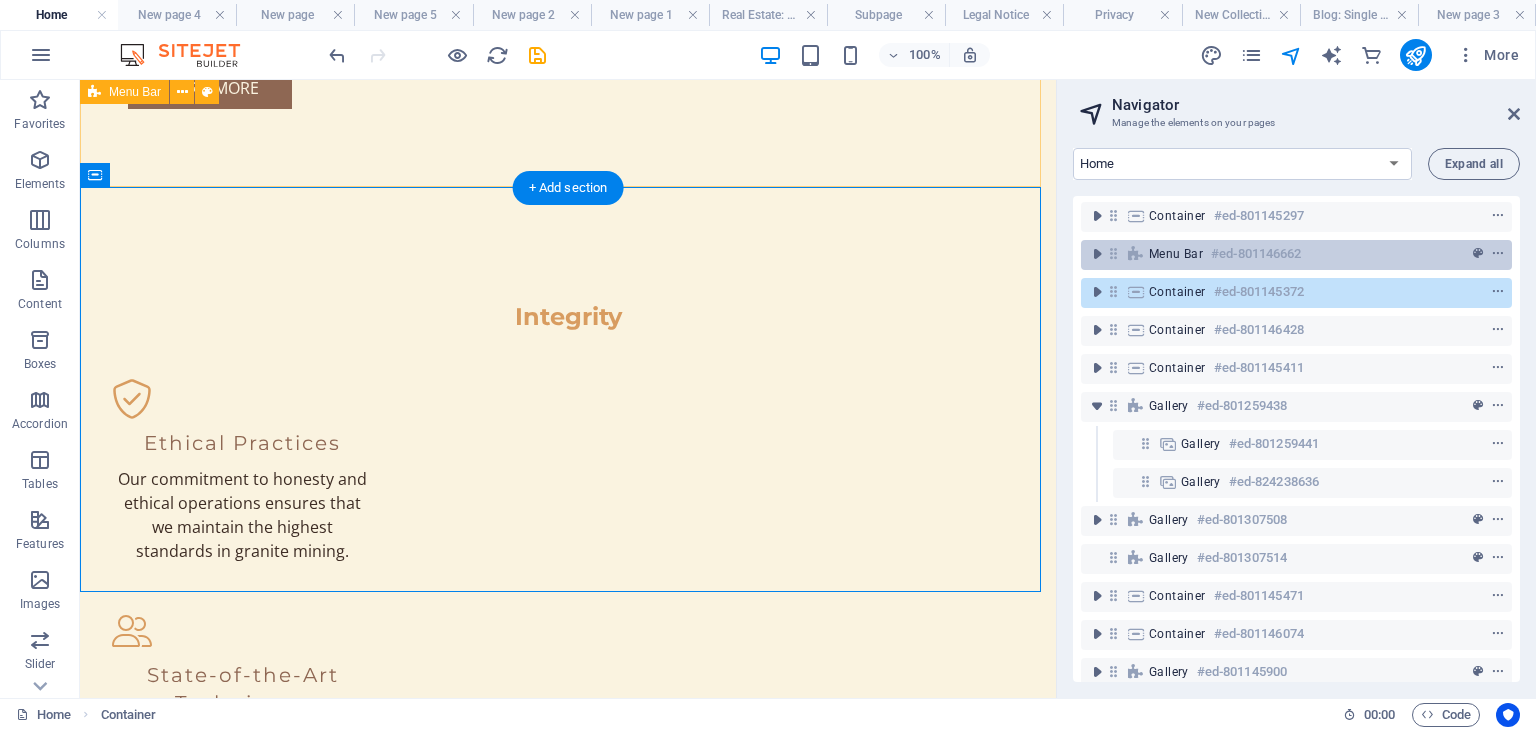 click on "Menu Bar" at bounding box center [1176, 254] 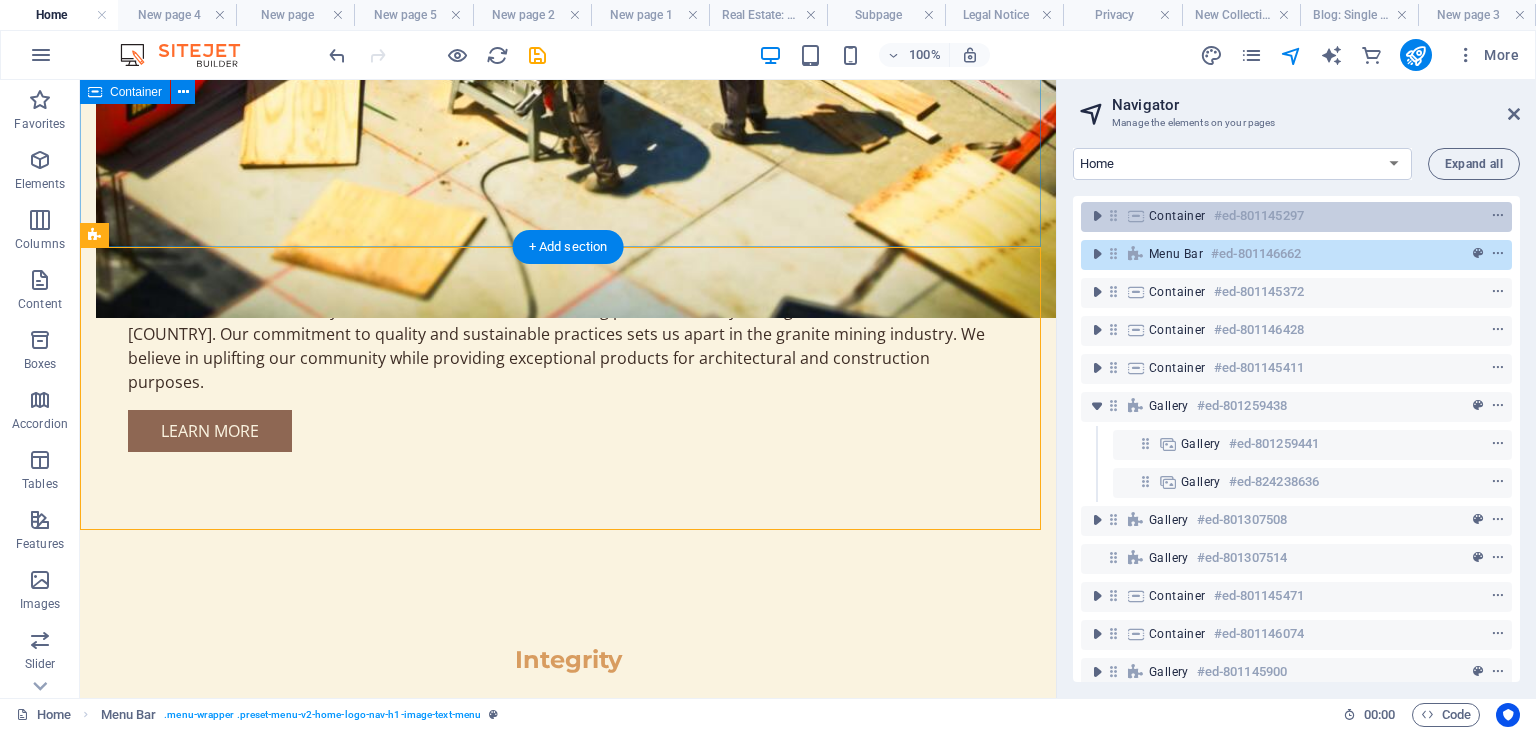 click on "Container" at bounding box center [1177, 216] 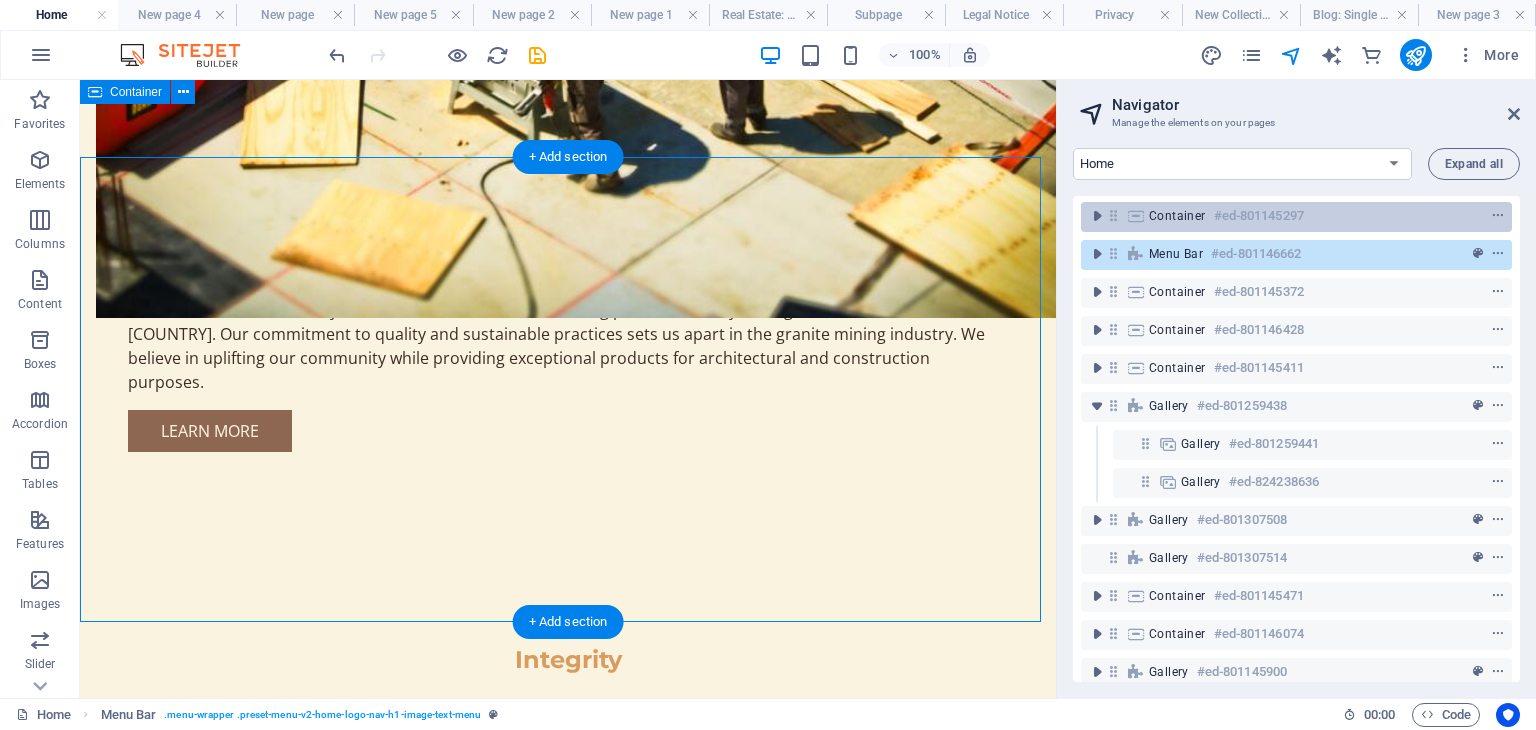 scroll, scrollTop: 858, scrollLeft: 0, axis: vertical 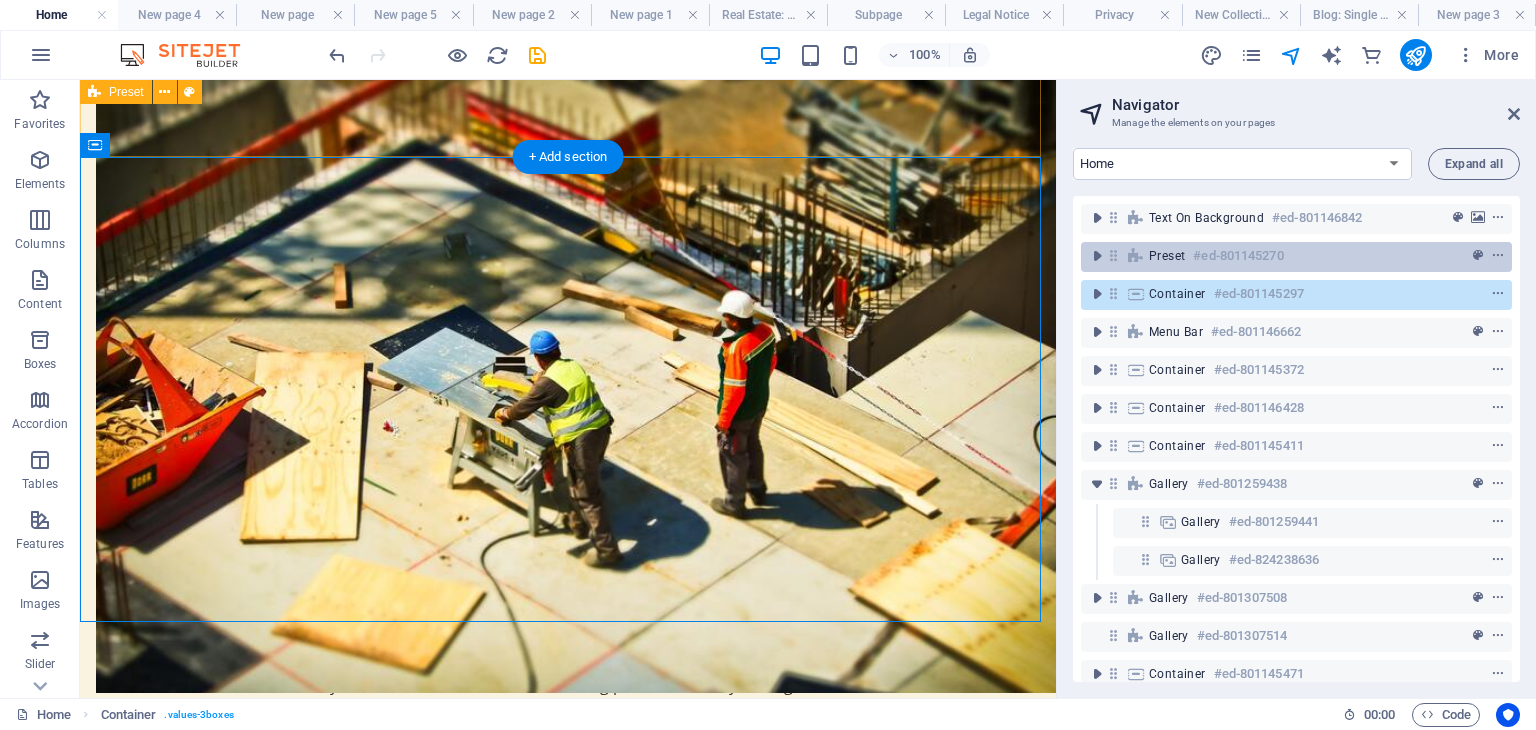 click on "Preset" at bounding box center [1167, 256] 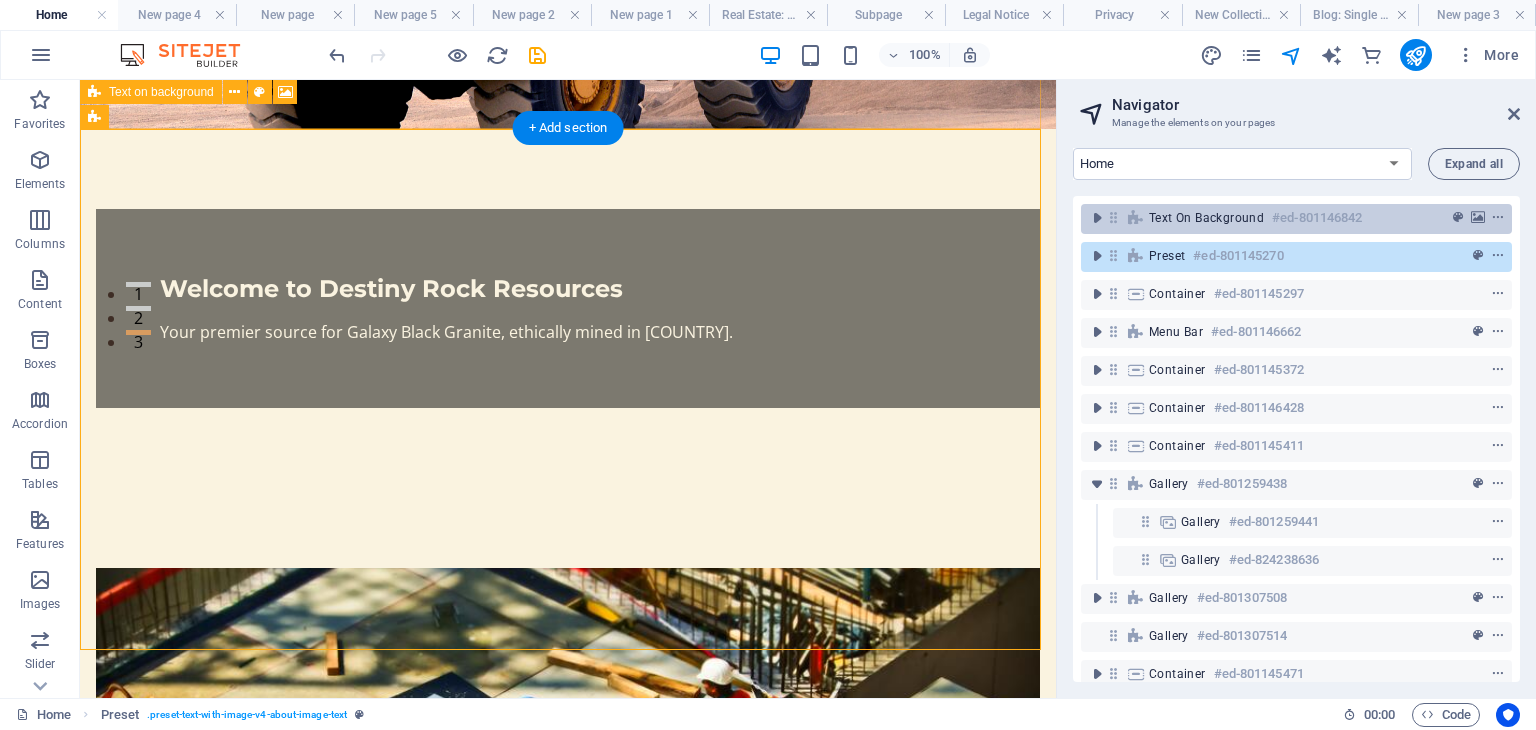click on "Text on background" at bounding box center (1206, 218) 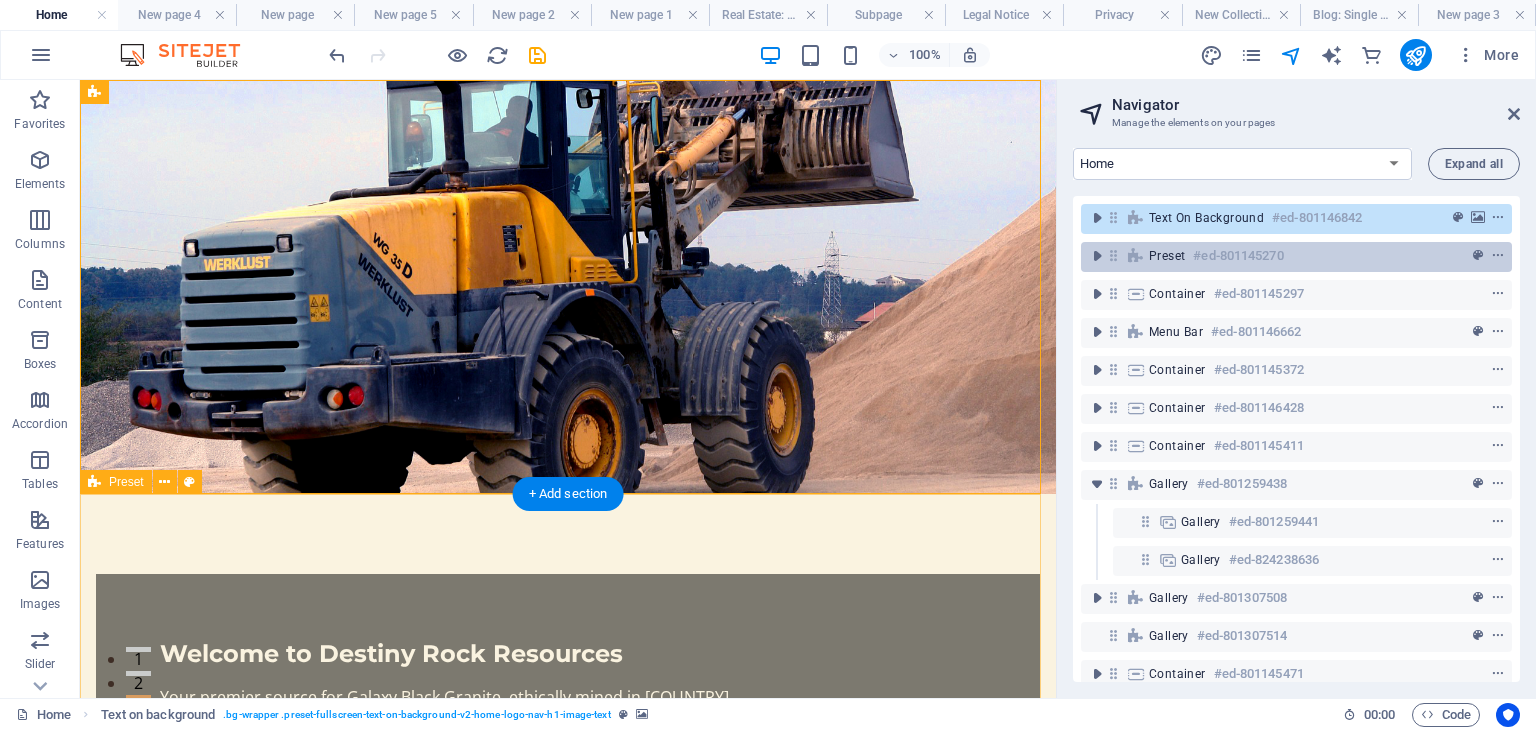 click on "Preset" at bounding box center [1167, 256] 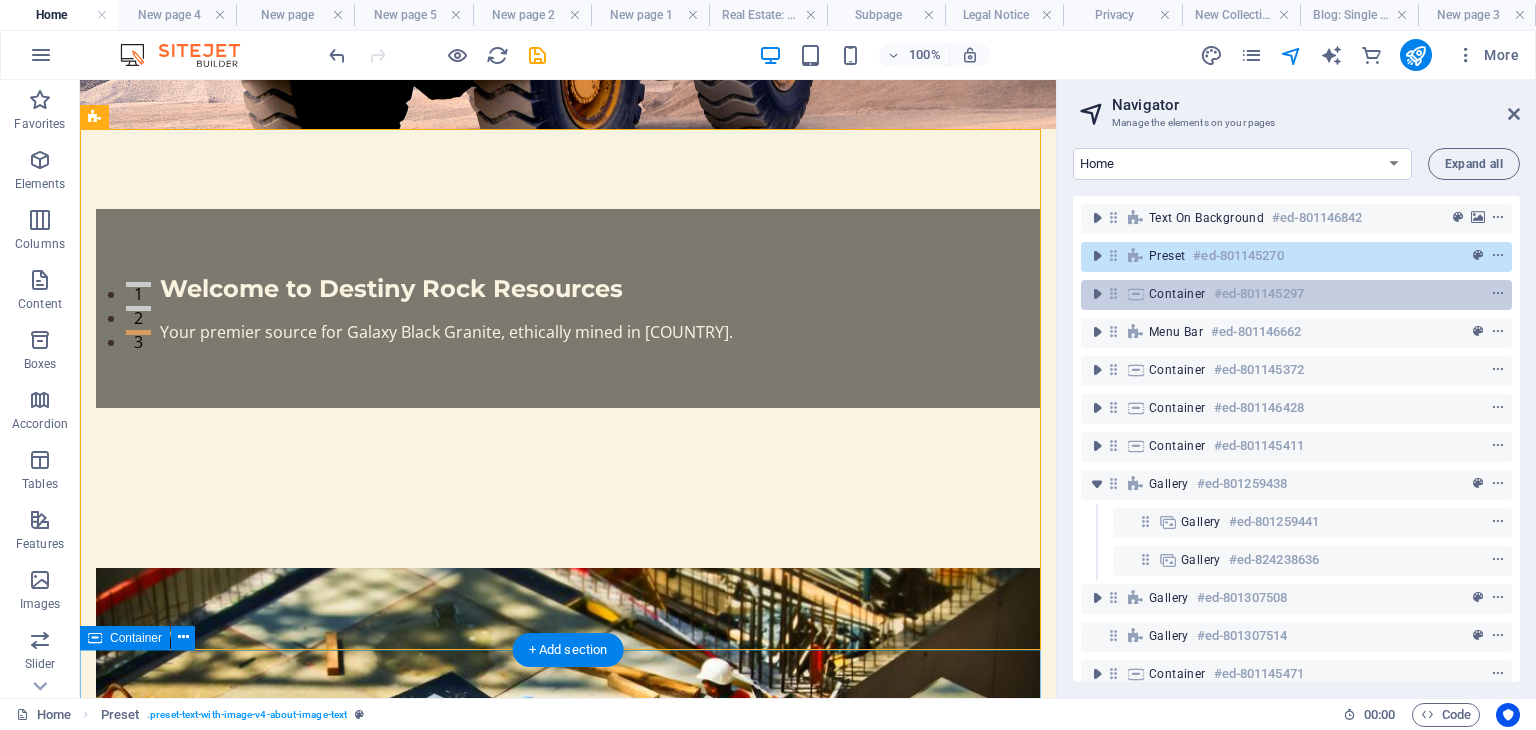 click on "Container" at bounding box center [1177, 294] 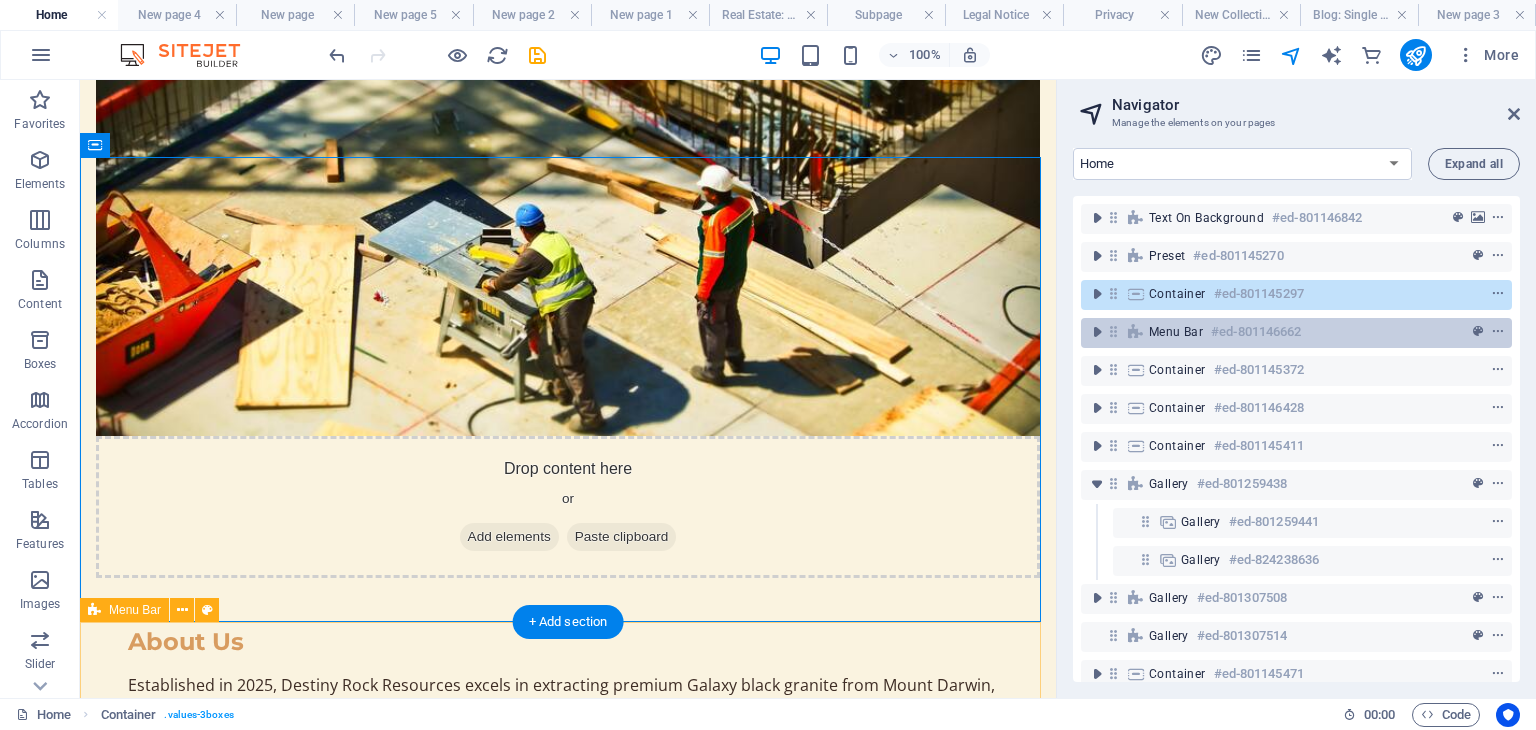 click on "Menu Bar" at bounding box center [1176, 332] 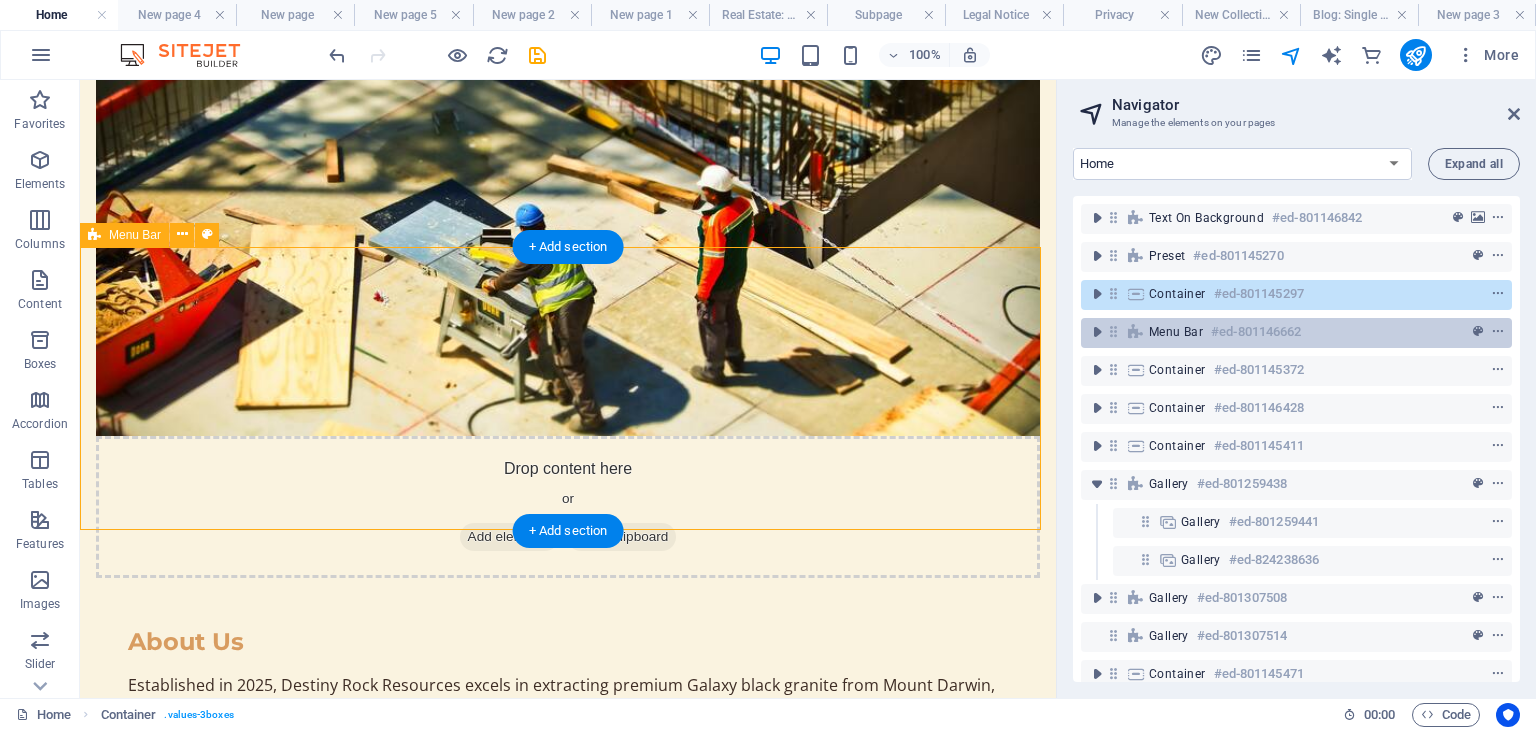 scroll, scrollTop: 1233, scrollLeft: 0, axis: vertical 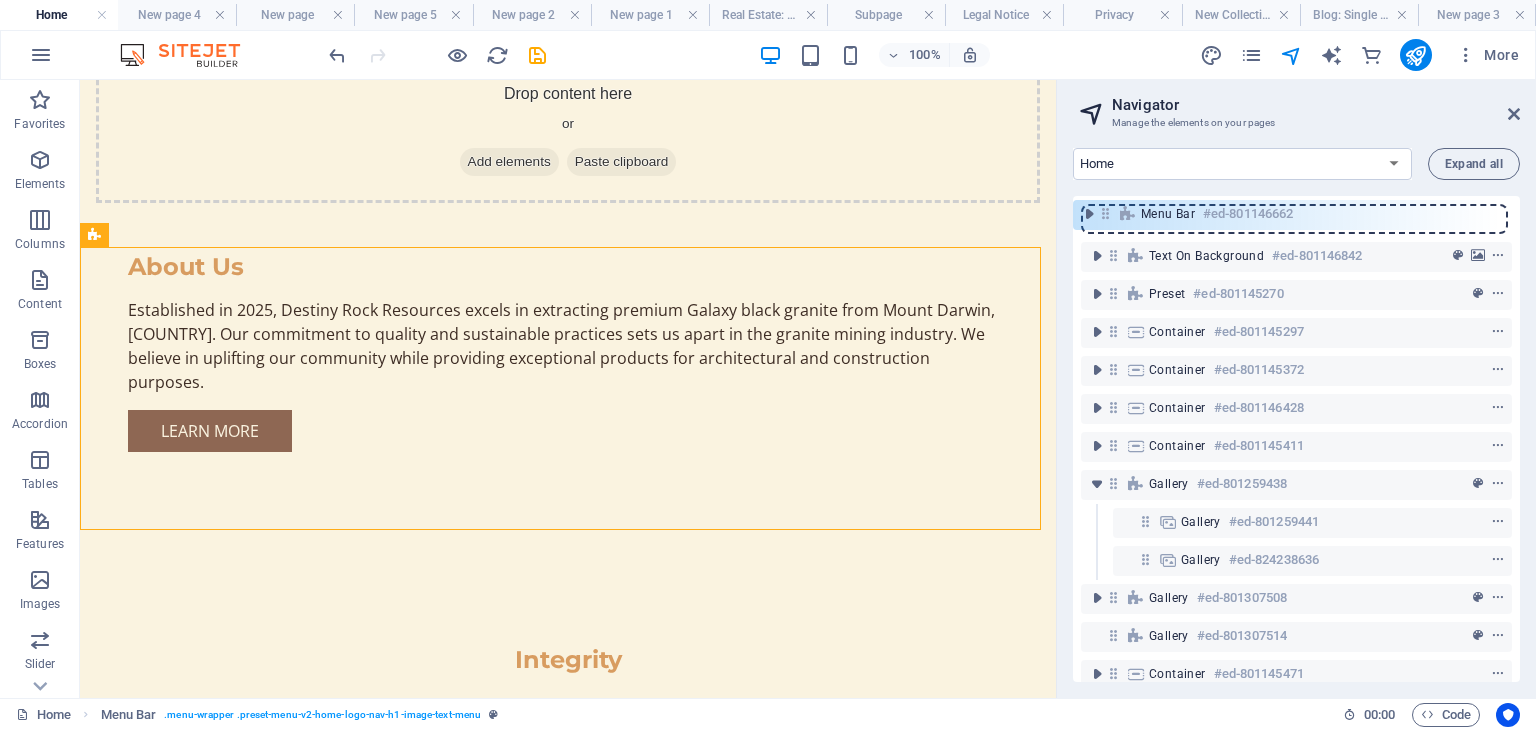 drag, startPoint x: 1114, startPoint y: 330, endPoint x: 1111, endPoint y: 209, distance: 121.037186 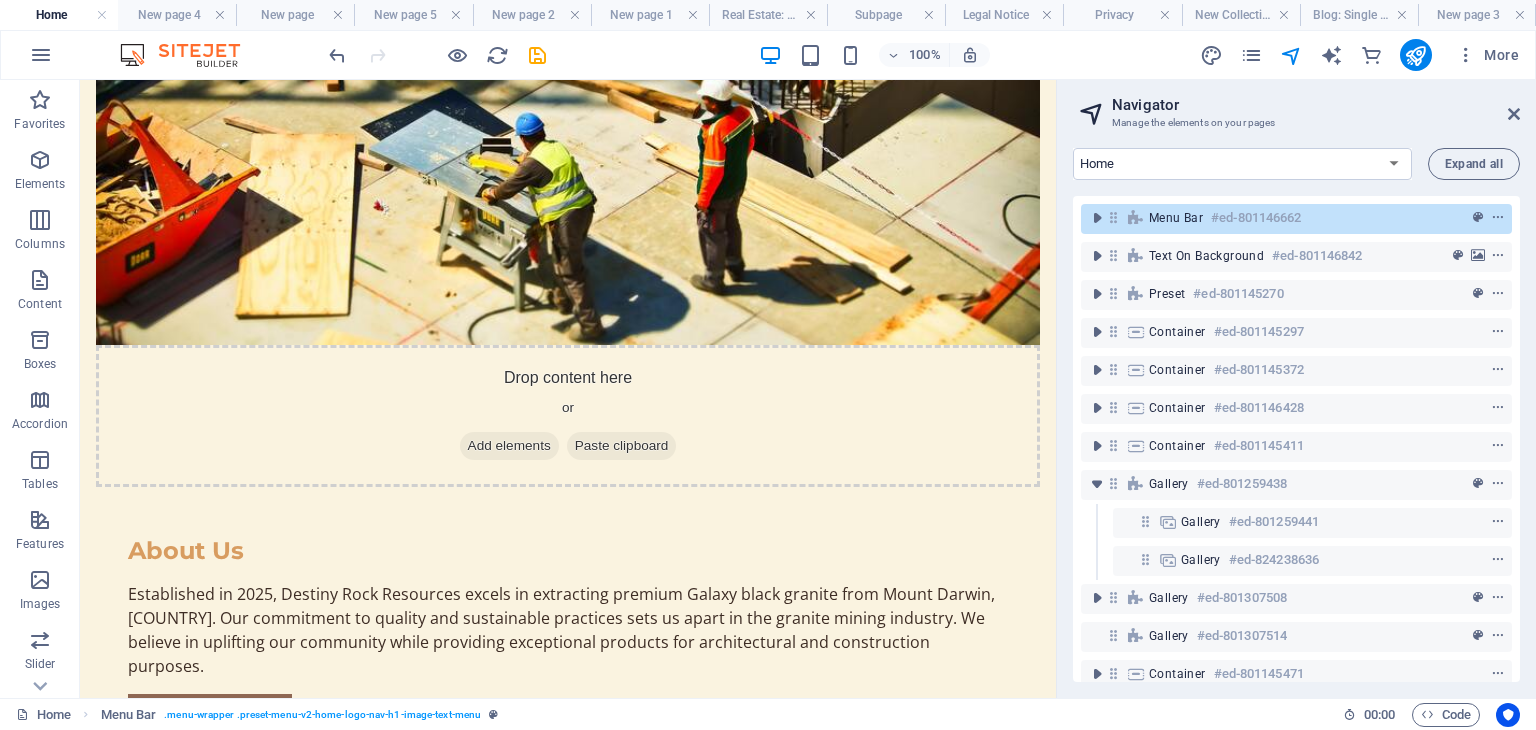 scroll, scrollTop: 0, scrollLeft: 0, axis: both 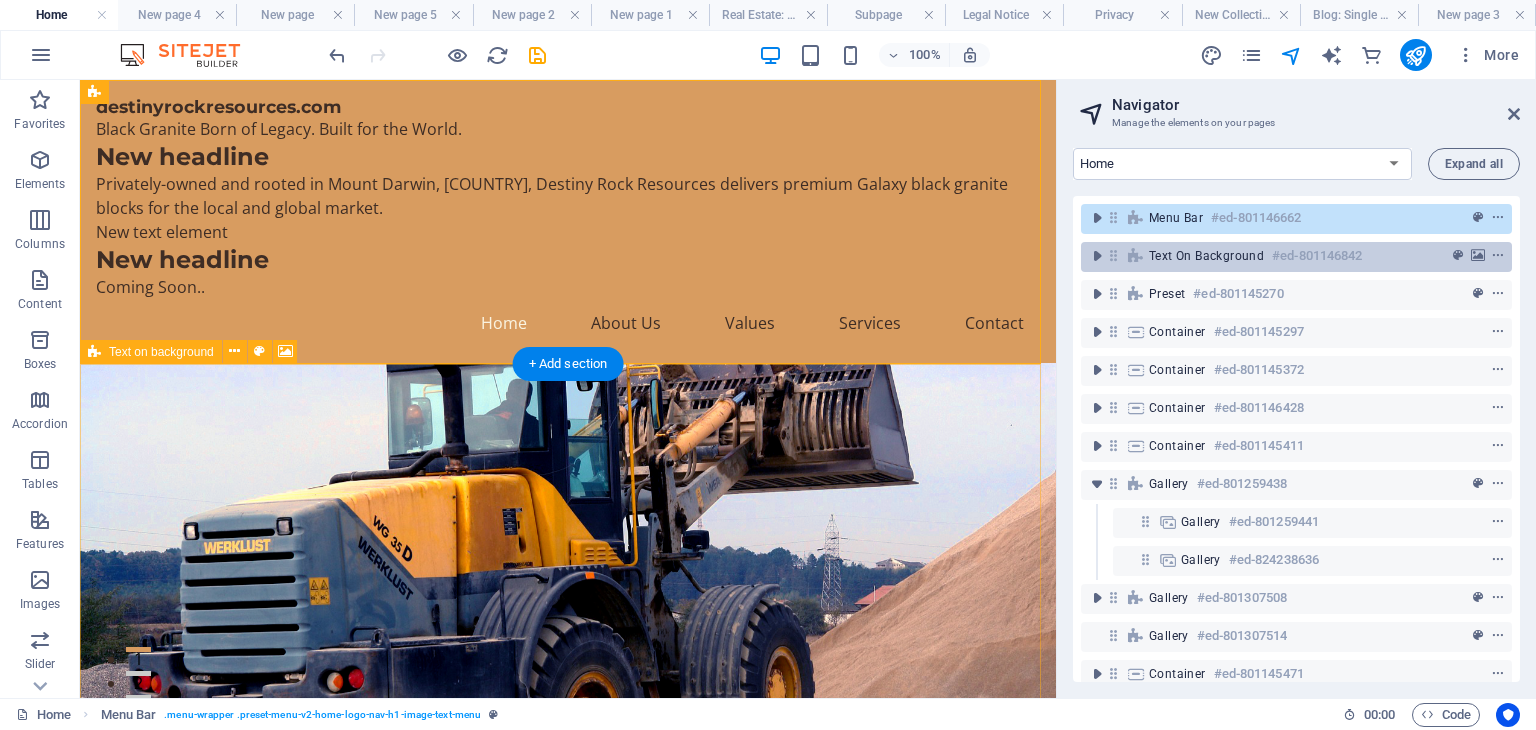 click on "Text on background" at bounding box center [1206, 256] 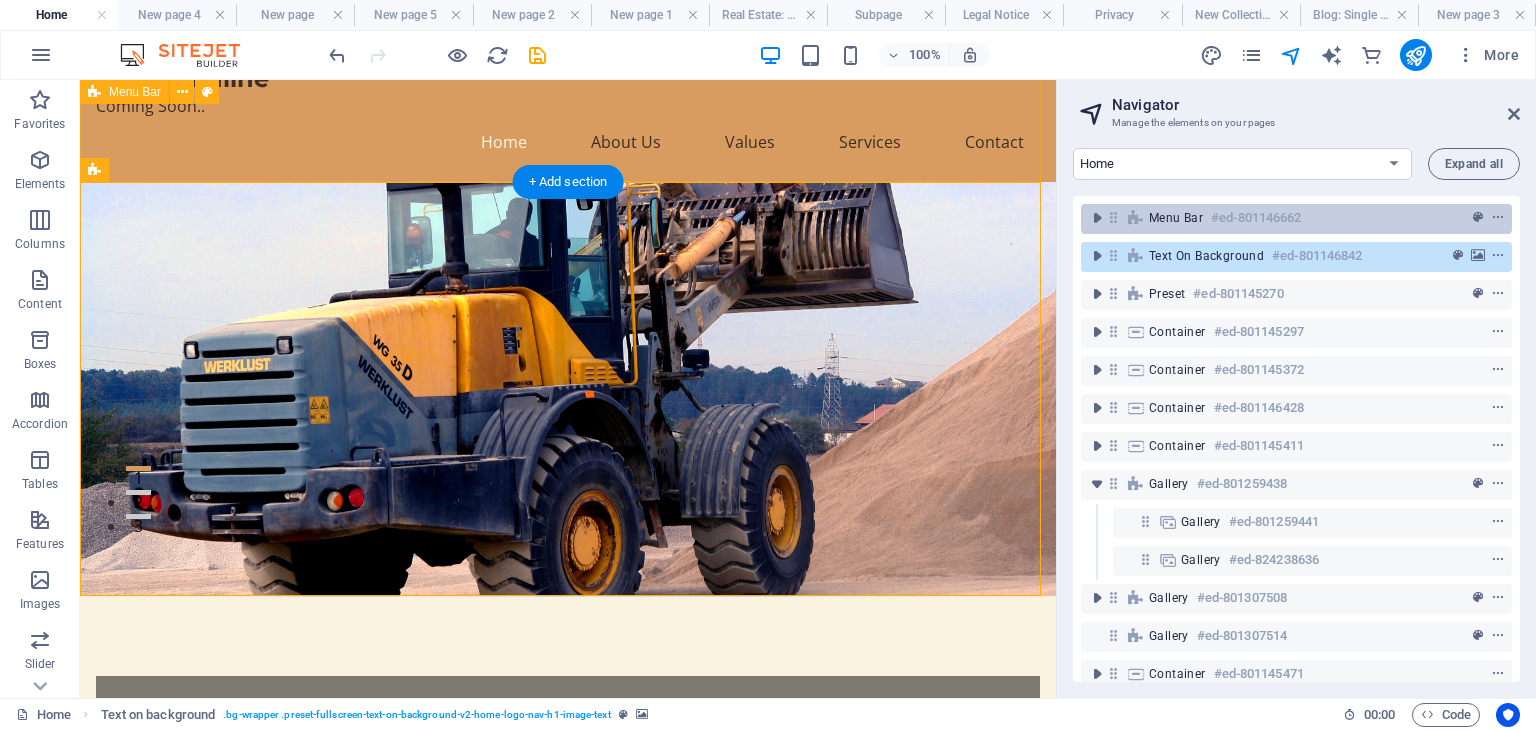 click on "Menu Bar" at bounding box center (1176, 218) 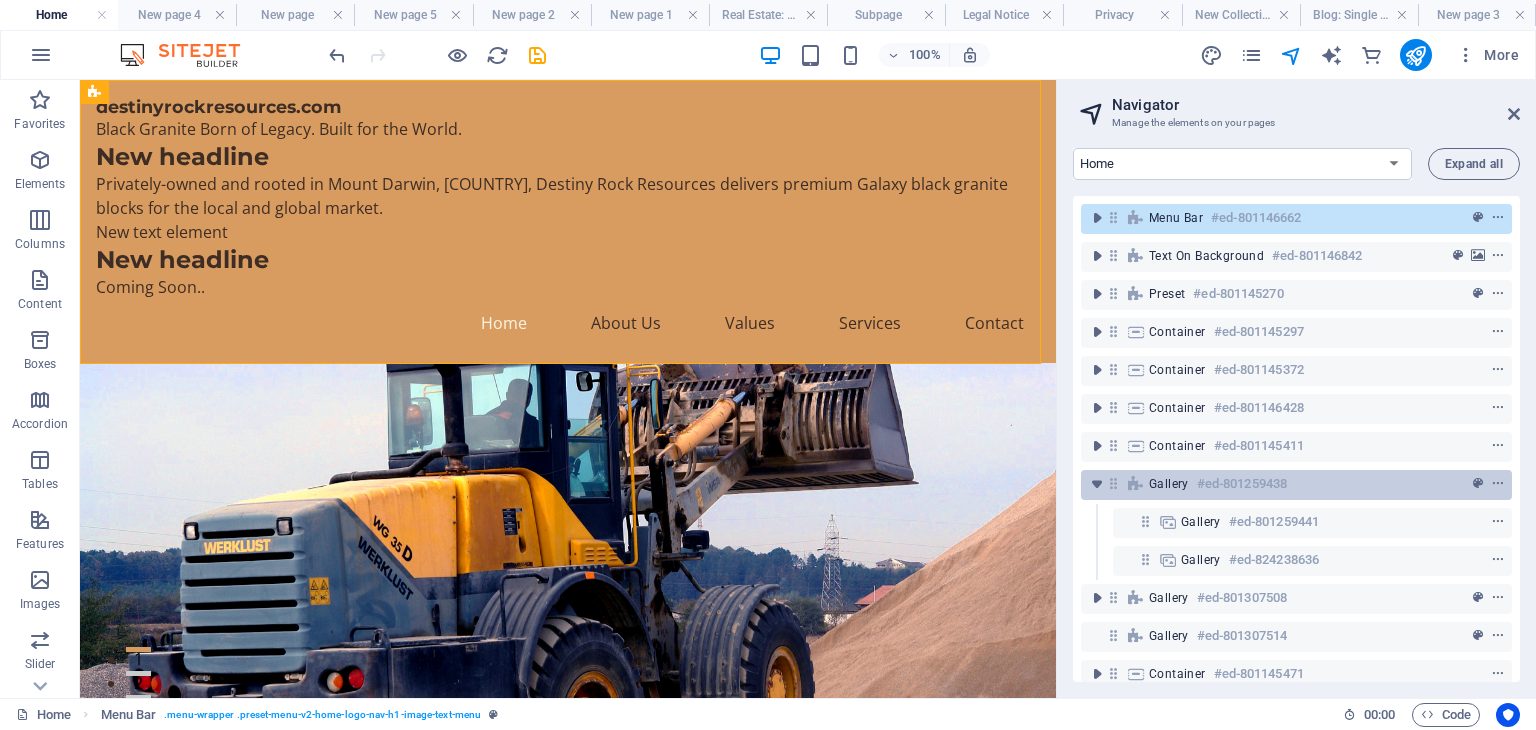 click at bounding box center [1136, 484] 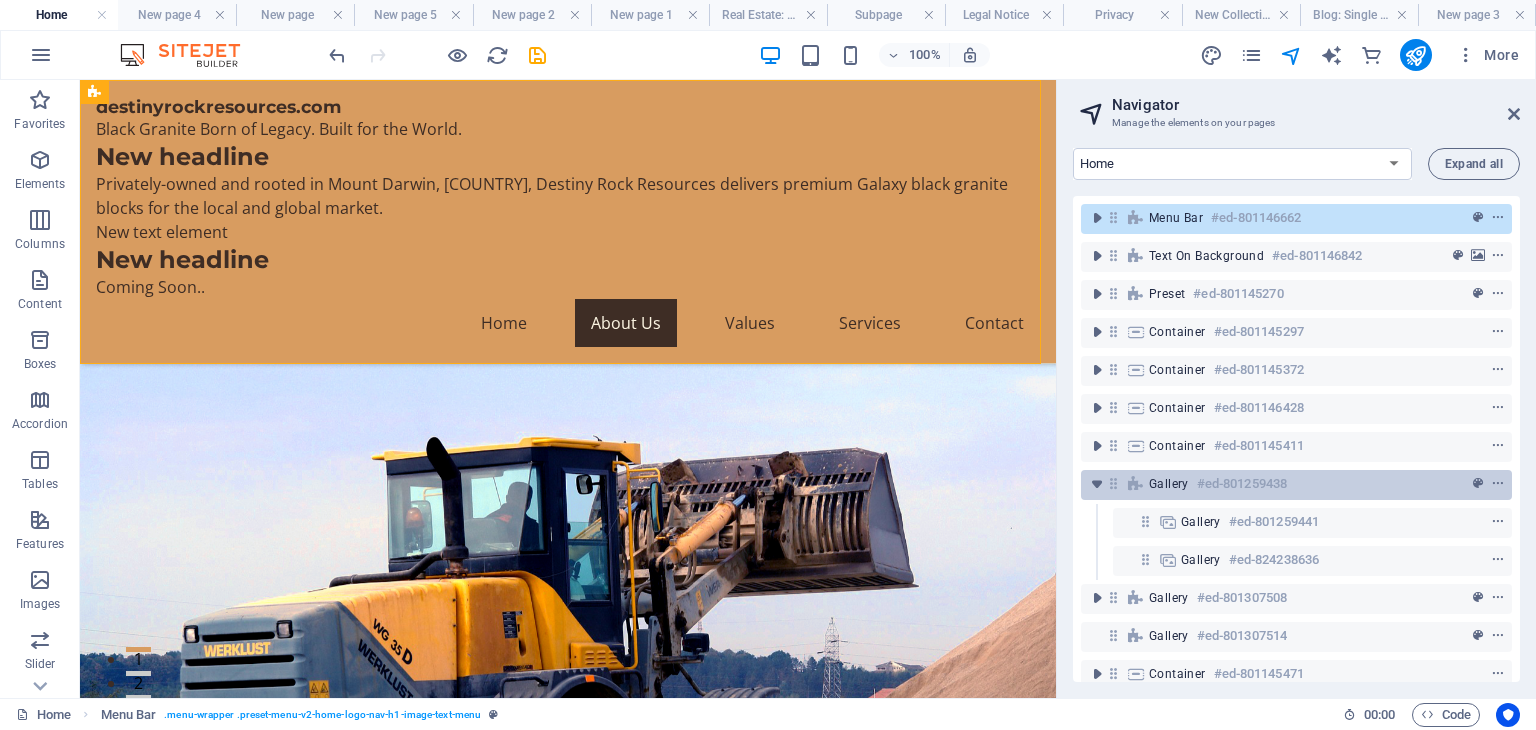 scroll, scrollTop: 4608, scrollLeft: 0, axis: vertical 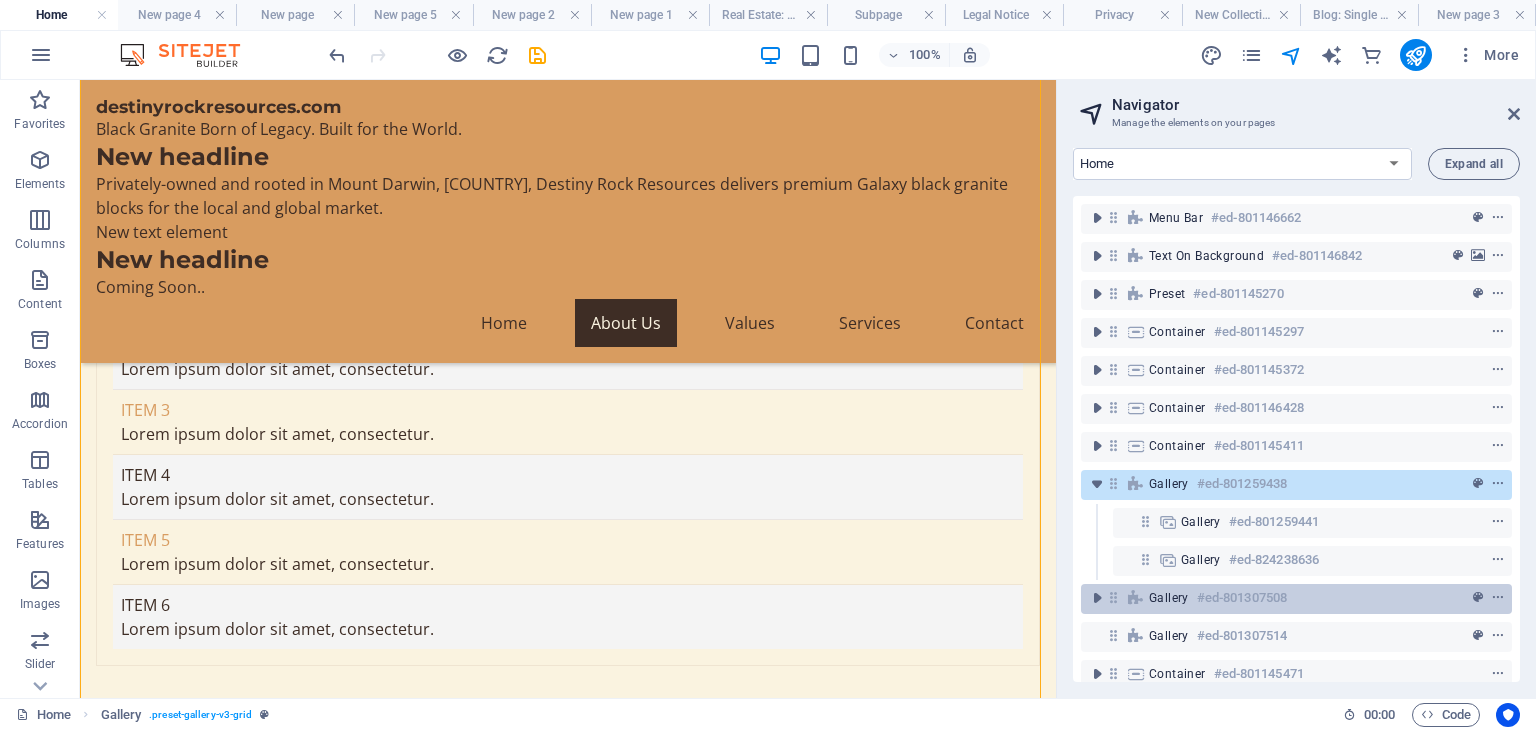 click on "Gallery #ed-801307508" at bounding box center (1296, 599) 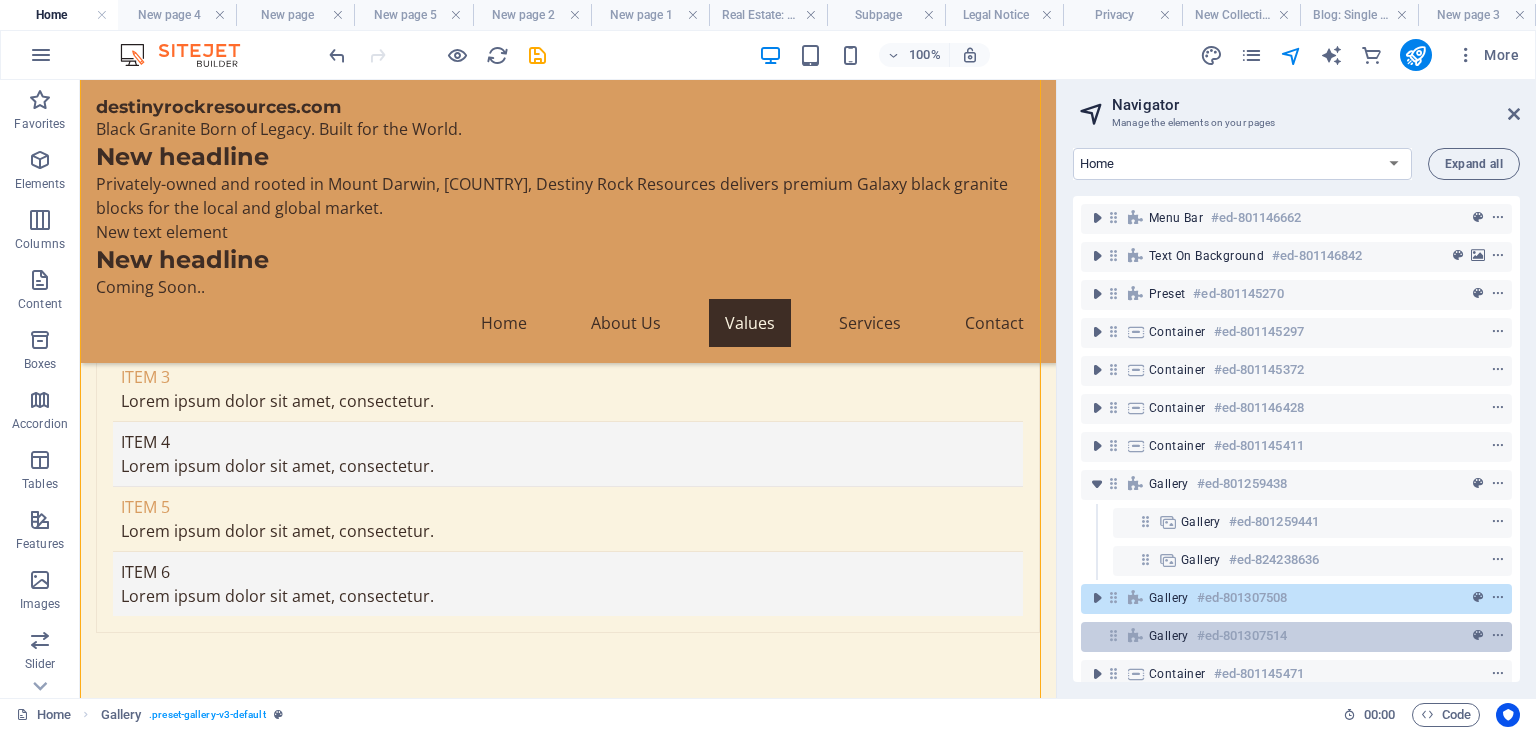 click on "Gallery" at bounding box center (1169, 636) 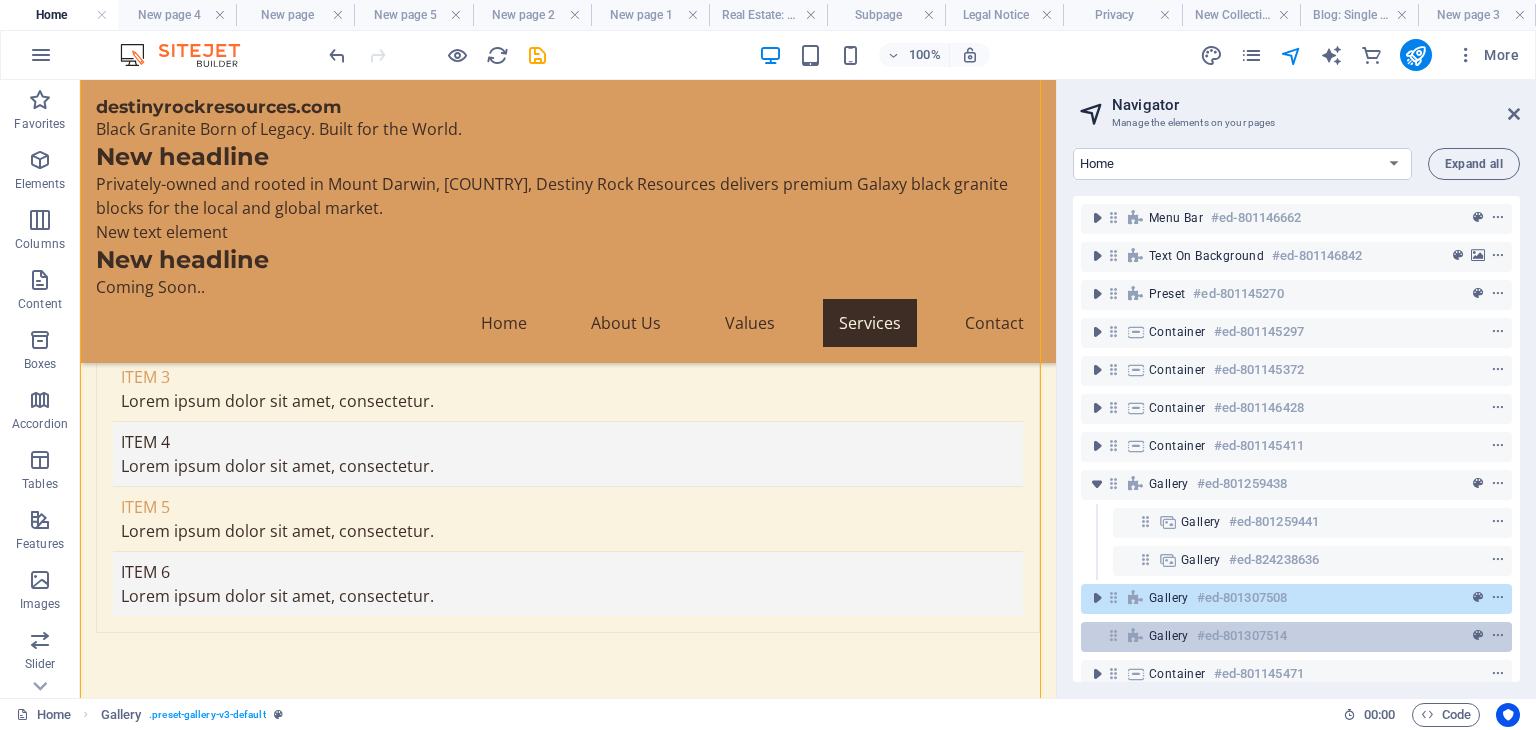 scroll, scrollTop: 5822, scrollLeft: 0, axis: vertical 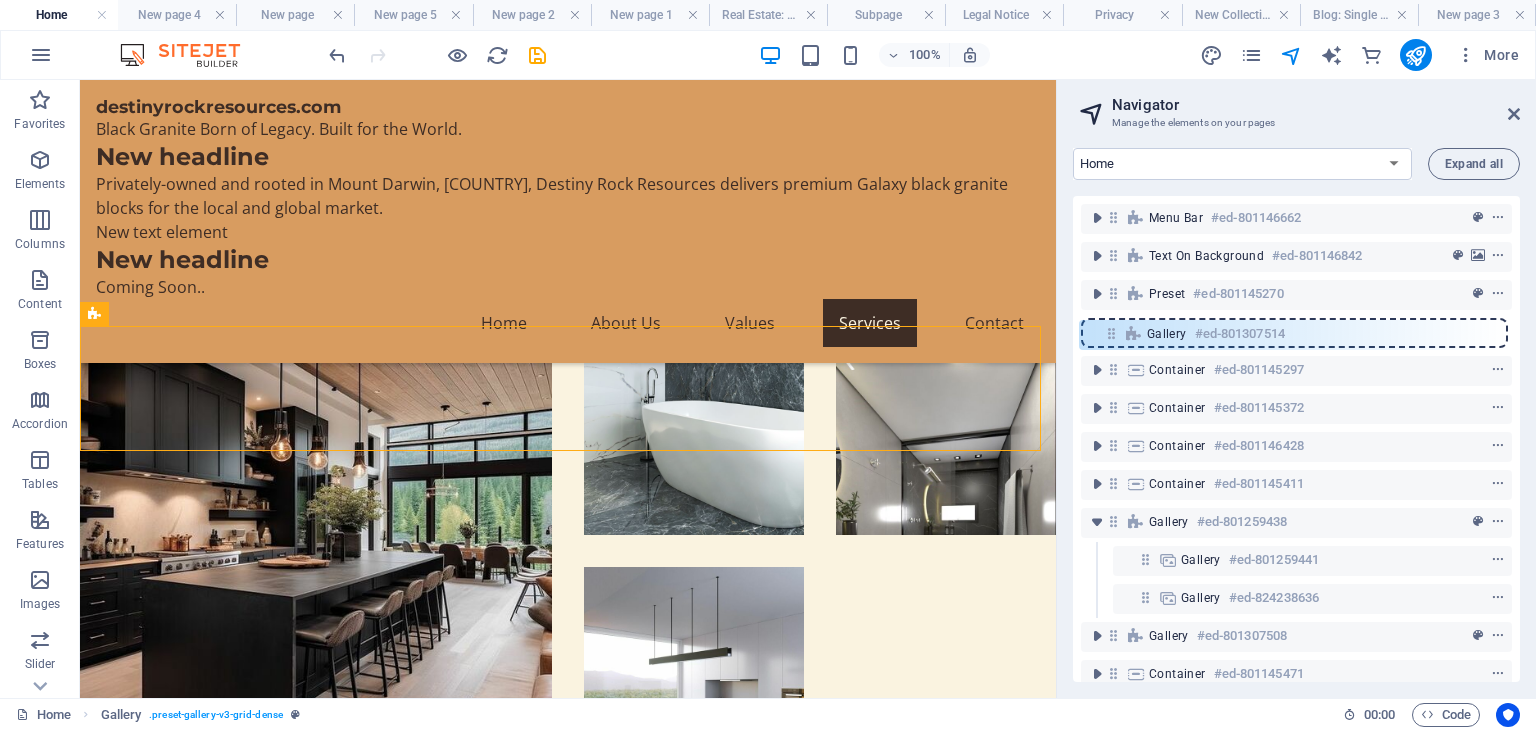 drag, startPoint x: 1112, startPoint y: 639, endPoint x: 1110, endPoint y: 322, distance: 317.00632 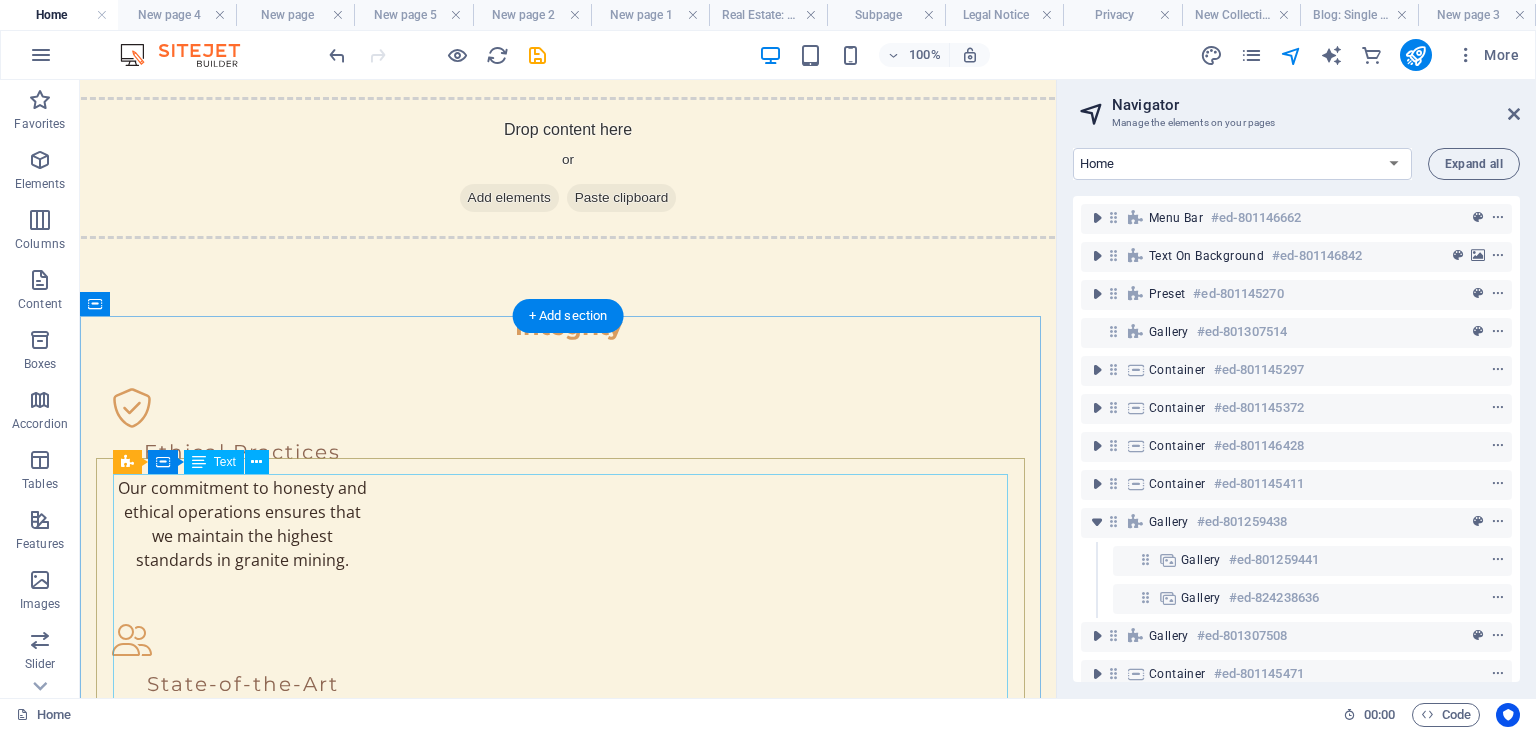 scroll, scrollTop: 1976, scrollLeft: 0, axis: vertical 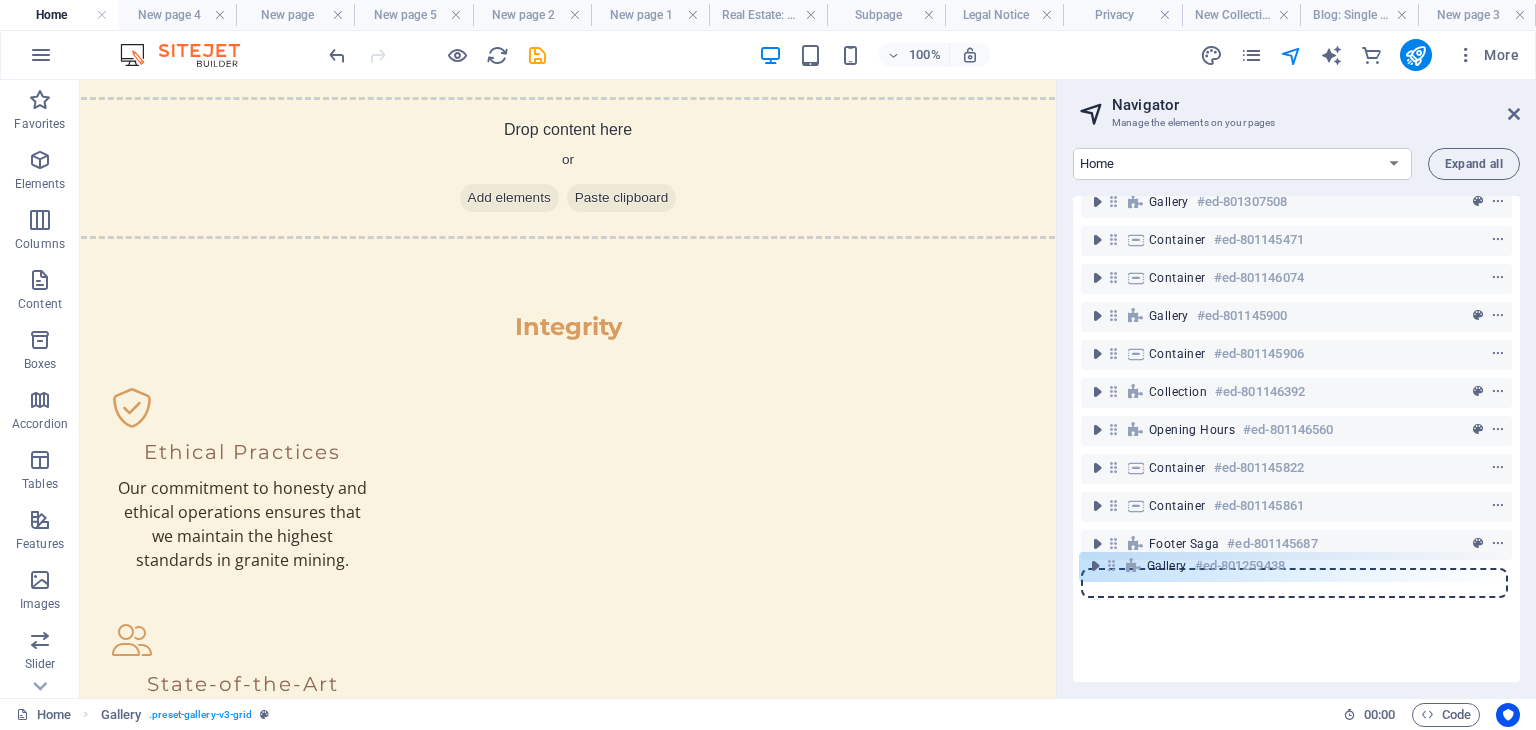 drag, startPoint x: 1114, startPoint y: 517, endPoint x: 1112, endPoint y: 573, distance: 56.0357 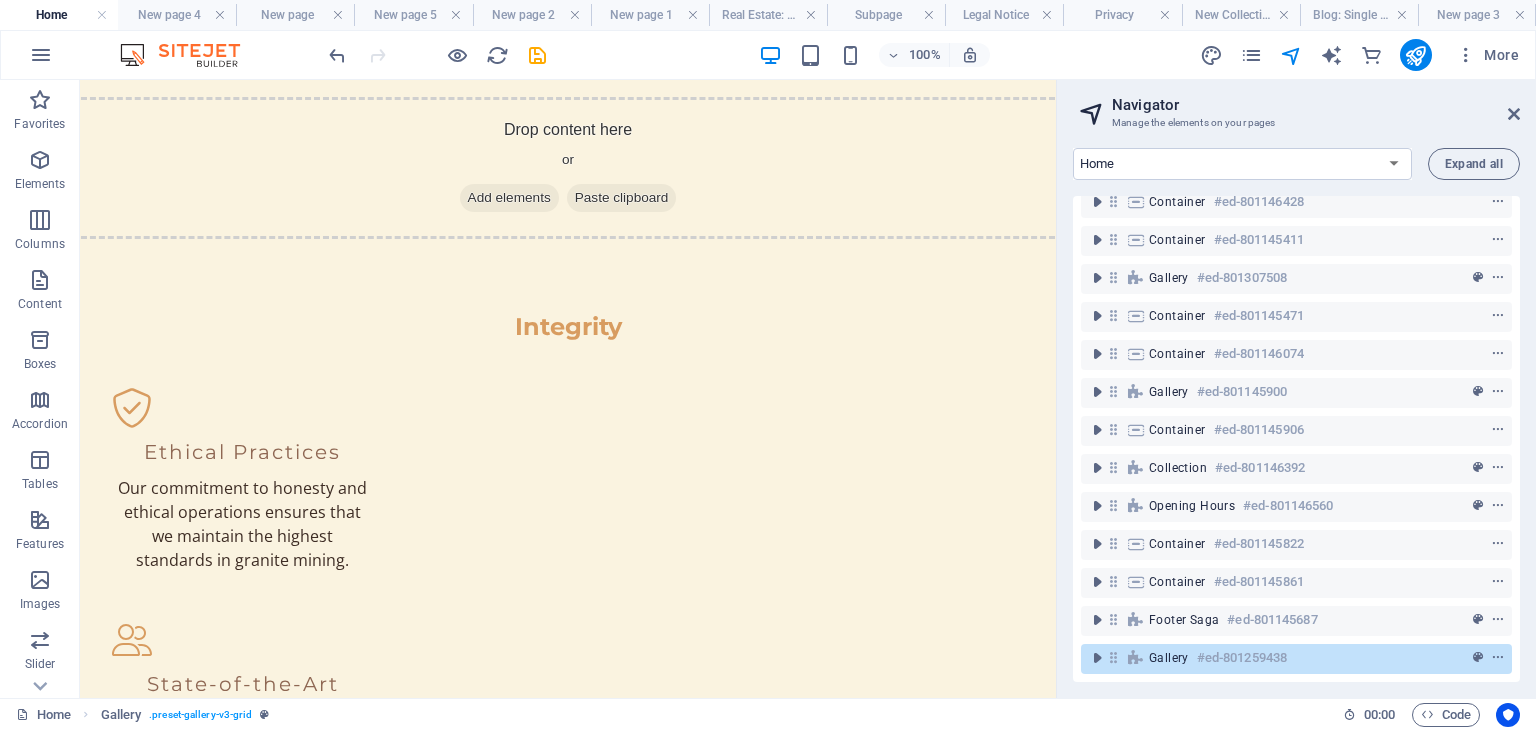 scroll, scrollTop: 9341, scrollLeft: 0, axis: vertical 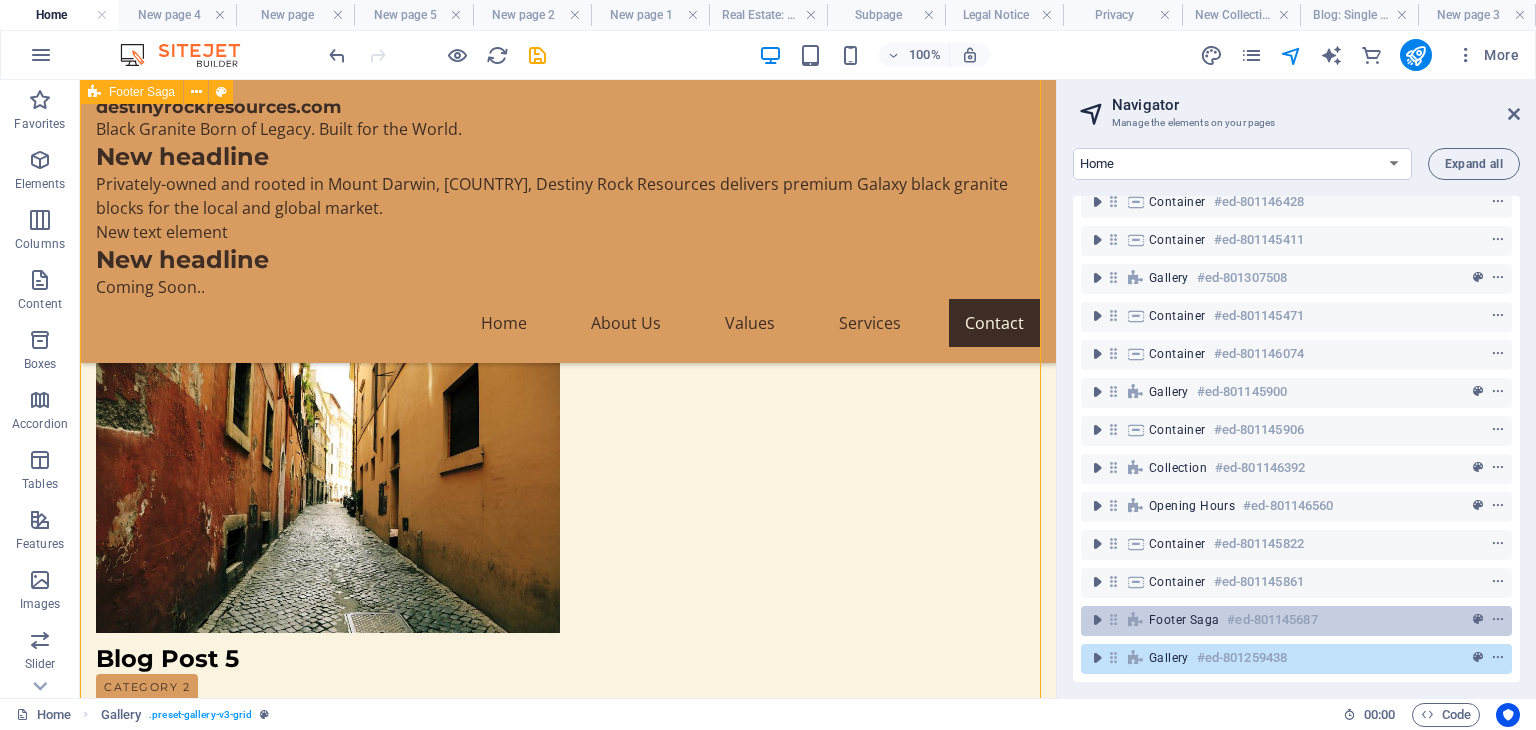 click on "Footer Saga" at bounding box center (1184, 620) 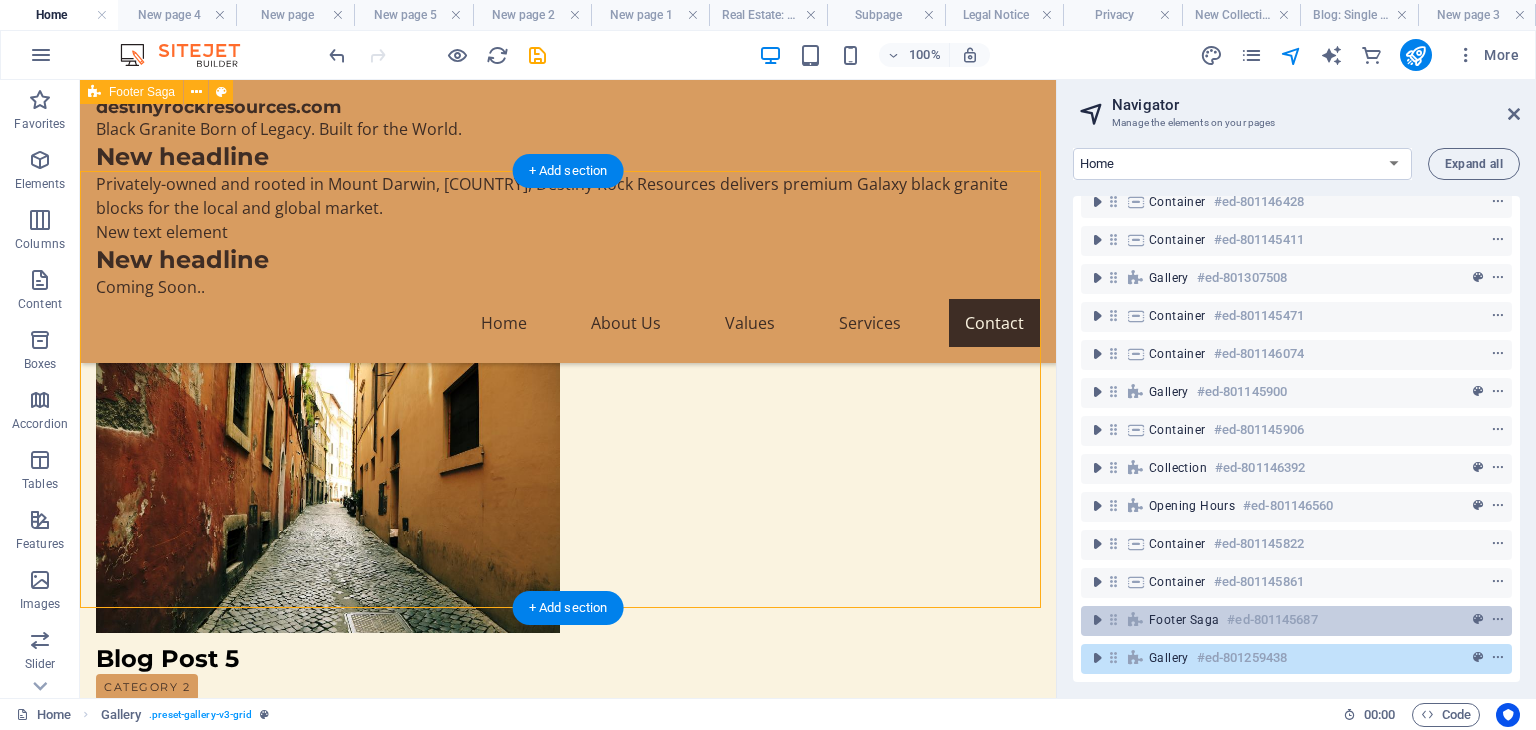 scroll, scrollTop: 11097, scrollLeft: 0, axis: vertical 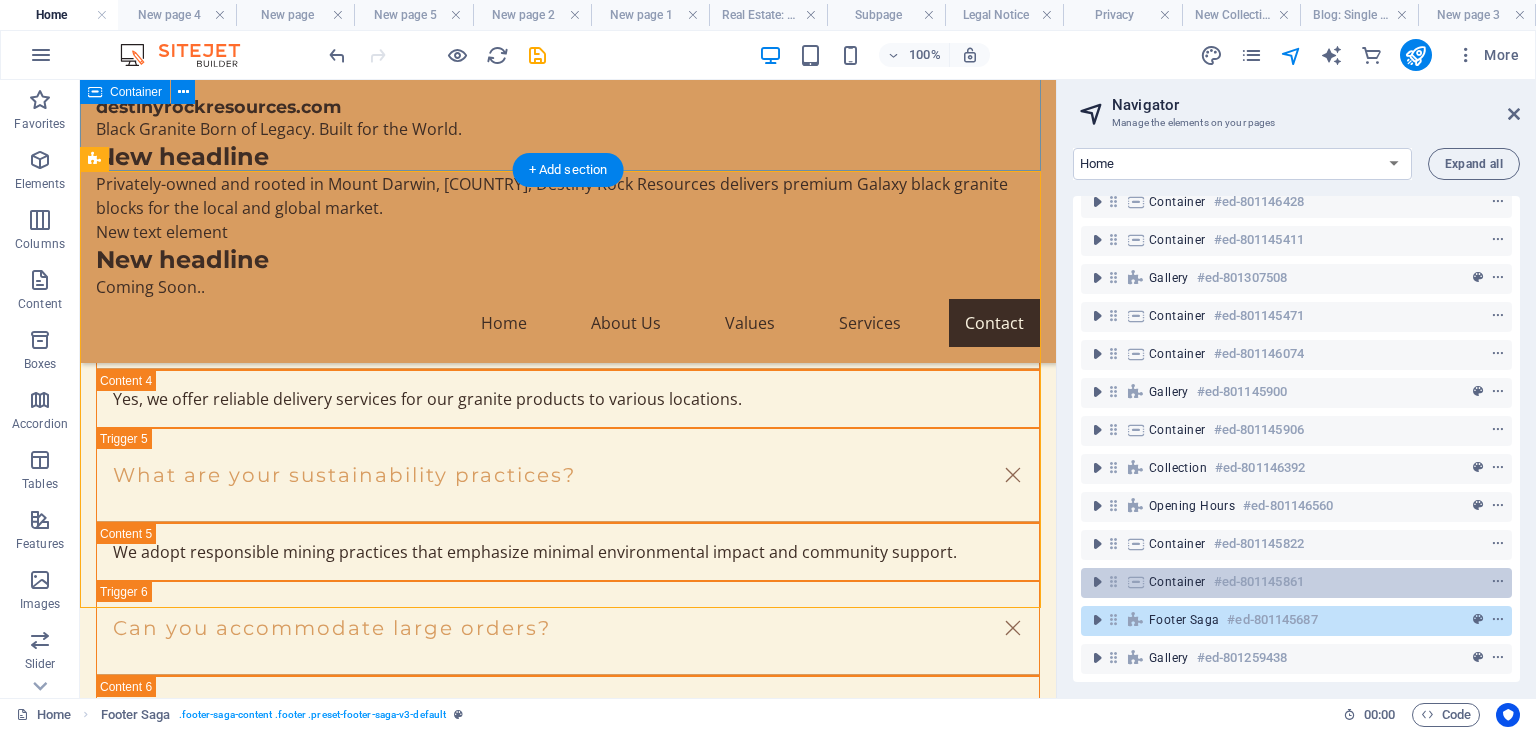 click on "Container" at bounding box center [1177, 582] 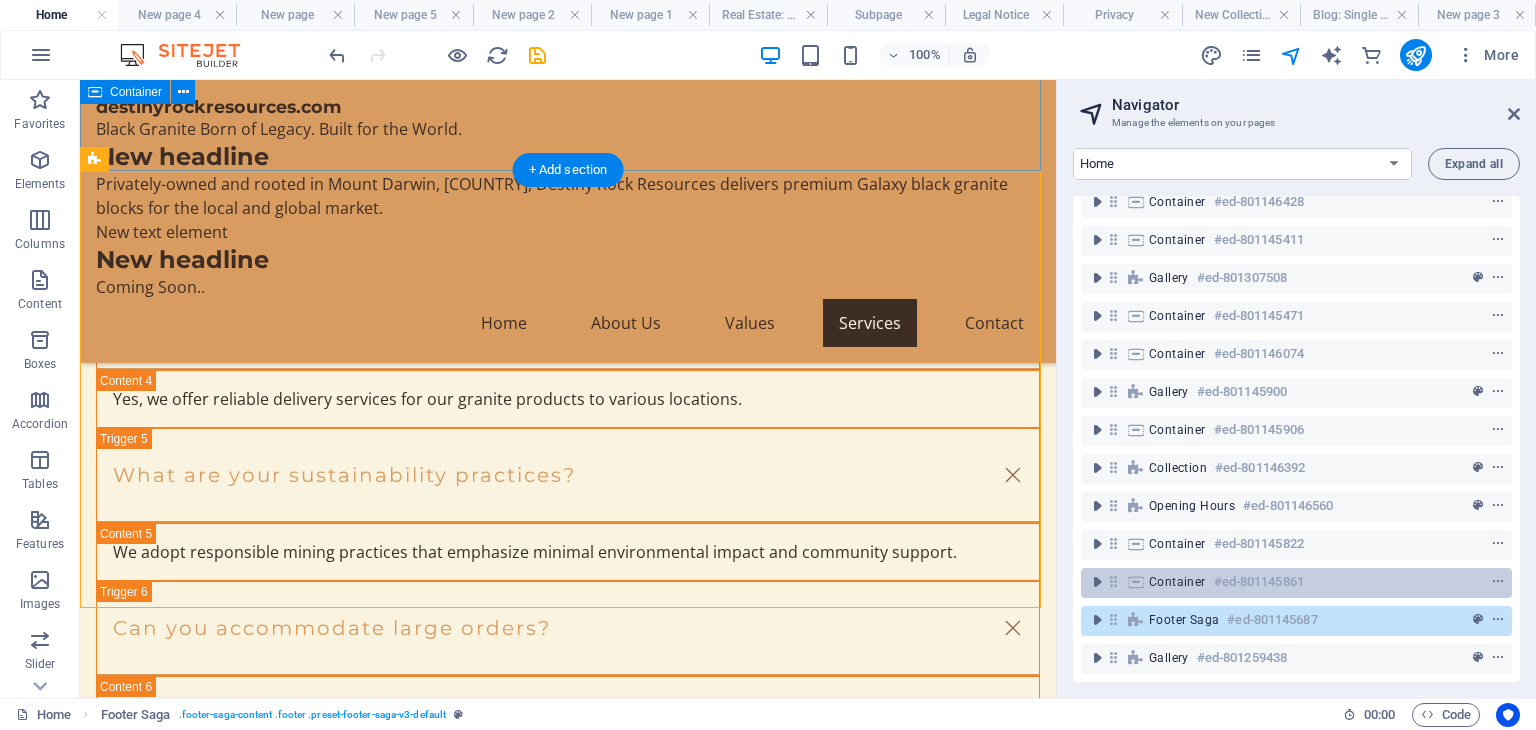 scroll, scrollTop: 10523, scrollLeft: 0, axis: vertical 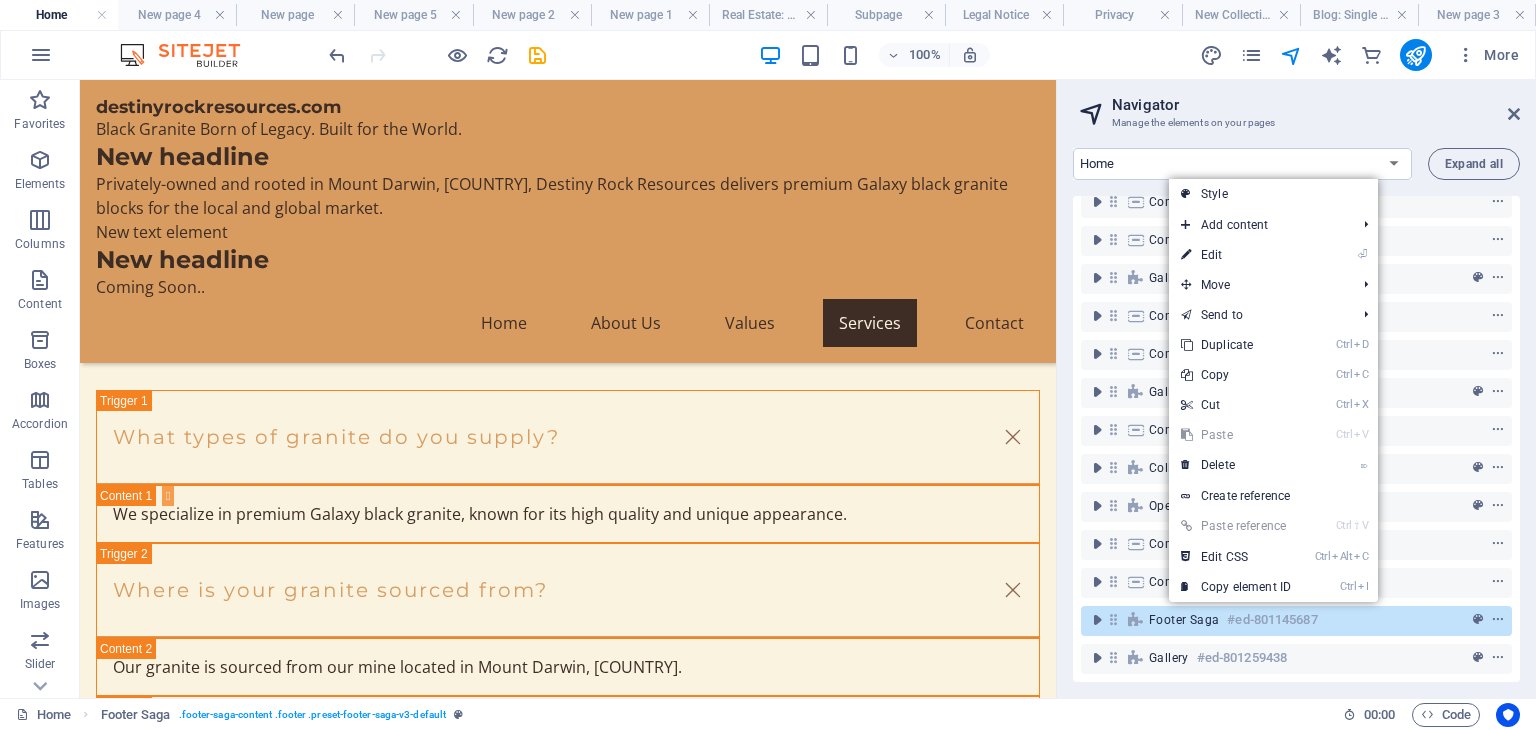 click on "Footer Saga #ed-801145687" at bounding box center [1296, 621] 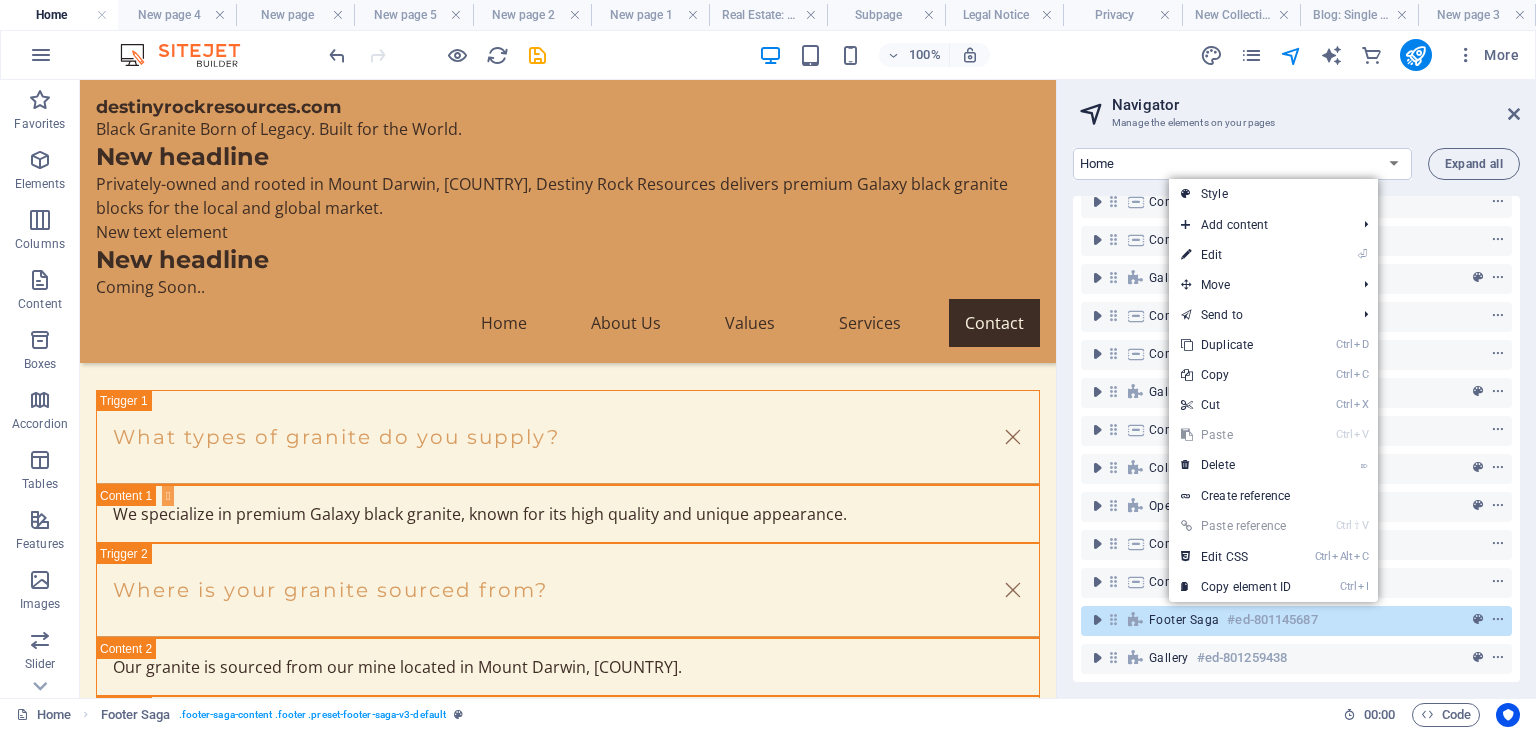 scroll, scrollTop: 11097, scrollLeft: 0, axis: vertical 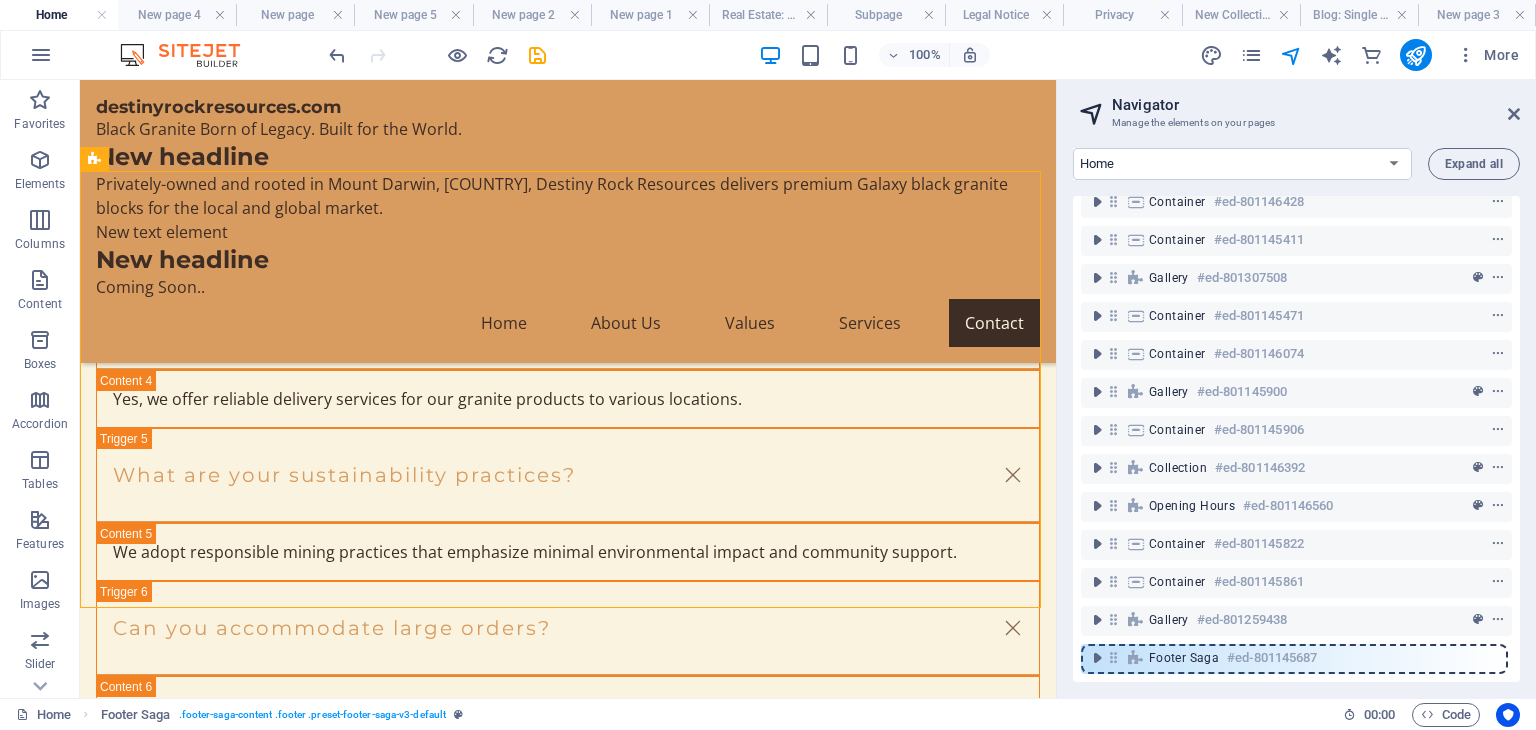 drag, startPoint x: 1115, startPoint y: 601, endPoint x: 1113, endPoint y: 670, distance: 69.02898 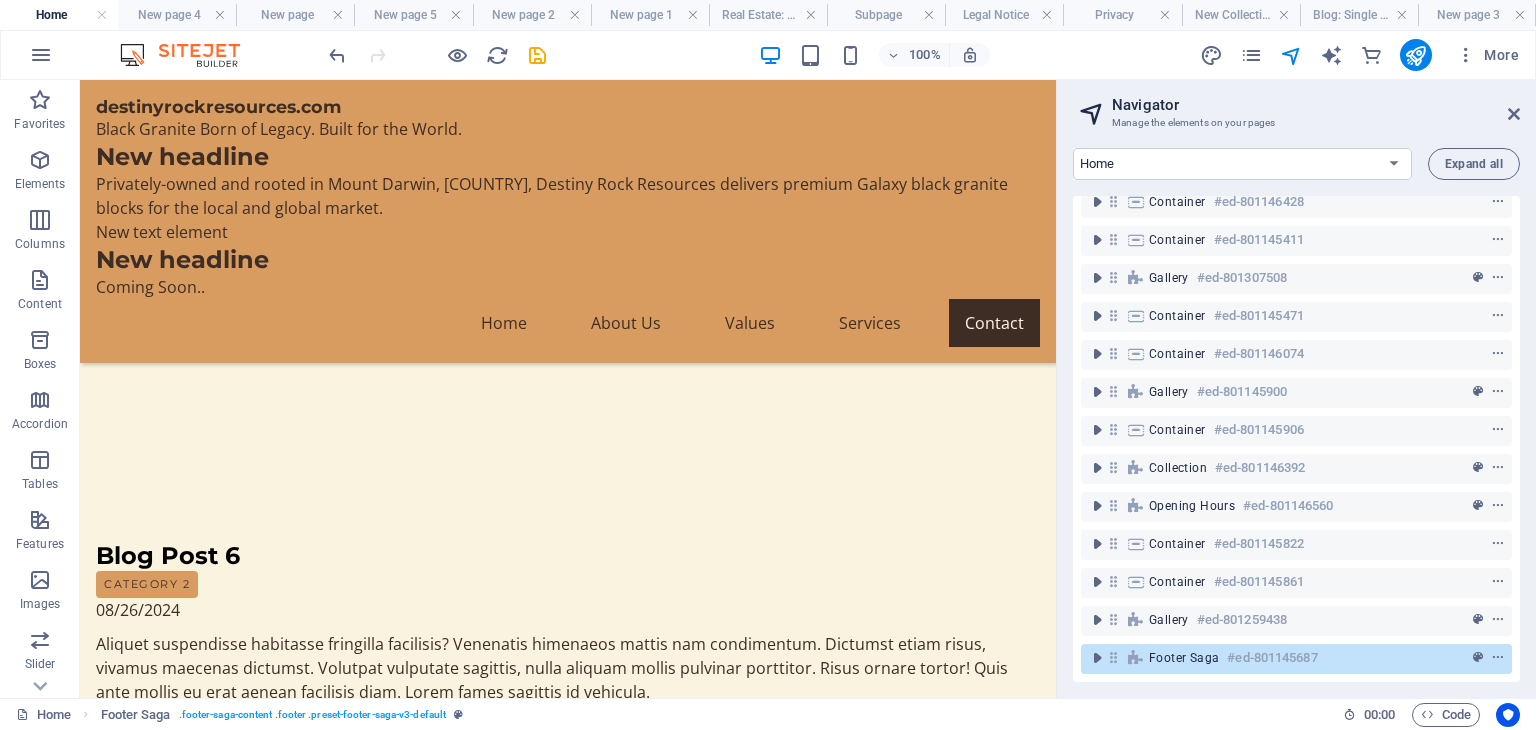 scroll, scrollTop: 11968, scrollLeft: 0, axis: vertical 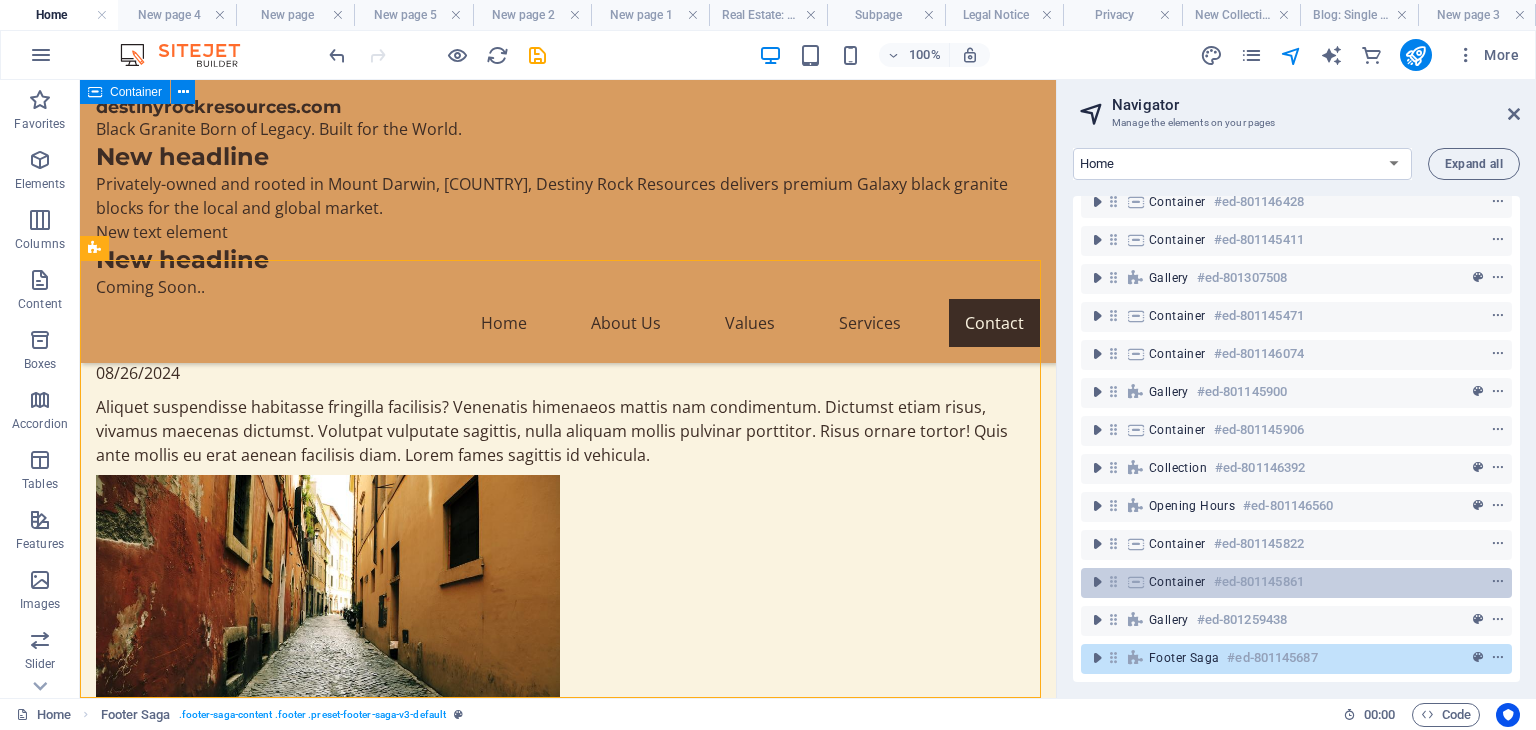 click on "Container" at bounding box center (1177, 582) 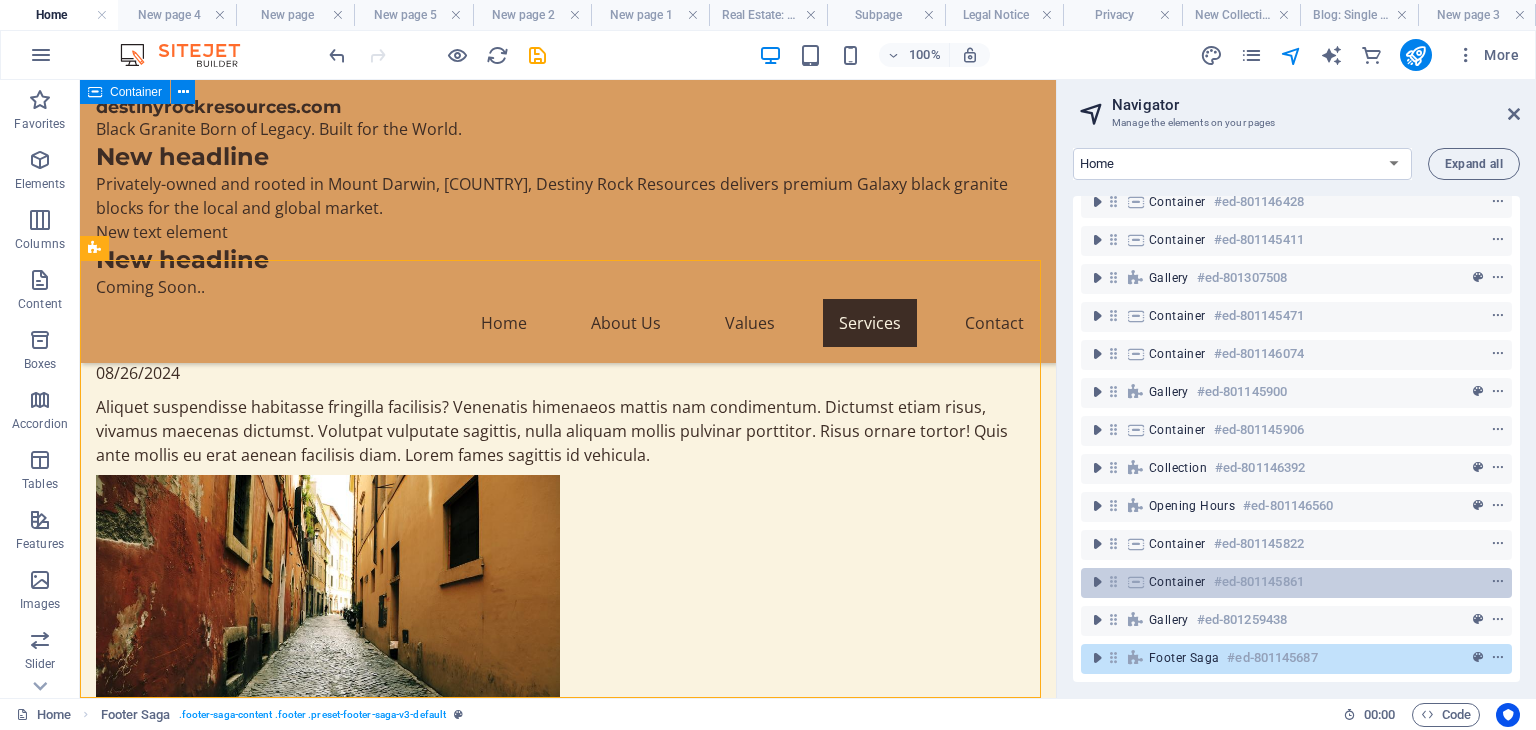 scroll, scrollTop: 10523, scrollLeft: 0, axis: vertical 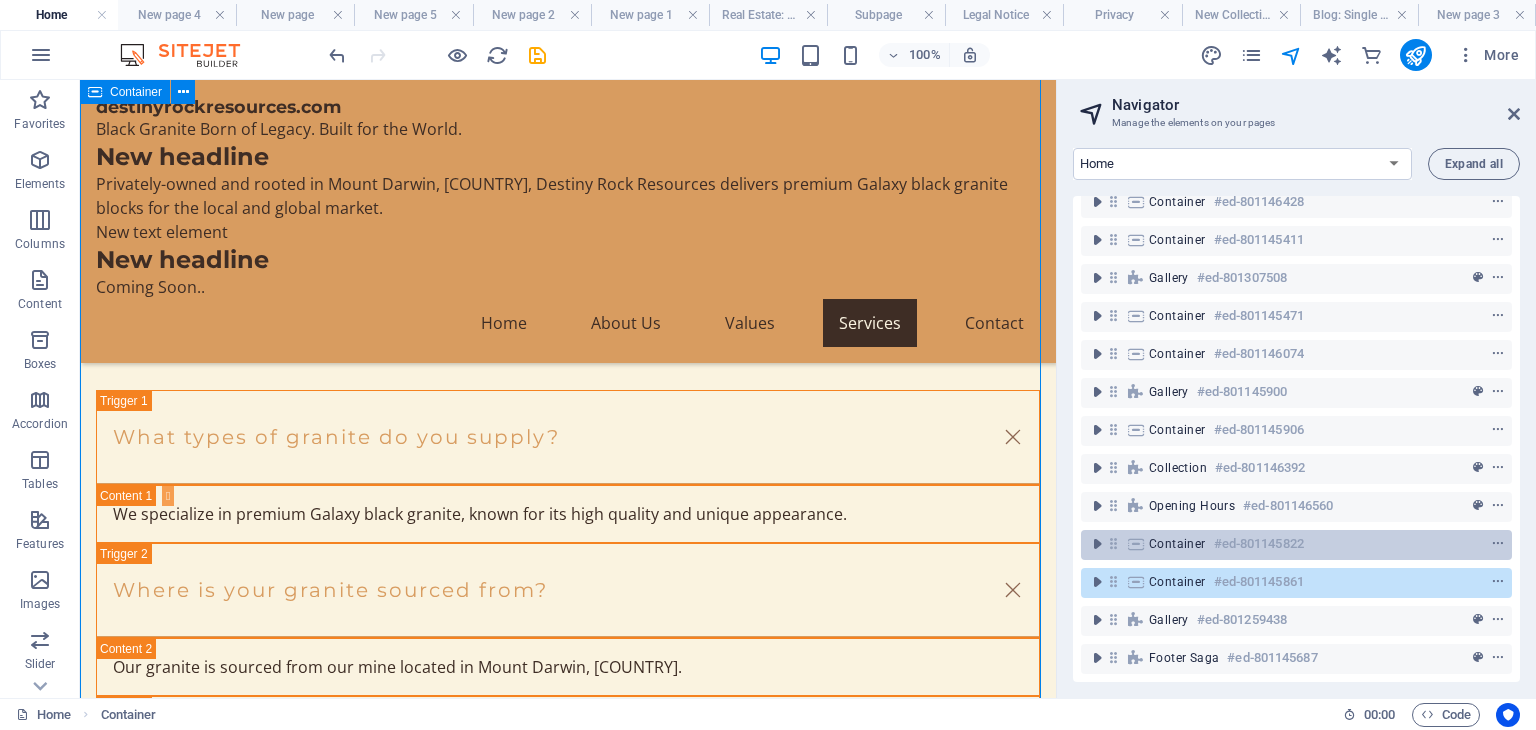 click on "Container" at bounding box center (1177, 544) 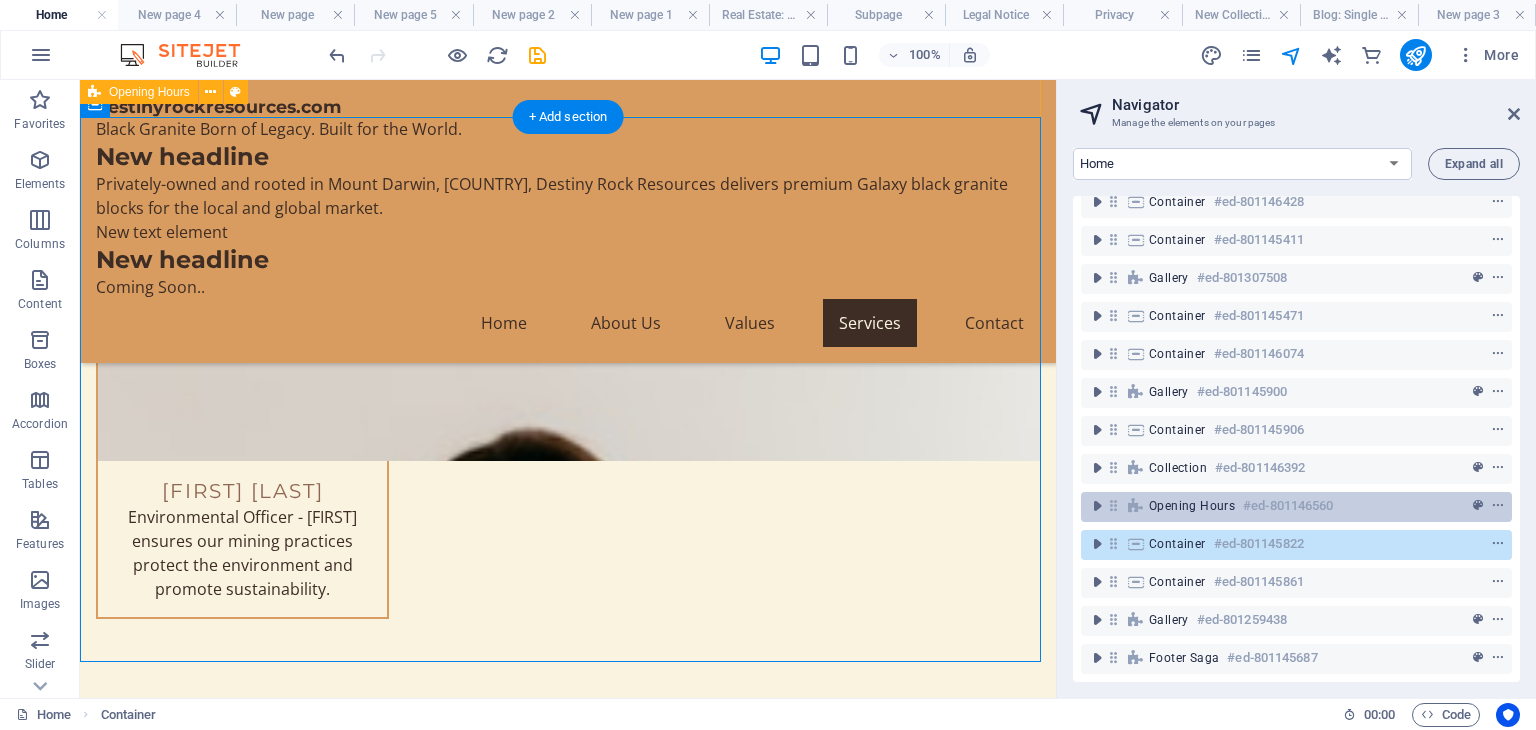 click on "Opening Hours" at bounding box center [1192, 506] 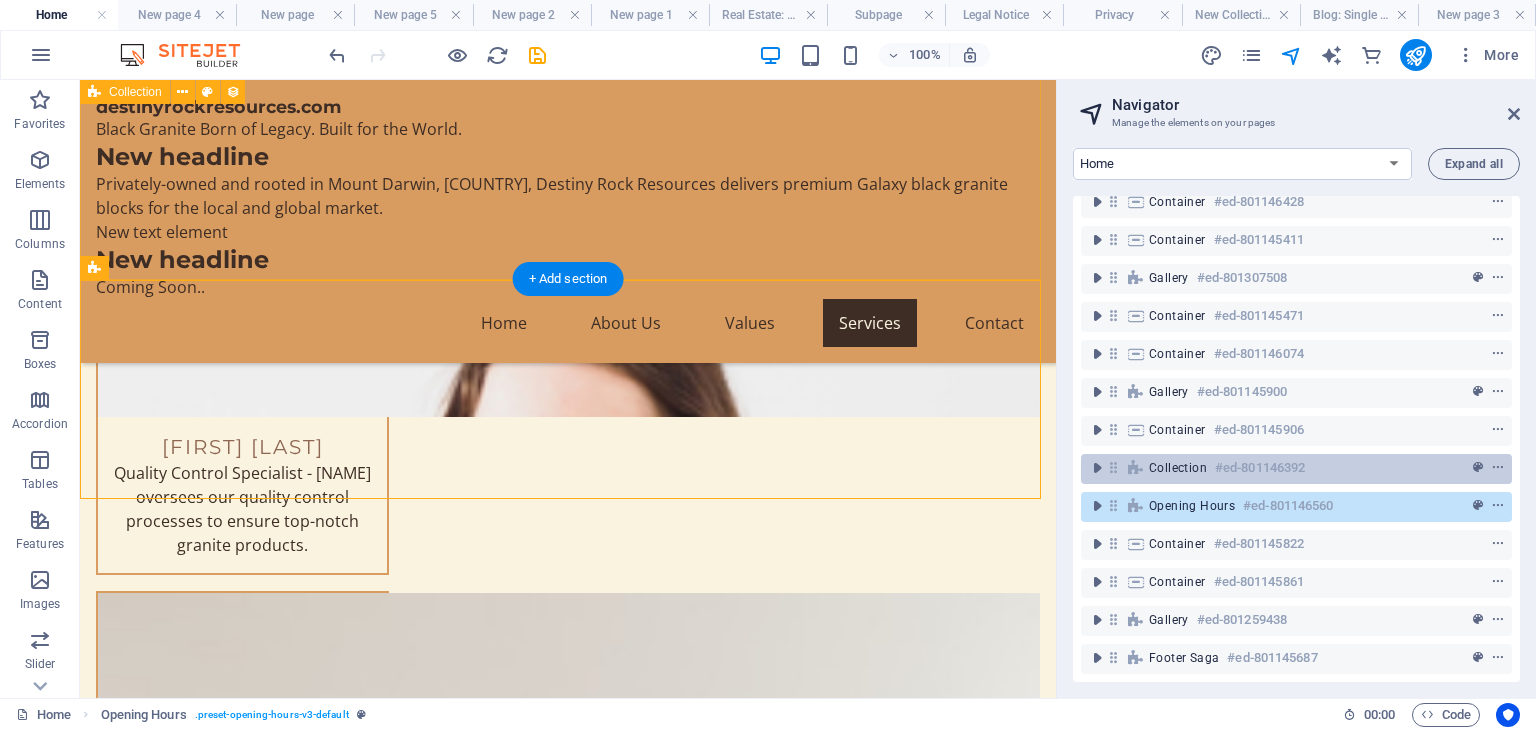 click on "Collection" at bounding box center [1178, 468] 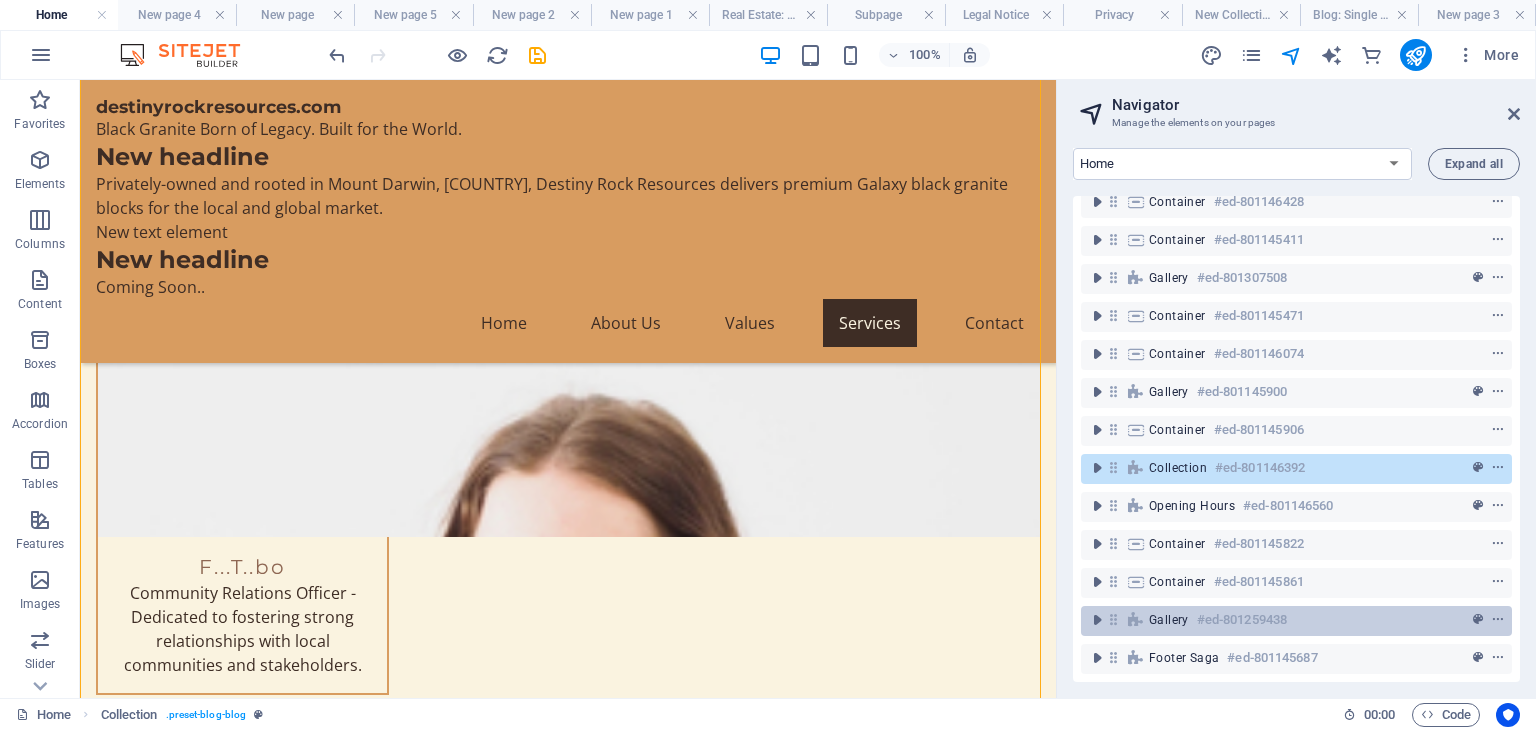 click on "Gallery" at bounding box center [1169, 620] 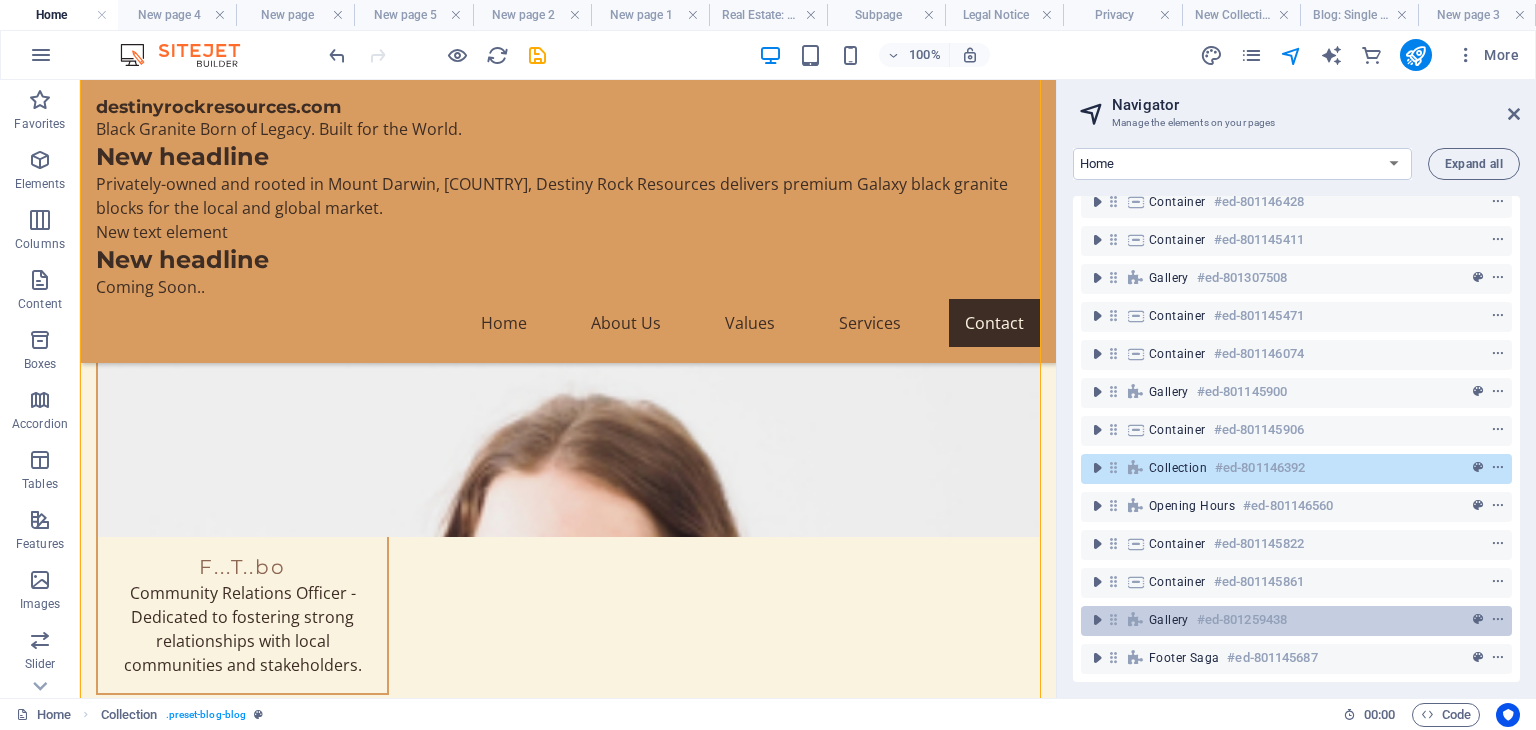 scroll, scrollTop: 11360, scrollLeft: 0, axis: vertical 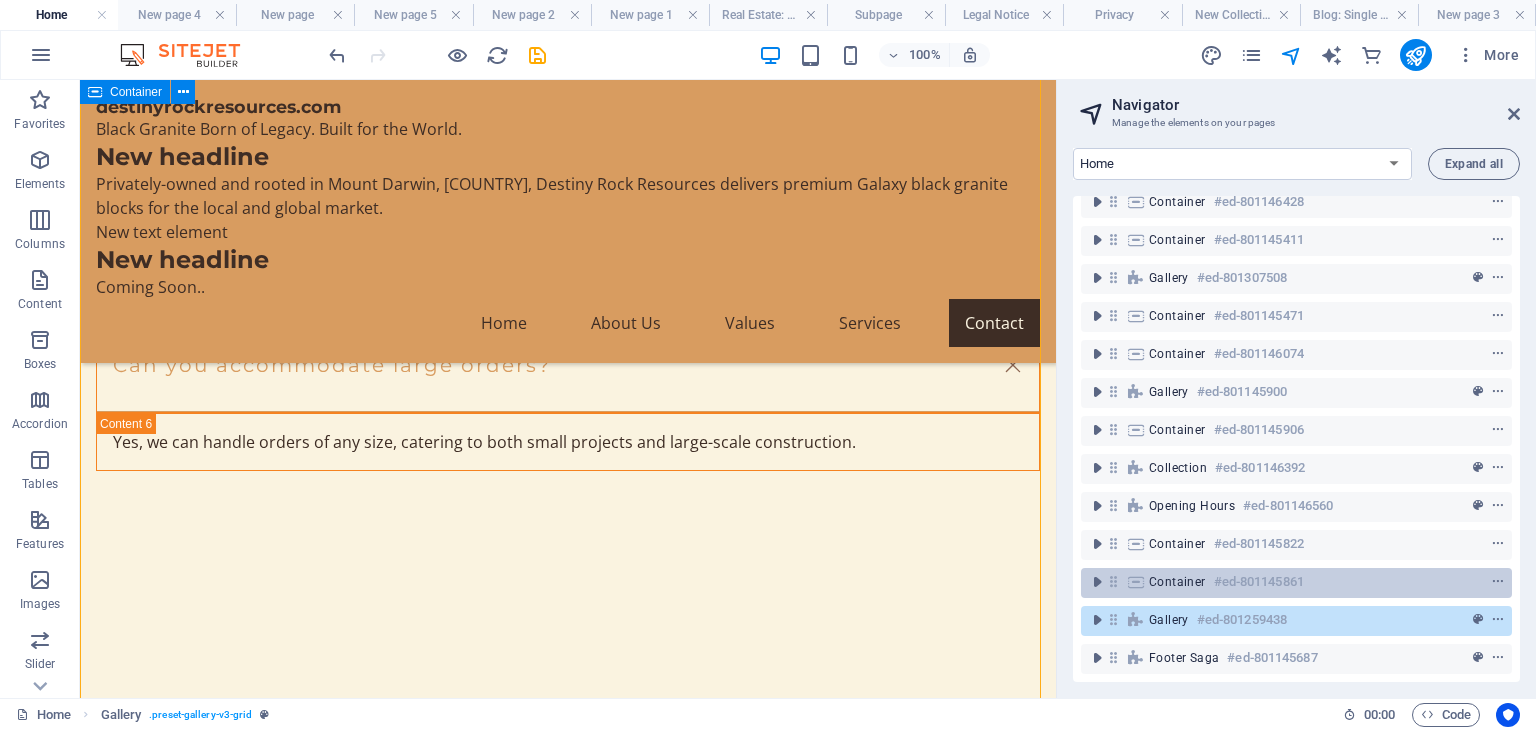 click on "Container" at bounding box center [1177, 582] 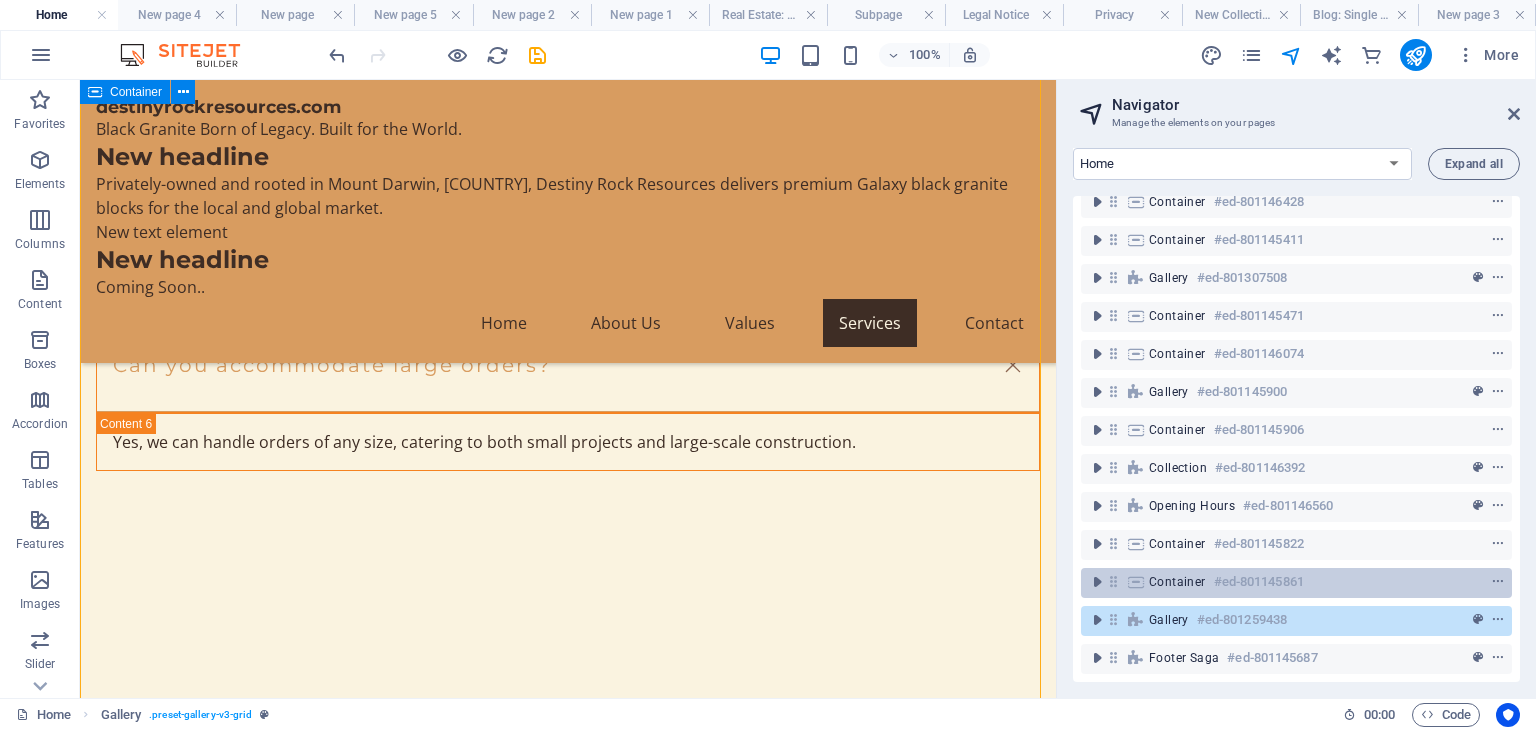 scroll, scrollTop: 10523, scrollLeft: 0, axis: vertical 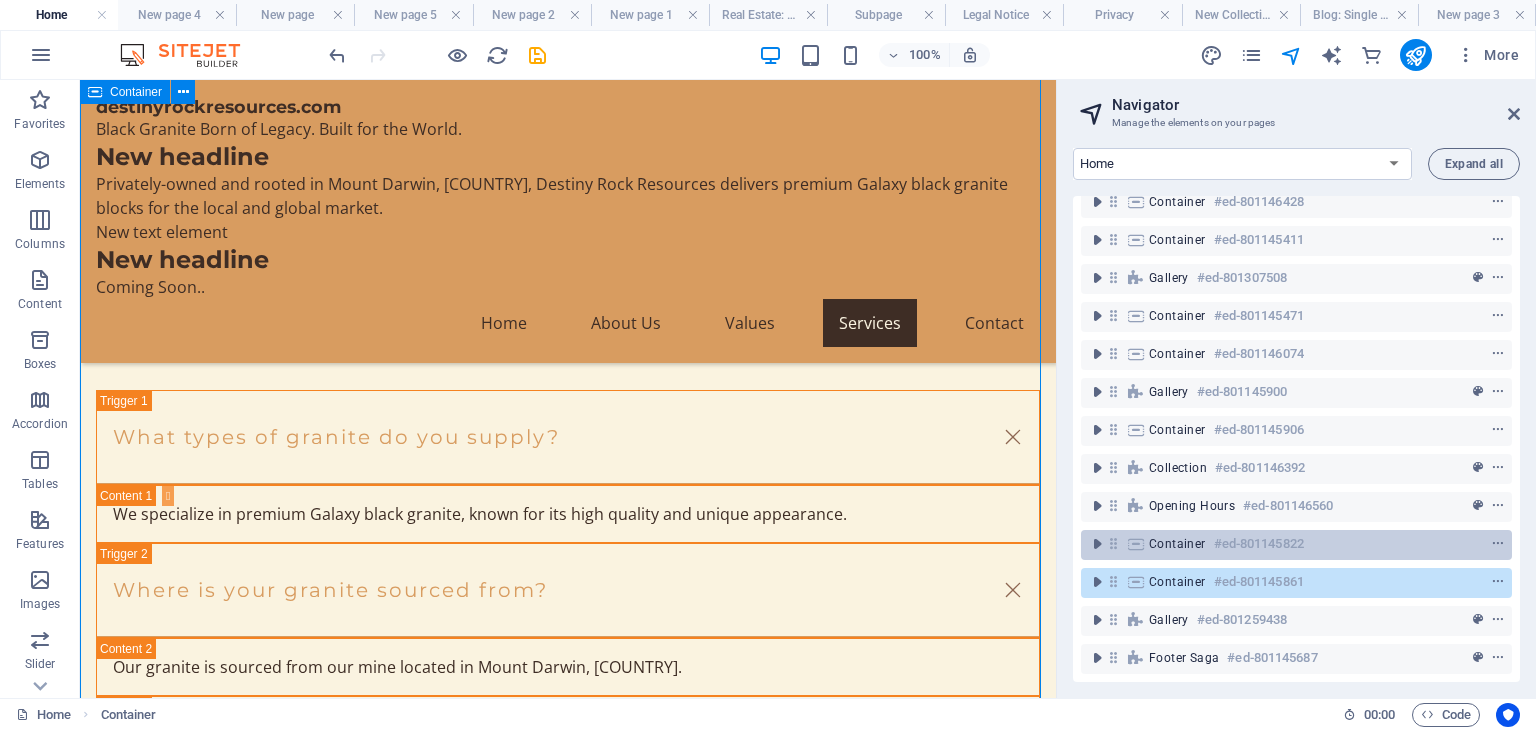 click on "Container" at bounding box center (1177, 544) 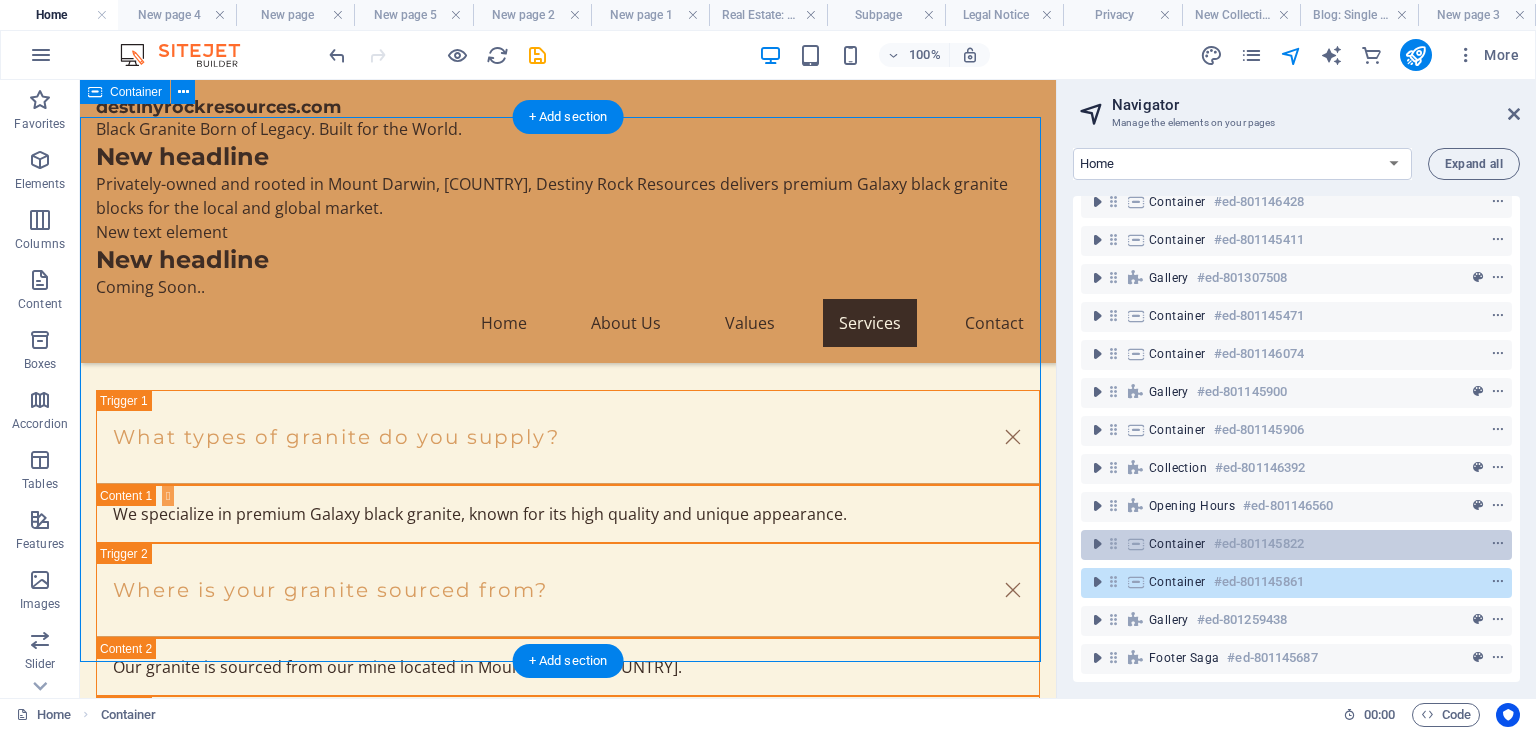 scroll, scrollTop: 9894, scrollLeft: 0, axis: vertical 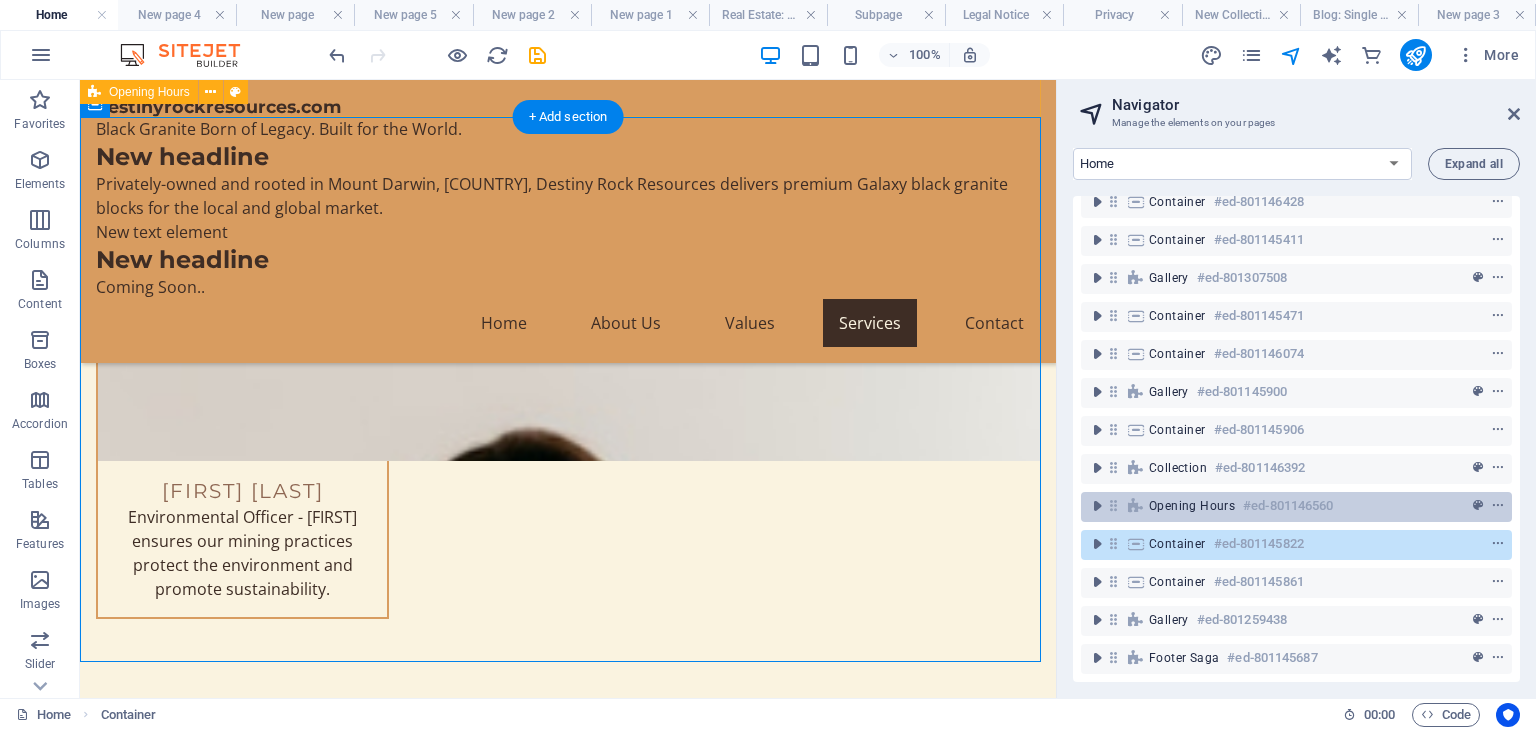click on "Opening Hours" at bounding box center (1192, 506) 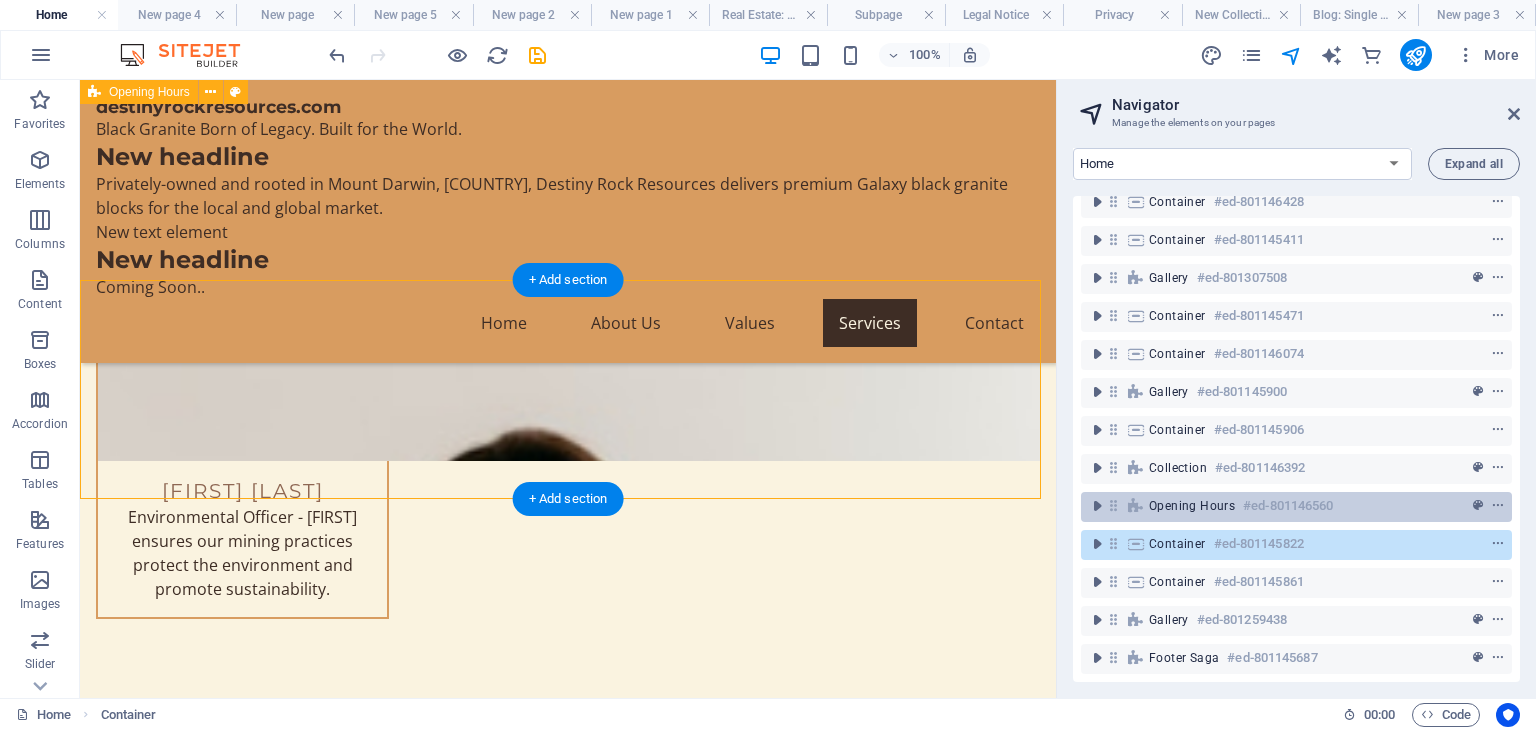 scroll, scrollTop: 9512, scrollLeft: 0, axis: vertical 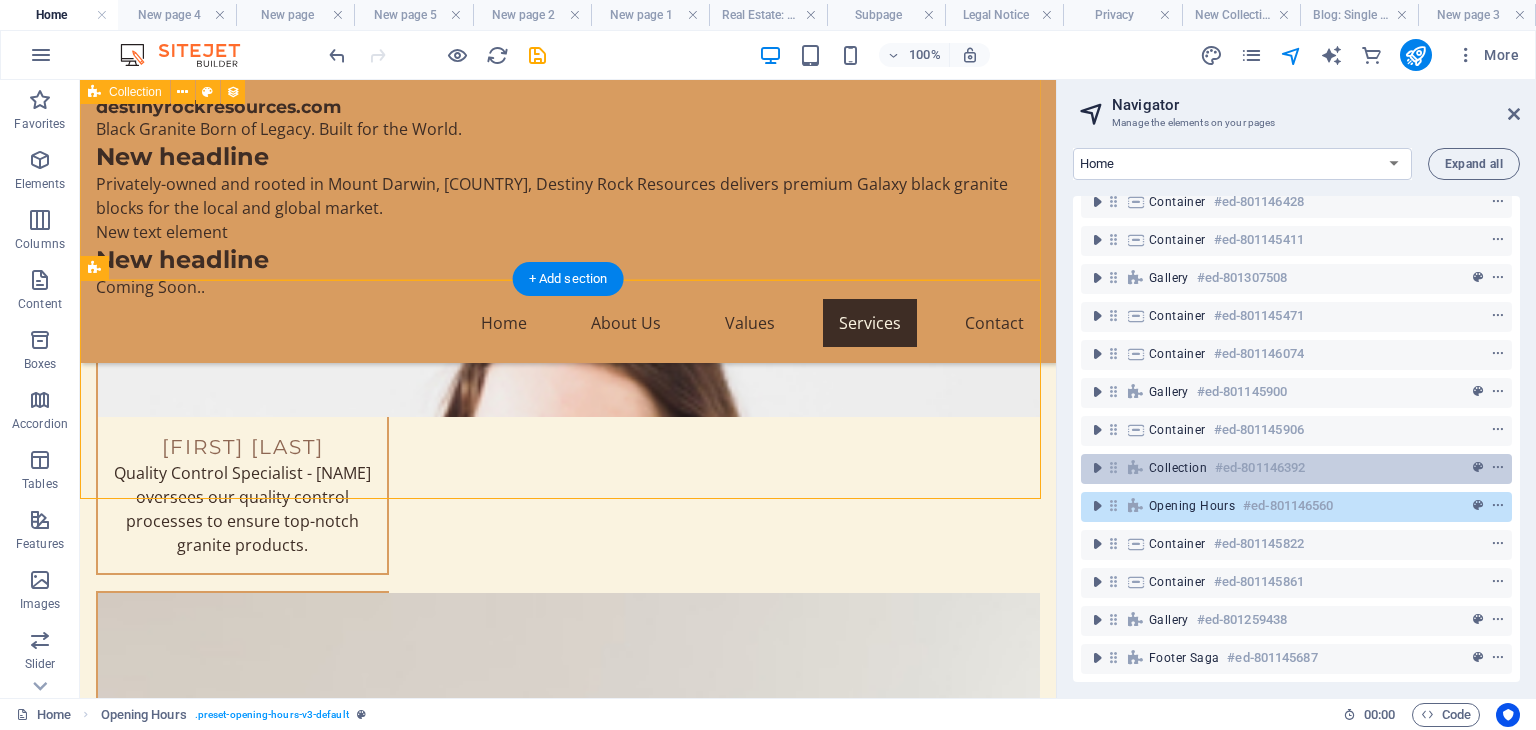 click on "Collection #ed-801146392" at bounding box center [1280, 468] 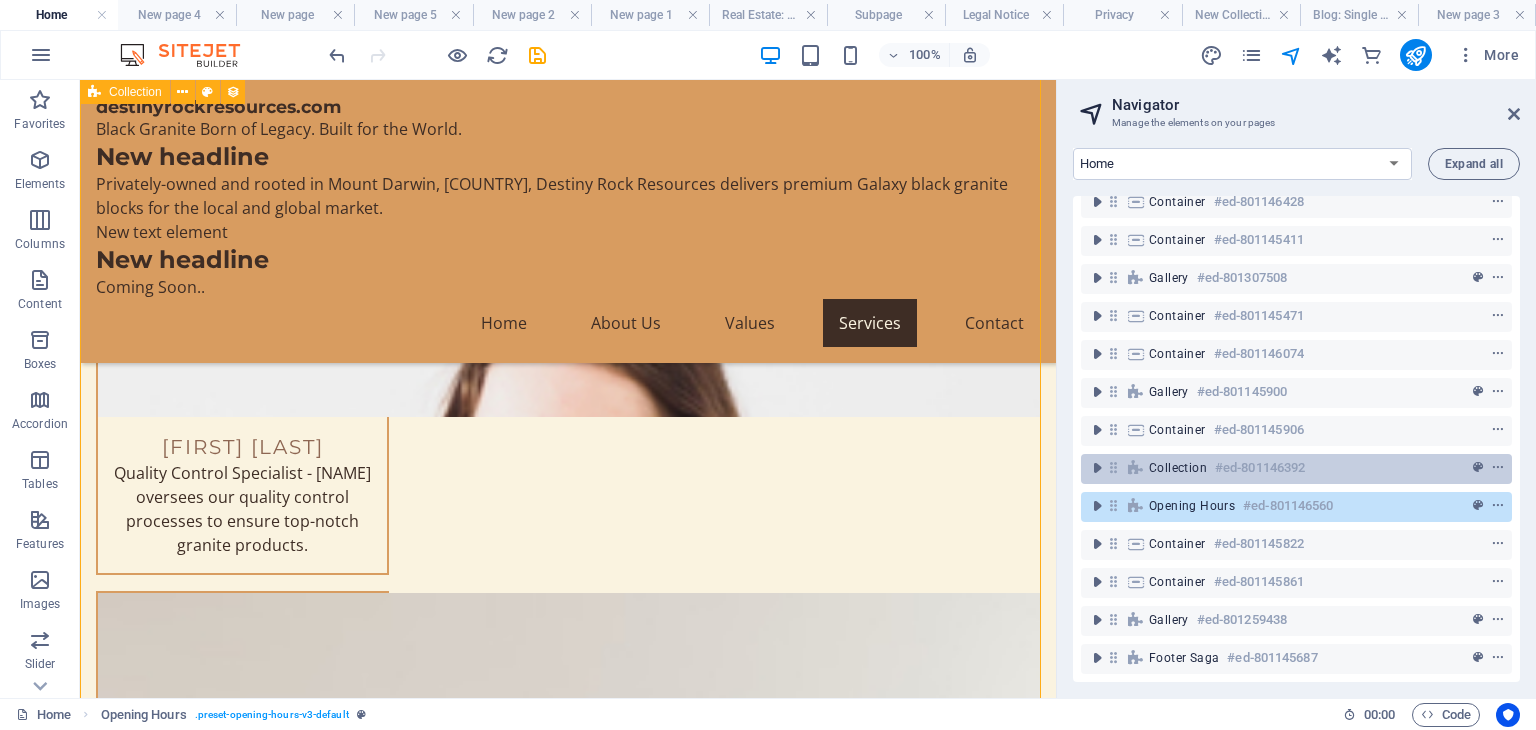 scroll, scrollTop: 8564, scrollLeft: 0, axis: vertical 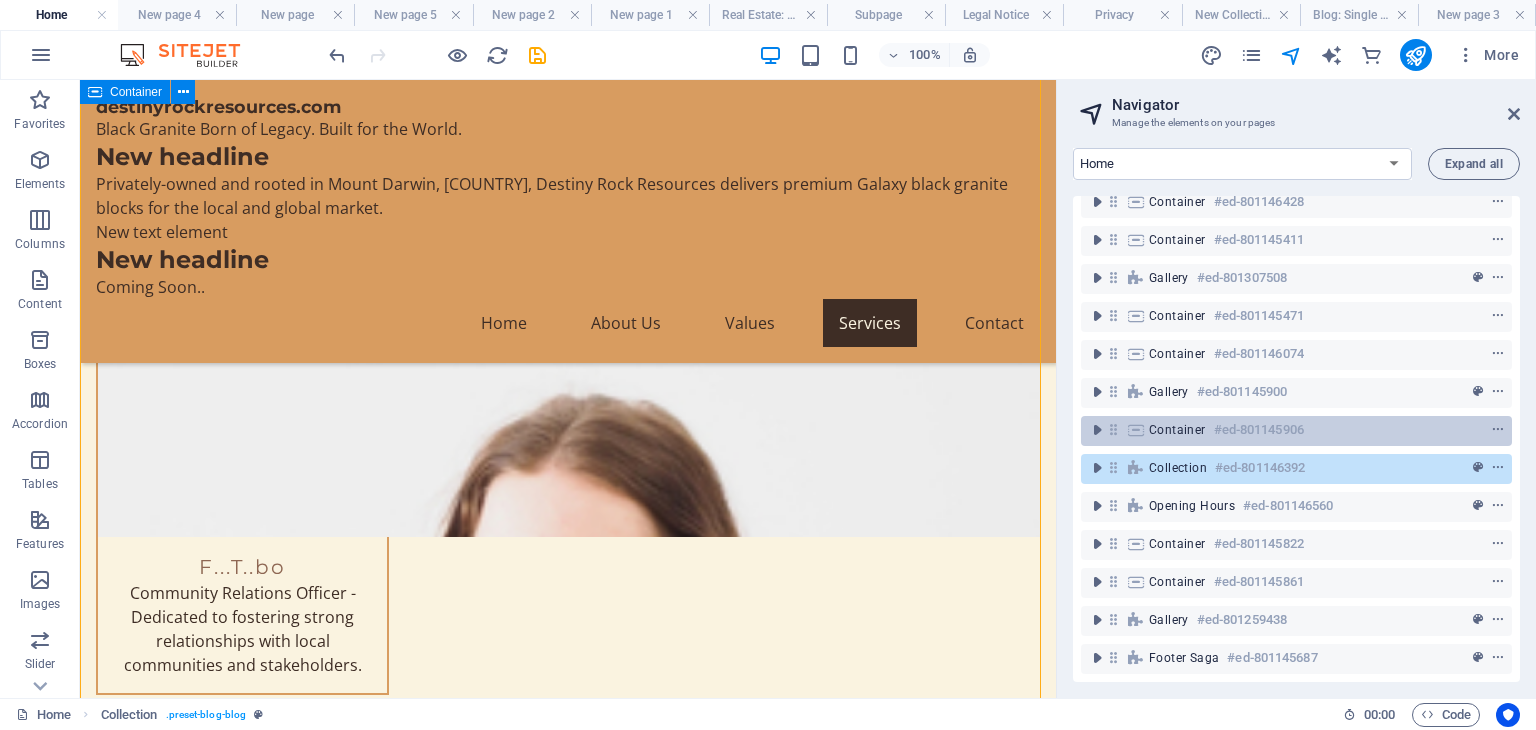 click on "Container" at bounding box center (1177, 430) 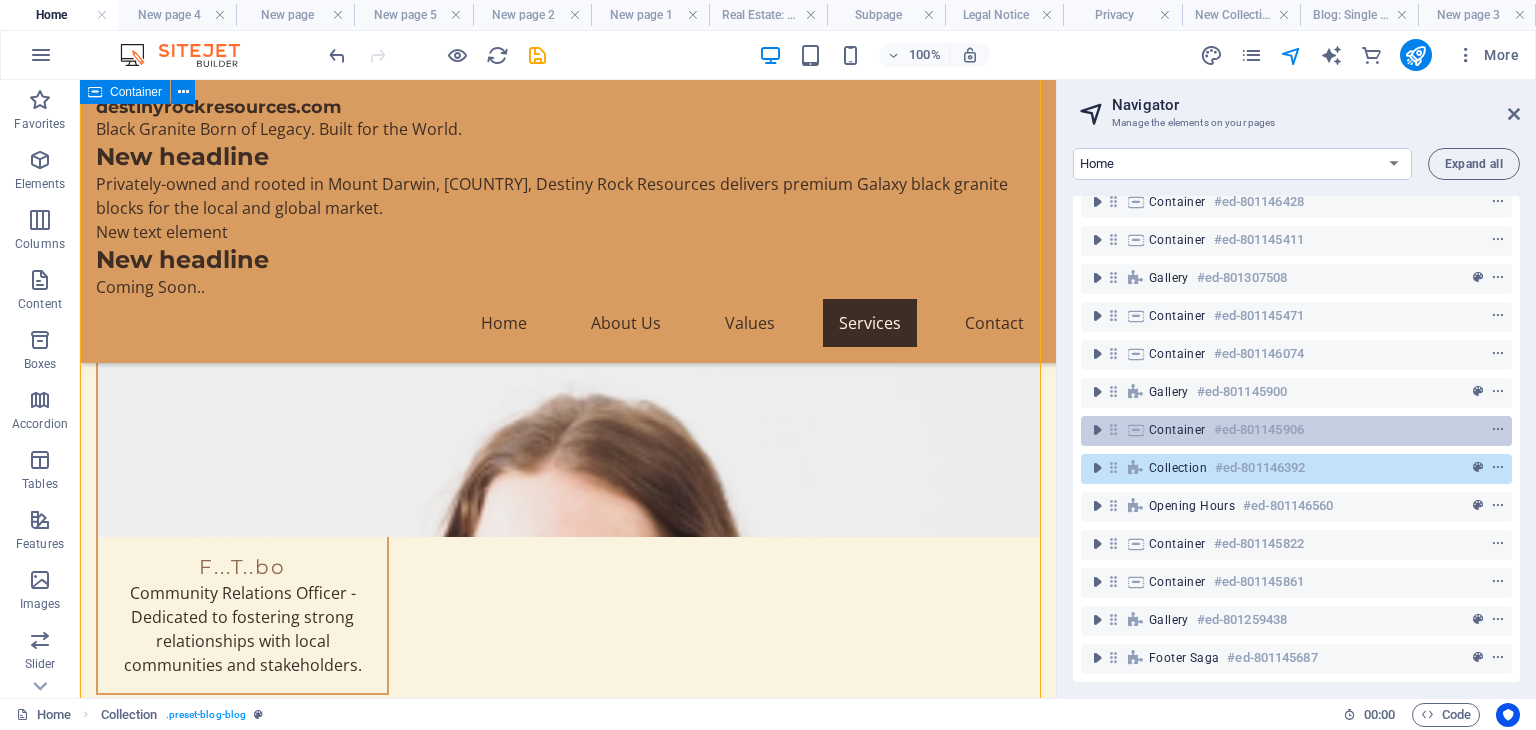 scroll, scrollTop: 7158, scrollLeft: 0, axis: vertical 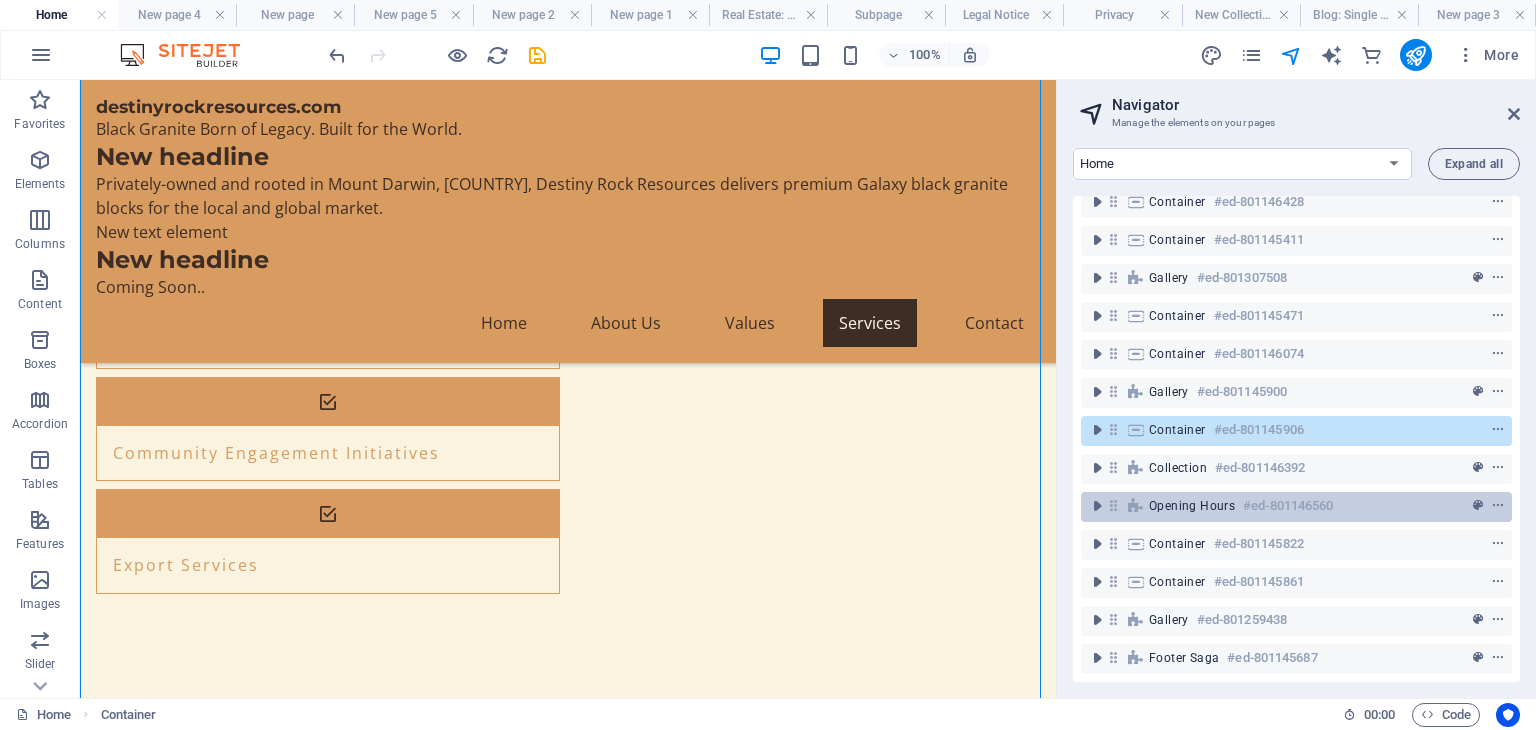 click on "Opening Hours" at bounding box center [1192, 506] 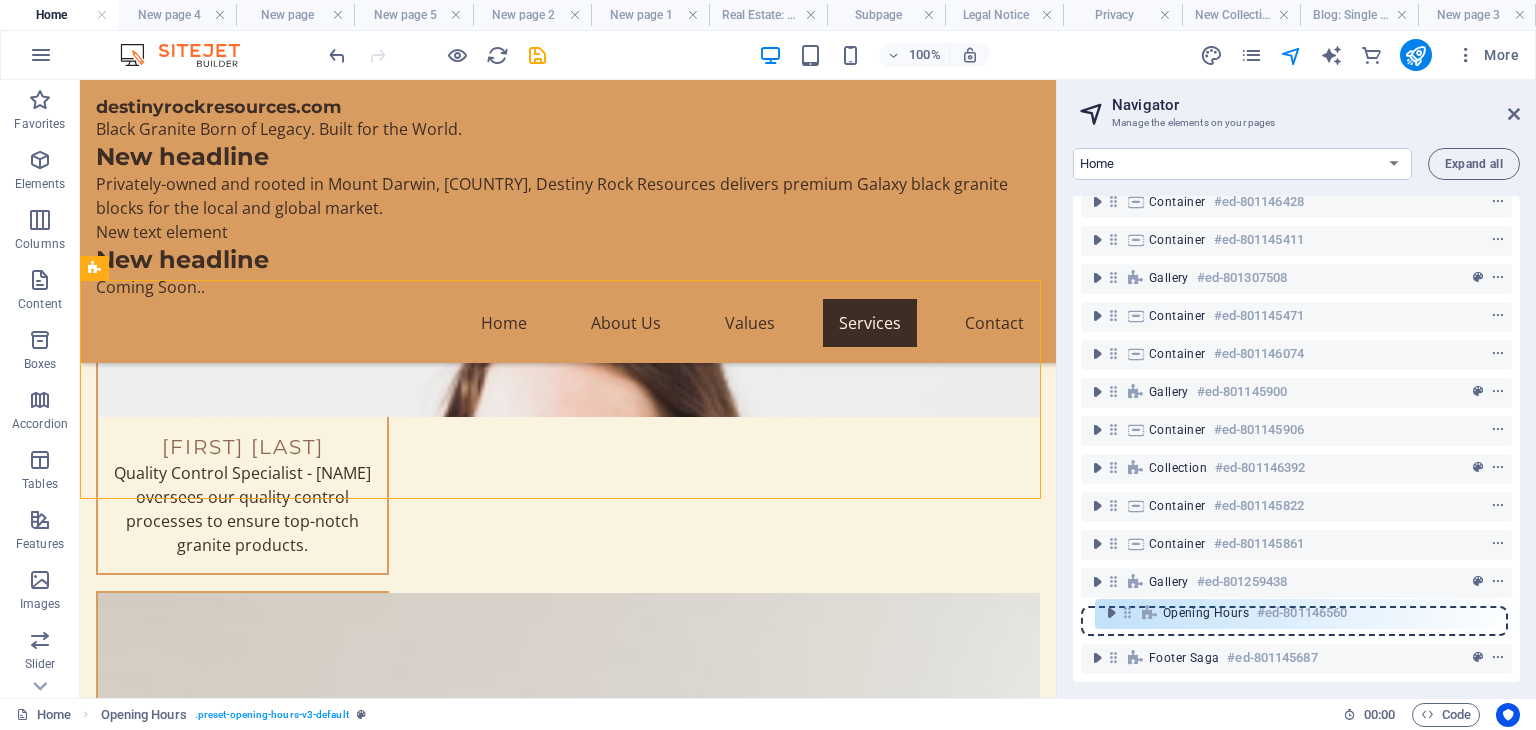 drag, startPoint x: 1115, startPoint y: 489, endPoint x: 1130, endPoint y: 620, distance: 131.85599 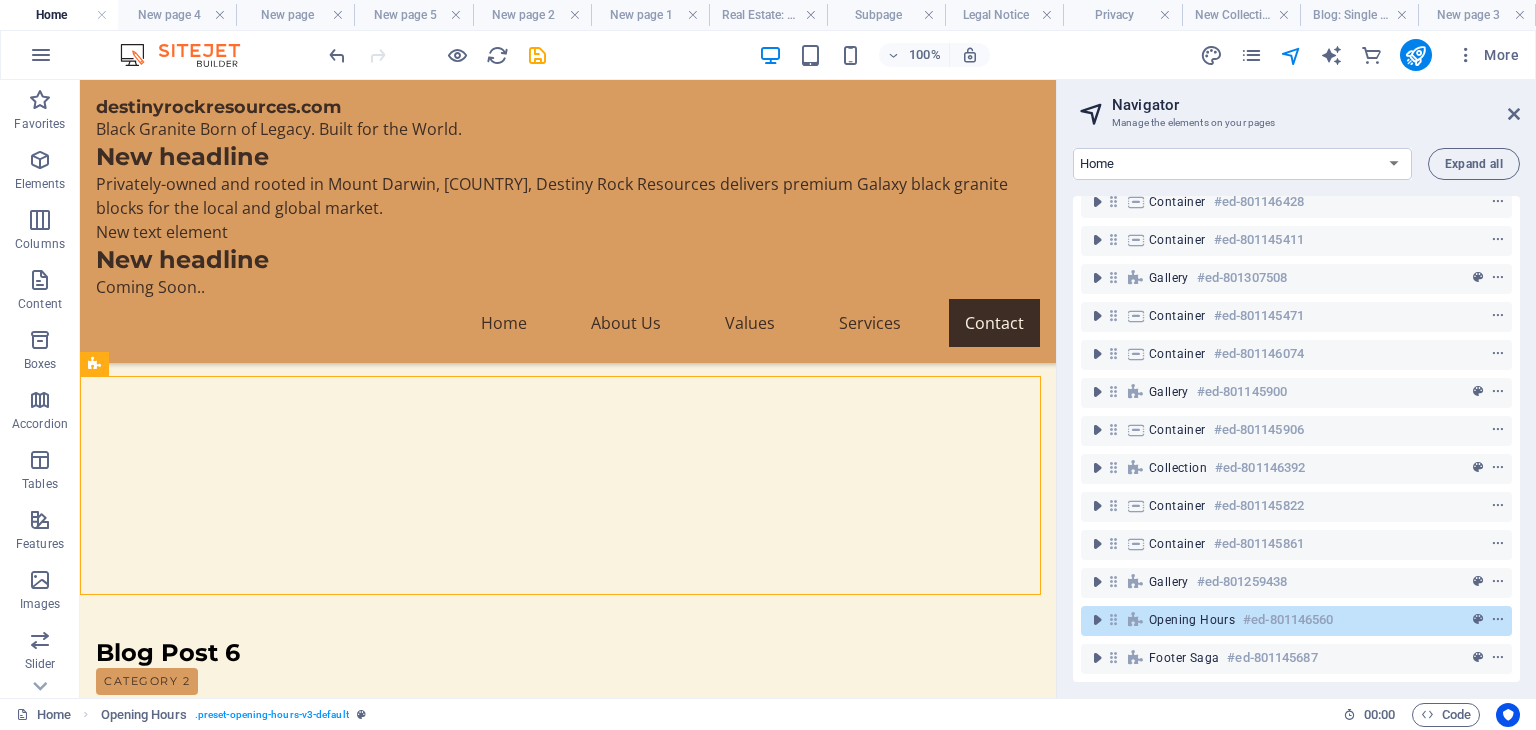 scroll, scrollTop: 11730, scrollLeft: 0, axis: vertical 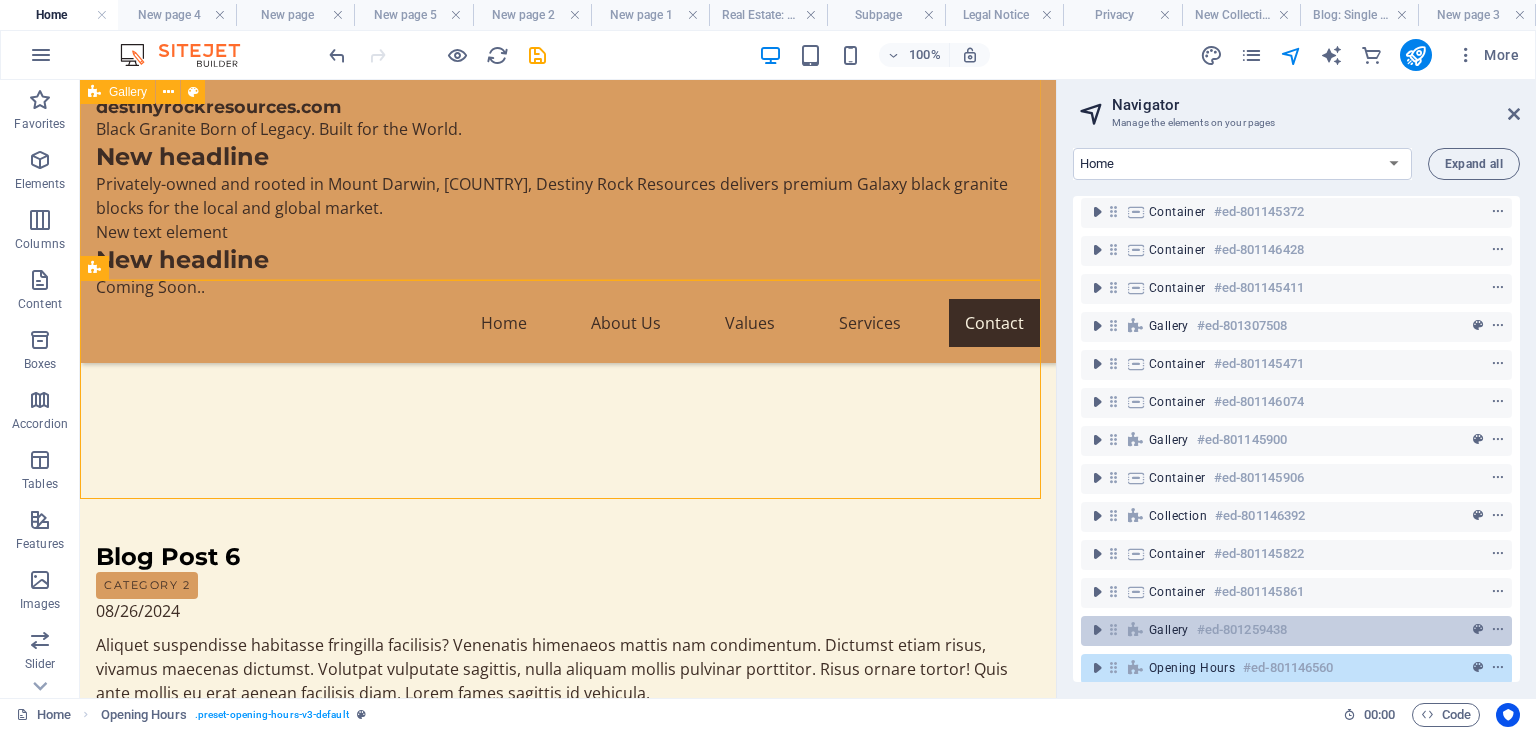 click at bounding box center [1113, 629] 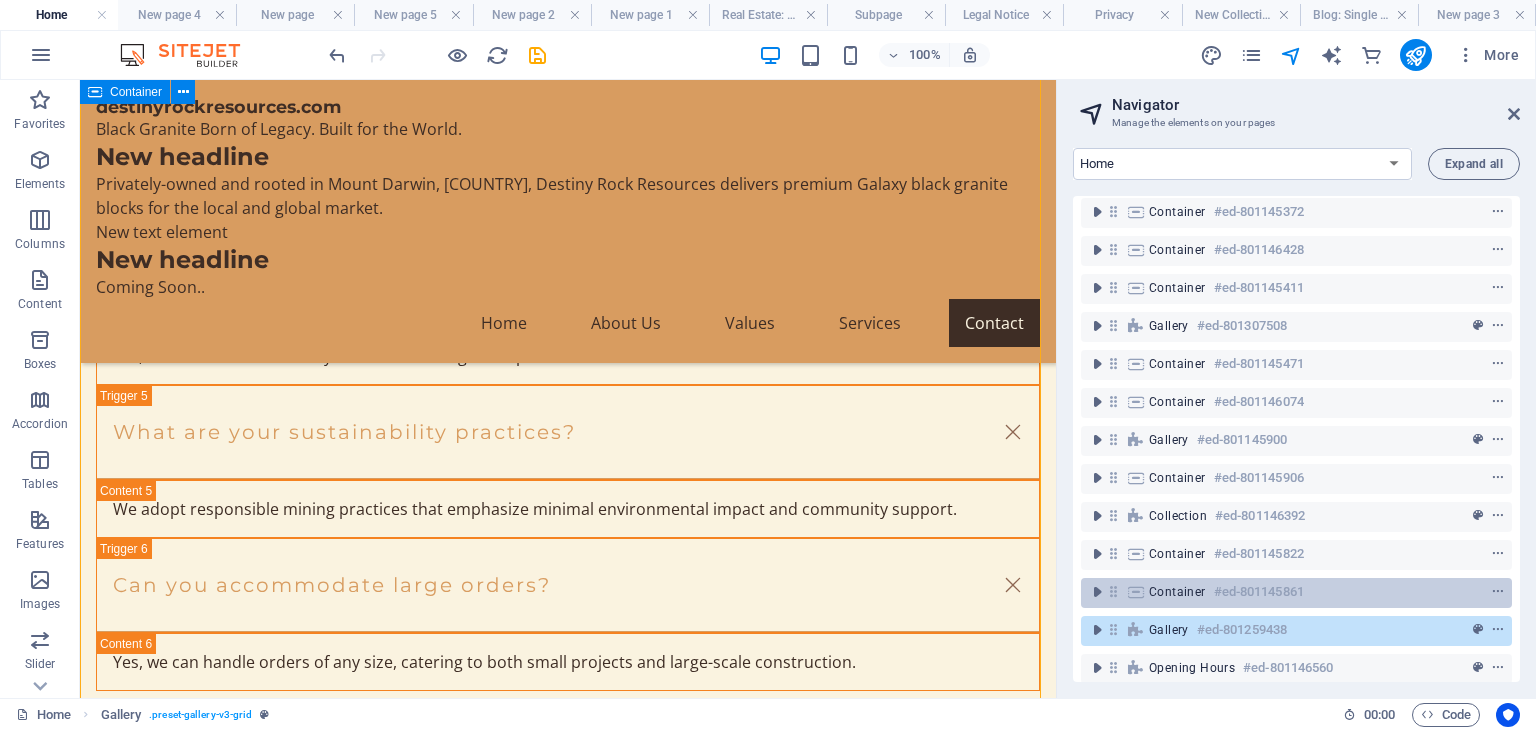 click at bounding box center [1136, 592] 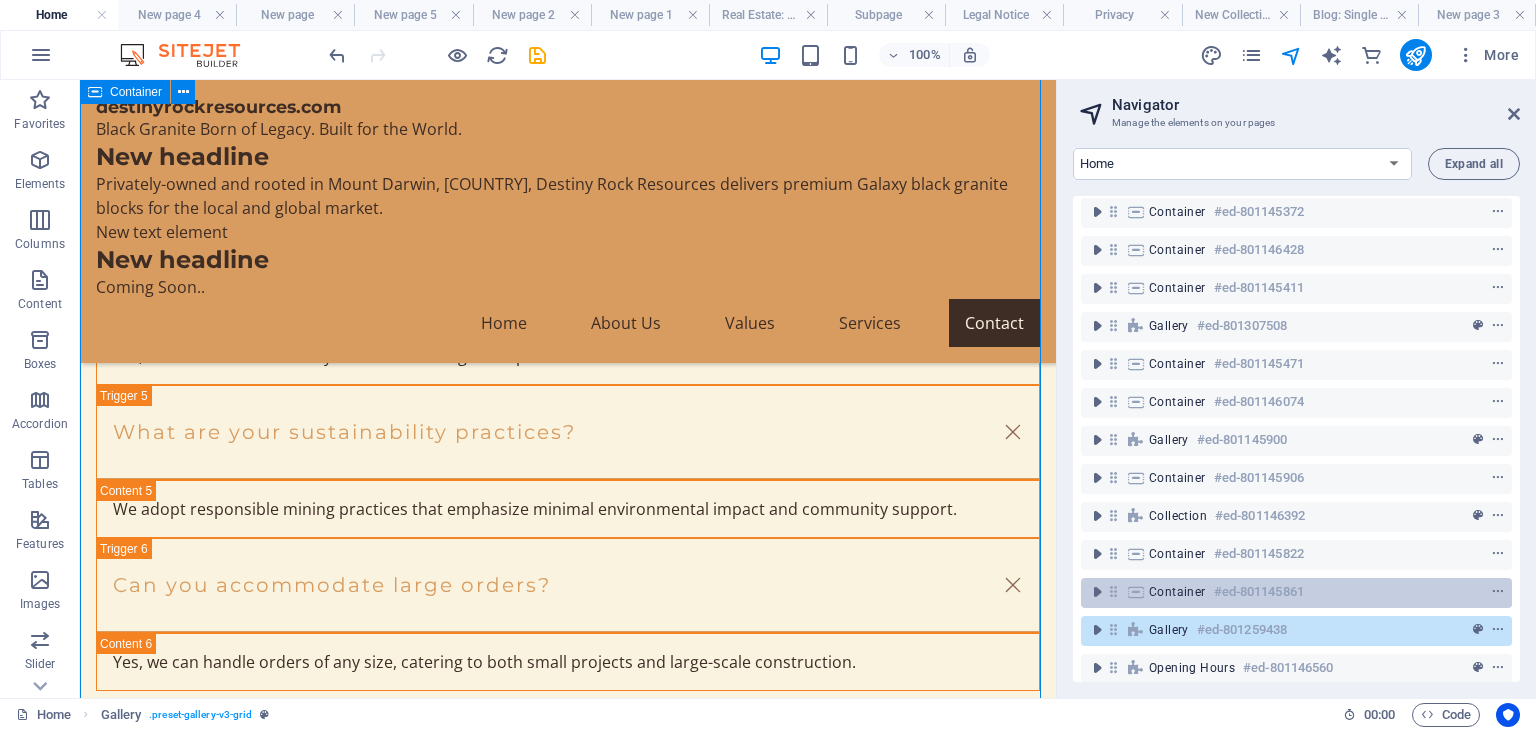 scroll, scrollTop: 10304, scrollLeft: 0, axis: vertical 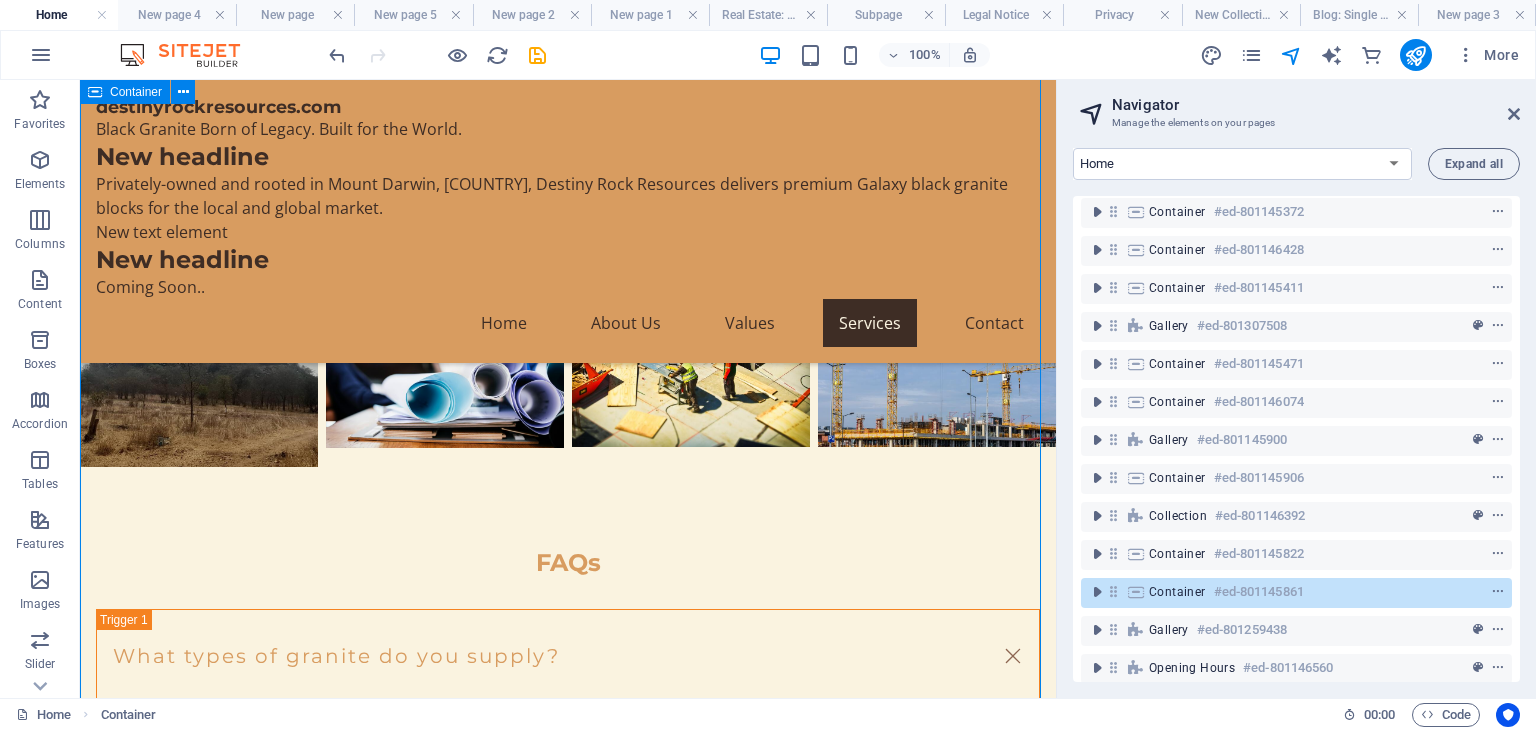 click at bounding box center (1113, 591) 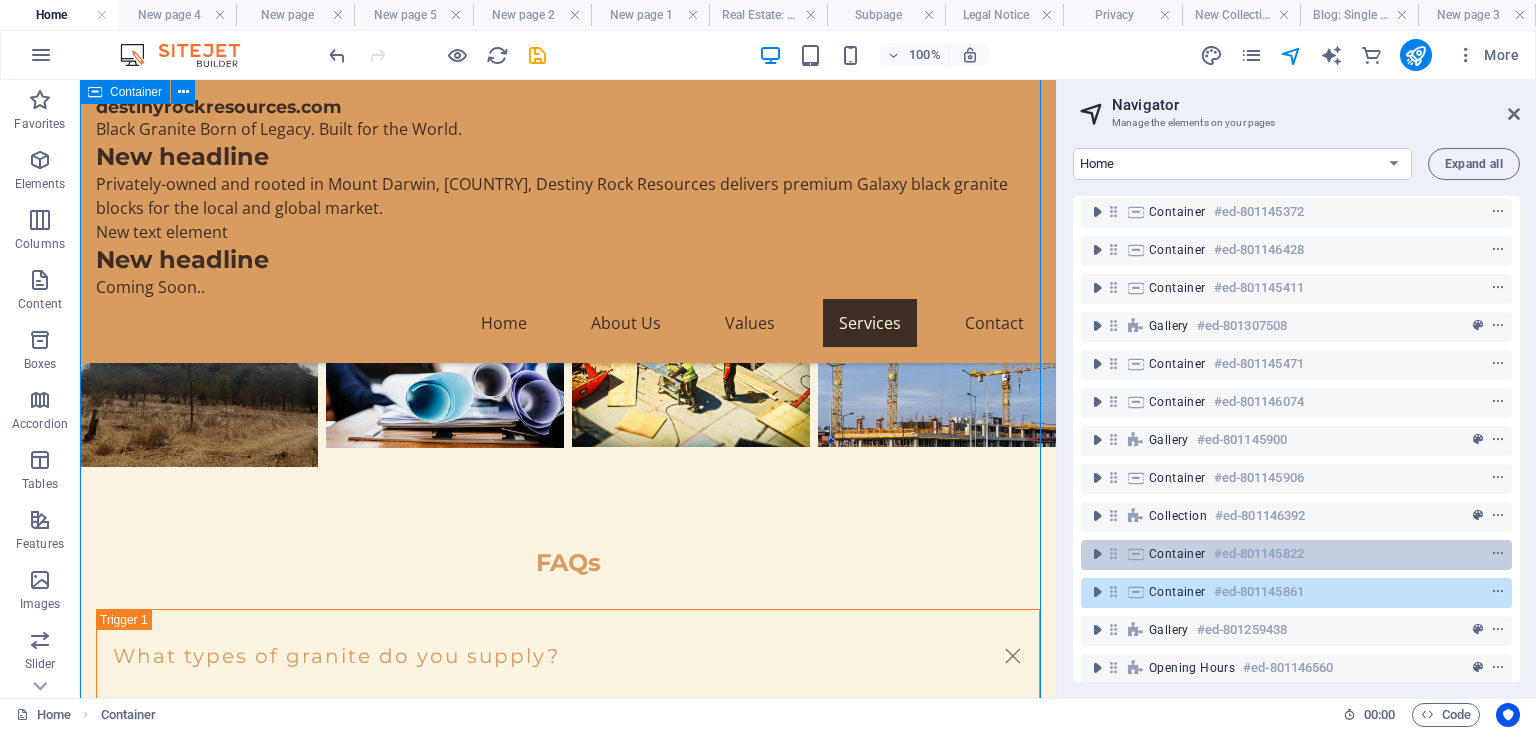 click on "Container #ed-801145822" at bounding box center [1296, 555] 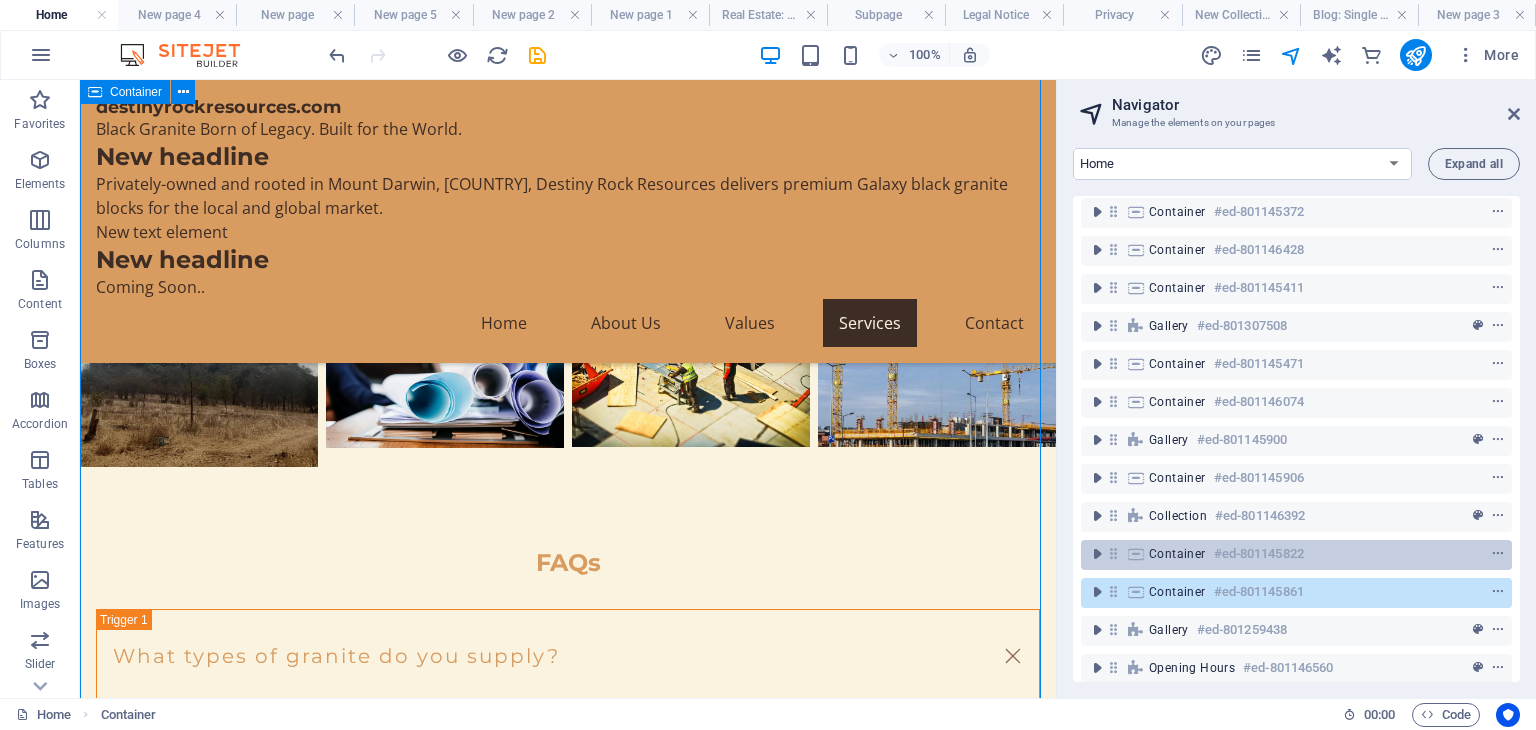 scroll, scrollTop: 9675, scrollLeft: 0, axis: vertical 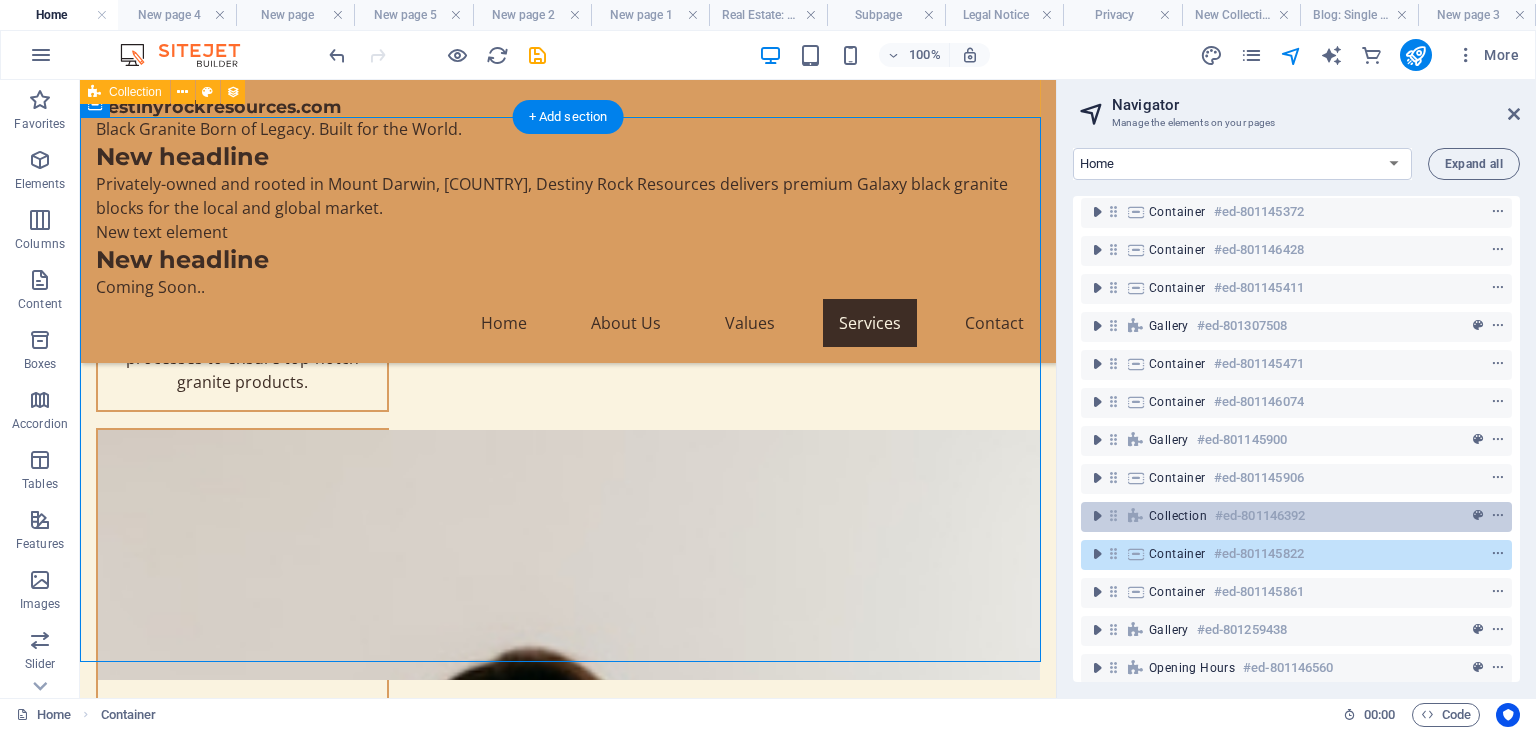 click at bounding box center [1113, 515] 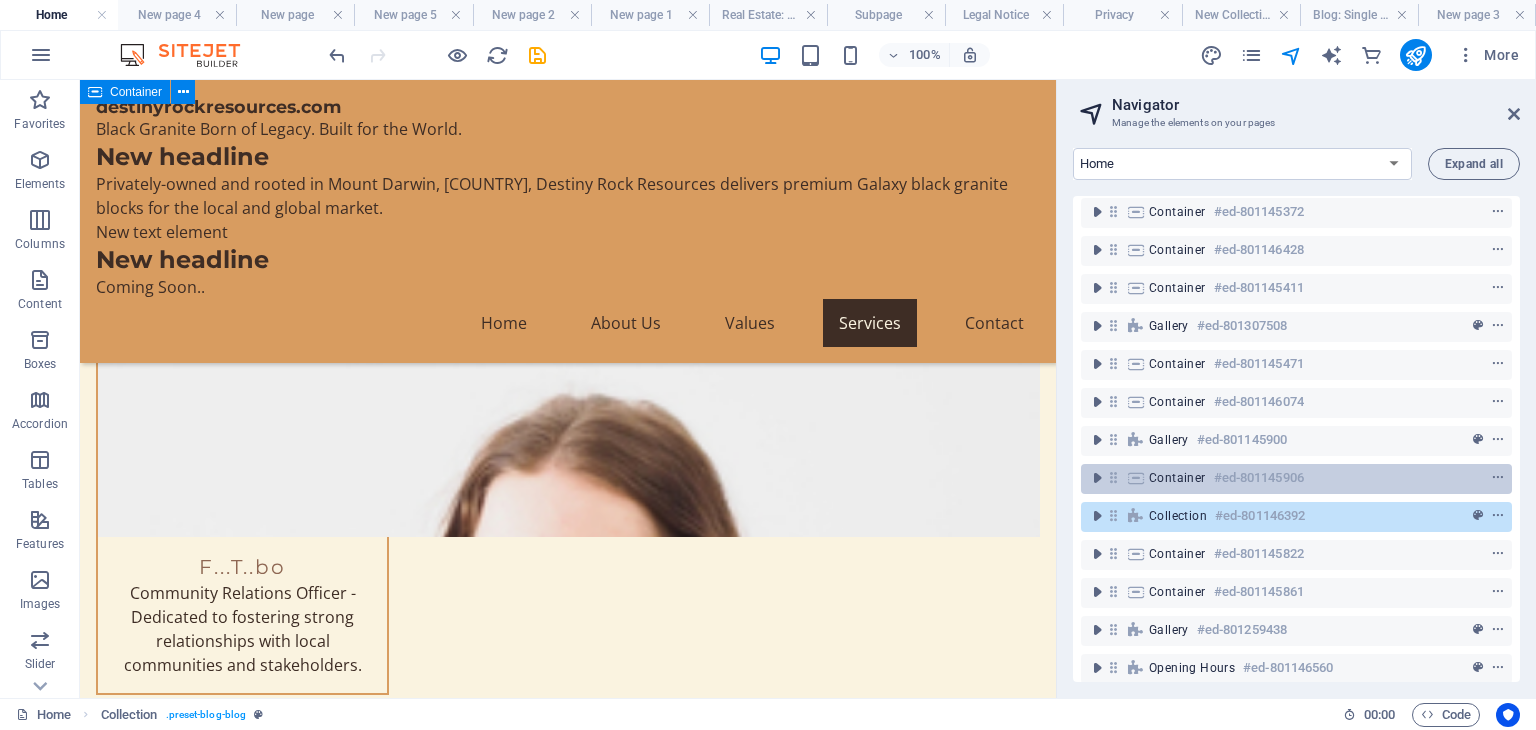 click at bounding box center [1113, 477] 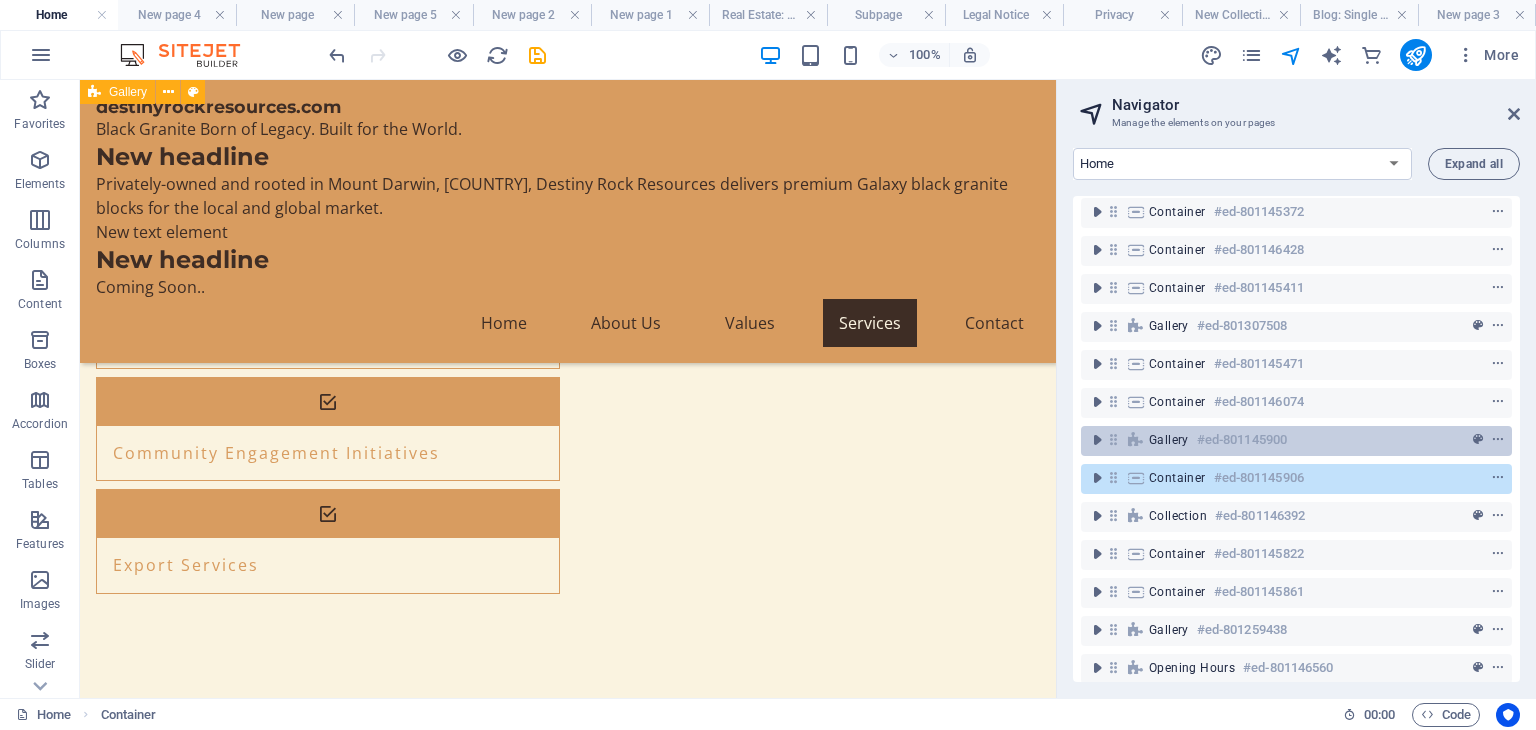 click at bounding box center (1113, 439) 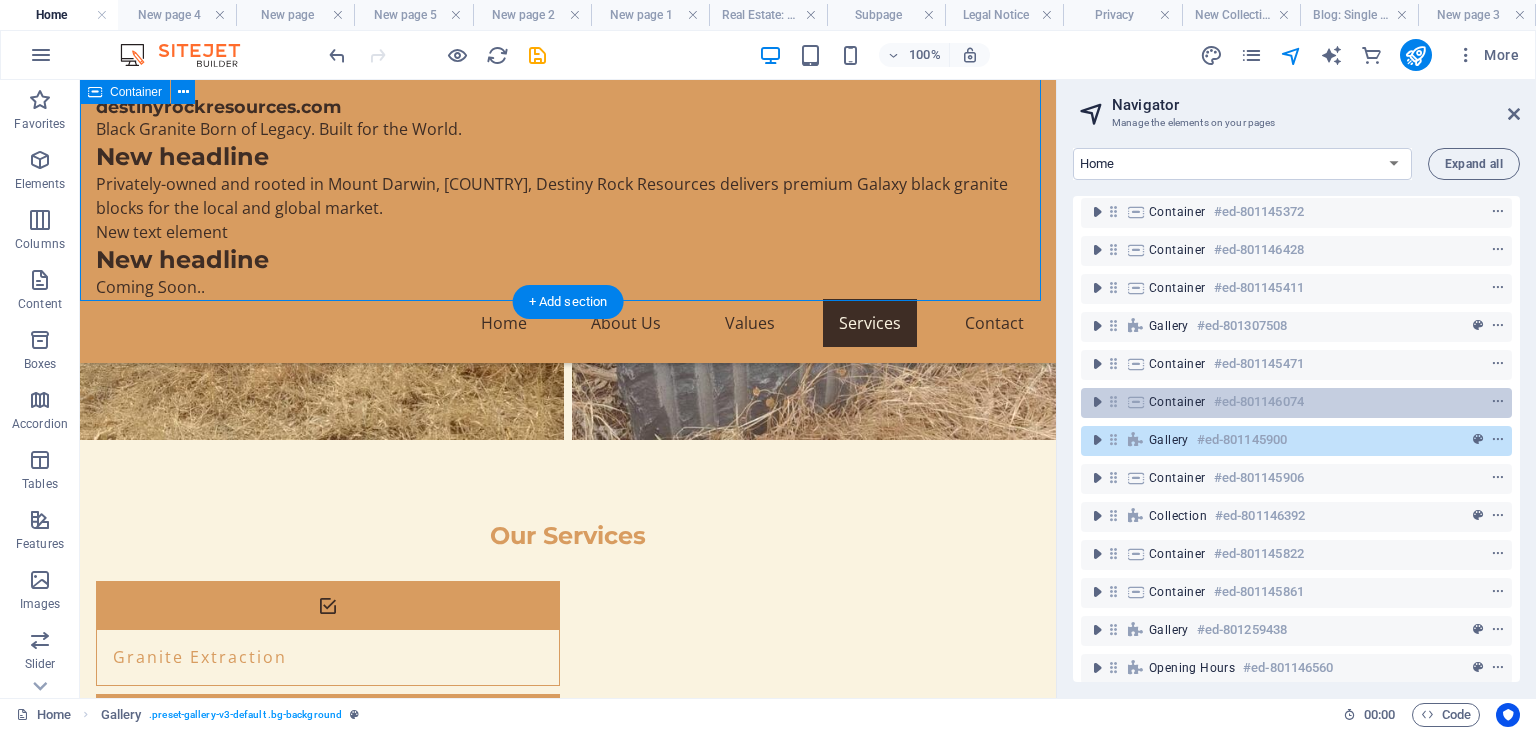 click at bounding box center [1113, 401] 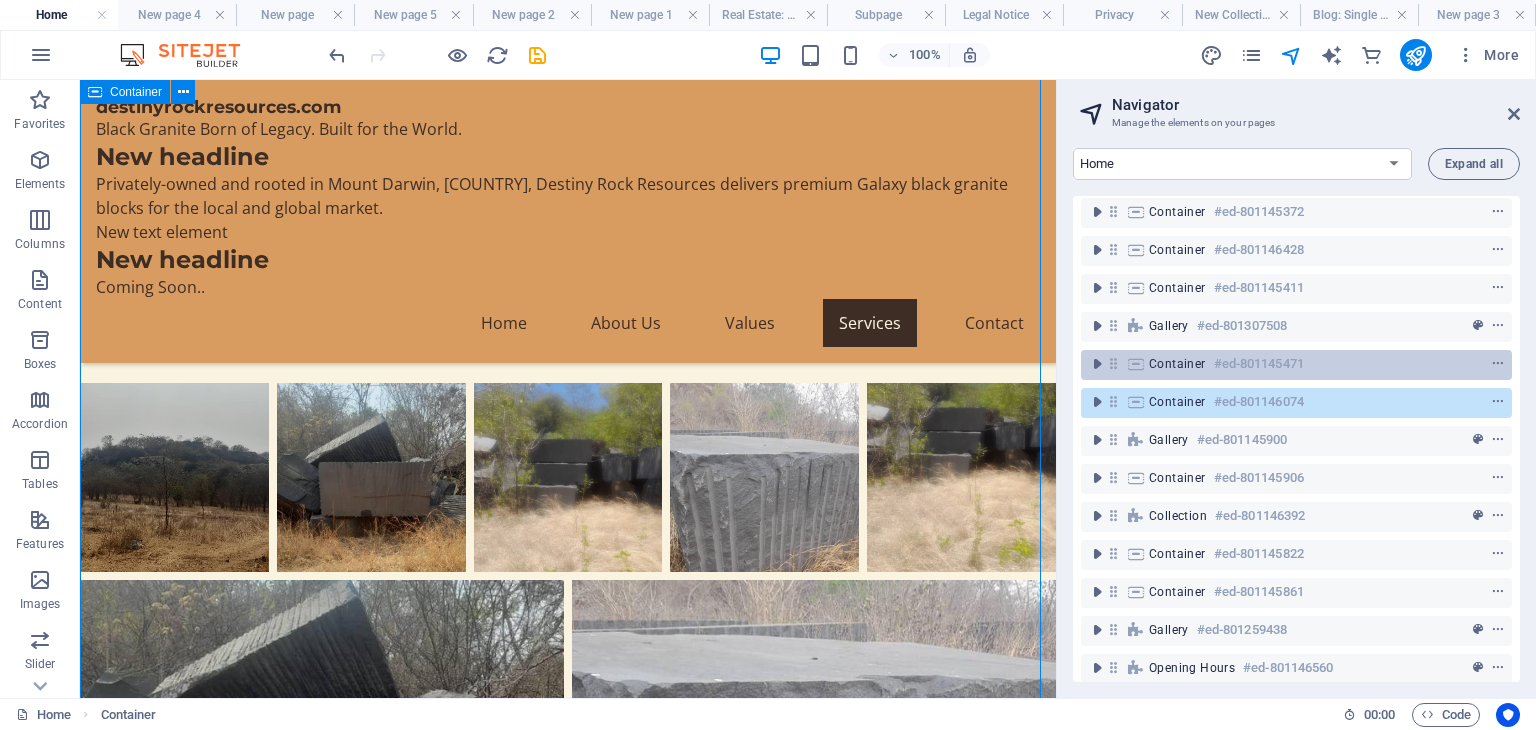 click at bounding box center (1113, 363) 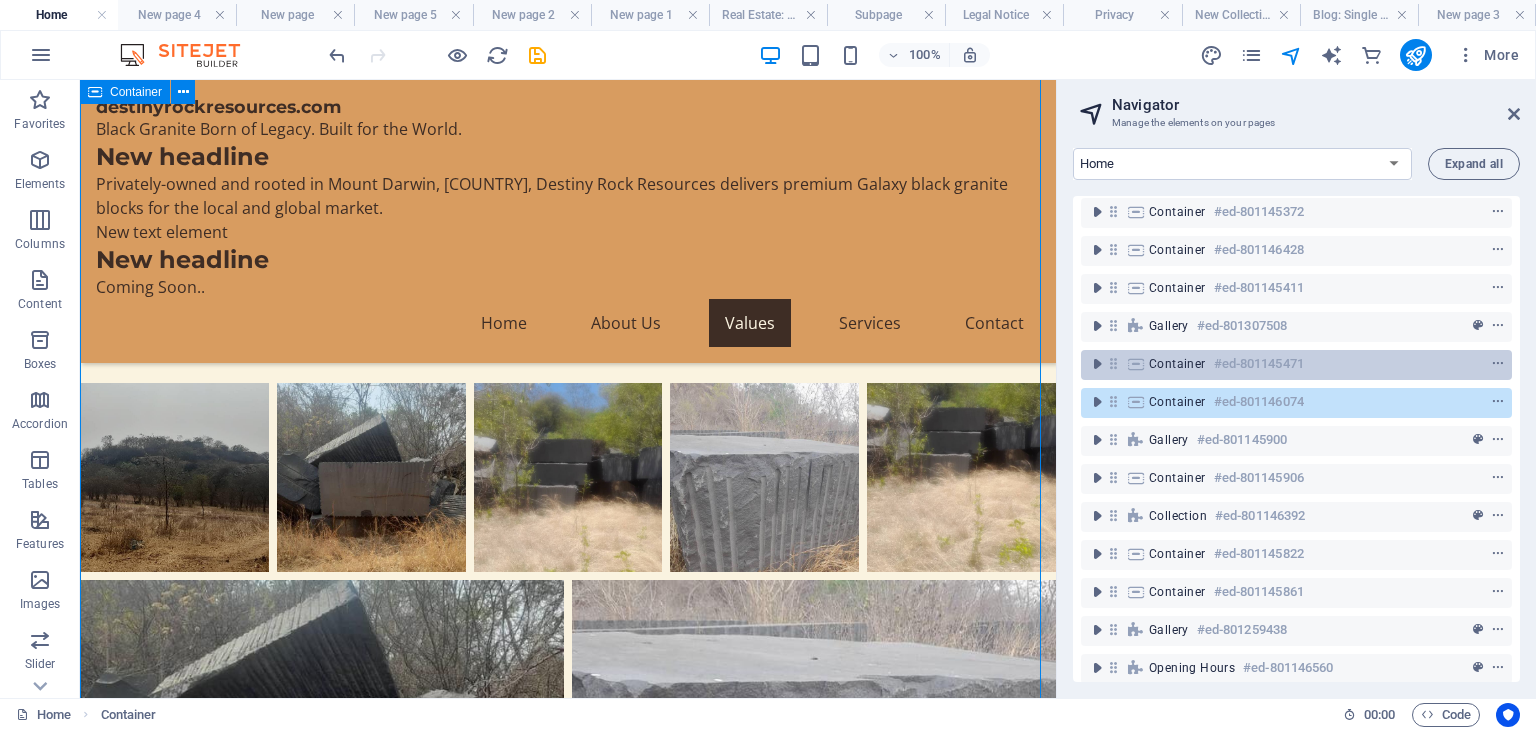 scroll, scrollTop: 5134, scrollLeft: 0, axis: vertical 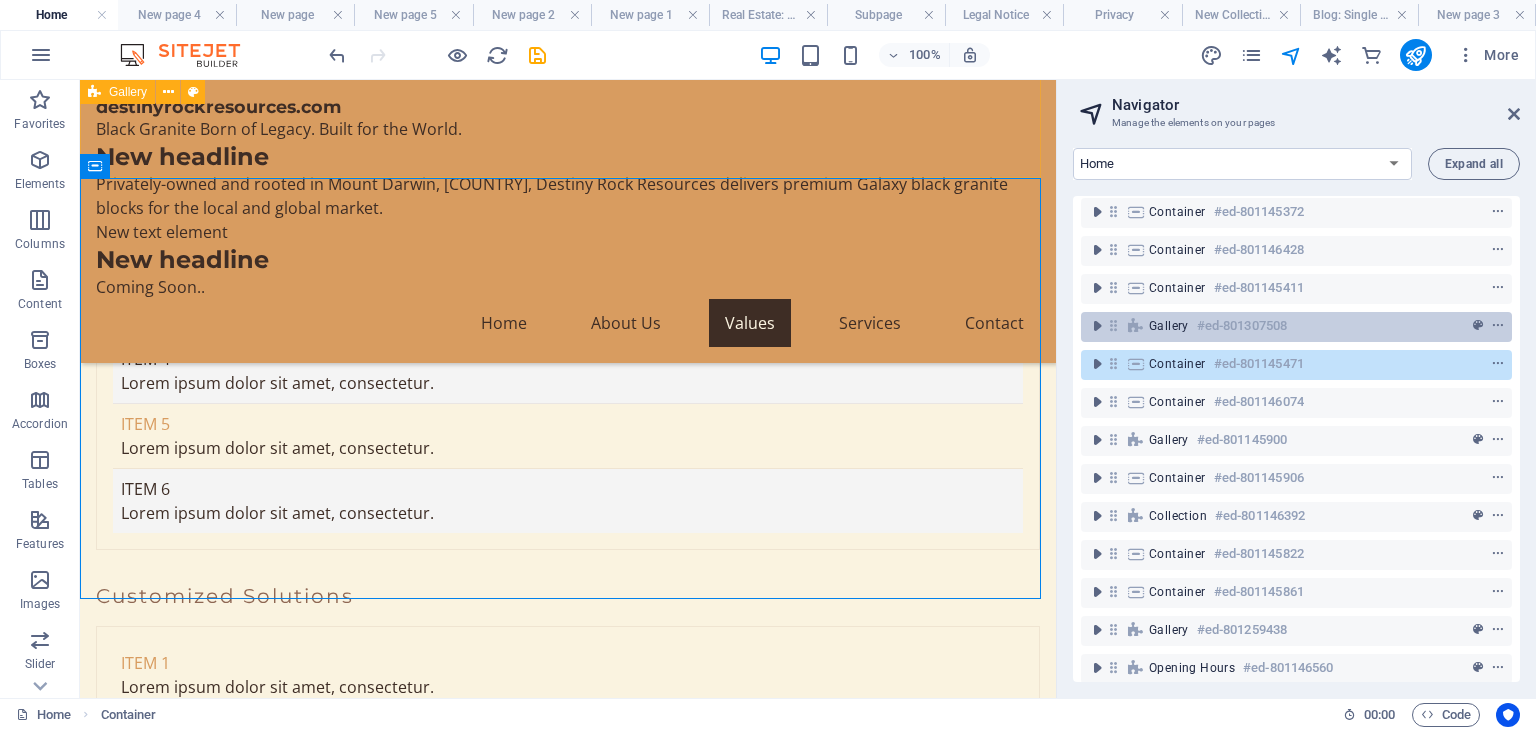 click at bounding box center [1113, 325] 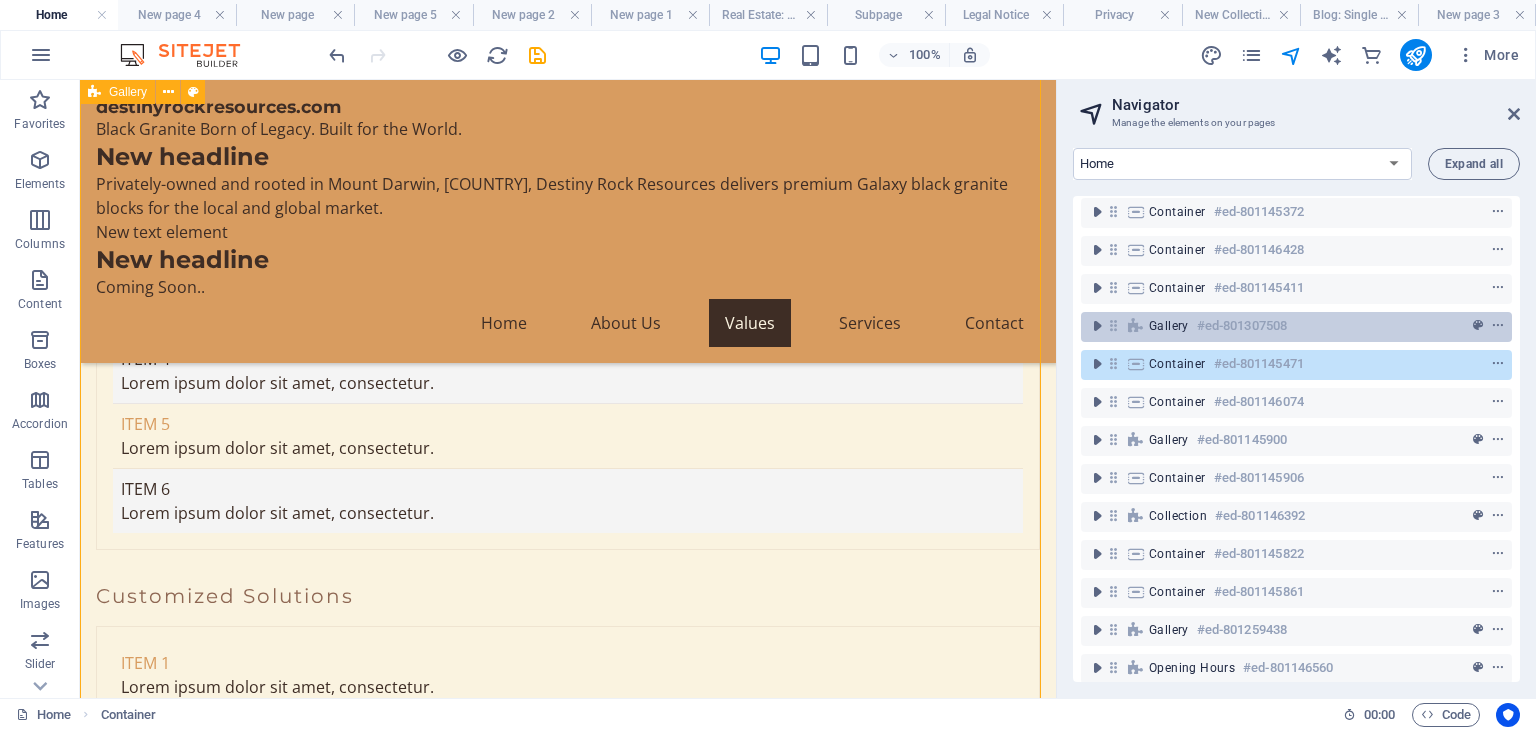 scroll 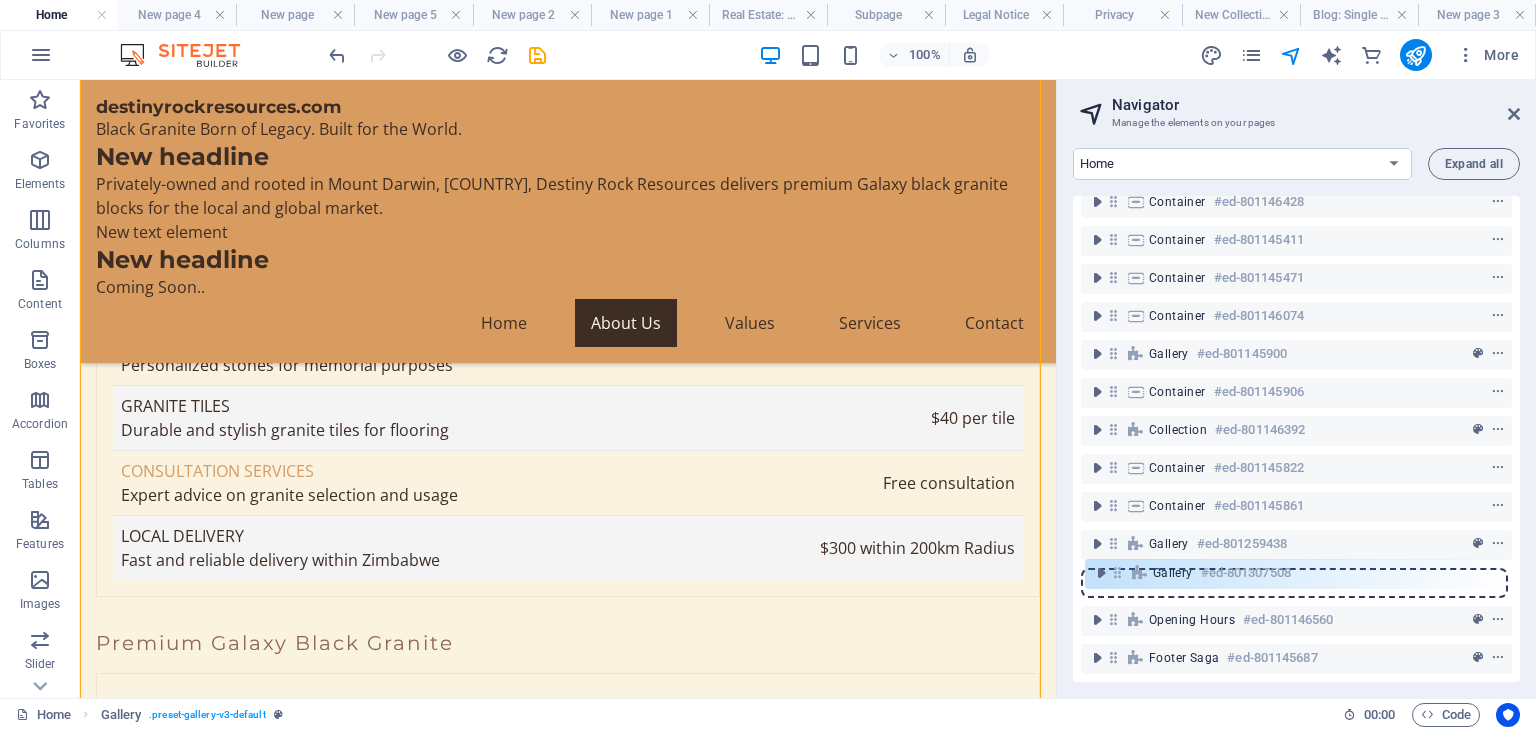 drag, startPoint x: 1109, startPoint y: 325, endPoint x: 1115, endPoint y: 578, distance: 253.07114 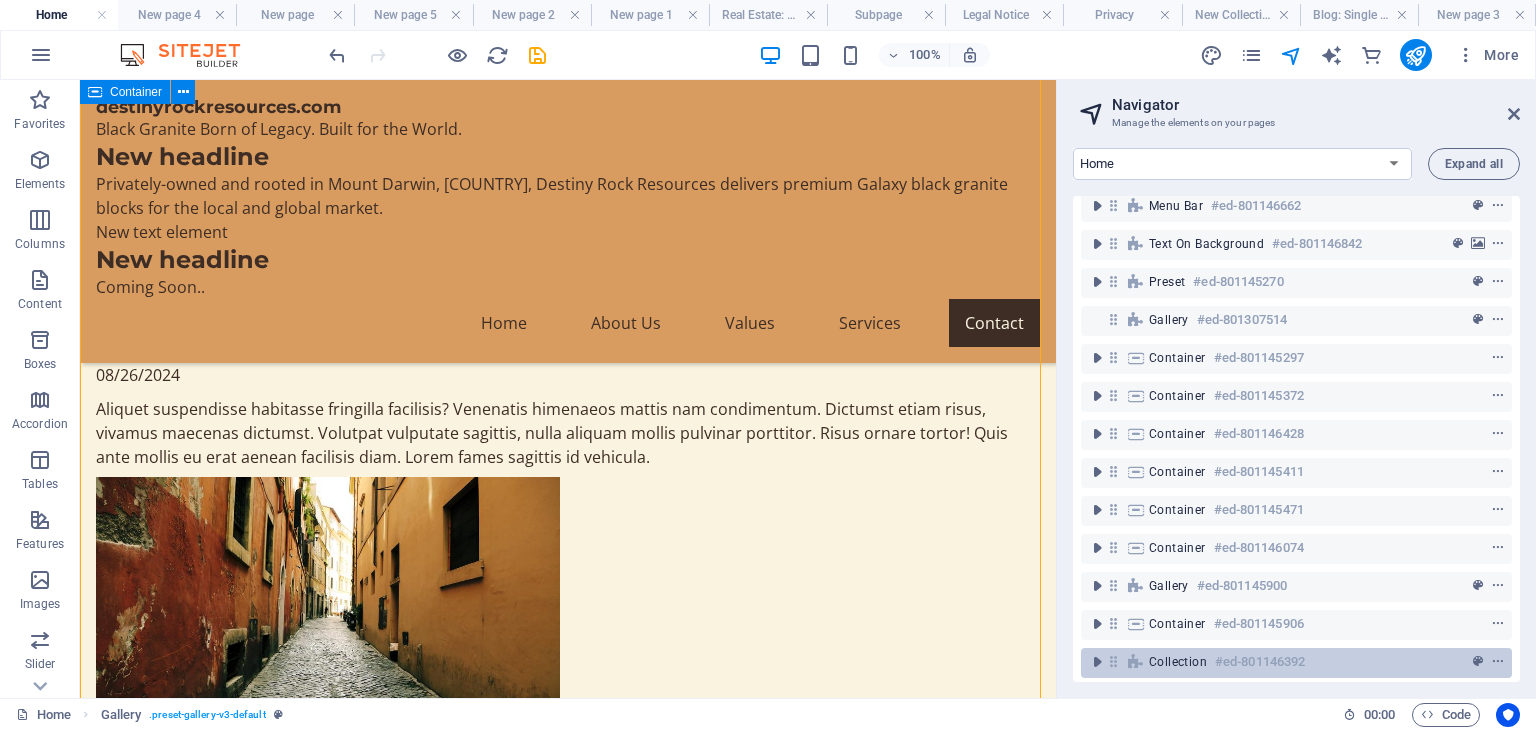 scroll, scrollTop: 0, scrollLeft: 0, axis: both 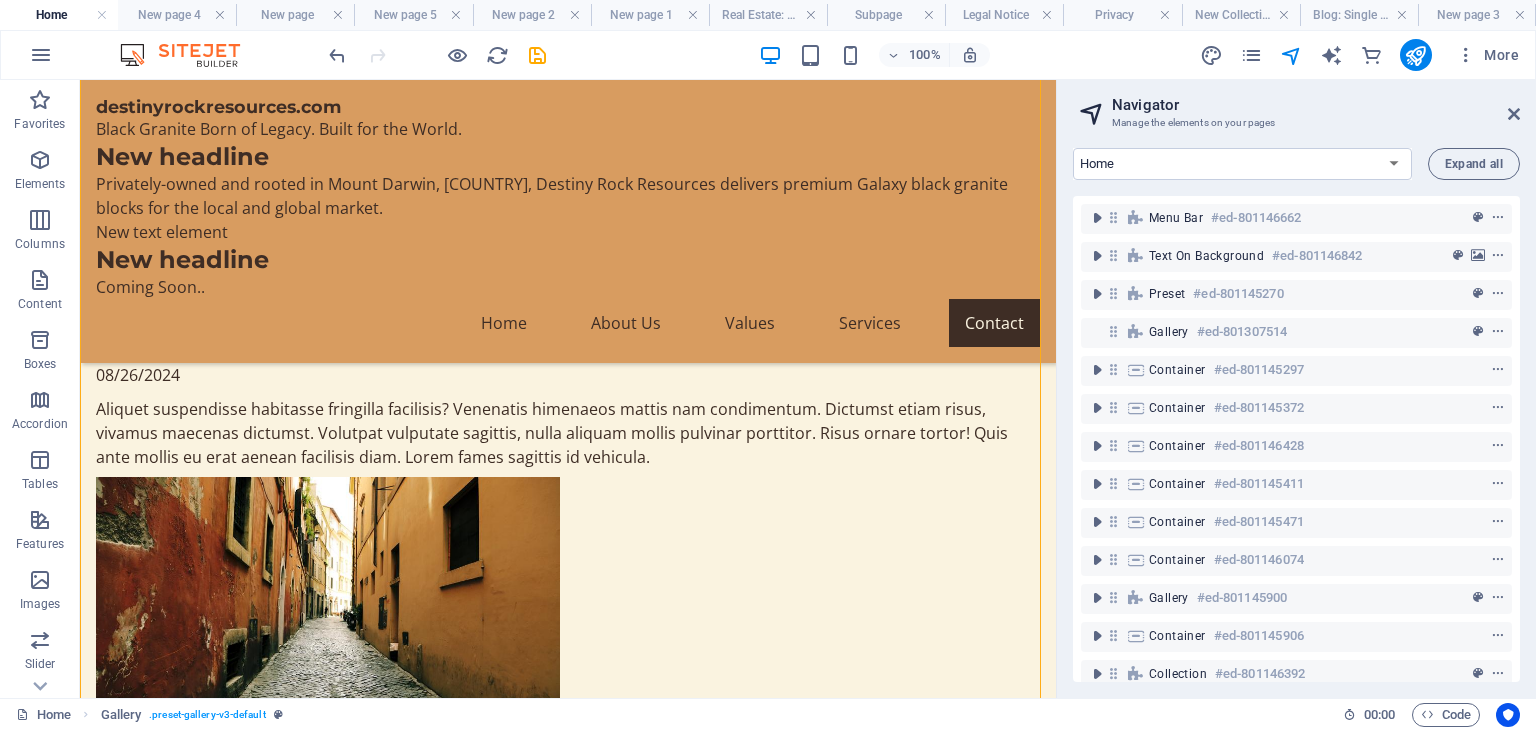 click on "Navigator Manage the elements on your pages Home  New page 4  New page  Subpage  Legal Notice  Privacy  New Collection: Single Page Layout  Real Estate: Single Page Layout  Blog: Single Page Layout  New page 1  New page 2  New page 3  New page 5  Expand all Menu Bar #ed-801146662 Text on background #ed-801146842 Preset #ed-801145270 Gallery #ed-801307514 Container #ed-801145297 Container #ed-801145372 Container #ed-801146428 Container #ed-801145411 Container #ed-801145471 Container #ed-801146074 Gallery #ed-801145900 Container #ed-801145906 Collection #ed-801146392 Container #ed-801145822 Container #ed-801145861 Gallery #ed-801259438 Gallery #ed-801307508 Opening Hours #ed-801146560 Footer Saga #ed-801145687" at bounding box center [1296, 389] 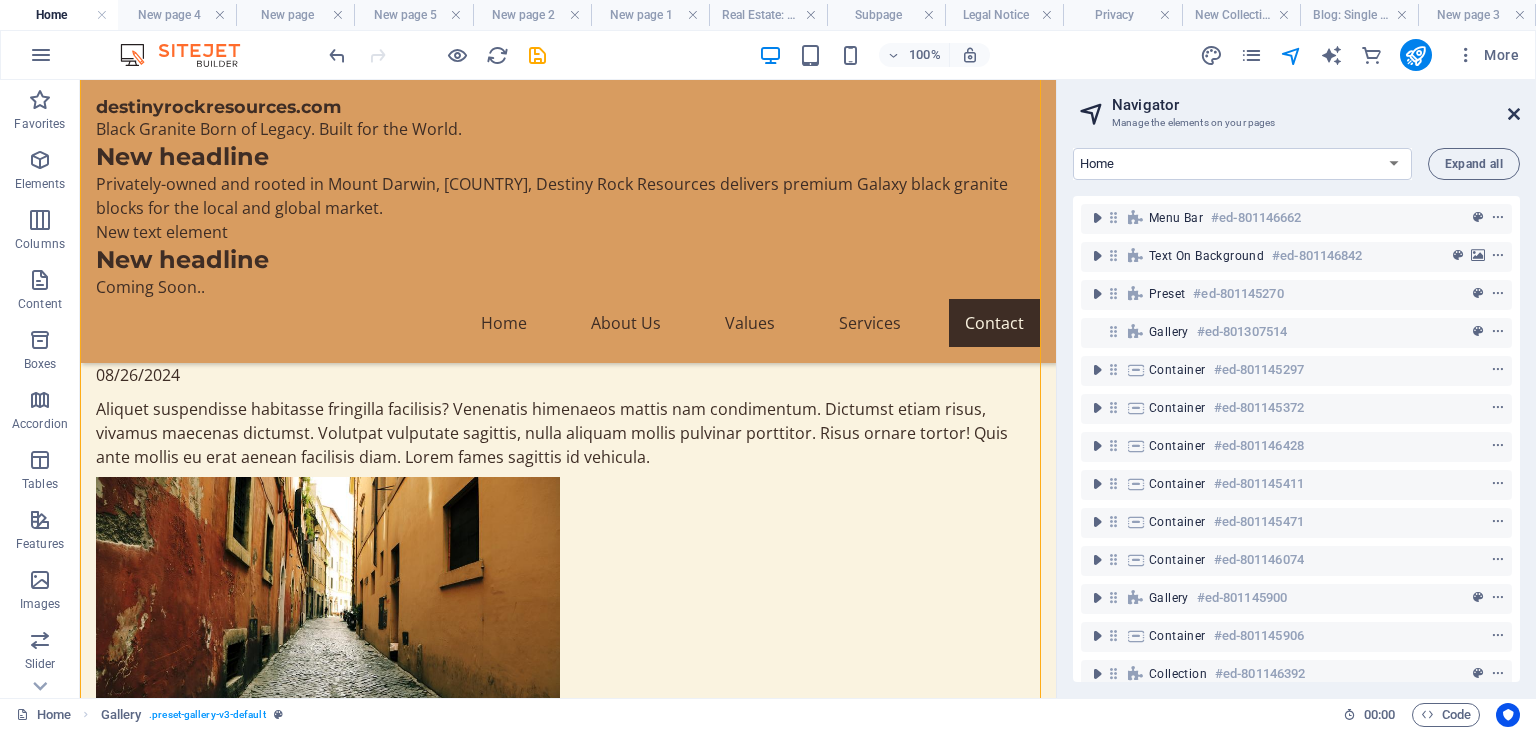 click at bounding box center (1514, 114) 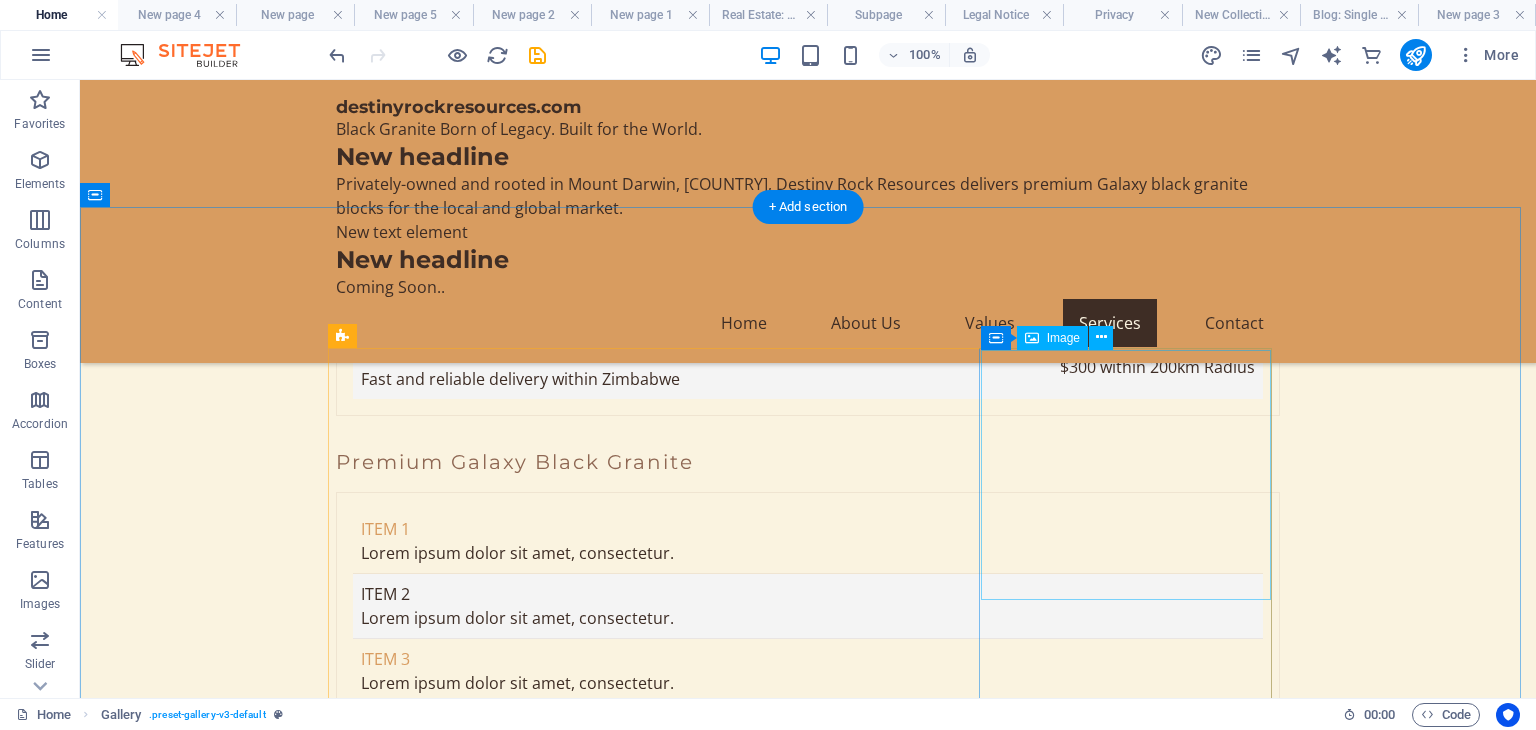 scroll, scrollTop: 4694, scrollLeft: 0, axis: vertical 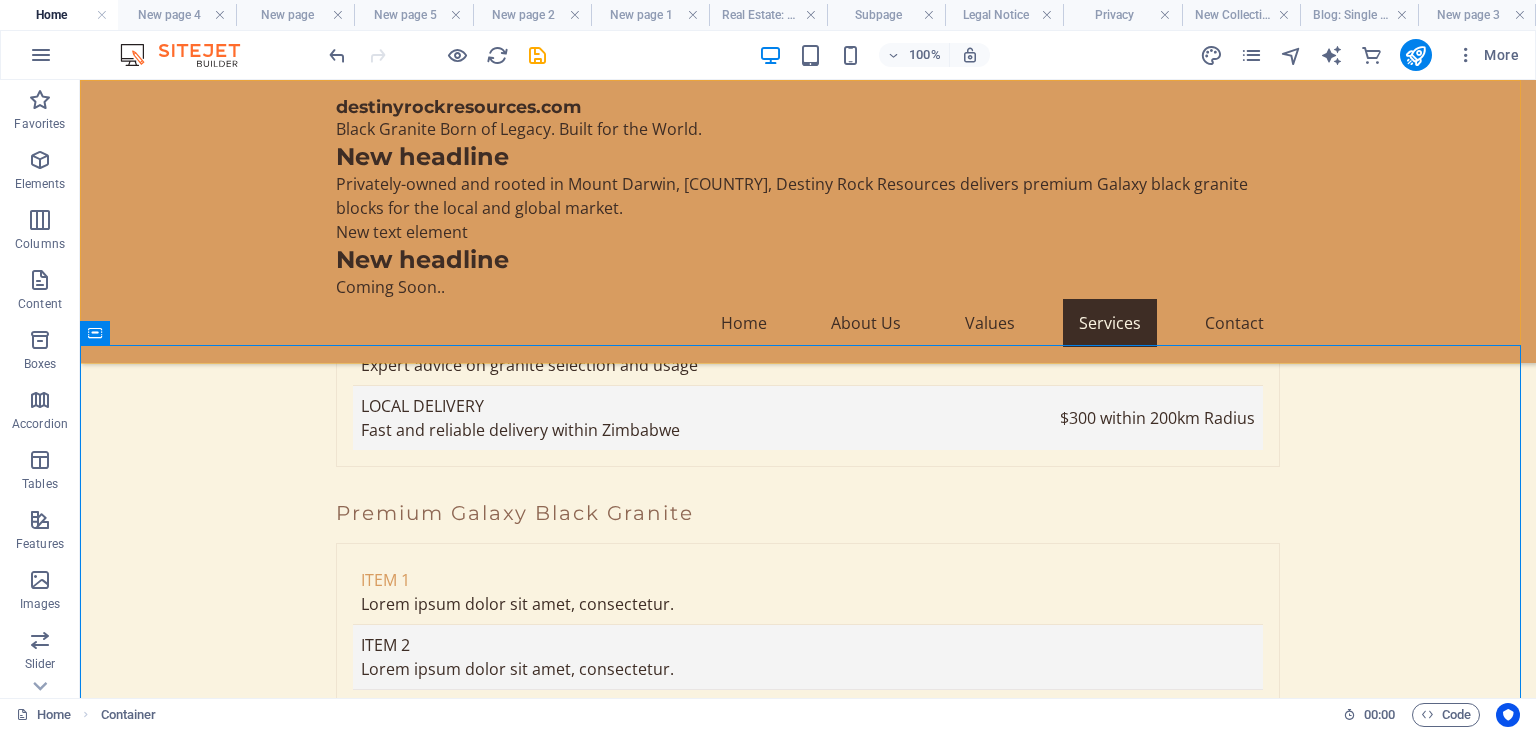 click on "destinyrockresources.com Black Granite Born of Legacy. Built for the World. New headline Privately-owned and rooted in Mount Darwin, Zimbabwe, Destiny Rock Resources delivers premium Galaxy black granite blocks for the local and global market. New text element New headline Coming Soon.. Home About Us Values Services Contact" at bounding box center (808, 221) 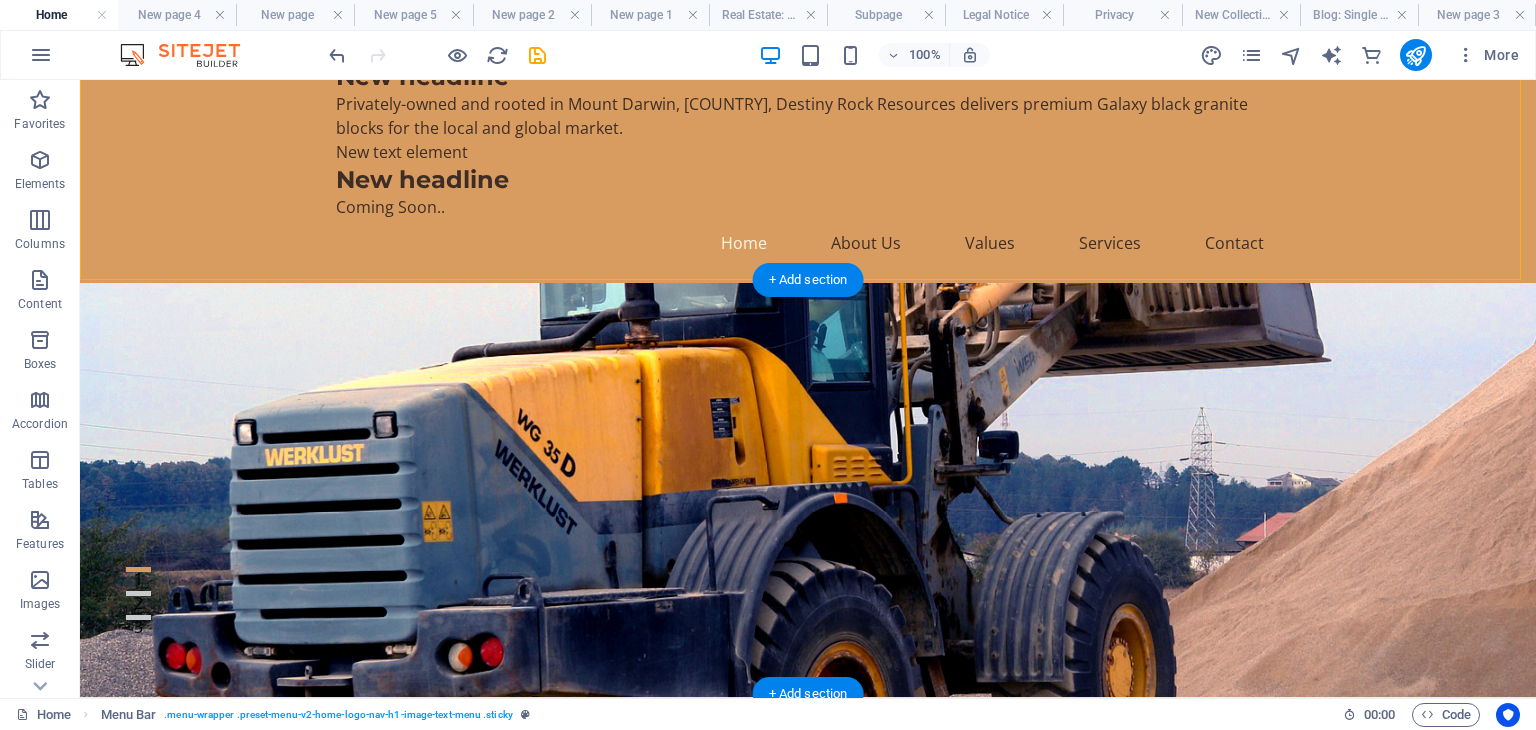 scroll, scrollTop: 0, scrollLeft: 0, axis: both 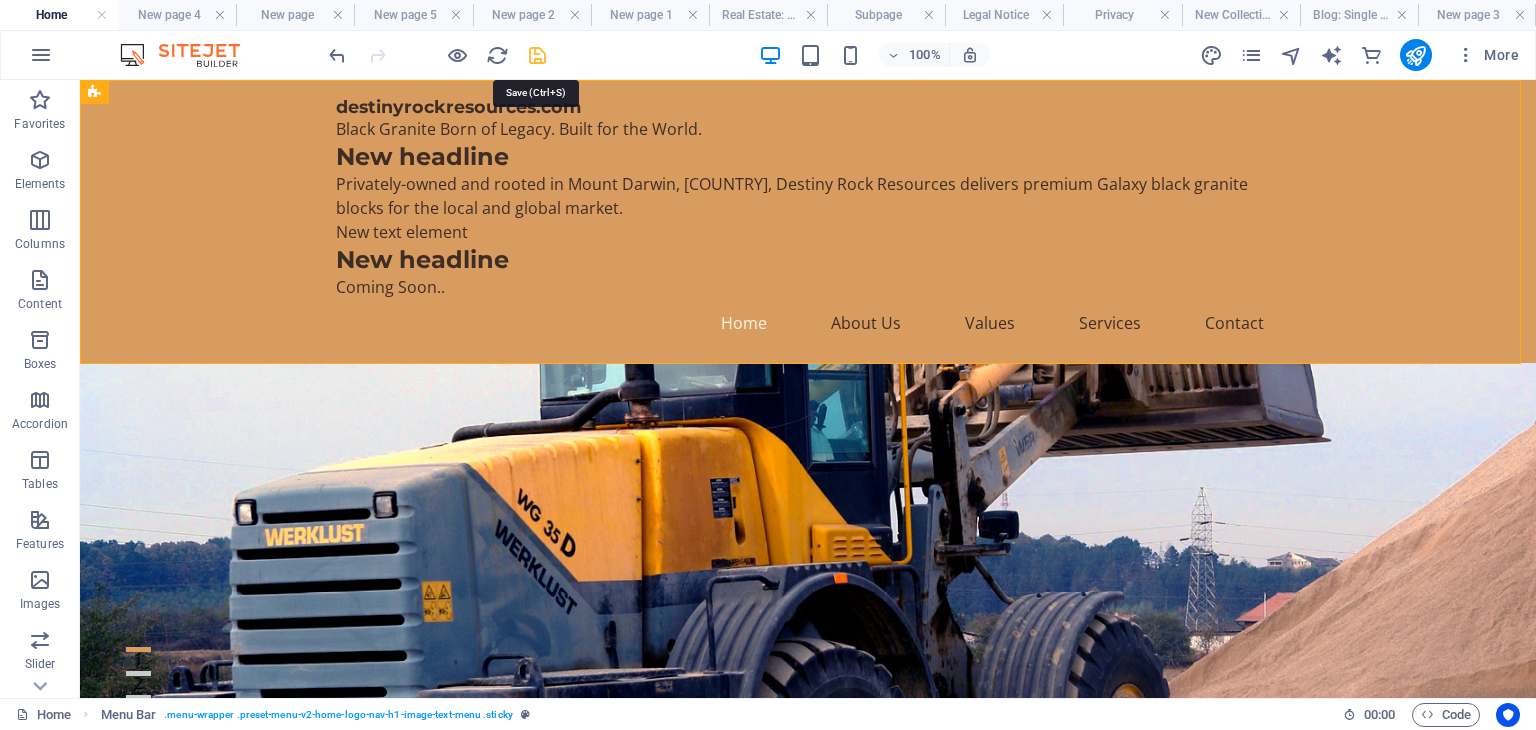 click at bounding box center (537, 55) 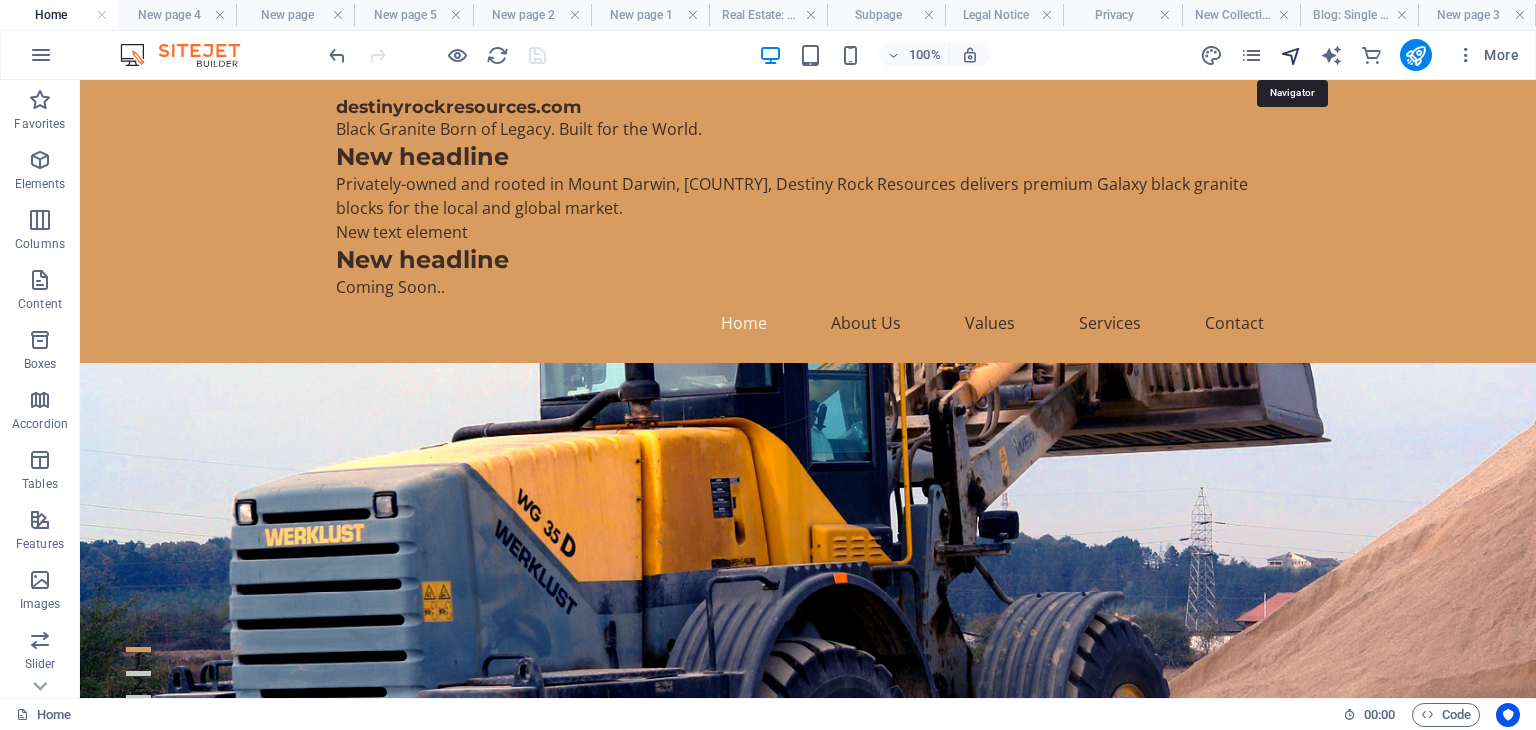 click at bounding box center (1291, 55) 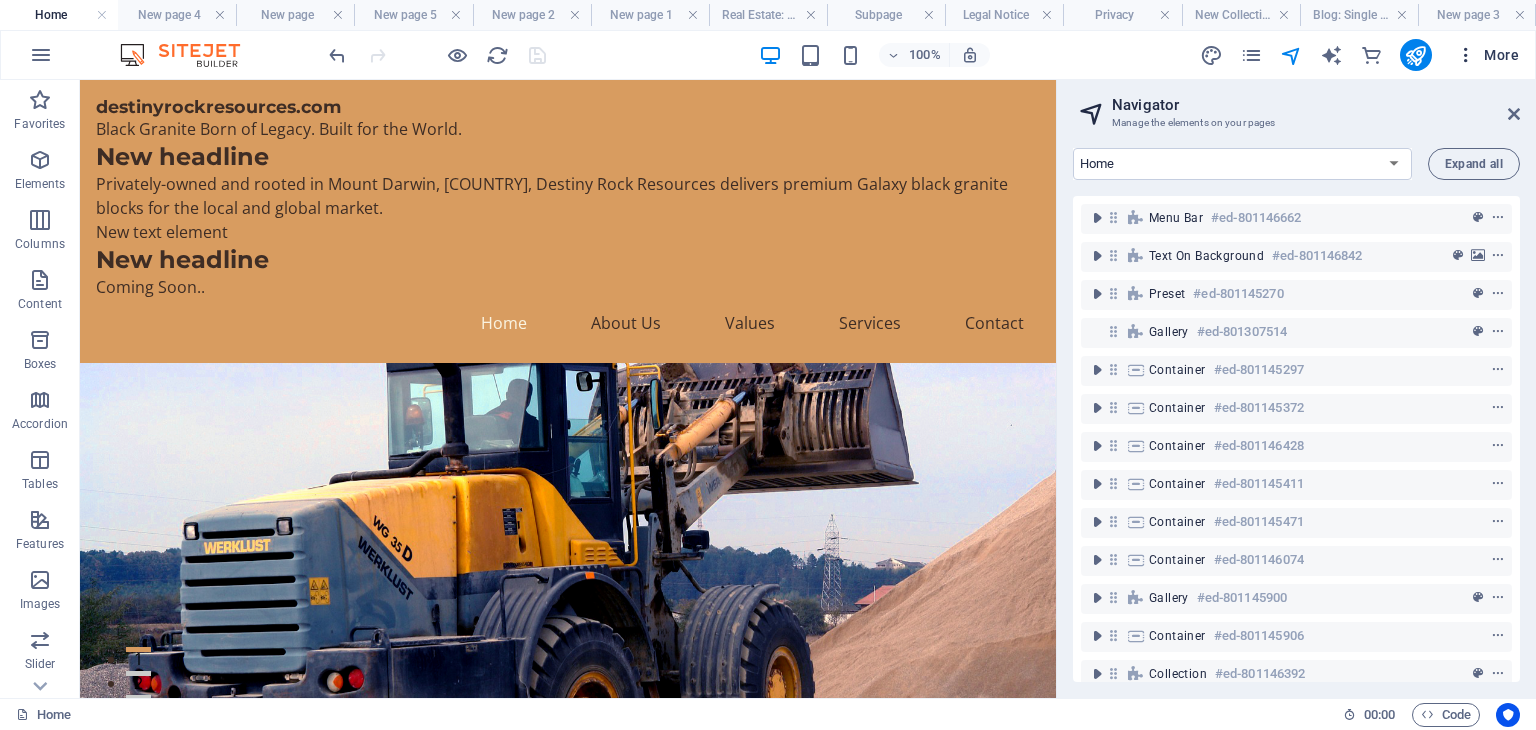 click at bounding box center (1466, 55) 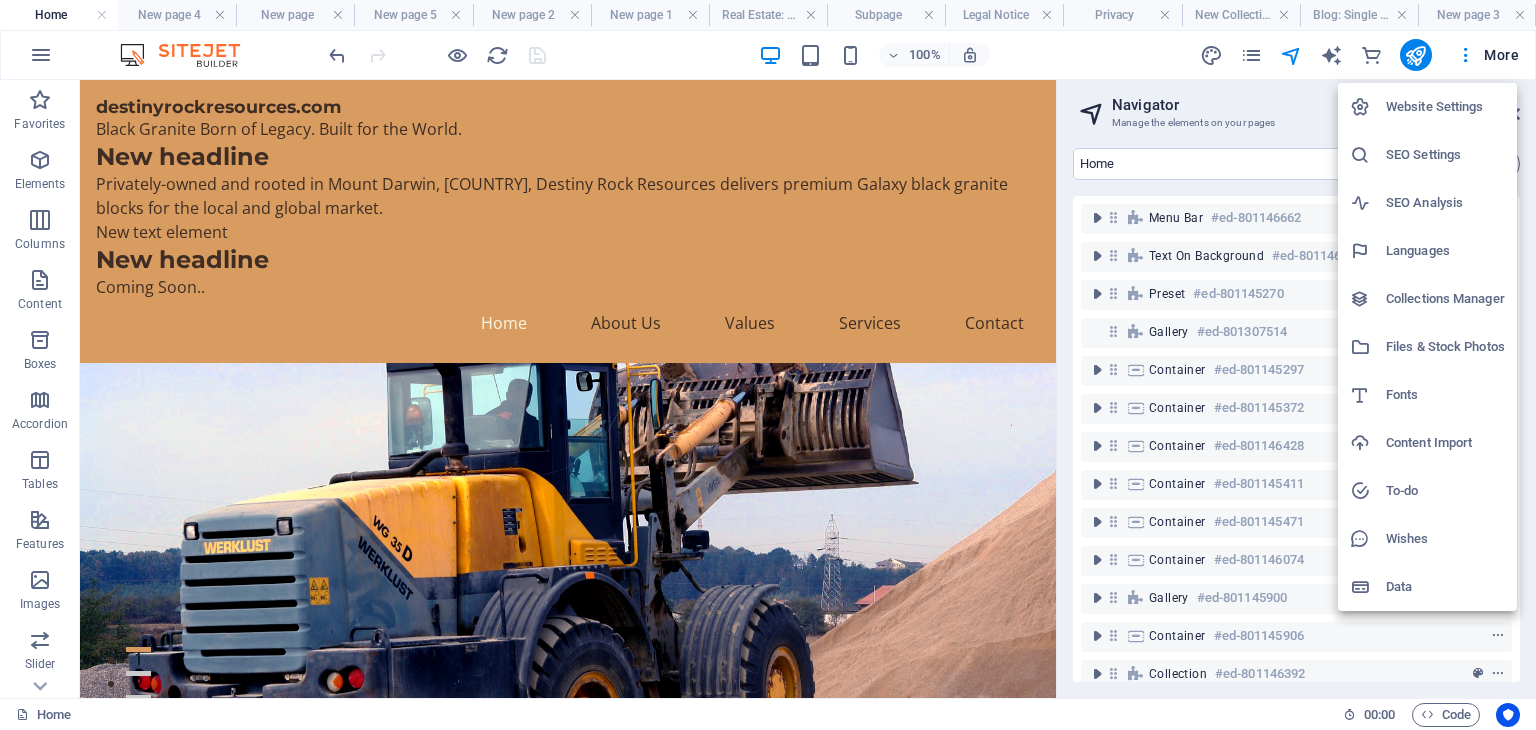 click at bounding box center (768, 365) 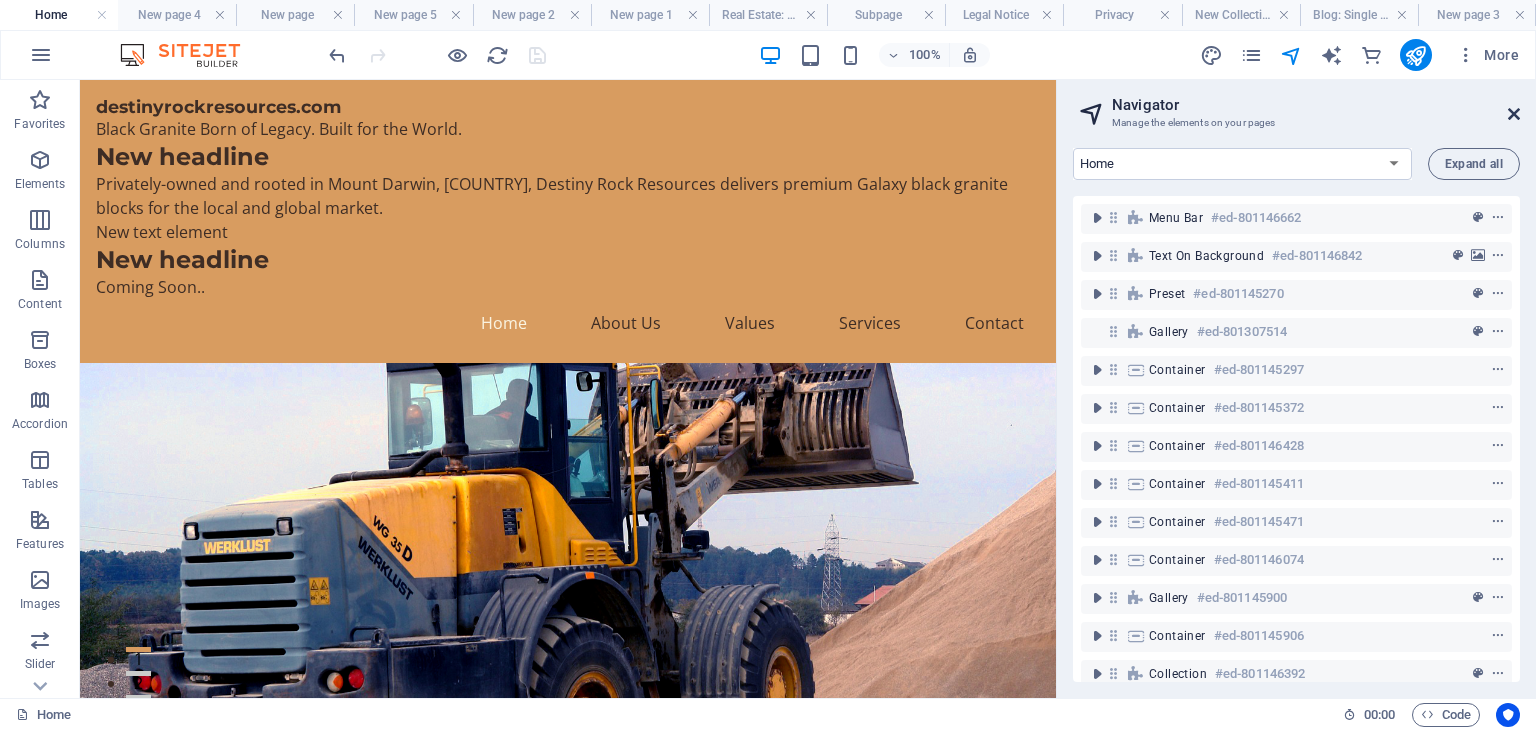 click at bounding box center [1514, 114] 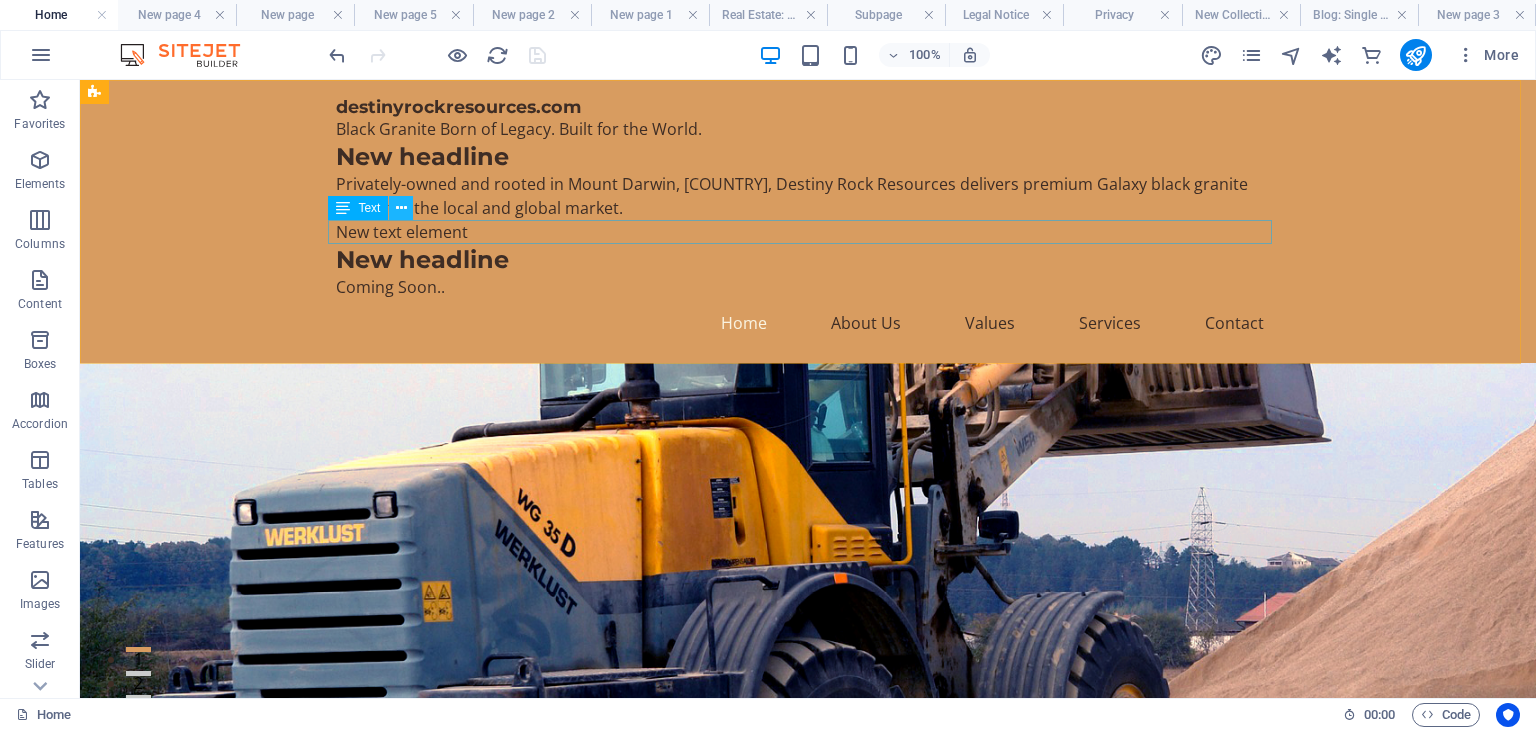 click at bounding box center [401, 208] 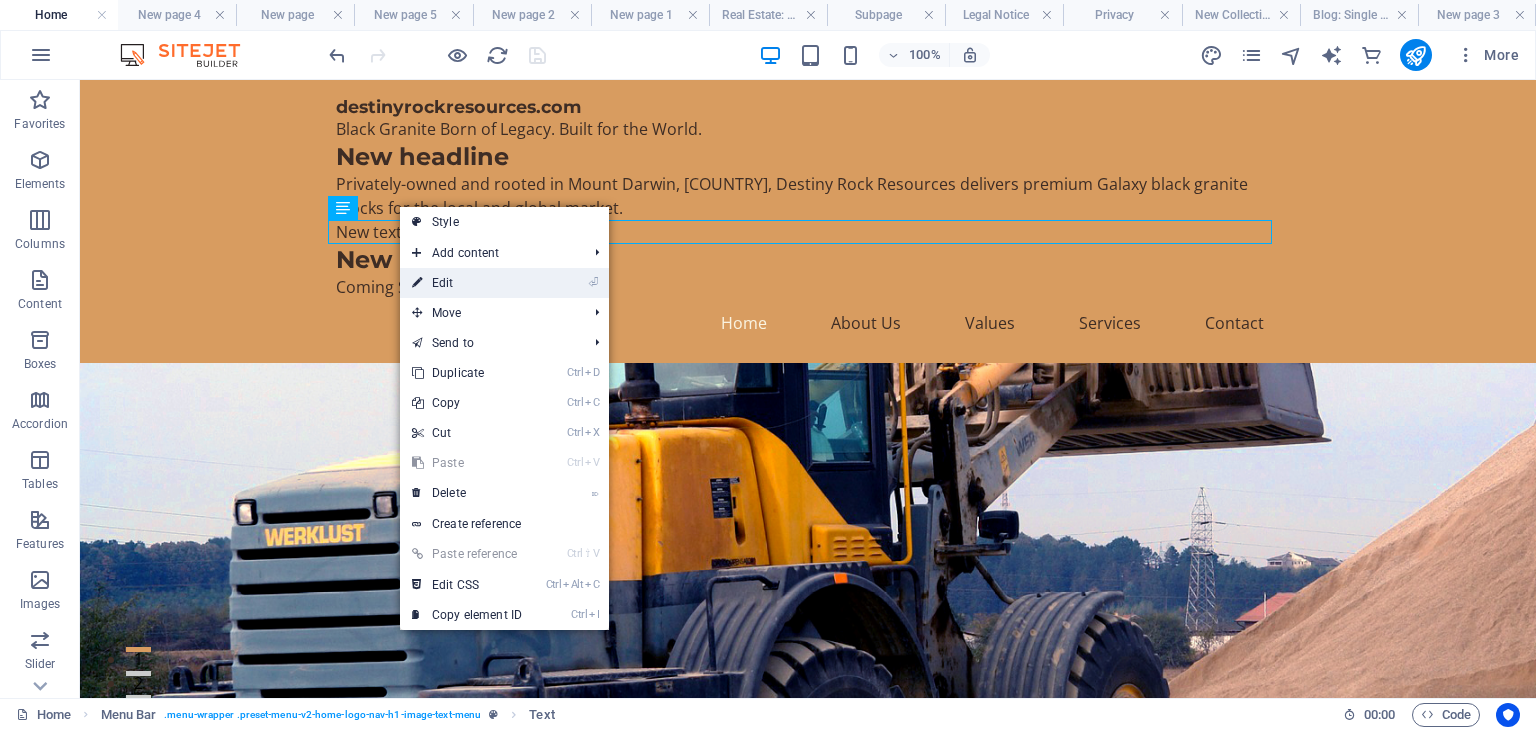 click on "⏎  Edit" at bounding box center (467, 283) 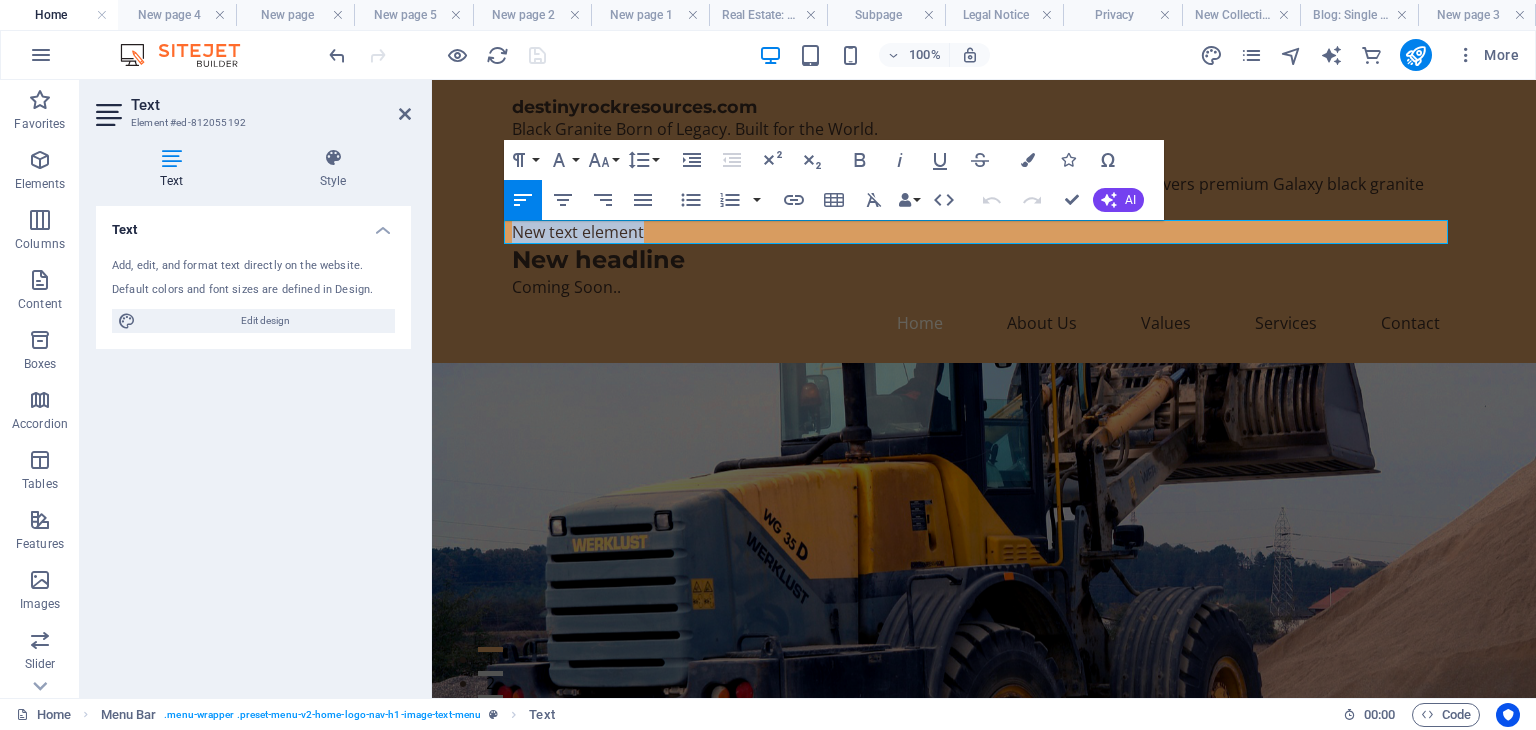 click at bounding box center [429, 389] 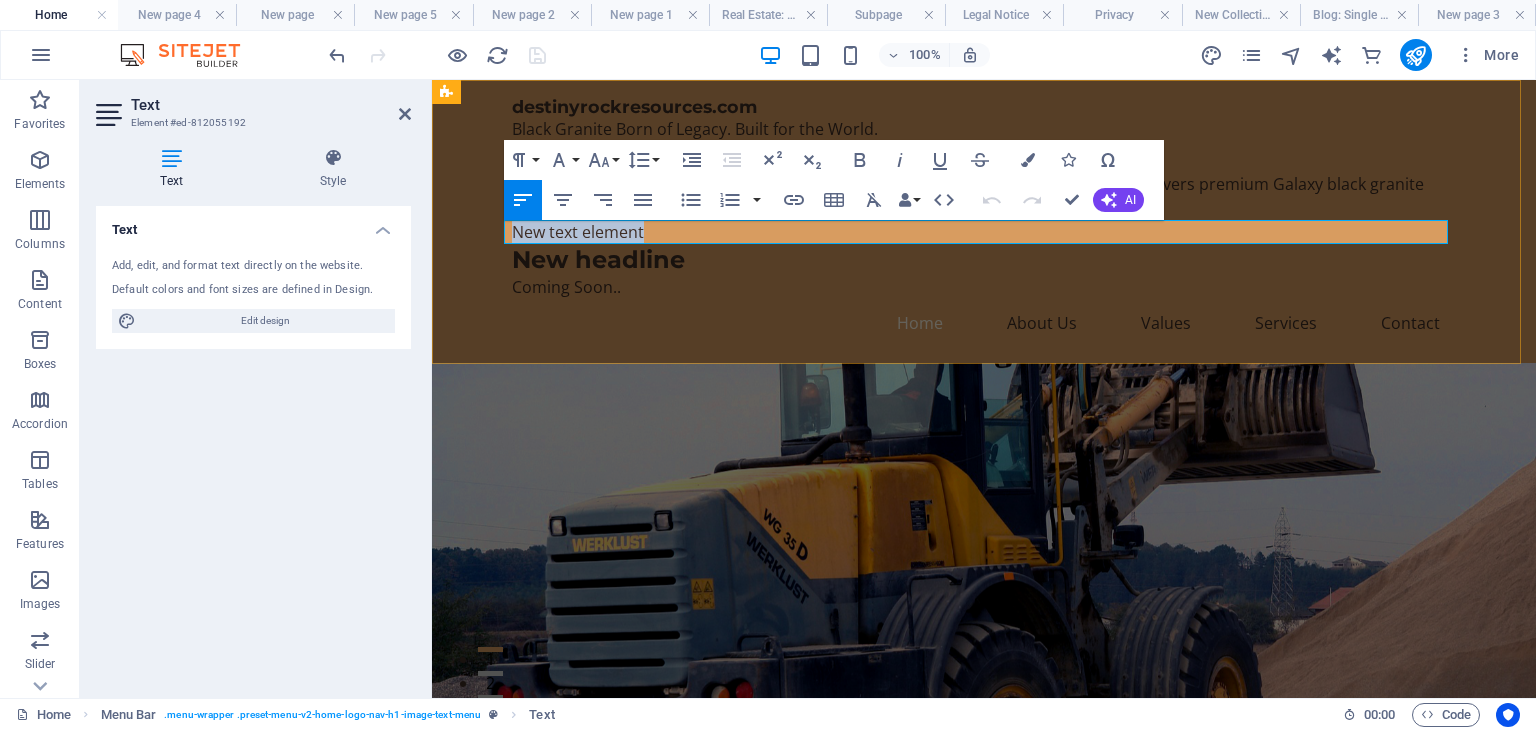 click on "New text element" at bounding box center [984, 232] 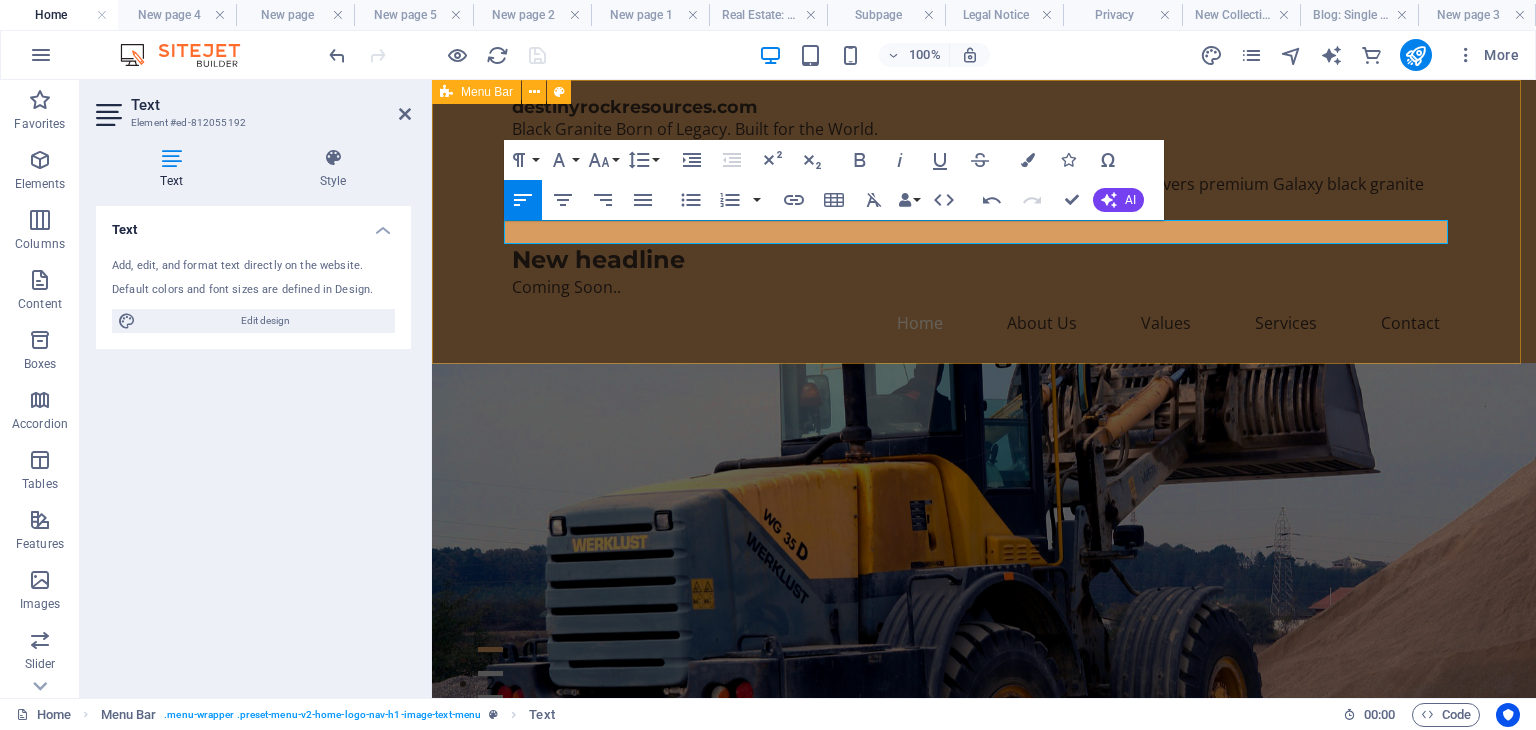 click on "destinyrockresources.com Black Granite Born of Legacy. Built for the World. New headline Privately-owned and rooted in Mount Darwin, Zimbabwe, Destiny Rock Resources delivers premium Galaxy black granite blocks for the local and global market. New headline Coming Soon.. Home About Us Values Services Contact" at bounding box center [984, 221] 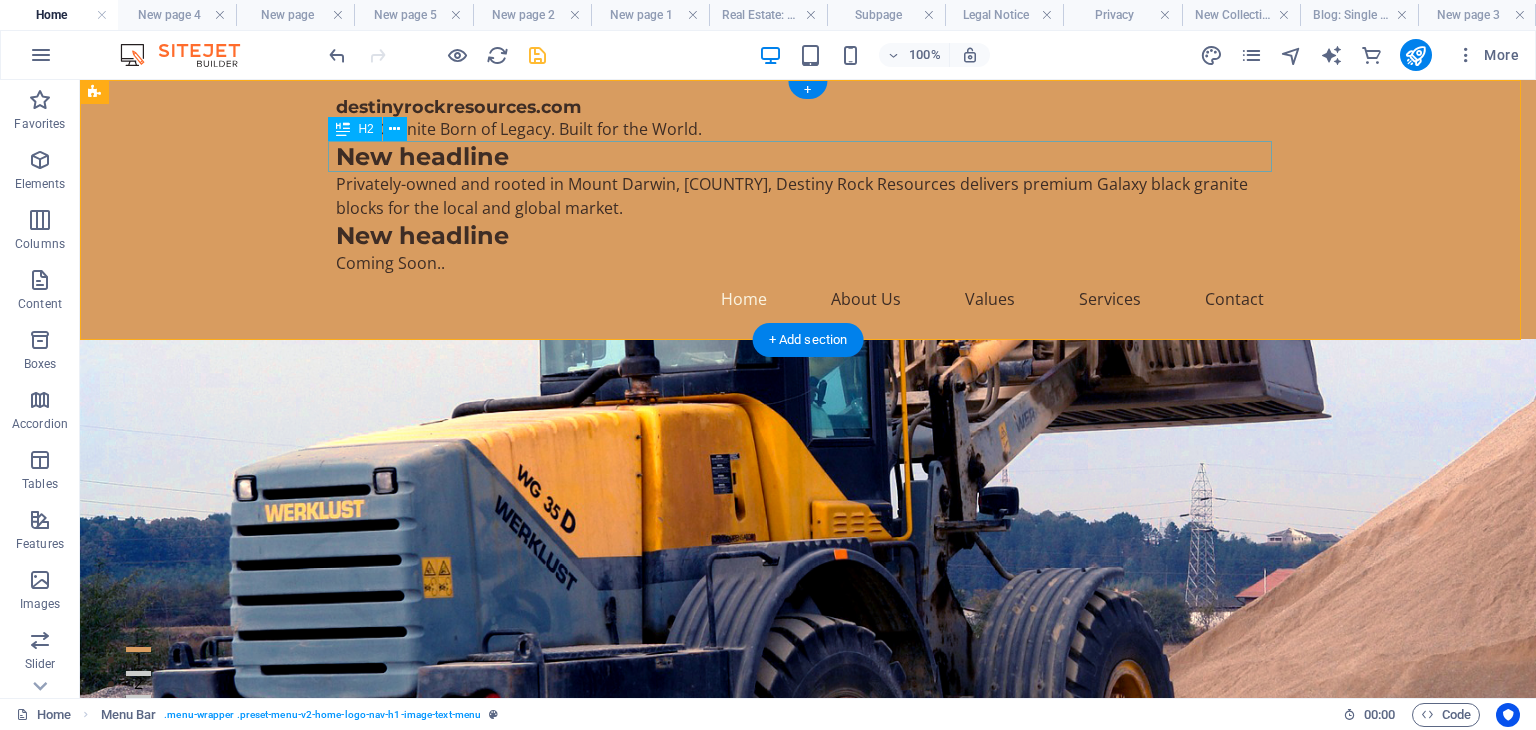 click on "New headline" at bounding box center (808, 156) 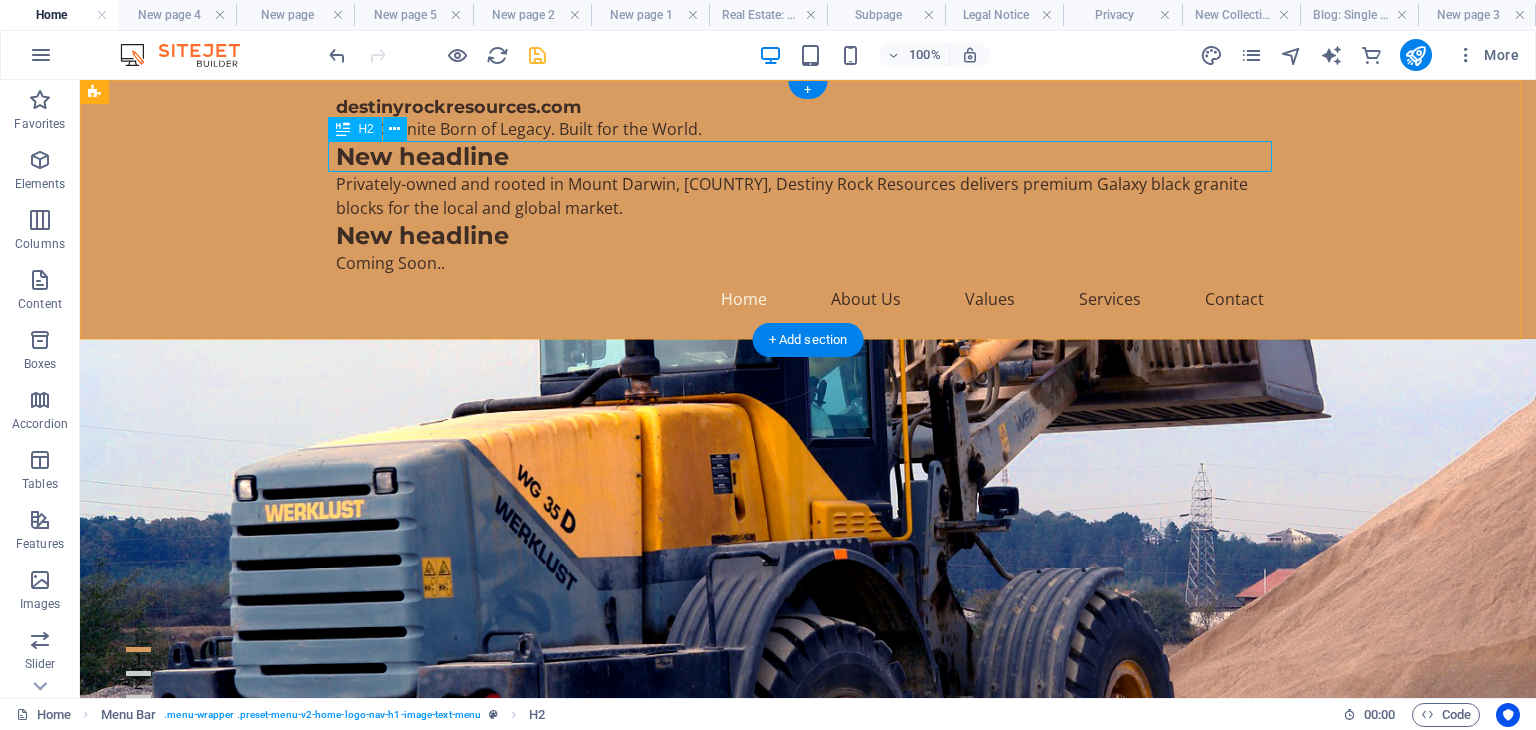 click on "New headline" at bounding box center [808, 156] 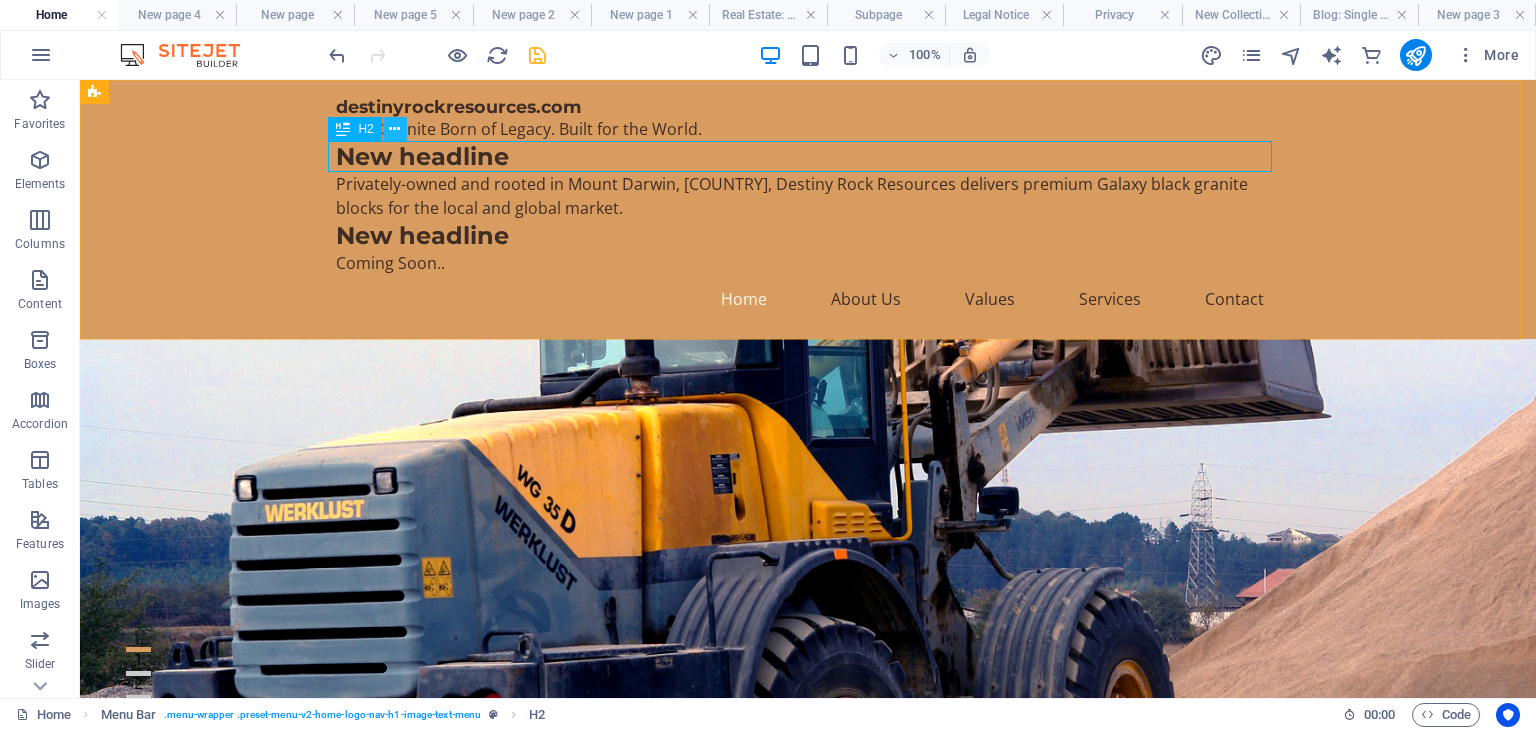 click at bounding box center [394, 129] 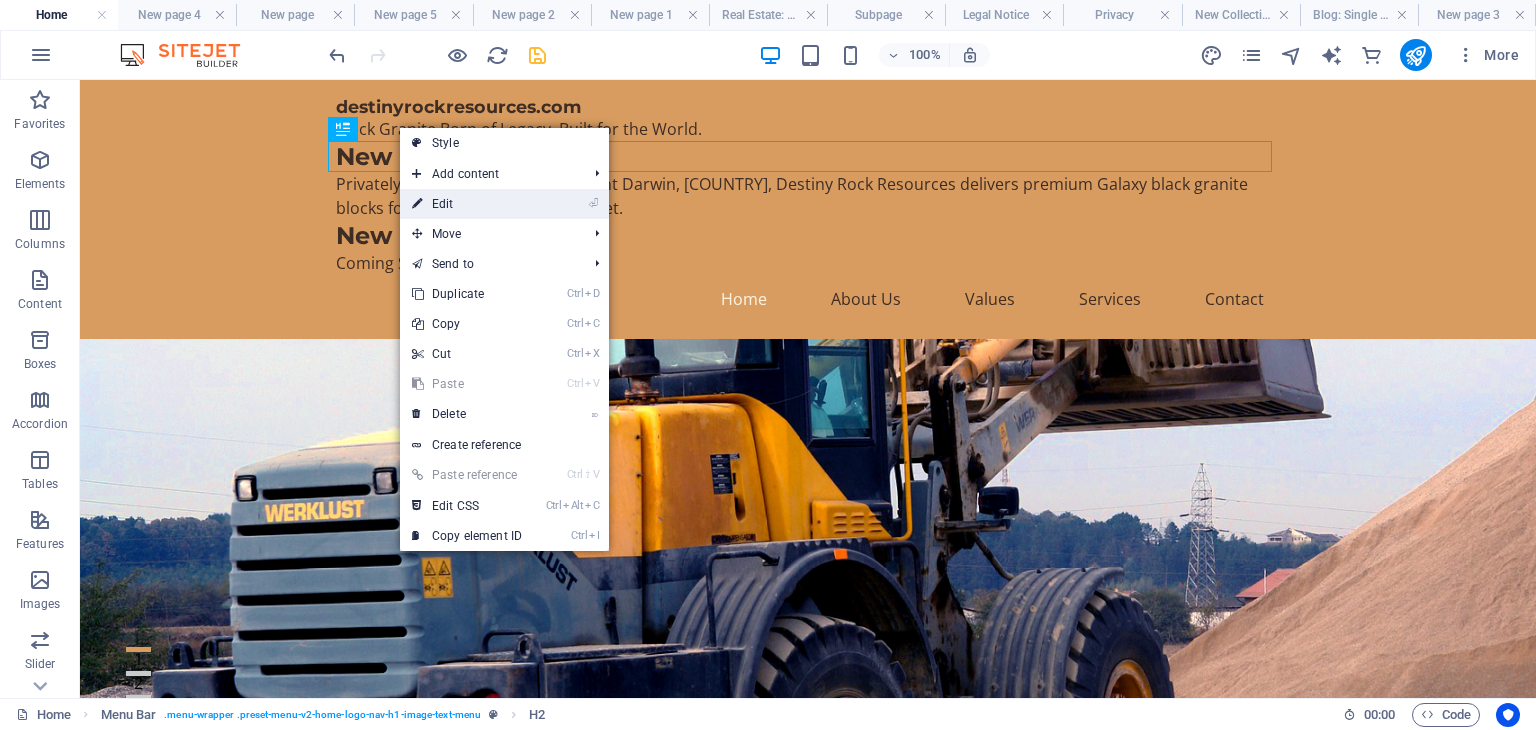 click on "⏎  Edit" at bounding box center (467, 204) 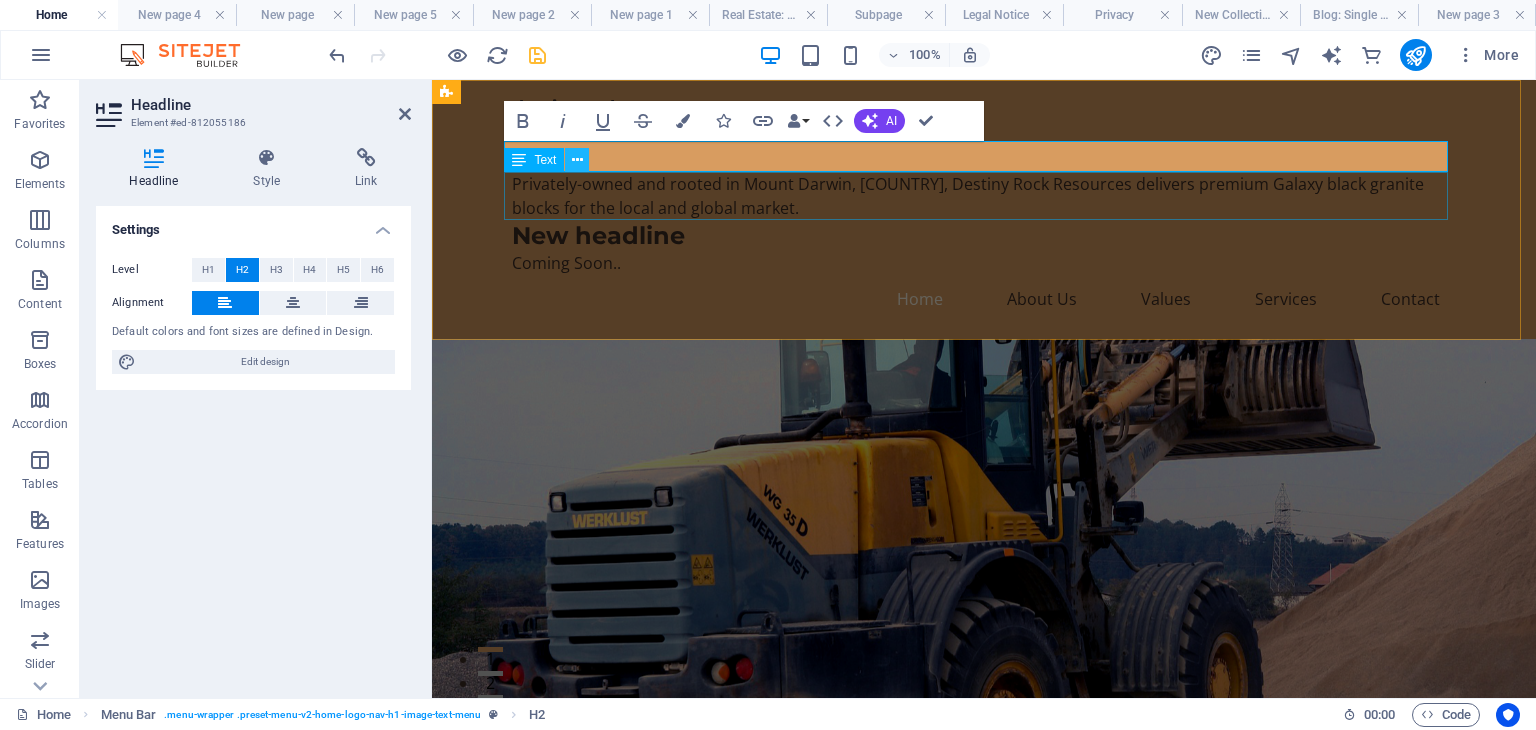 type 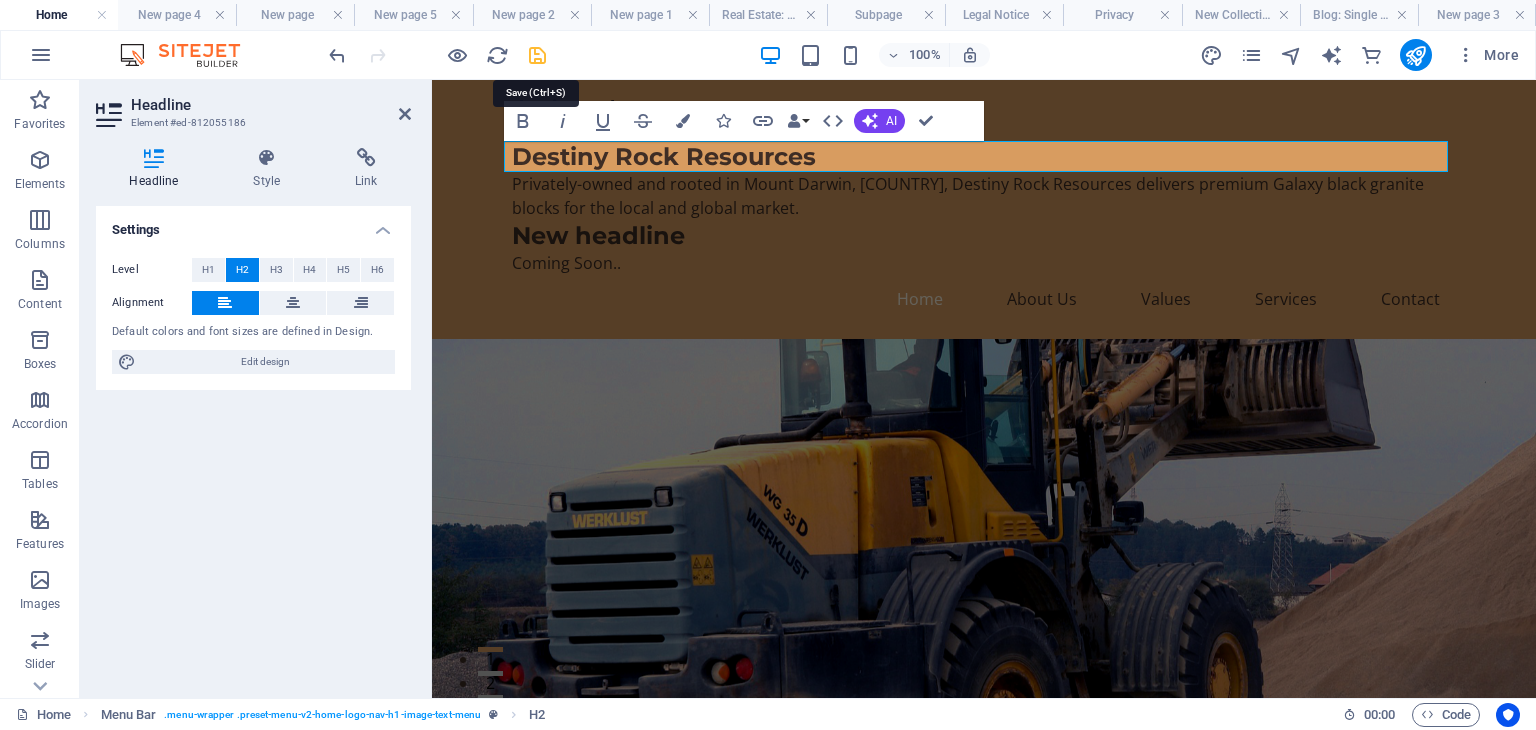 click at bounding box center [537, 55] 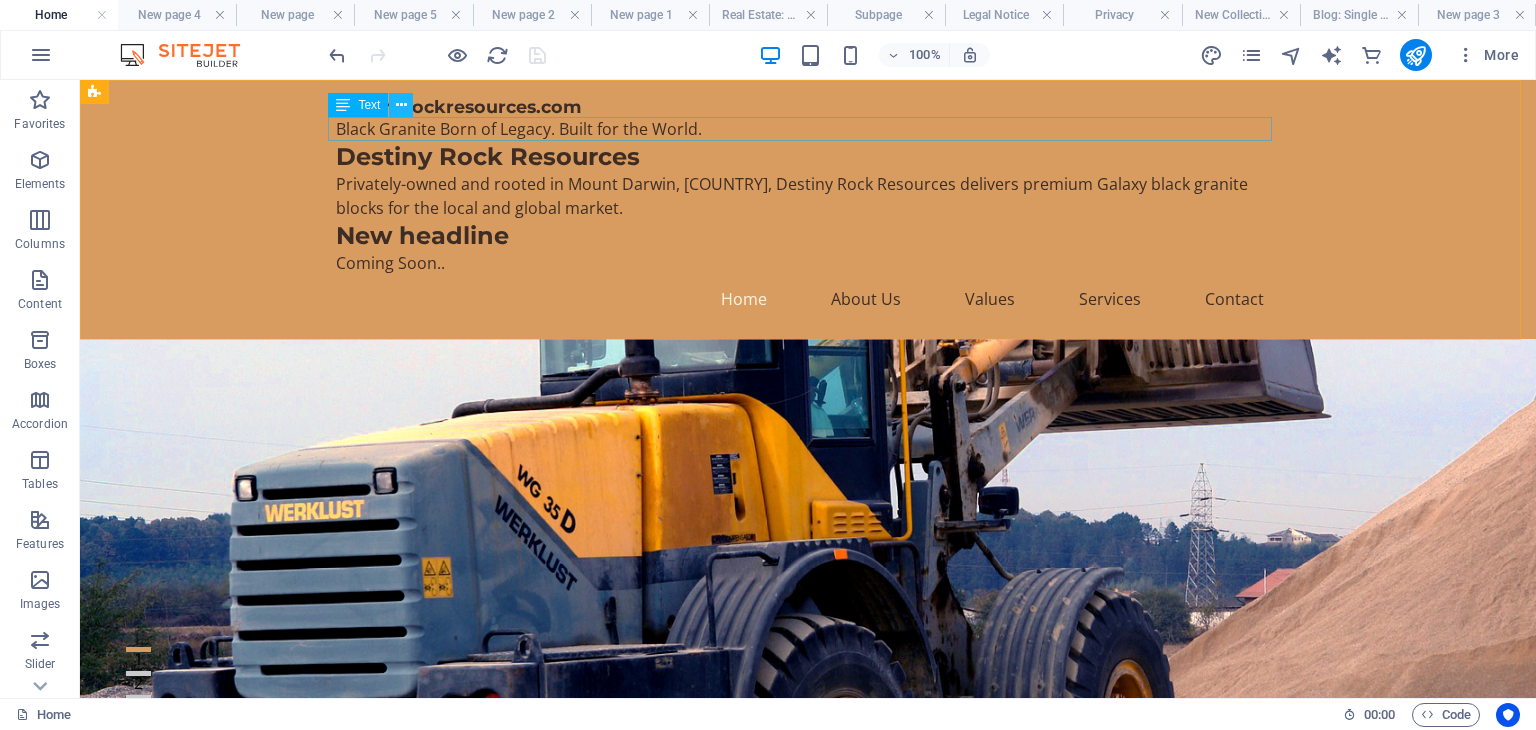 click at bounding box center [401, 105] 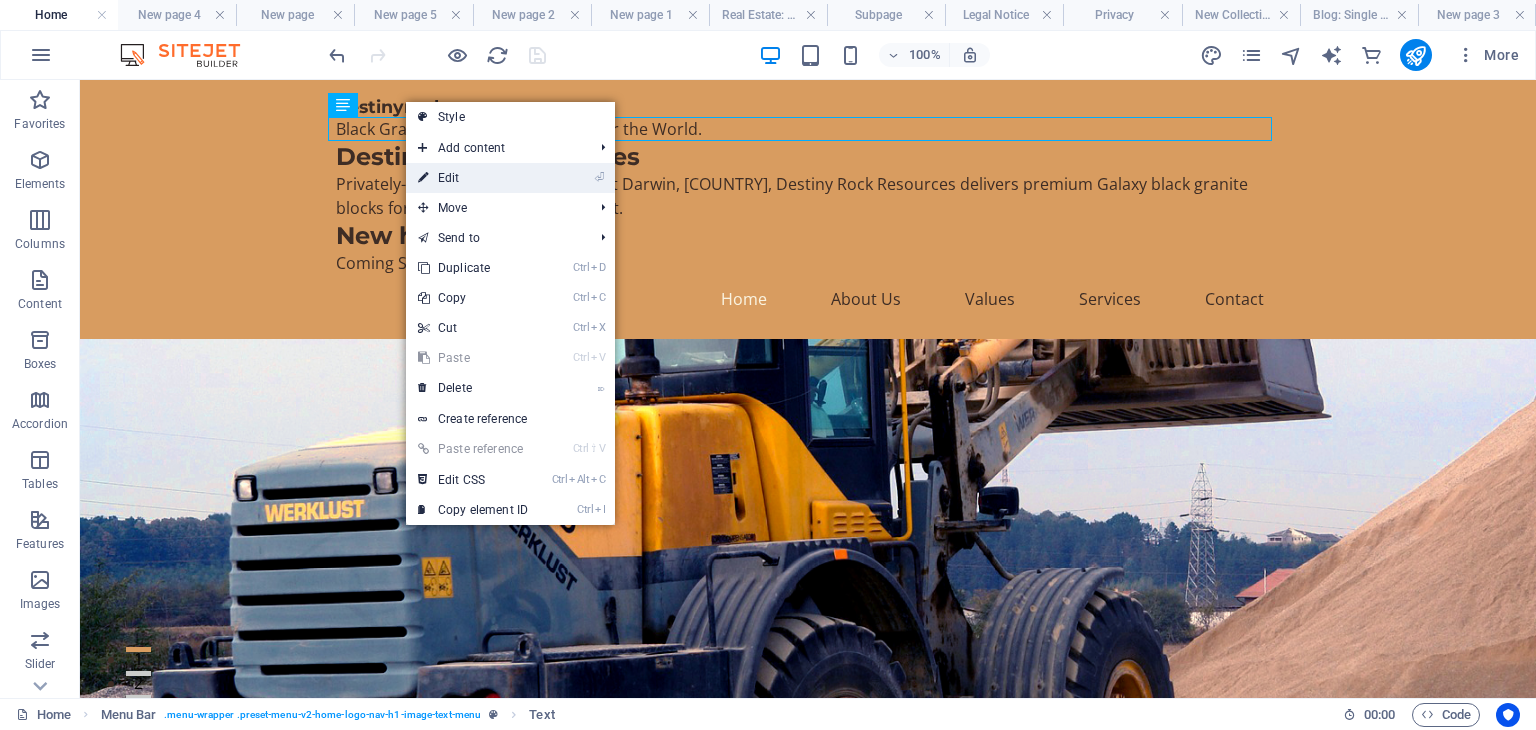 click on "⏎  Edit" at bounding box center [473, 178] 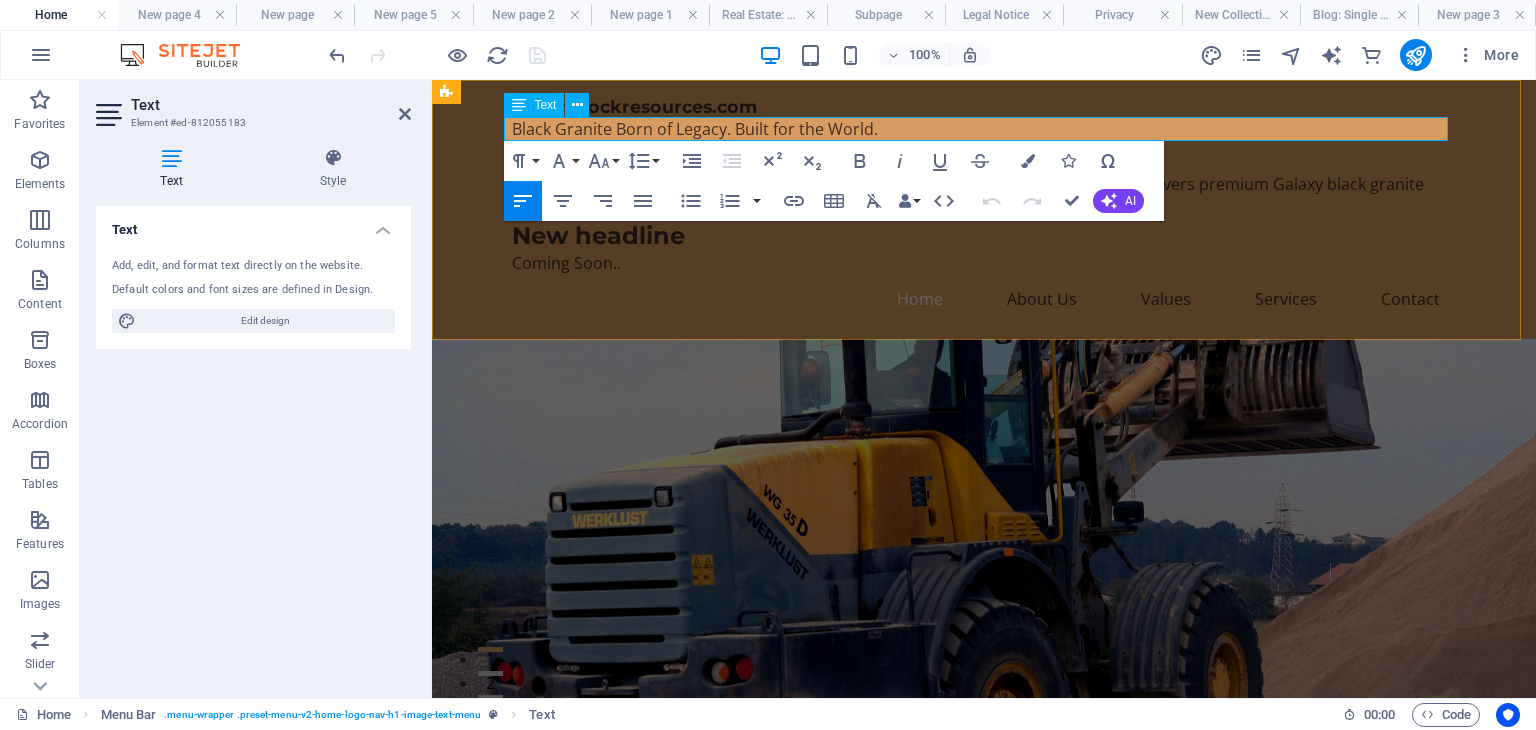 click on "Black Granite Born of Legacy. Built for the World." at bounding box center (984, 129) 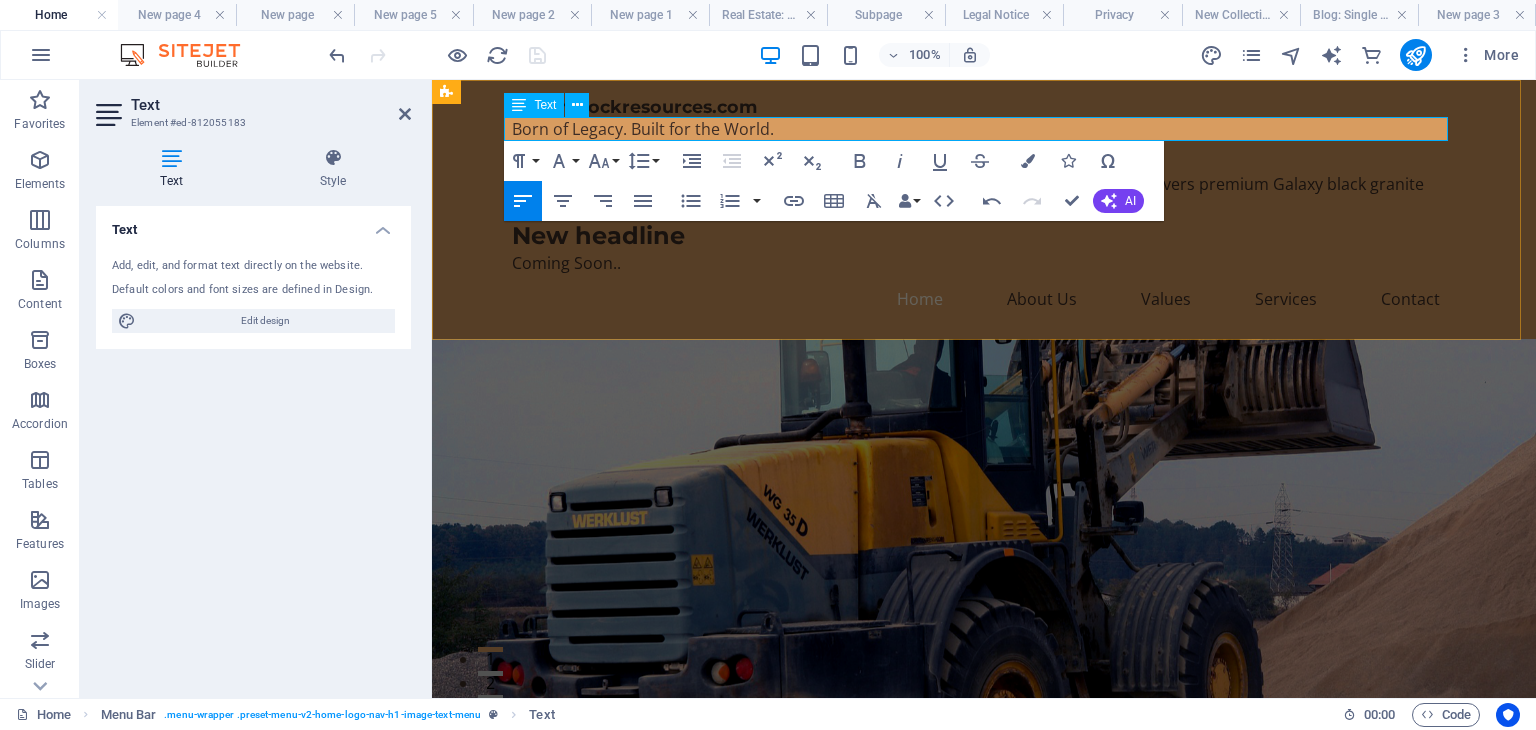 click on "Born of Legacy. Built for the World." at bounding box center (984, 129) 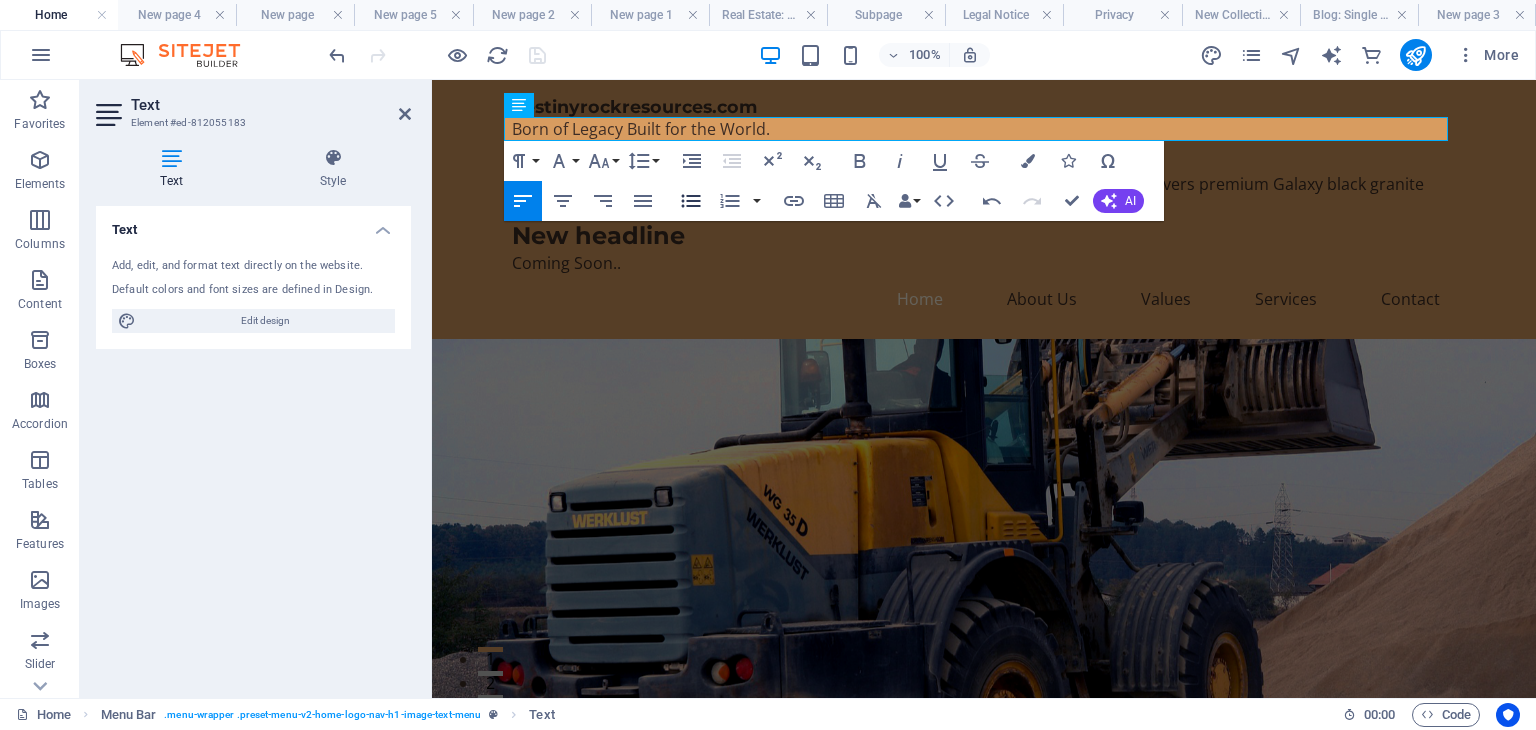 type 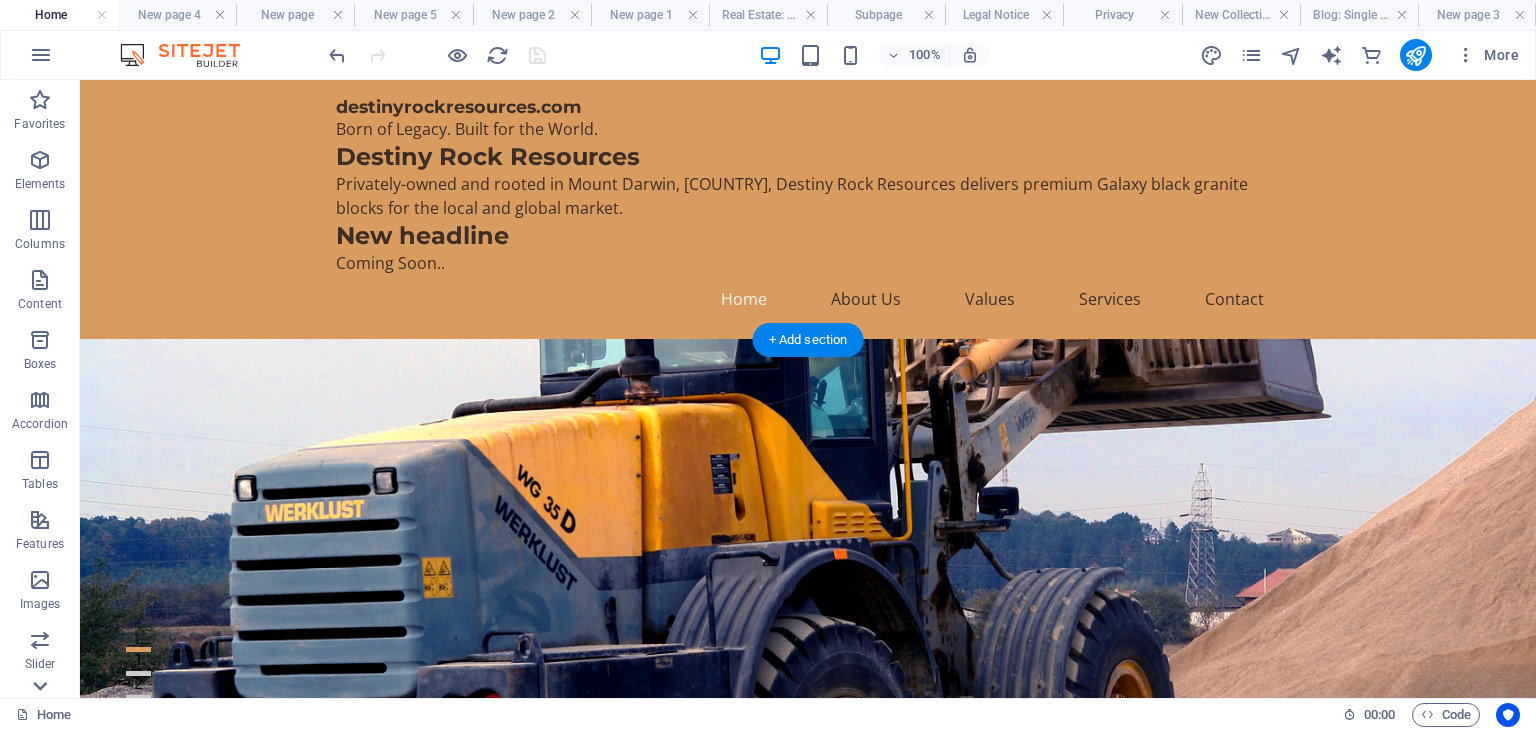 click at bounding box center [40, 686] 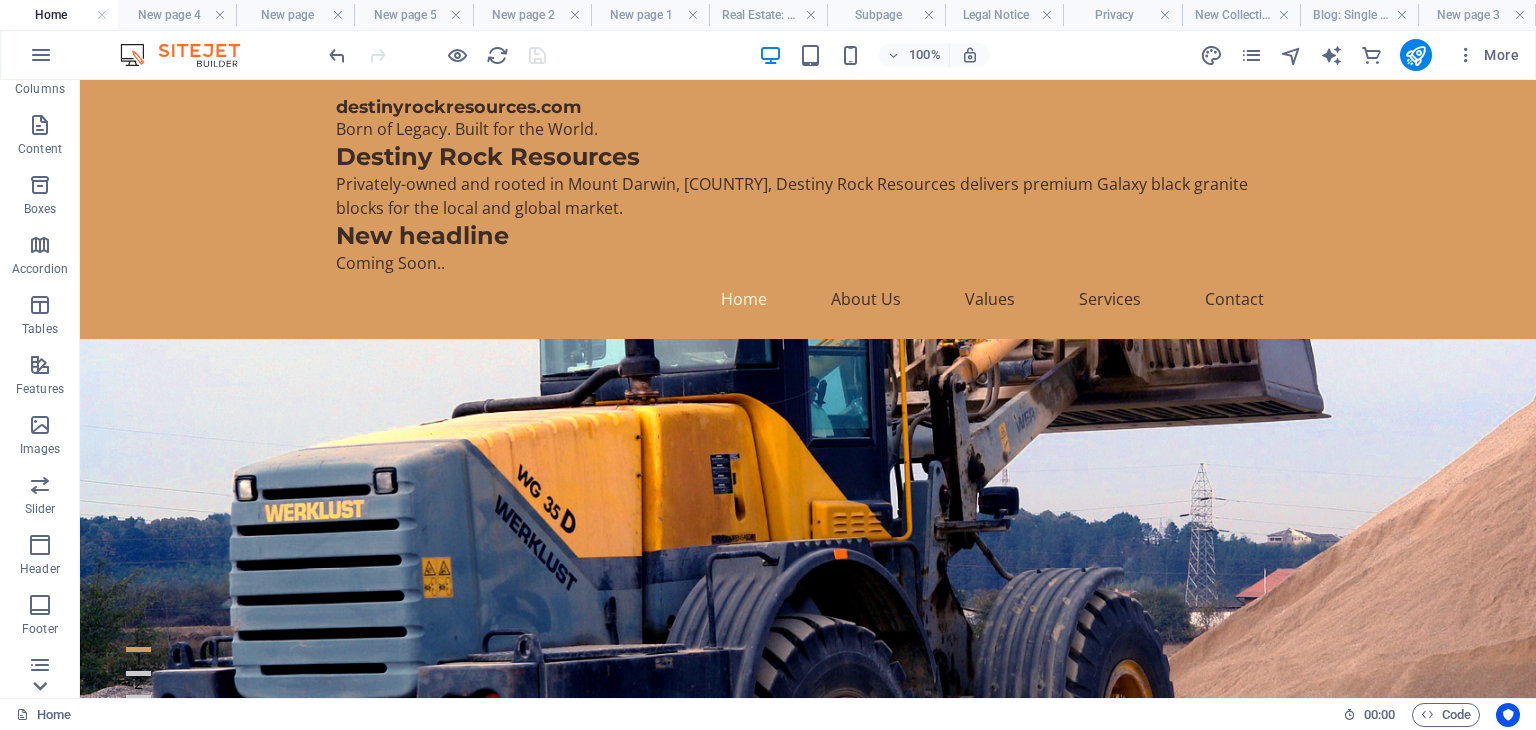 scroll, scrollTop: 342, scrollLeft: 0, axis: vertical 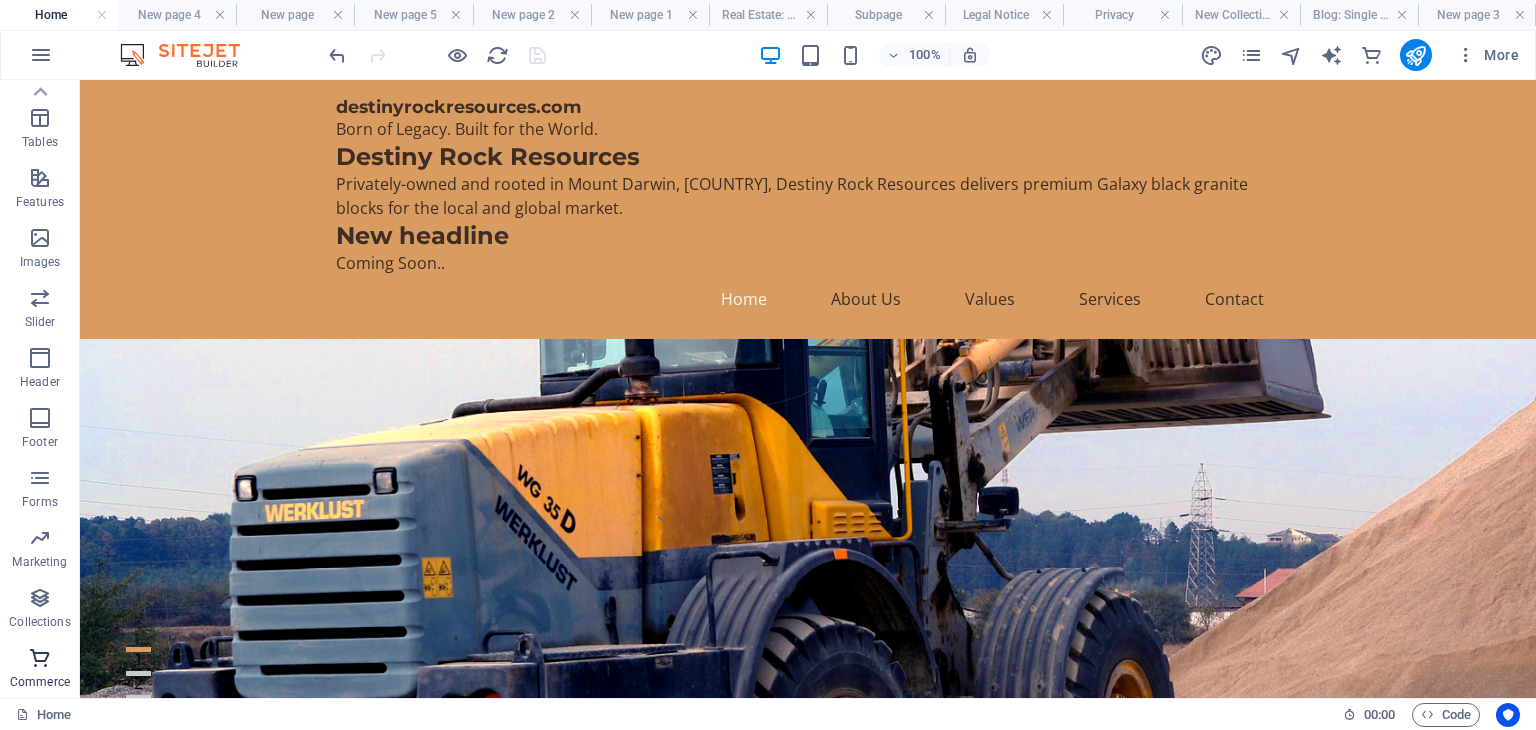 click on "Commerce" at bounding box center (40, 670) 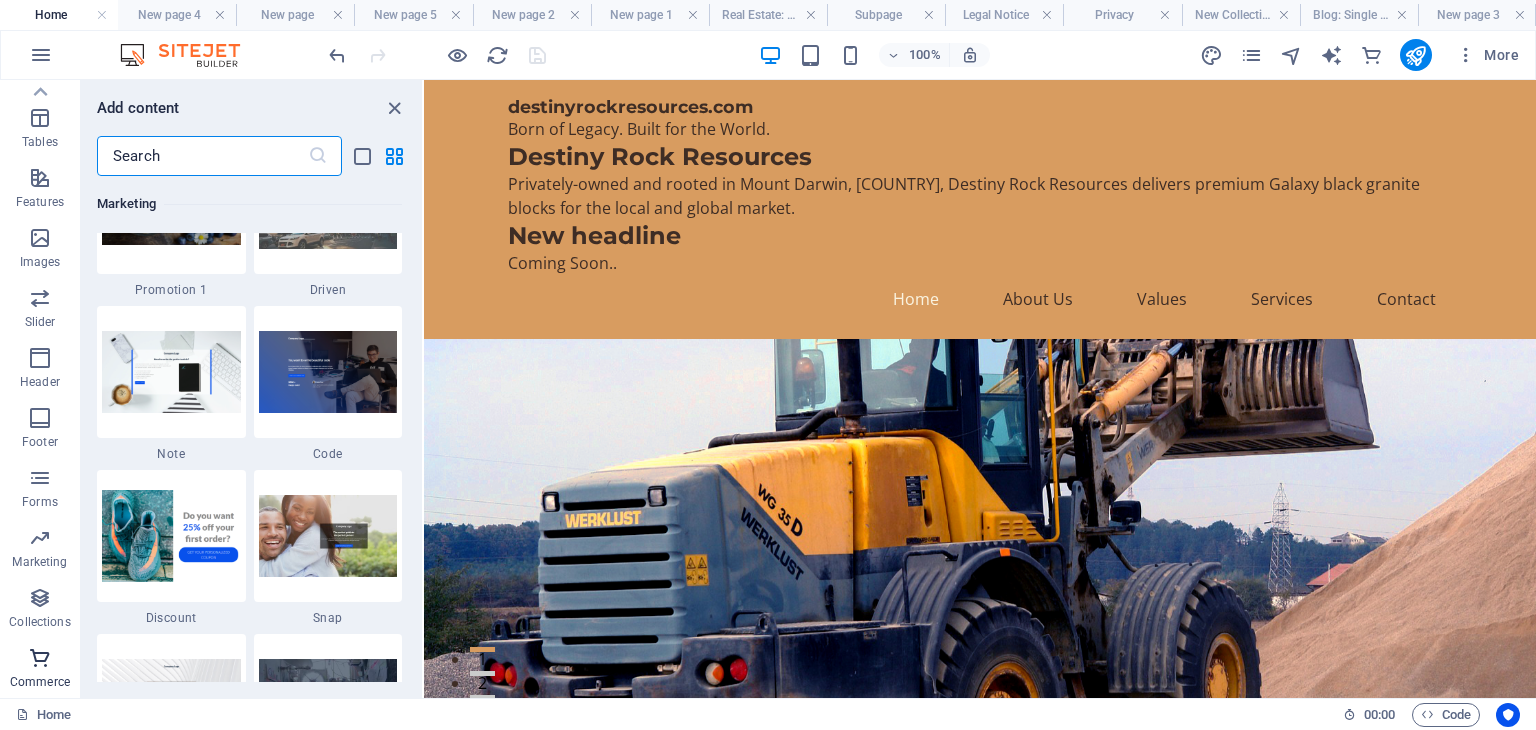 scroll, scrollTop: 19271, scrollLeft: 0, axis: vertical 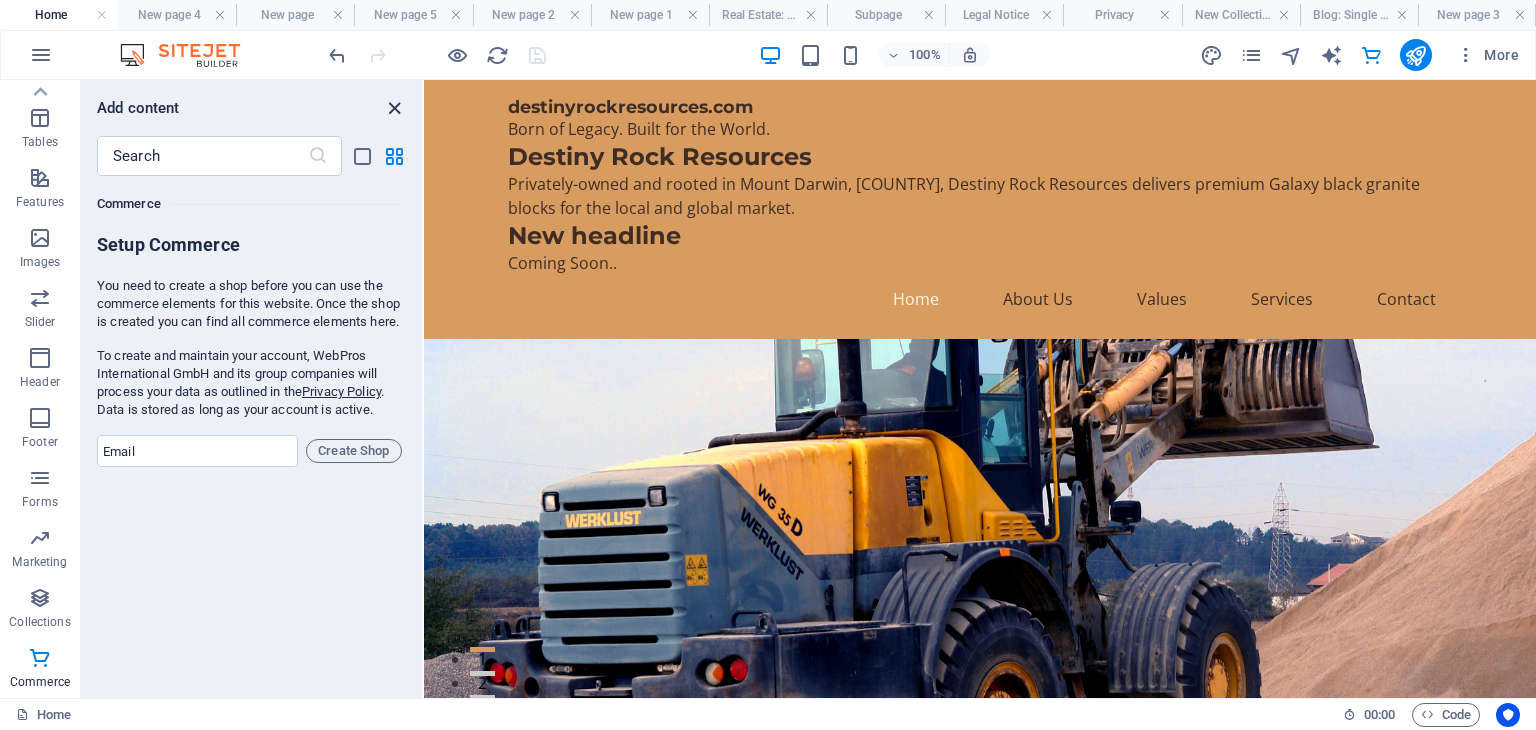 click at bounding box center [394, 108] 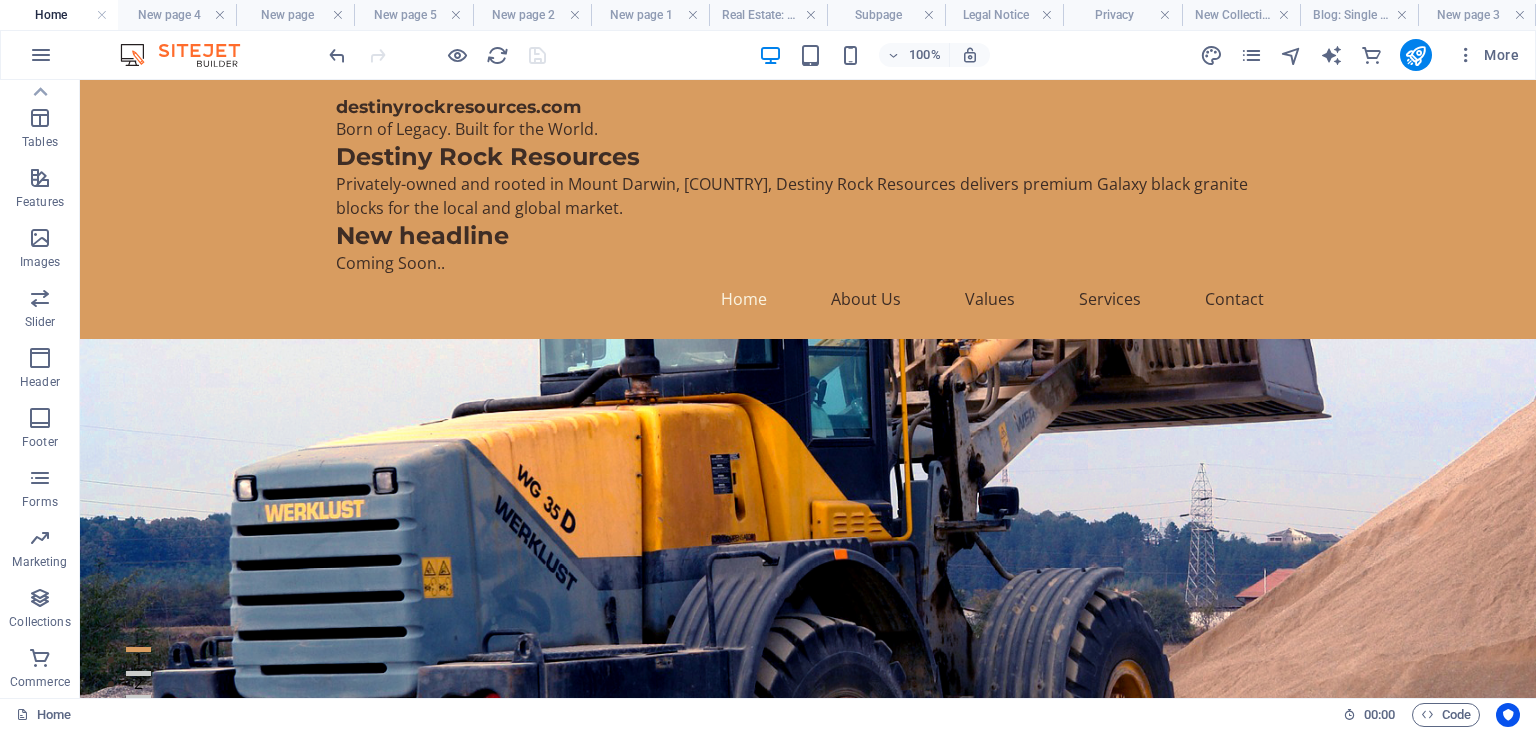 drag, startPoint x: 1519, startPoint y: 101, endPoint x: 1524, endPoint y: 120, distance: 19.646883 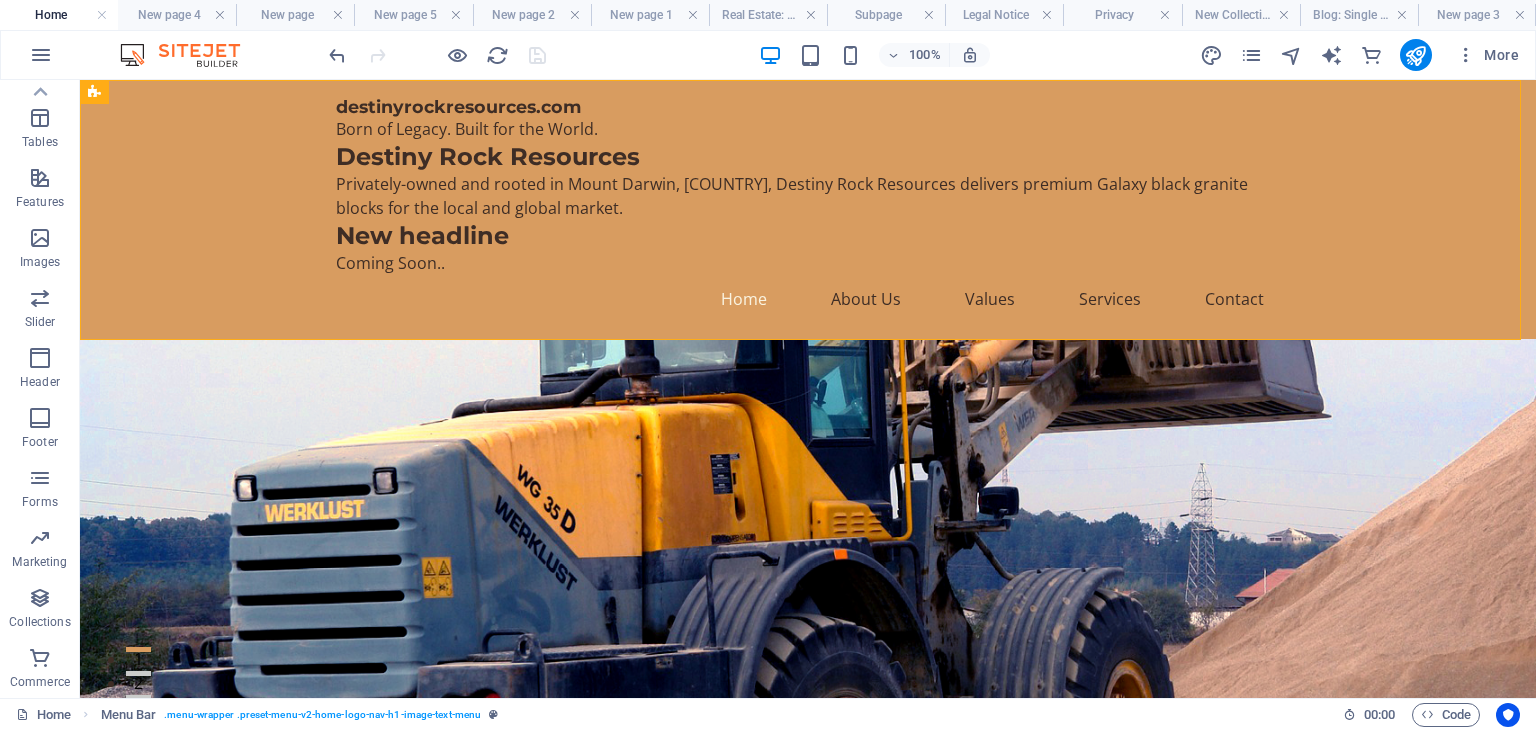 drag, startPoint x: 1520, startPoint y: 111, endPoint x: 1528, endPoint y: 137, distance: 27.202942 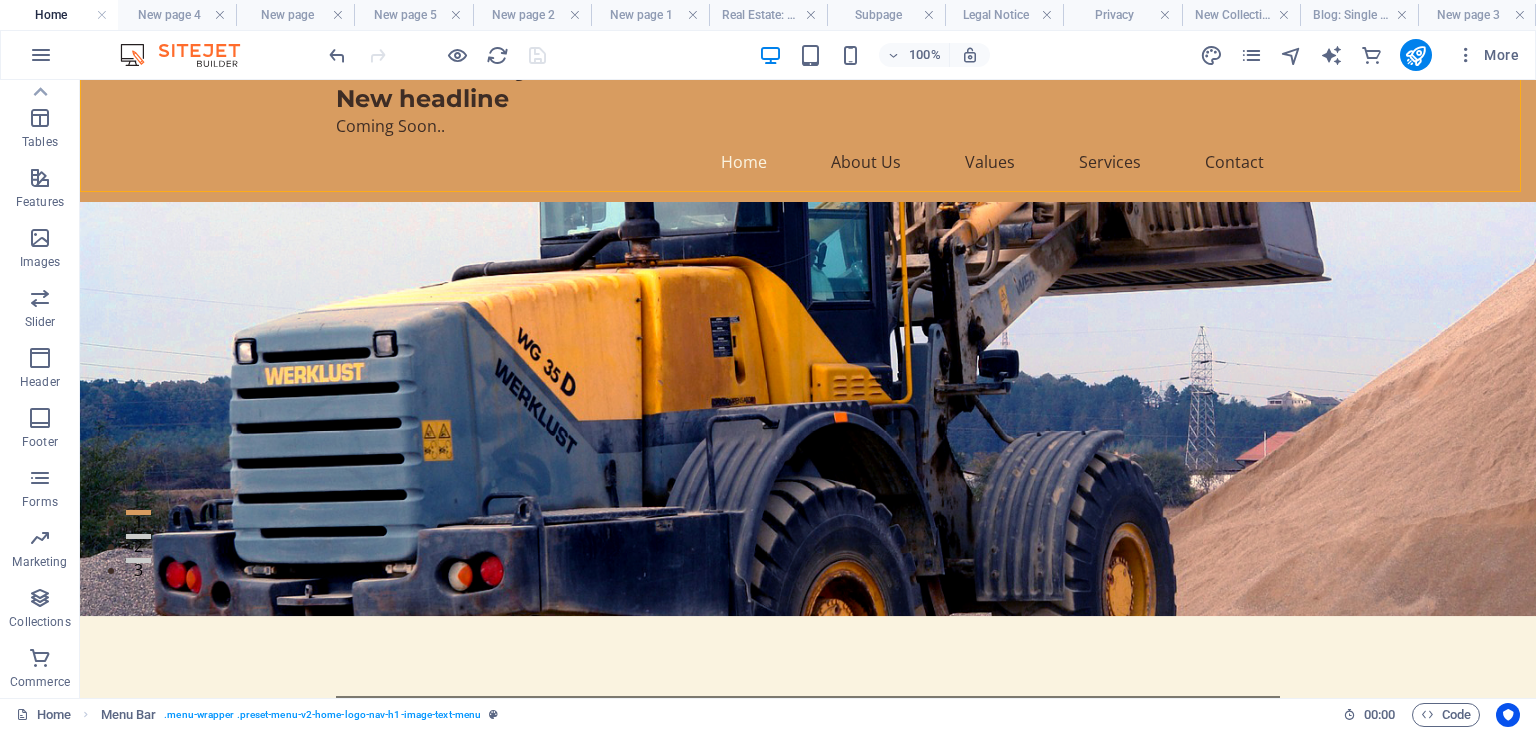 scroll, scrollTop: 138, scrollLeft: 0, axis: vertical 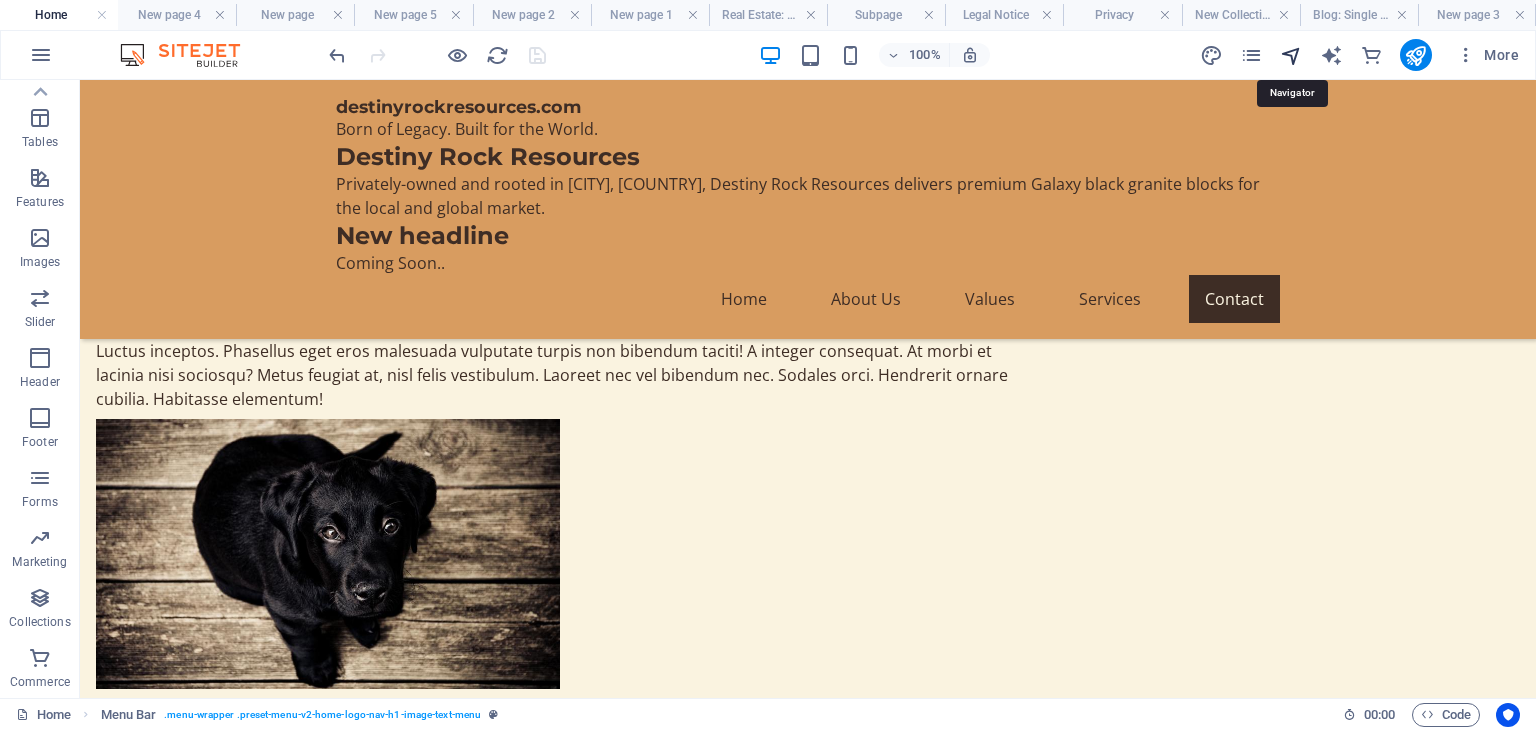 click at bounding box center [1291, 55] 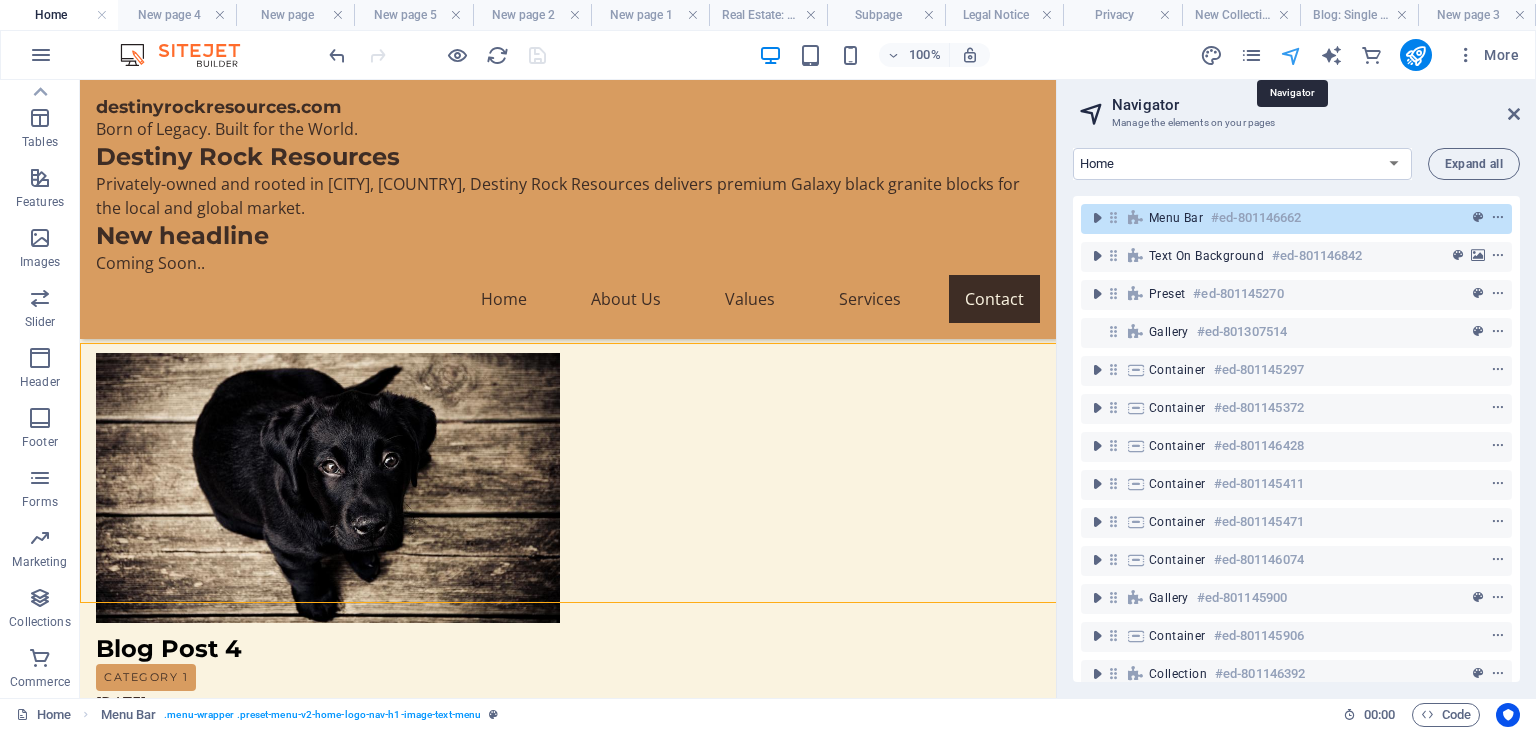 scroll, scrollTop: 11244, scrollLeft: 0, axis: vertical 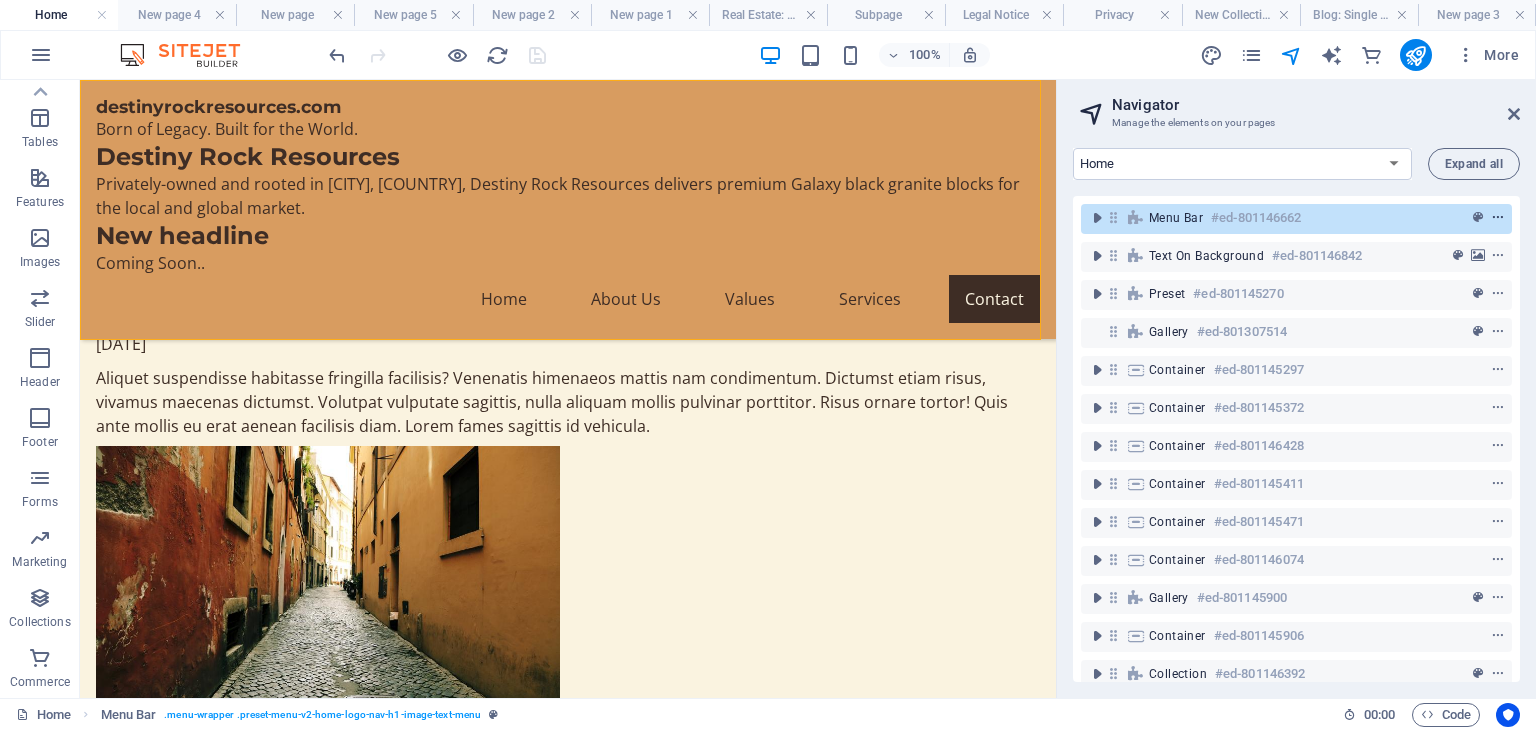 click at bounding box center (1498, 218) 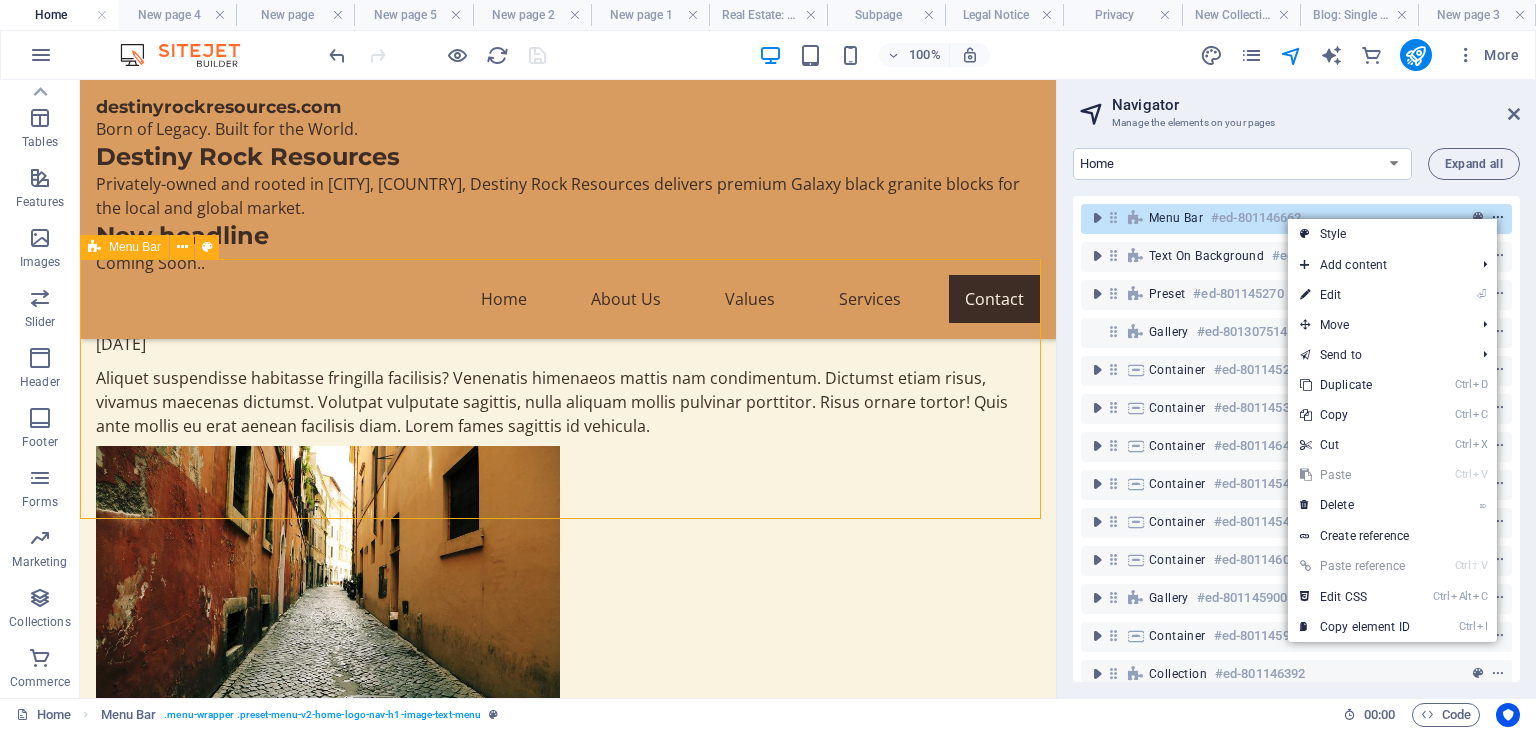 scroll, scrollTop: 11064, scrollLeft: 0, axis: vertical 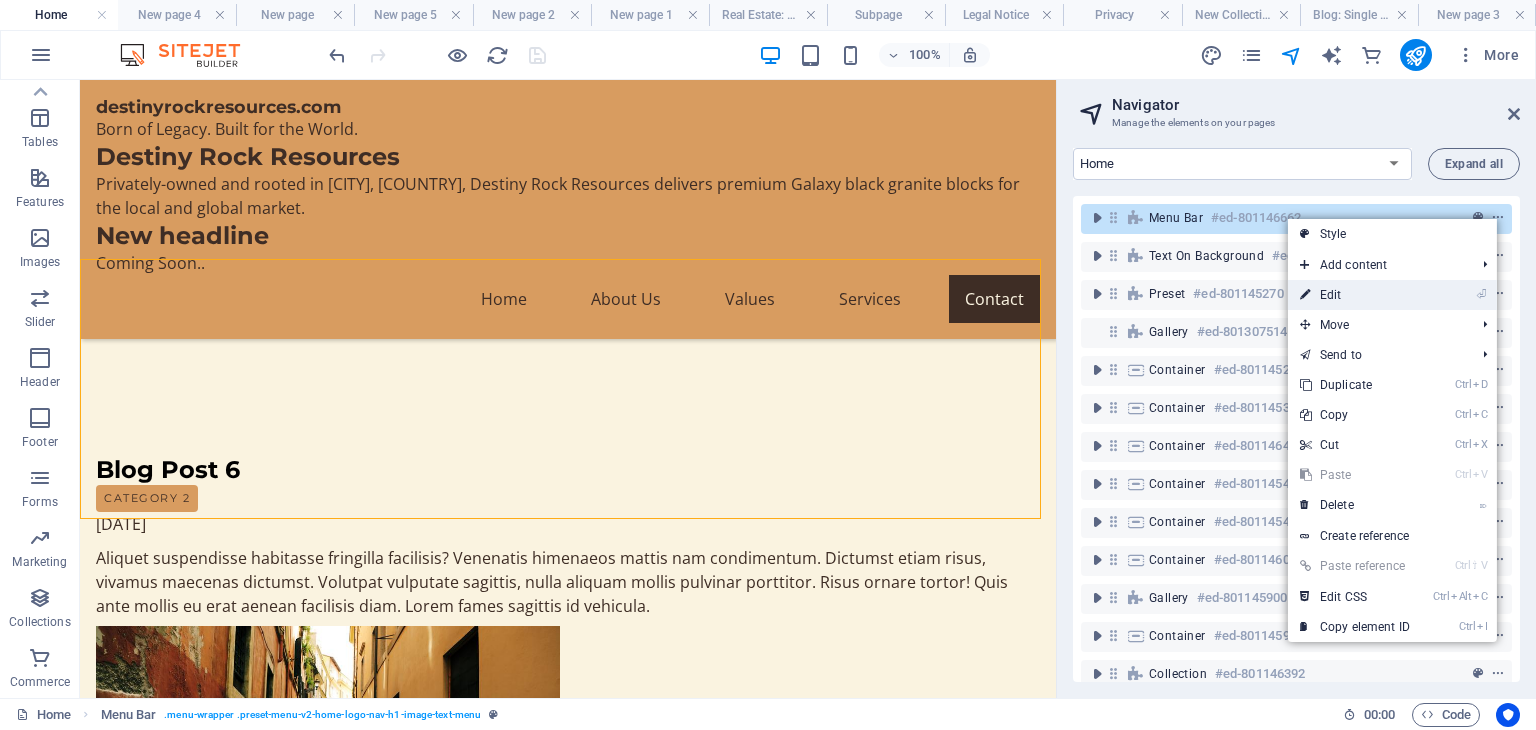 click on "⏎  Edit" at bounding box center [1355, 295] 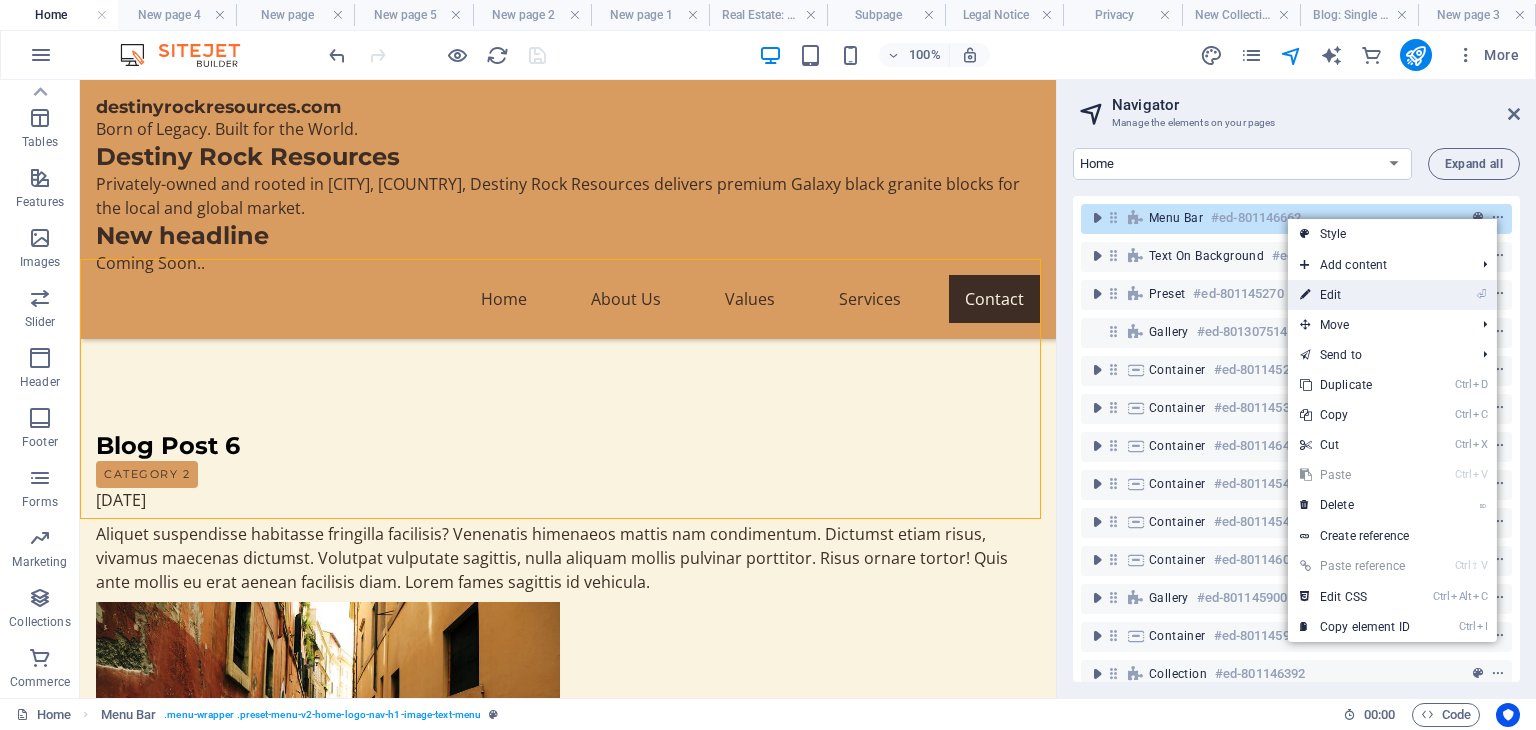 select on "header" 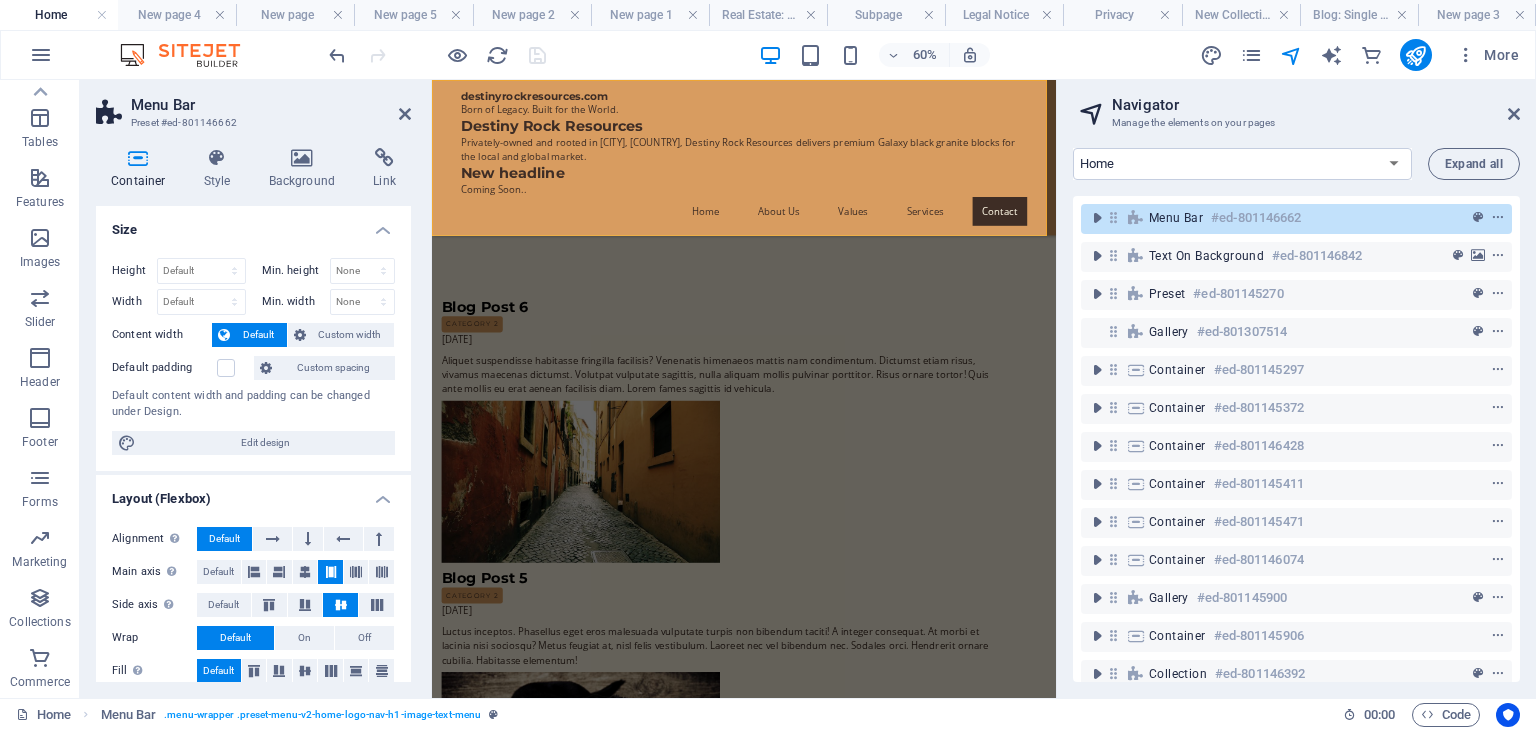 scroll, scrollTop: 11084, scrollLeft: 0, axis: vertical 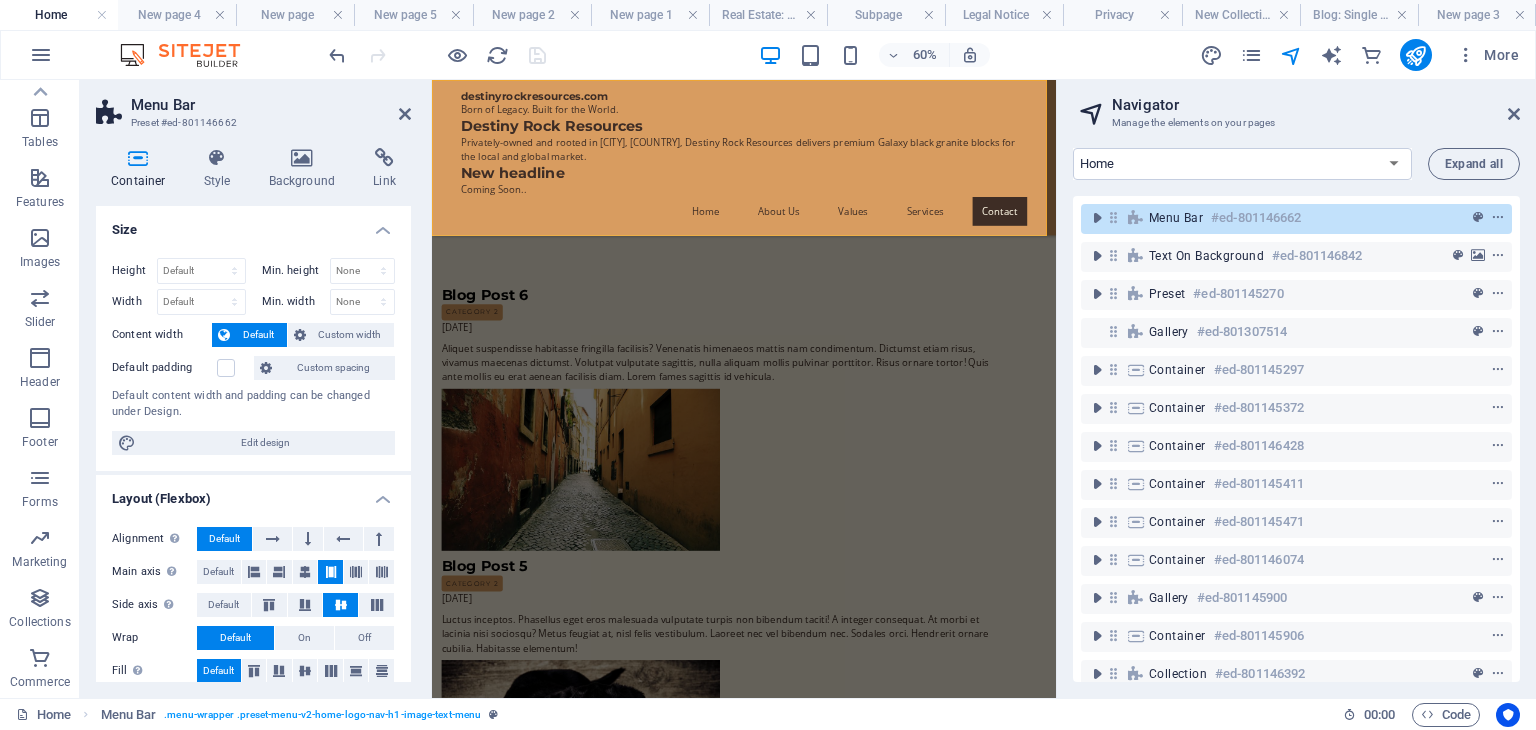 click on "Menu Bar" at bounding box center (271, 105) 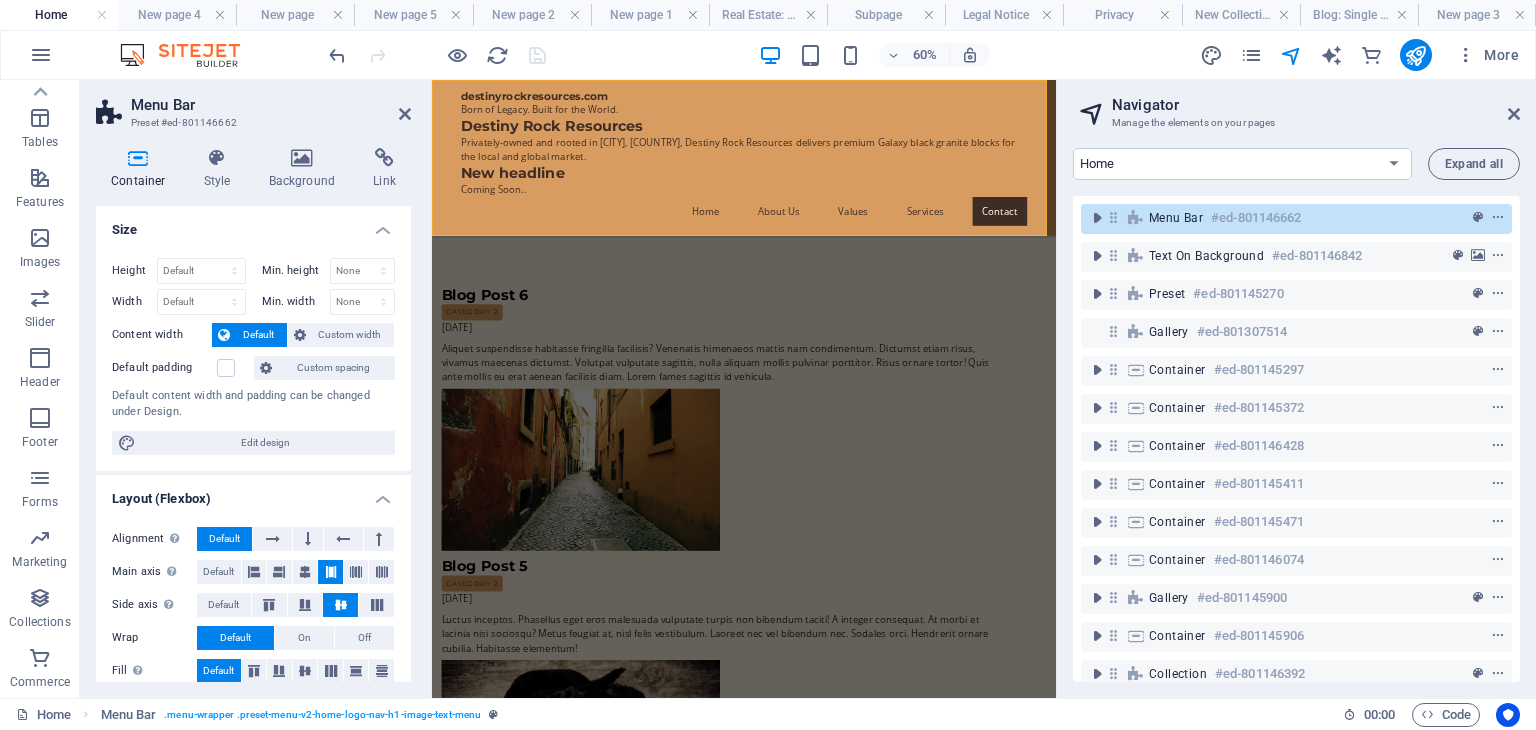 click on "Menu Bar" at bounding box center [271, 105] 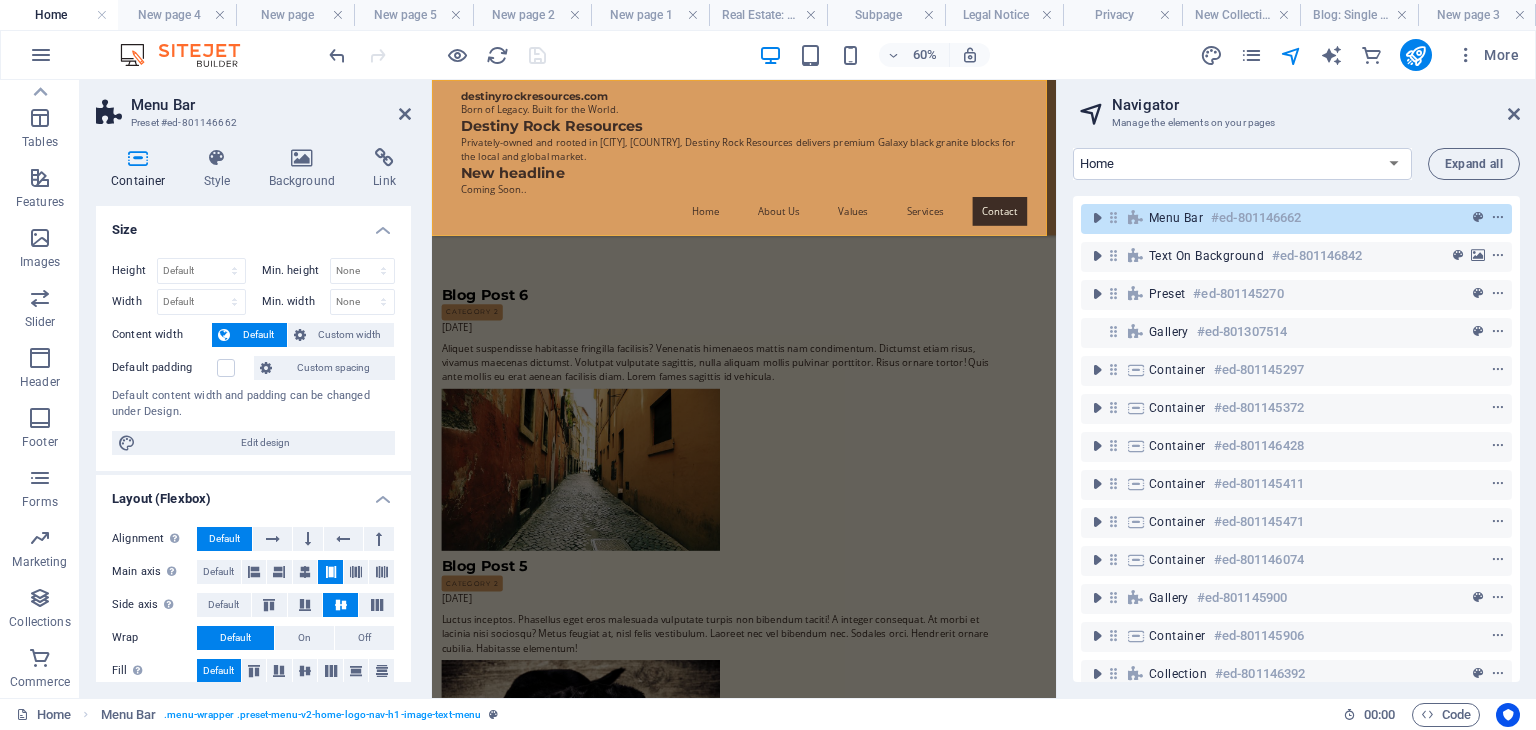 click on "Menu Bar" at bounding box center [271, 105] 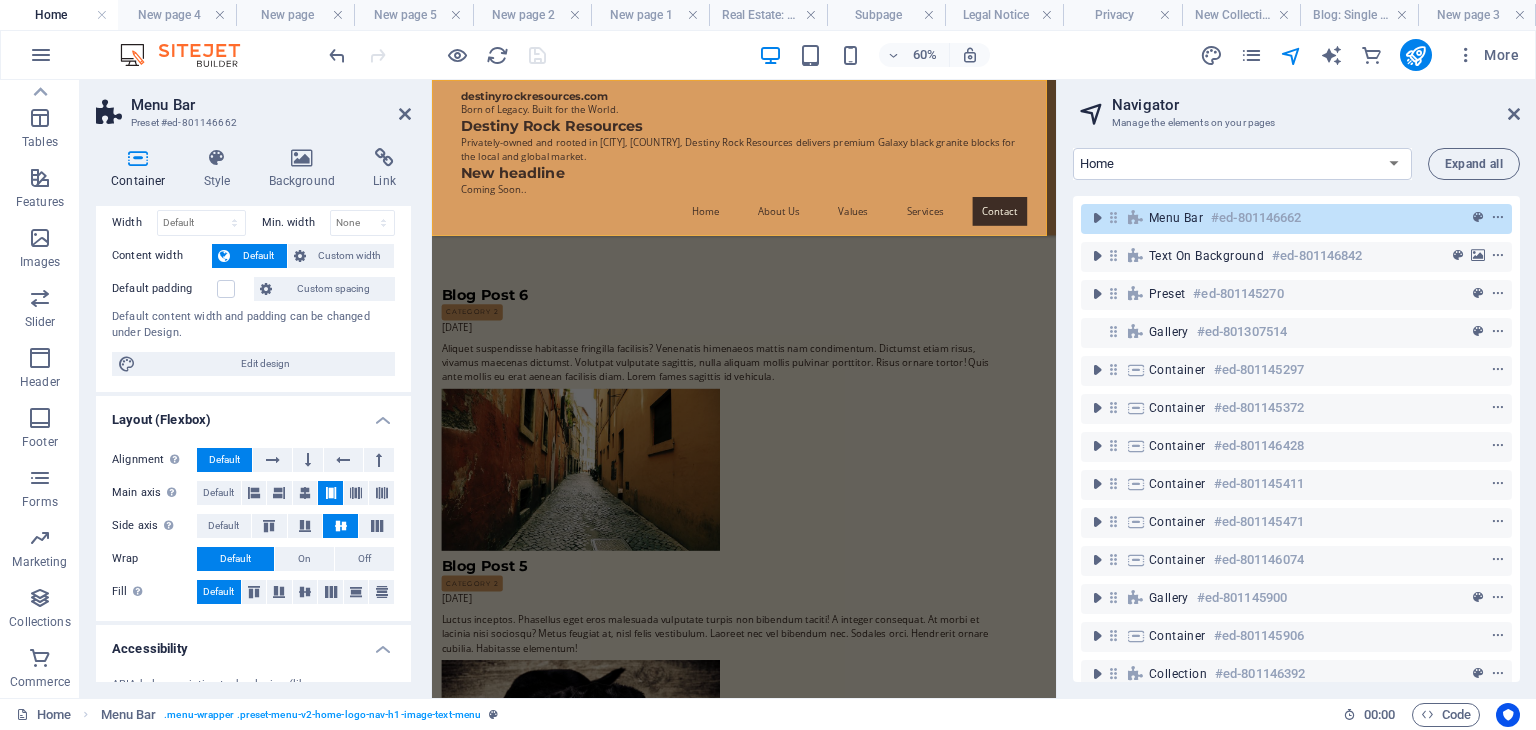scroll, scrollTop: 80, scrollLeft: 0, axis: vertical 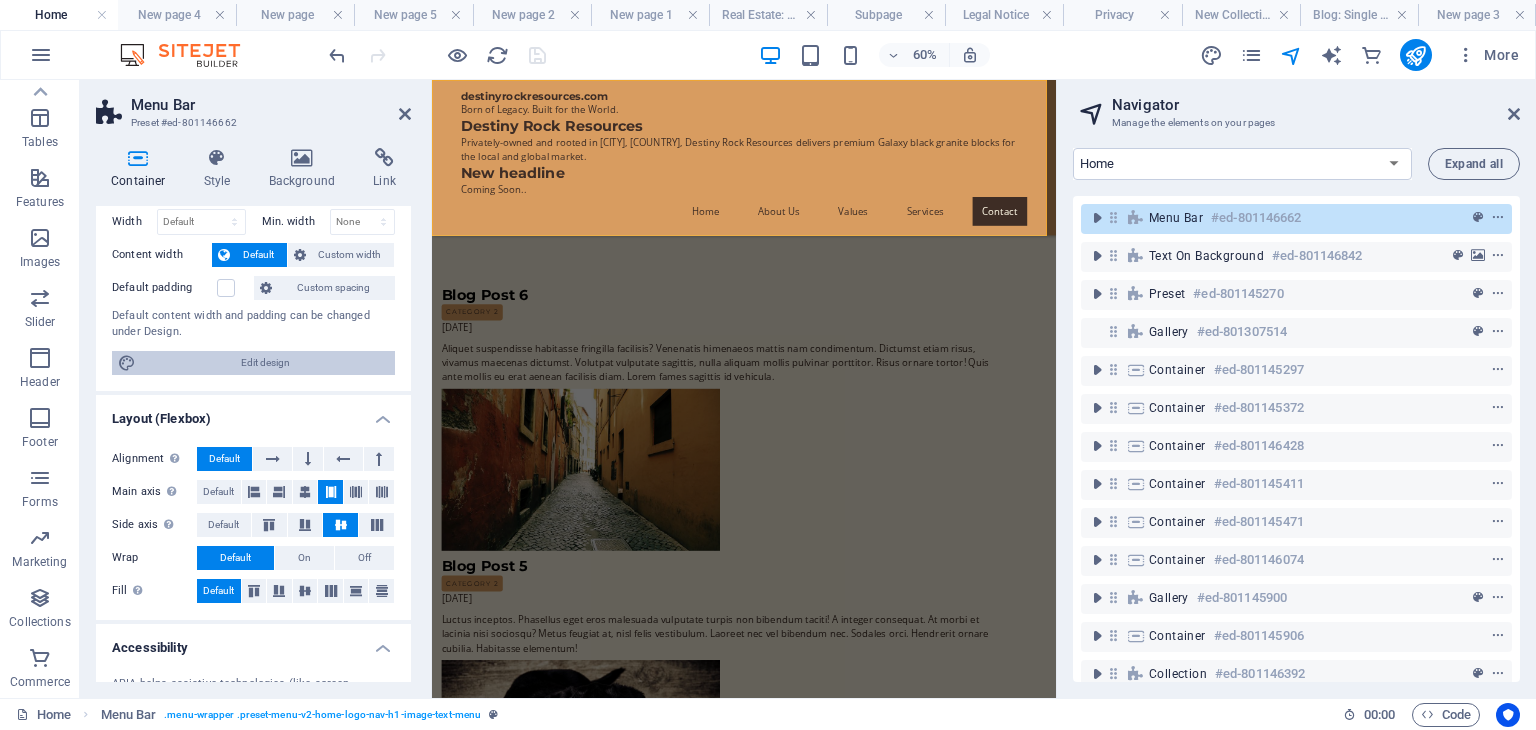 click on "Edit design" at bounding box center (265, 363) 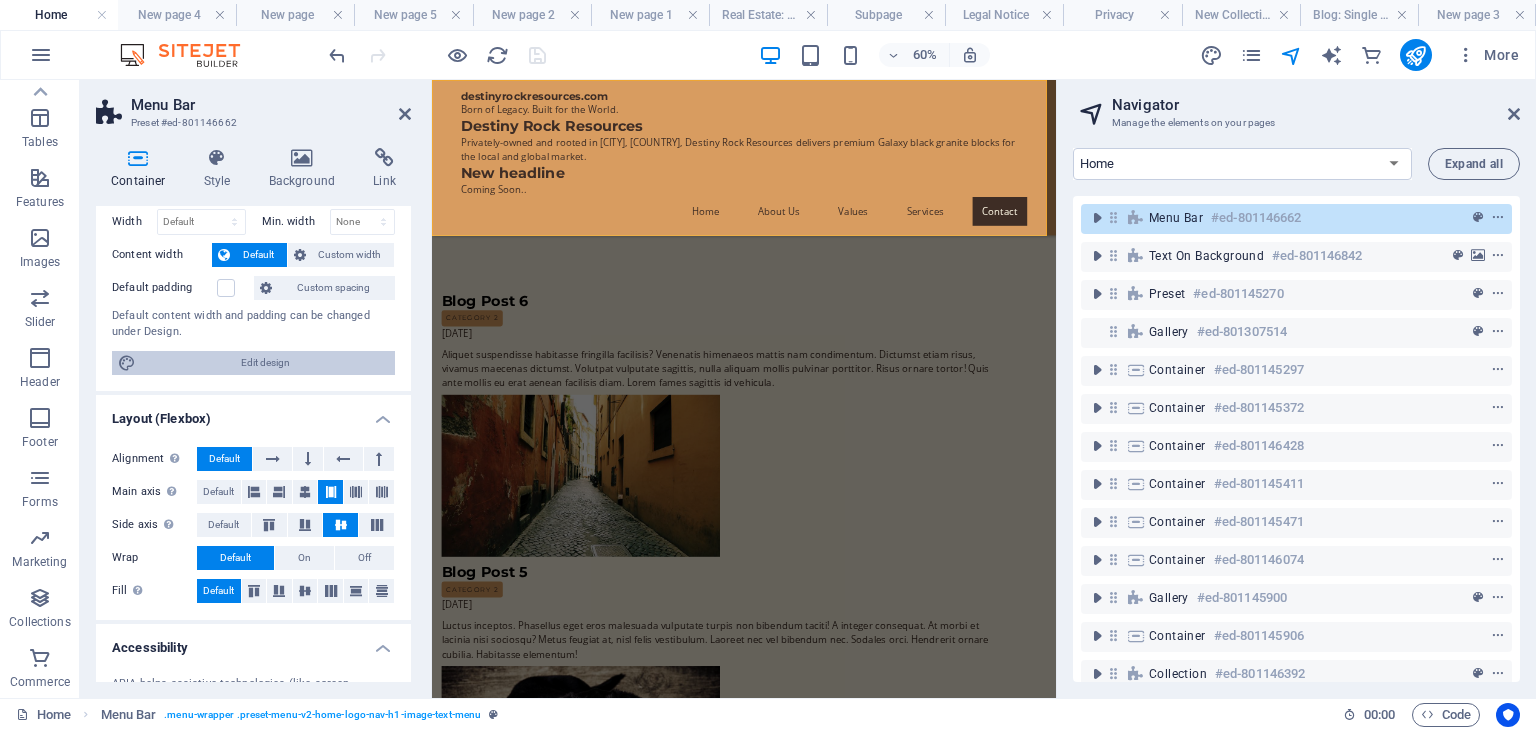select on "rem" 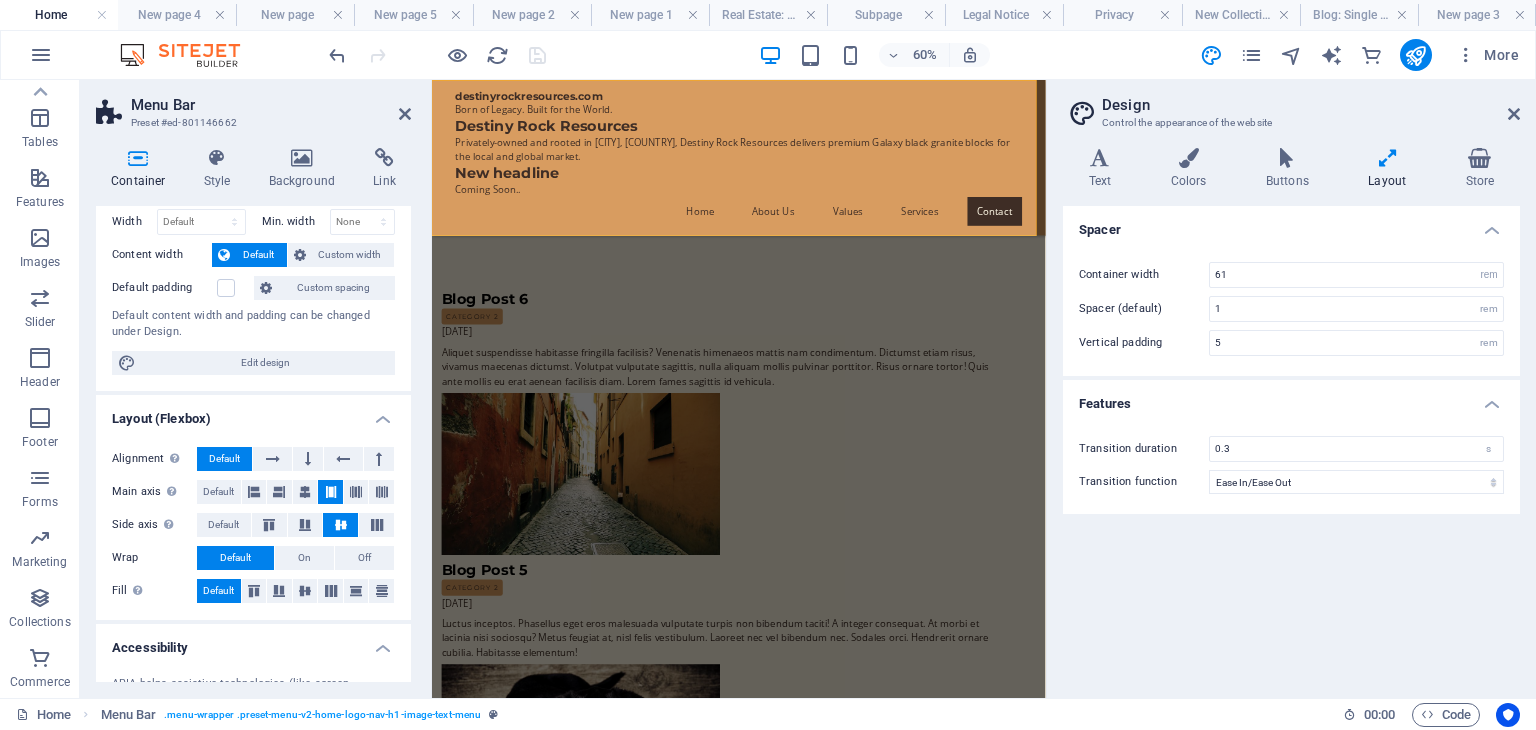 scroll, scrollTop: 0, scrollLeft: 0, axis: both 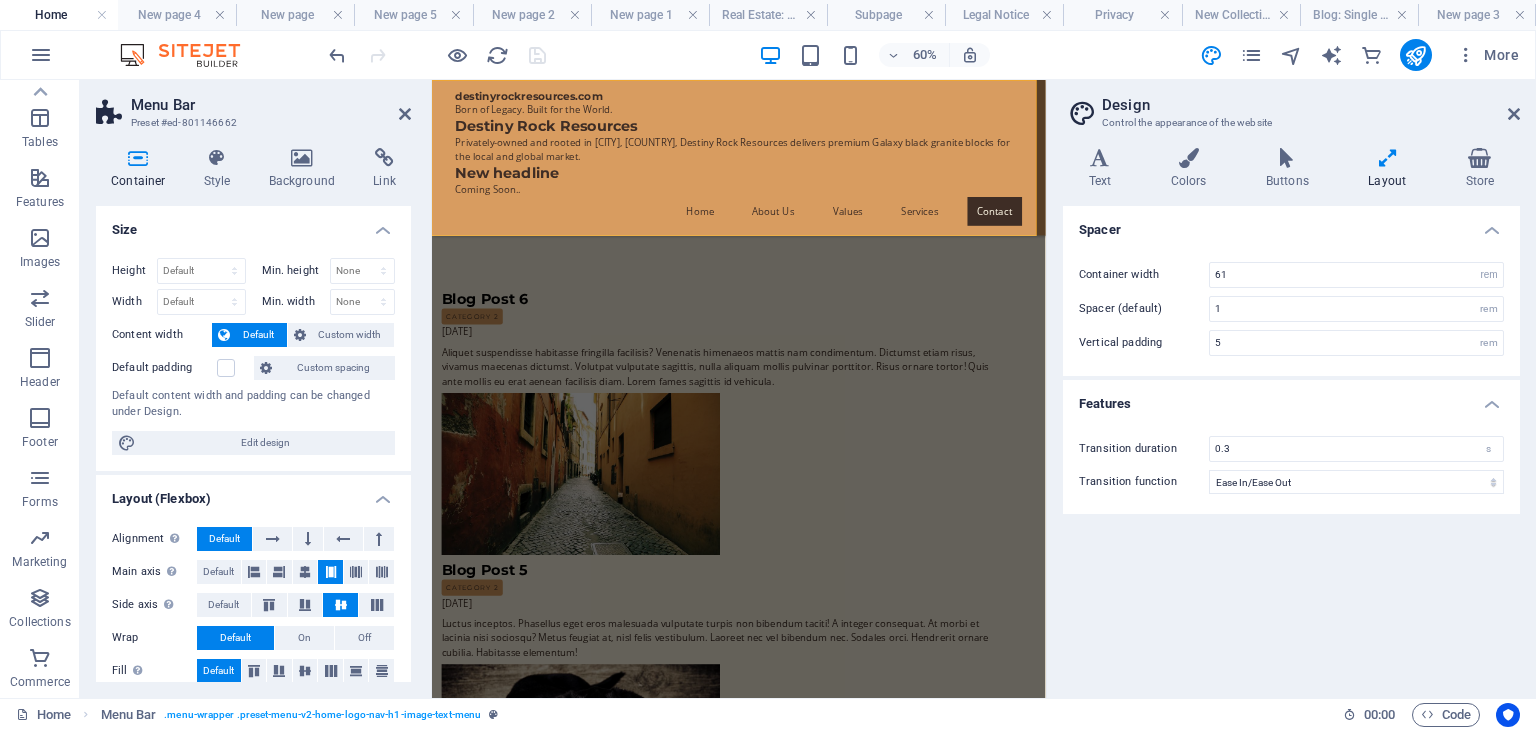 click on "Menu Bar" at bounding box center (271, 105) 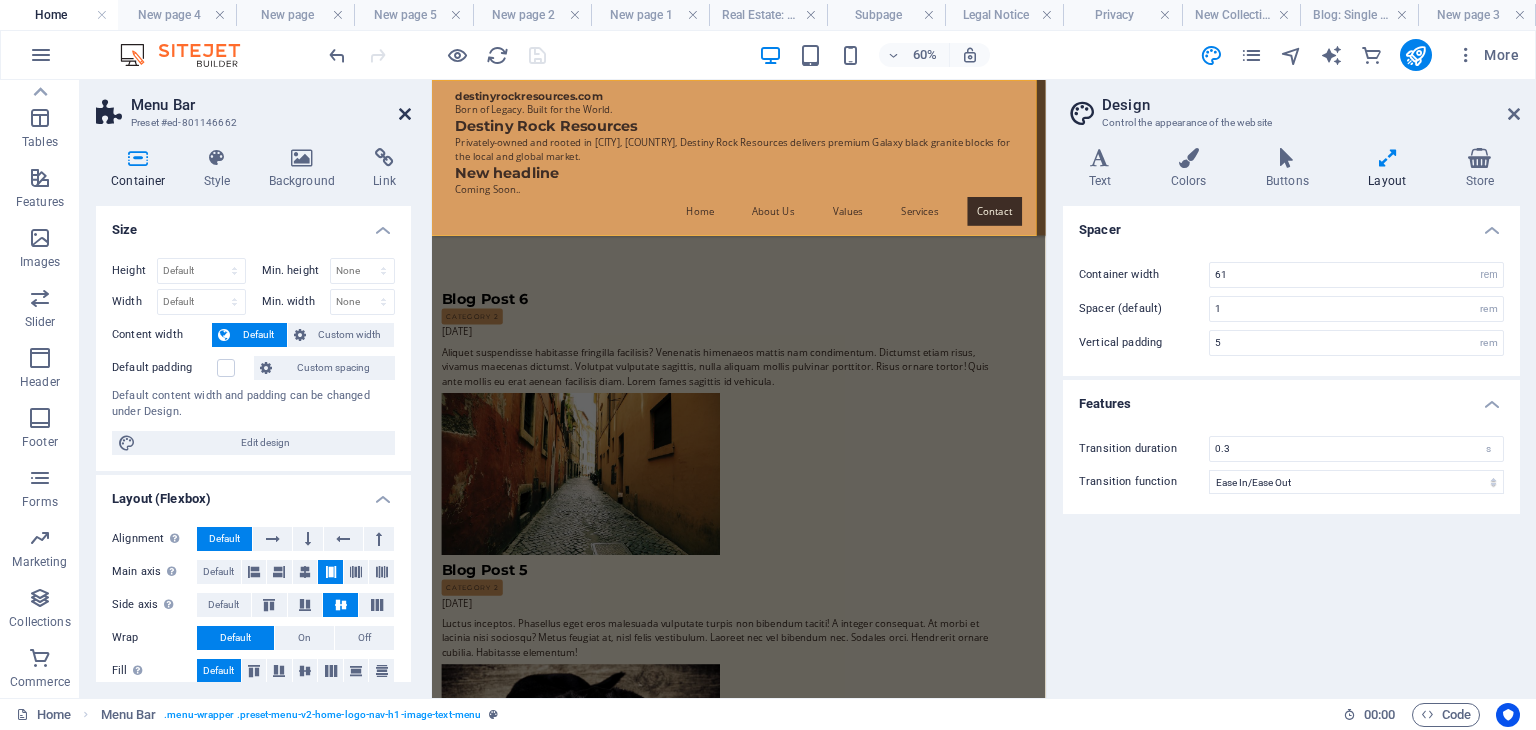 click at bounding box center [405, 114] 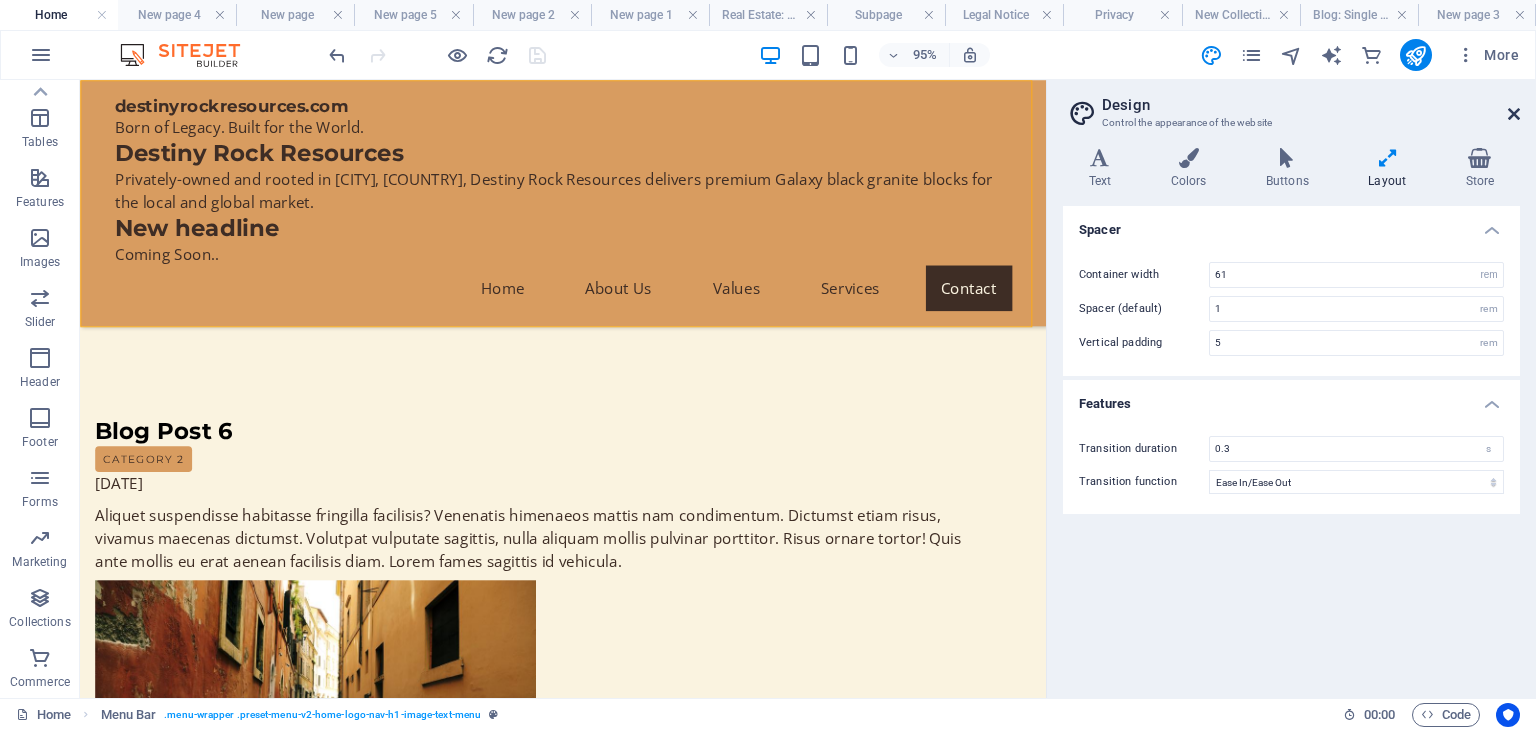 click at bounding box center (1514, 114) 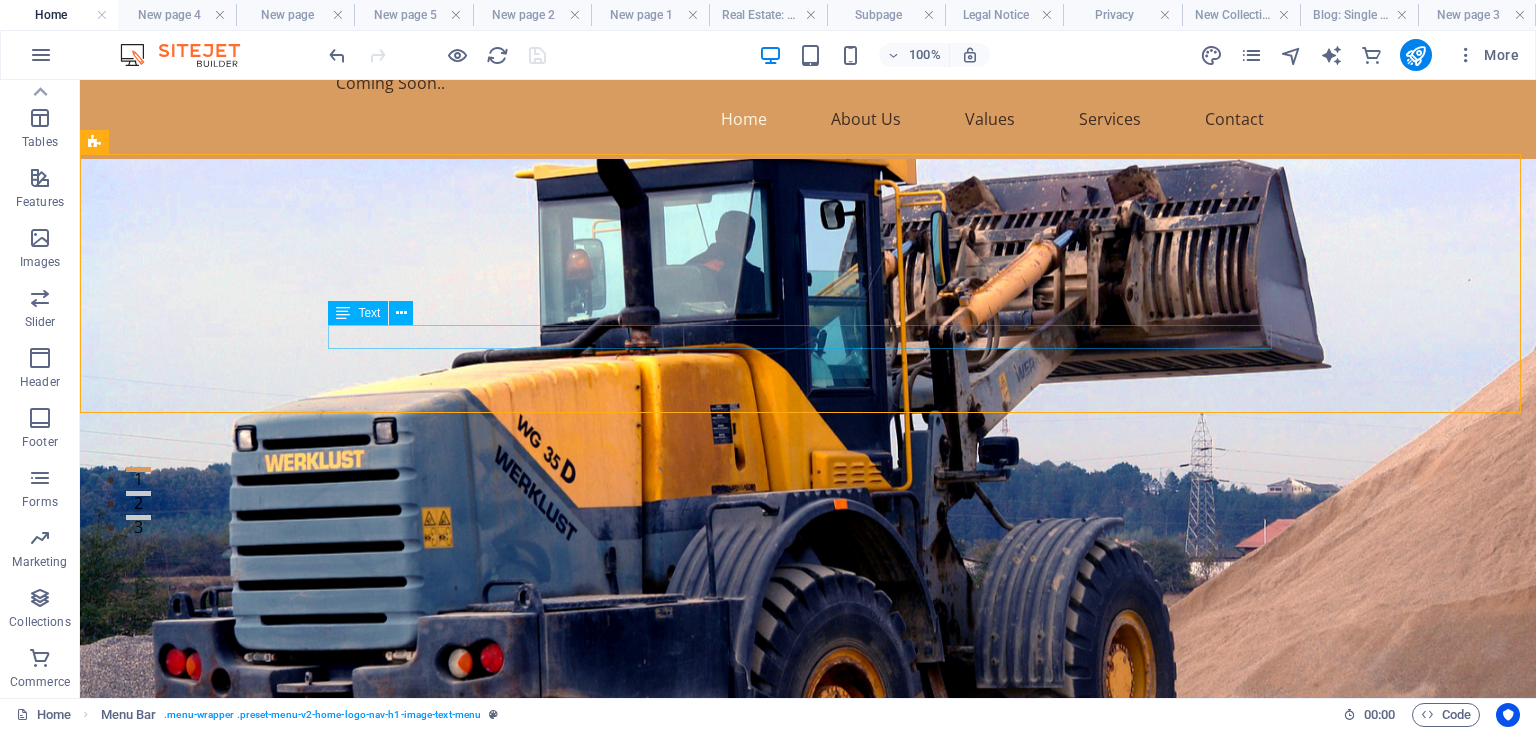 scroll, scrollTop: 0, scrollLeft: 0, axis: both 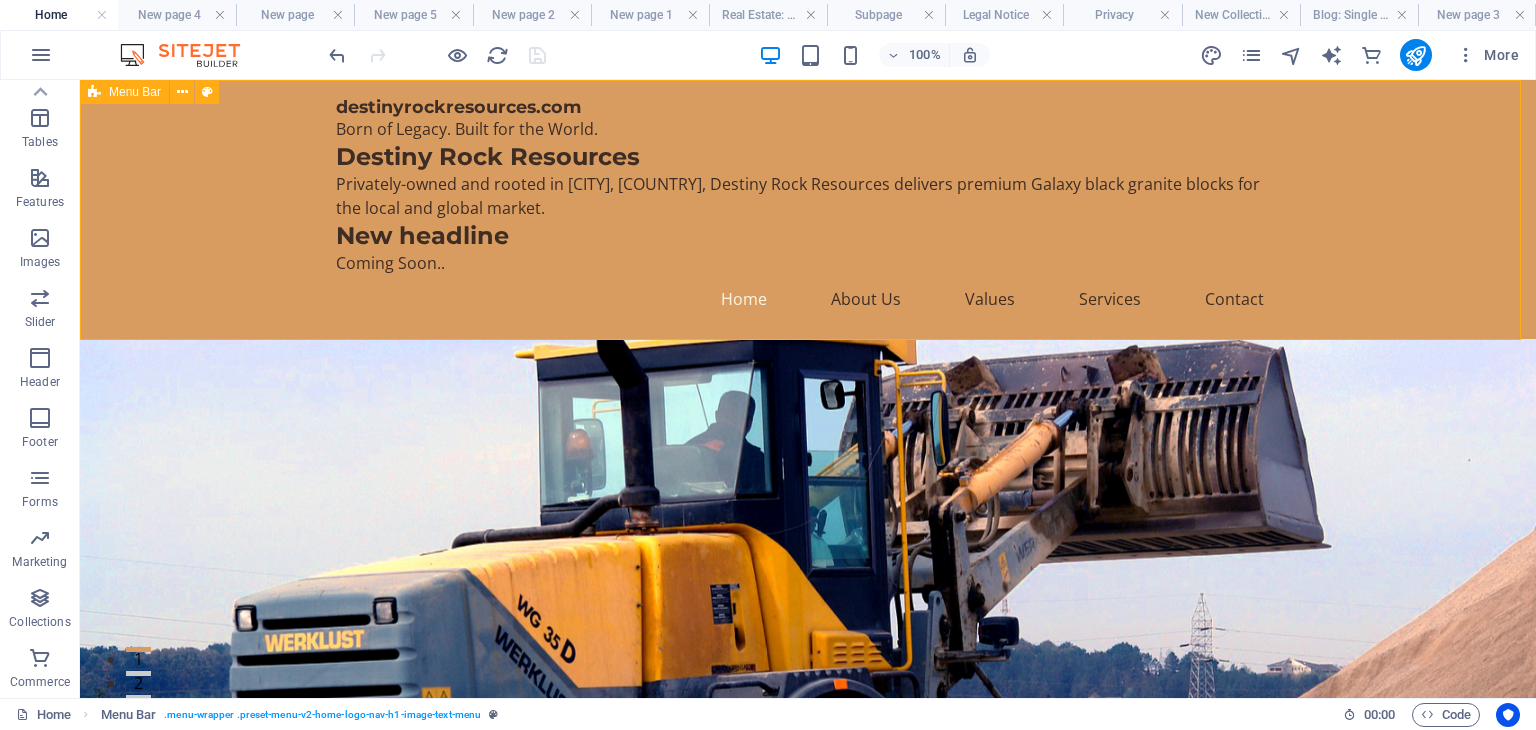 click on "Menu Bar" at bounding box center [135, 92] 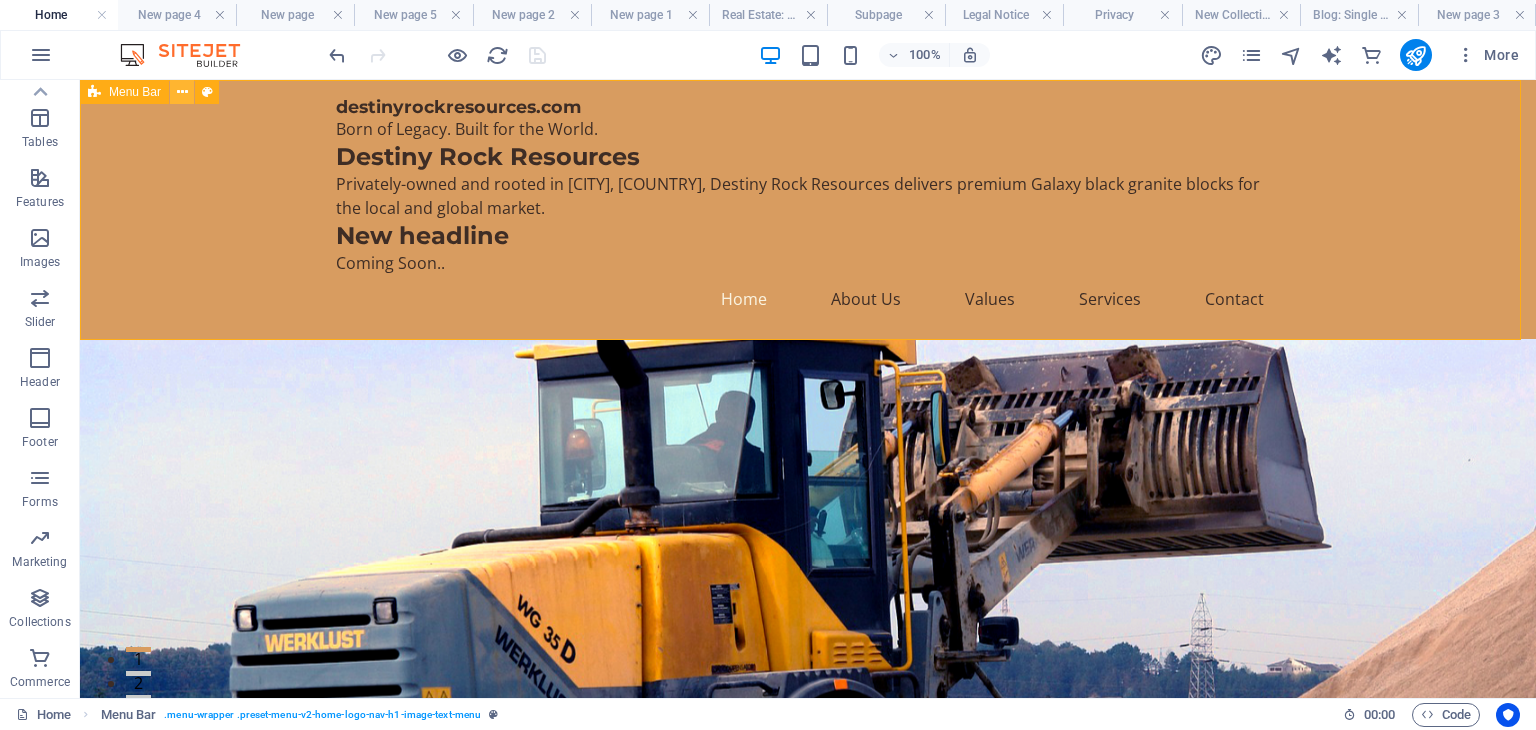 click at bounding box center (182, 92) 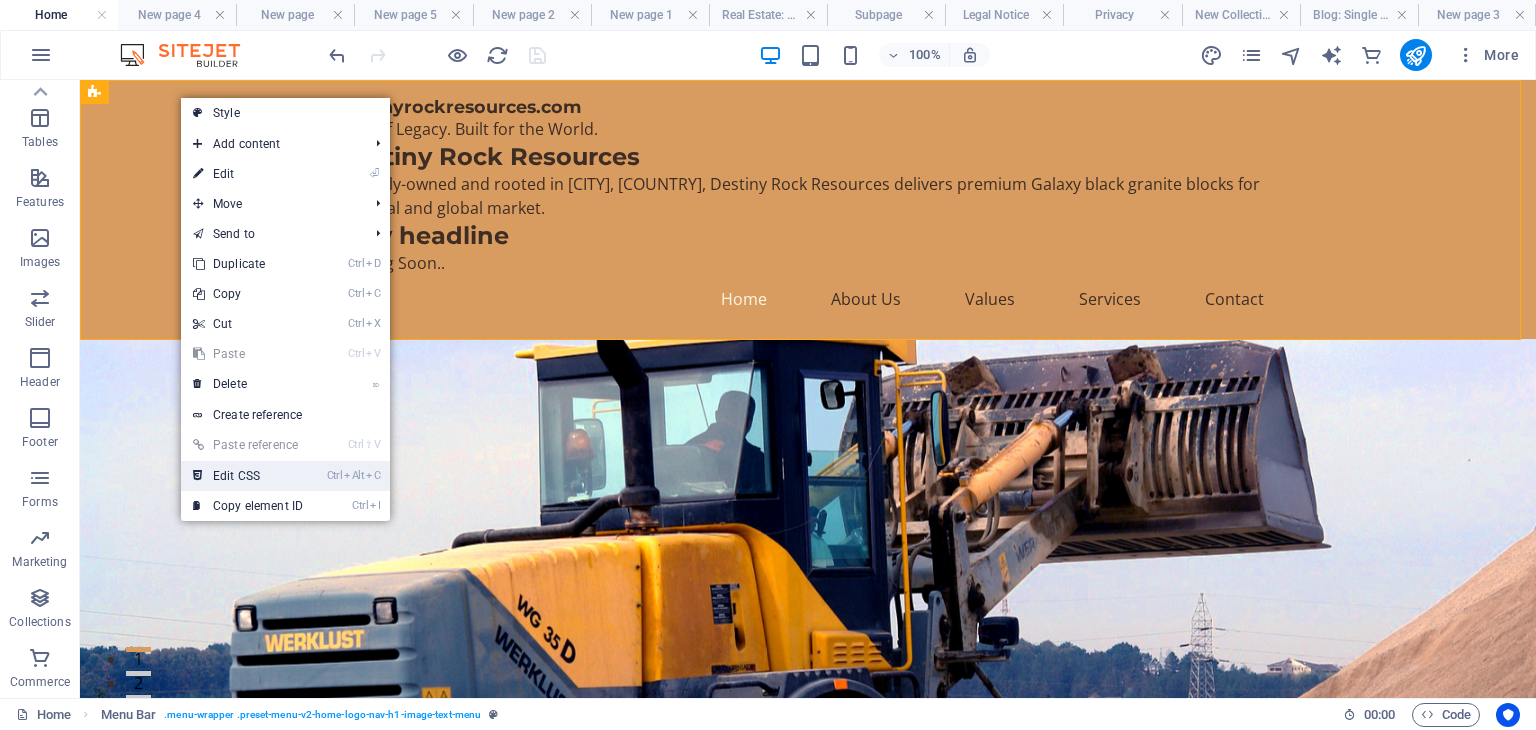 click on "Ctrl Alt C  Edit CSS" at bounding box center [248, 476] 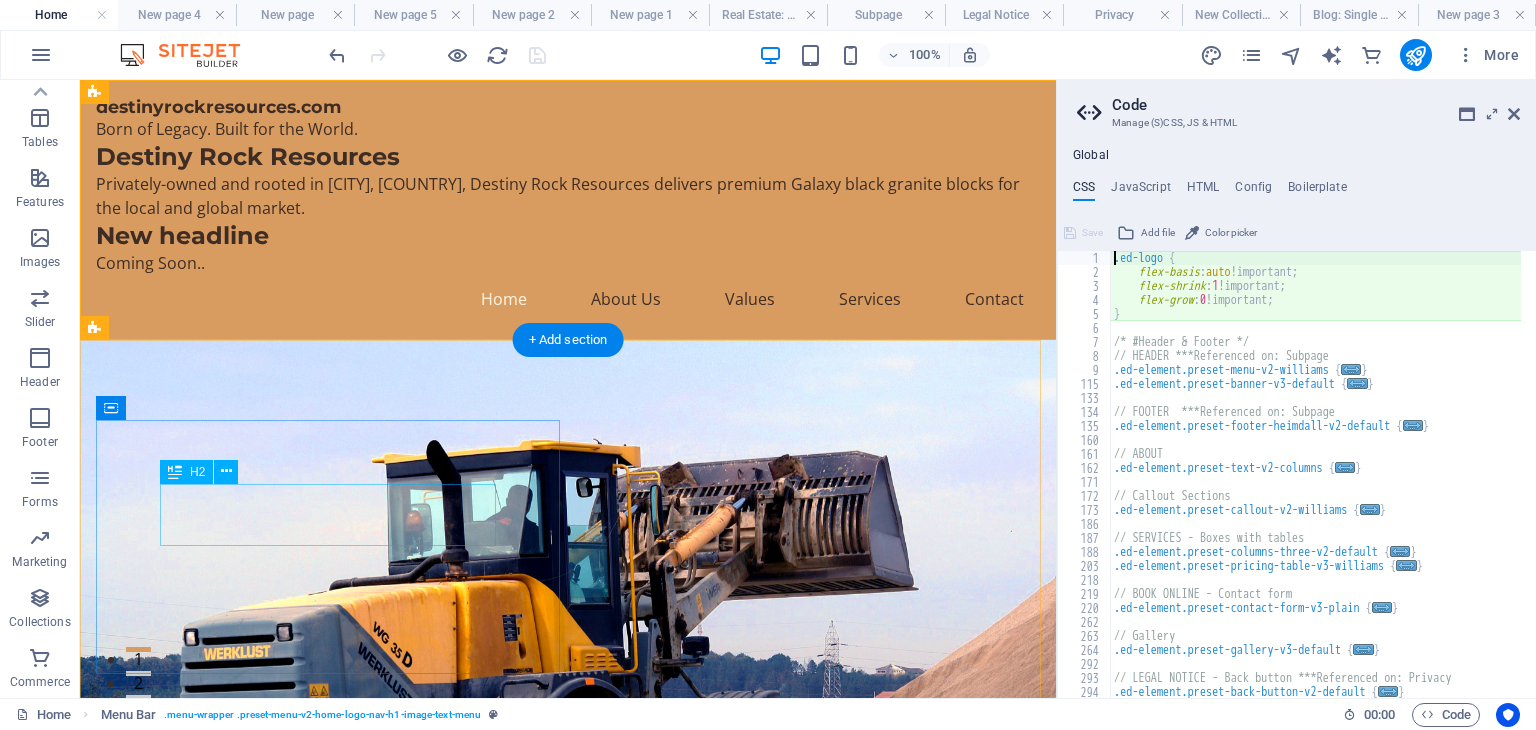 type on "@include menu-v2($menu-wrapper-background: $color-primary, $menu-link-tt: none);" 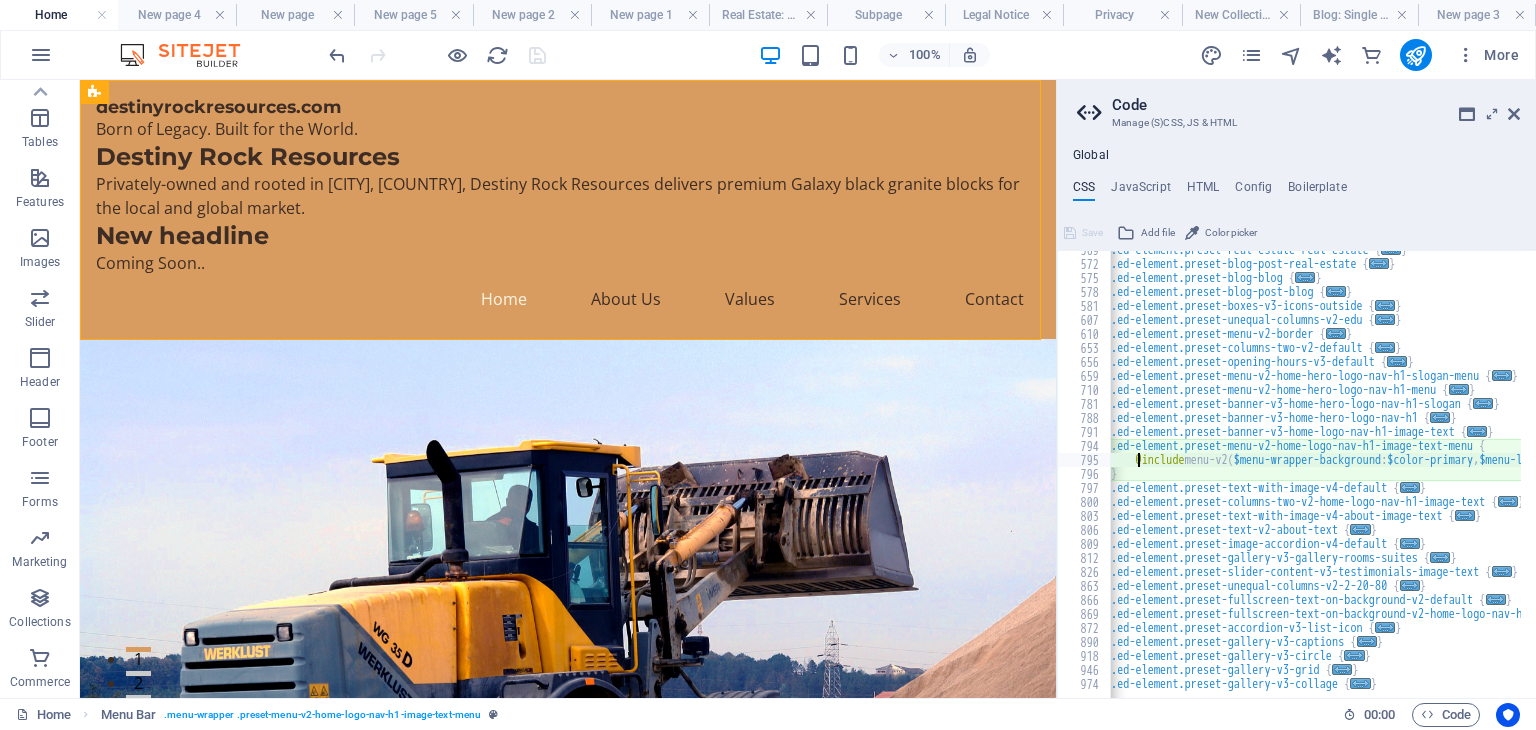 scroll, scrollTop: 0, scrollLeft: 0, axis: both 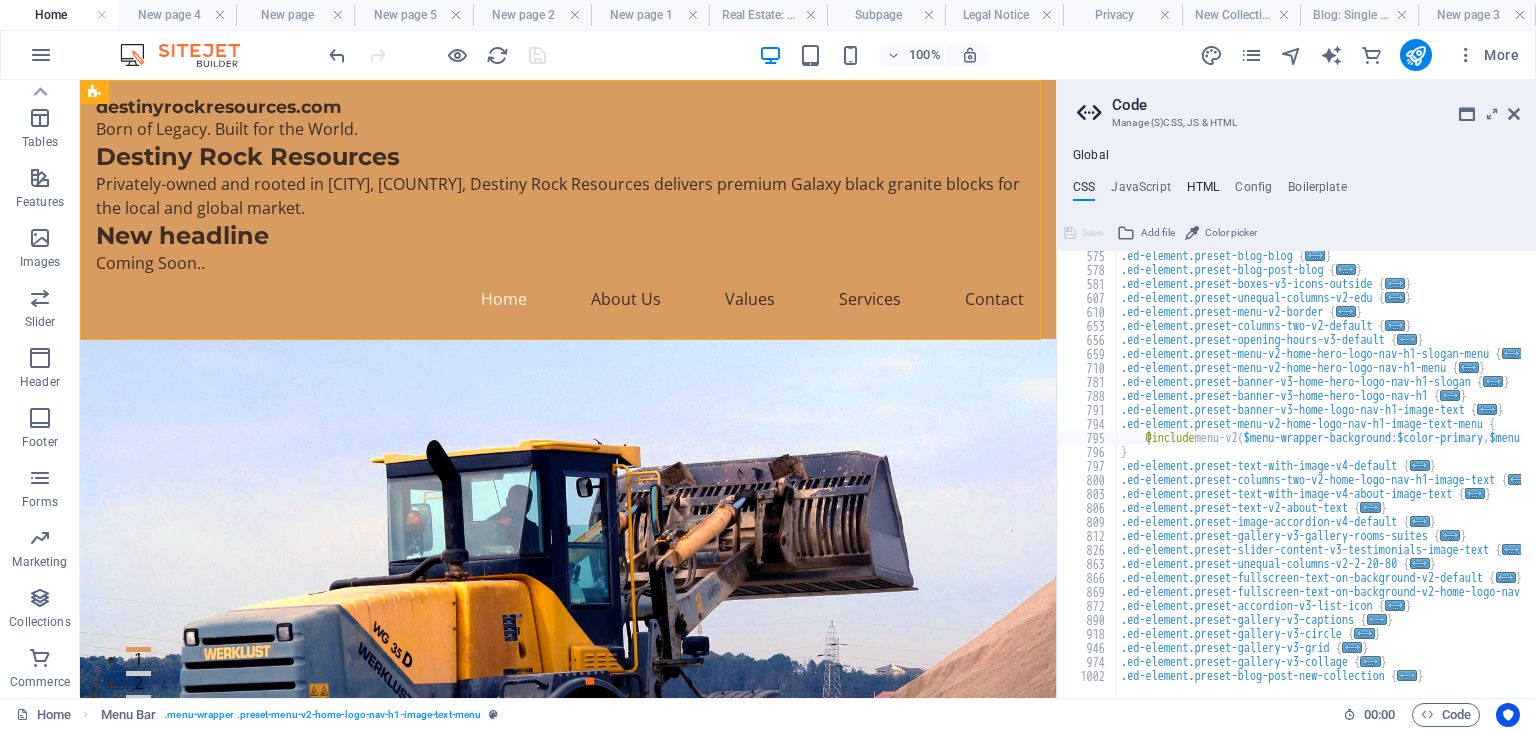 click on "HTML" at bounding box center [1203, 191] 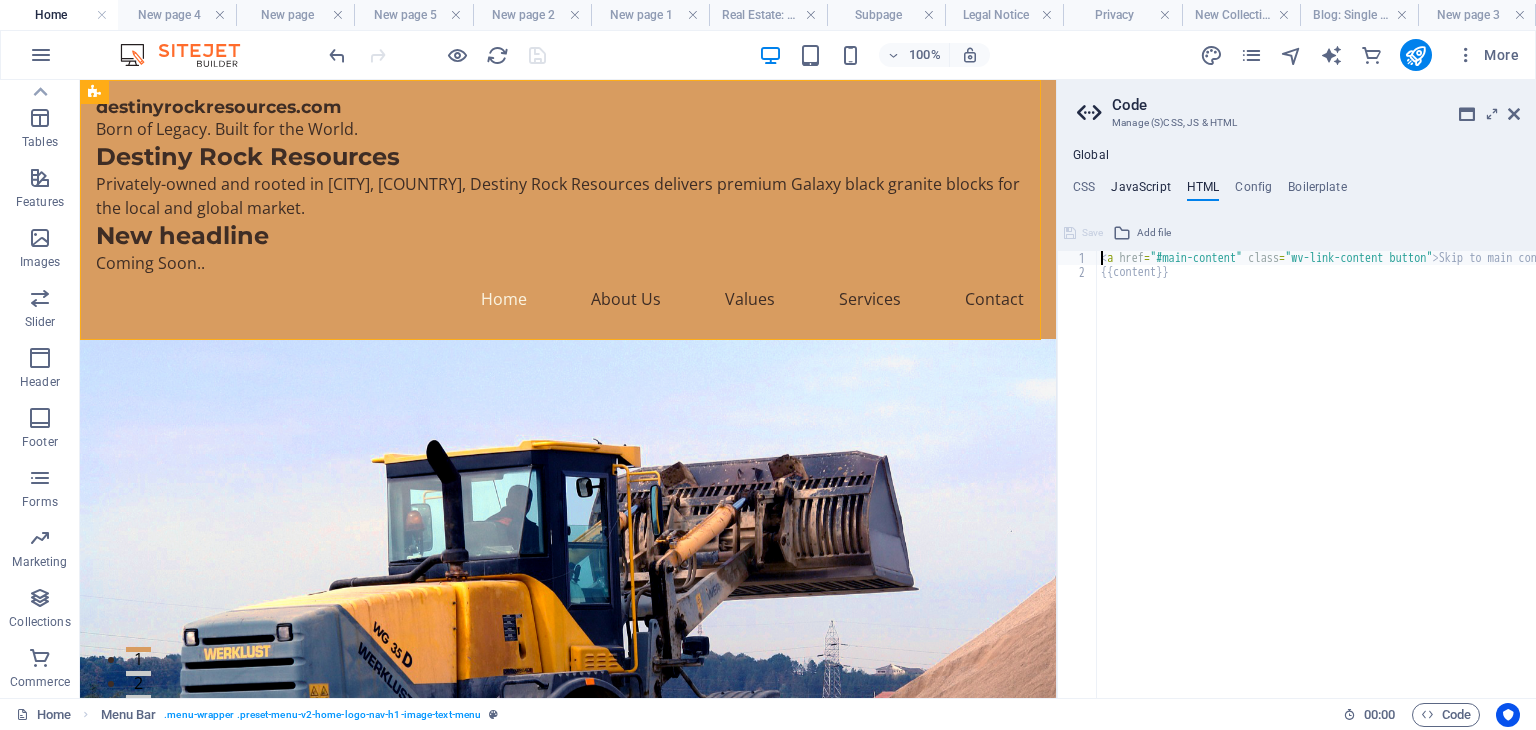 click on "JavaScript" at bounding box center [1140, 191] 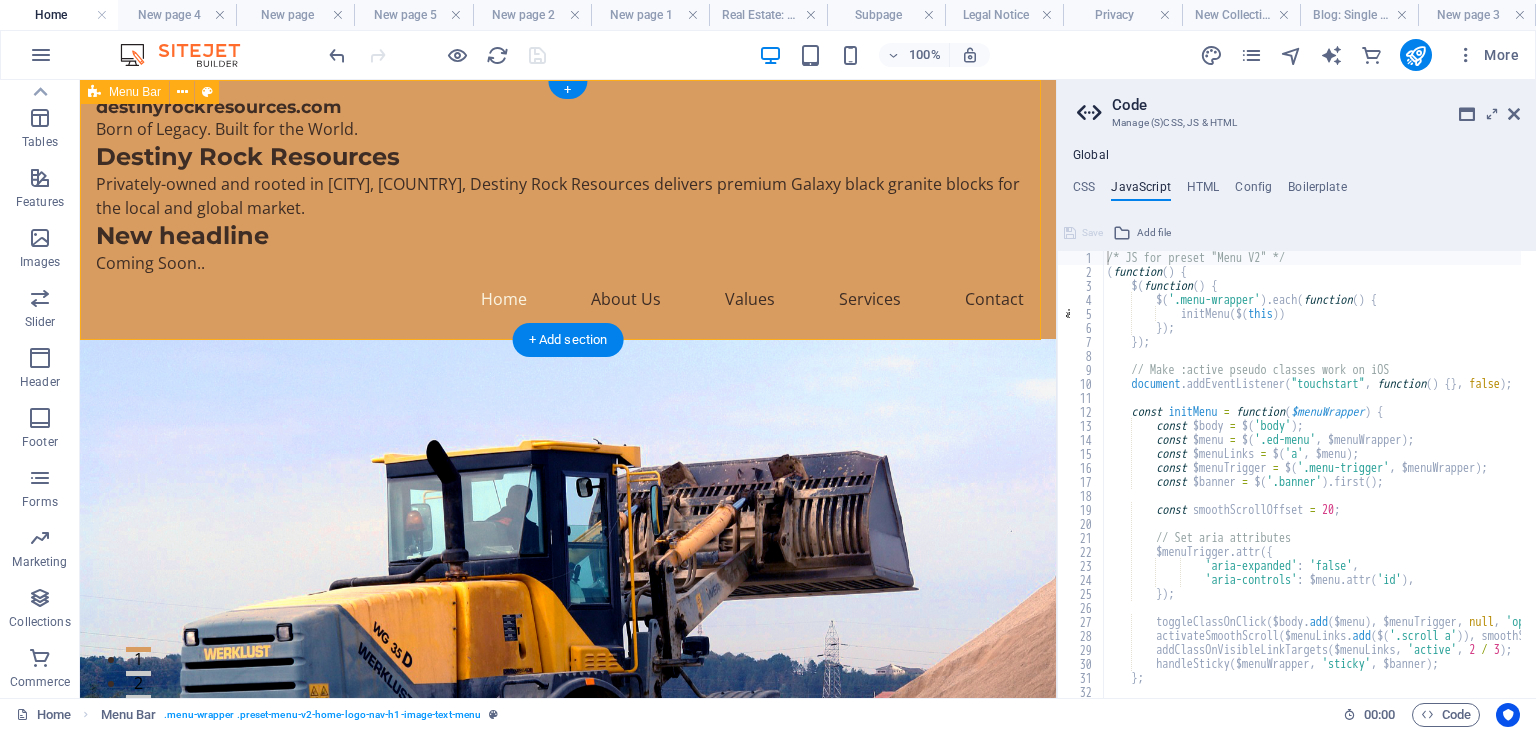 click on "destinyrockresources.com Born of Legacy. Built for the World. Destiny Rock Resources Privately-owned and rooted in [CITY], [COUNTRY], Destiny Rock Resources delivers premium Galaxy black granite blocks for the local and global market. New headline Coming Soon.. Home About Us Values Services Contact" at bounding box center (568, 209) 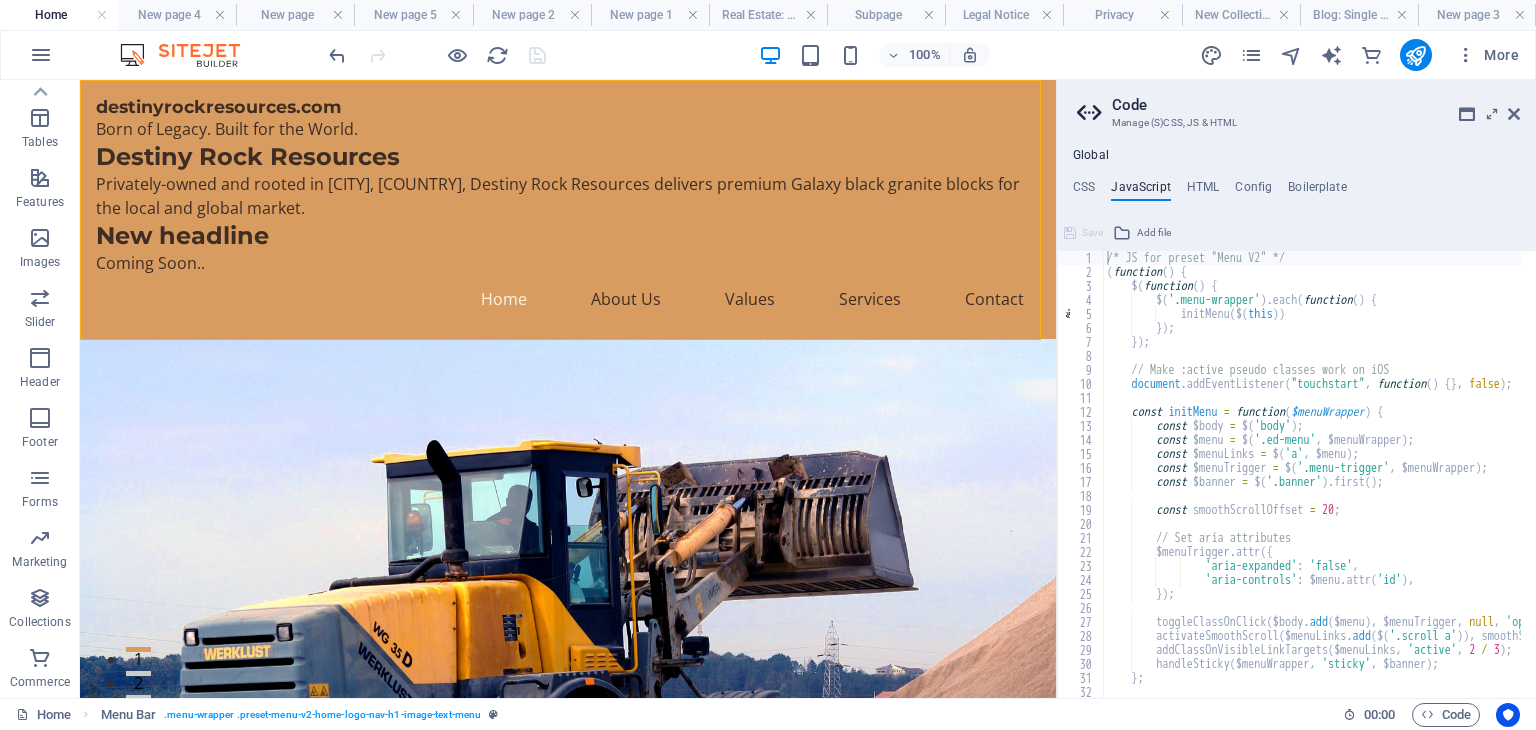 click on "Code" at bounding box center (1316, 105) 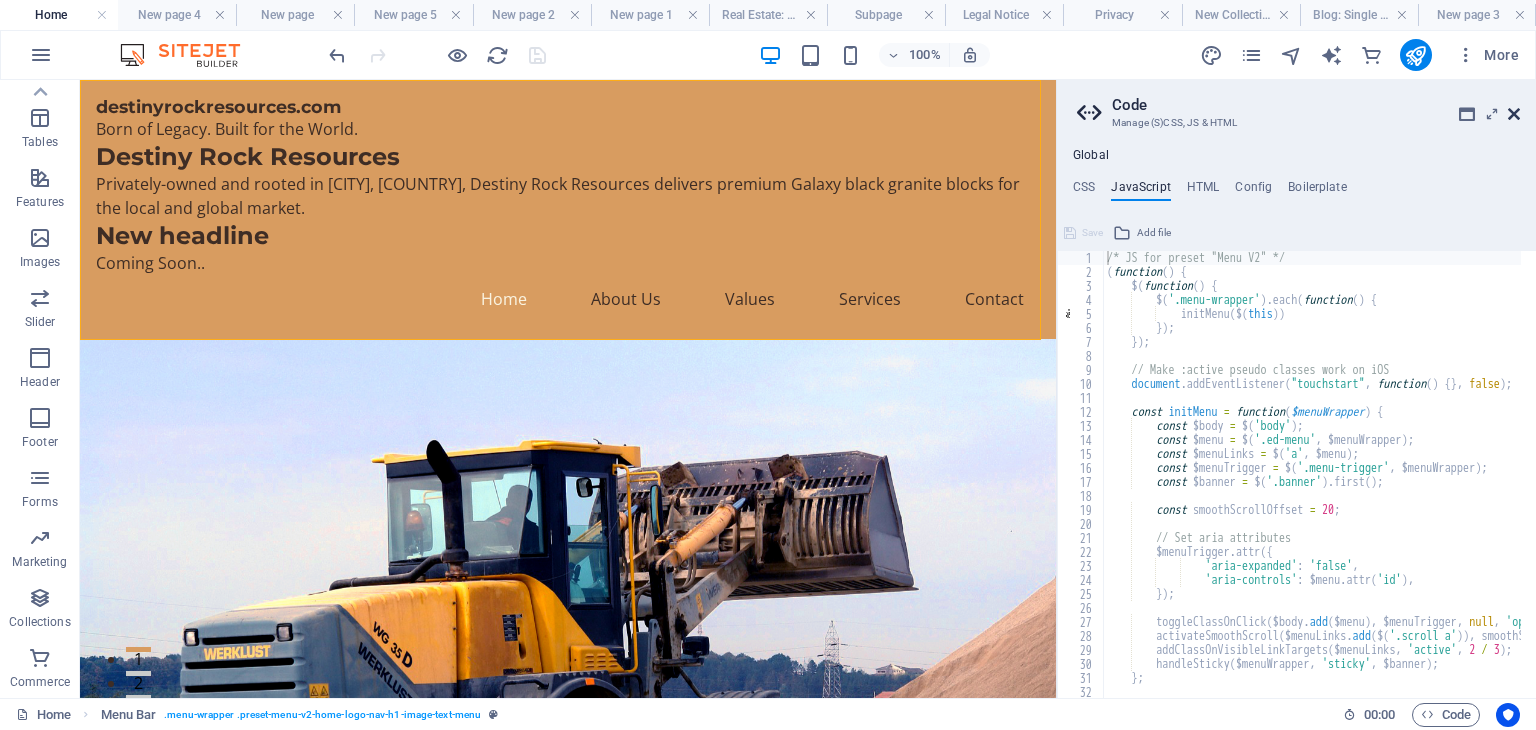 click at bounding box center [1514, 114] 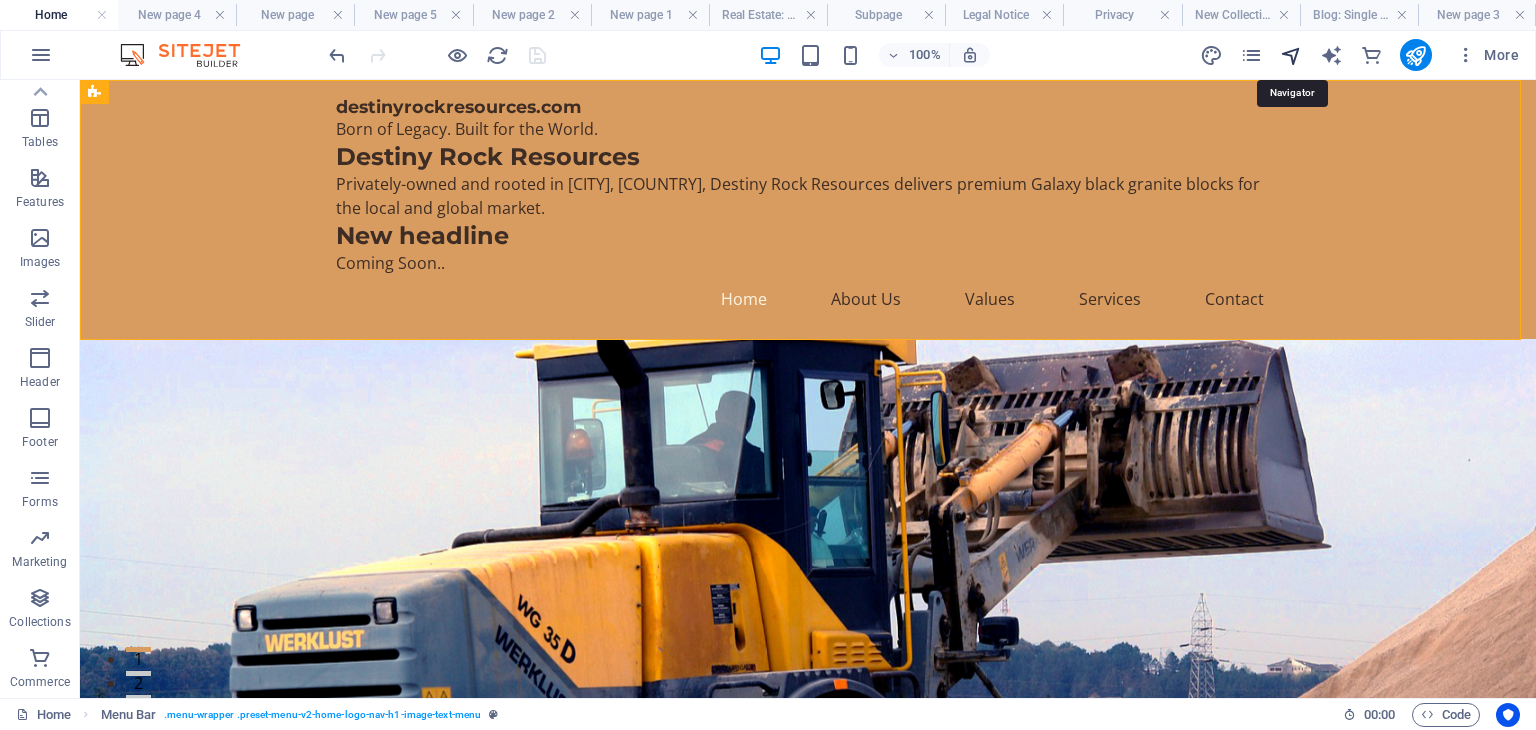 click at bounding box center (1291, 55) 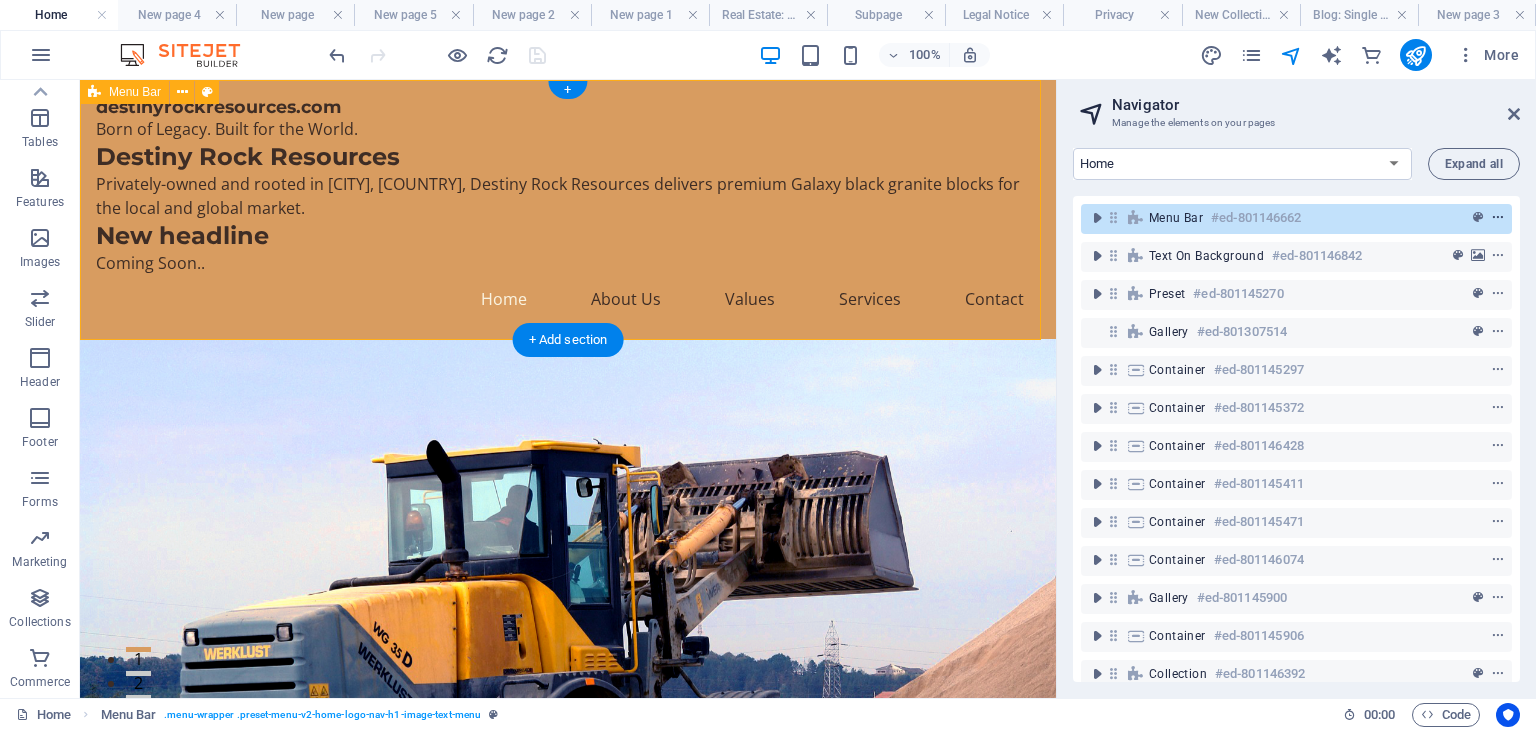 click at bounding box center (1498, 218) 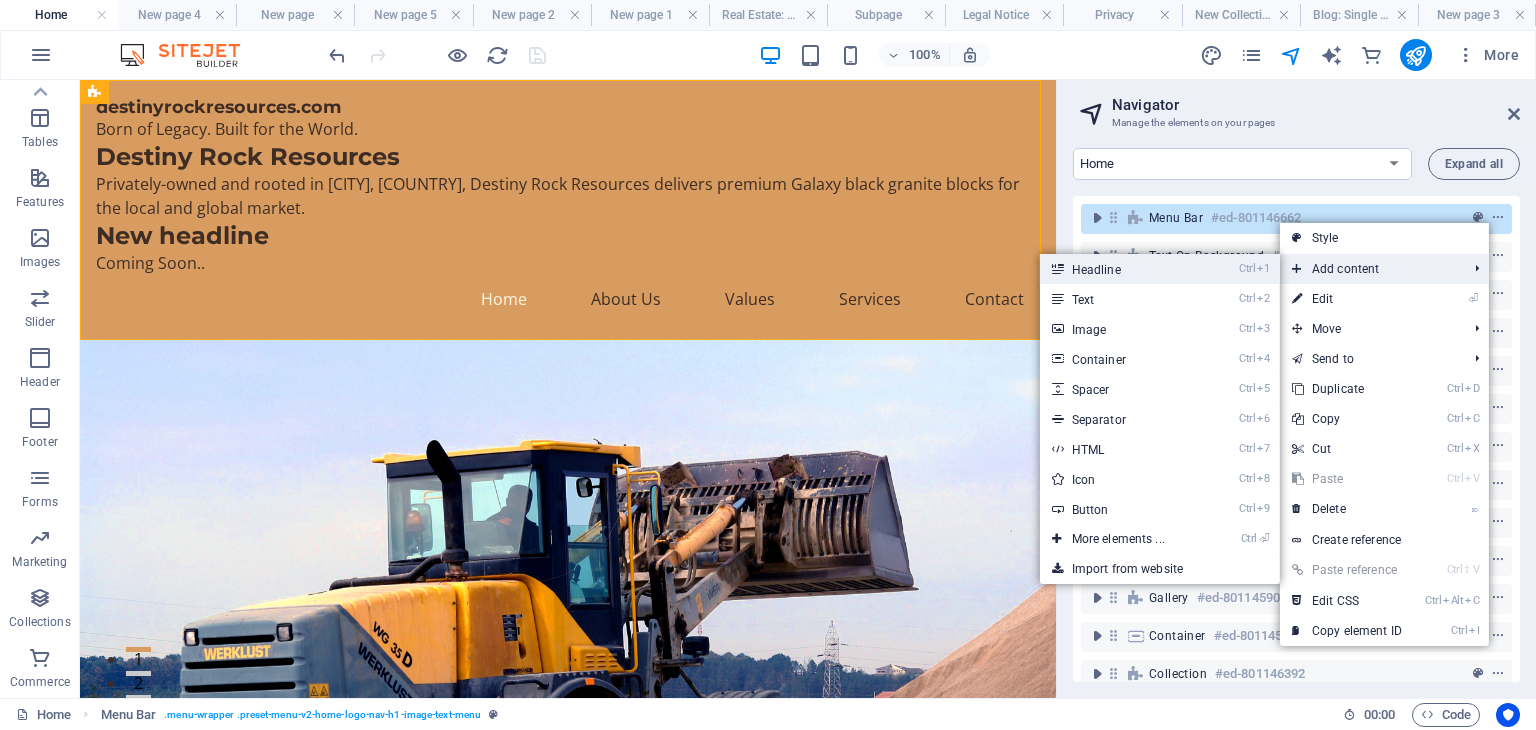 click on "Ctrl 1  Headline" at bounding box center [1122, 269] 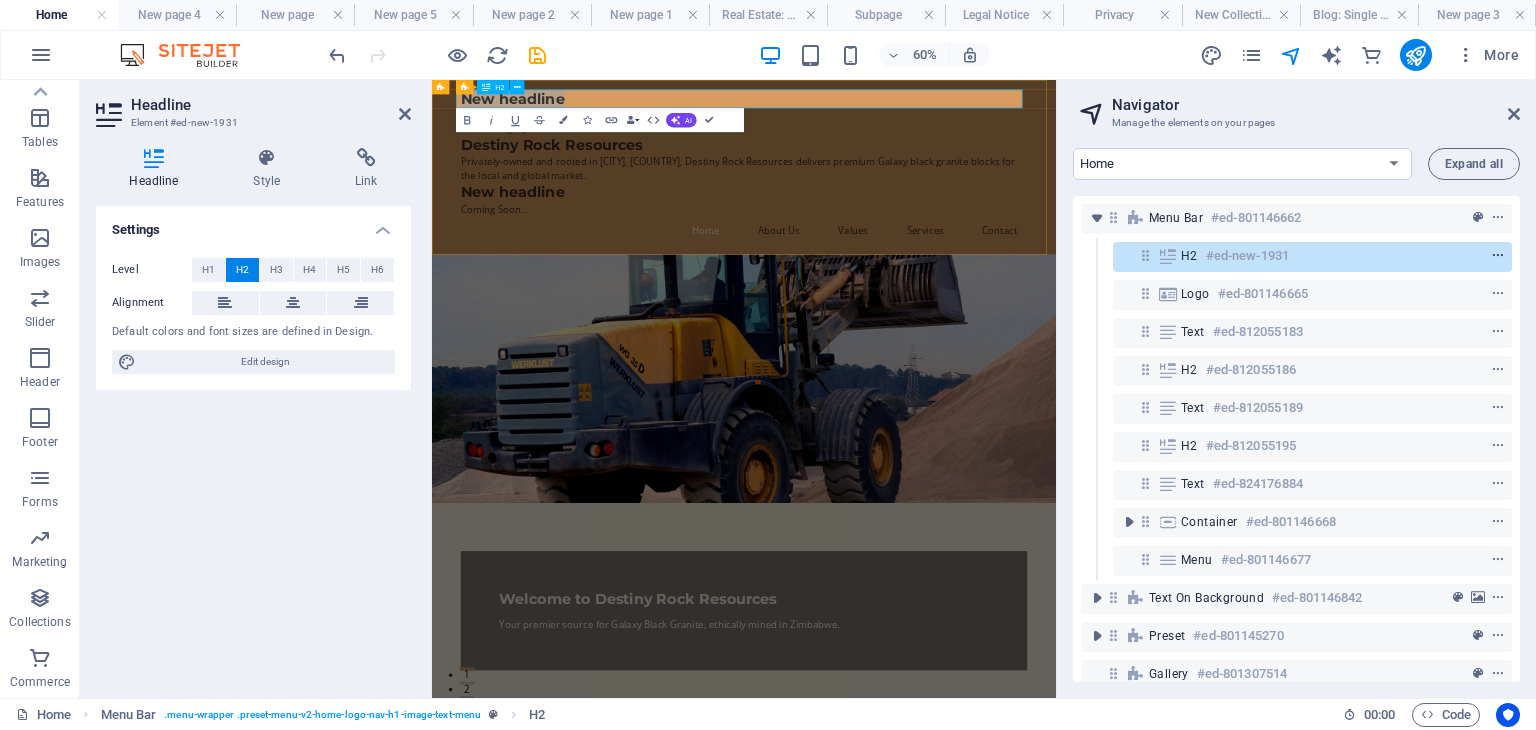 click at bounding box center [1498, 256] 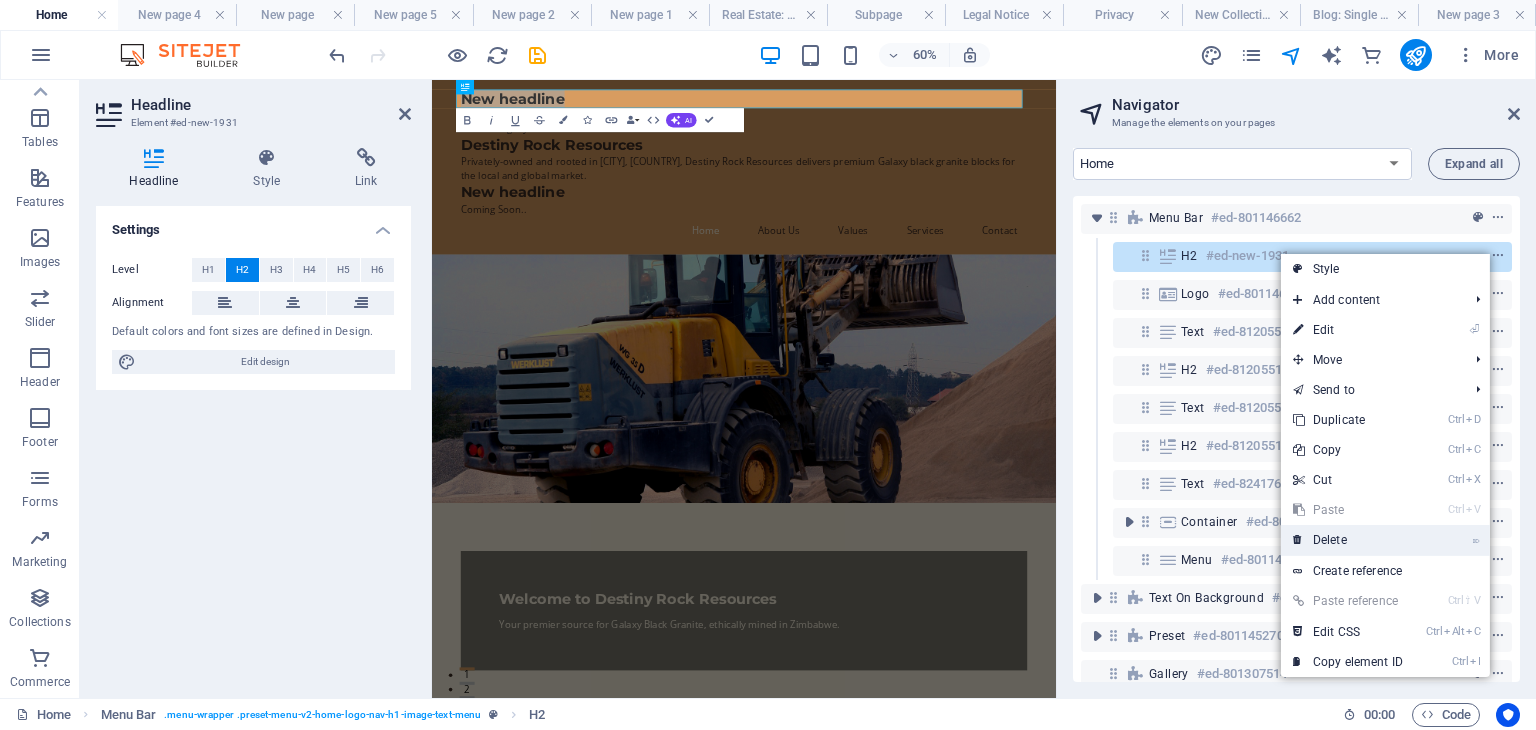 click on "⌦  Delete" at bounding box center (1348, 540) 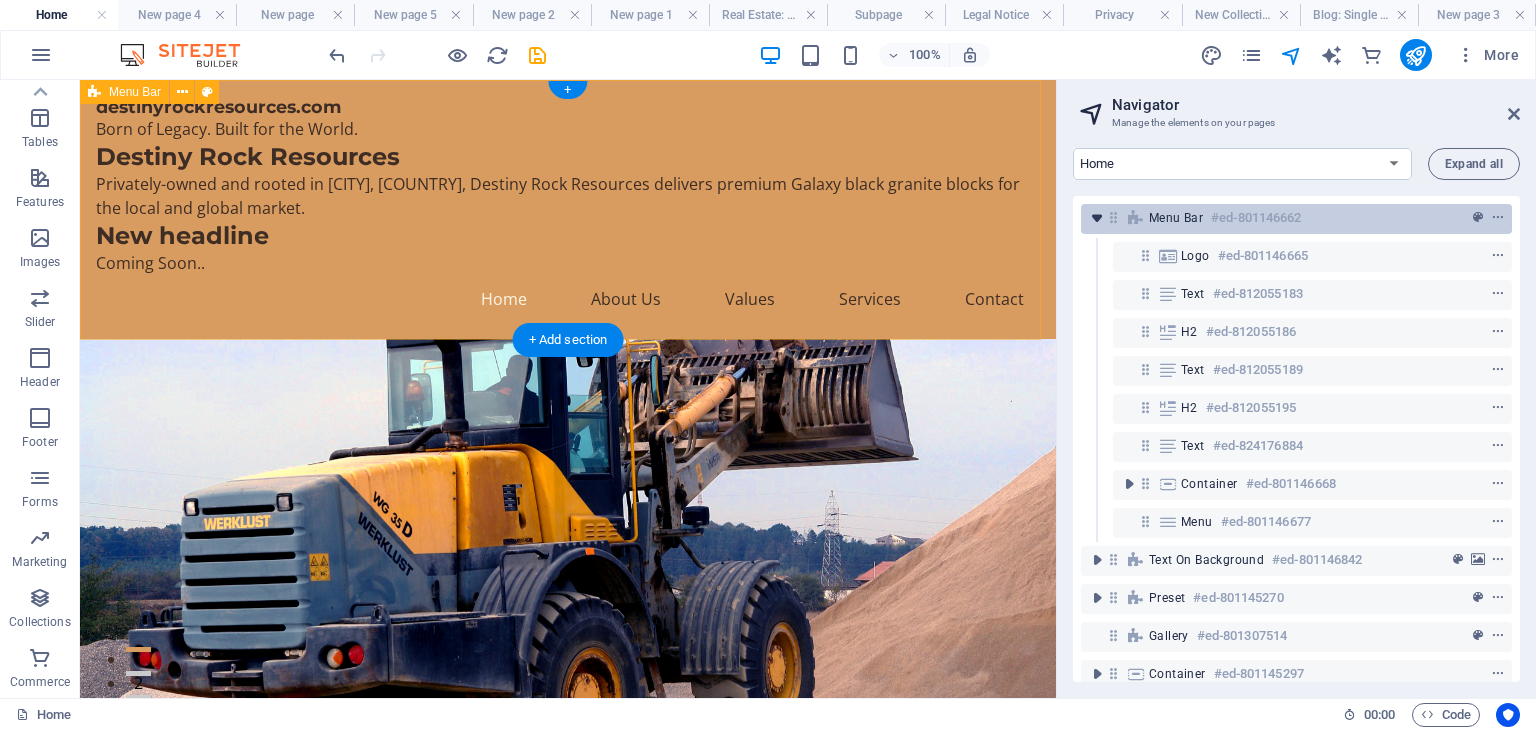 click at bounding box center (1097, 218) 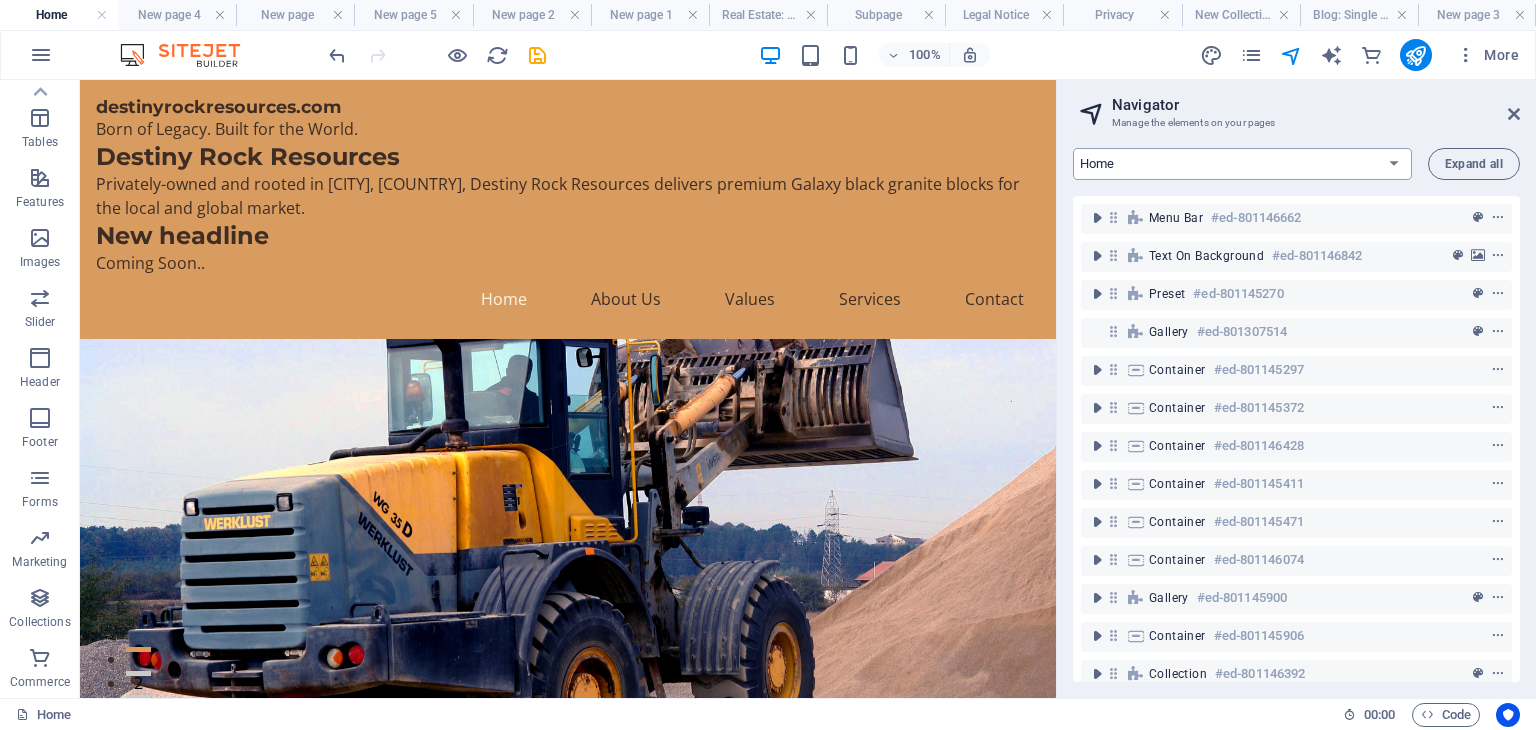 click on "Home New page 4 New page Subpage Legal Notice Privacy New Collection: Single Page Layout Real Estate: Single Page Layout Blog: Single Page Layout New page 1 New page 2 New page 3 New page 5" at bounding box center [1242, 164] 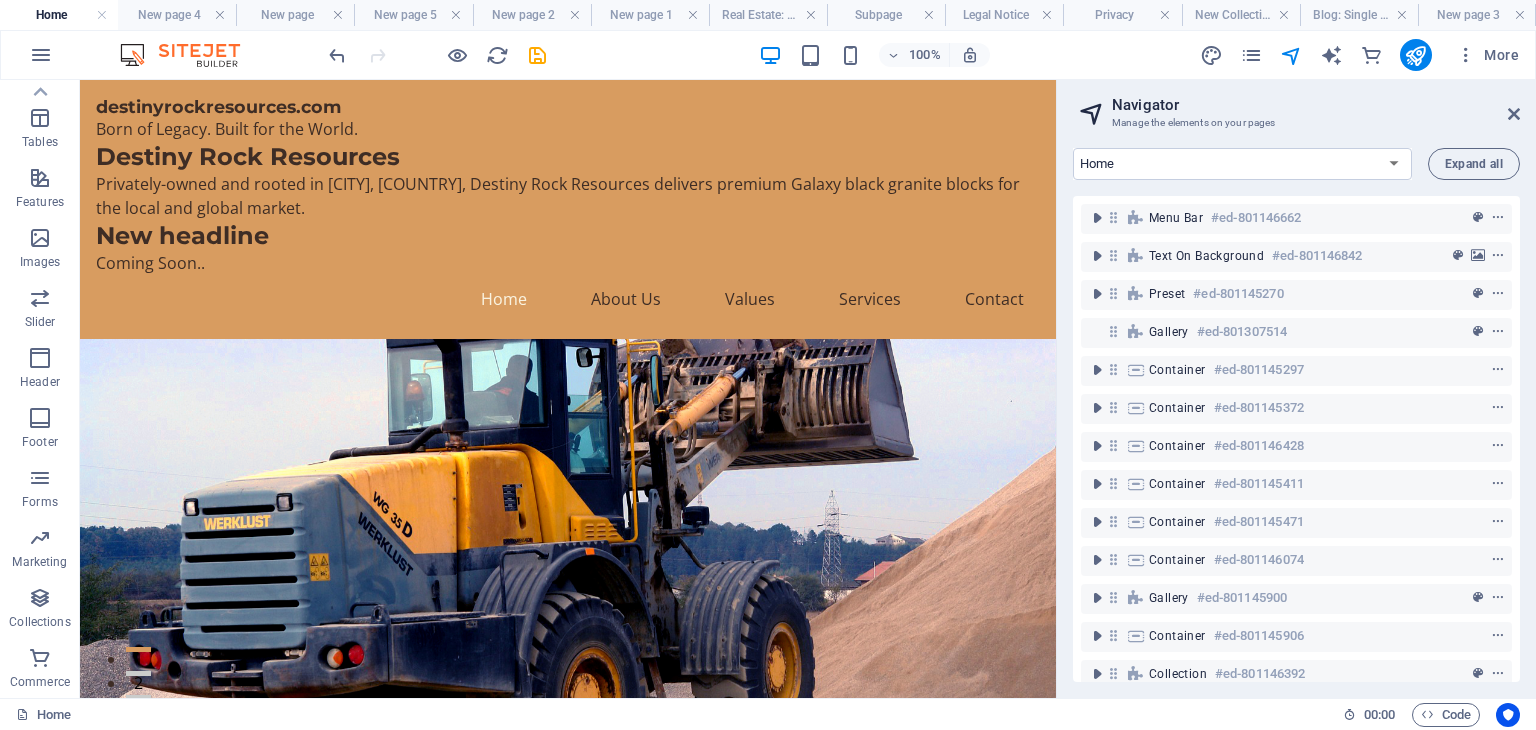 click on "Home" at bounding box center [59, 15] 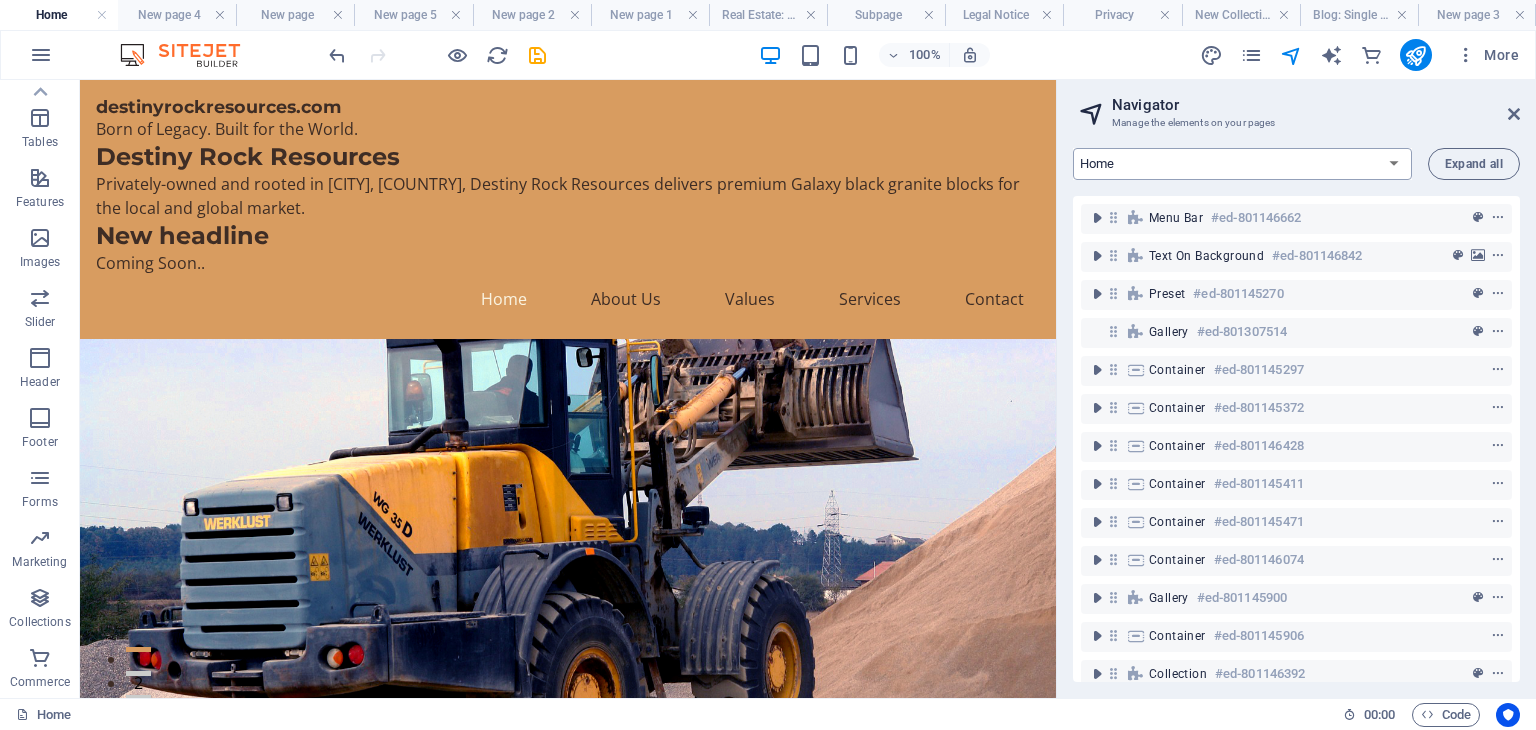 click on "Home New page 4 New page Subpage Legal Notice Privacy New Collection: Single Page Layout Real Estate: Single Page Layout Blog: Single Page Layout New page 1 New page 2 New page 3 New page 5" at bounding box center [1242, 164] 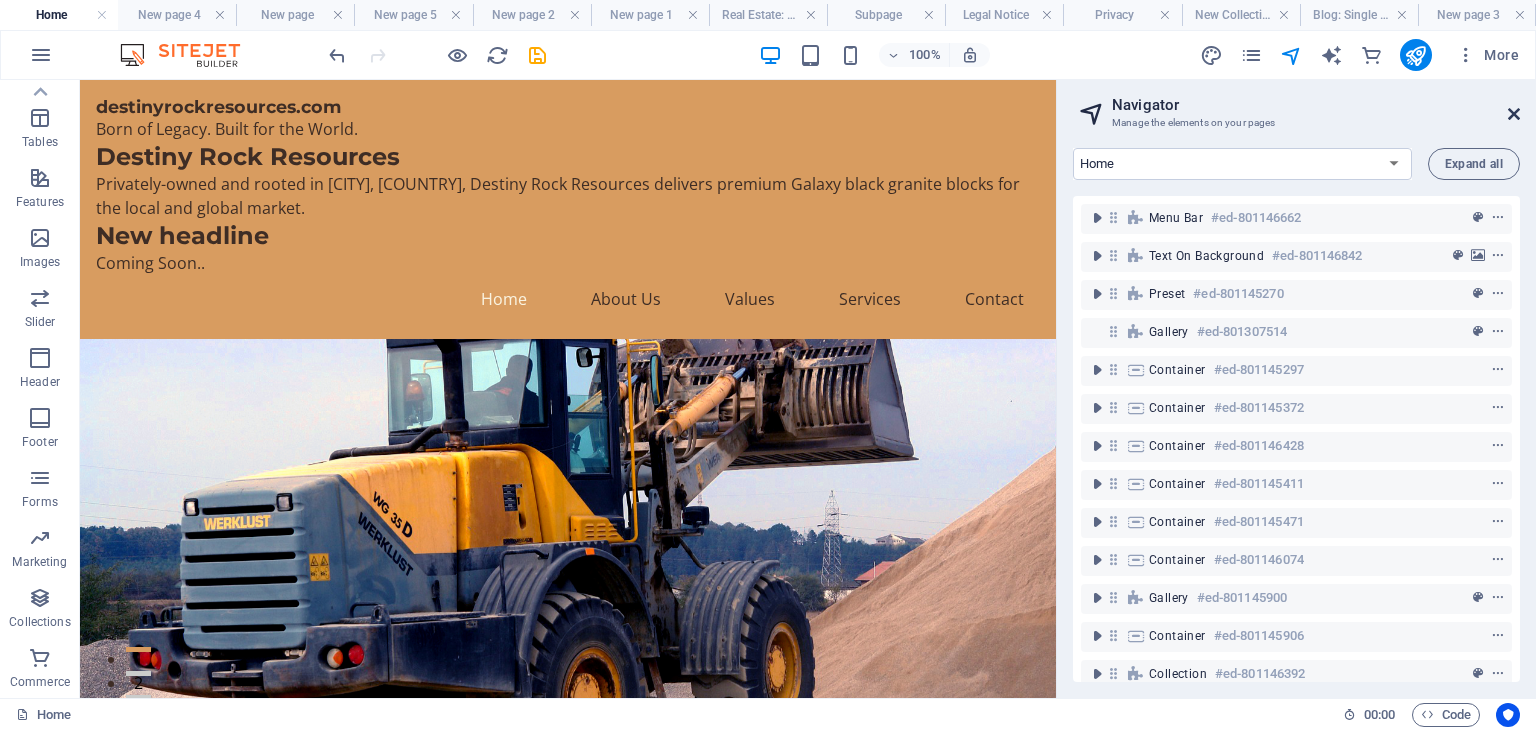 click at bounding box center [1514, 114] 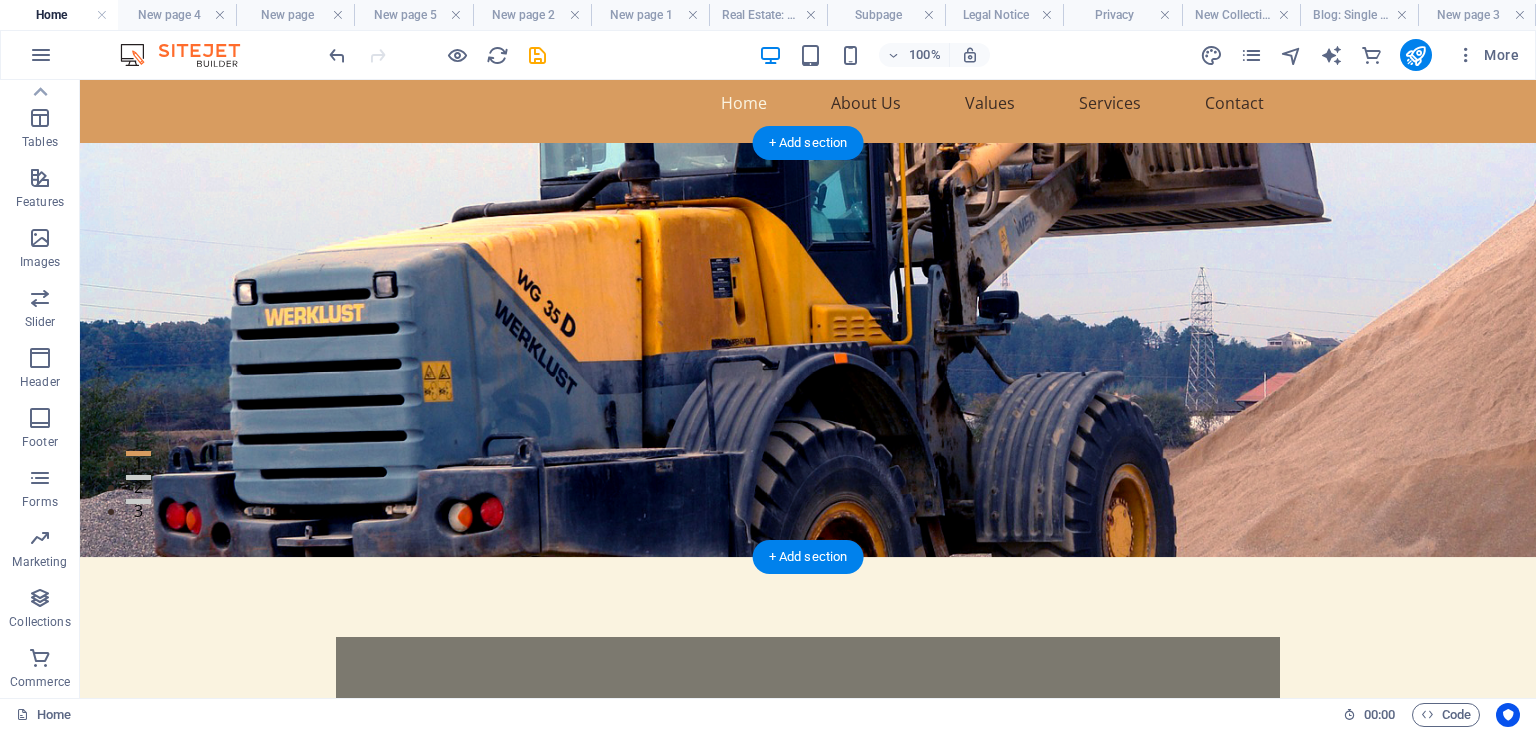 scroll, scrollTop: 200, scrollLeft: 0, axis: vertical 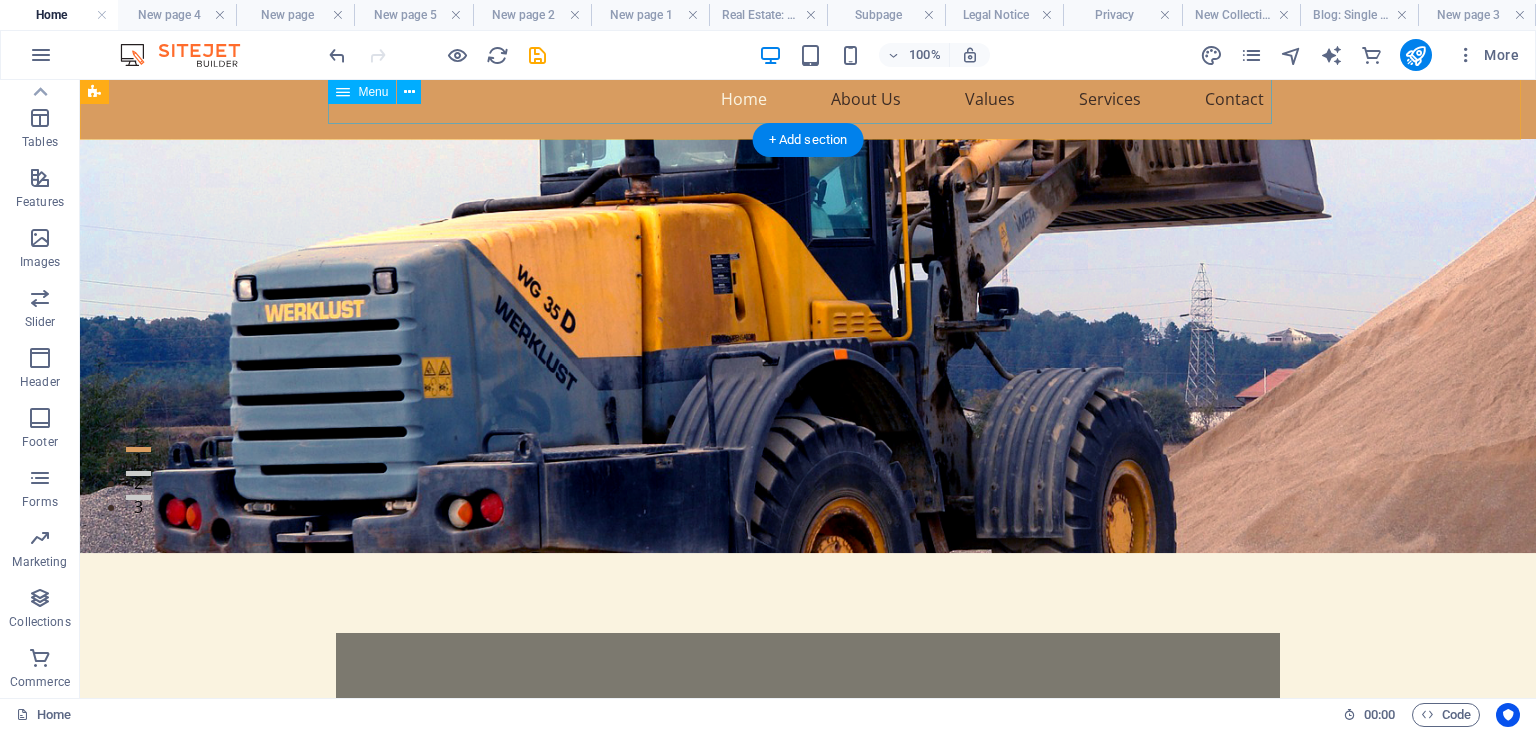 click on "Home About Us Values Services Contact" at bounding box center [808, 99] 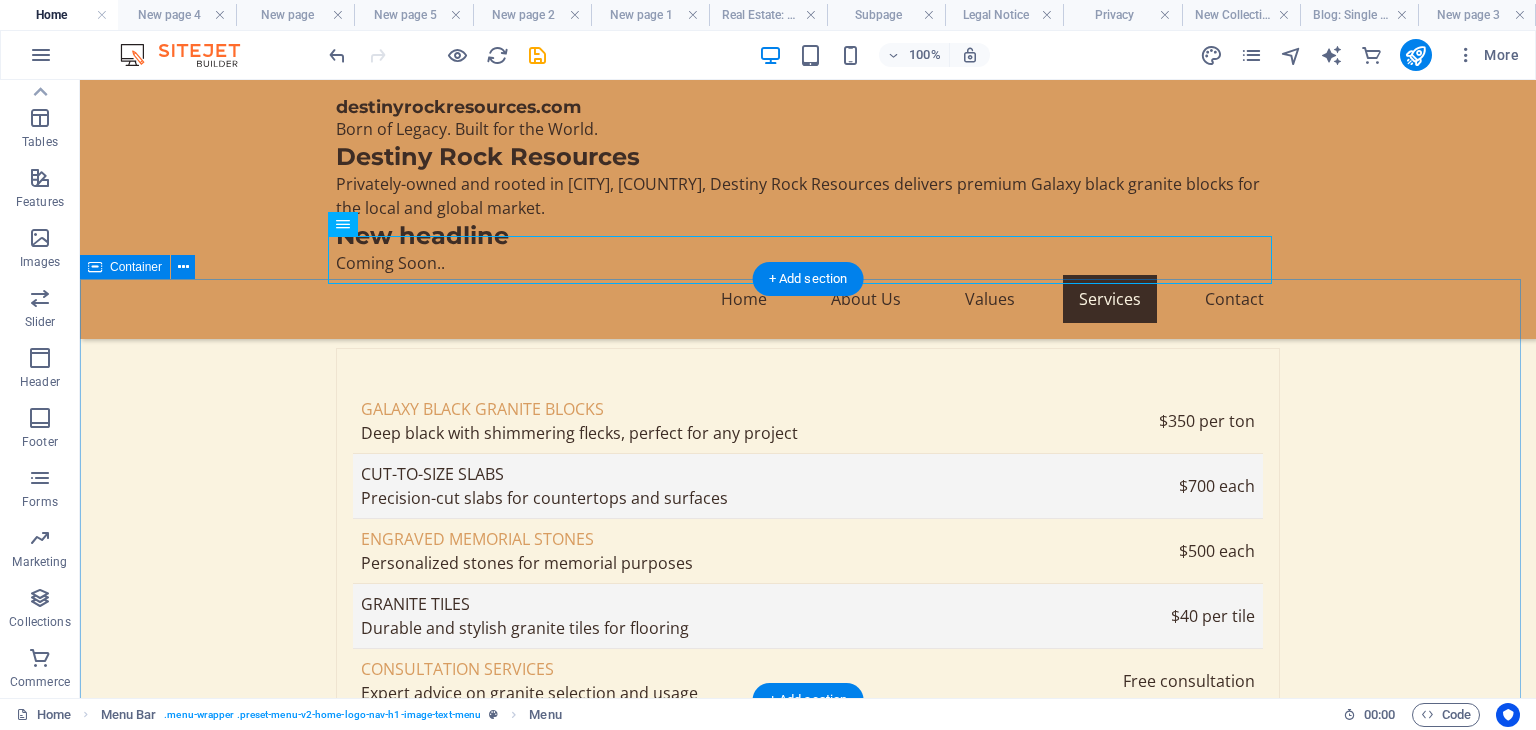 scroll, scrollTop: 4336, scrollLeft: 0, axis: vertical 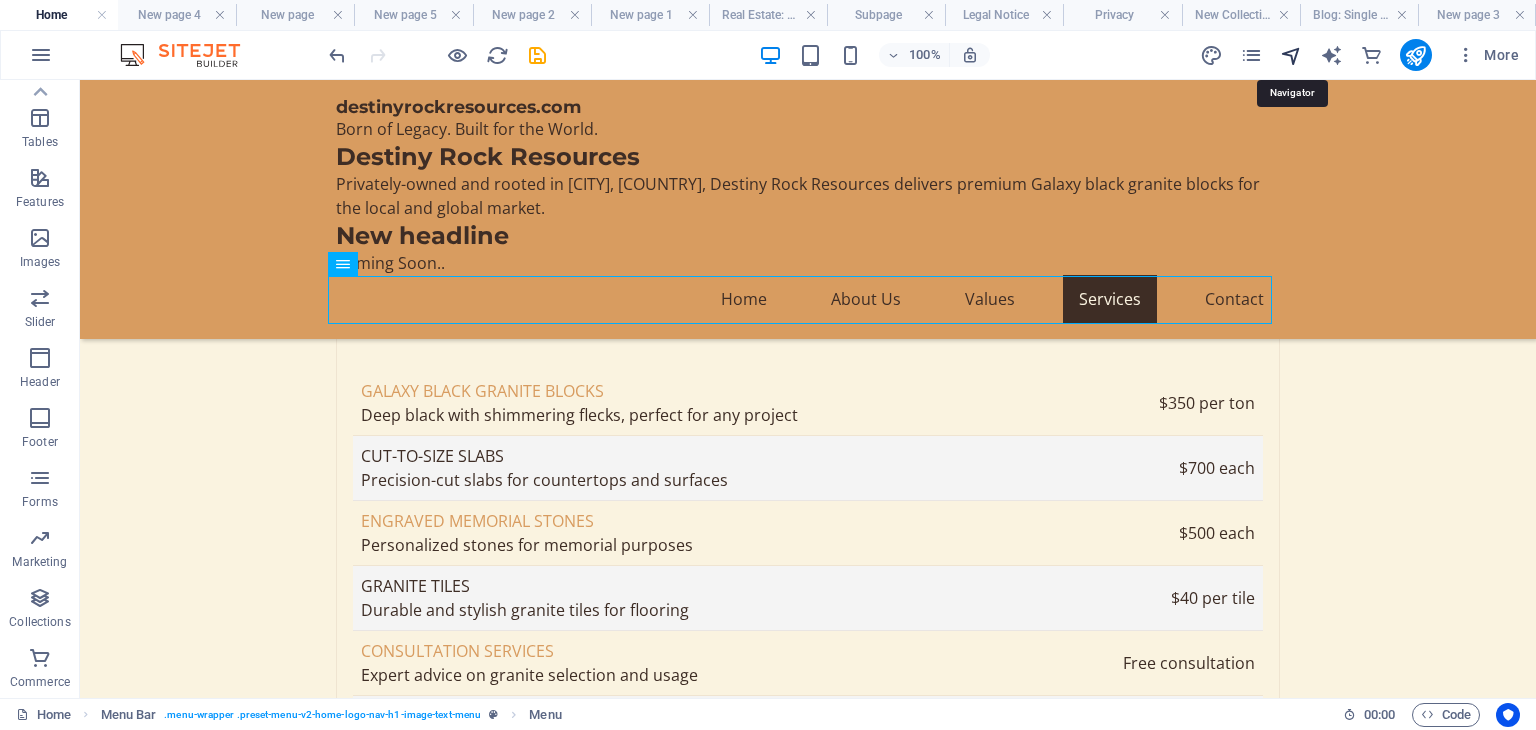 click at bounding box center (1291, 55) 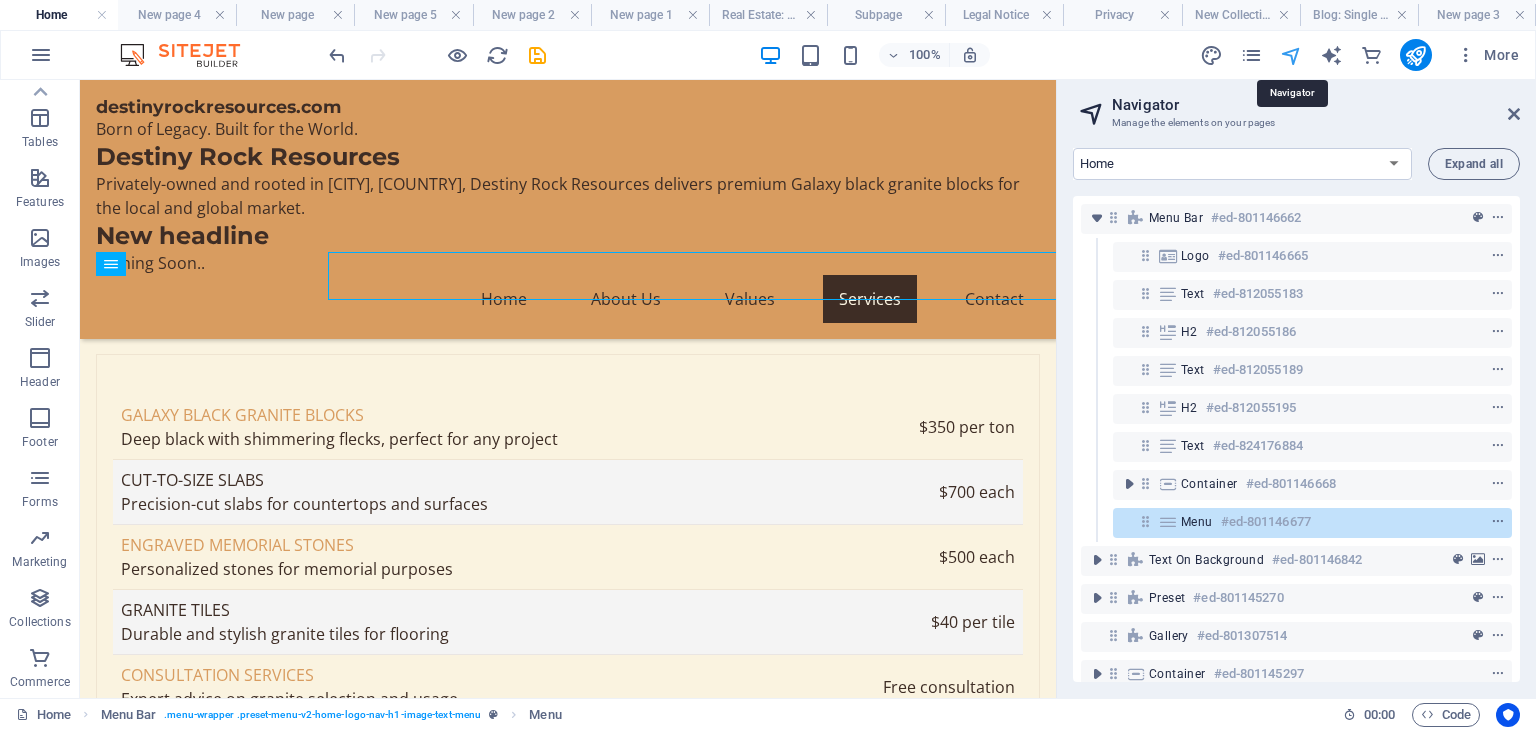 scroll, scrollTop: 4360, scrollLeft: 0, axis: vertical 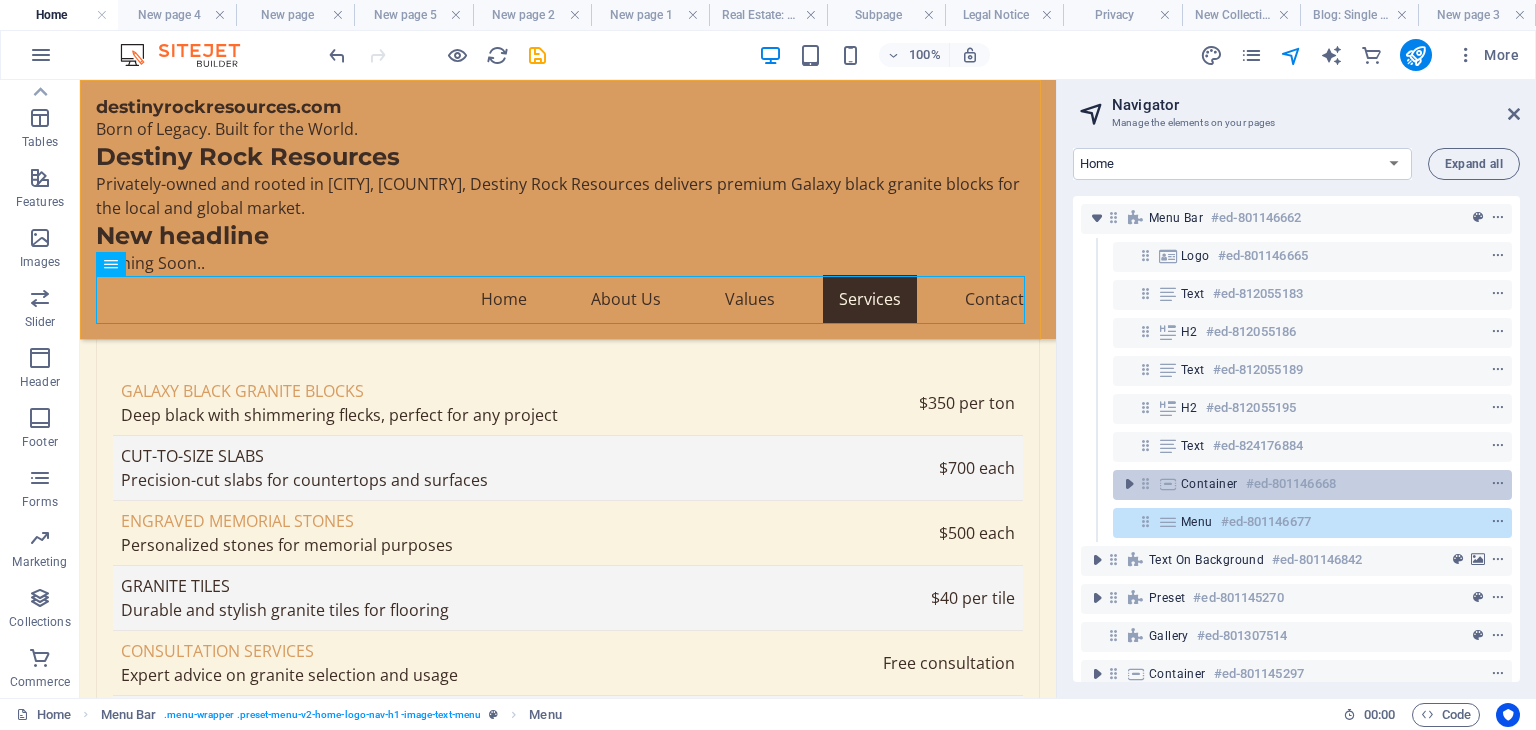 click on "Container" at bounding box center [1209, 484] 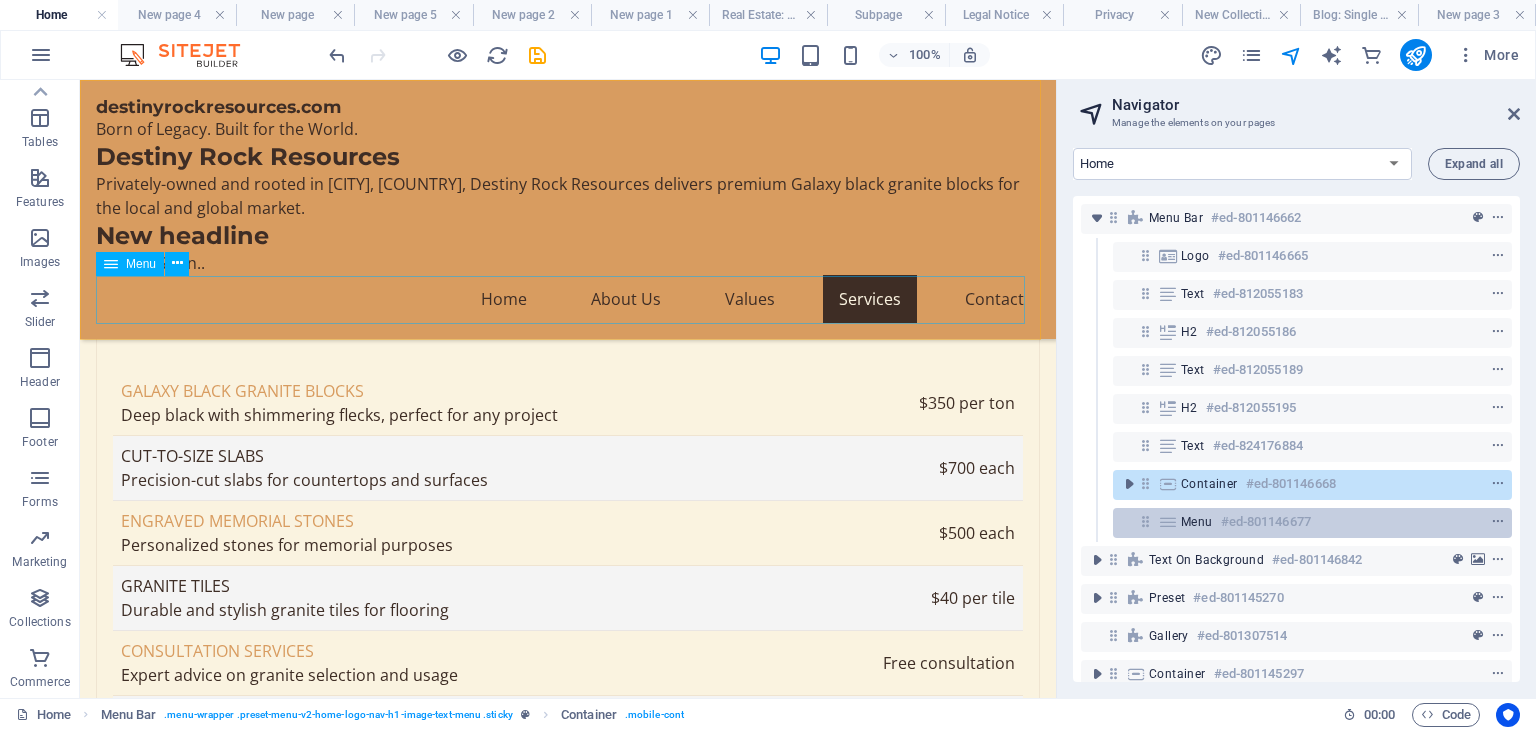 click on "Menu #ed-801146677" at bounding box center [1296, 522] 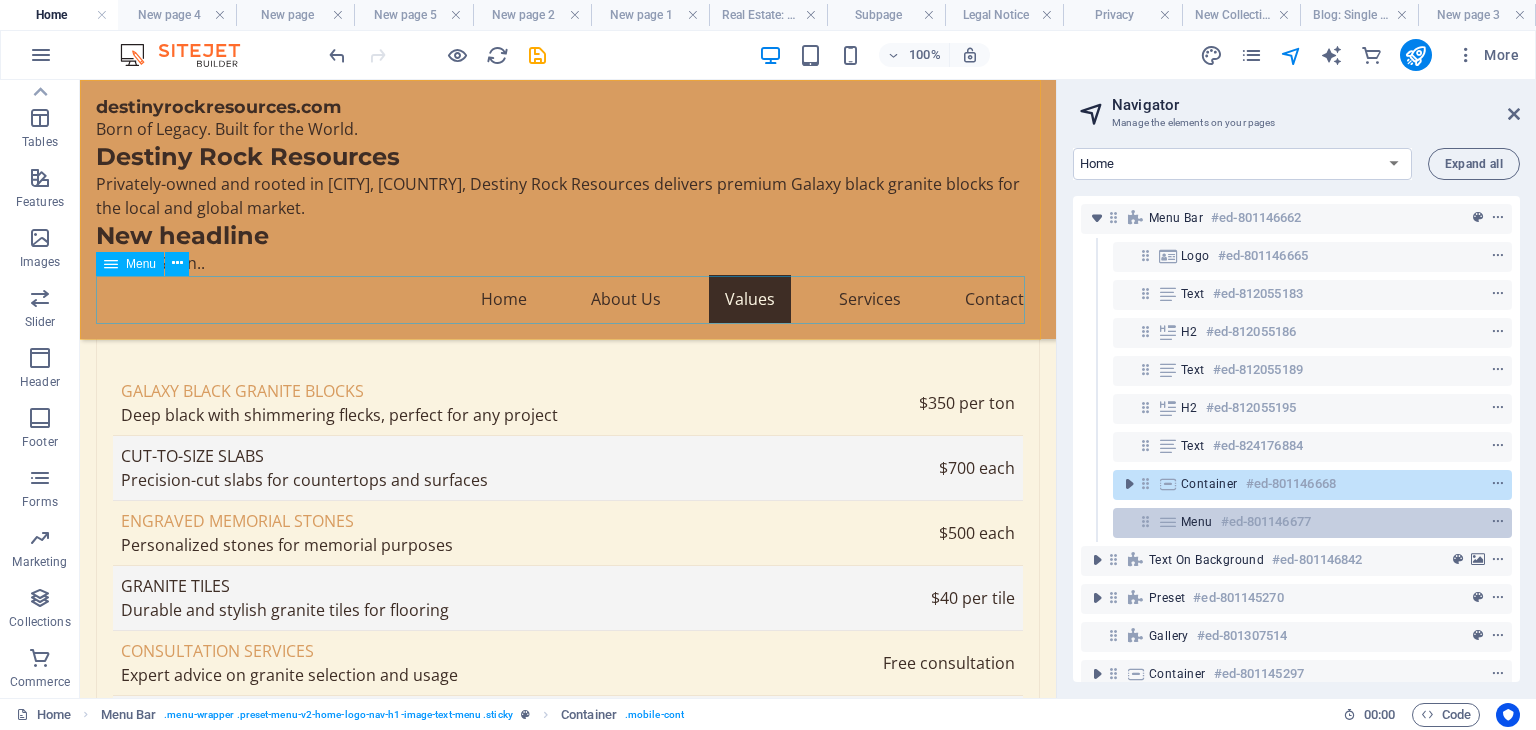 scroll, scrollTop: 4270, scrollLeft: 0, axis: vertical 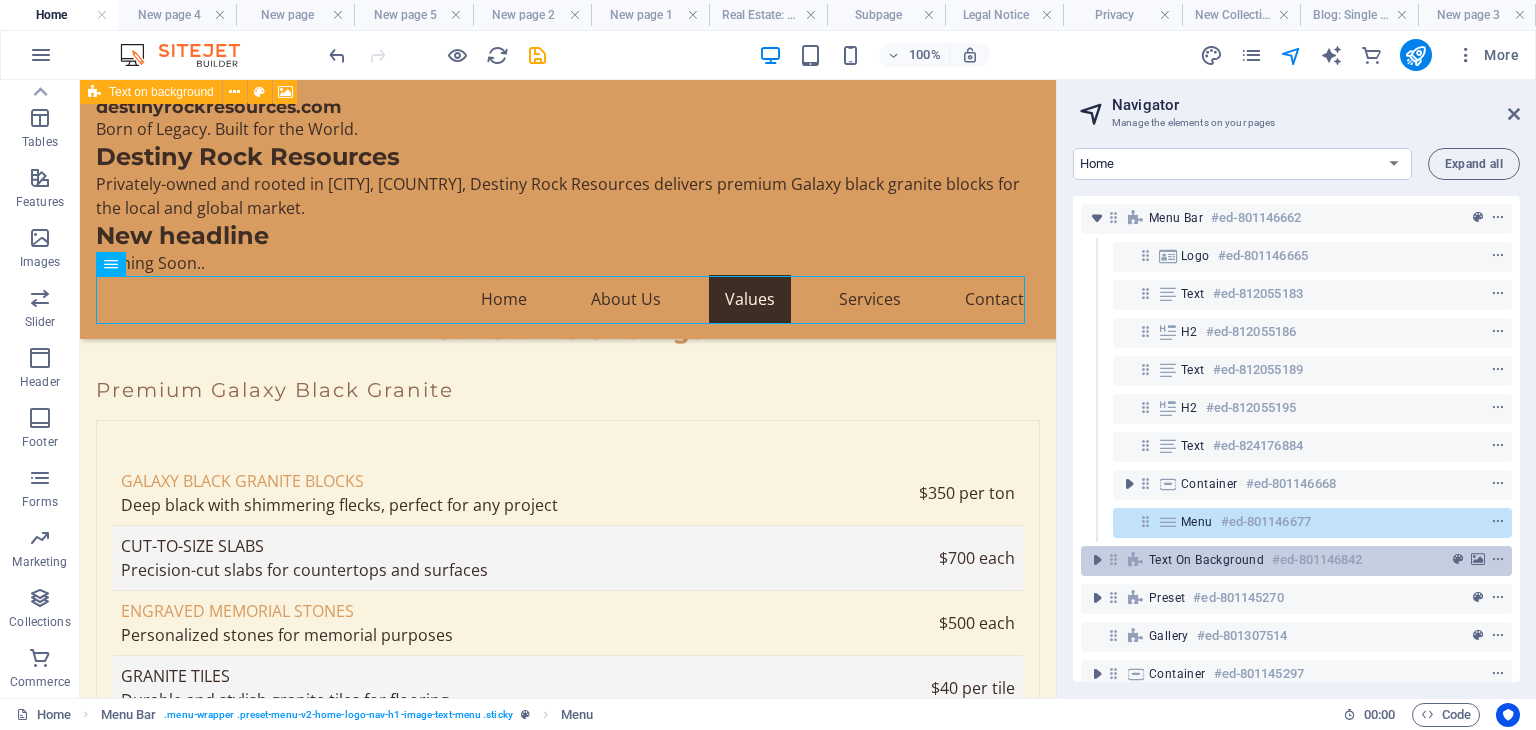click on "Text on background #ed-801146842" at bounding box center (1280, 560) 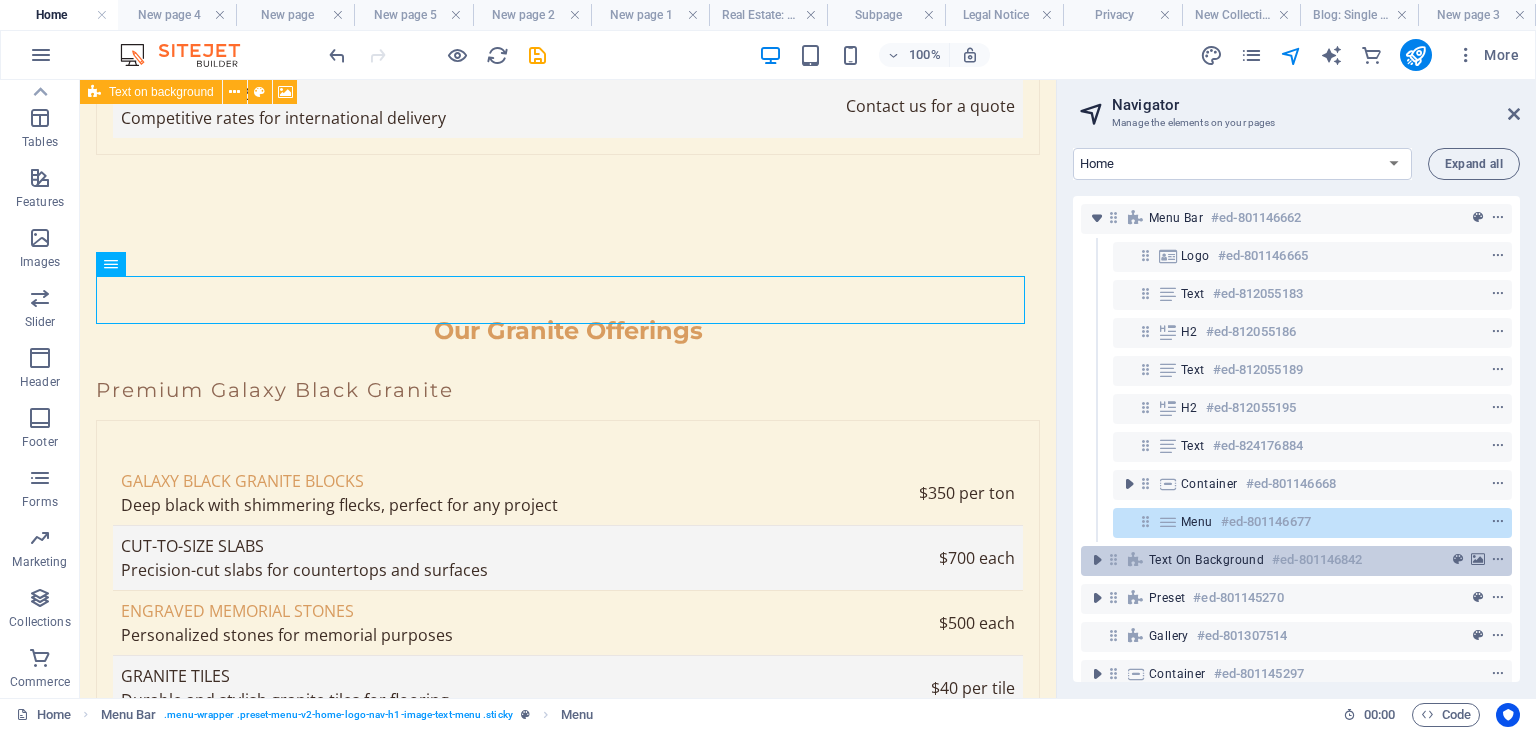 scroll, scrollTop: 157, scrollLeft: 0, axis: vertical 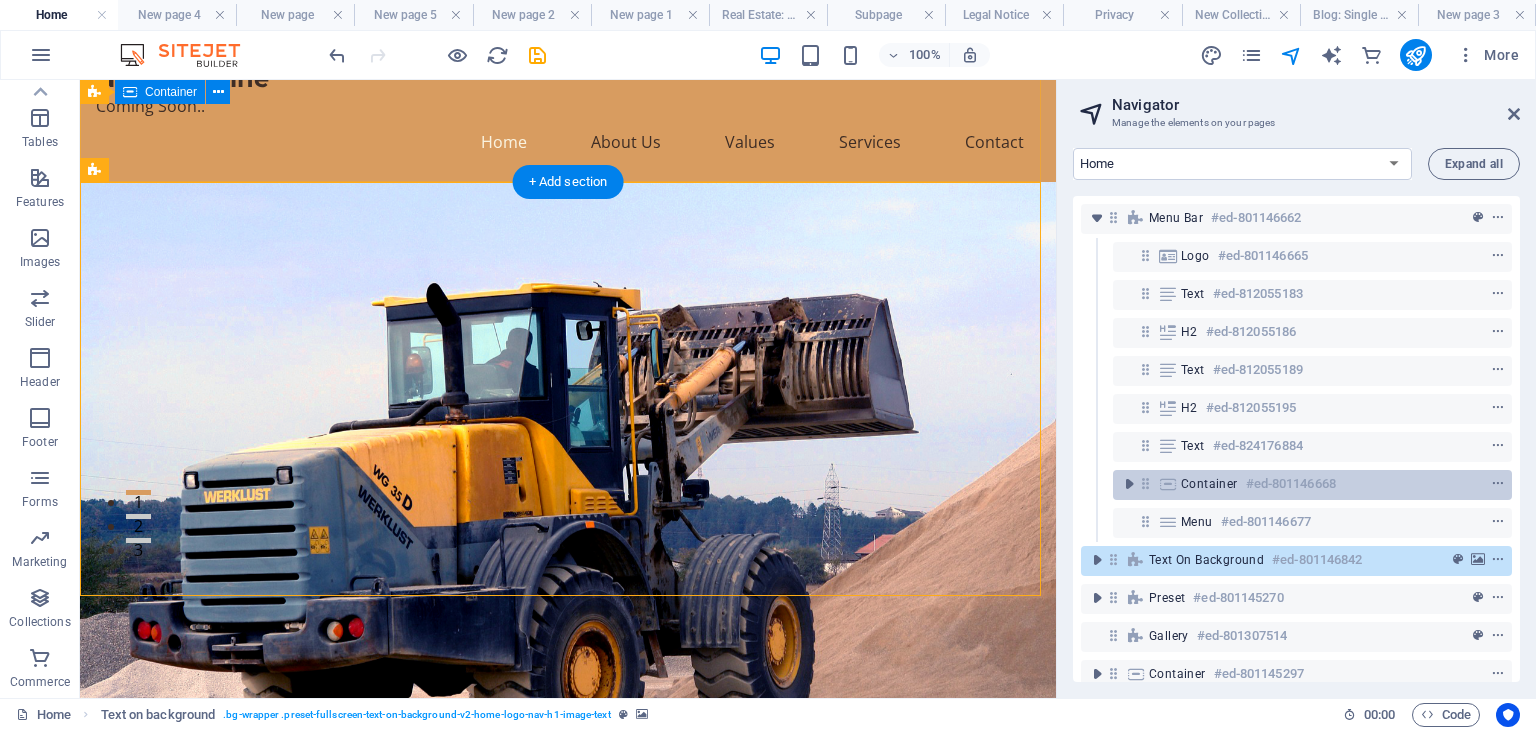 click at bounding box center (1168, 484) 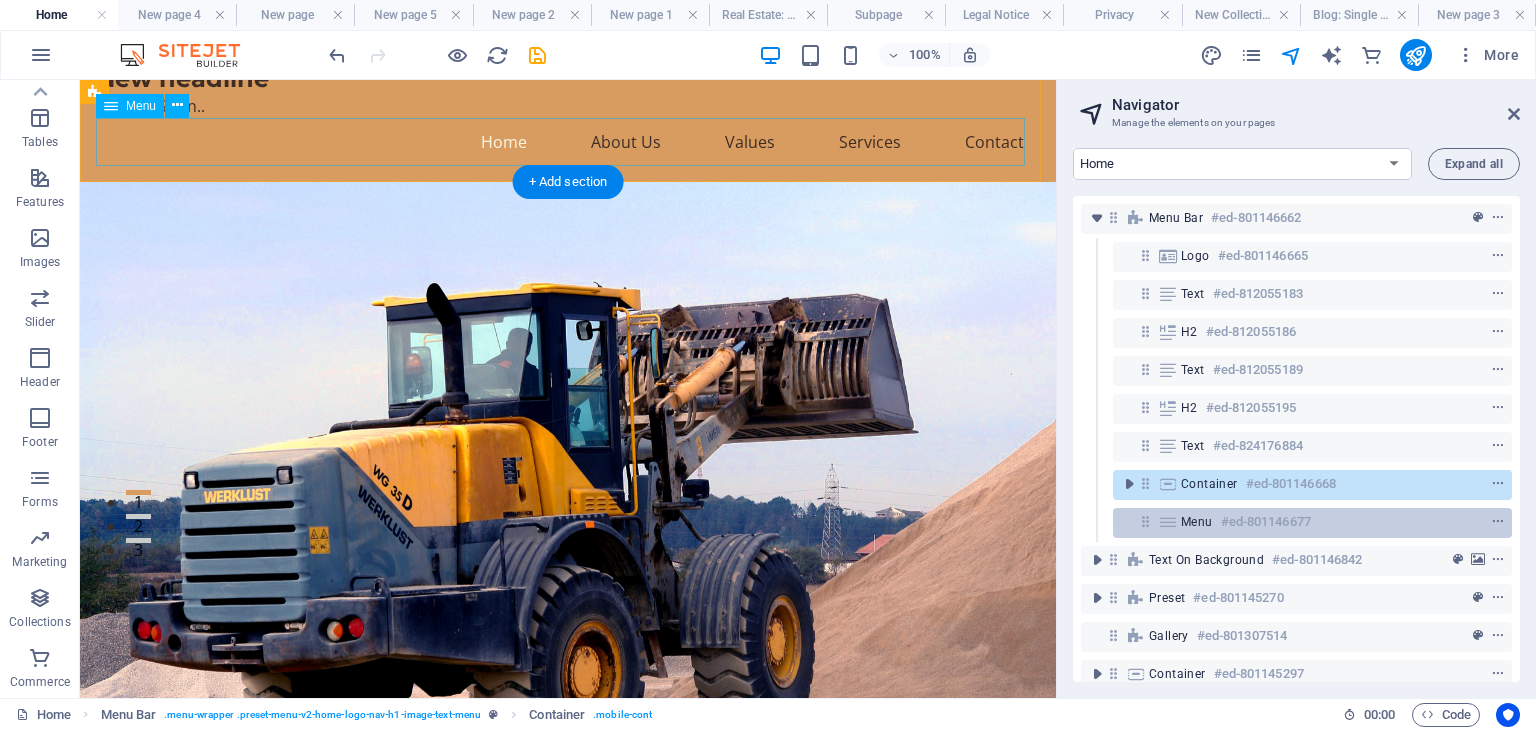 click on "Menu" at bounding box center (1197, 522) 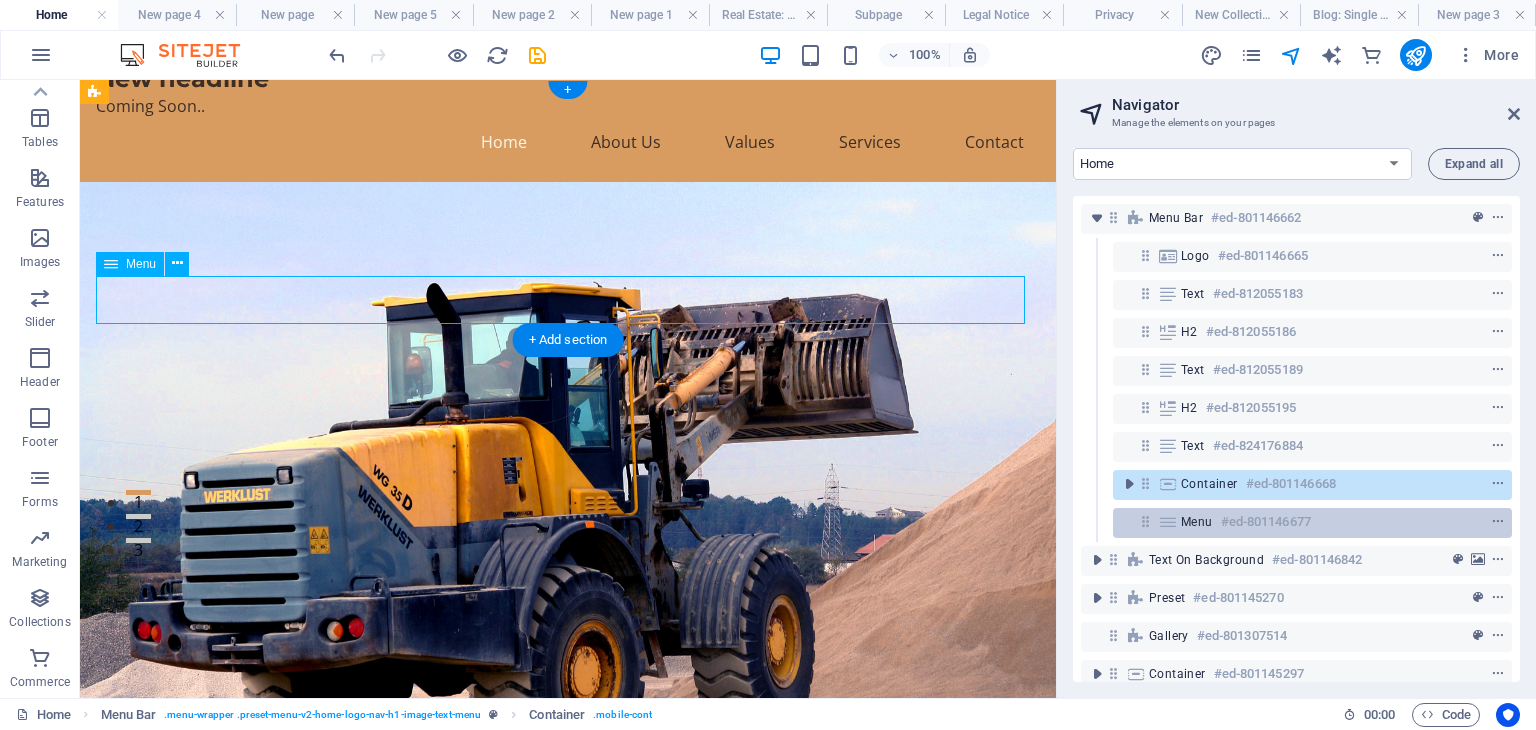 scroll, scrollTop: 0, scrollLeft: 0, axis: both 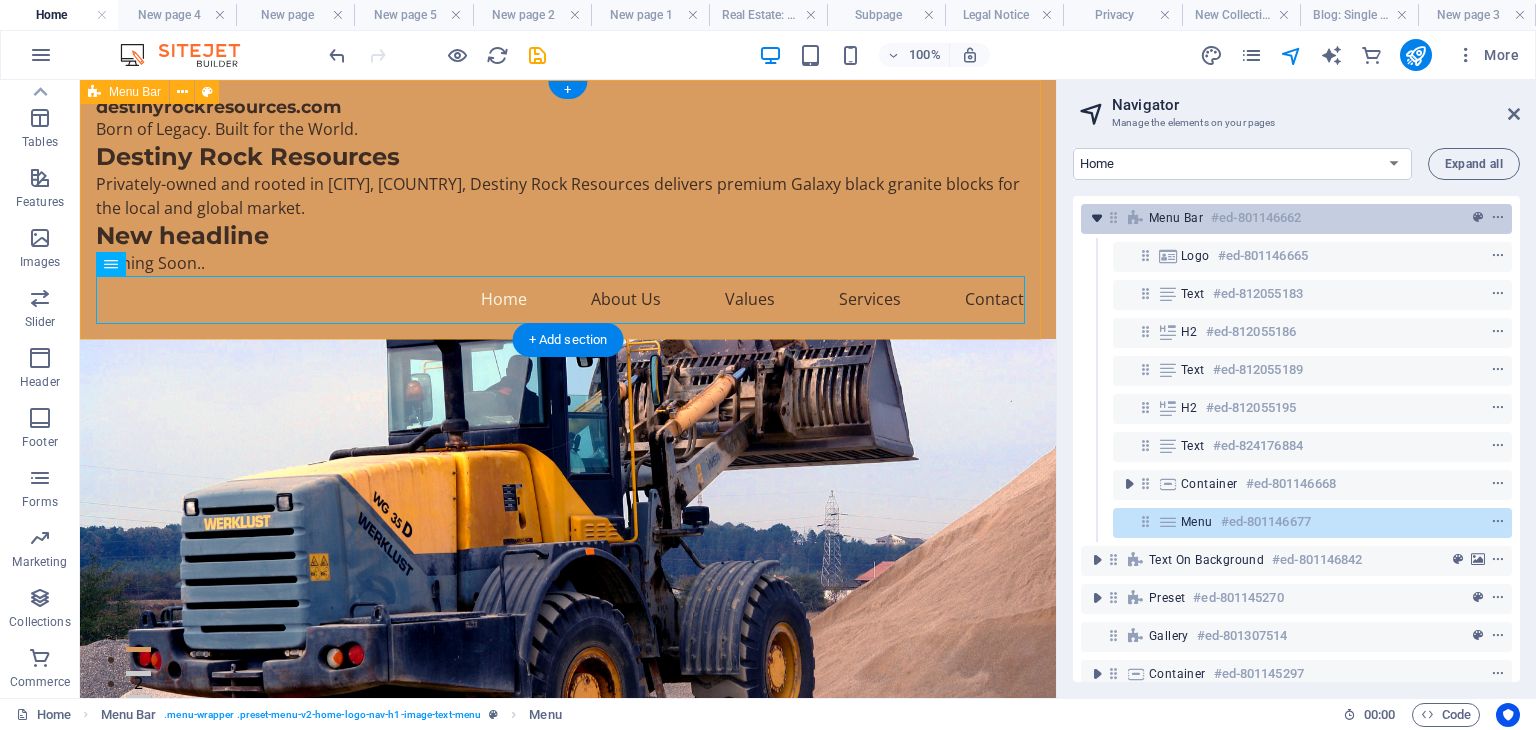 click at bounding box center (1097, 218) 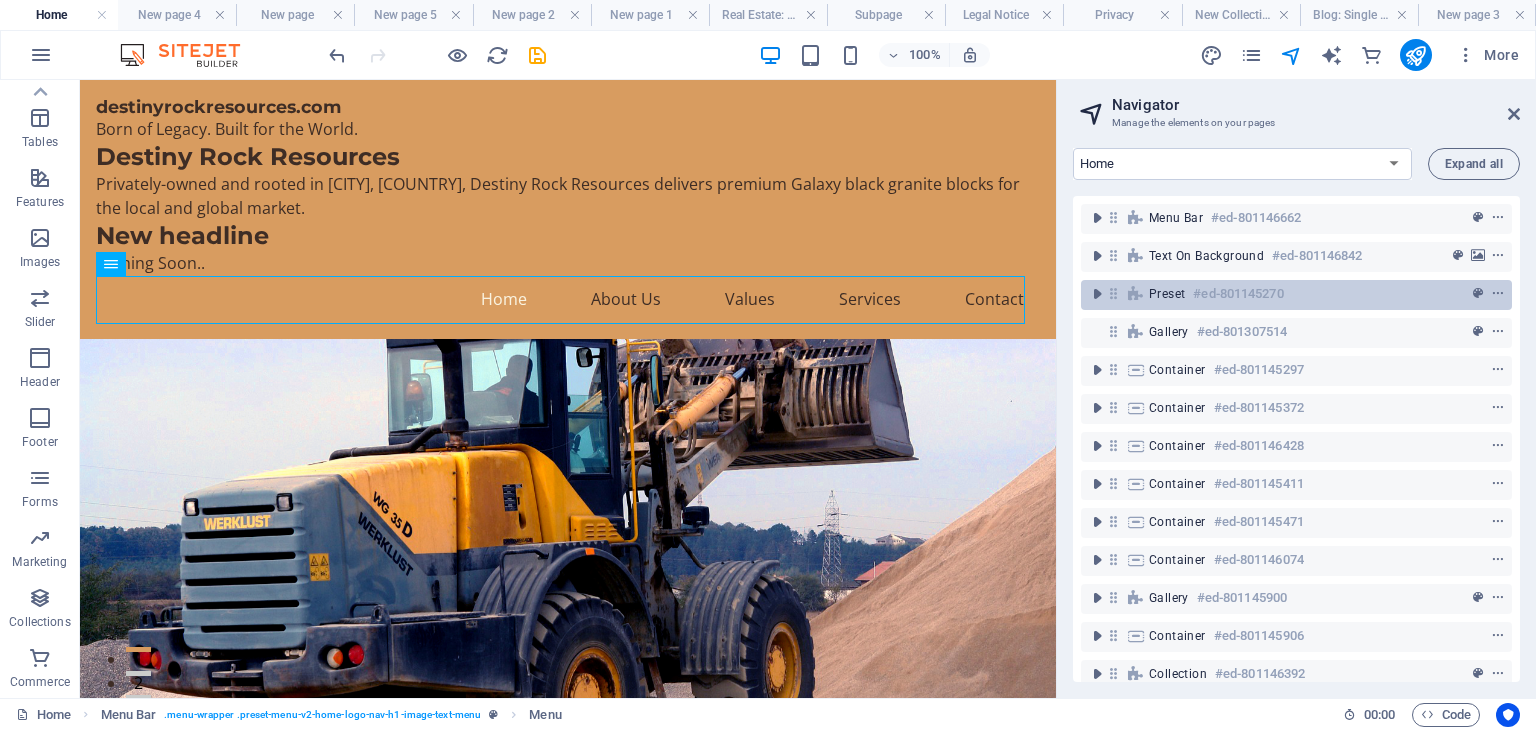 click on "Preset #ed-801145270" at bounding box center (1280, 294) 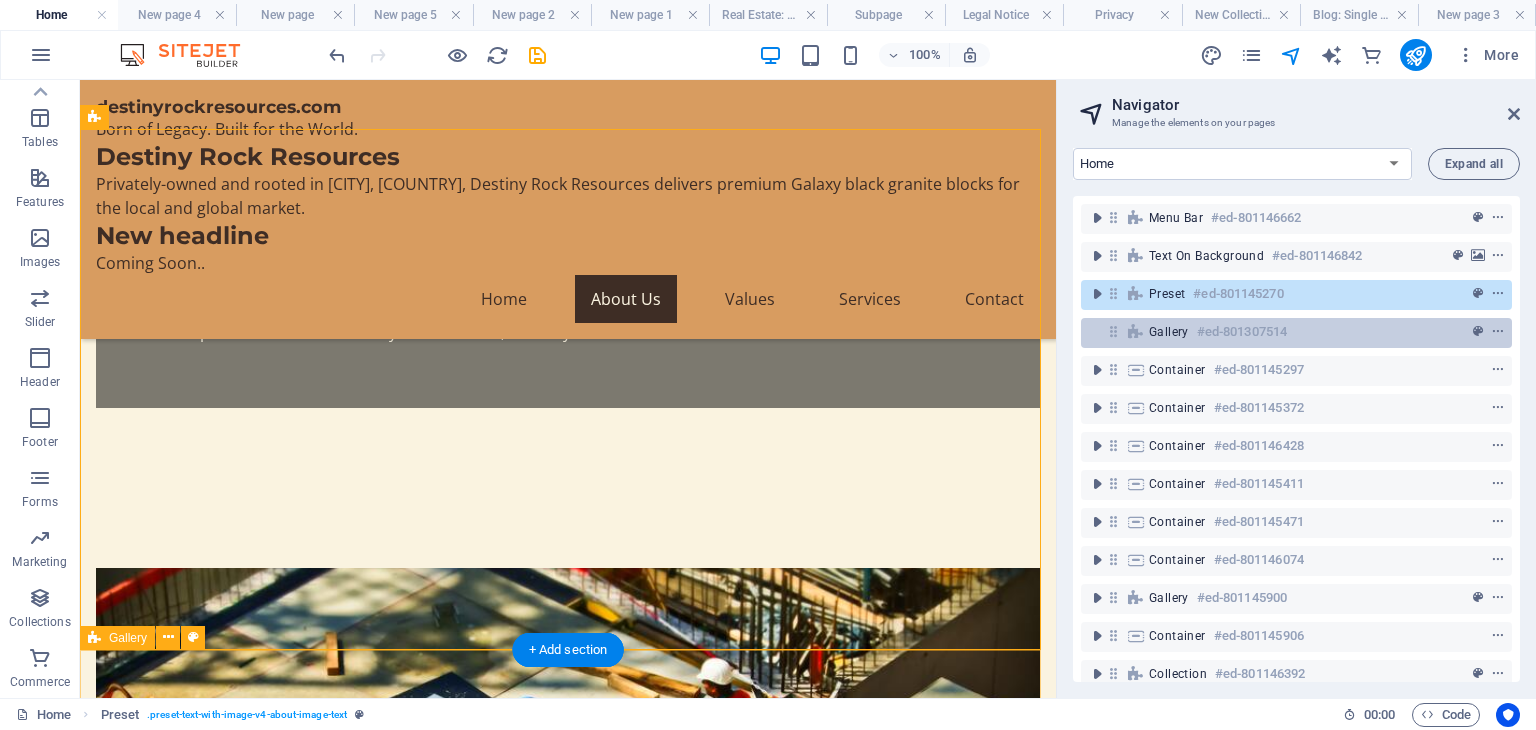 click on "Gallery" at bounding box center (1169, 332) 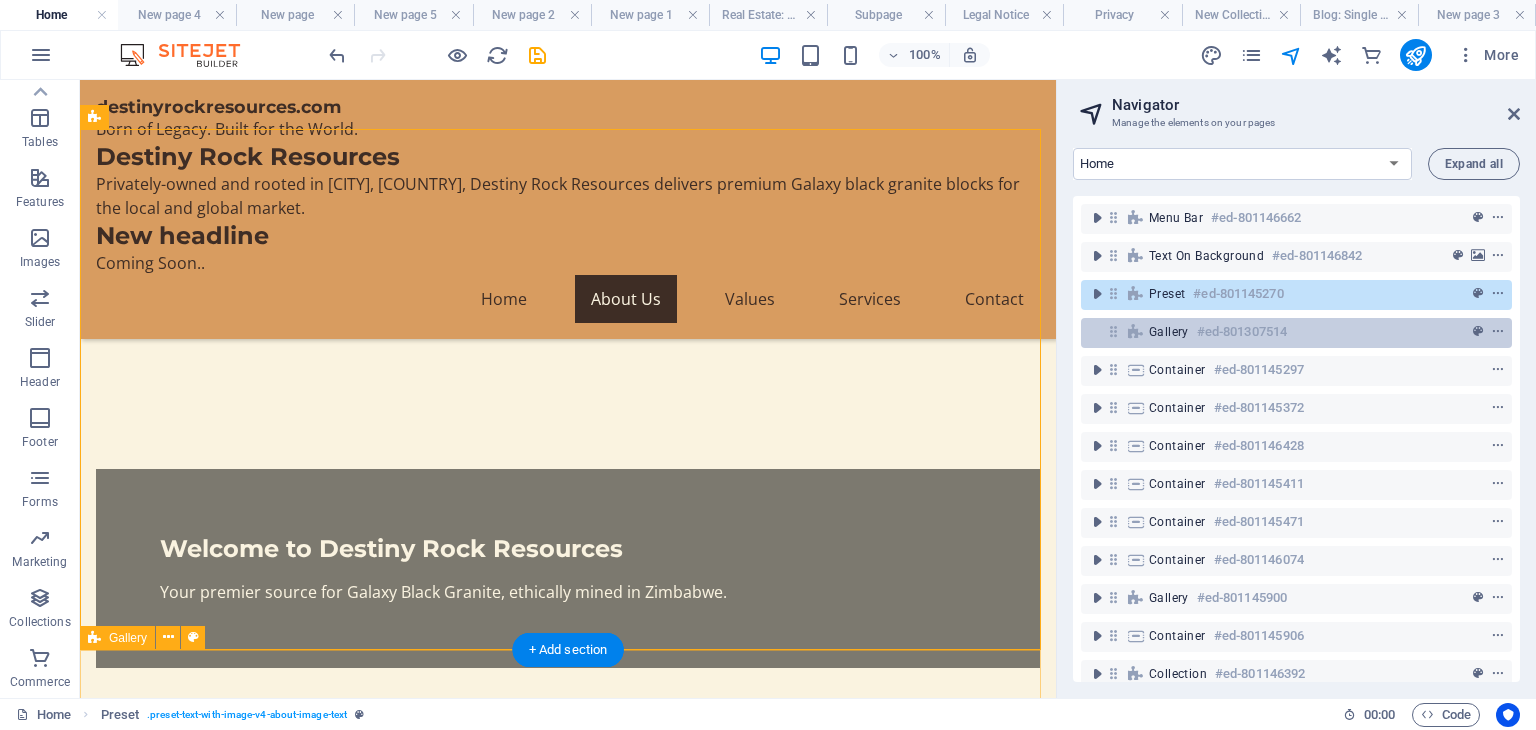 scroll, scrollTop: 948, scrollLeft: 0, axis: vertical 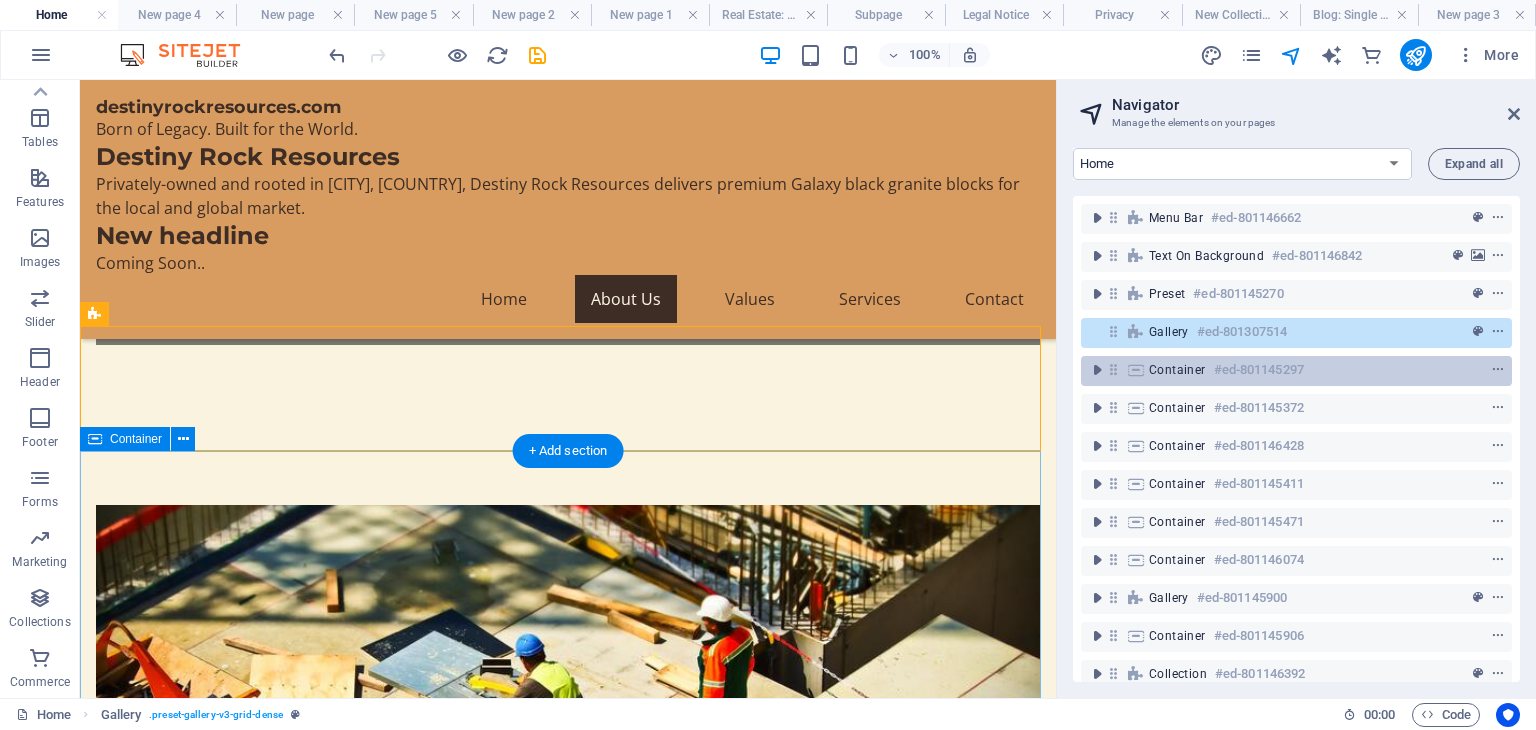 click on "Container" at bounding box center [1177, 370] 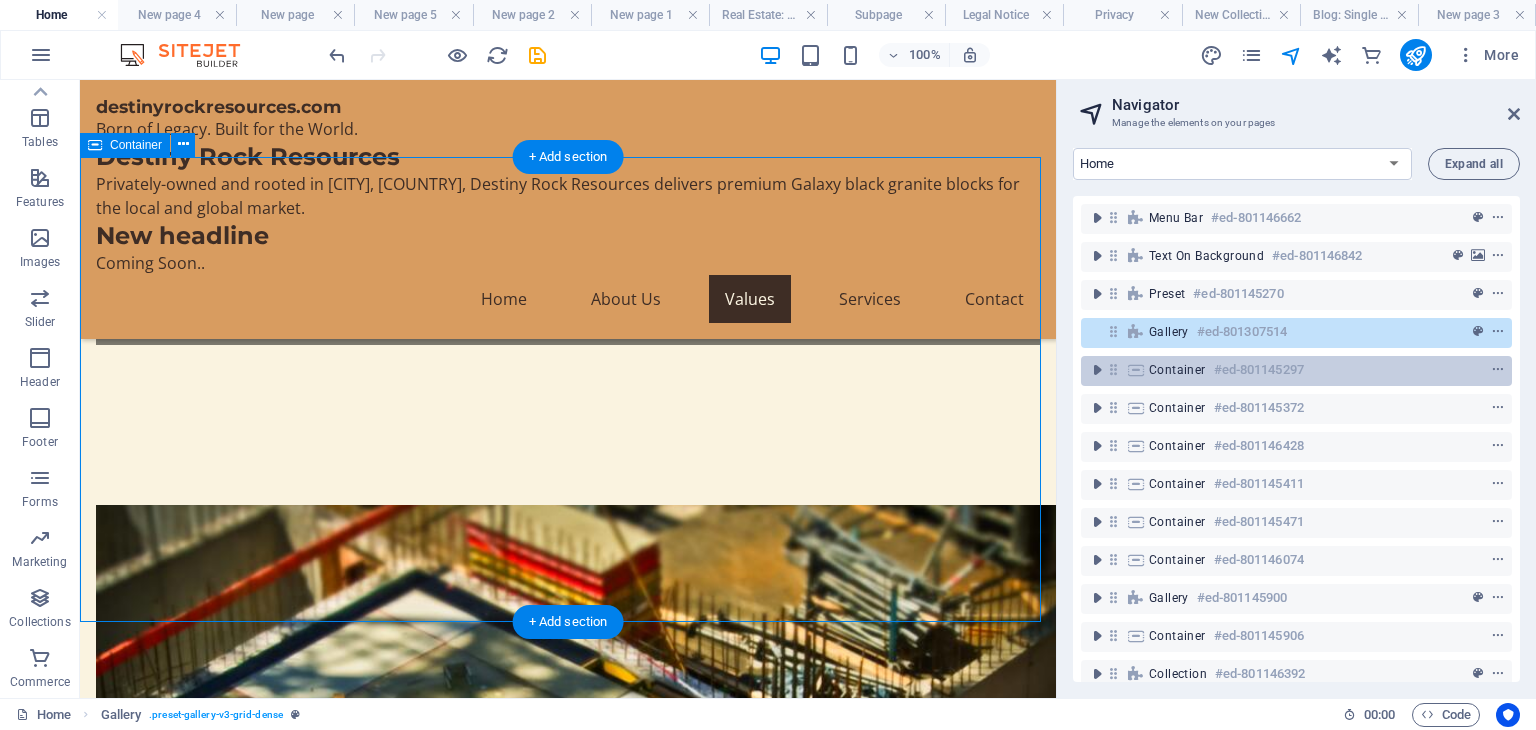 scroll, scrollTop: 1243, scrollLeft: 0, axis: vertical 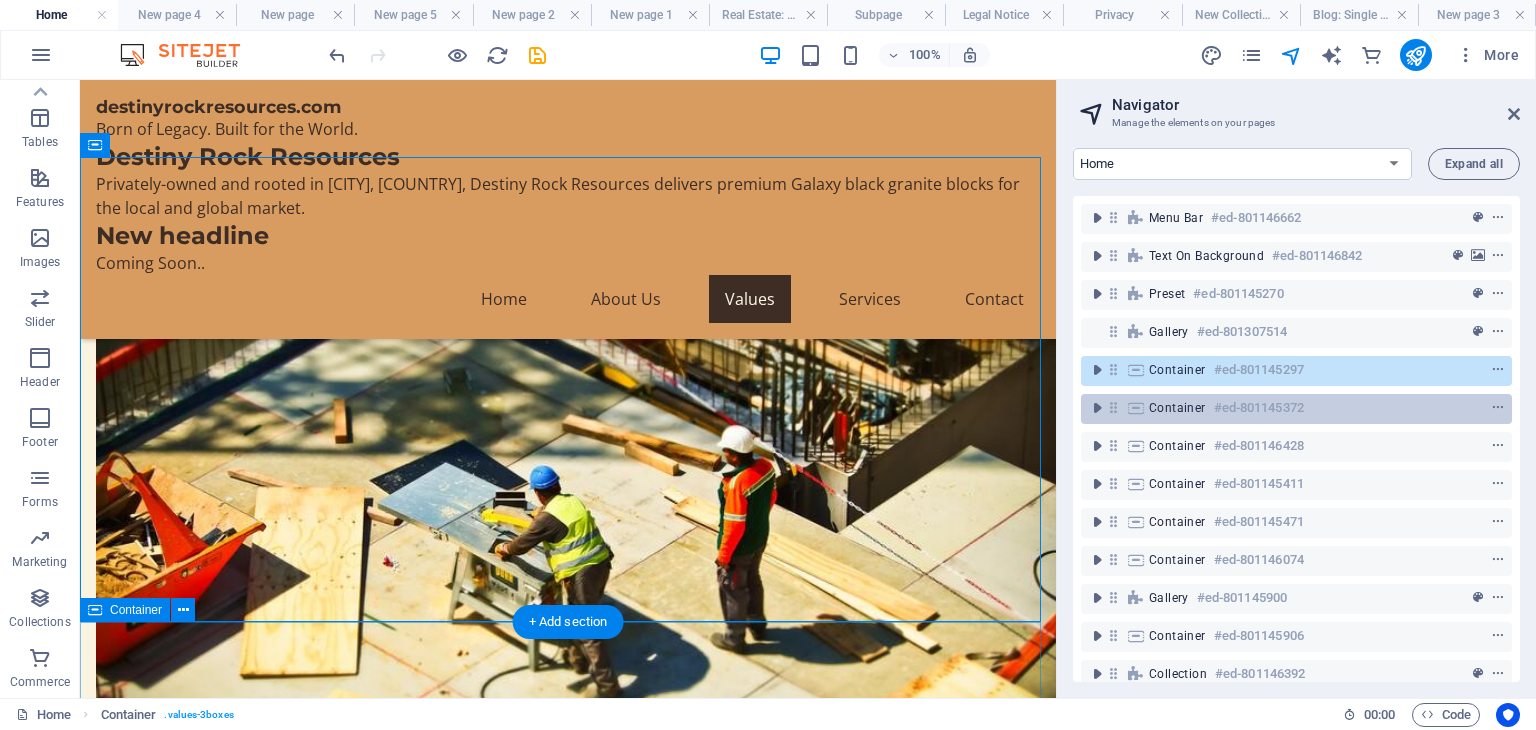 click on "Container" at bounding box center [1177, 408] 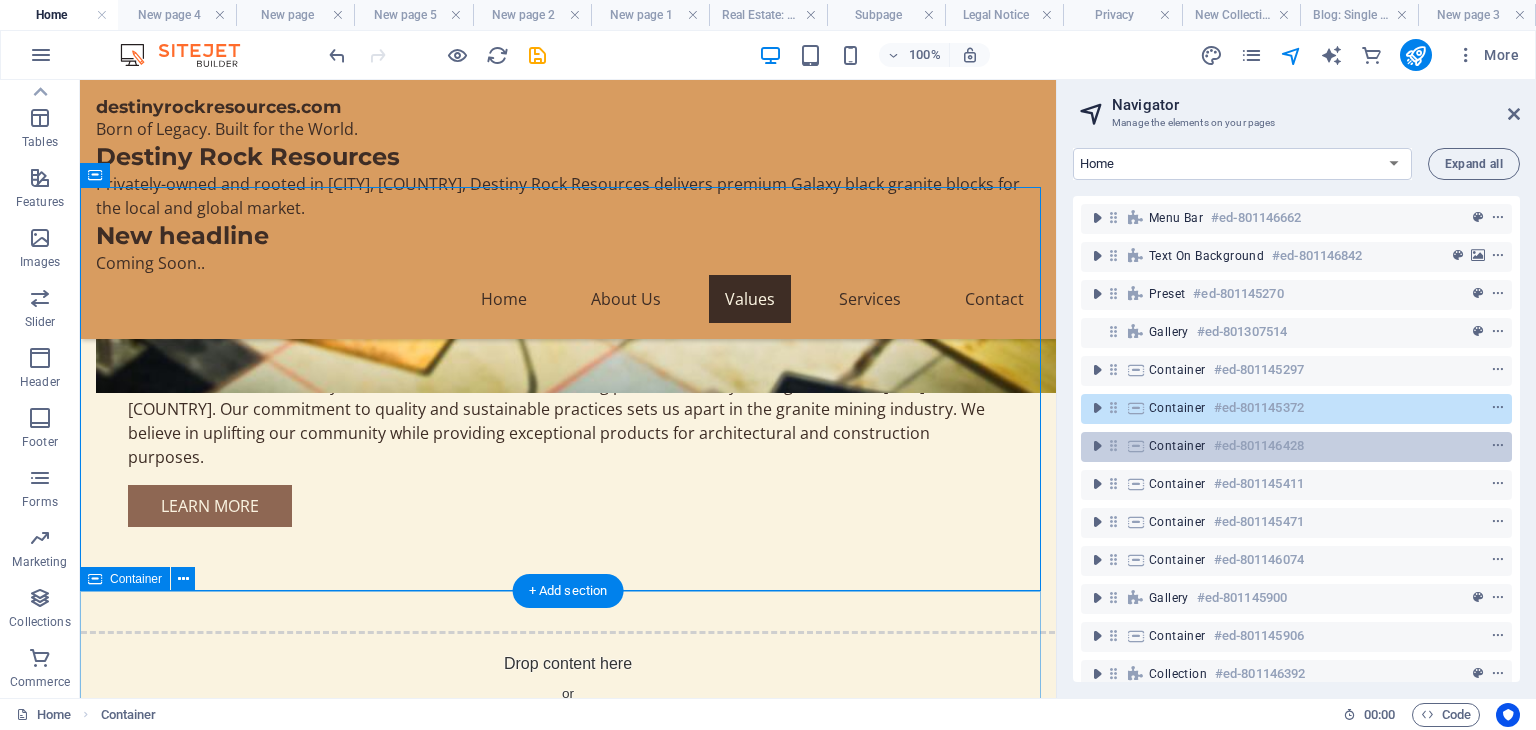 click on "Container" at bounding box center (1177, 446) 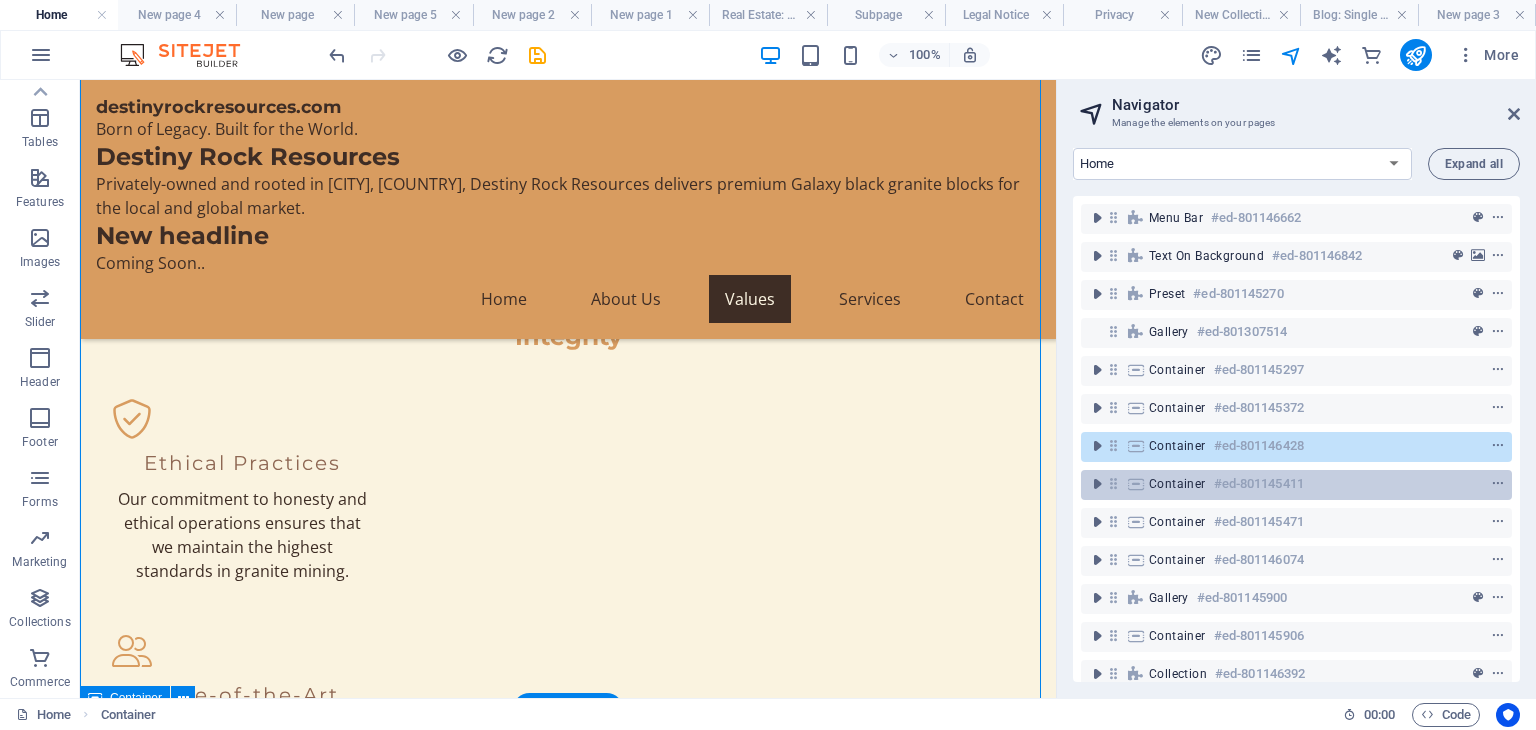 click on "Container" at bounding box center [1177, 484] 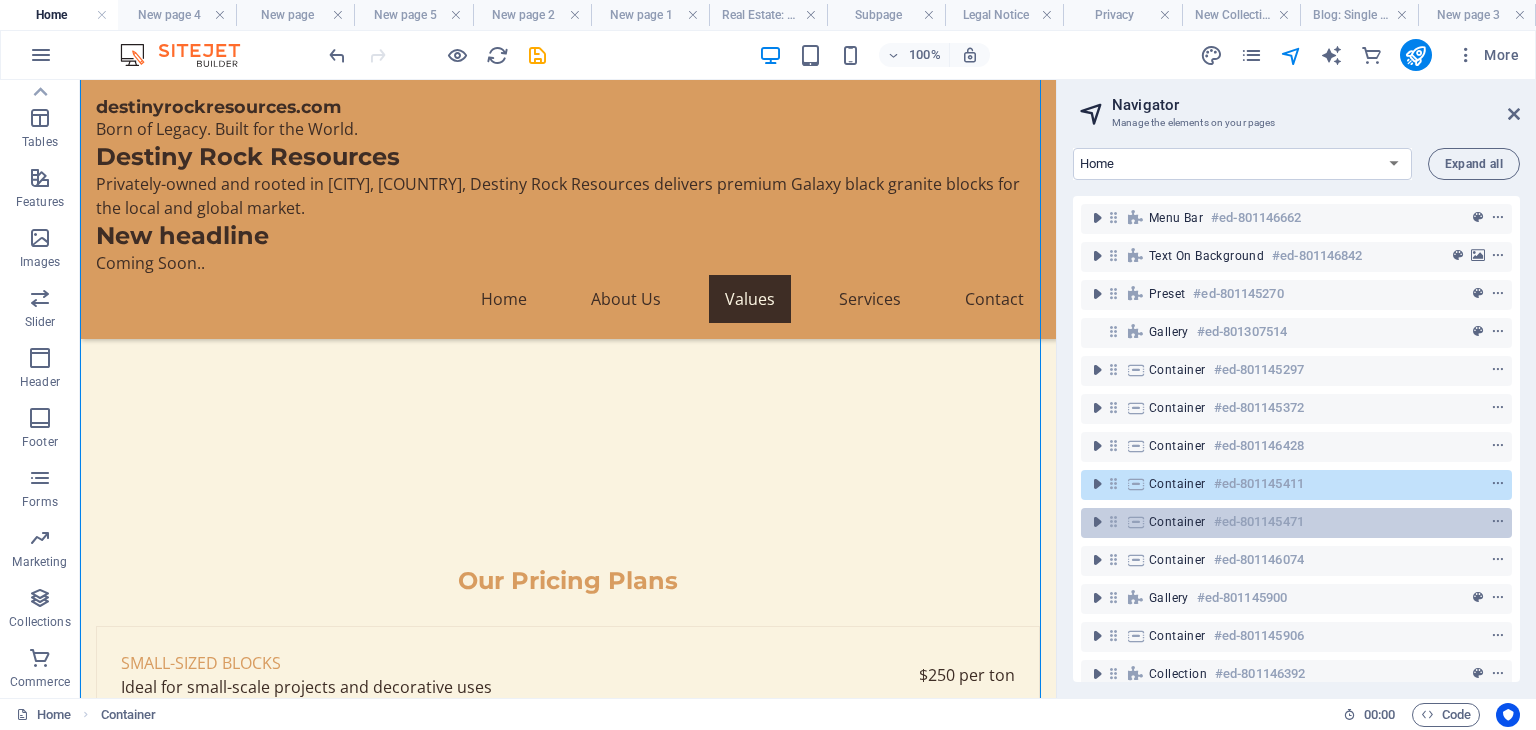 click on "Container #ed-801145471" at bounding box center [1280, 522] 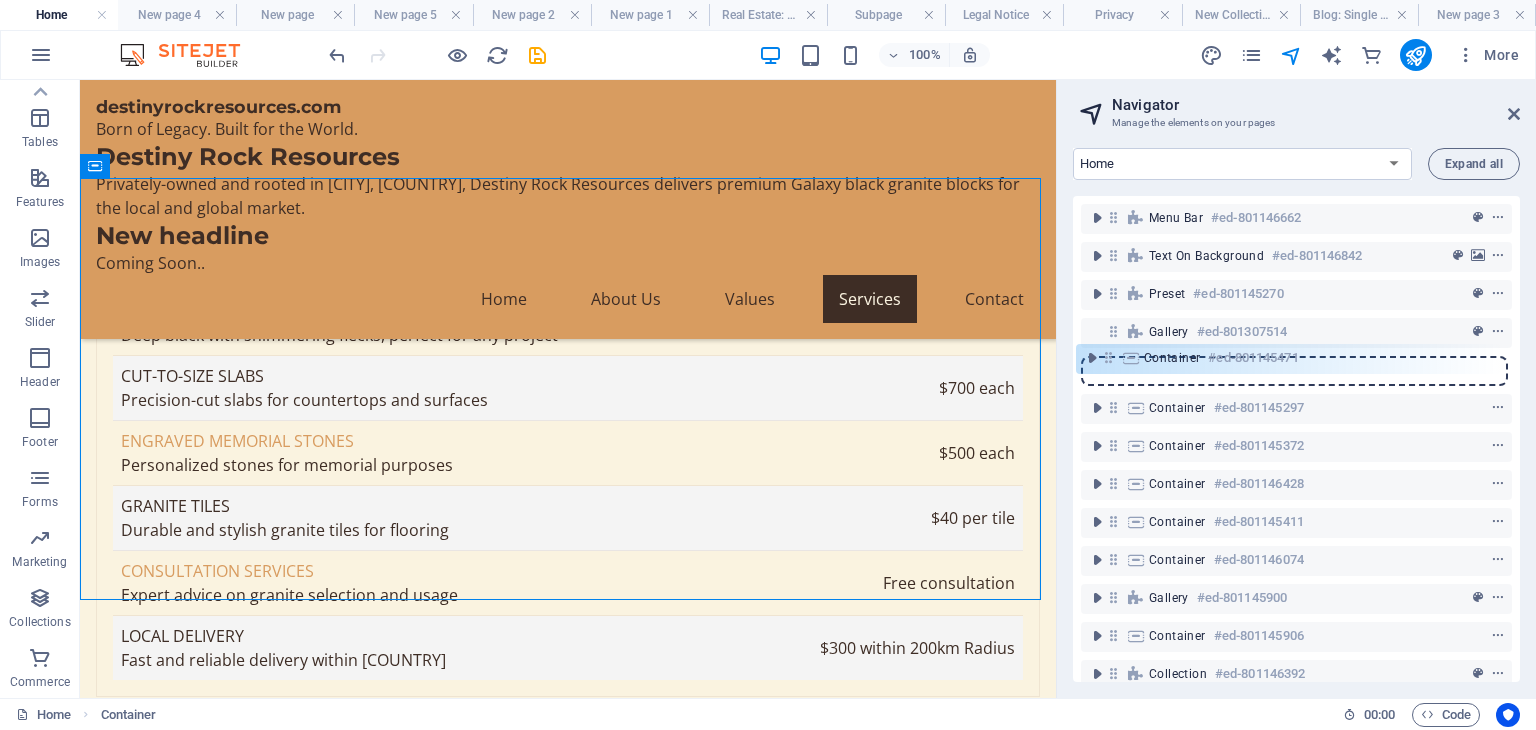 drag, startPoint x: 1113, startPoint y: 526, endPoint x: 1108, endPoint y: 357, distance: 169.07394 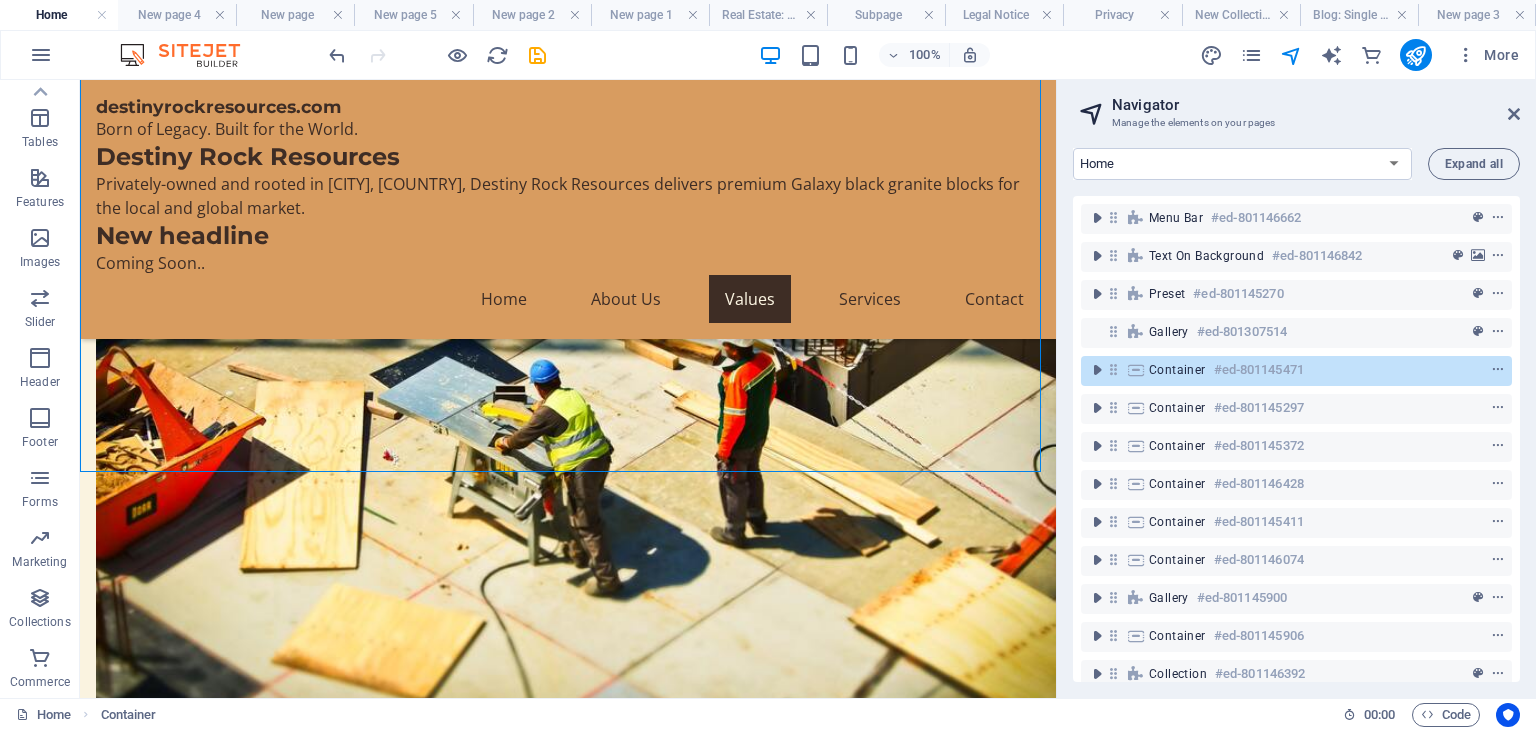 scroll, scrollTop: 1221, scrollLeft: 0, axis: vertical 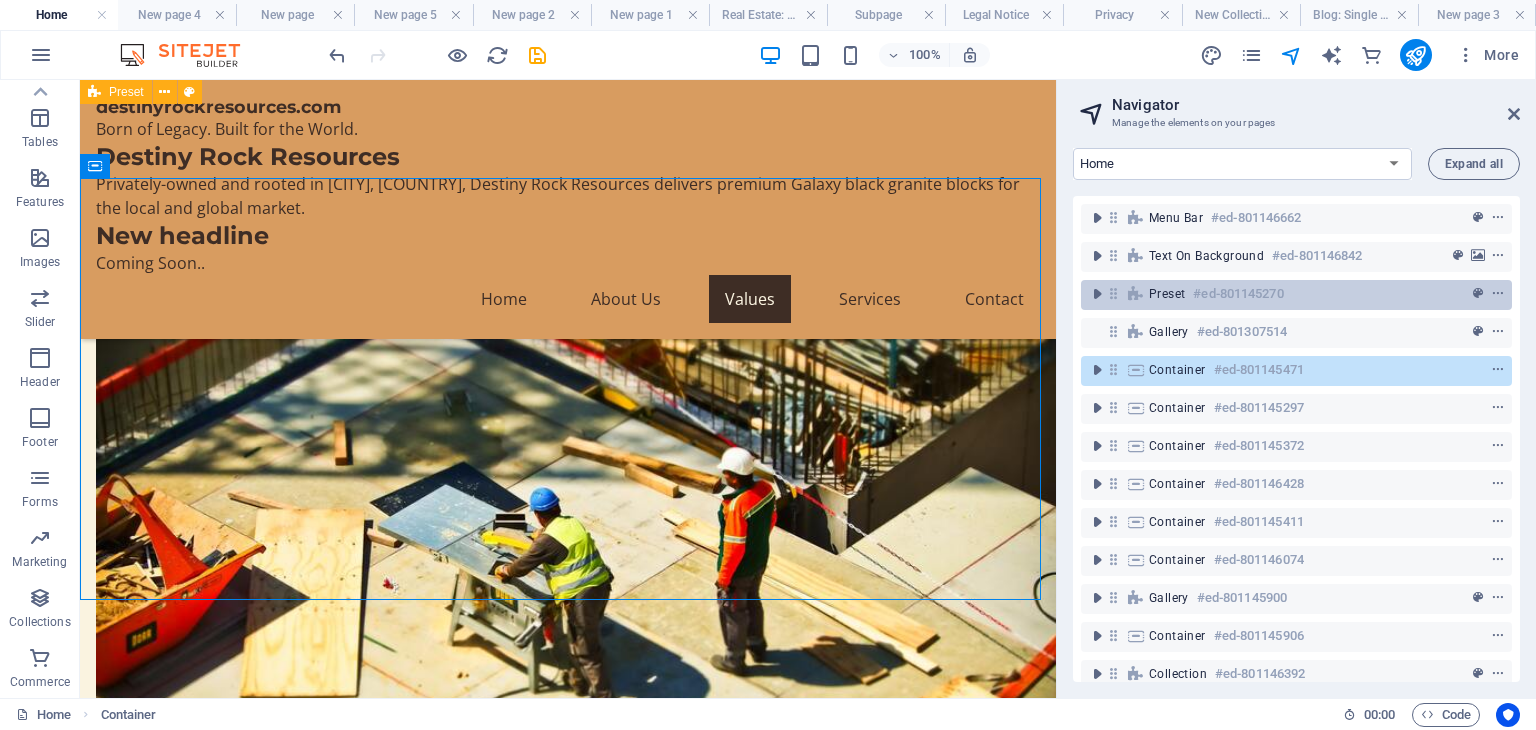 click on "Preset" at bounding box center (1167, 294) 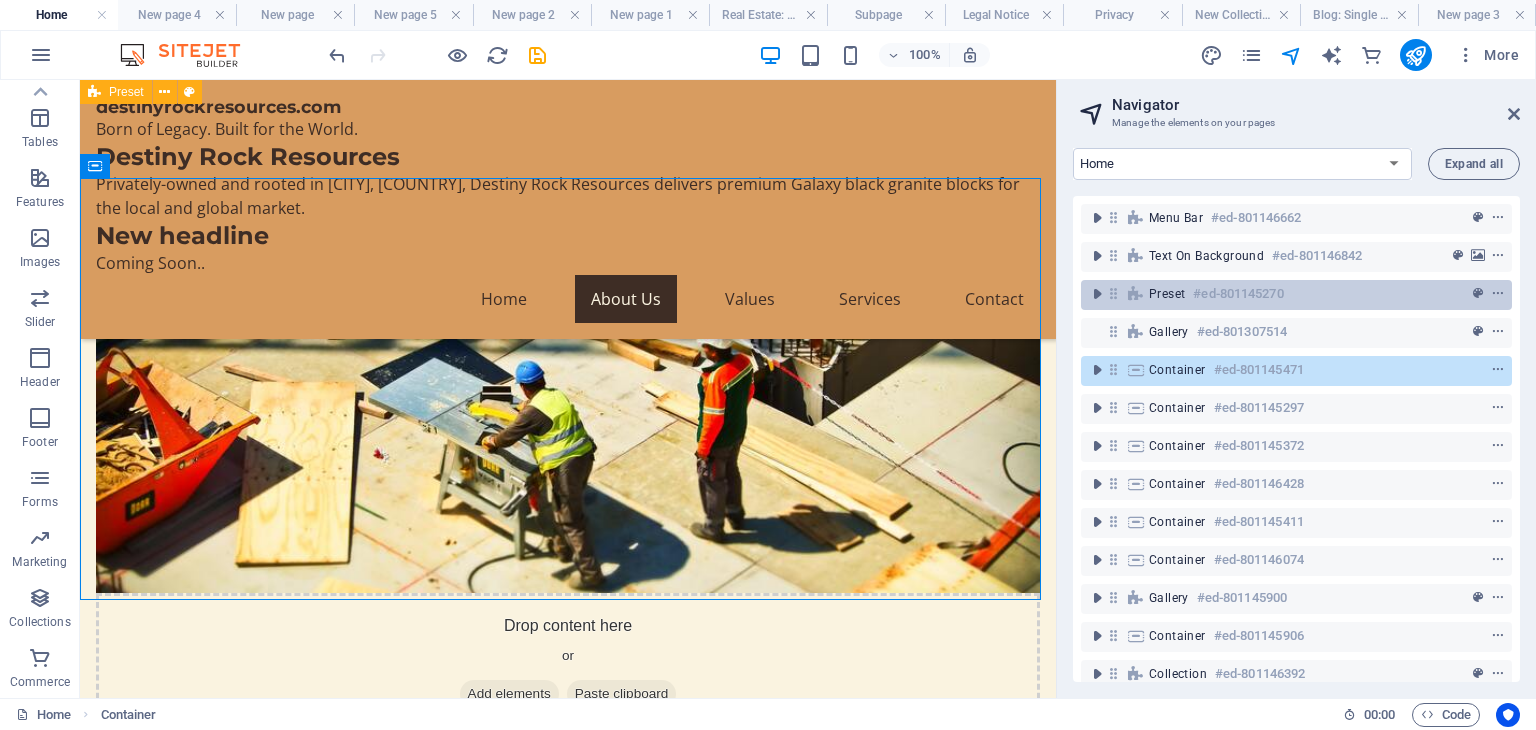 scroll, scrollTop: 625, scrollLeft: 0, axis: vertical 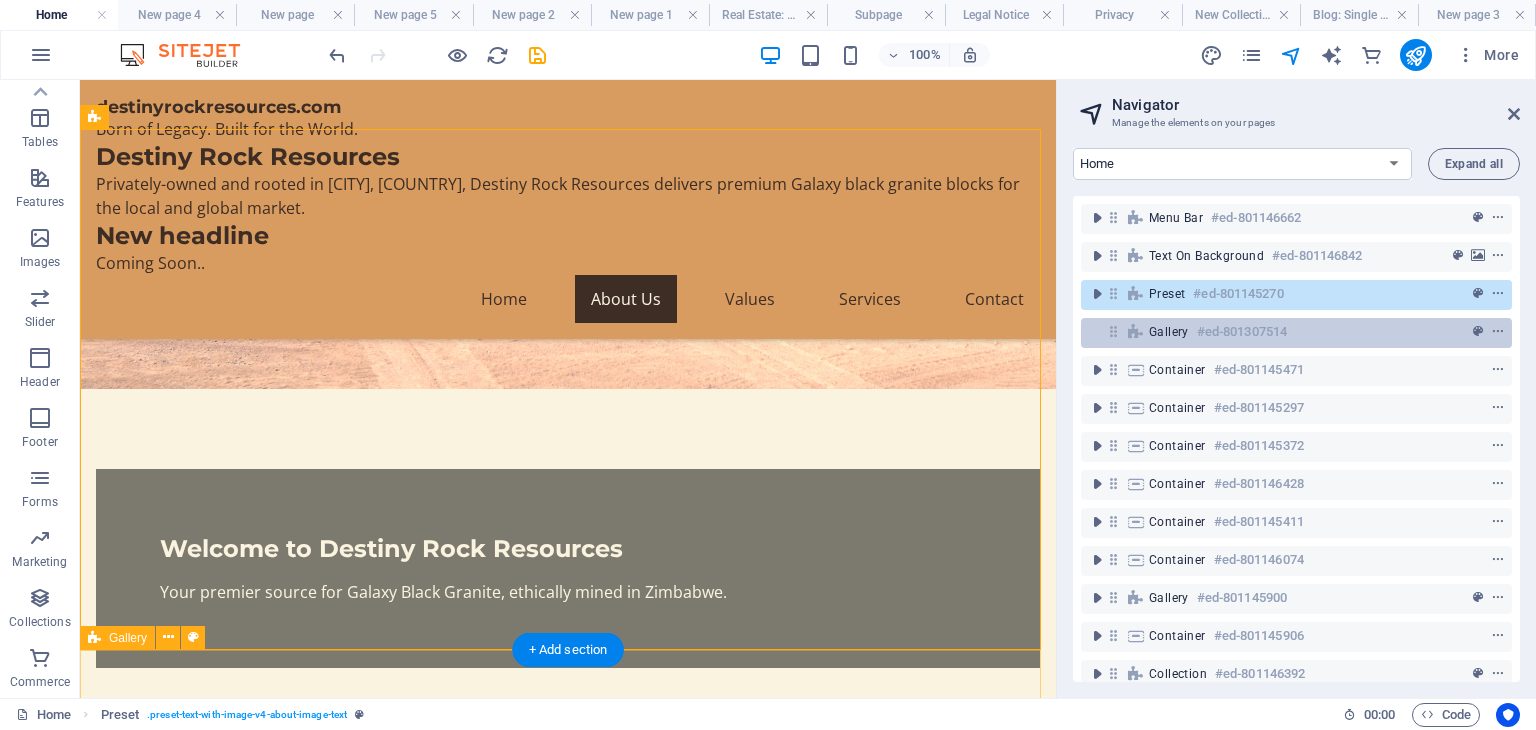 click on "Gallery" at bounding box center (1169, 332) 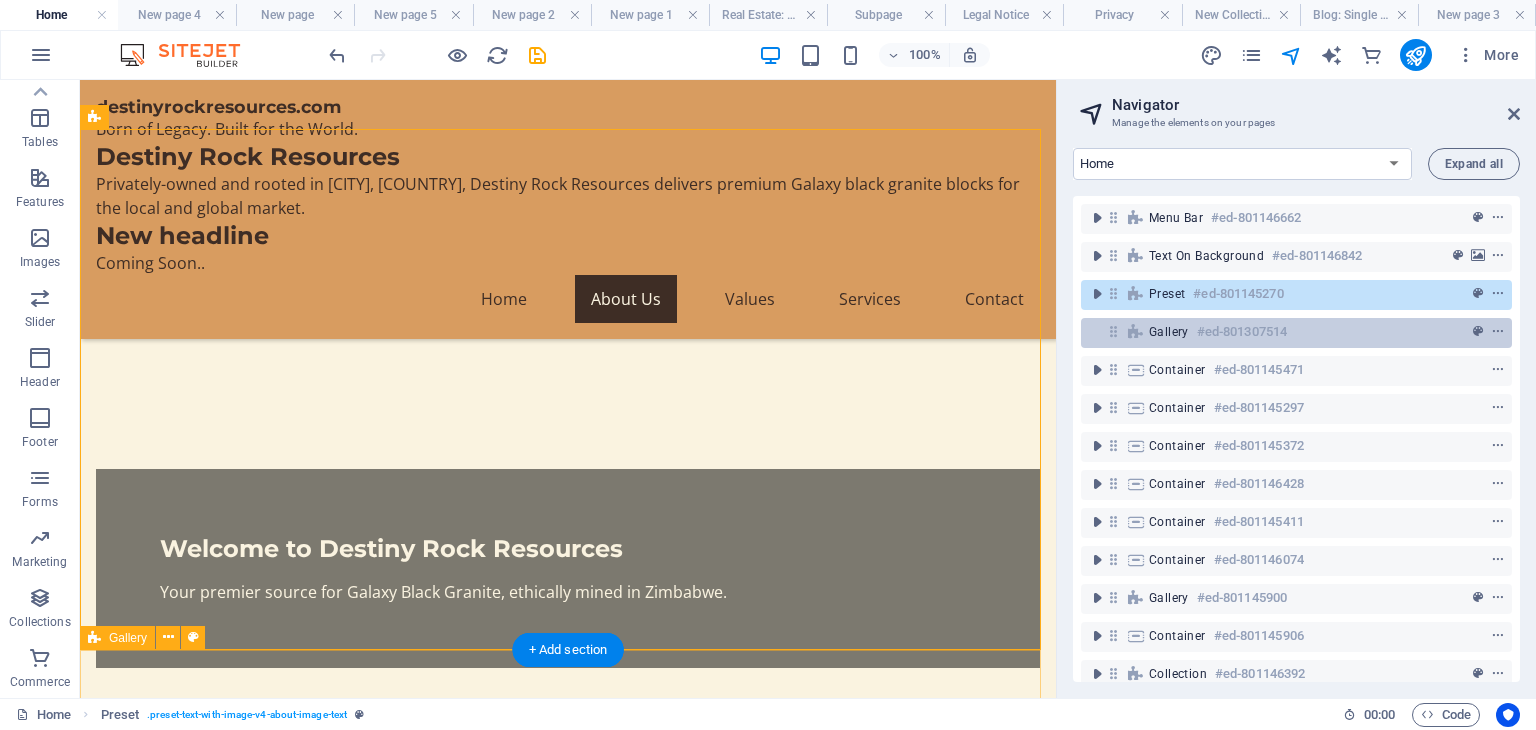 scroll, scrollTop: 948, scrollLeft: 0, axis: vertical 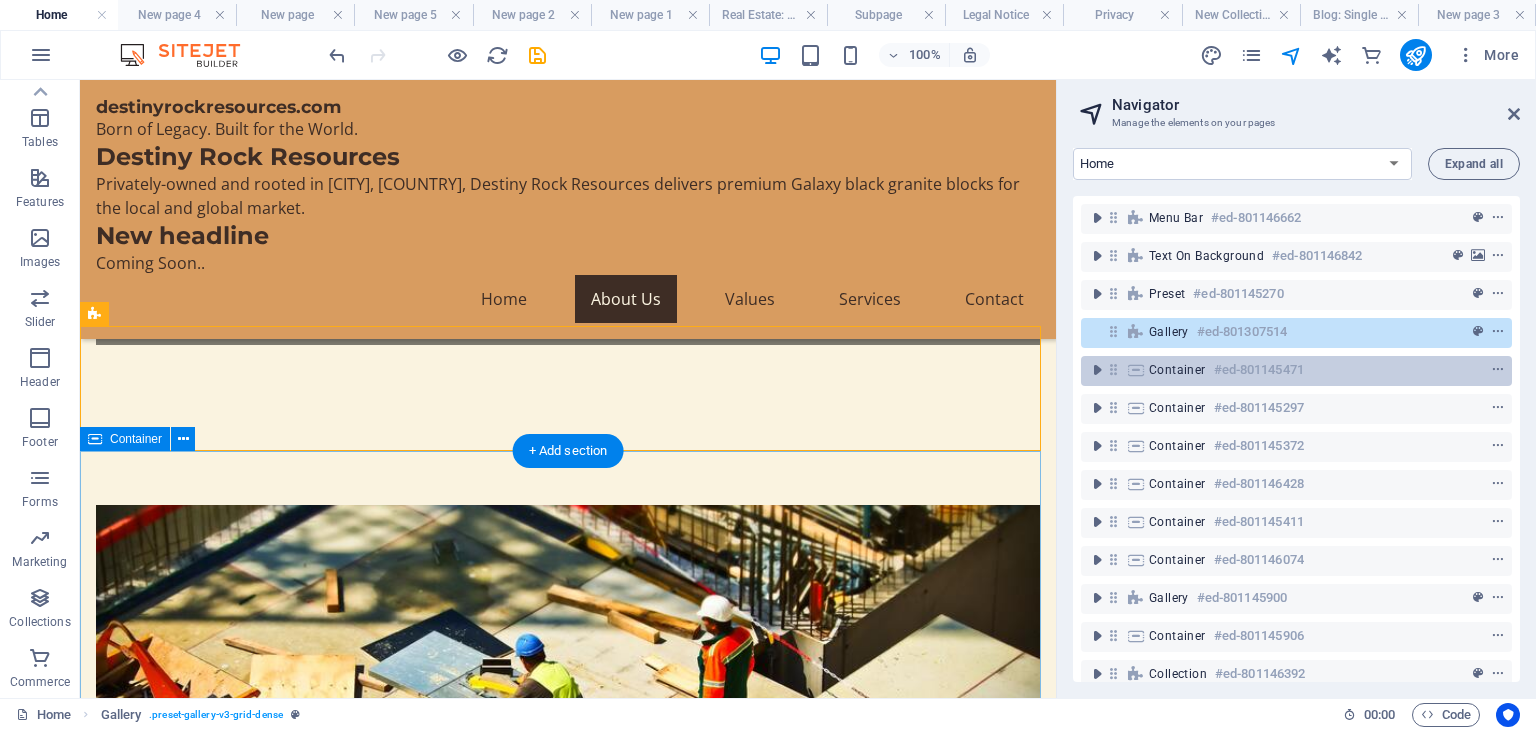 click on "Container" at bounding box center [1177, 370] 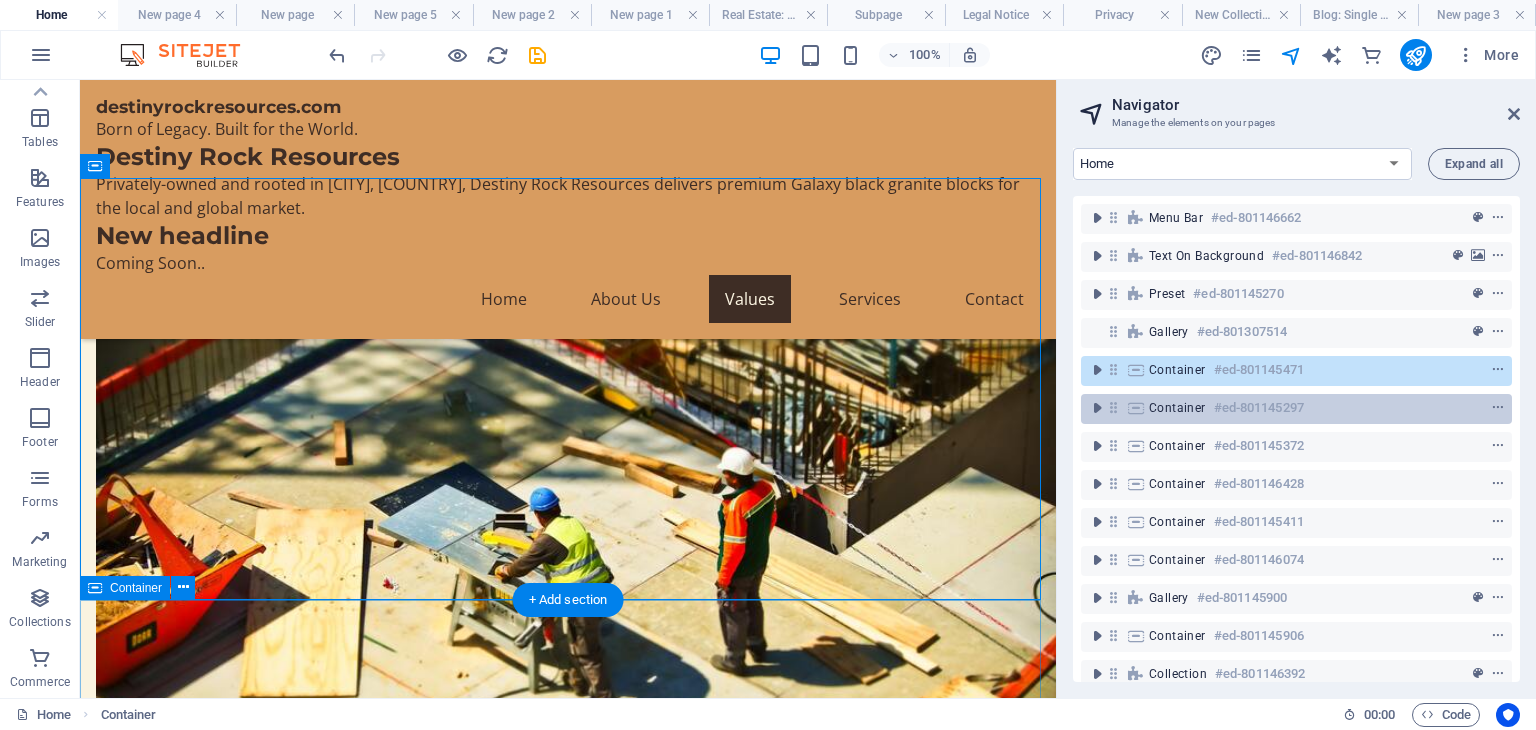 click on "Container" at bounding box center (1177, 408) 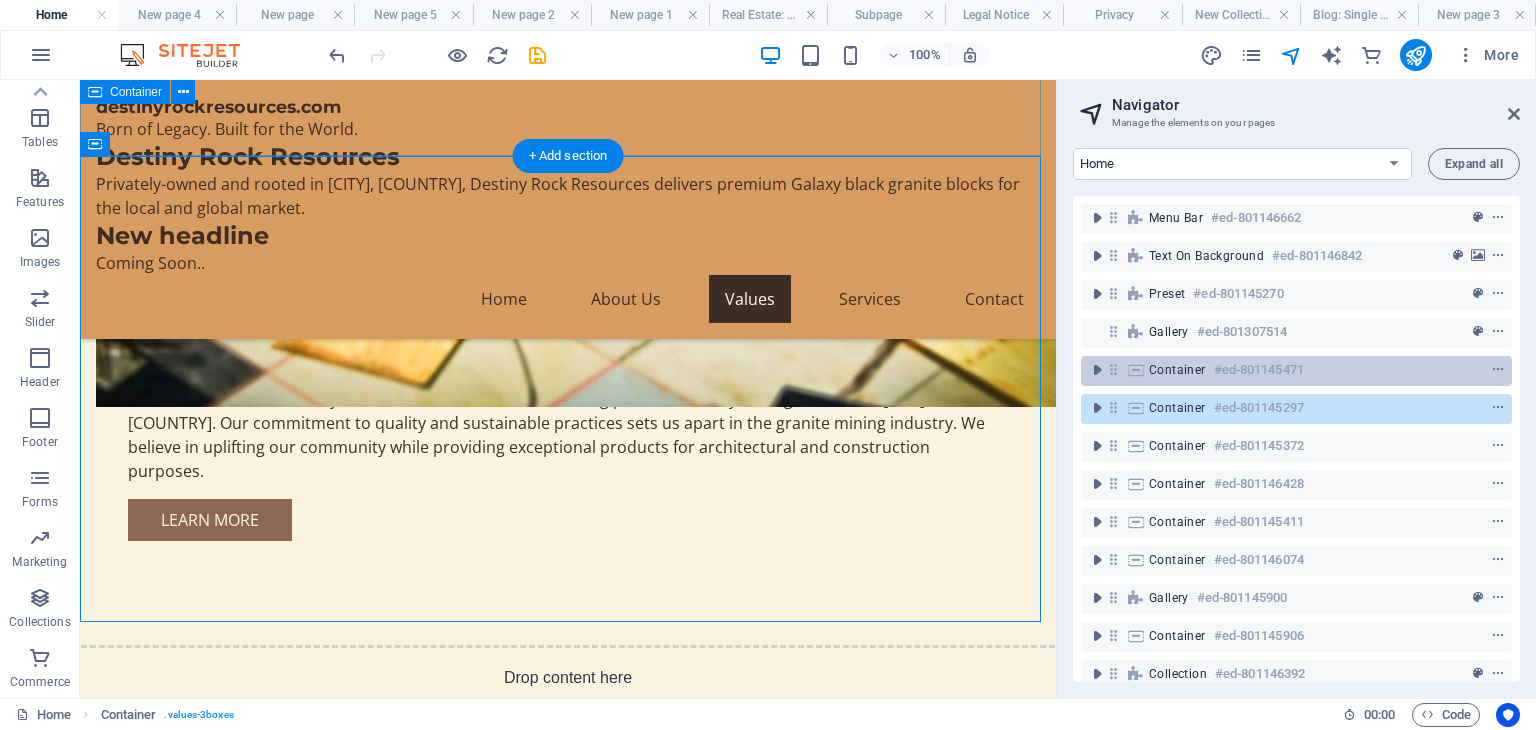 click on "Container" at bounding box center (1177, 370) 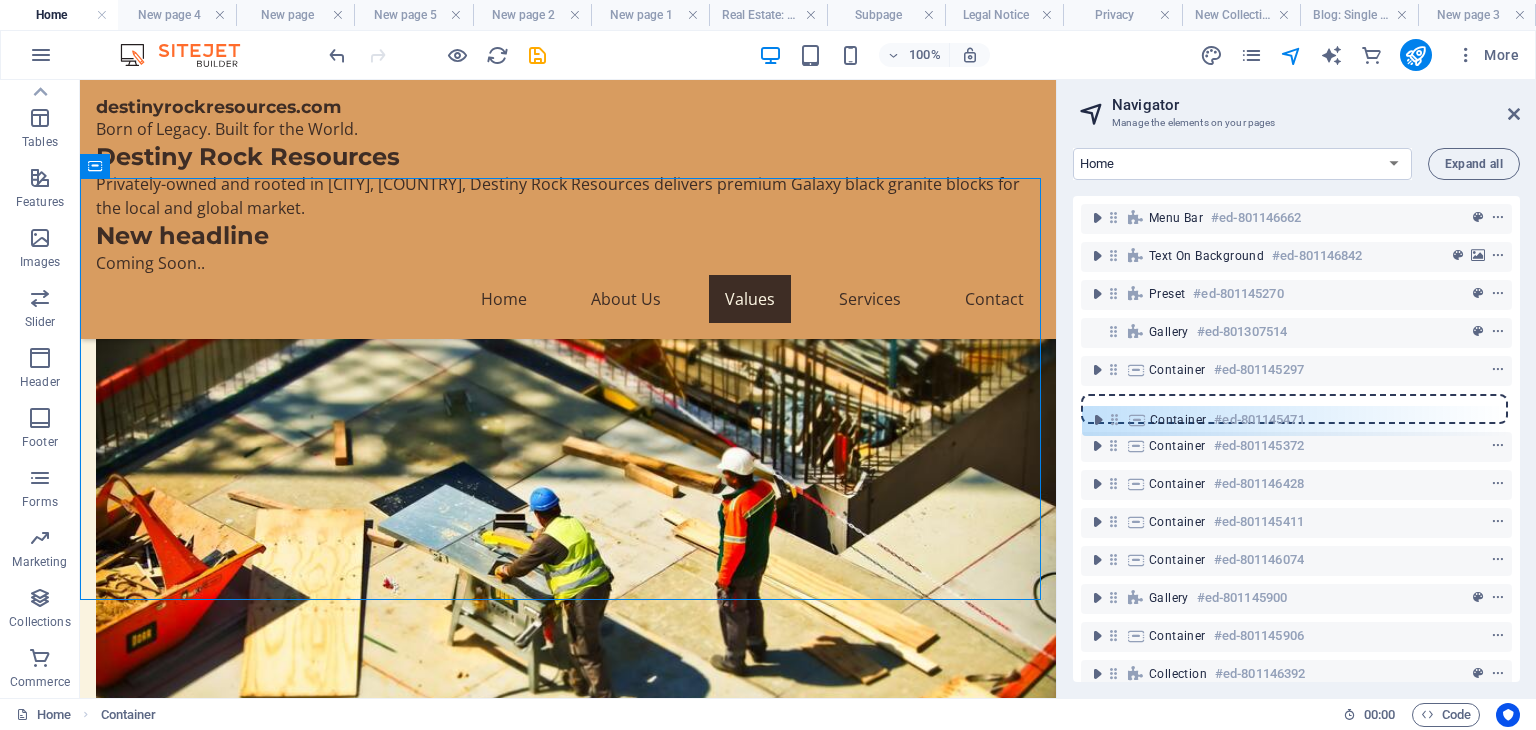 drag, startPoint x: 1112, startPoint y: 368, endPoint x: 1115, endPoint y: 424, distance: 56.0803 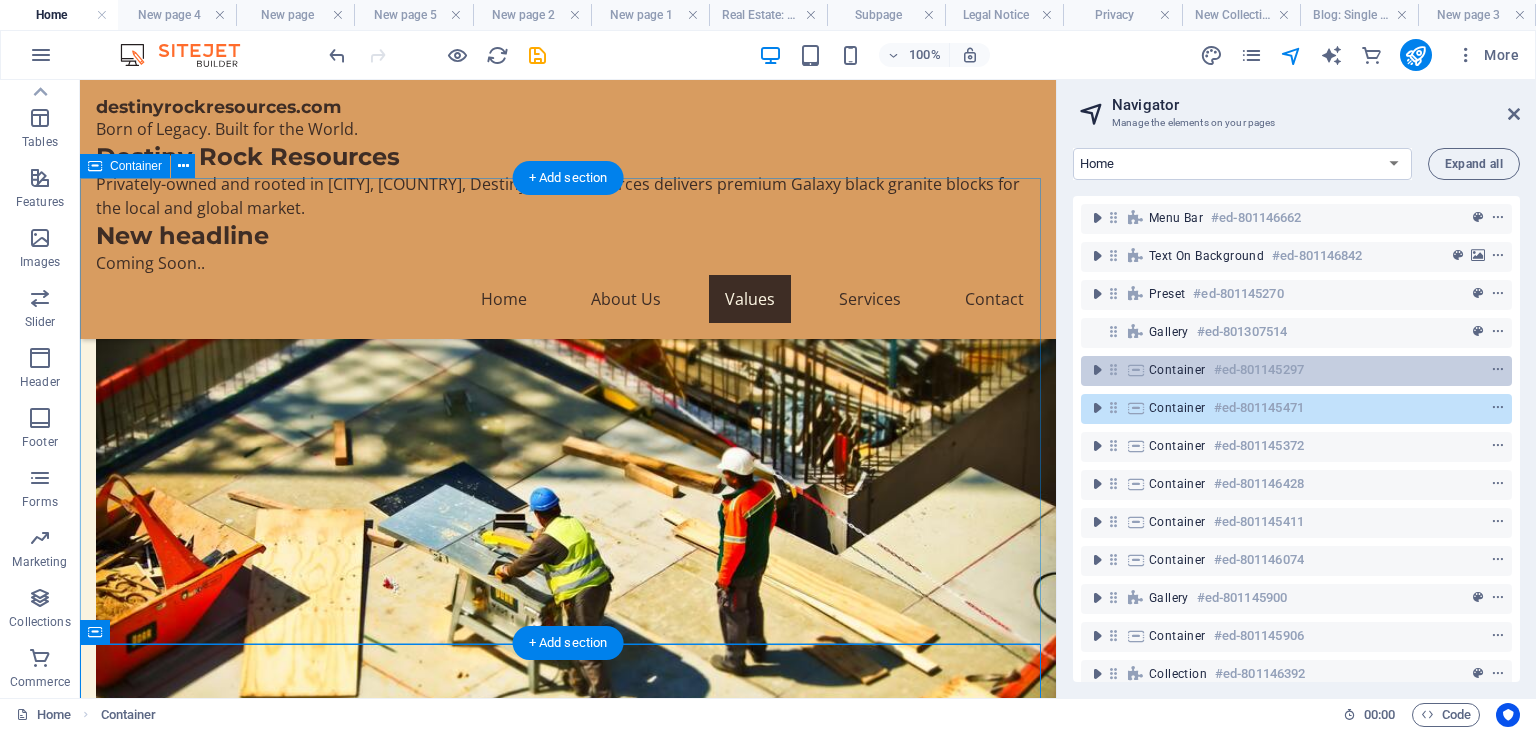 click on "Container" at bounding box center [1177, 370] 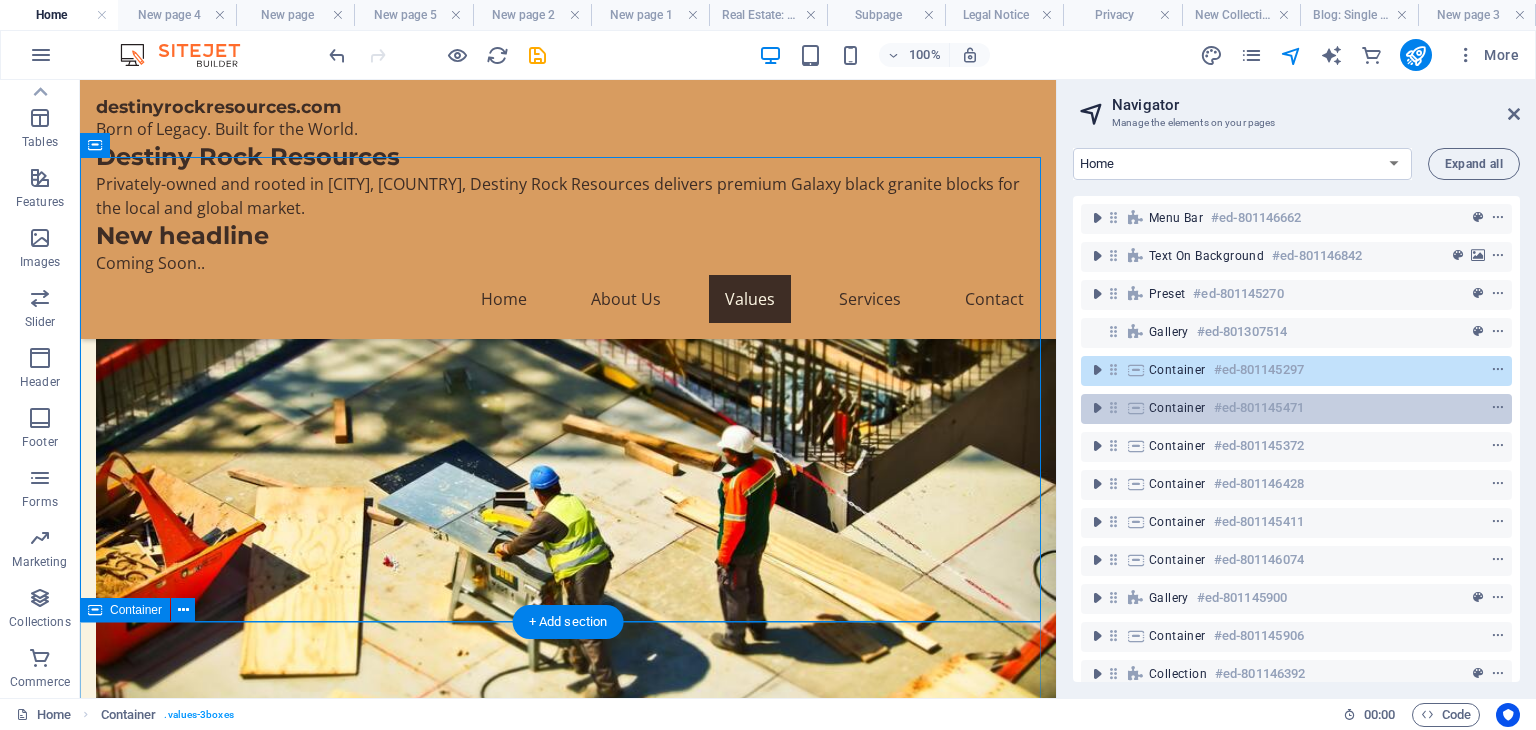 click on "Container" at bounding box center [1177, 408] 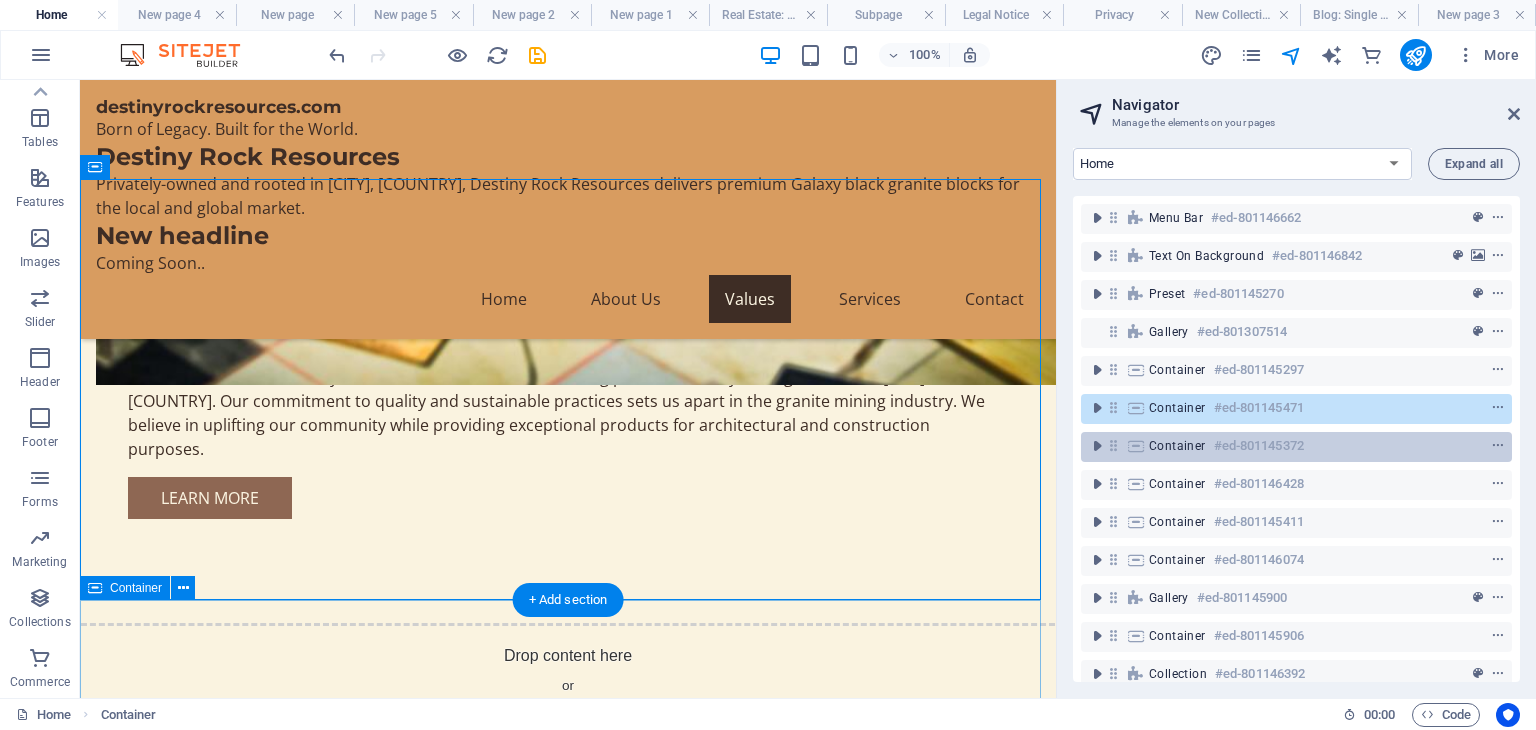 click on "Container" at bounding box center (1177, 446) 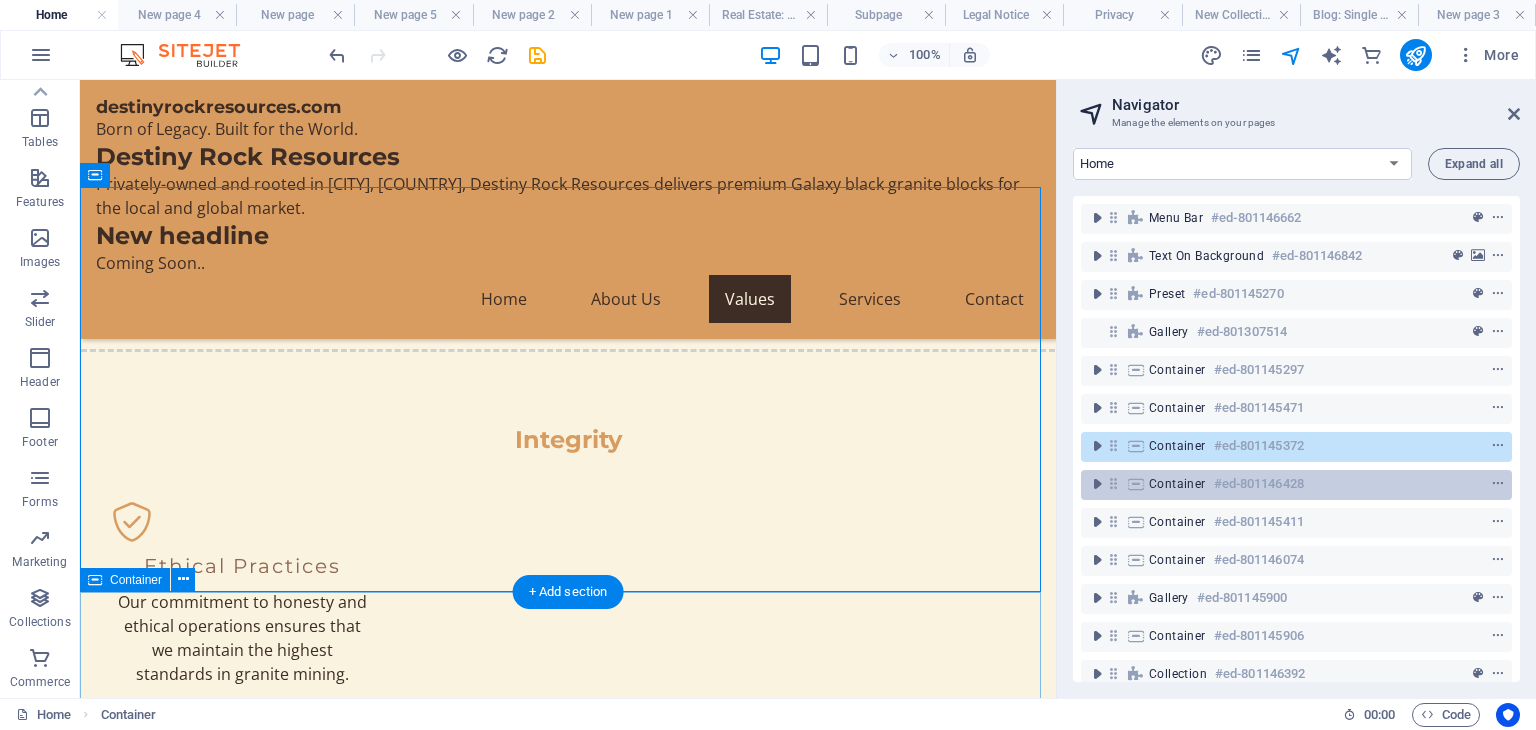 click on "Container" at bounding box center [1177, 484] 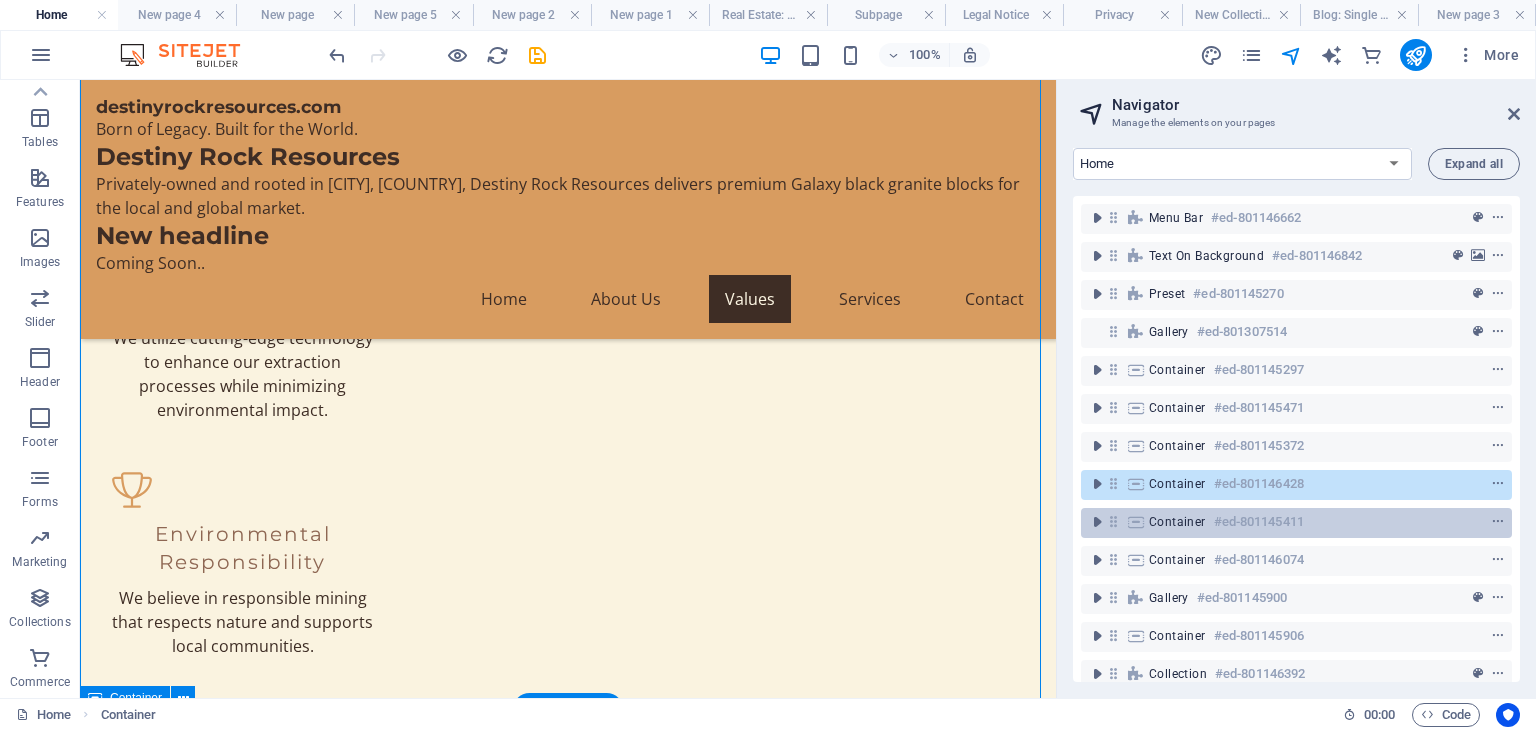 click on "Container" at bounding box center [1177, 522] 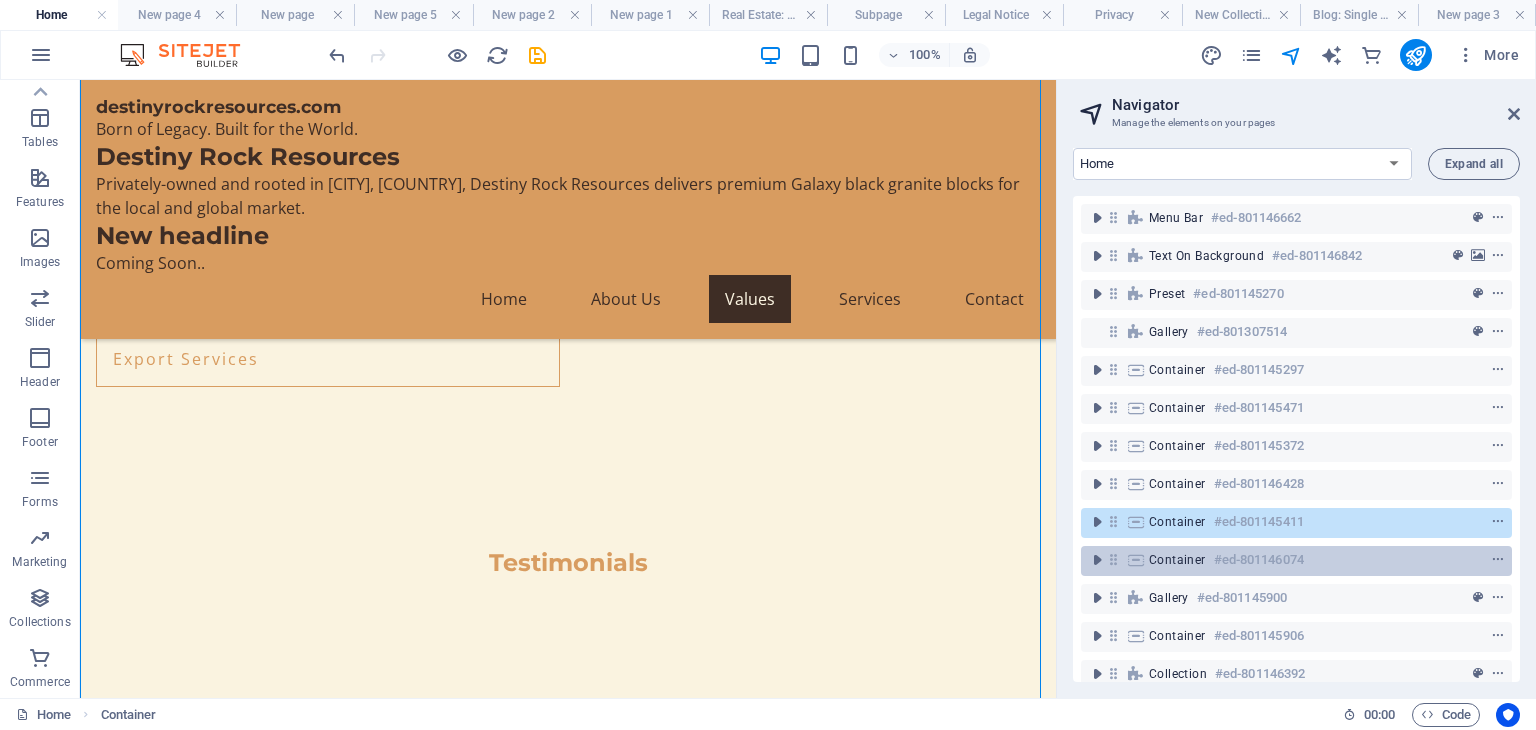 click on "Container" at bounding box center (1177, 560) 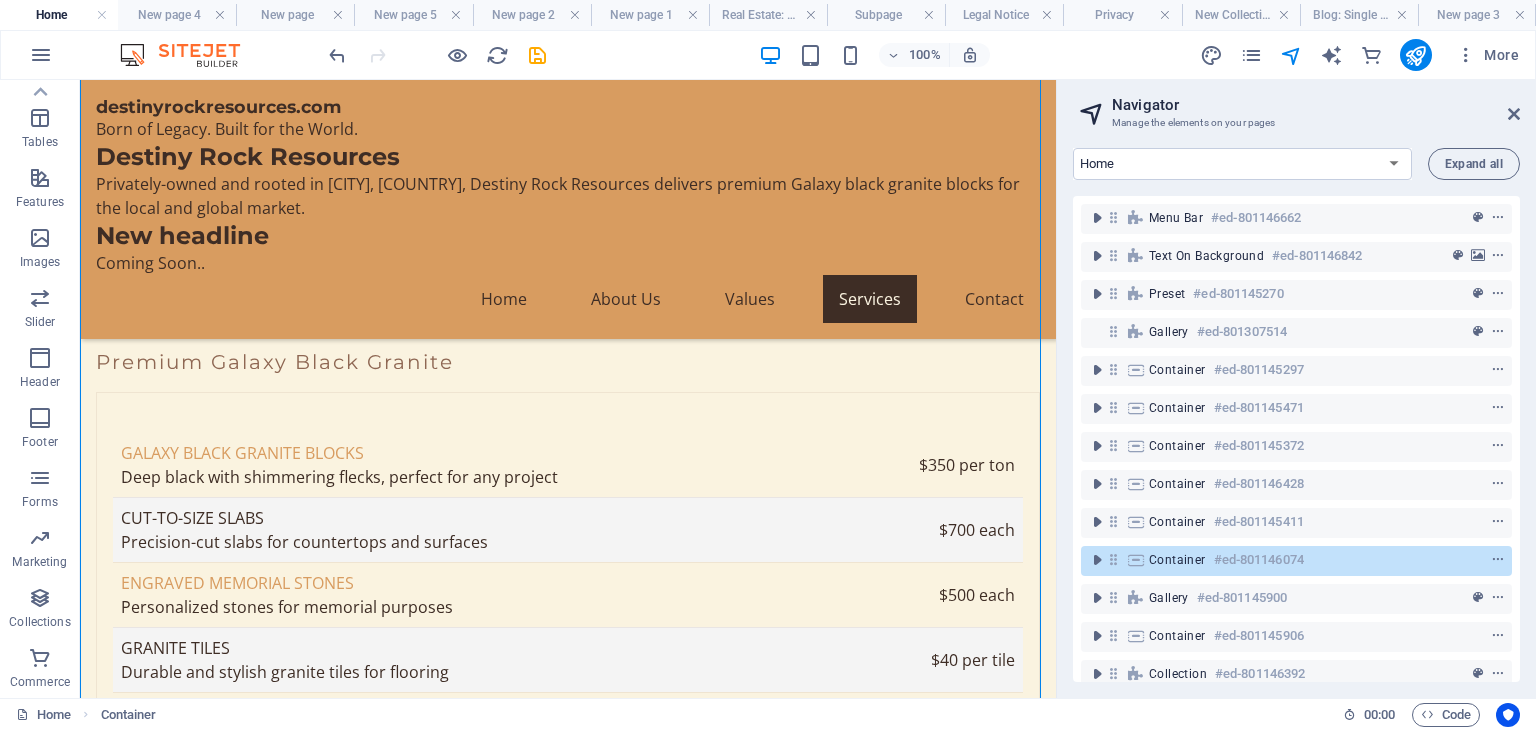 click on "Navigator Manage the elements on your pages Home New page 4 New page Subpage Legal Notice Privacy New Collection: Single Page Layout Real Estate: Single Page Layout Blog: Single Page Layout New page 1 New page 2 New page 3 New page 5 Expand all Menu Bar #ed-801146662 Text on background #ed-801146842 Preset #ed-801145270 Gallery #ed-801307514 Container #ed-801145297 Container #ed-801145471 Container #ed-801145372 Container #ed-801146428 Container #ed-801145411 Container #ed-801146074 Gallery #ed-801145900 Container #ed-801145906 Collection #ed-801146392 Container #ed-801145822 Container #ed-801145861 Gallery #ed-801259438 Gallery #ed-801307508 Opening Hours #ed-801146560 Footer Saga #ed-801145687" at bounding box center (1296, 389) 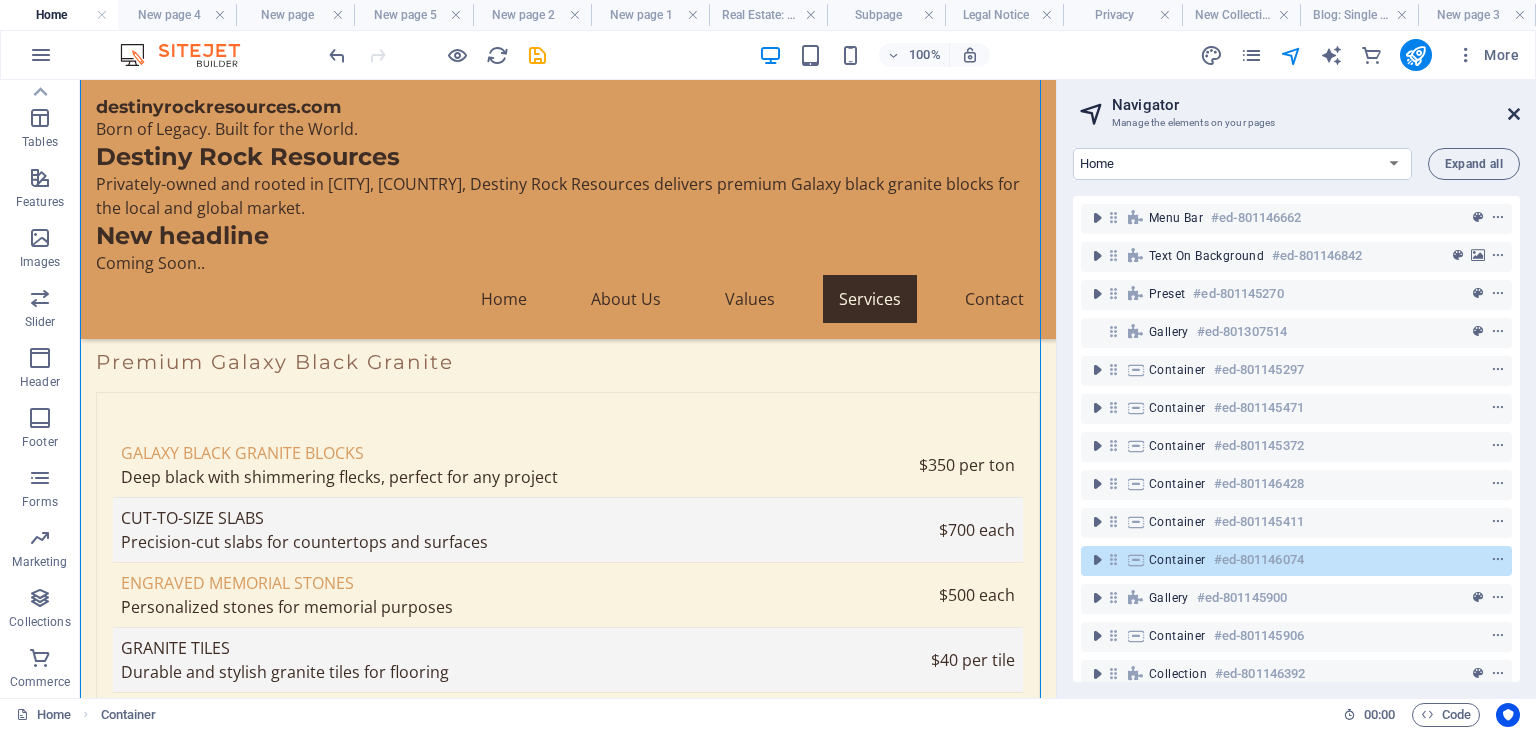 click at bounding box center (1514, 114) 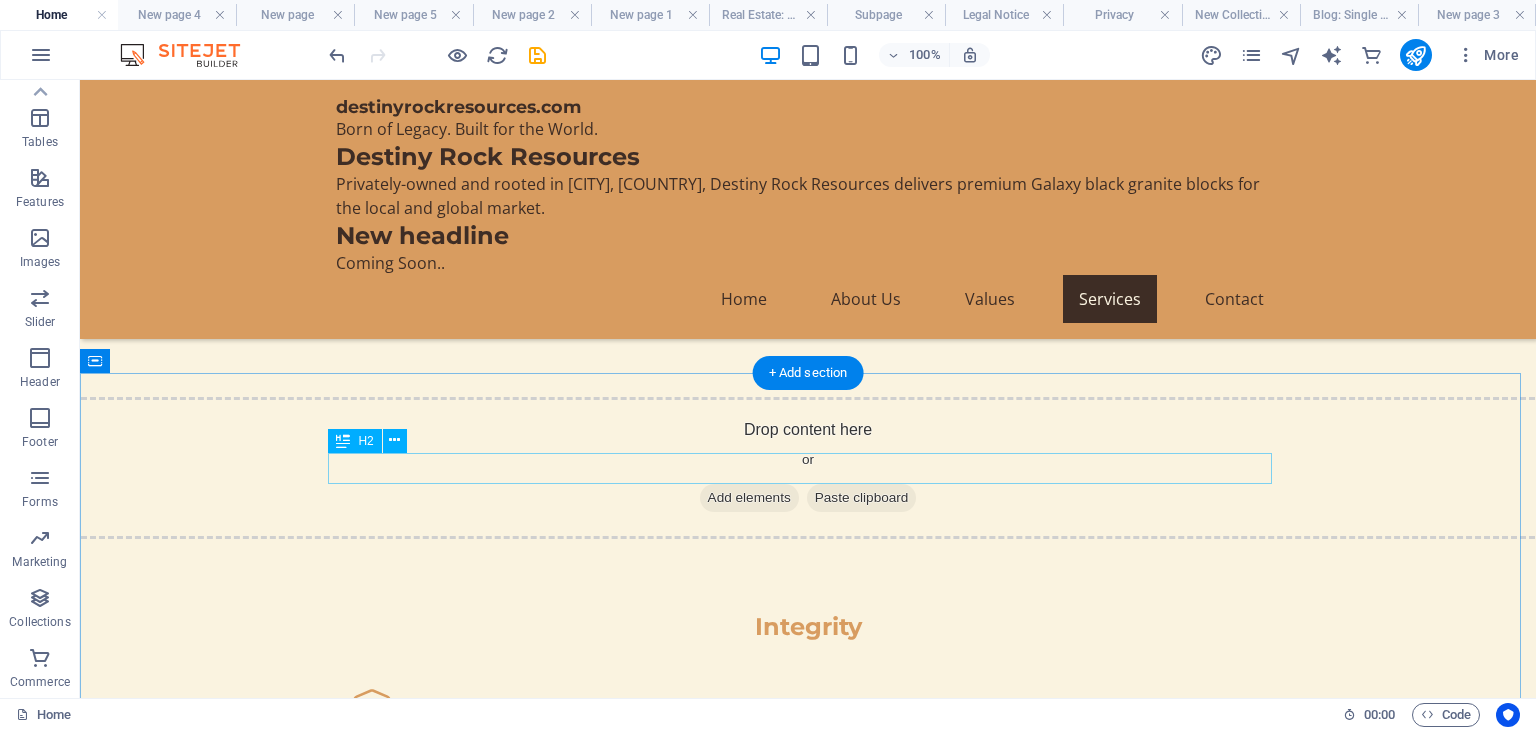 scroll, scrollTop: 1880, scrollLeft: 0, axis: vertical 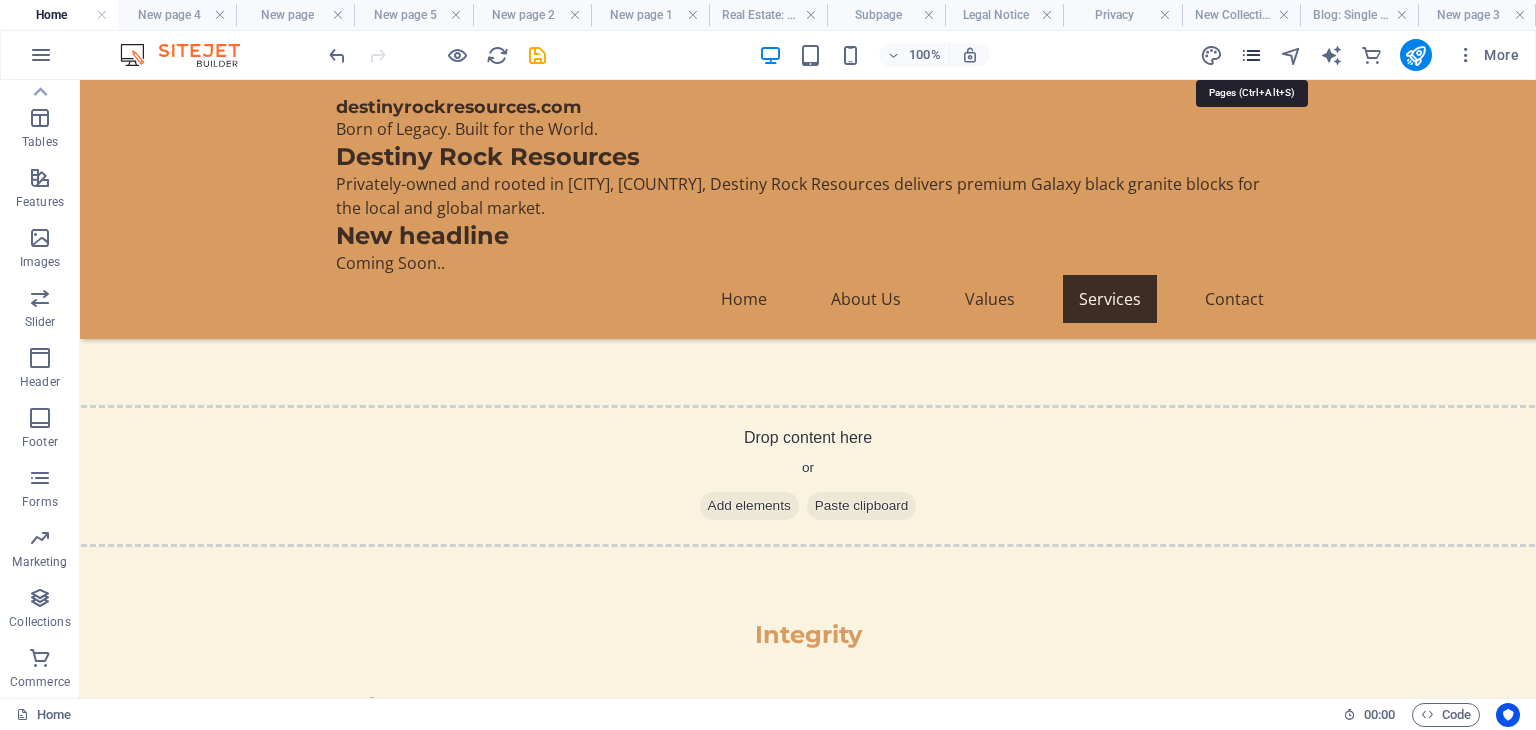 click at bounding box center [1251, 55] 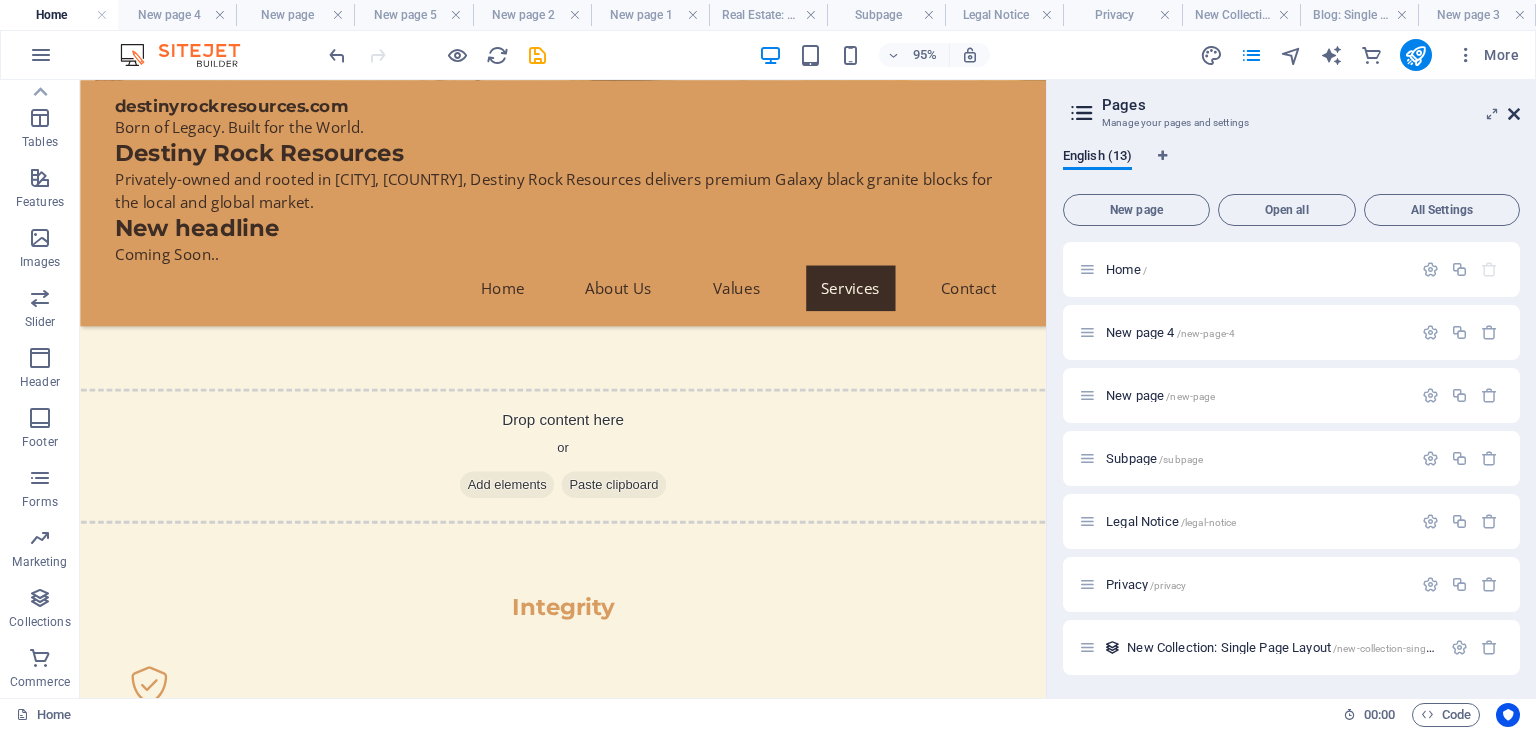 click at bounding box center [1514, 114] 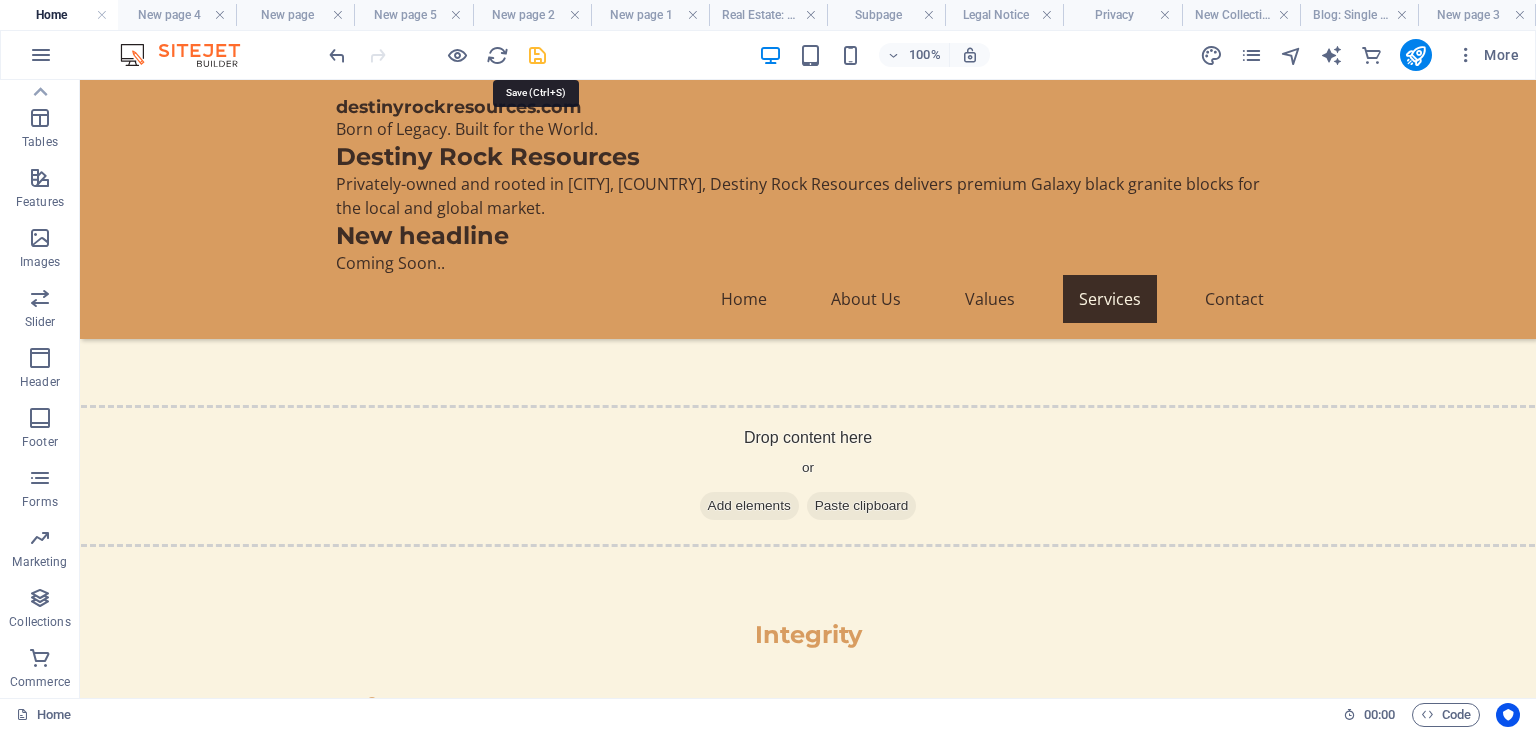 click at bounding box center [537, 55] 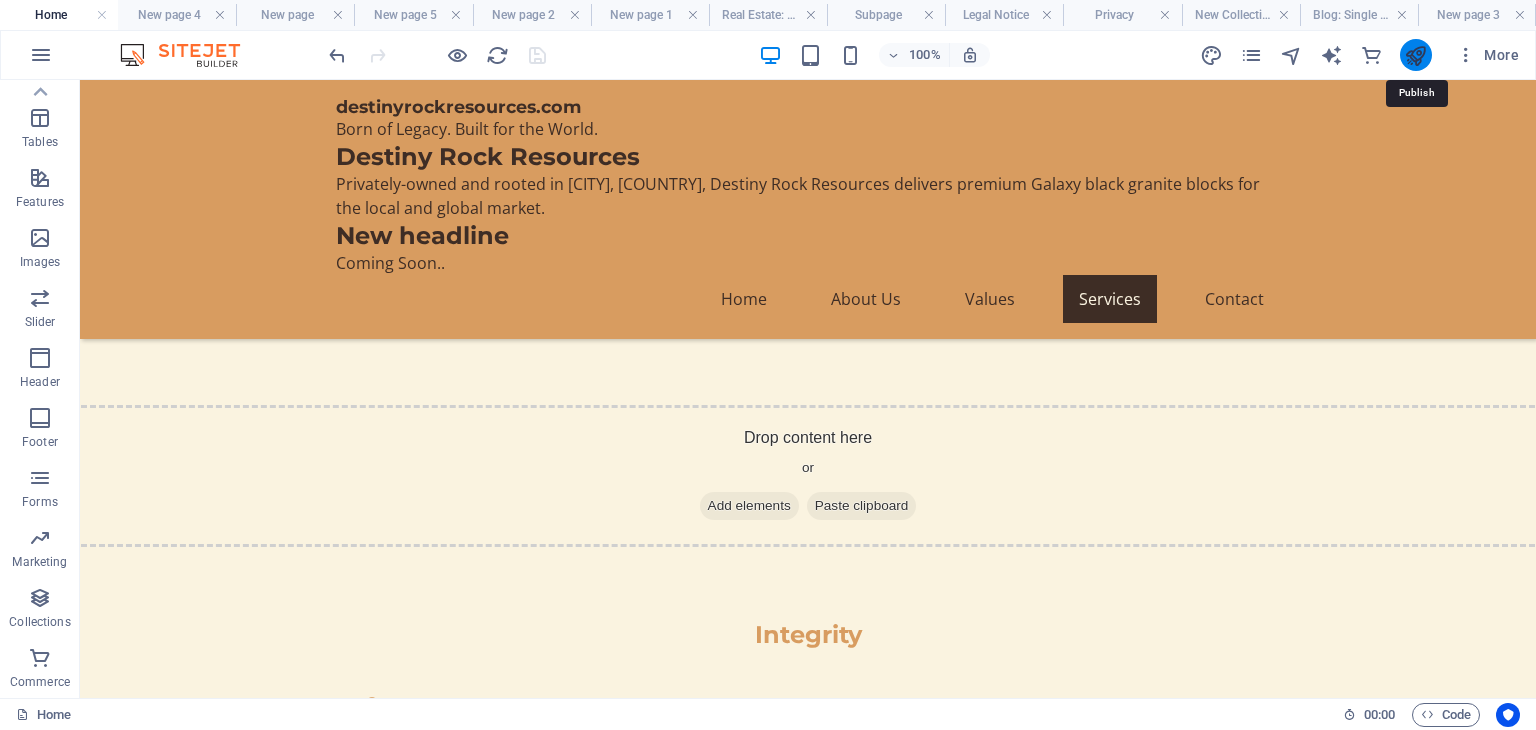 click at bounding box center [1415, 55] 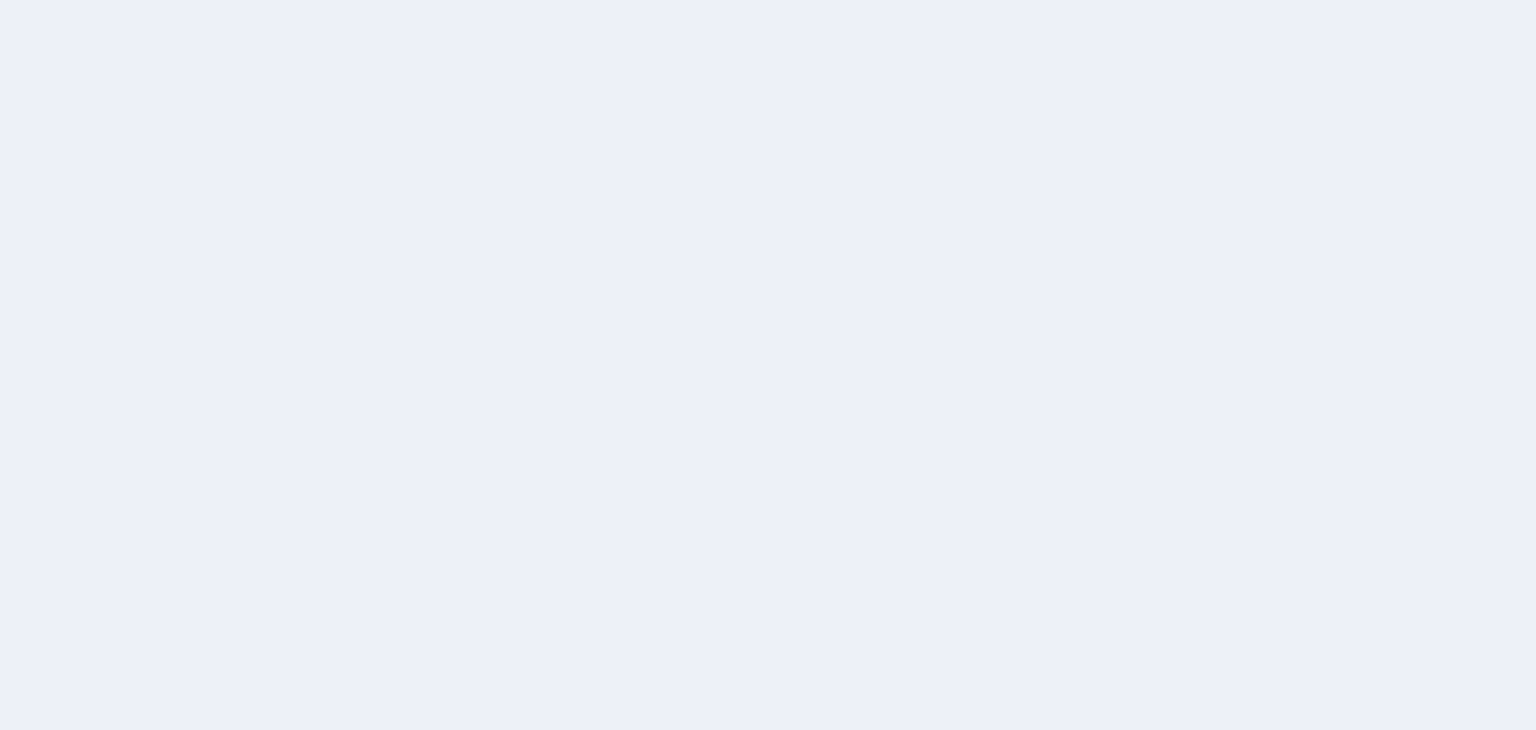 scroll, scrollTop: 0, scrollLeft: 0, axis: both 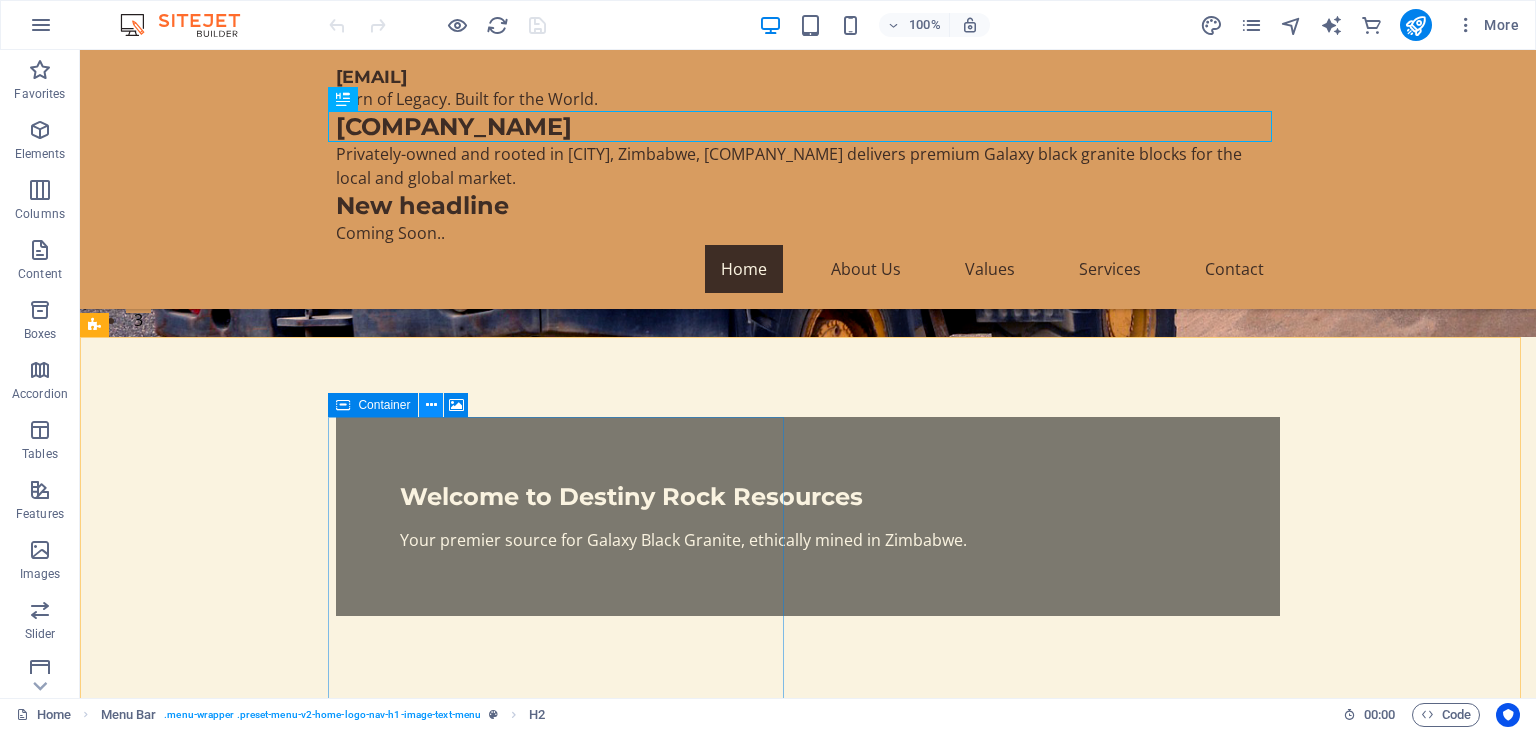 click at bounding box center [431, 405] 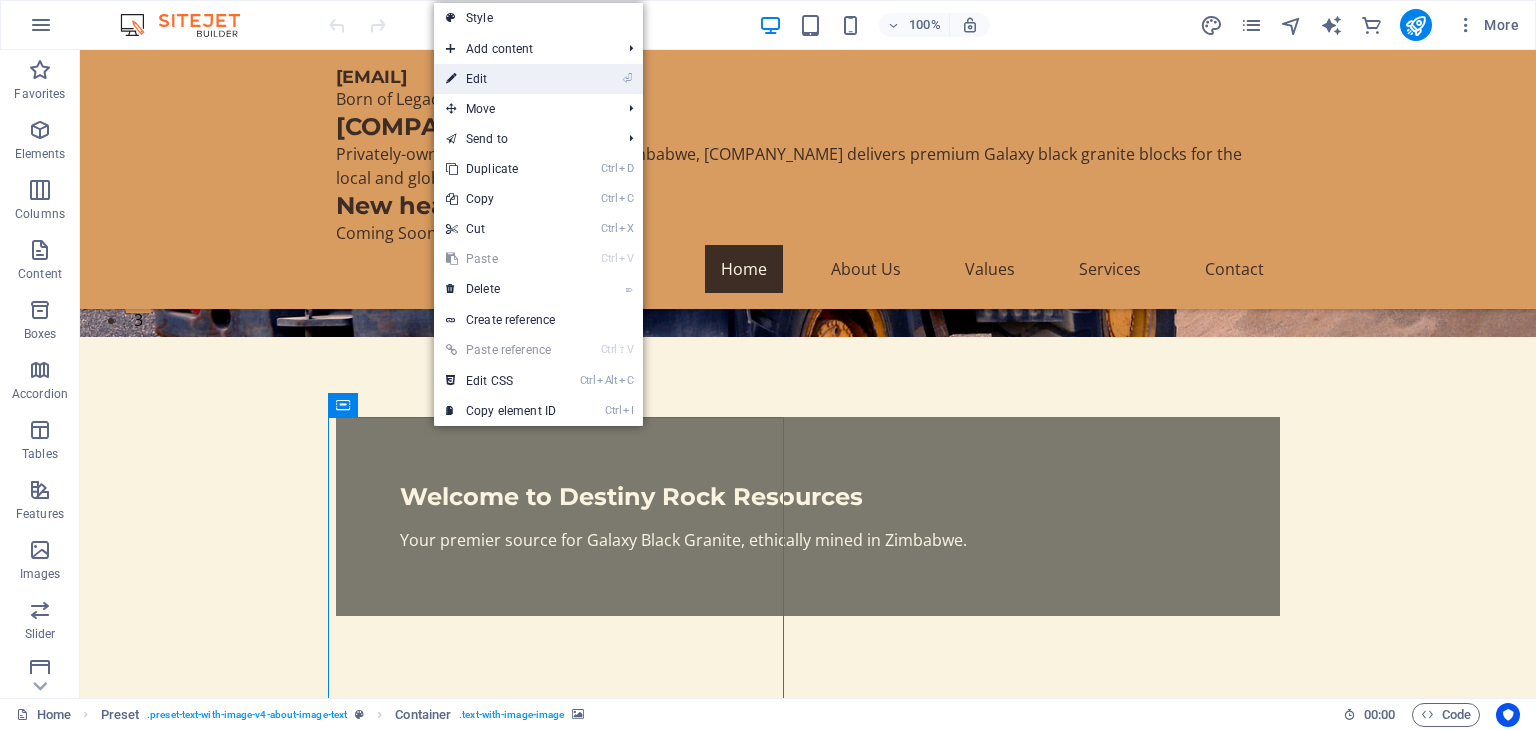 click on "⏎  Edit" at bounding box center [501, 79] 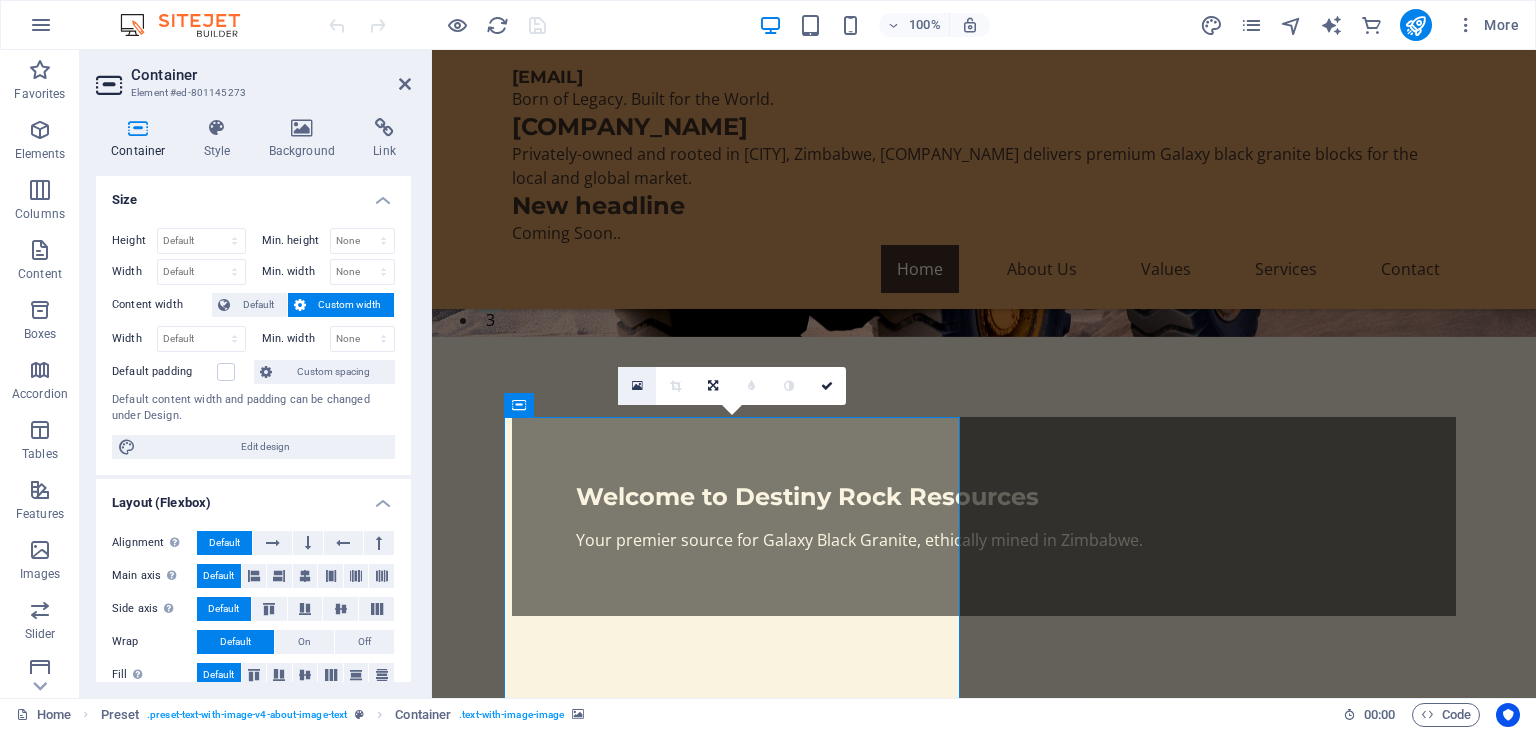 click at bounding box center [637, 386] 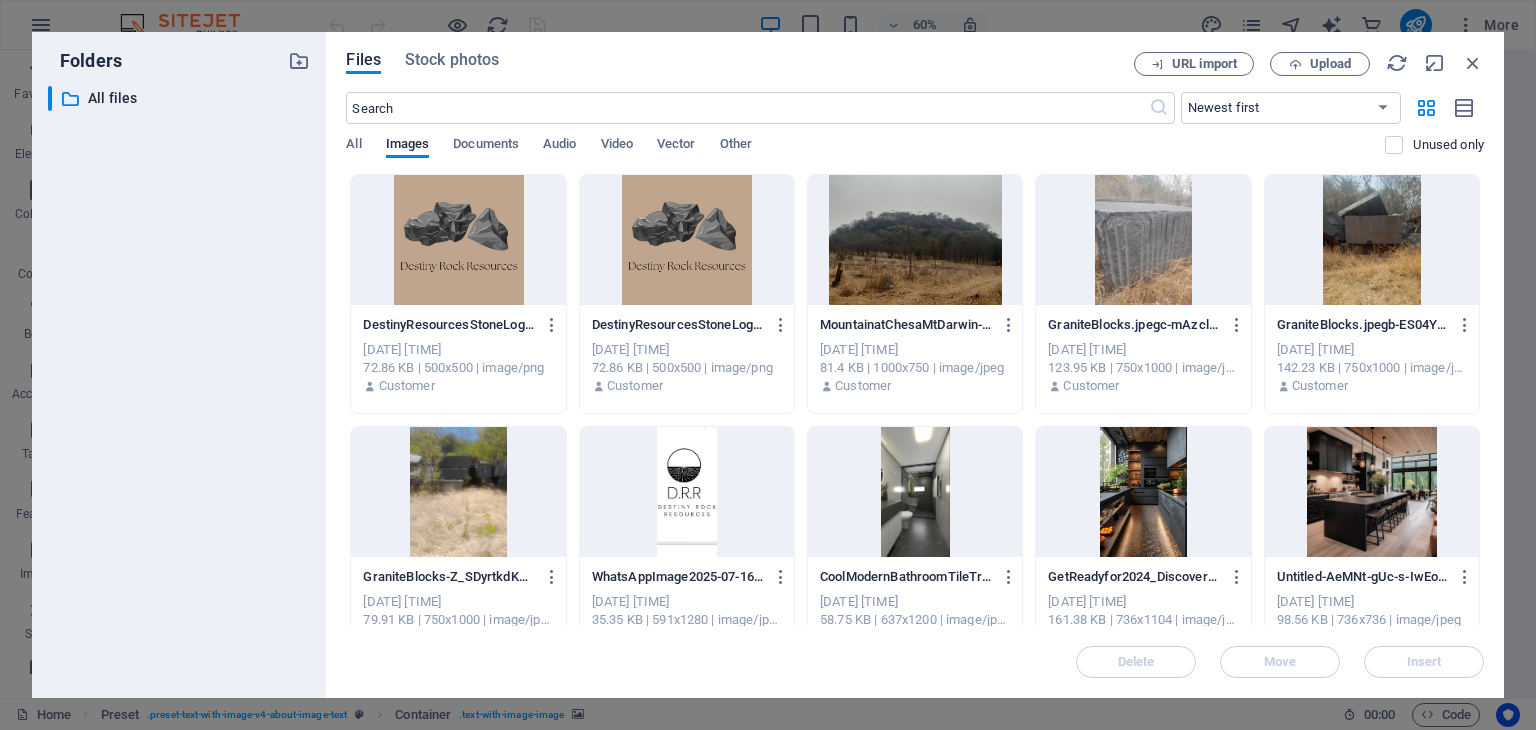 click at bounding box center [915, 240] 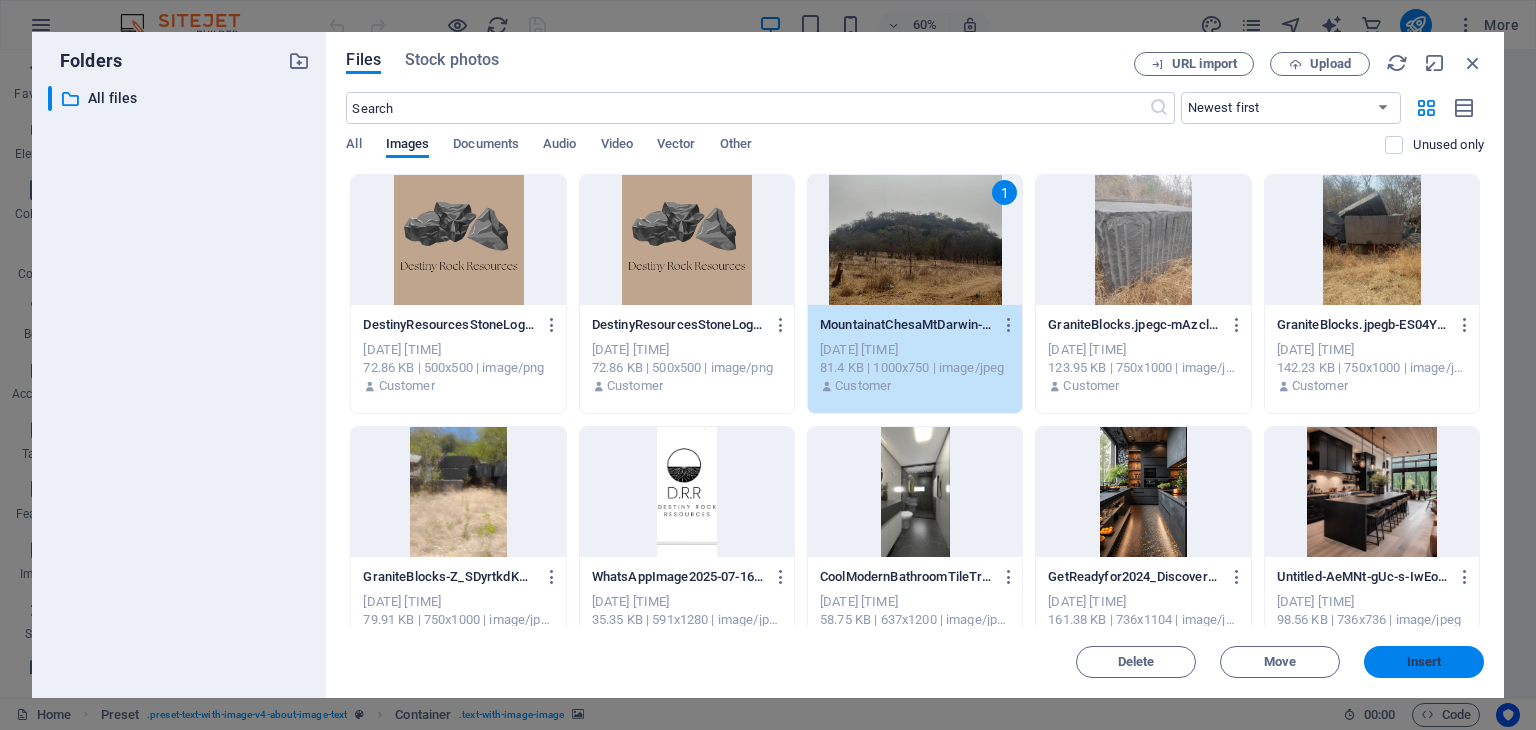 click on "Insert" at bounding box center (1424, 662) 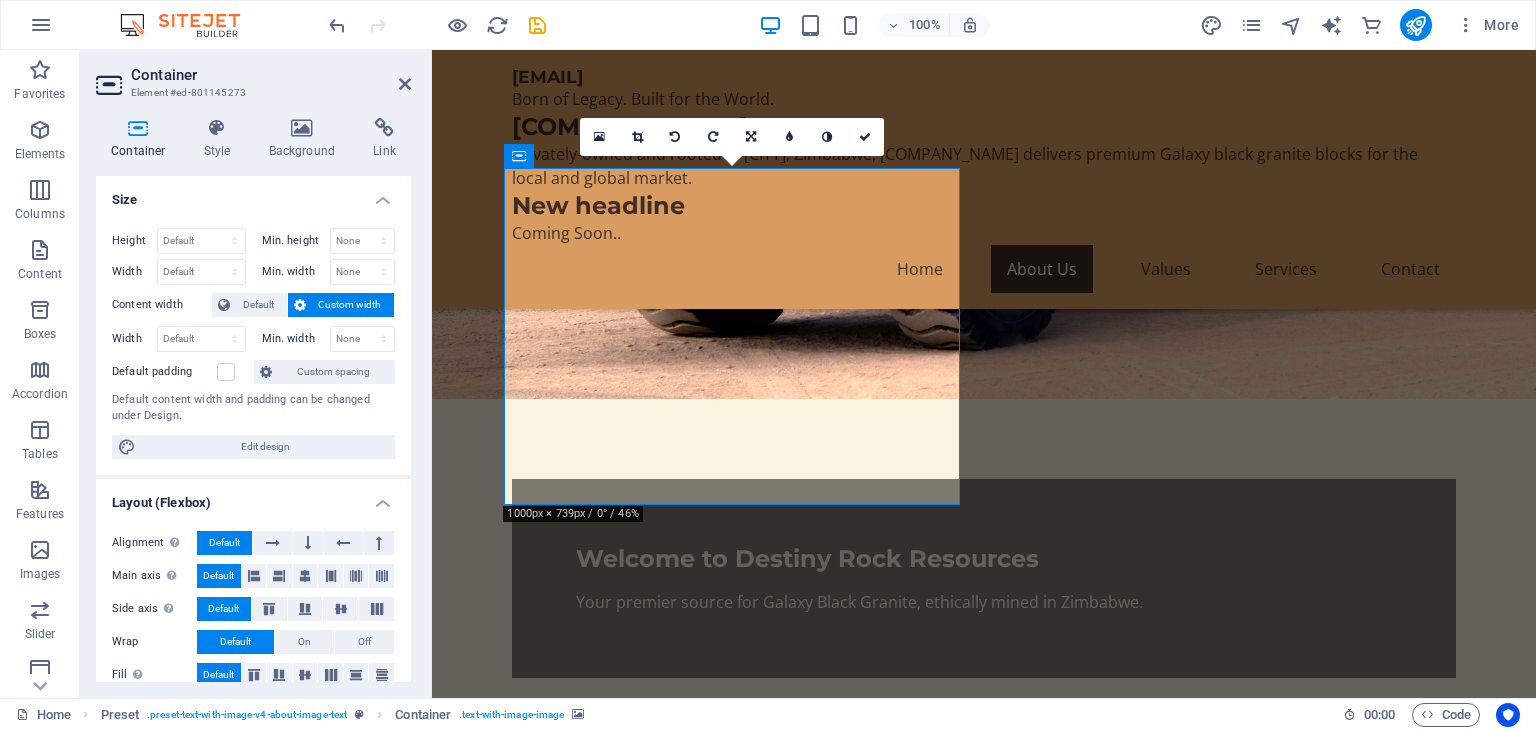 scroll, scrollTop: 636, scrollLeft: 0, axis: vertical 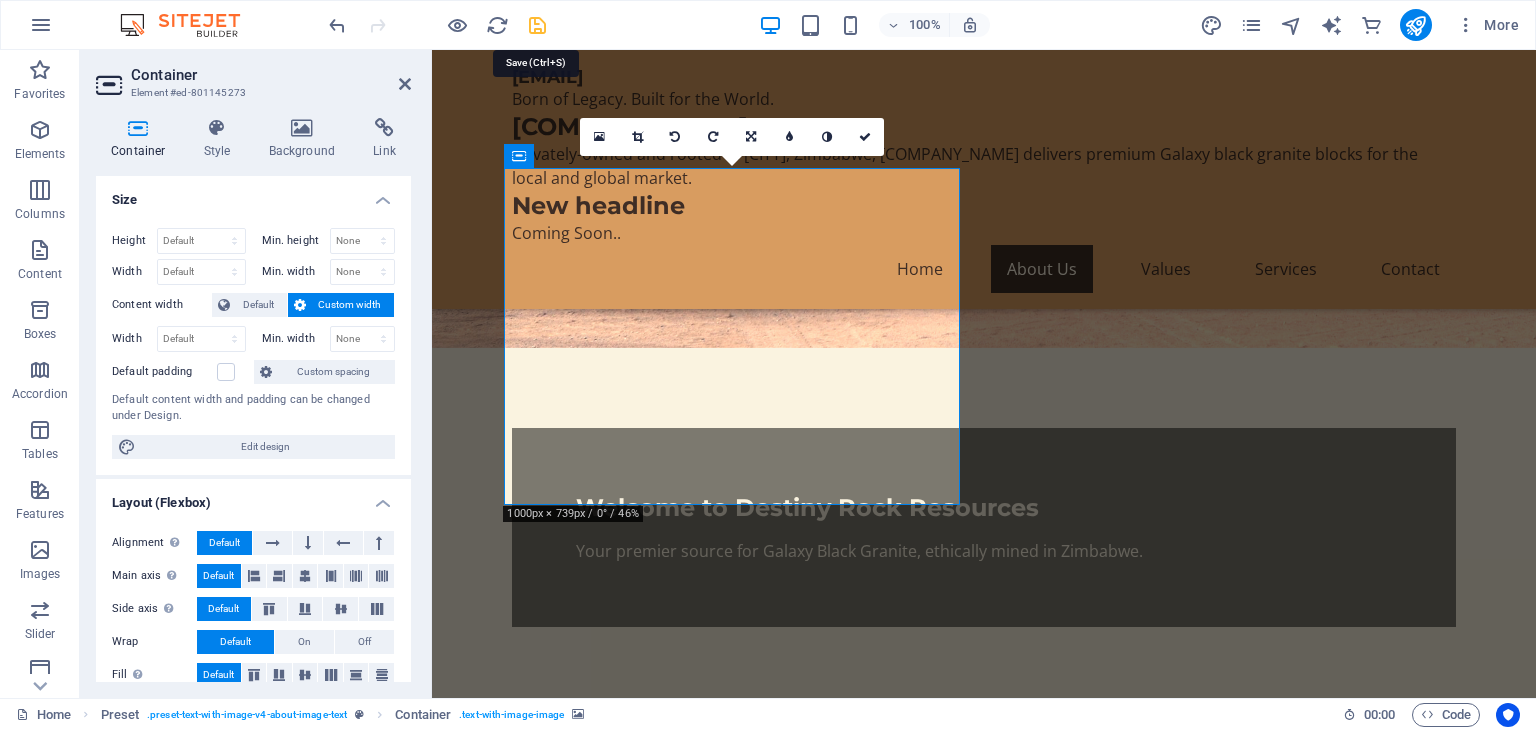 click at bounding box center (537, 25) 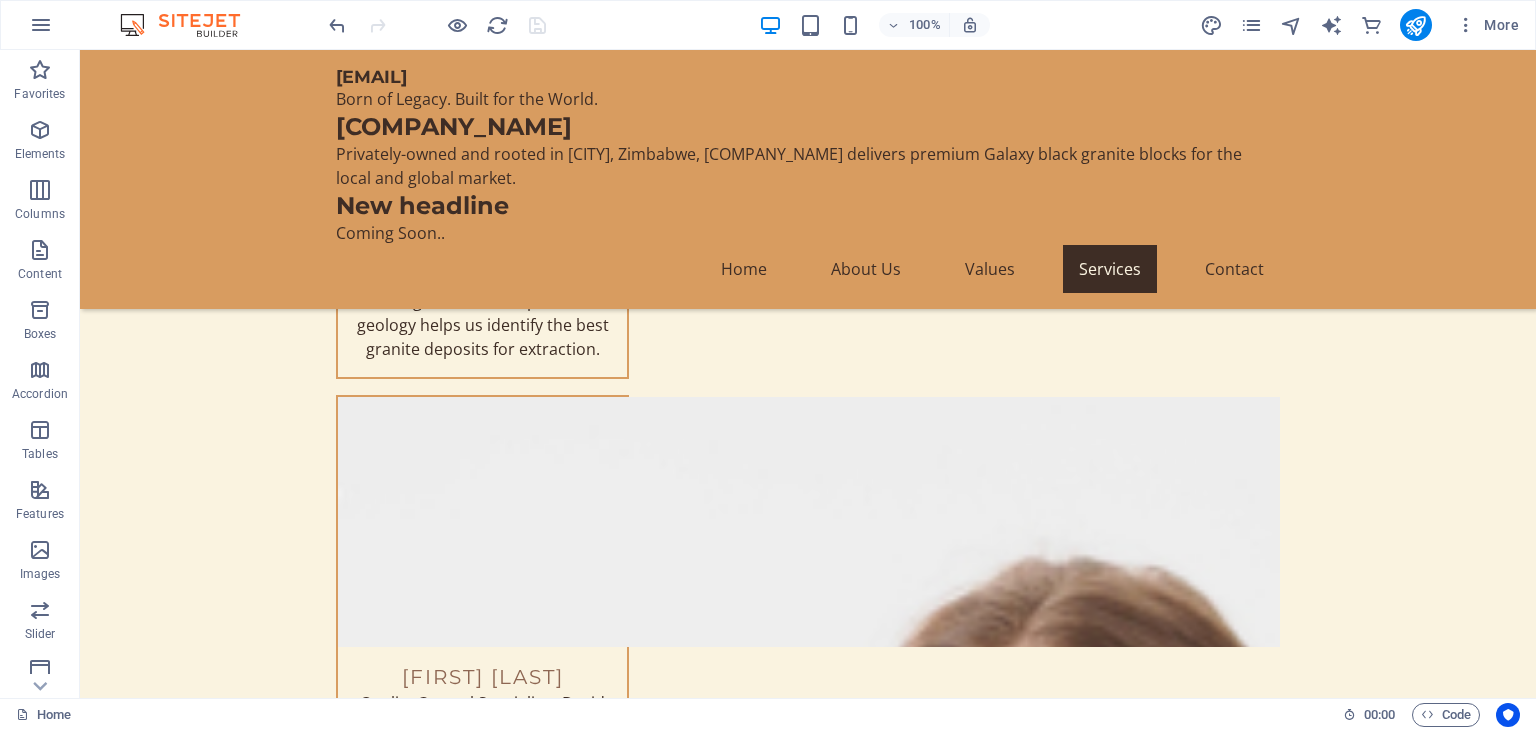 scroll, scrollTop: 8534, scrollLeft: 0, axis: vertical 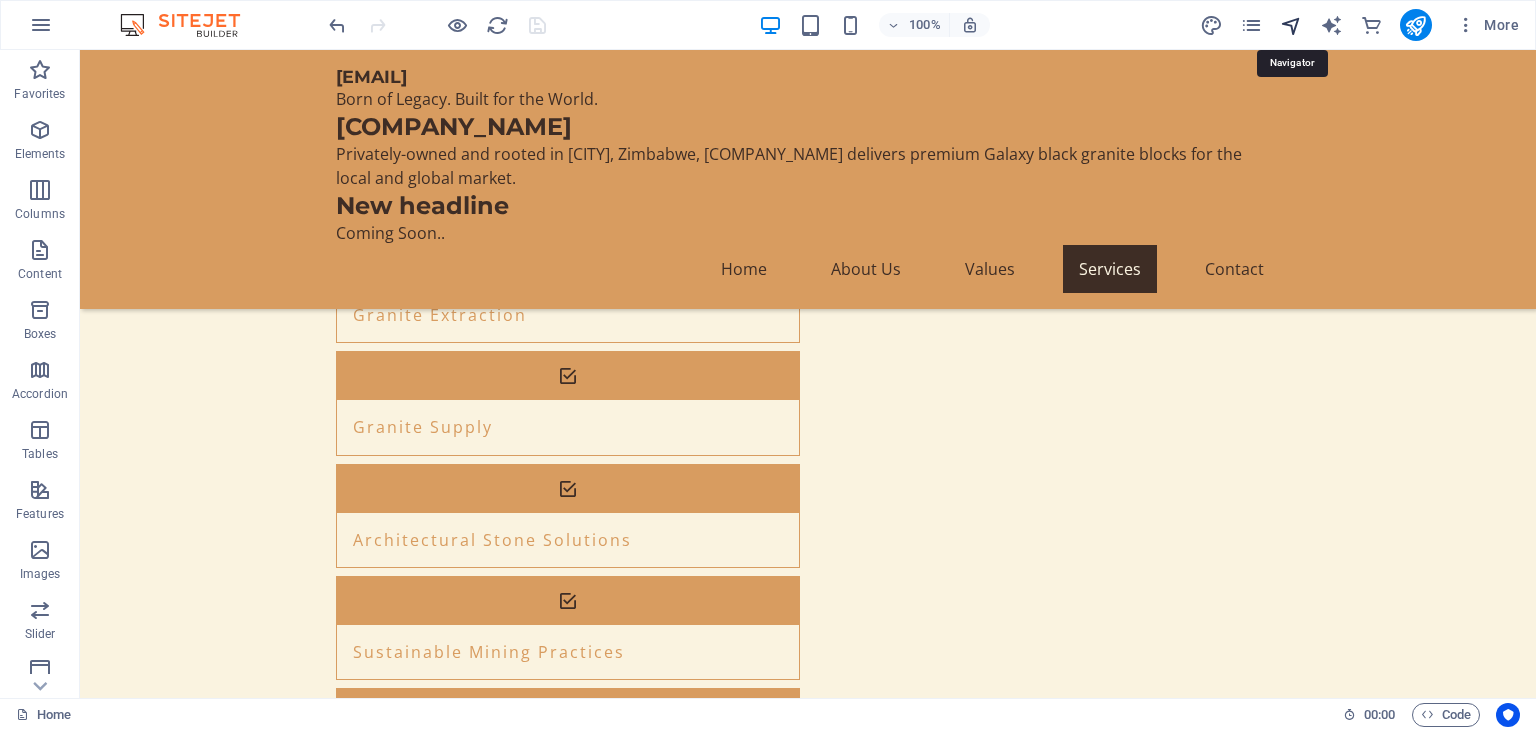 click at bounding box center (1291, 25) 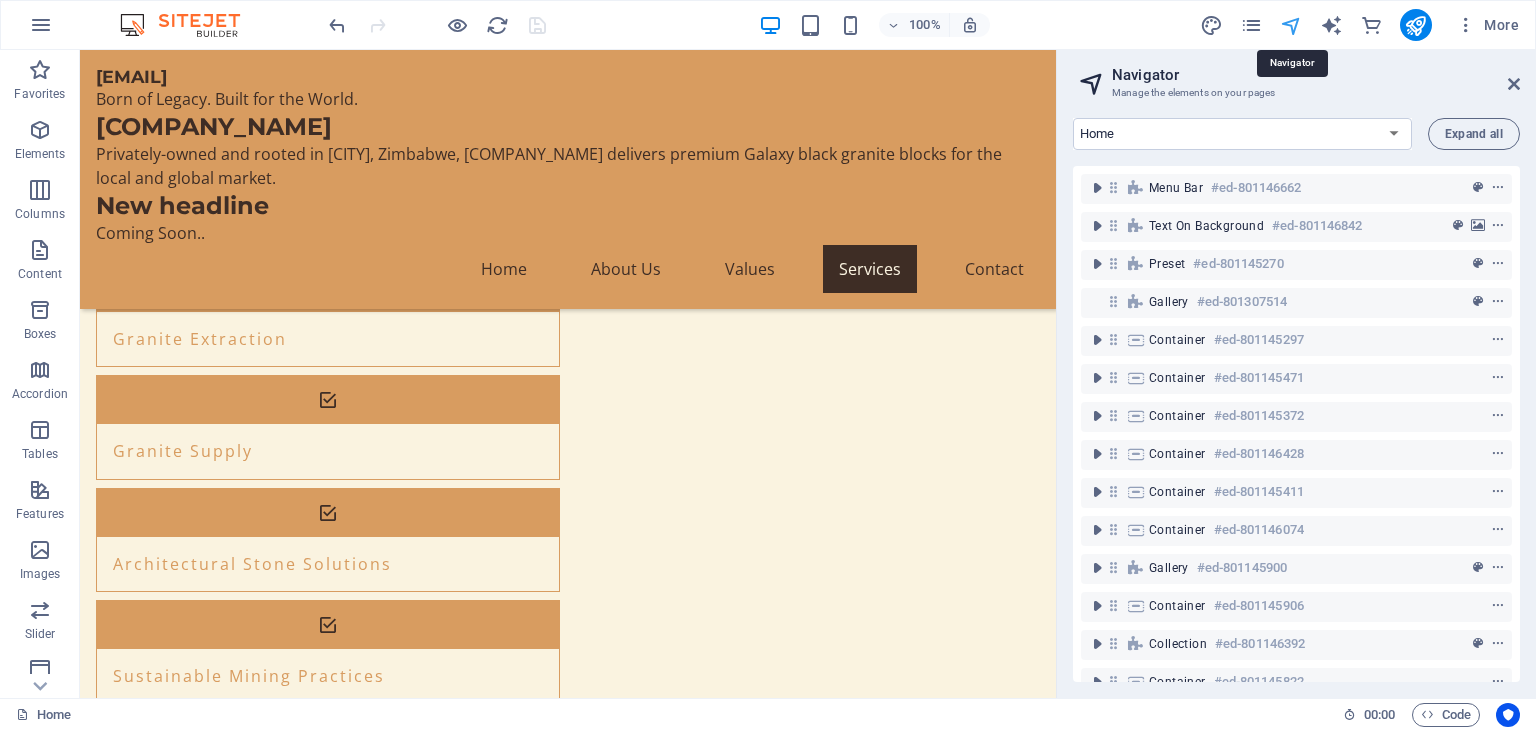 scroll, scrollTop: 3225, scrollLeft: 0, axis: vertical 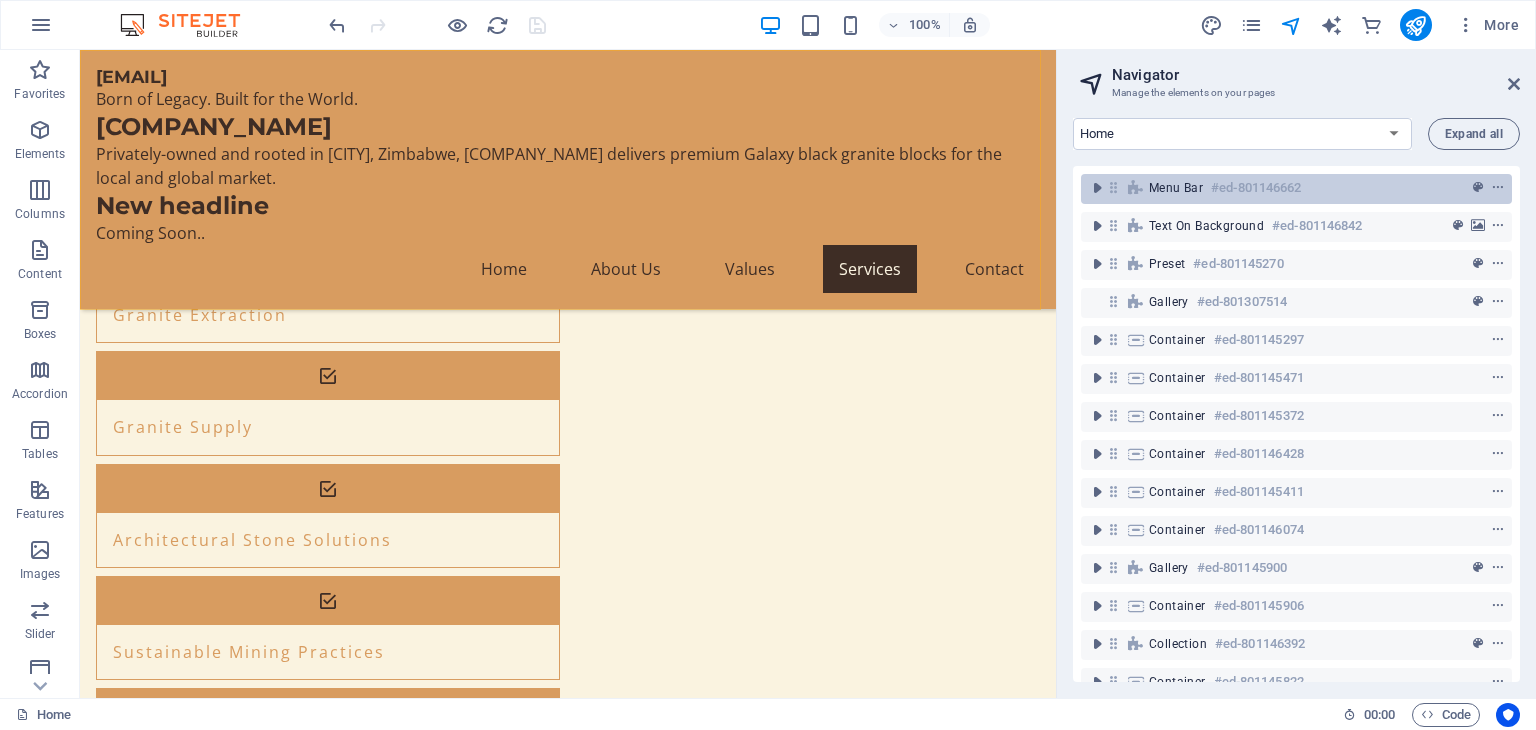 click on "Menu Bar #ed-801146662" at bounding box center [1280, 188] 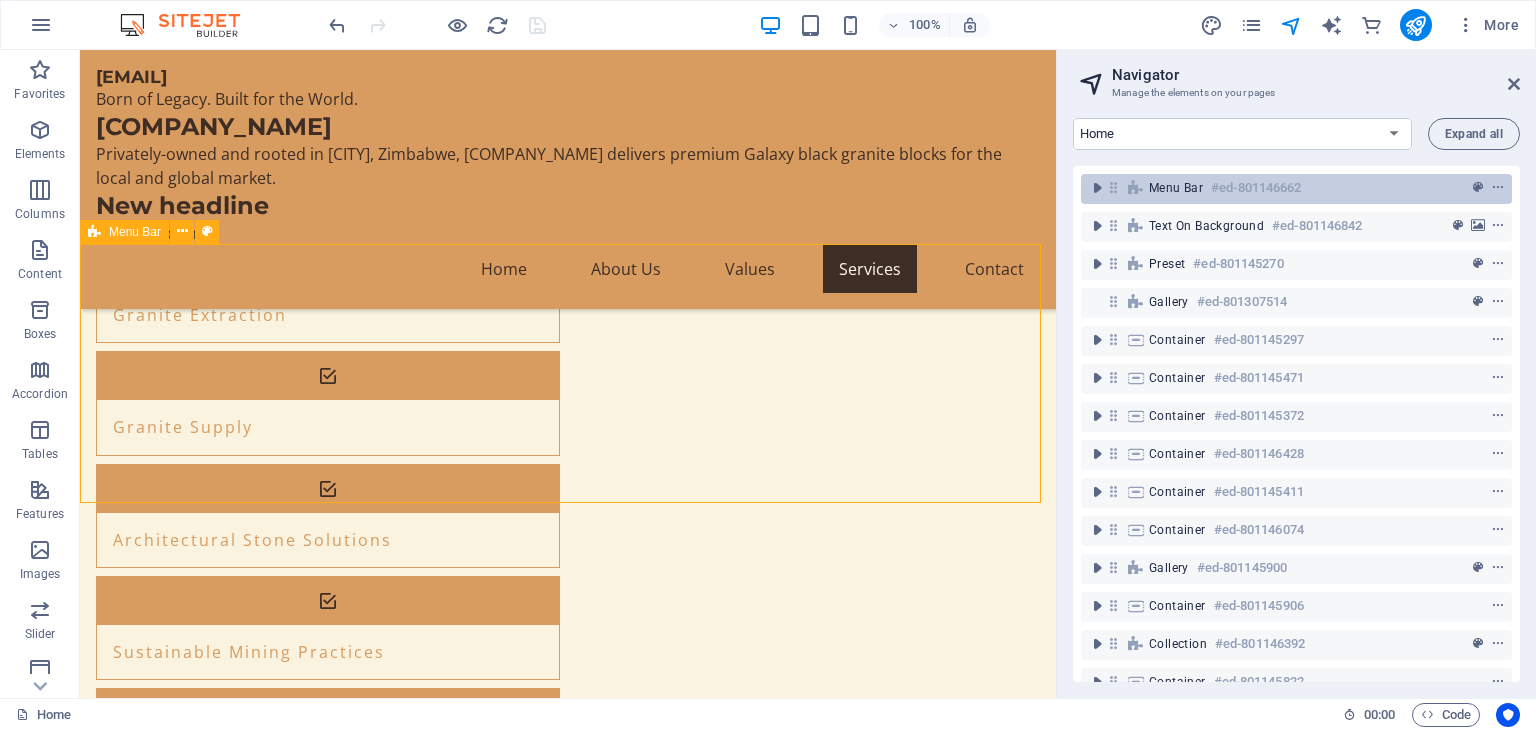 scroll, scrollTop: 3032, scrollLeft: 0, axis: vertical 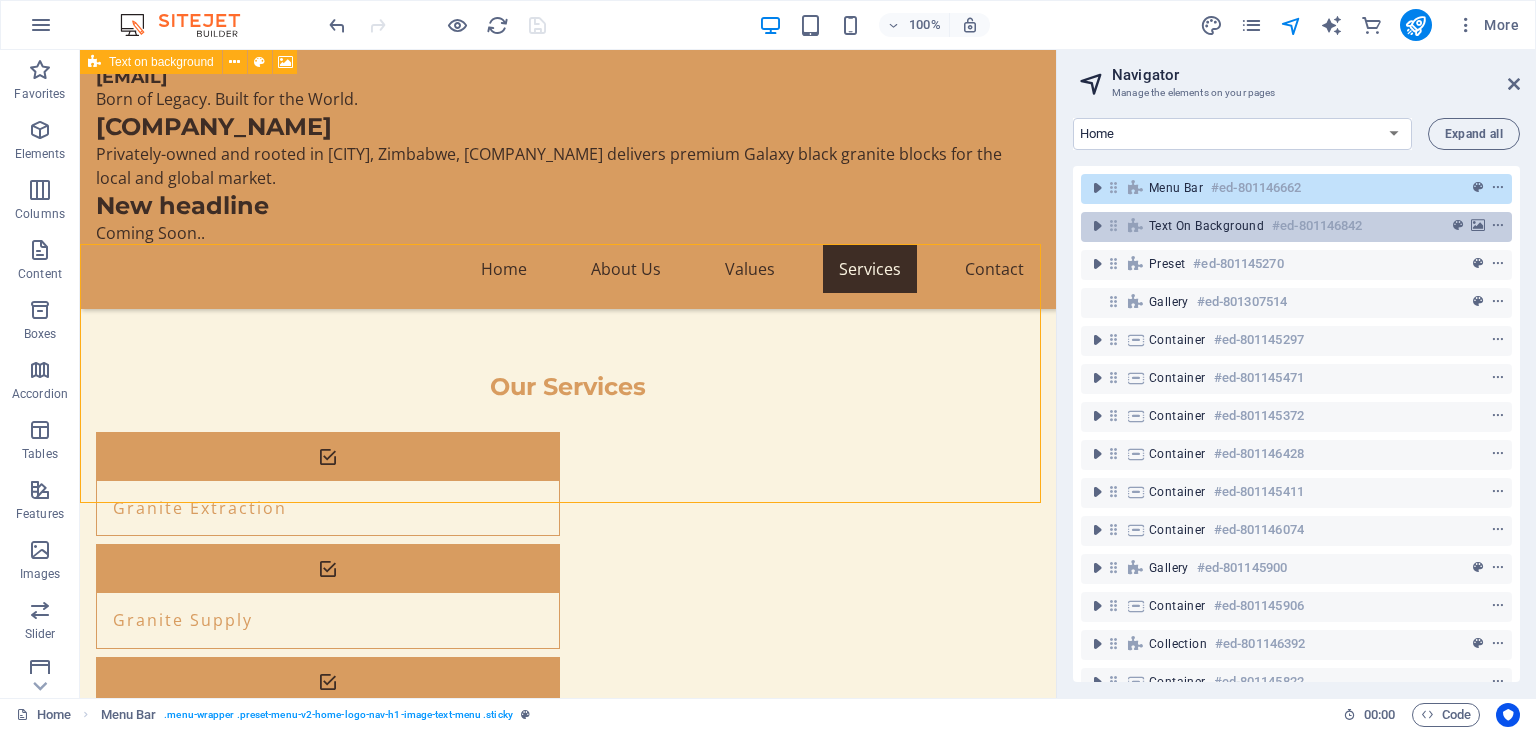 click on "Text on background" at bounding box center (1206, 226) 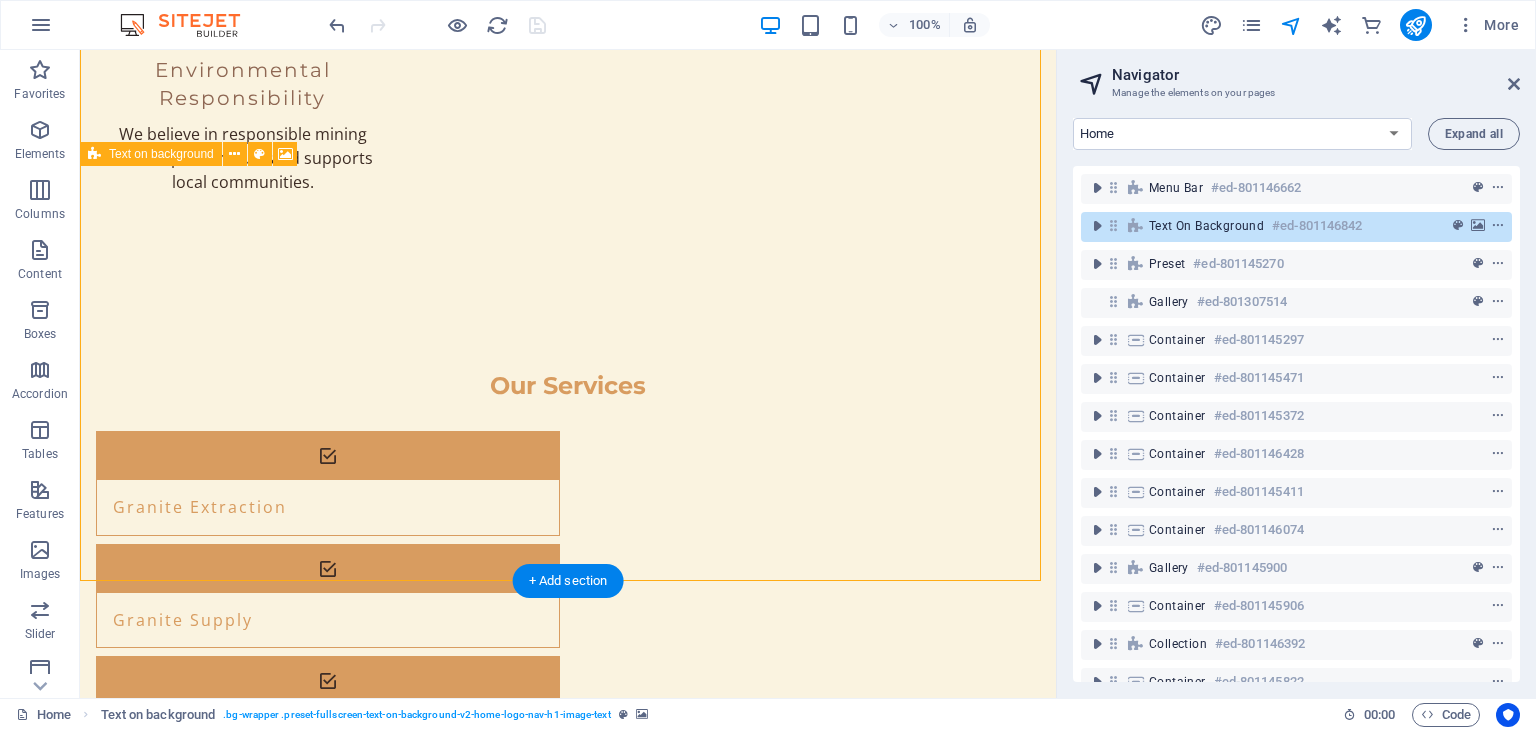 scroll, scrollTop: 143, scrollLeft: 0, axis: vertical 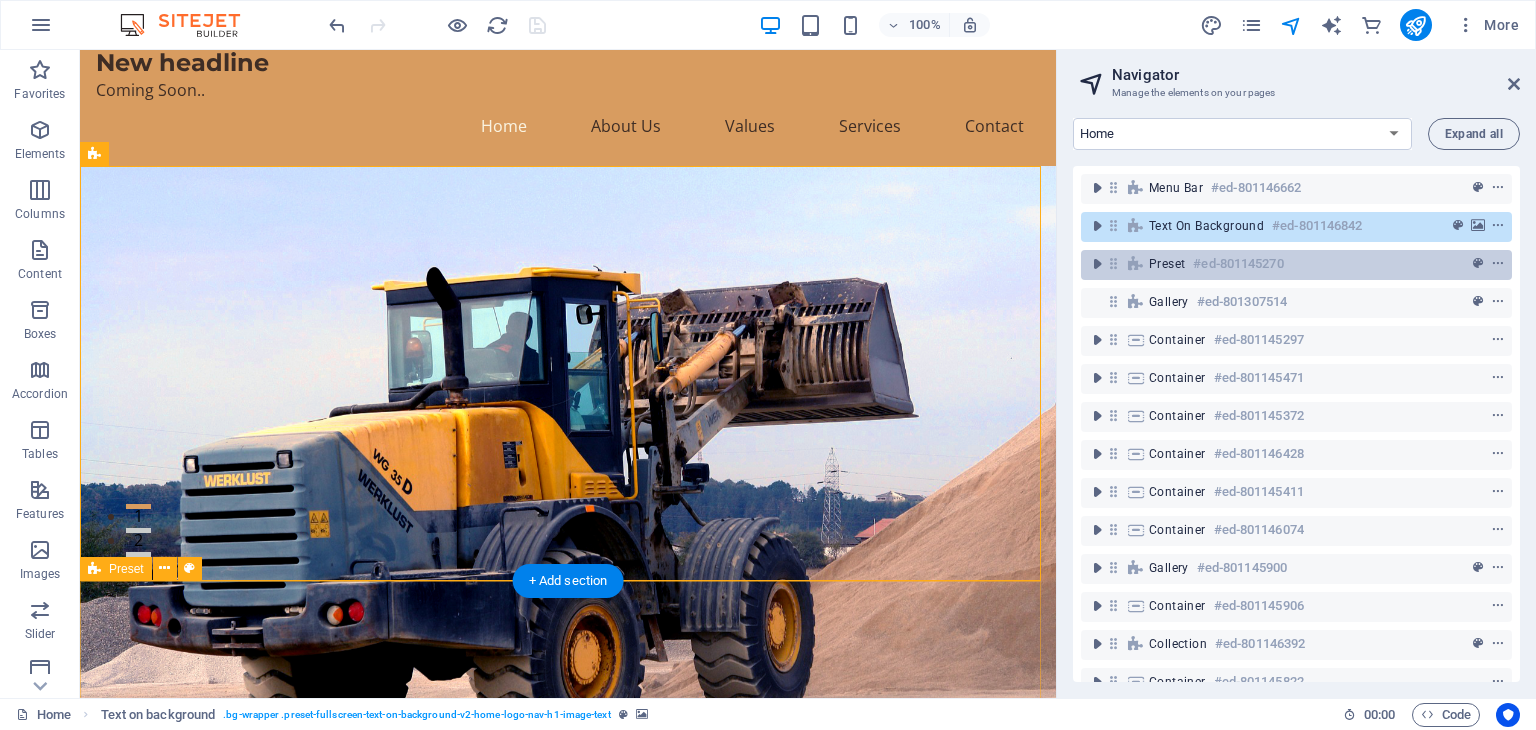 click on "#ed-801145270" at bounding box center (1238, 264) 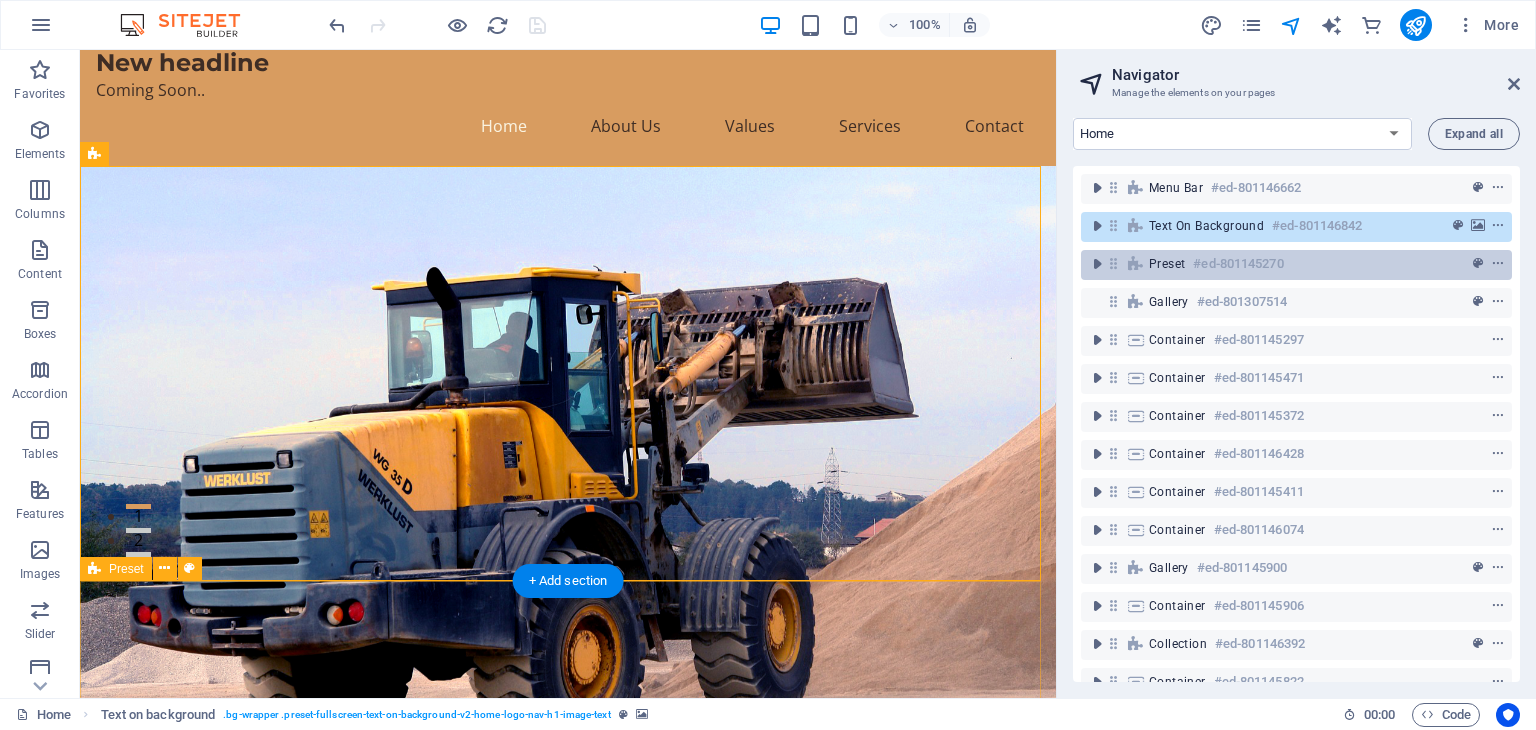 scroll, scrollTop: 610, scrollLeft: 0, axis: vertical 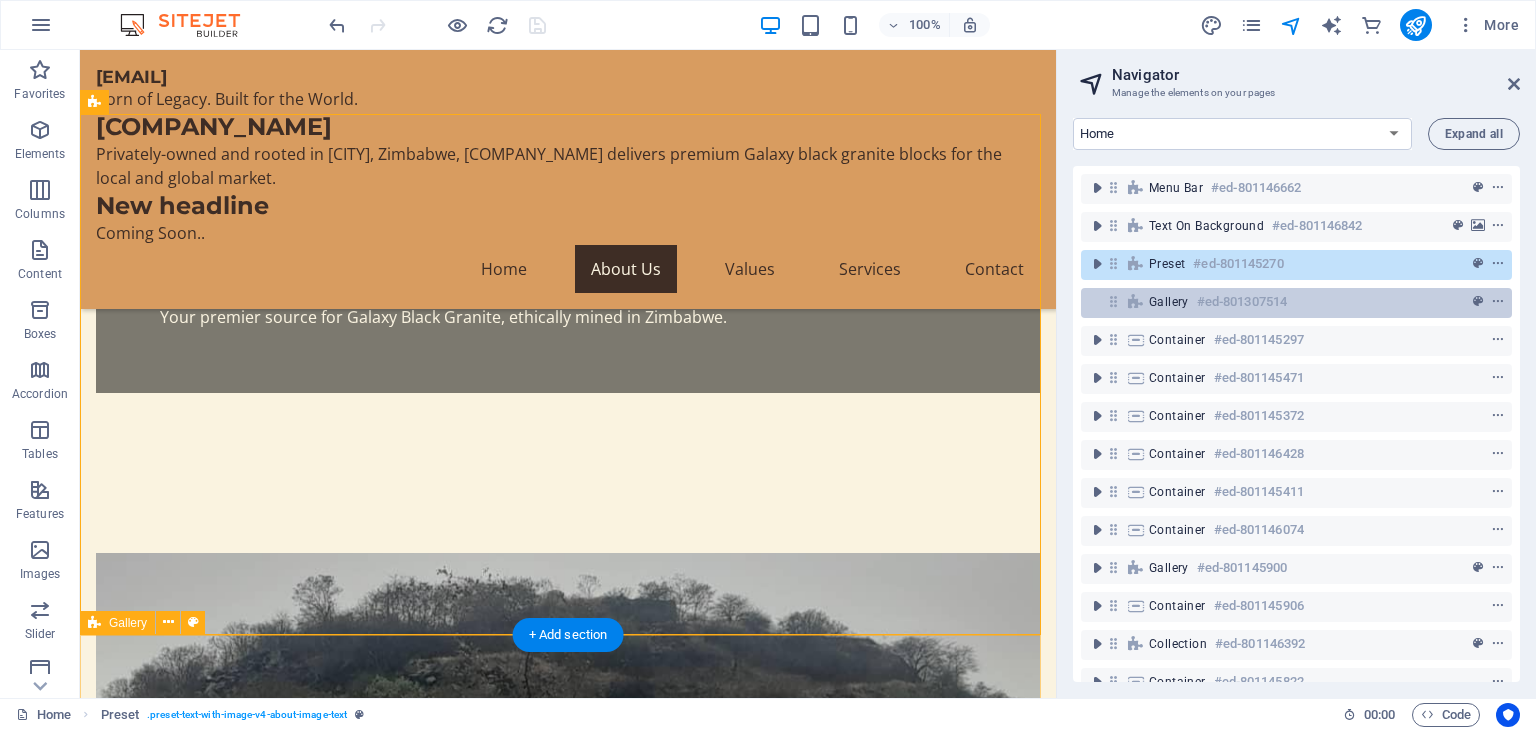 click on "#ed-801307514" at bounding box center (1242, 302) 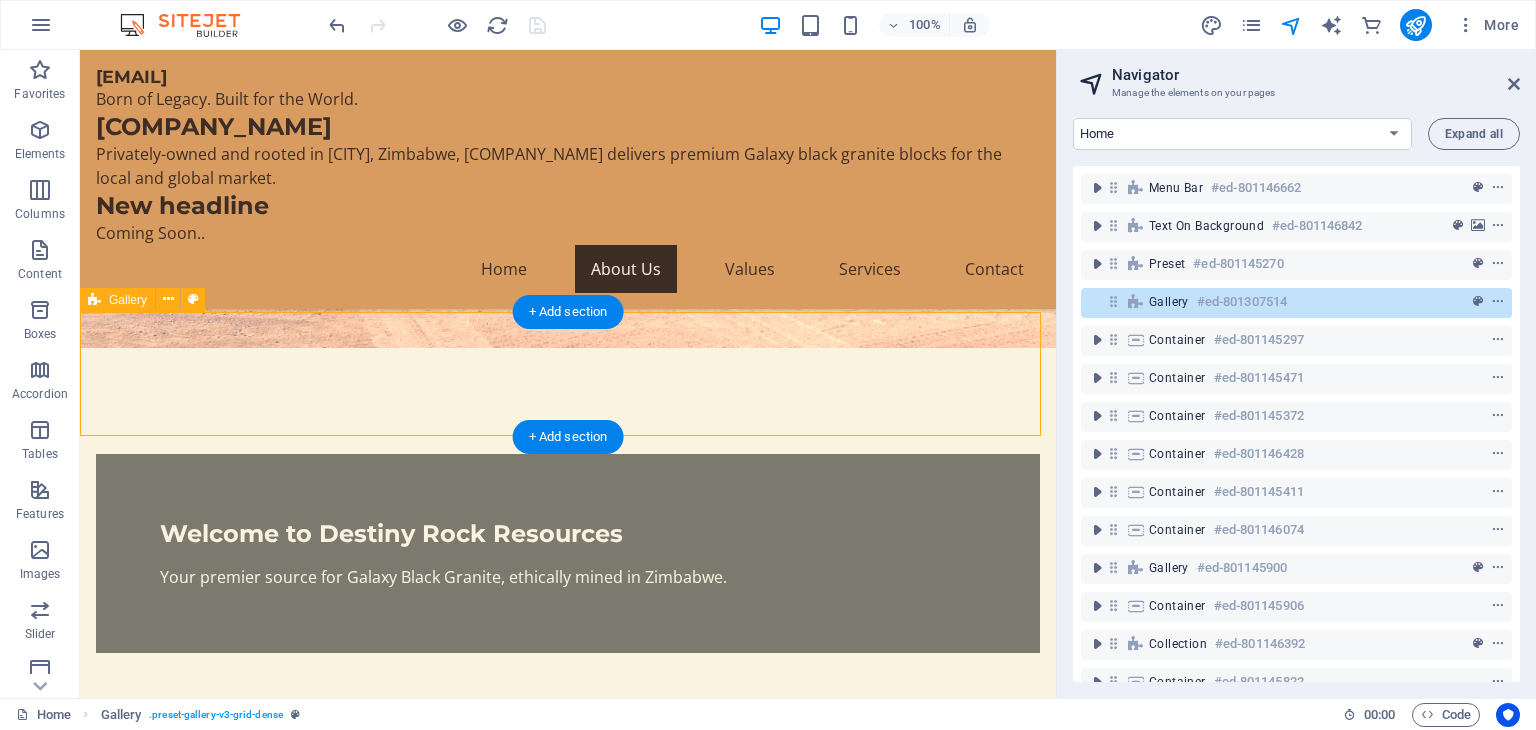 scroll, scrollTop: 933, scrollLeft: 0, axis: vertical 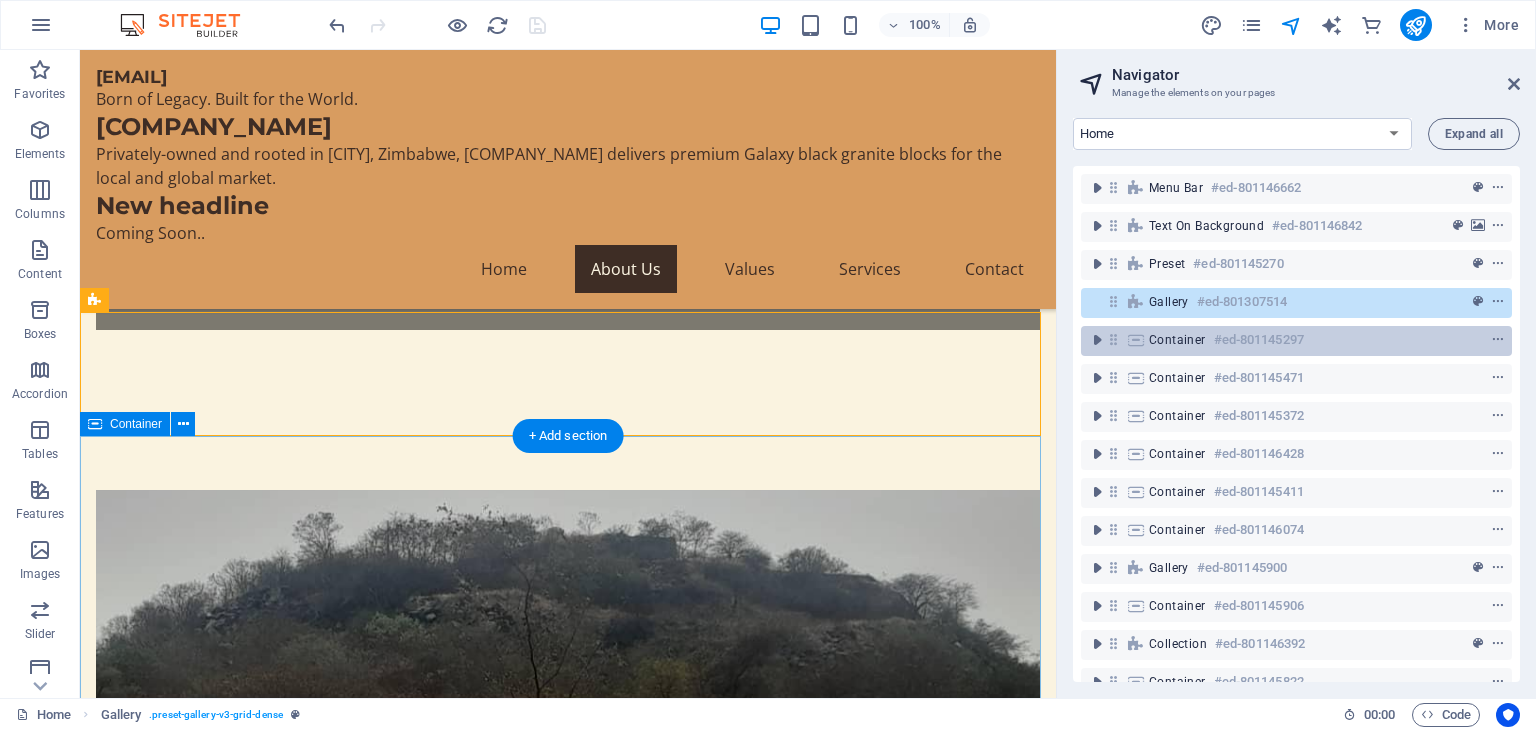 click on "Container #ed-801145297" at bounding box center [1280, 340] 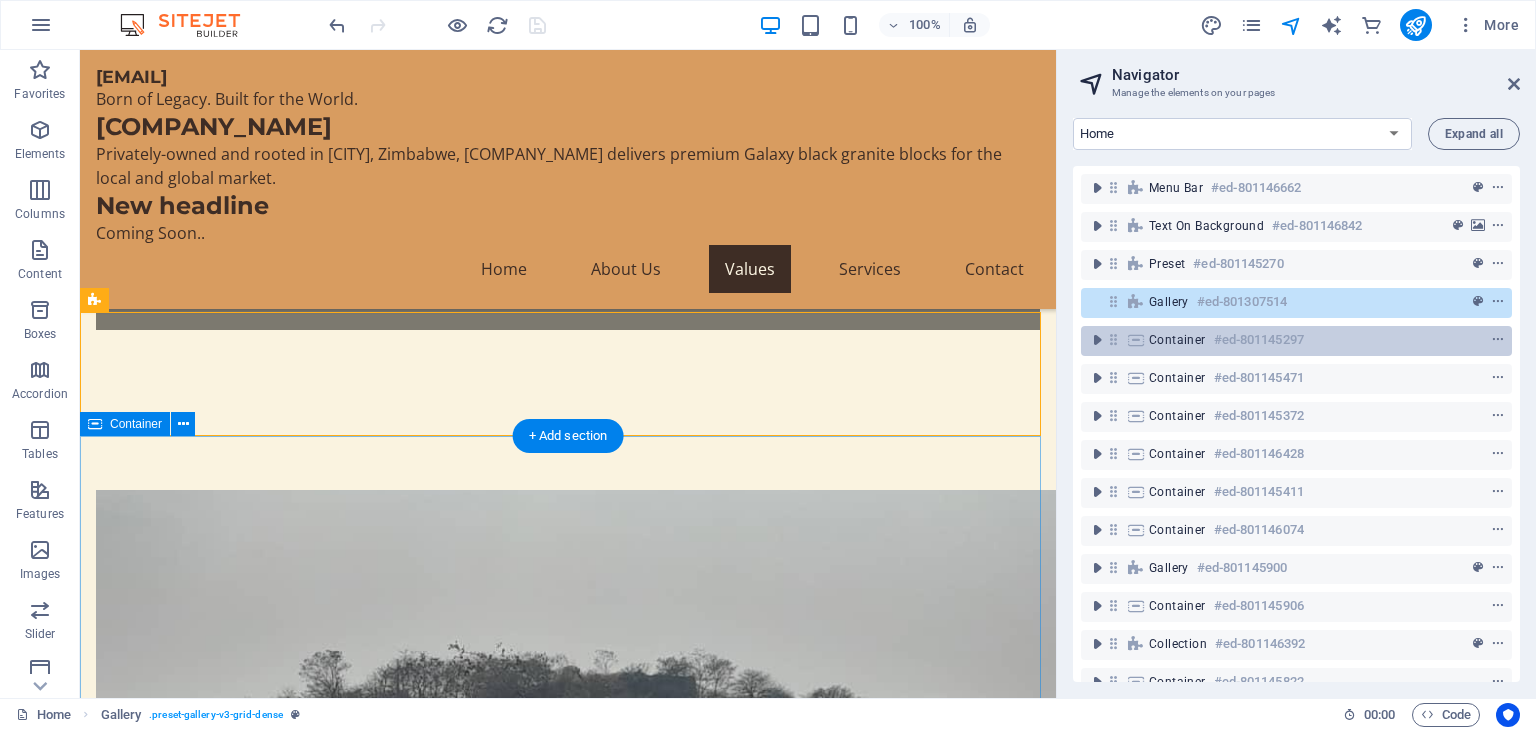 scroll, scrollTop: 1228, scrollLeft: 0, axis: vertical 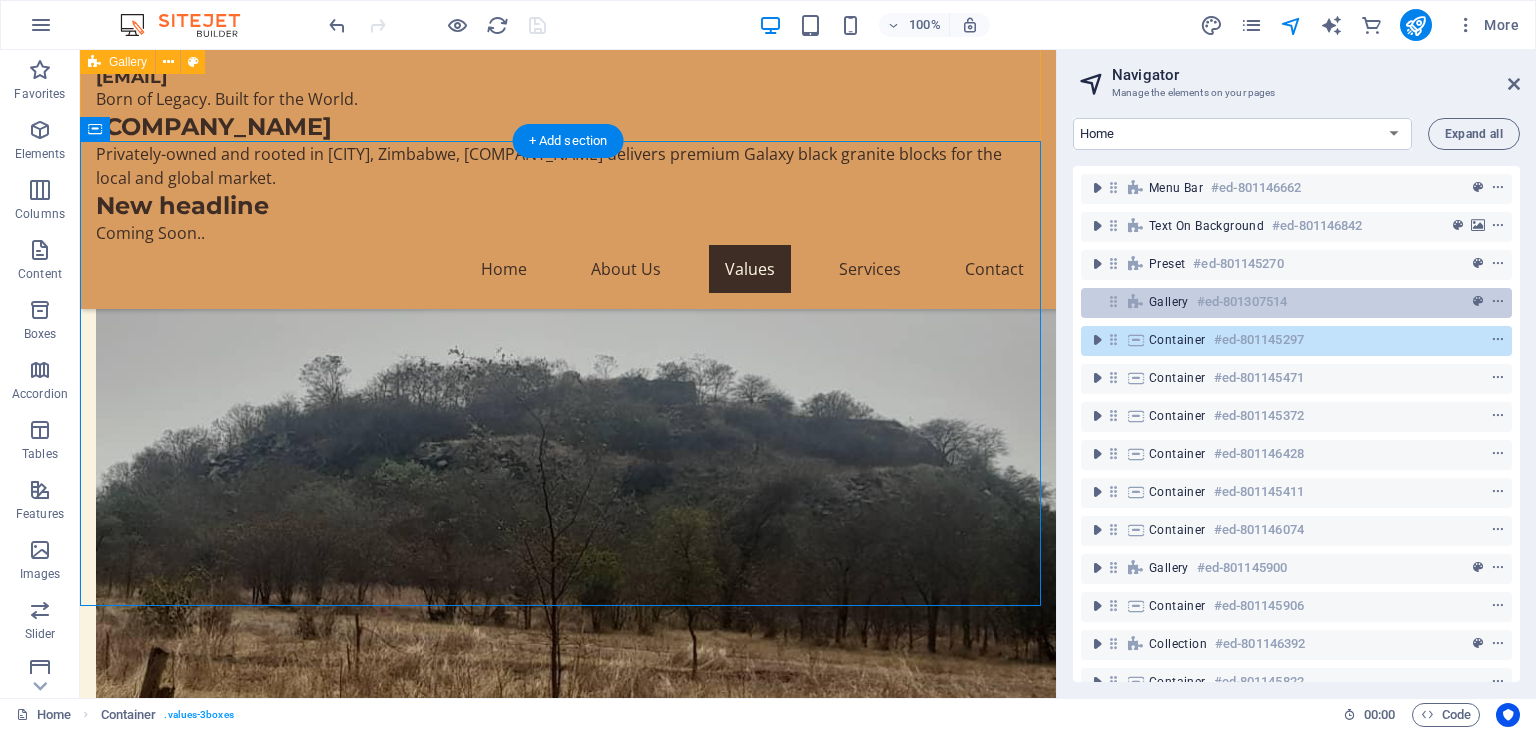 click on "Gallery #ed-801307514" at bounding box center (1280, 302) 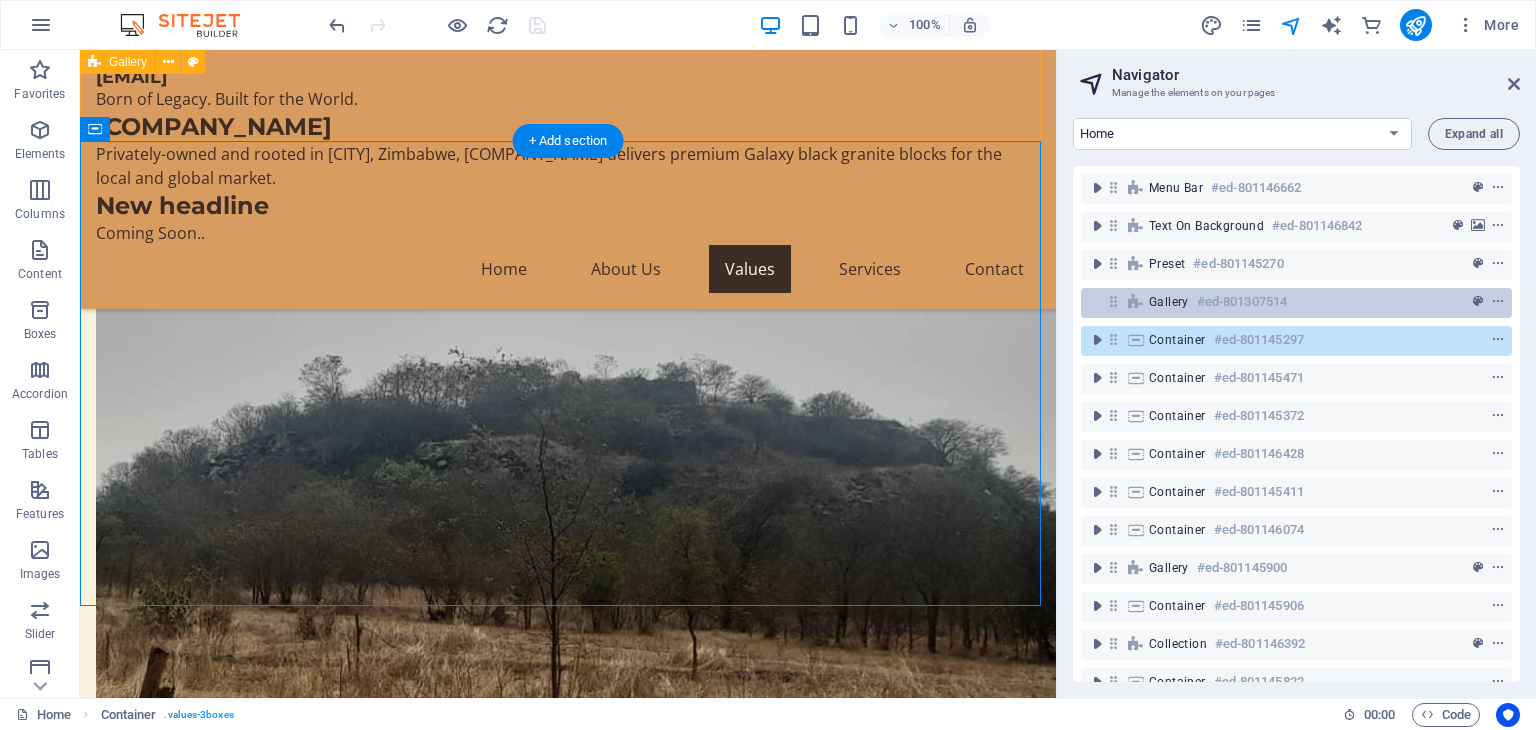 scroll, scrollTop: 933, scrollLeft: 0, axis: vertical 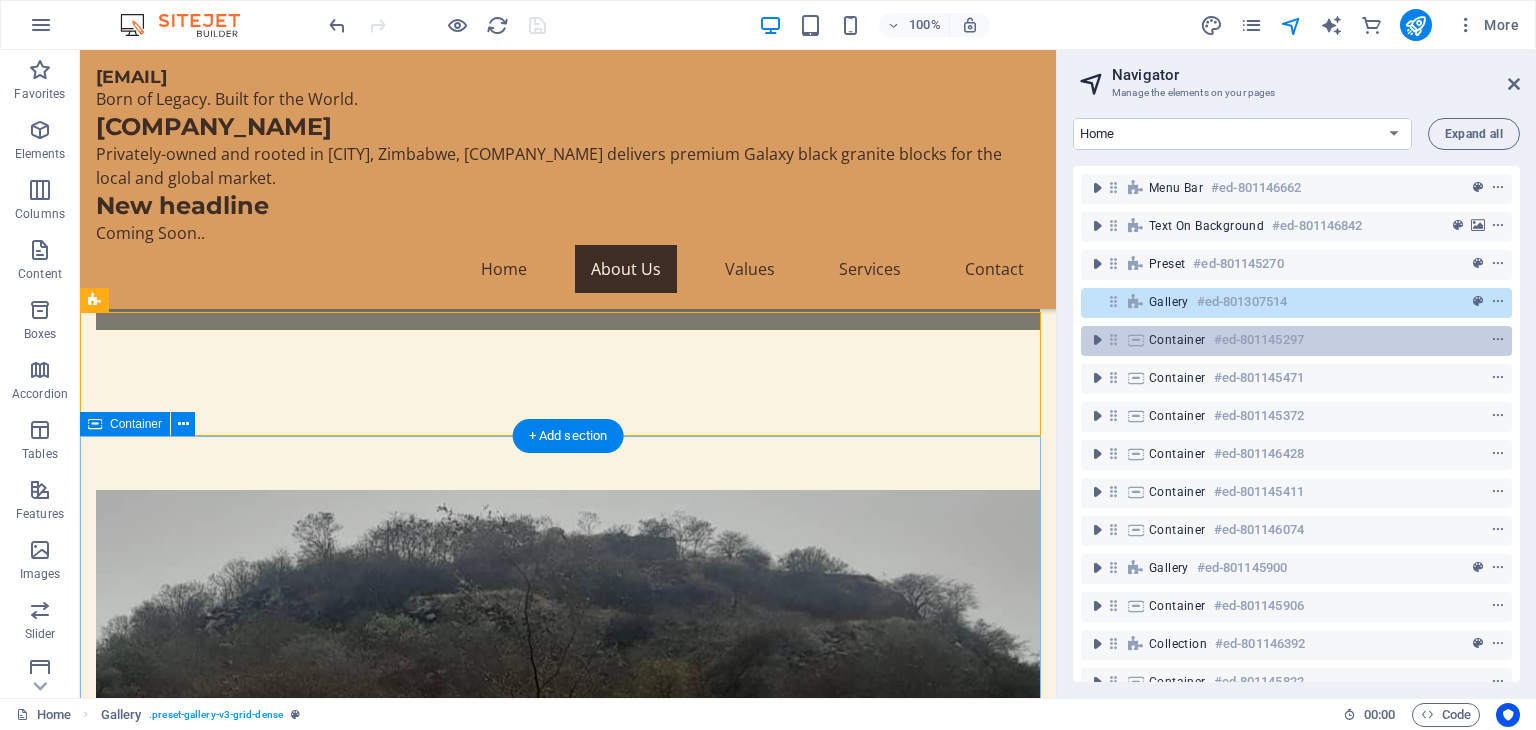 click on "Container" at bounding box center [1177, 340] 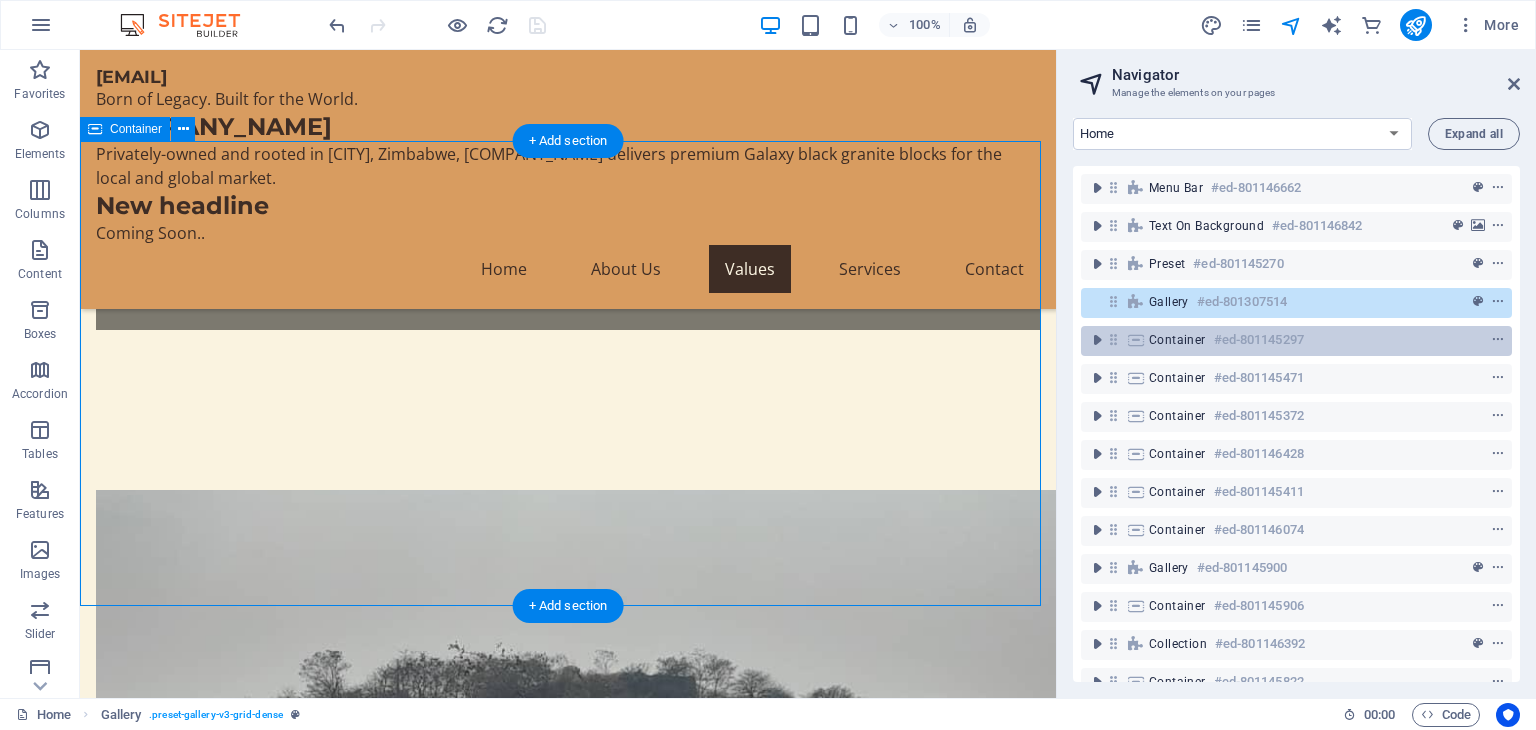 scroll, scrollTop: 1228, scrollLeft: 0, axis: vertical 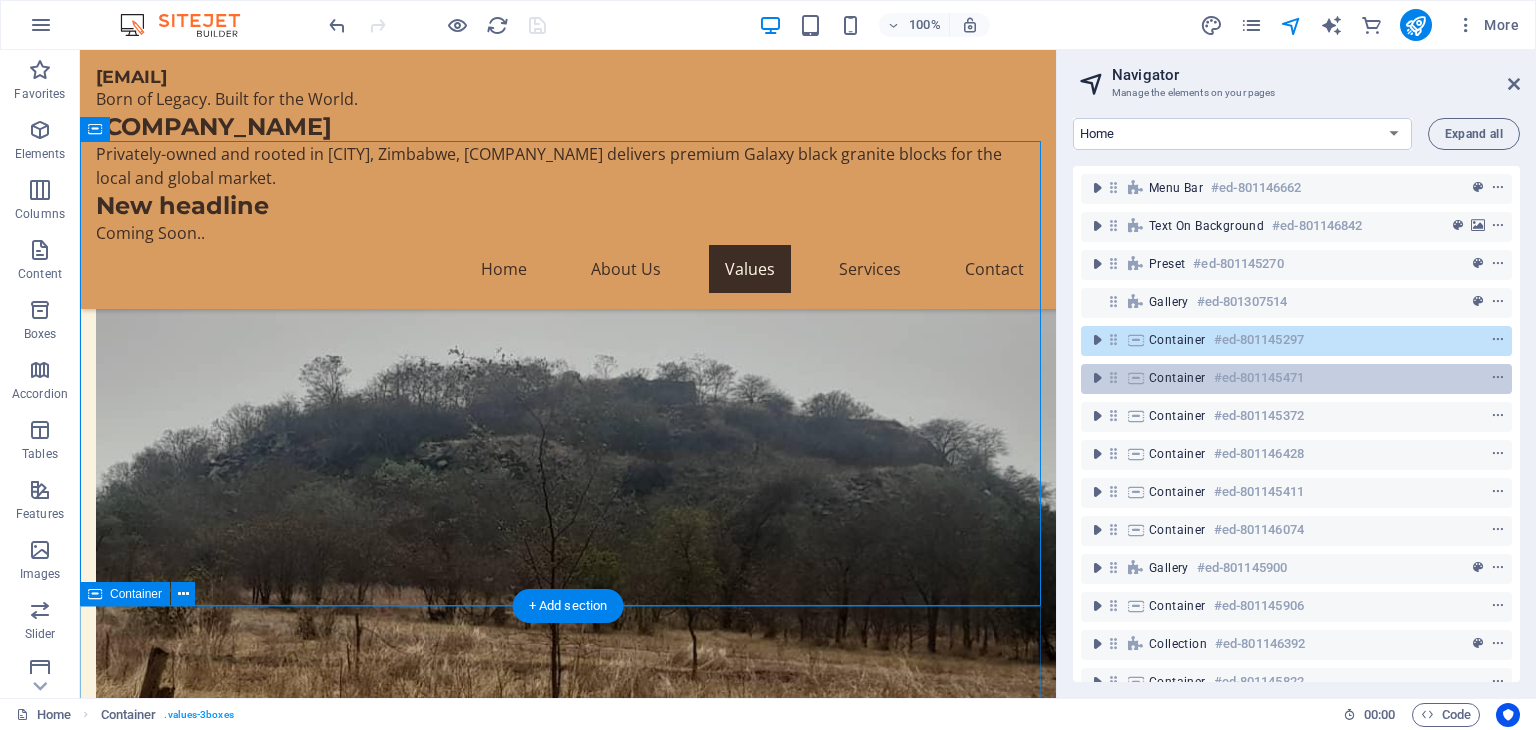 click on "Container" at bounding box center [1177, 378] 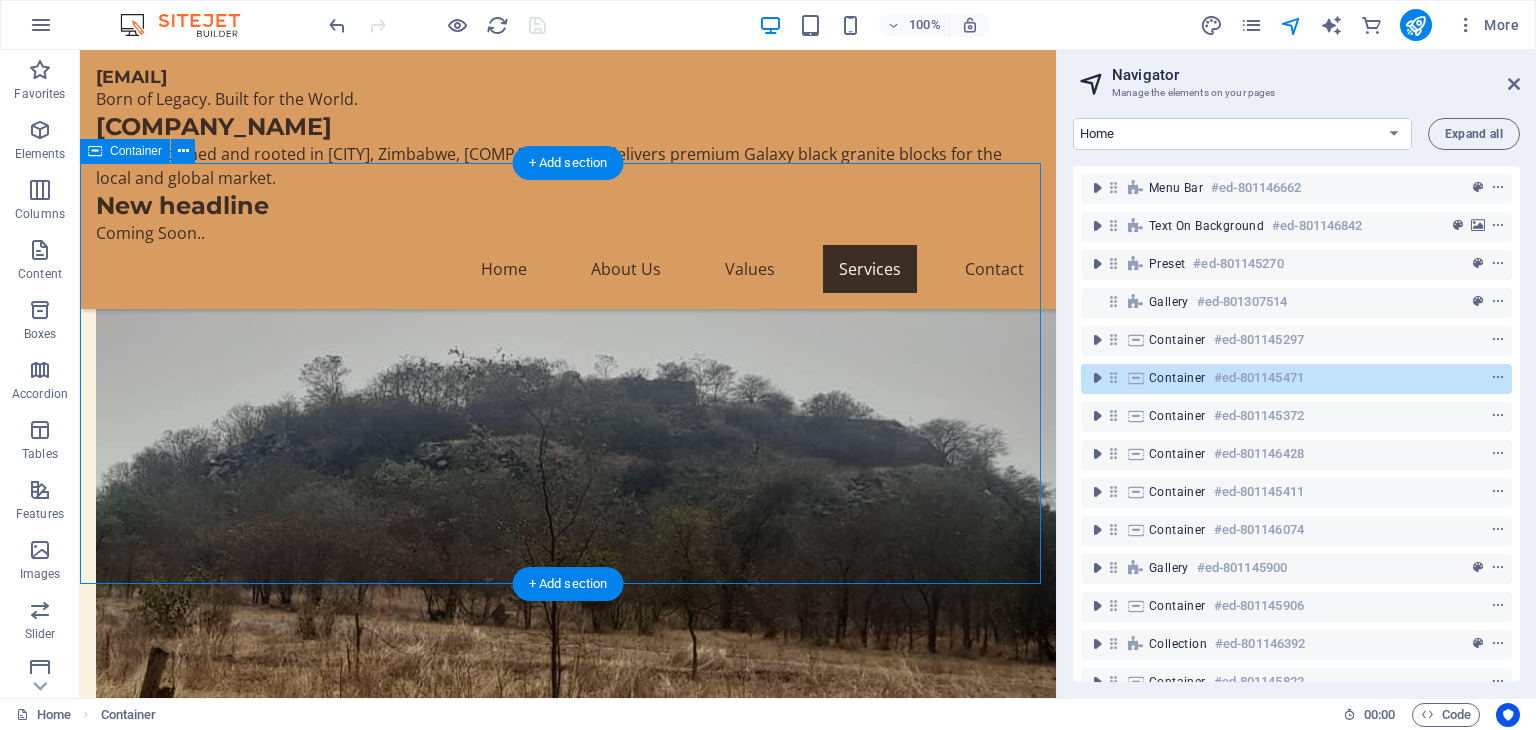 scroll, scrollTop: 1672, scrollLeft: 0, axis: vertical 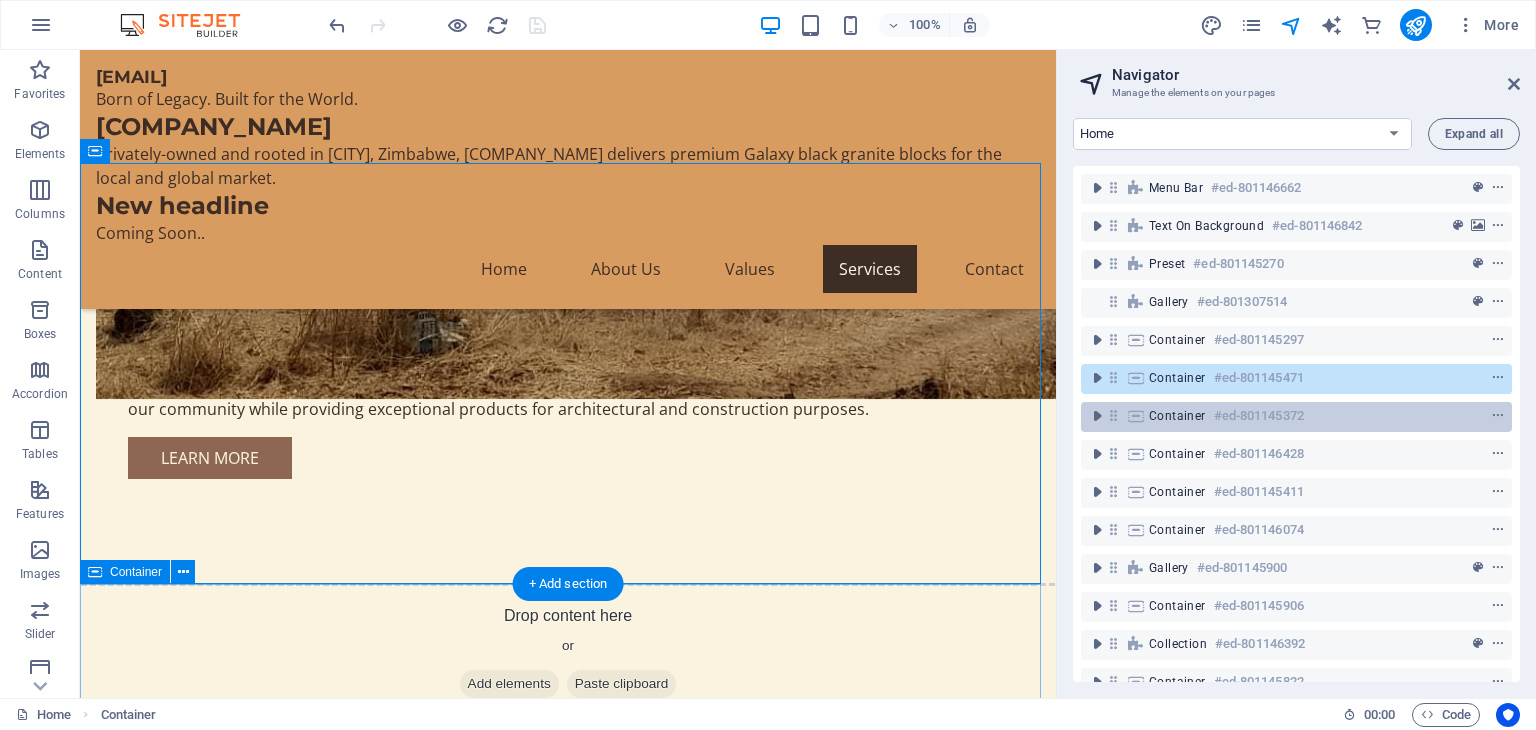 click on "Container" at bounding box center (1177, 416) 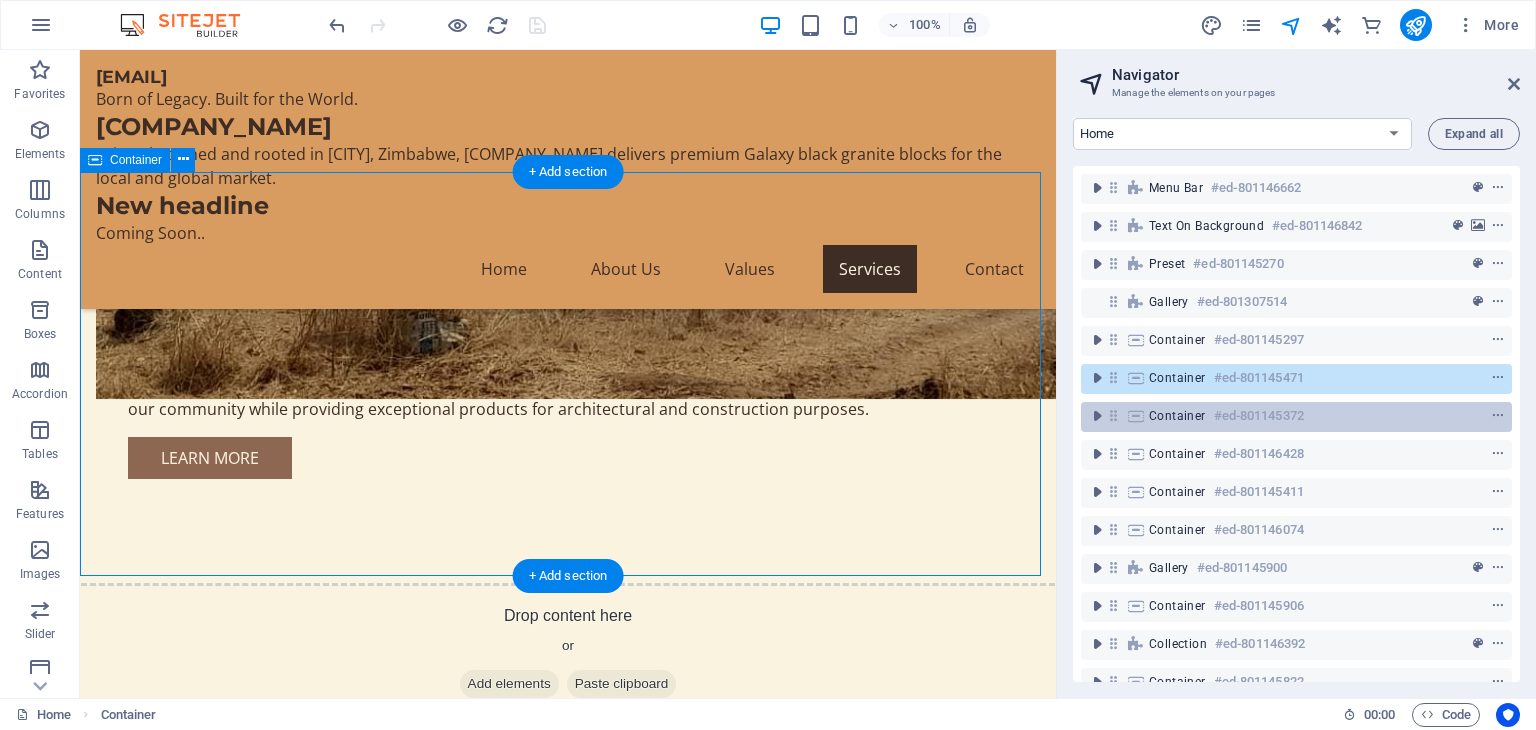 scroll, scrollTop: 2084, scrollLeft: 0, axis: vertical 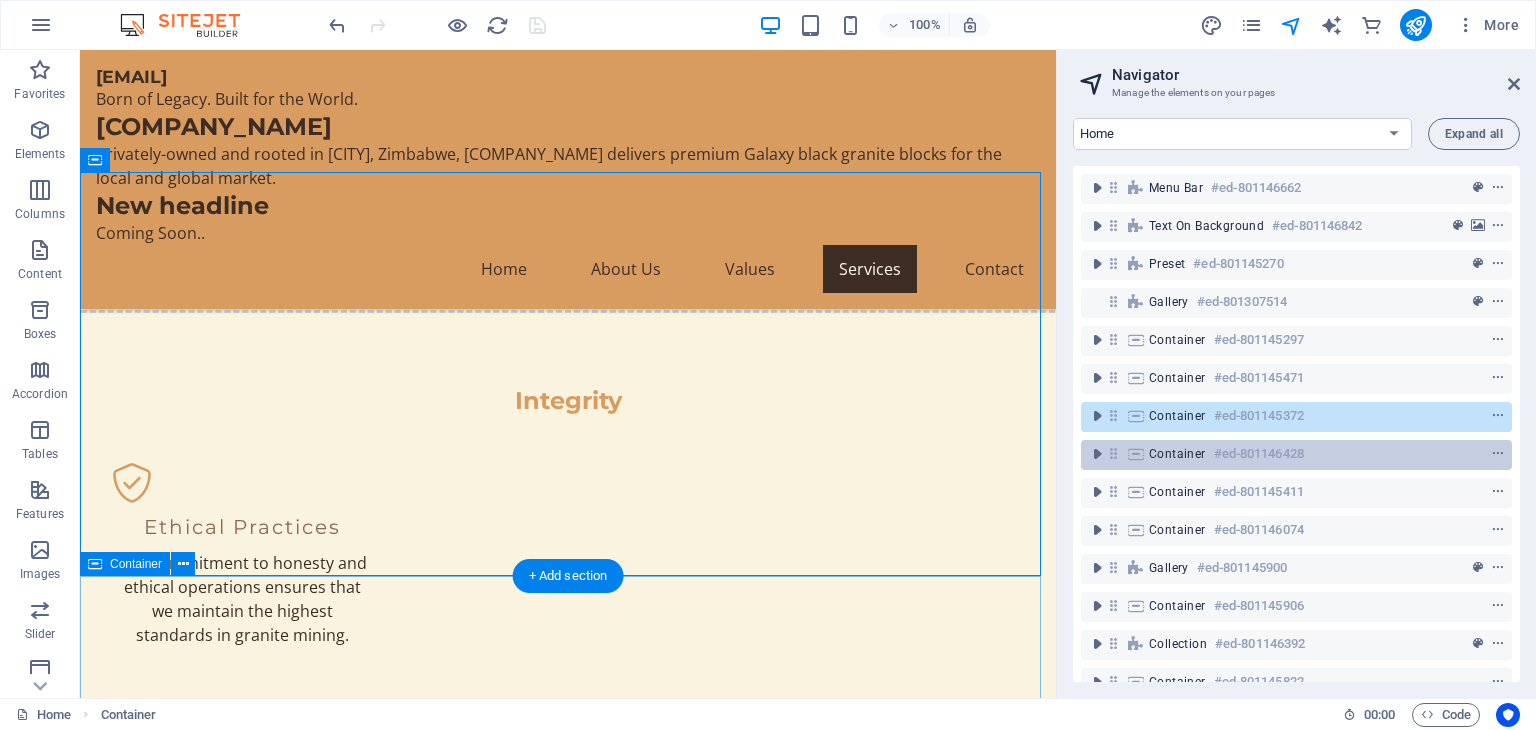 click on "Container" at bounding box center [1177, 454] 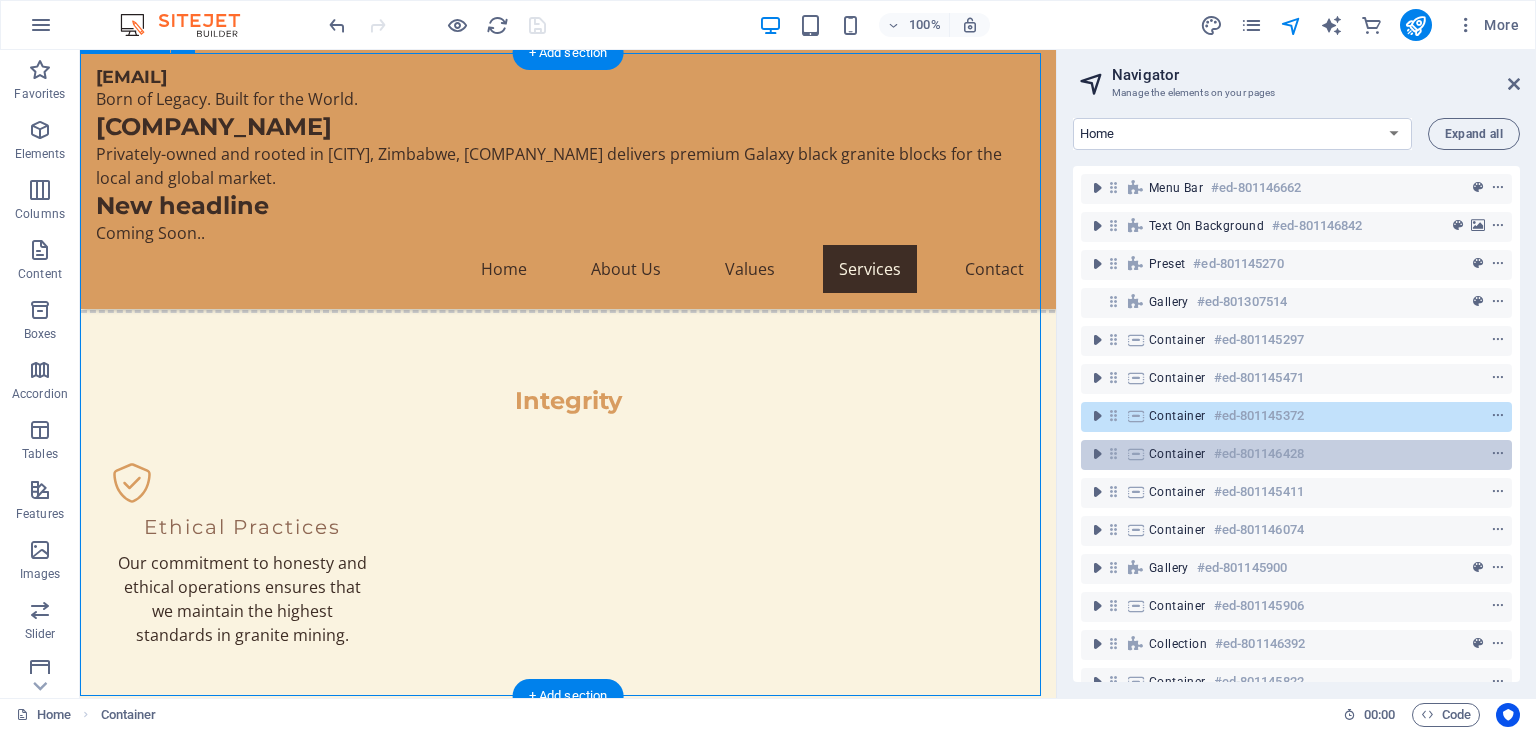 scroll, scrollTop: 2608, scrollLeft: 0, axis: vertical 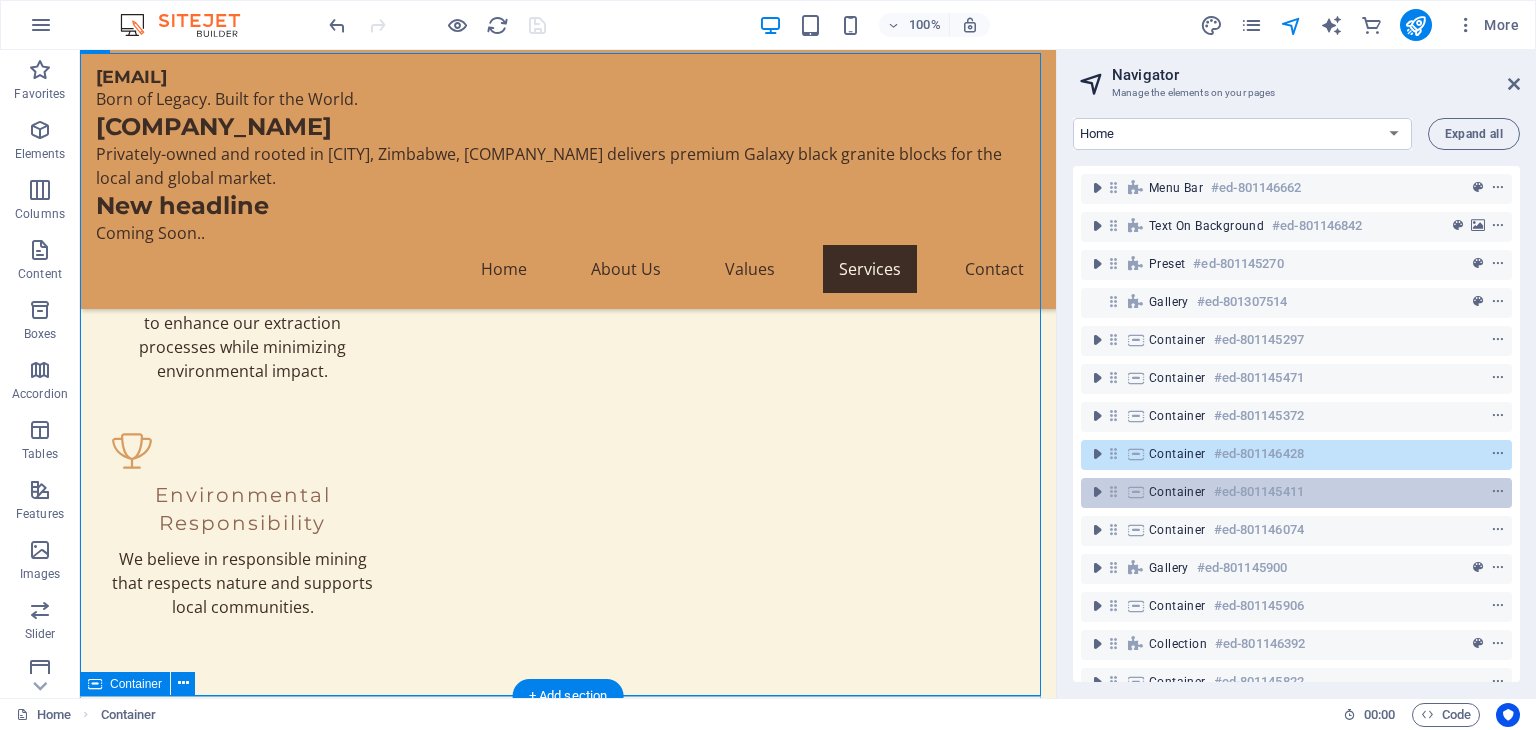 click on "Container" at bounding box center [1177, 492] 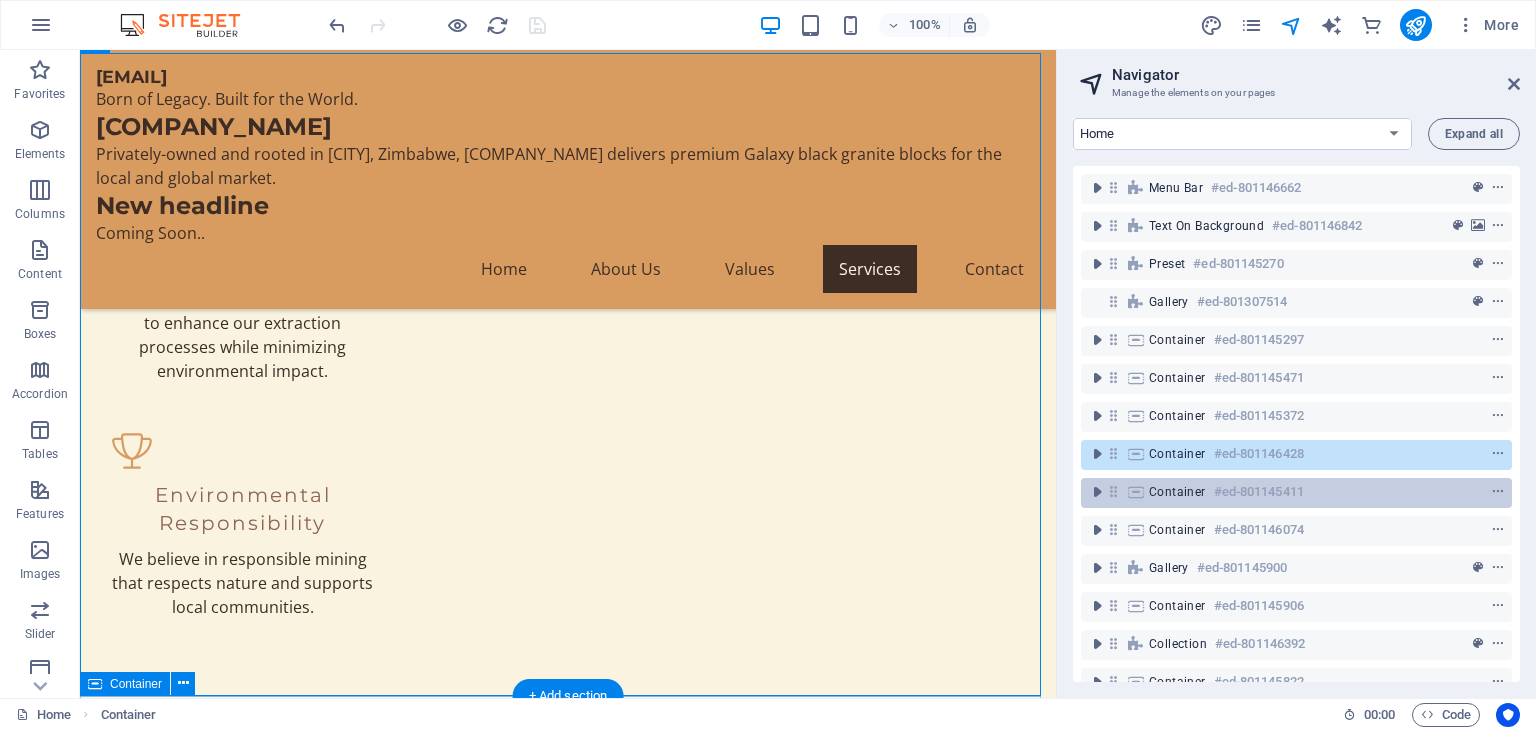 scroll, scrollTop: 3782, scrollLeft: 0, axis: vertical 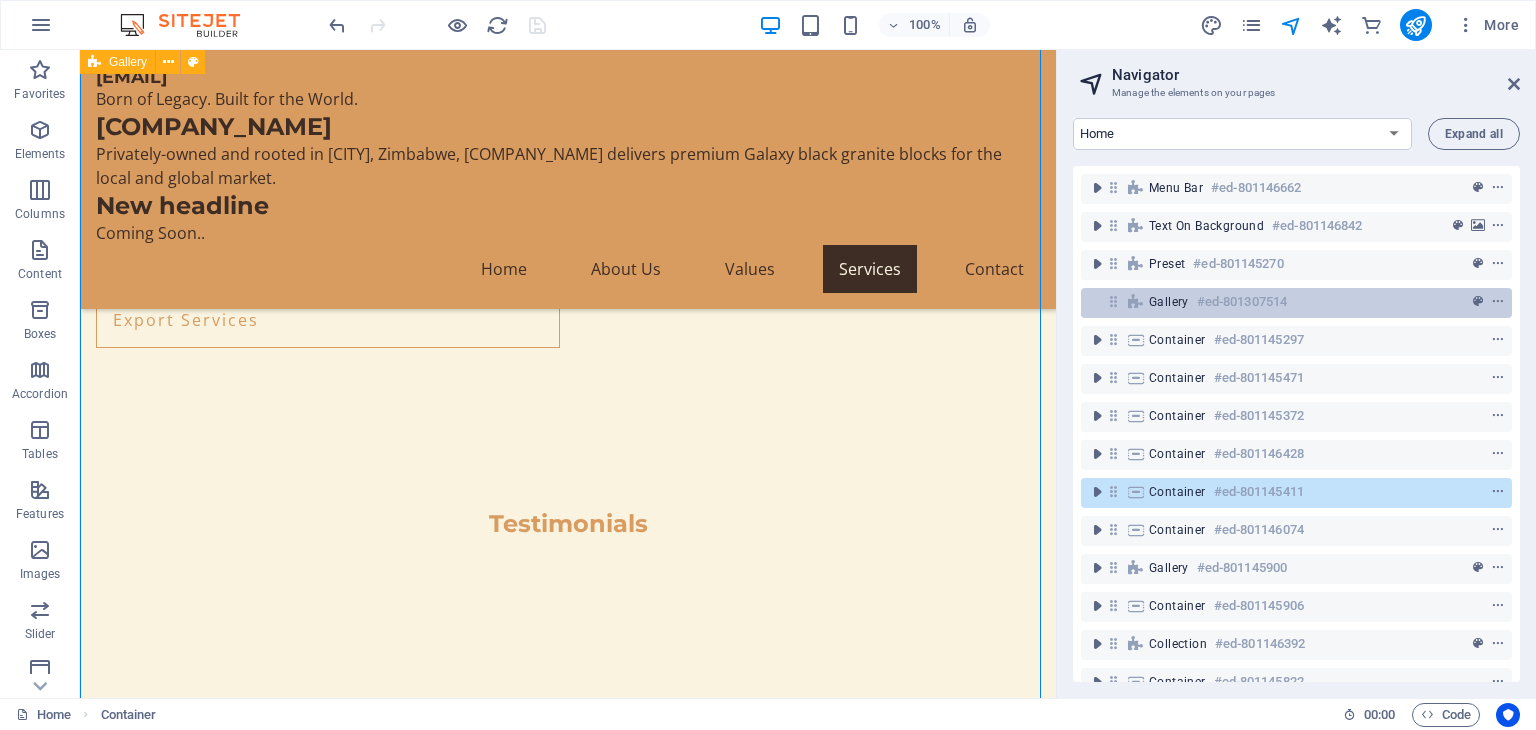click on "Gallery" at bounding box center [1169, 302] 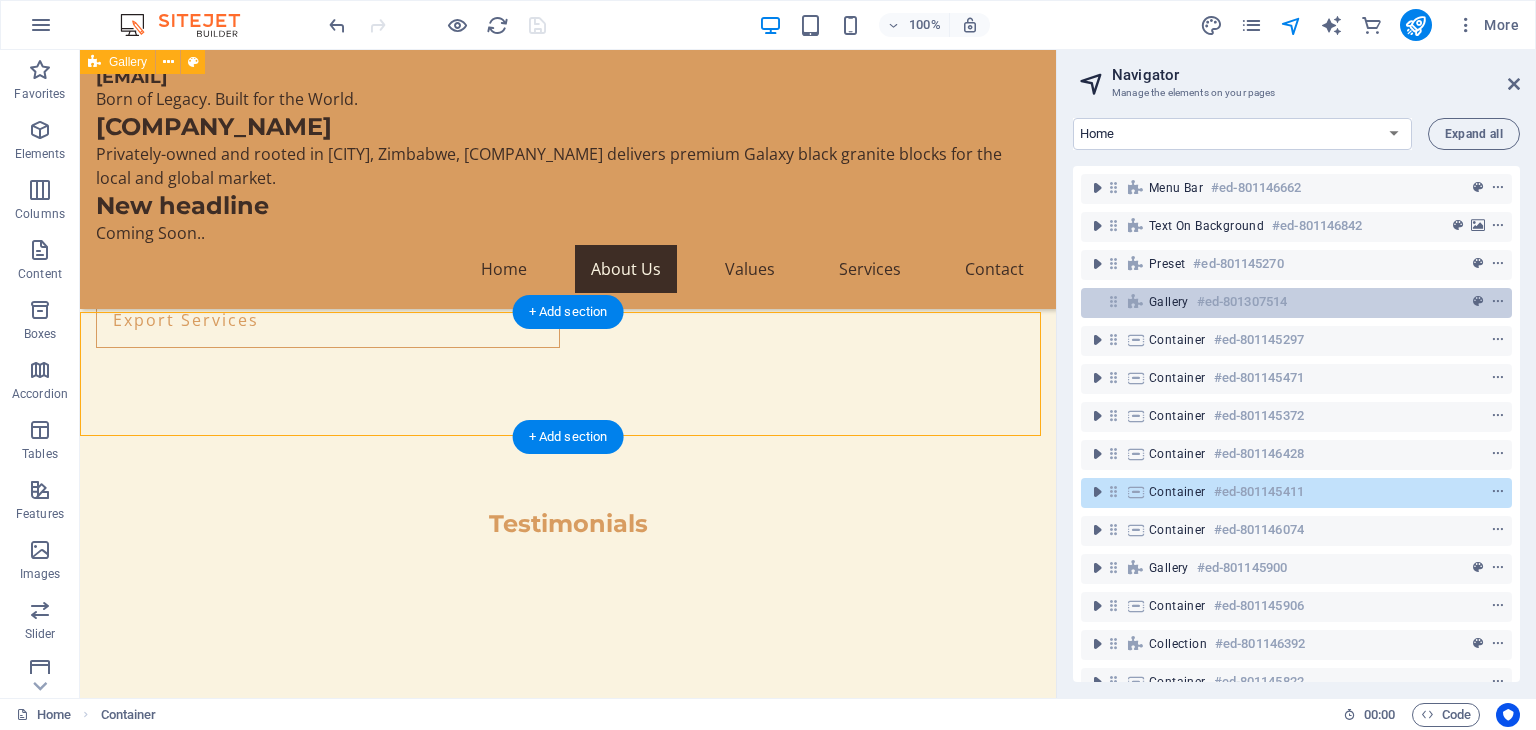 scroll, scrollTop: 933, scrollLeft: 0, axis: vertical 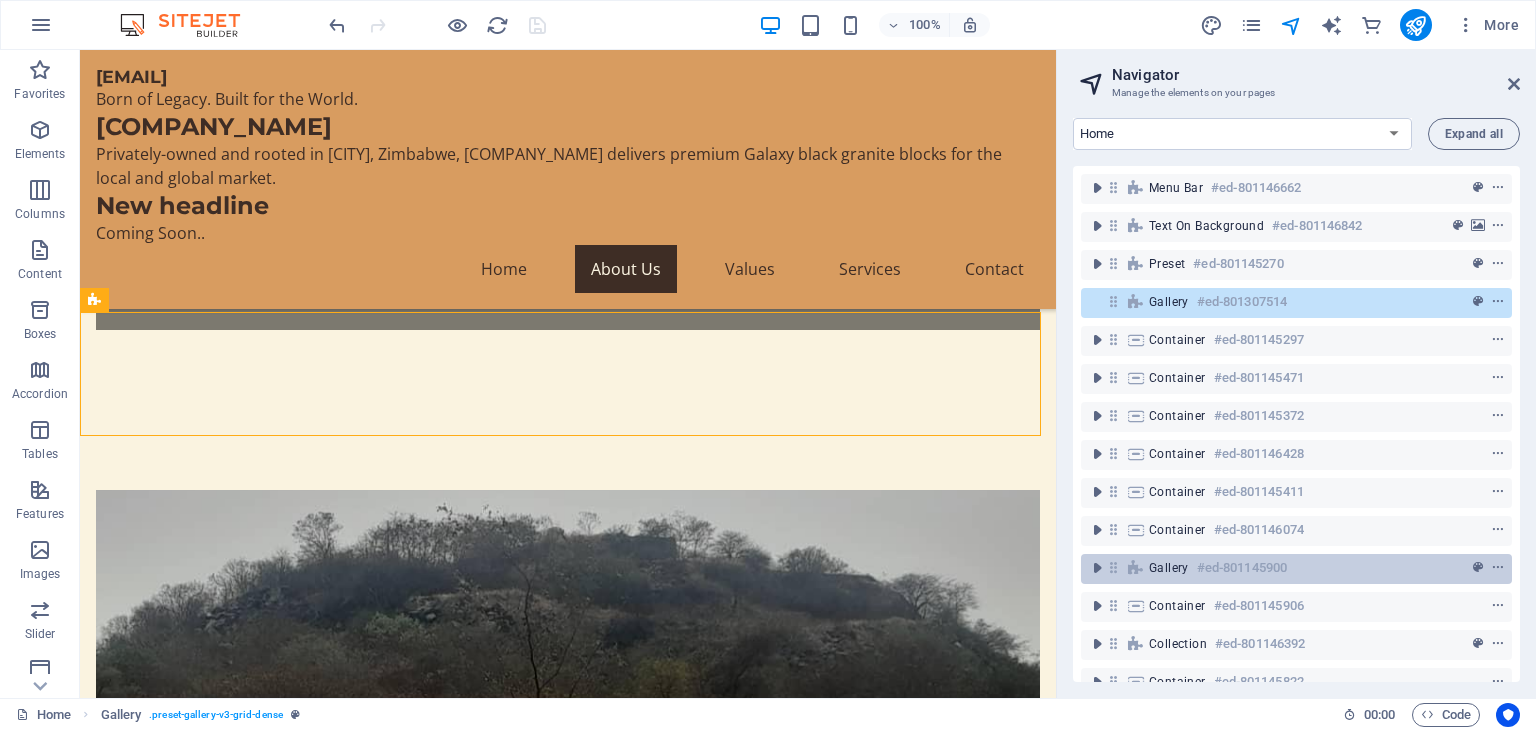 click on "#ed-801145900" at bounding box center (1242, 568) 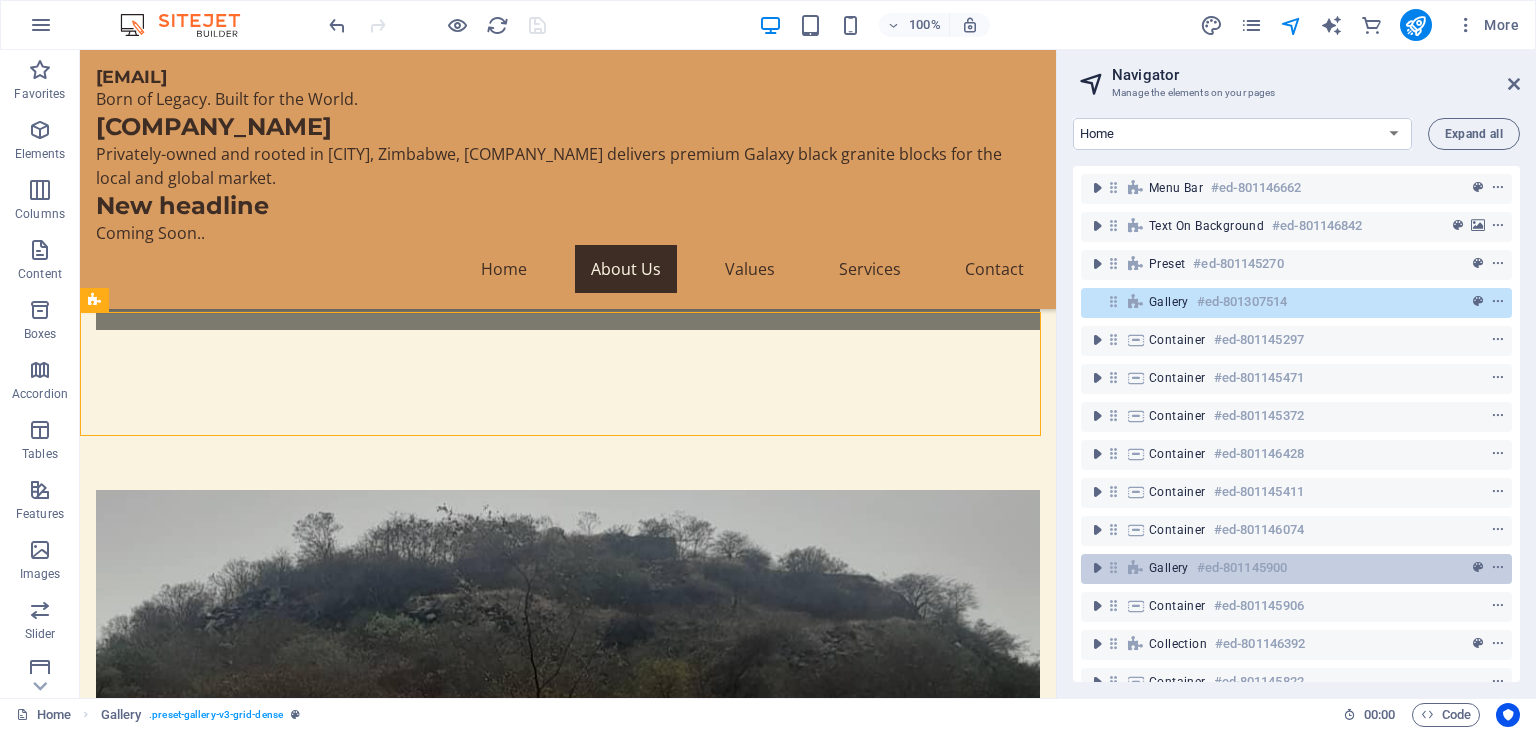 scroll, scrollTop: 5795, scrollLeft: 0, axis: vertical 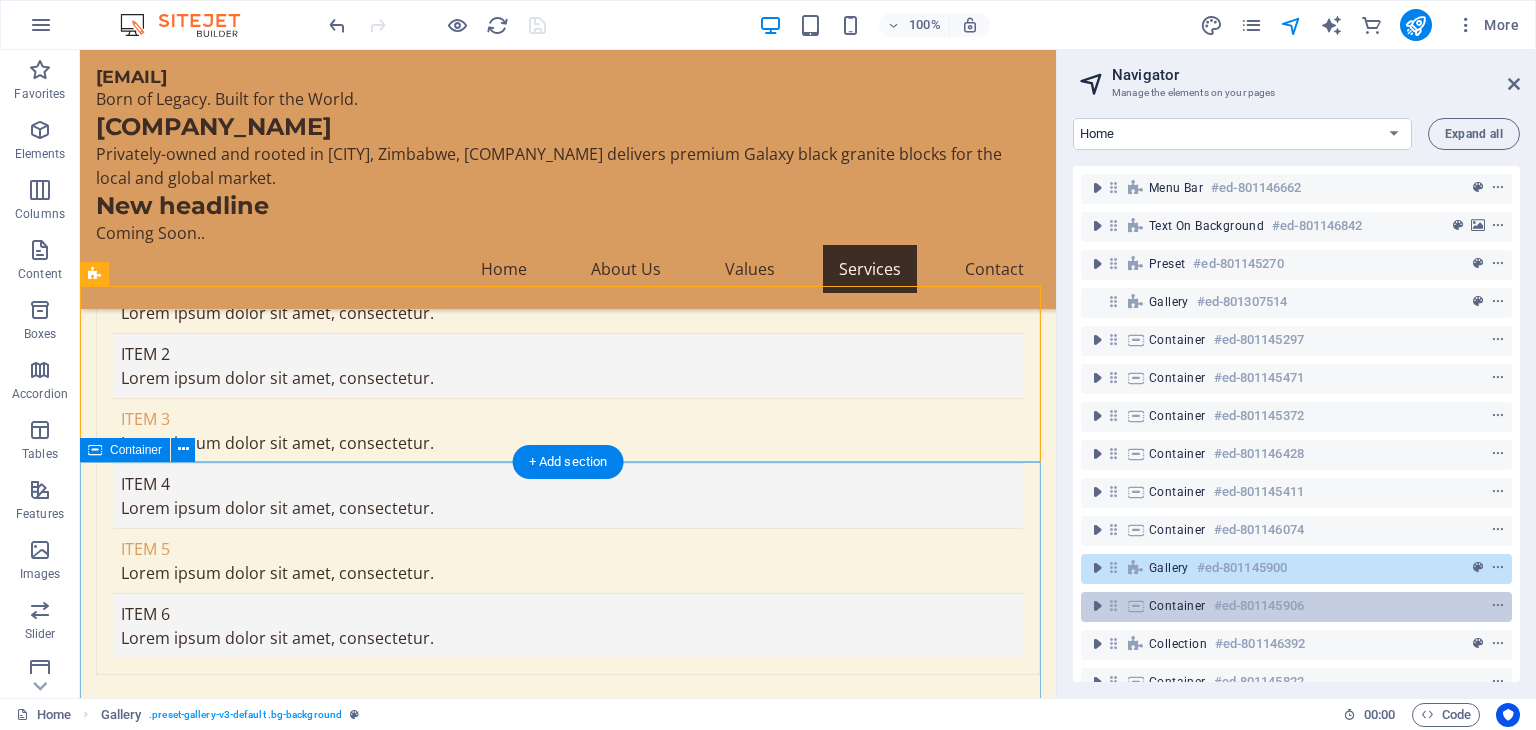 click on "#ed-801145906" at bounding box center (1259, 606) 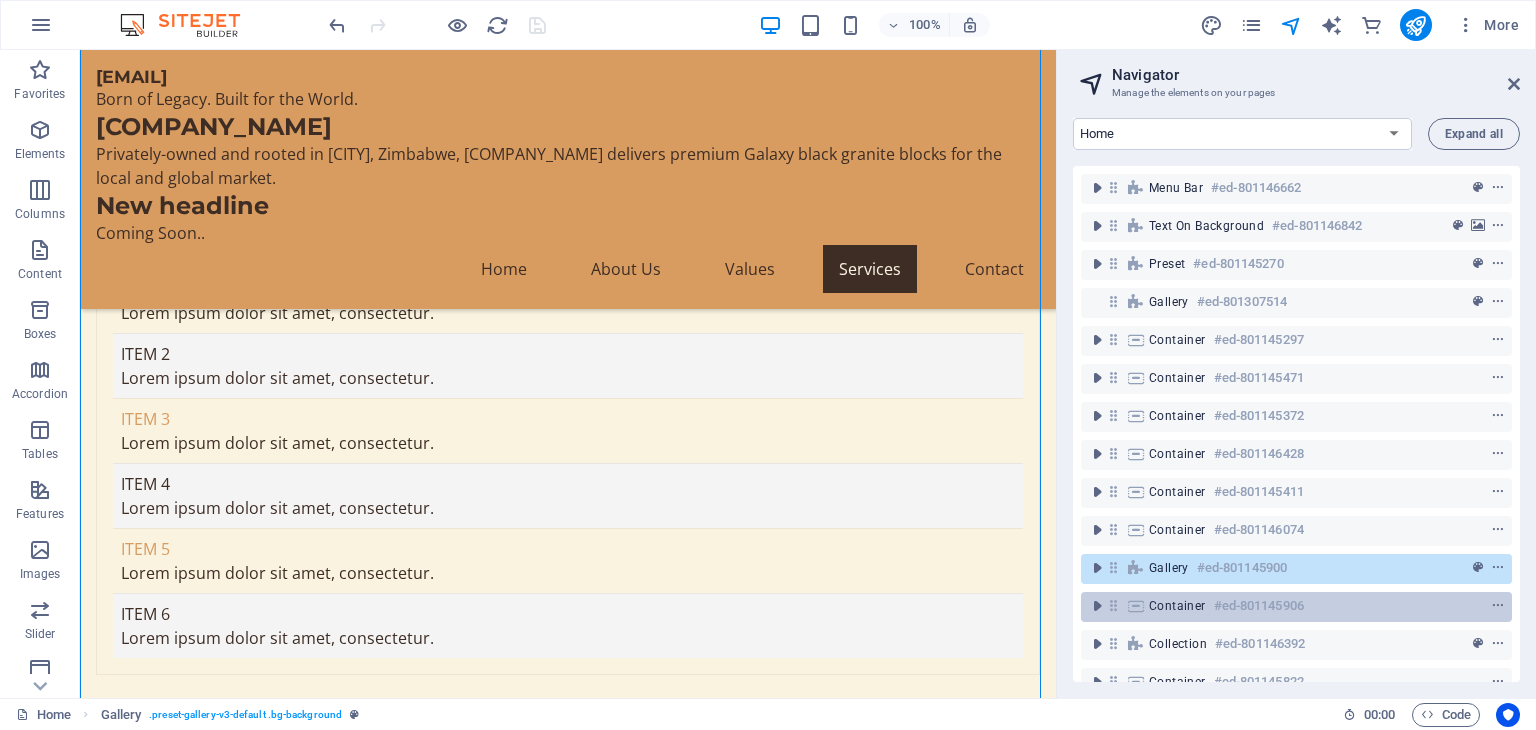 scroll, scrollTop: 6449, scrollLeft: 0, axis: vertical 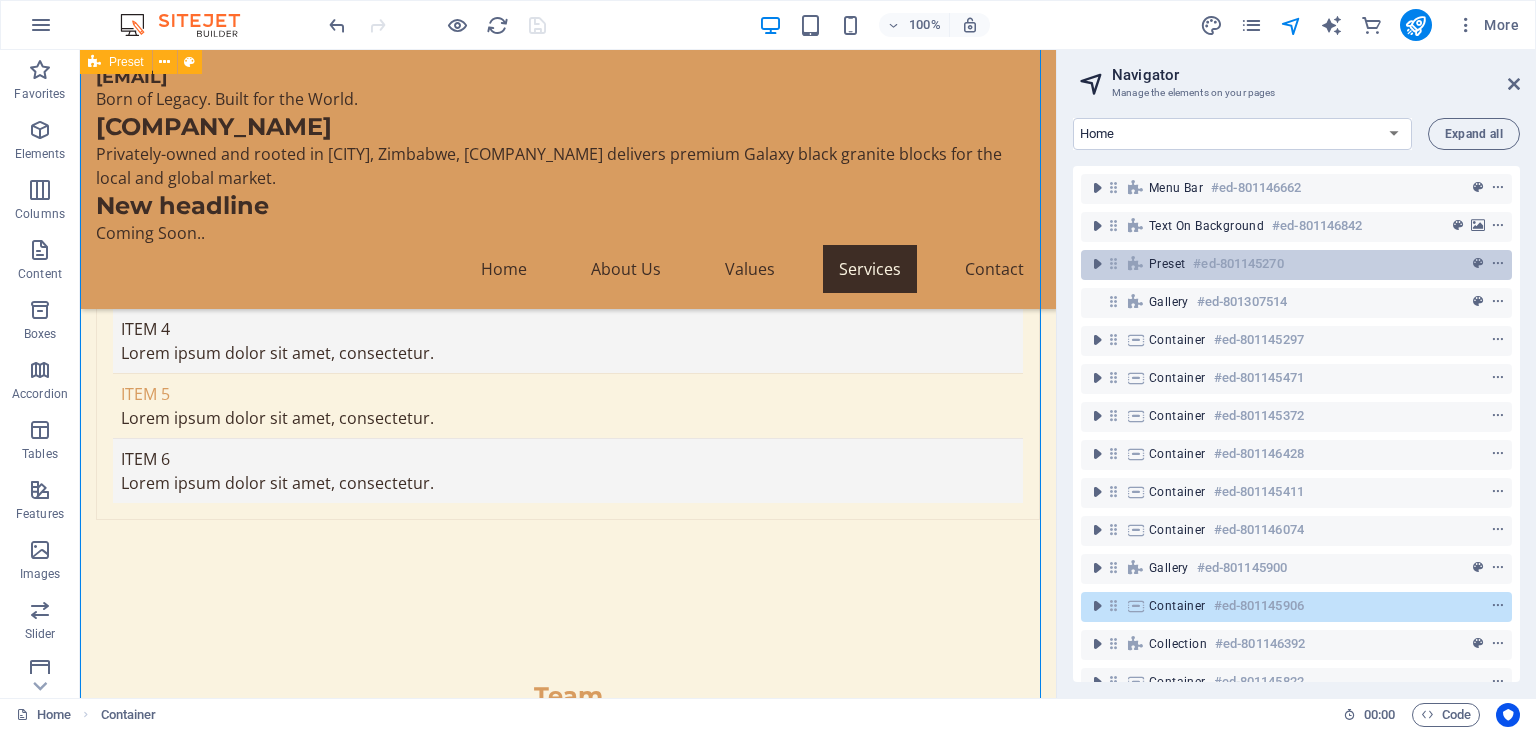 click on "Preset" at bounding box center (1167, 264) 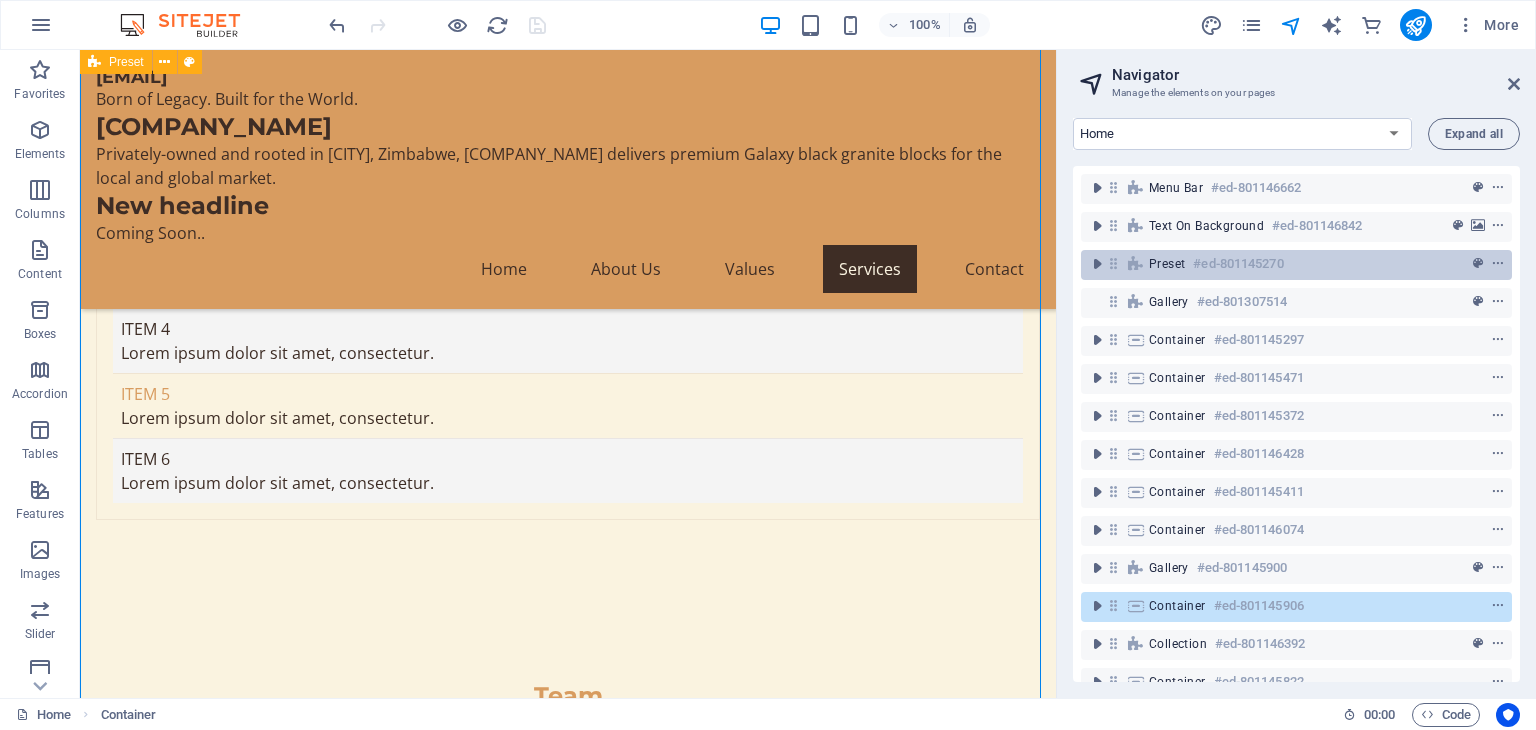 scroll, scrollTop: 611, scrollLeft: 0, axis: vertical 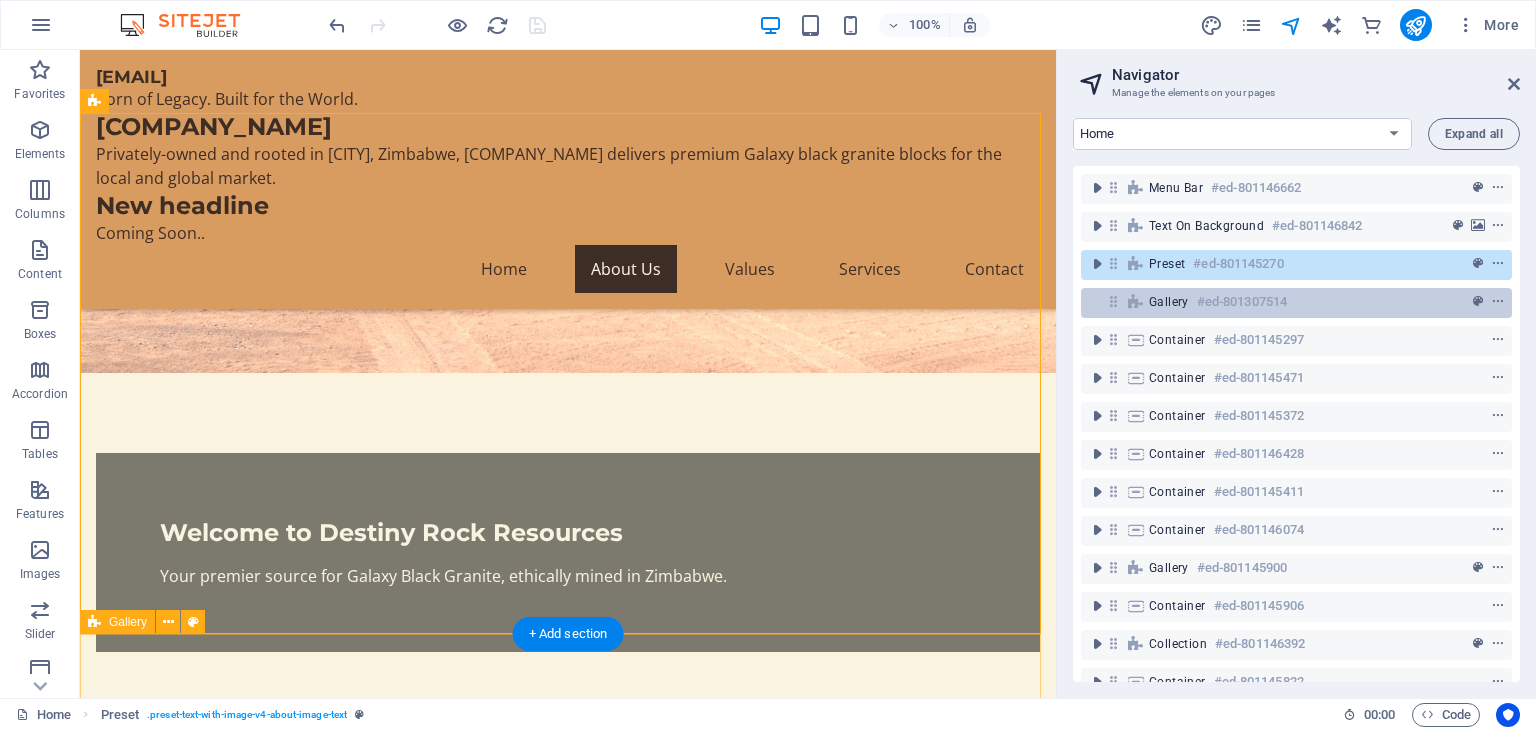 click on "Gallery" at bounding box center (1169, 302) 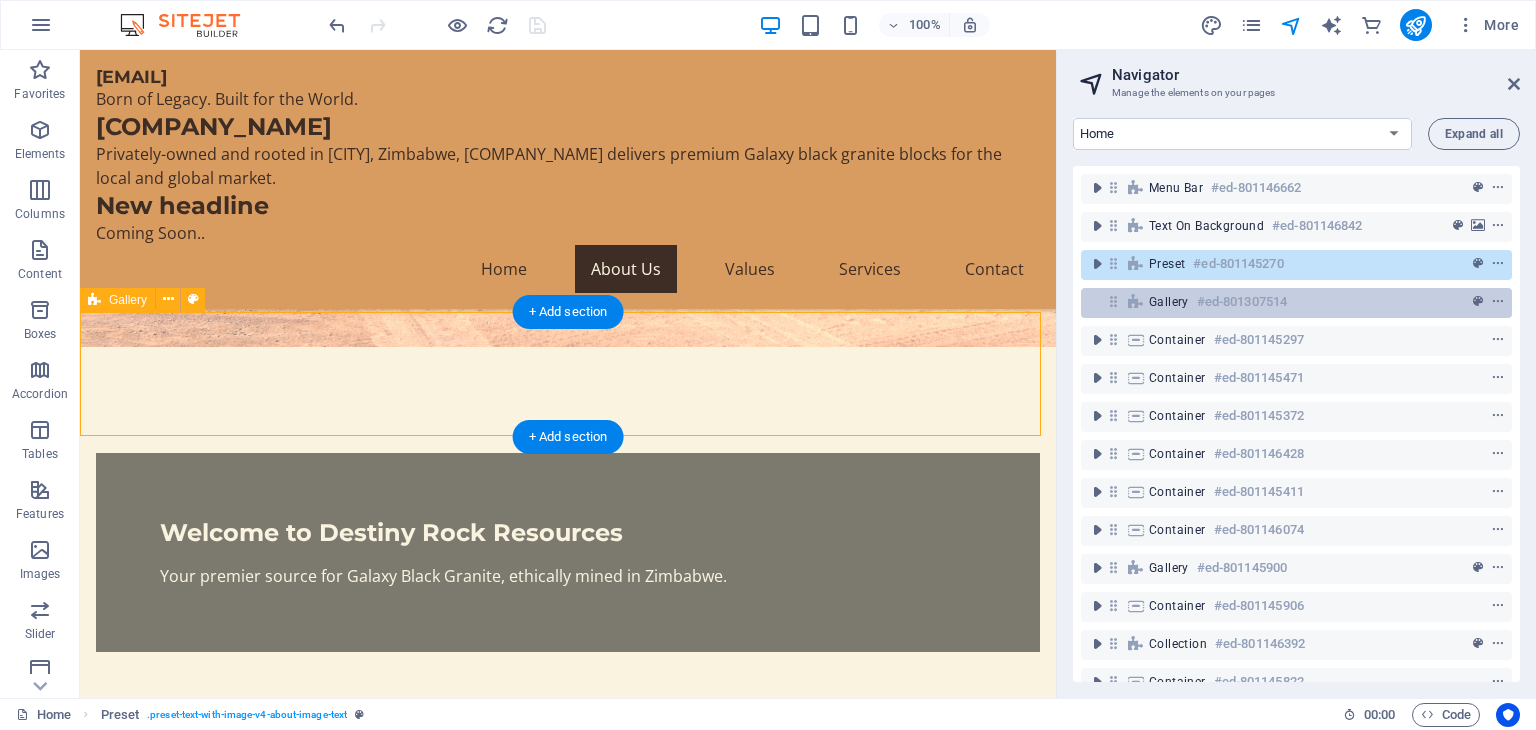 scroll, scrollTop: 933, scrollLeft: 0, axis: vertical 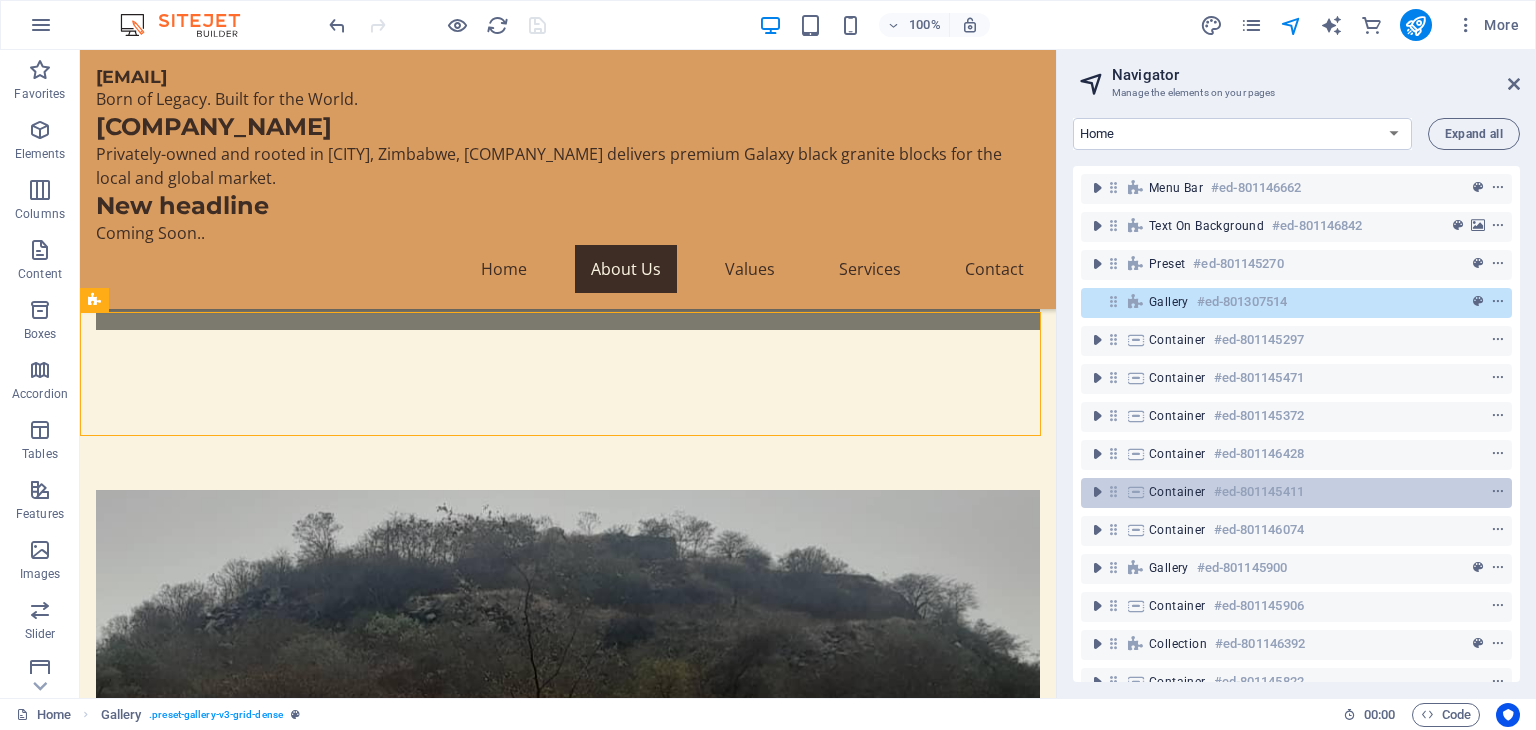 click on "Container" at bounding box center [1177, 492] 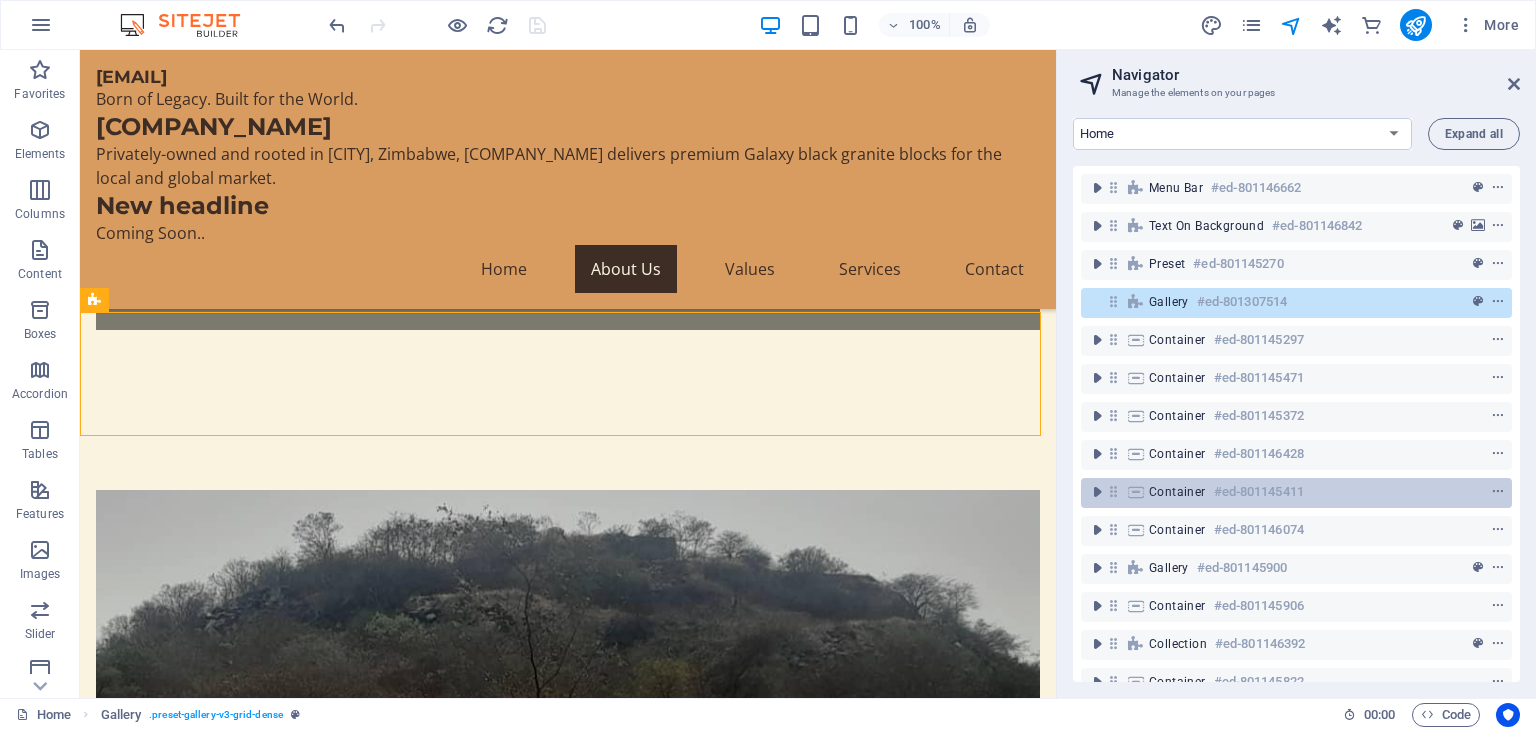scroll, scrollTop: 3782, scrollLeft: 0, axis: vertical 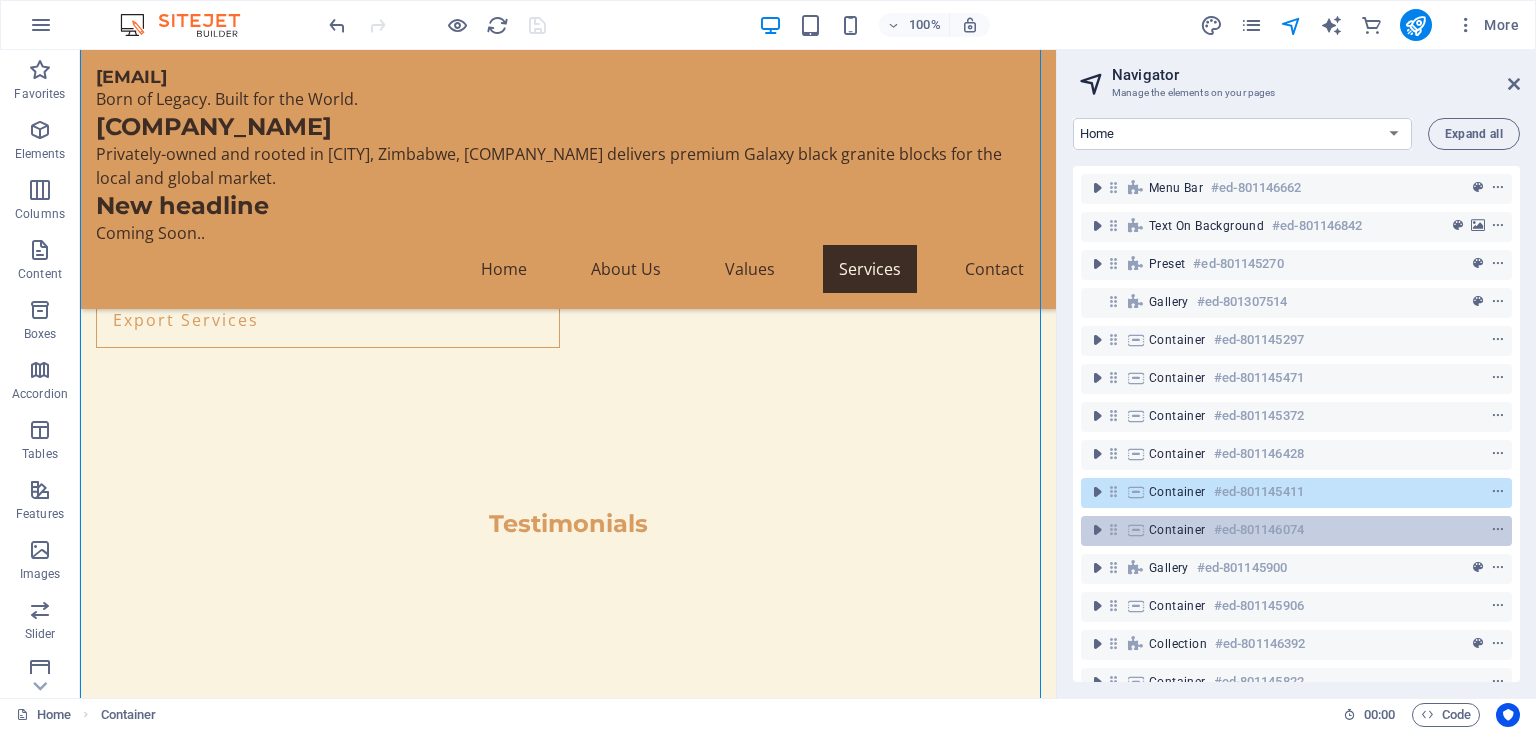 click on "Container" at bounding box center [1177, 530] 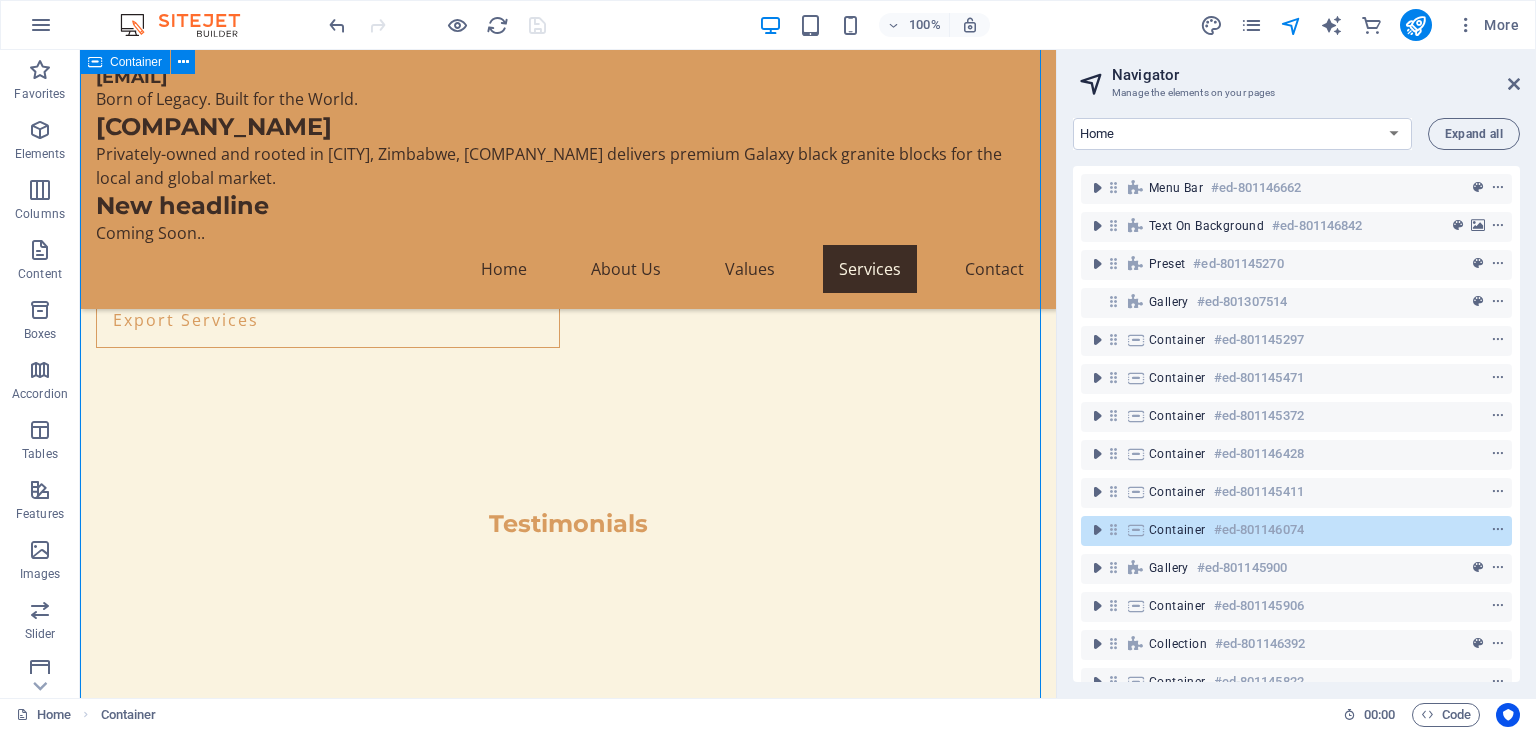 scroll, scrollTop: 5172, scrollLeft: 0, axis: vertical 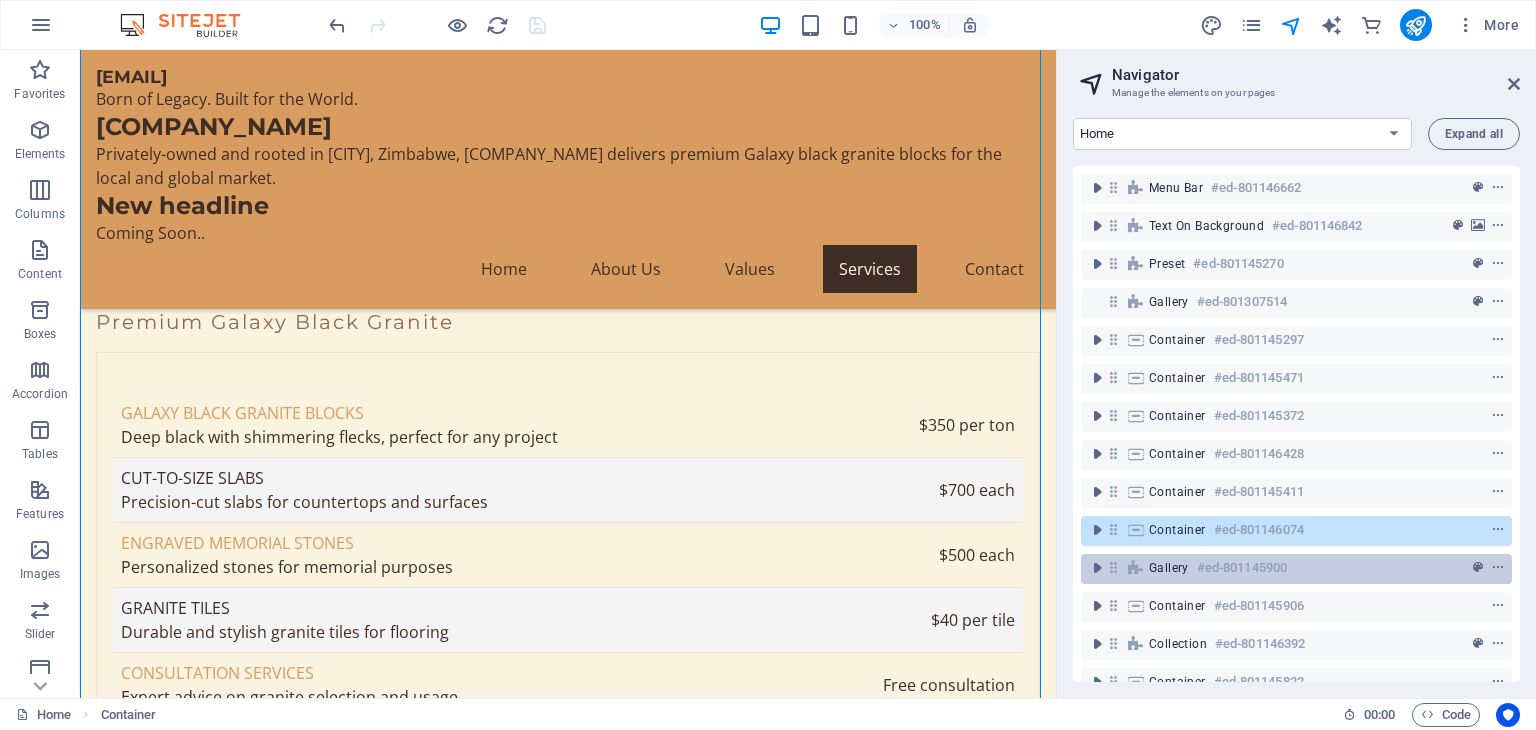 click on "Gallery #ed-801145900" at bounding box center [1280, 568] 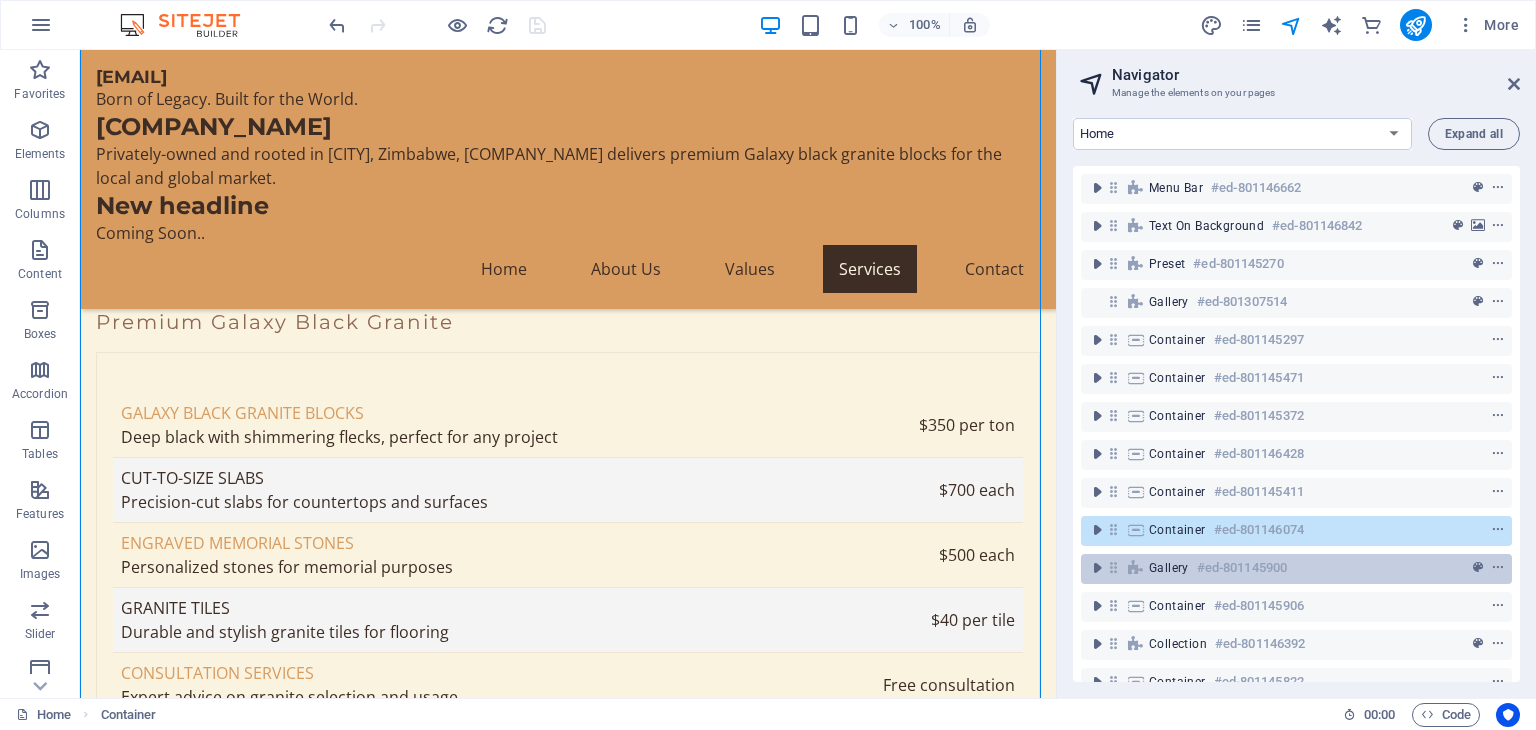 scroll, scrollTop: 5795, scrollLeft: 0, axis: vertical 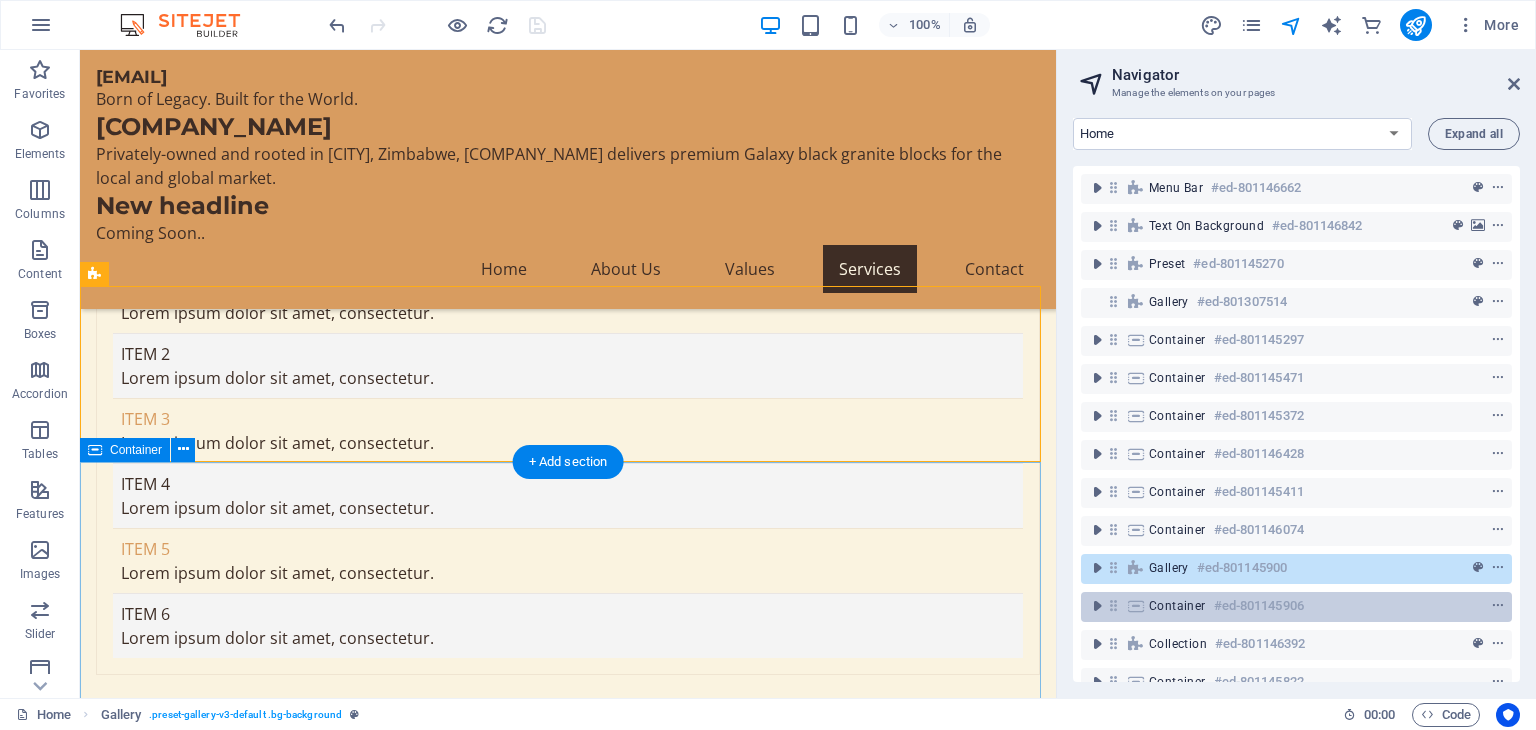 click on "Container" at bounding box center [1177, 606] 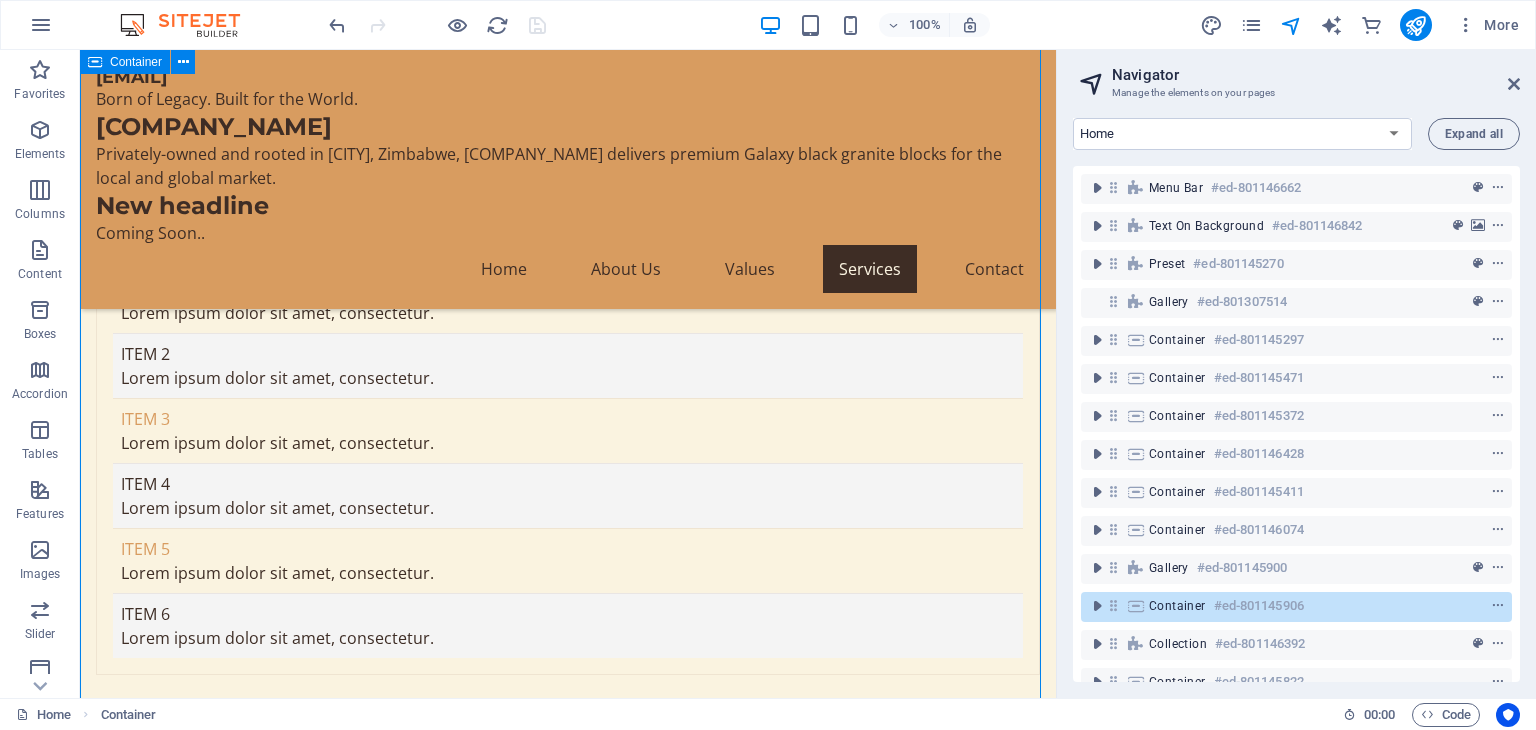 scroll, scrollTop: 6449, scrollLeft: 0, axis: vertical 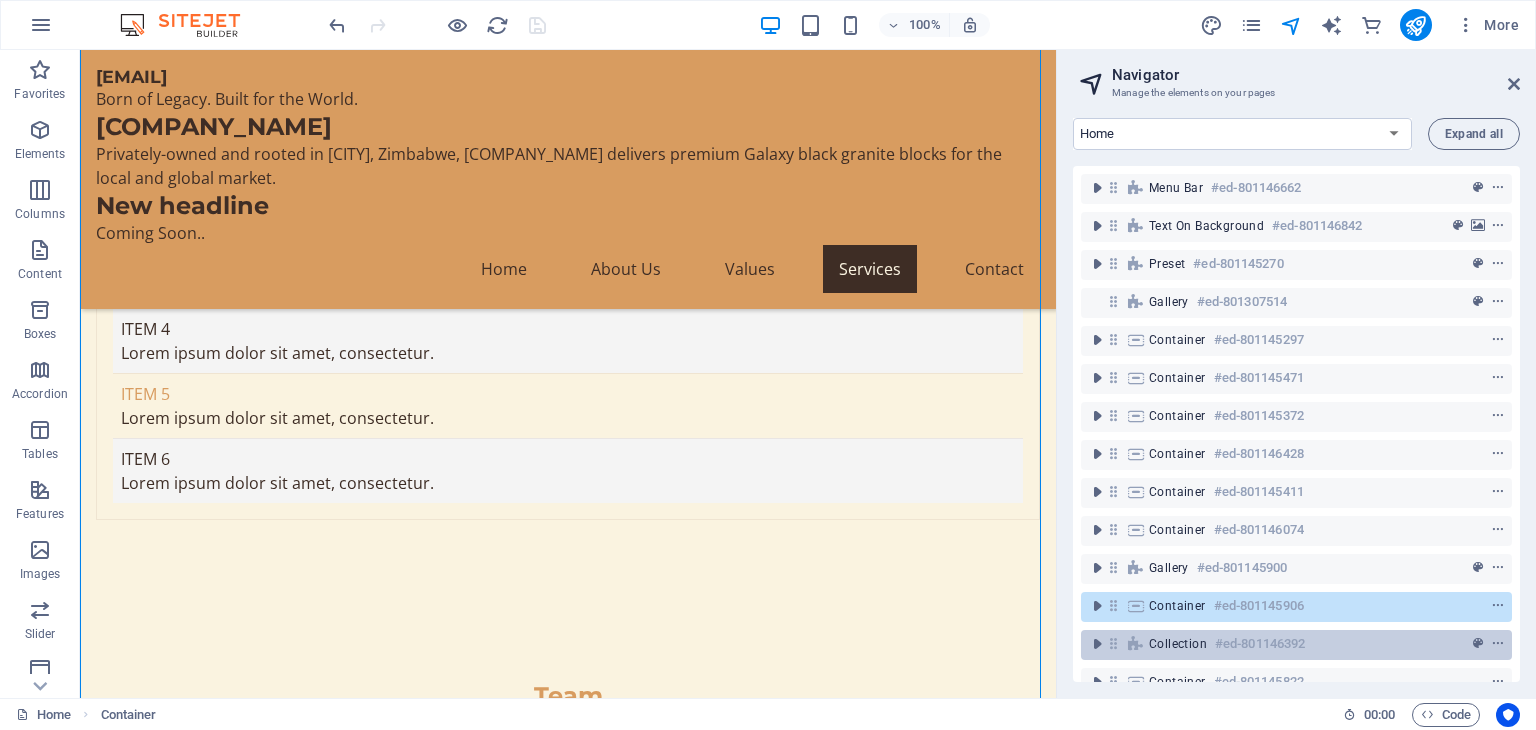 click on "Collection" at bounding box center (1178, 644) 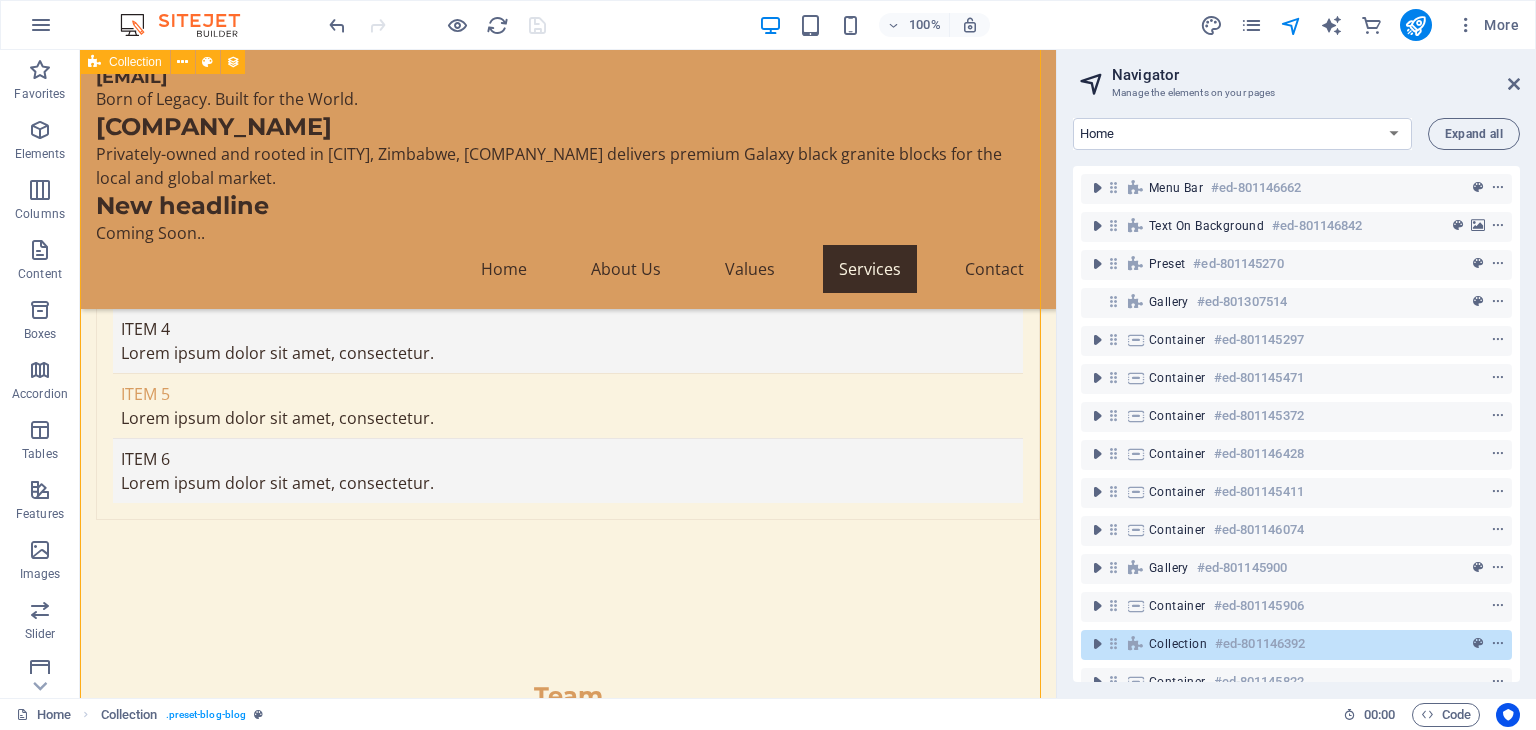 scroll, scrollTop: 7855, scrollLeft: 0, axis: vertical 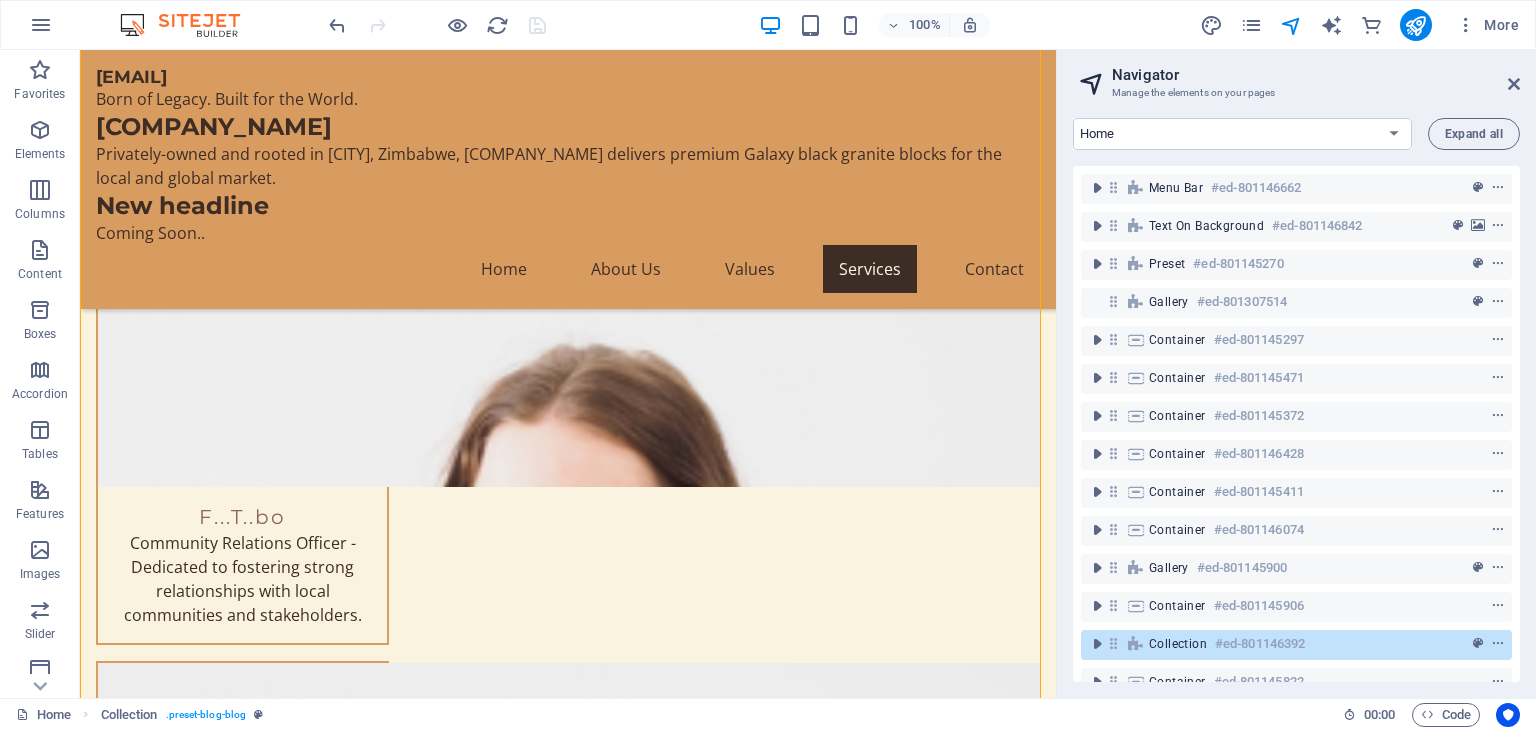 click on "Menu Bar #ed-801146662 Text on background #ed-801146842 Preset #ed-801145270 Gallery #ed-801307514 Container #ed-801145297 Container #ed-801145471 Container #ed-801145372 Container #ed-801146428 Container #ed-801145411 Container #ed-801146074 Gallery #ed-801145900 Container #ed-801145906 Collection #ed-801146392 Container #ed-801145822 Container #ed-801145861 Gallery #ed-801259438 Gallery #ed-801307508 Opening Hours #ed-801146560 Footer Saga #ed-801145687" at bounding box center (1296, 424) 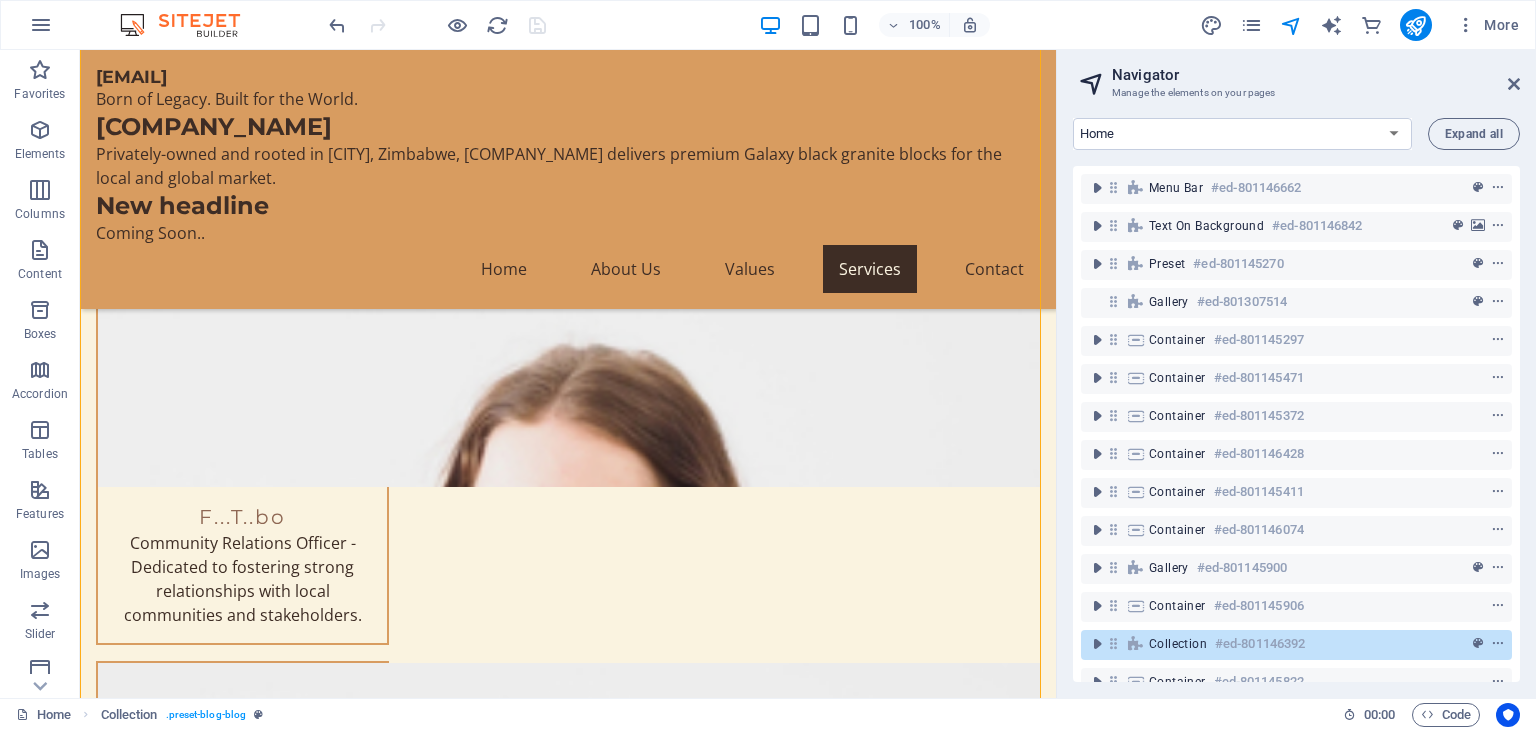 click on "Menu Bar #ed-801146662 Text on background #ed-801146842 Preset #ed-801145270 Gallery #ed-801307514 Container #ed-801145297 Container #ed-801145471 Container #ed-801145372 Container #ed-801146428 Container #ed-801145411 Container #ed-801146074 Gallery #ed-801145900 Container #ed-801145906 Collection #ed-801146392 Container #ed-801145822 Container #ed-801145861 Gallery #ed-801259438 Gallery #ed-801307508 Opening Hours #ed-801146560 Footer Saga #ed-801145687" at bounding box center (1296, 424) 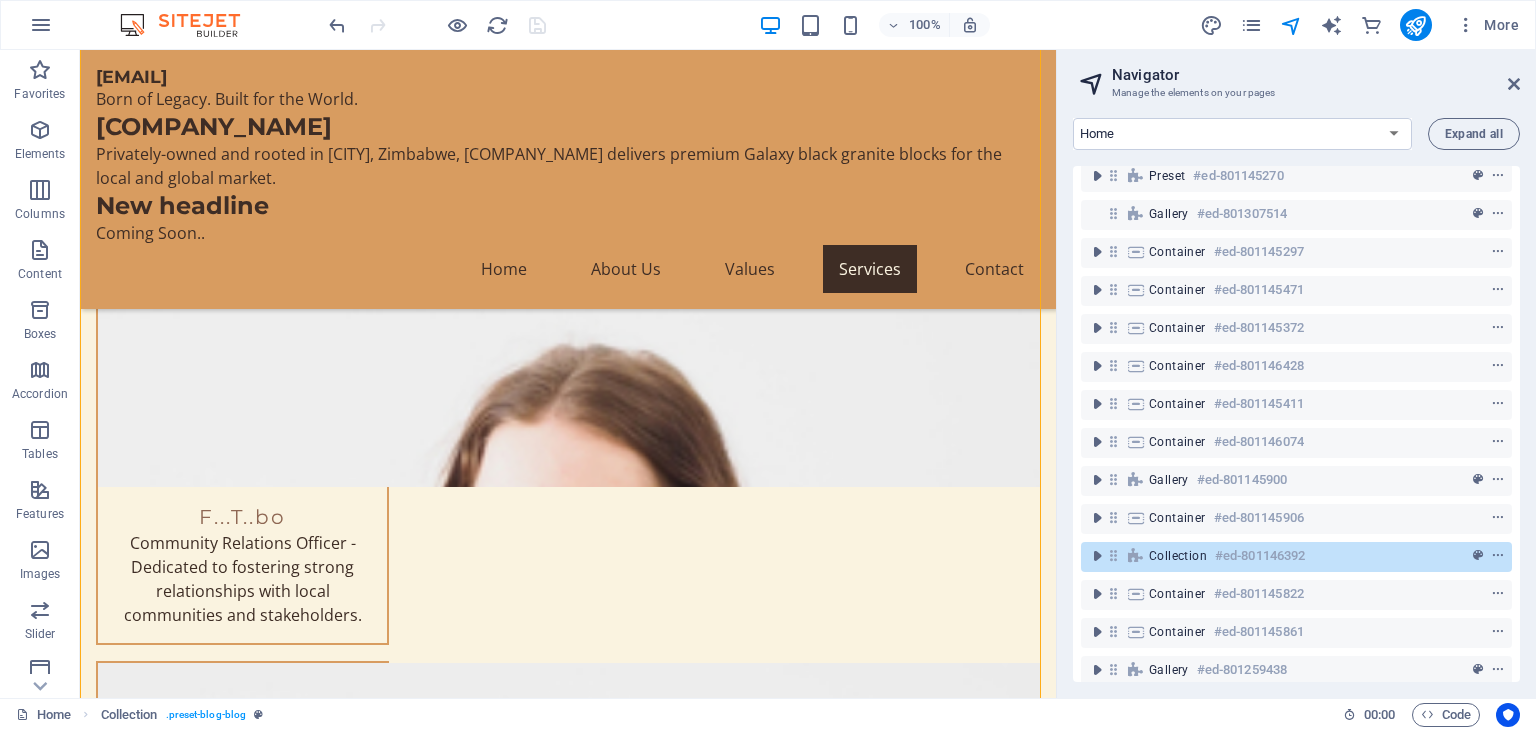 scroll, scrollTop: 88, scrollLeft: 0, axis: vertical 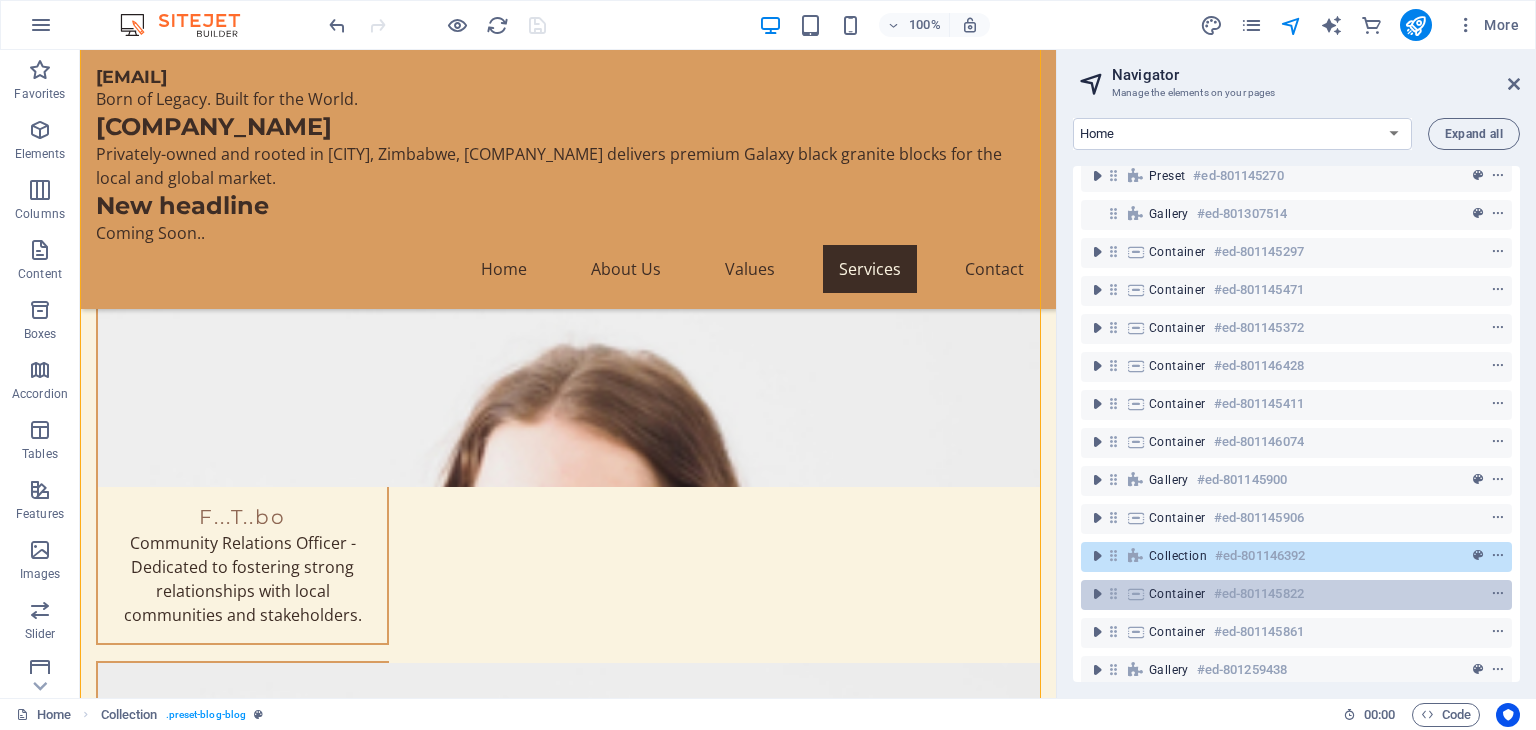 click on "#ed-801145822" at bounding box center (1259, 594) 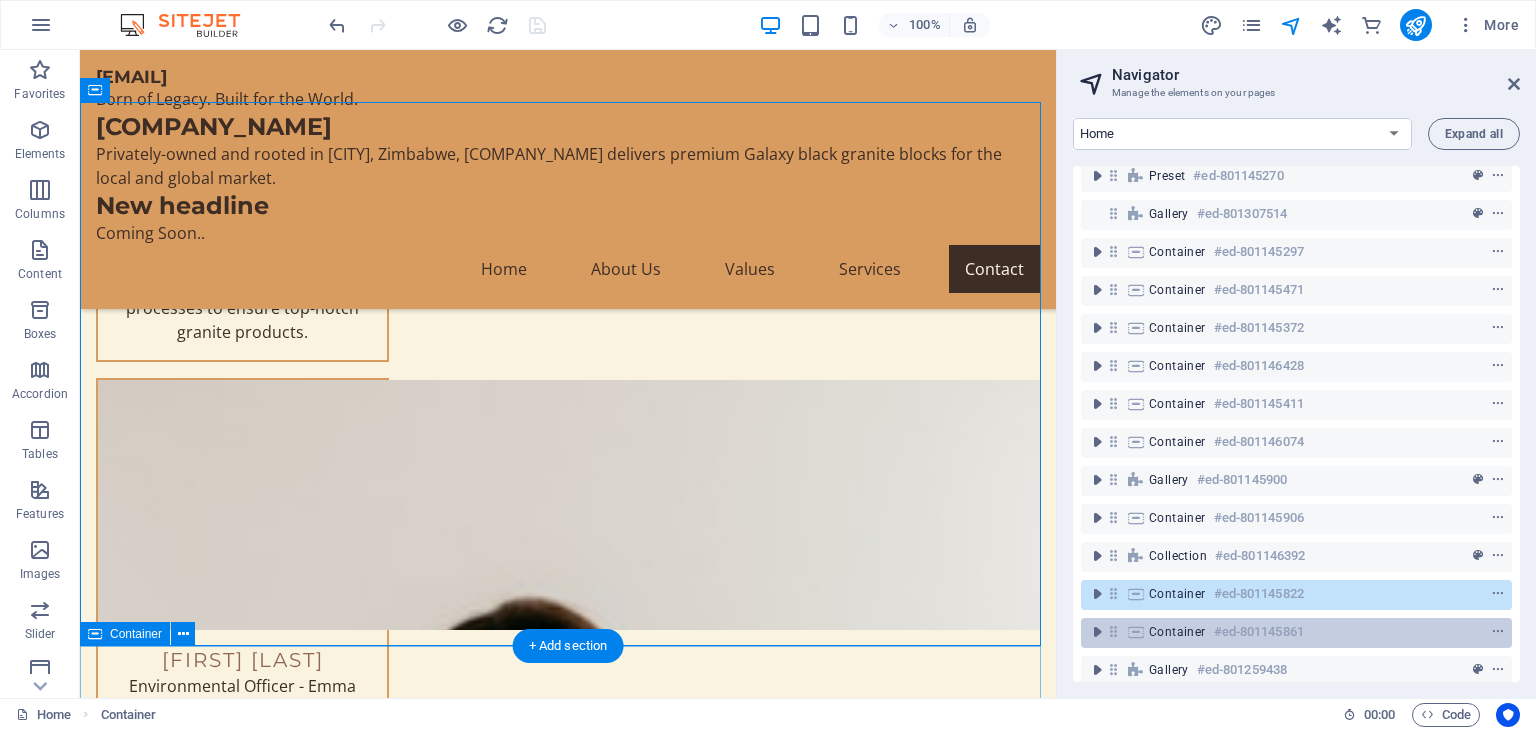 click on "#ed-801145861" at bounding box center (1259, 632) 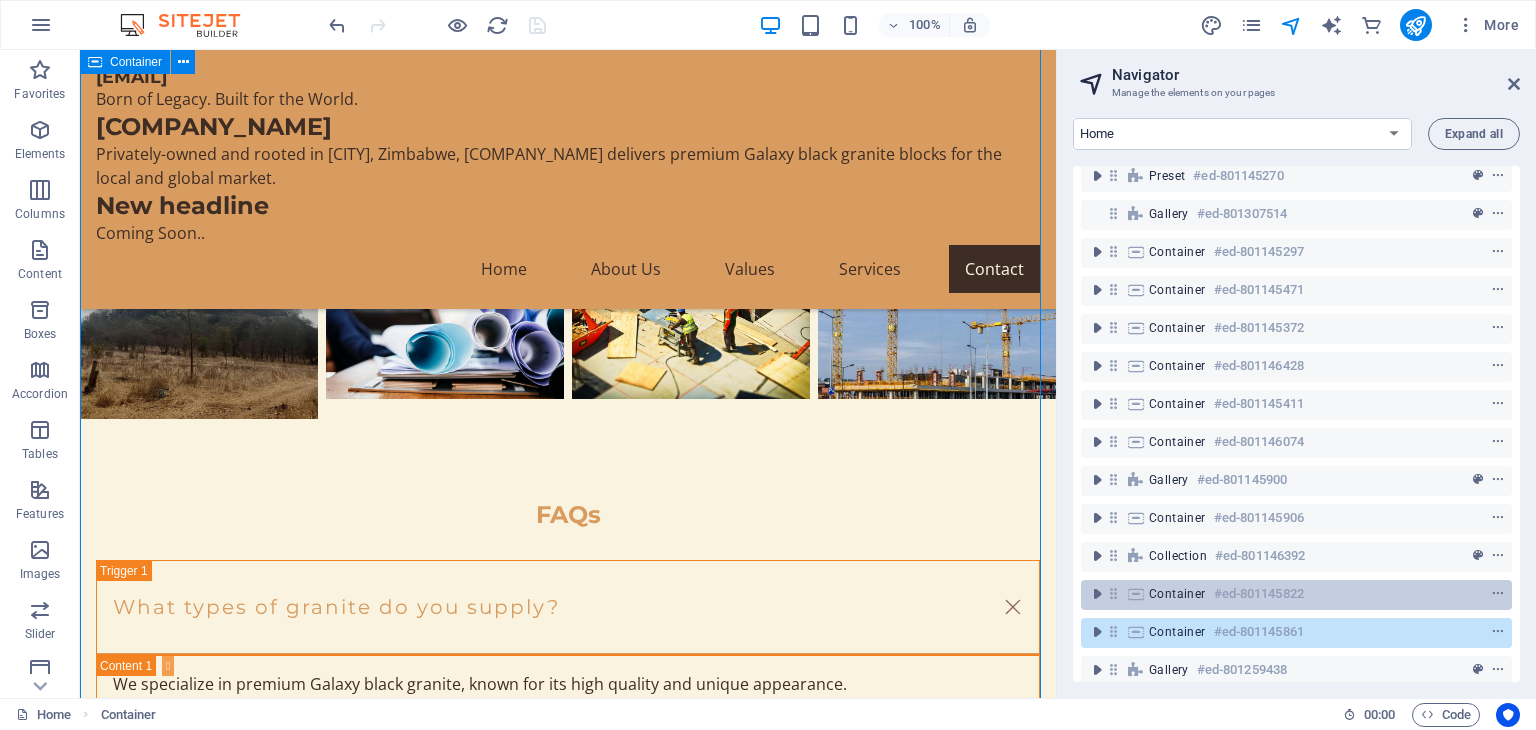 click on "Container #ed-801145822" at bounding box center [1280, 594] 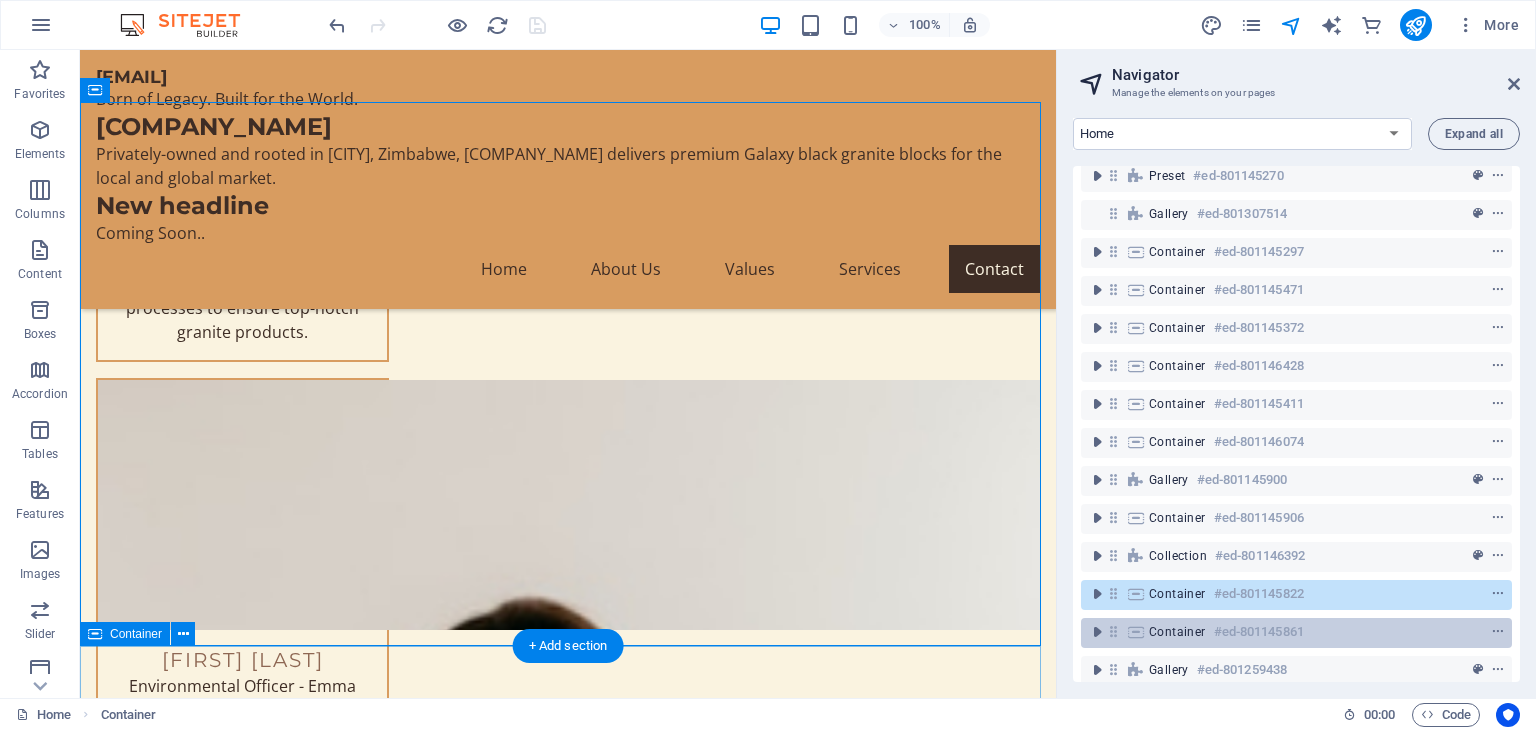 click on "Container #ed-801145861" at bounding box center (1280, 632) 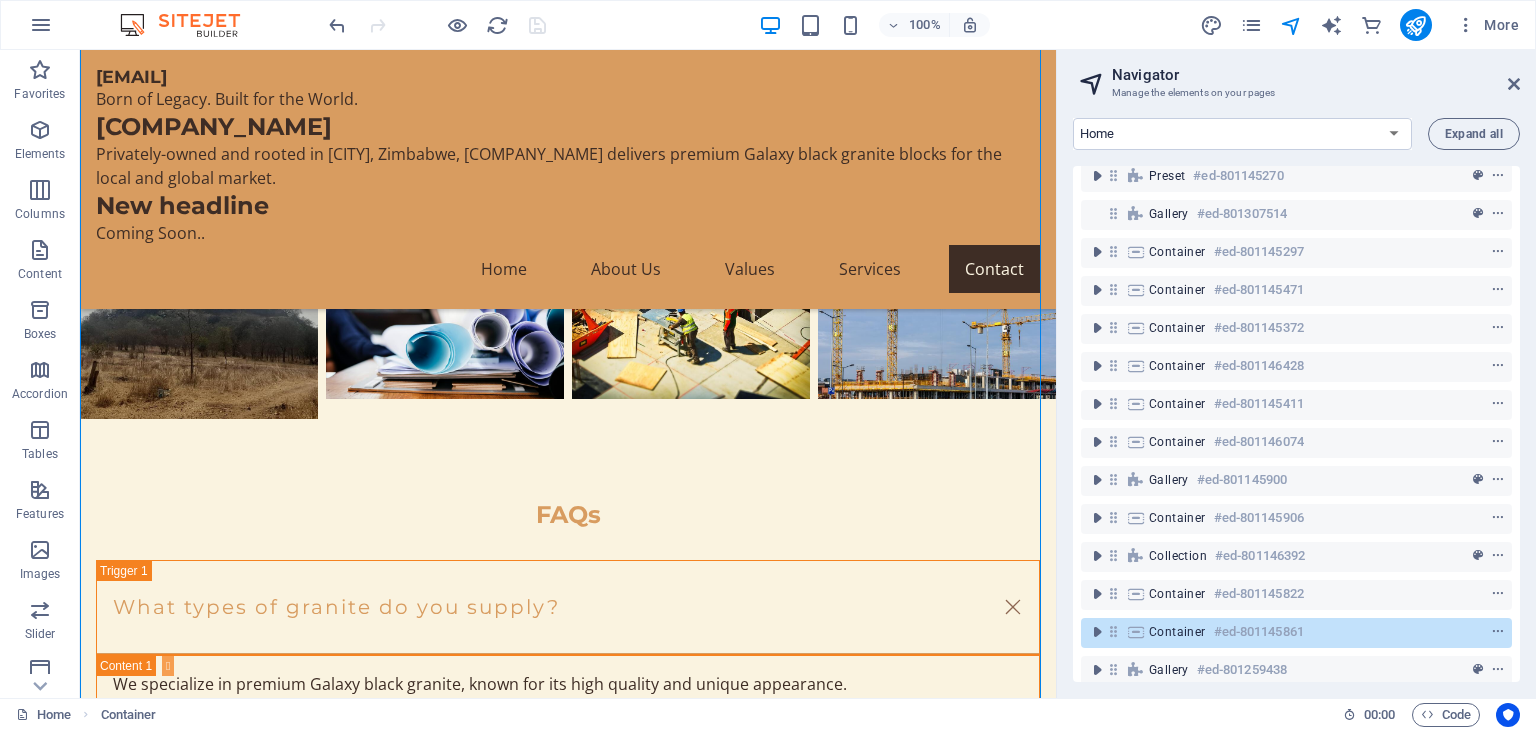 scroll, scrollTop: 88, scrollLeft: 0, axis: vertical 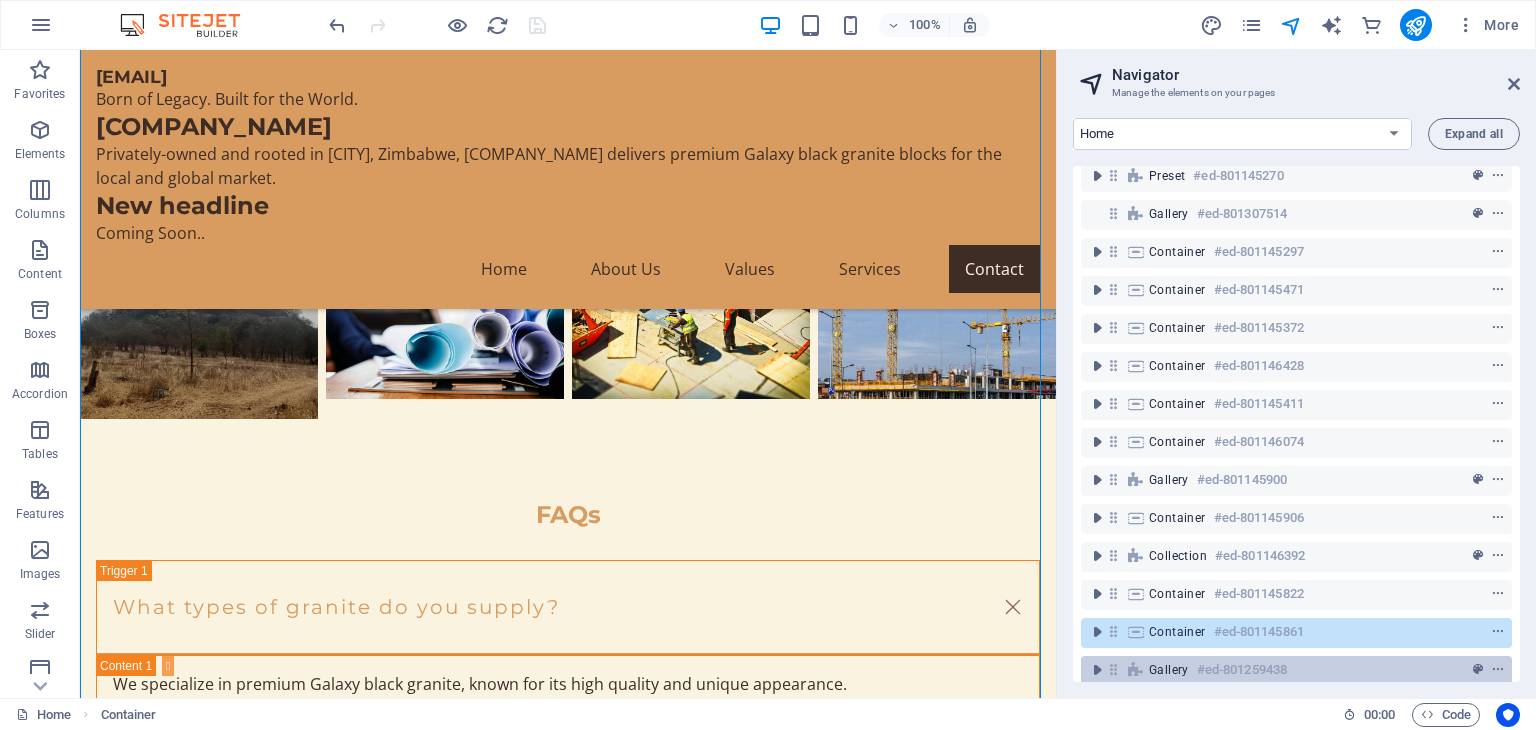 drag, startPoint x: 1516, startPoint y: 546, endPoint x: 1259, endPoint y: 662, distance: 281.9663 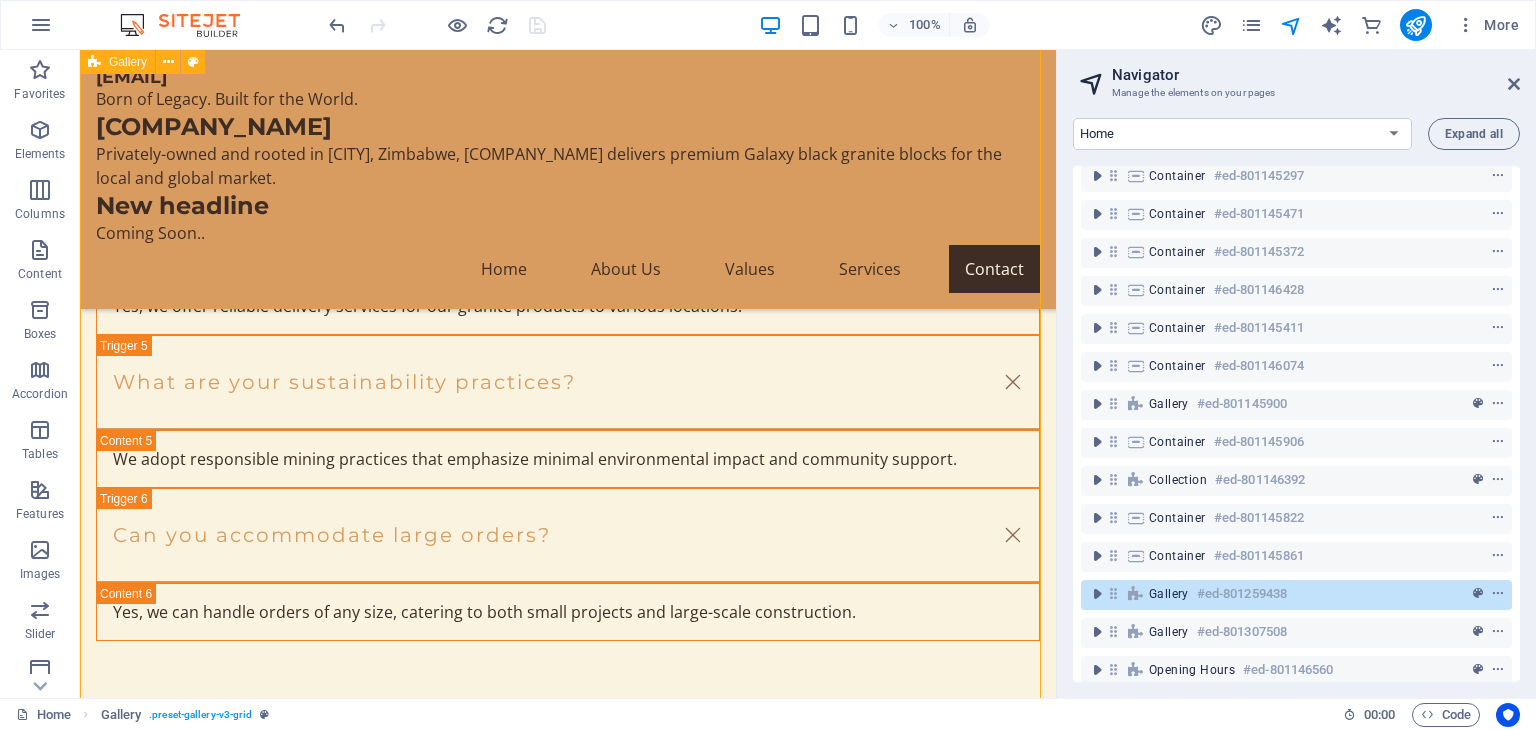 scroll, scrollTop: 229, scrollLeft: 0, axis: vertical 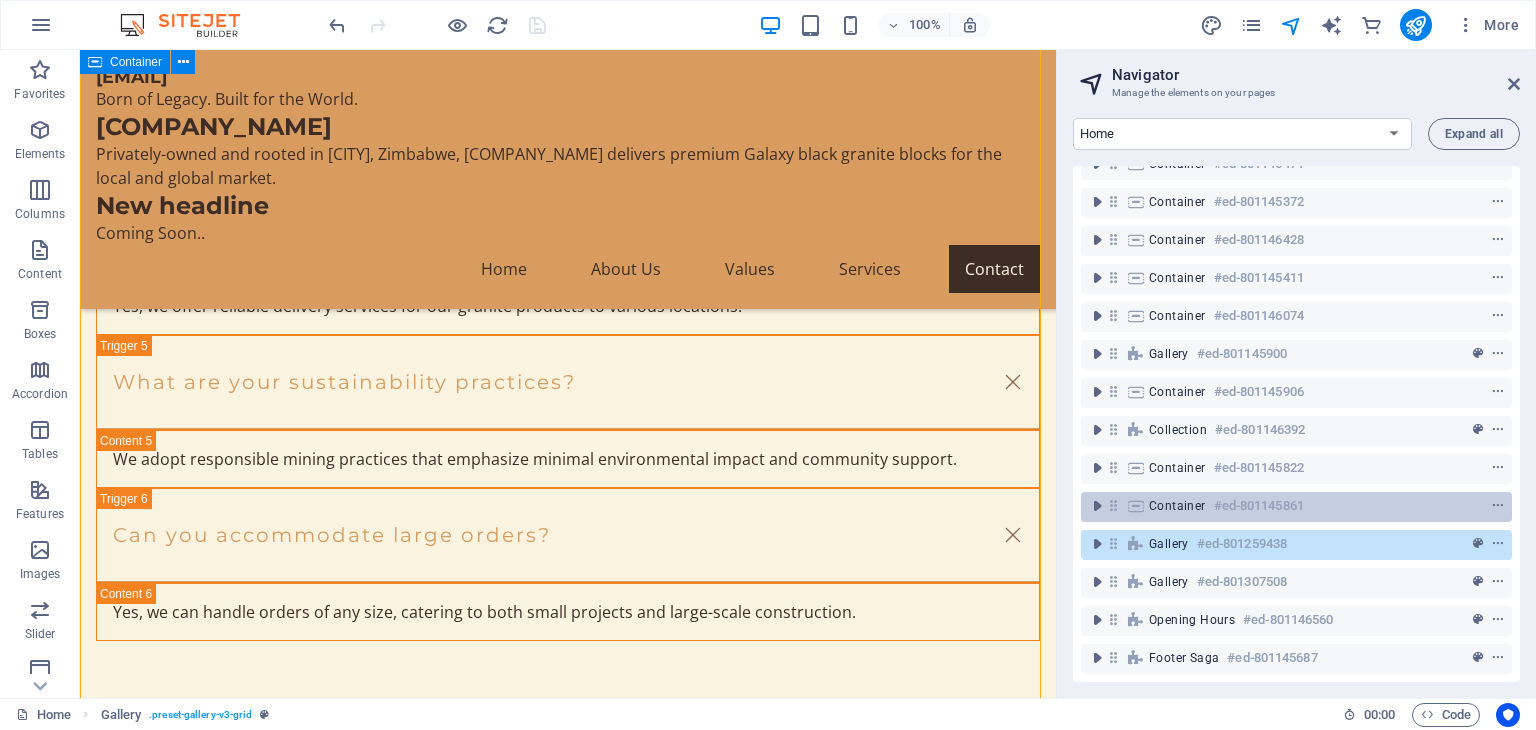 drag, startPoint x: 1110, startPoint y: 527, endPoint x: 1113, endPoint y: 481, distance: 46.09772 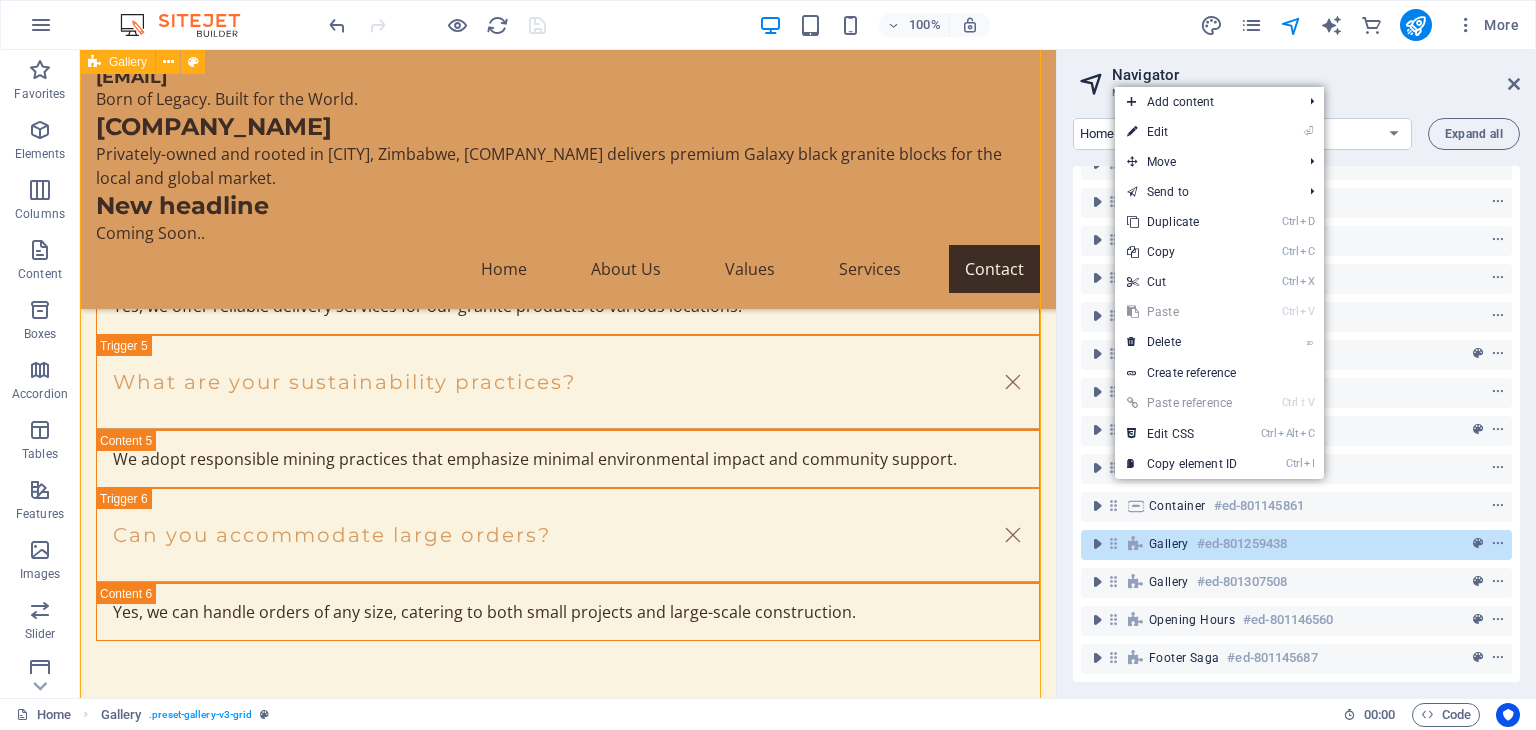 click at bounding box center (1113, 543) 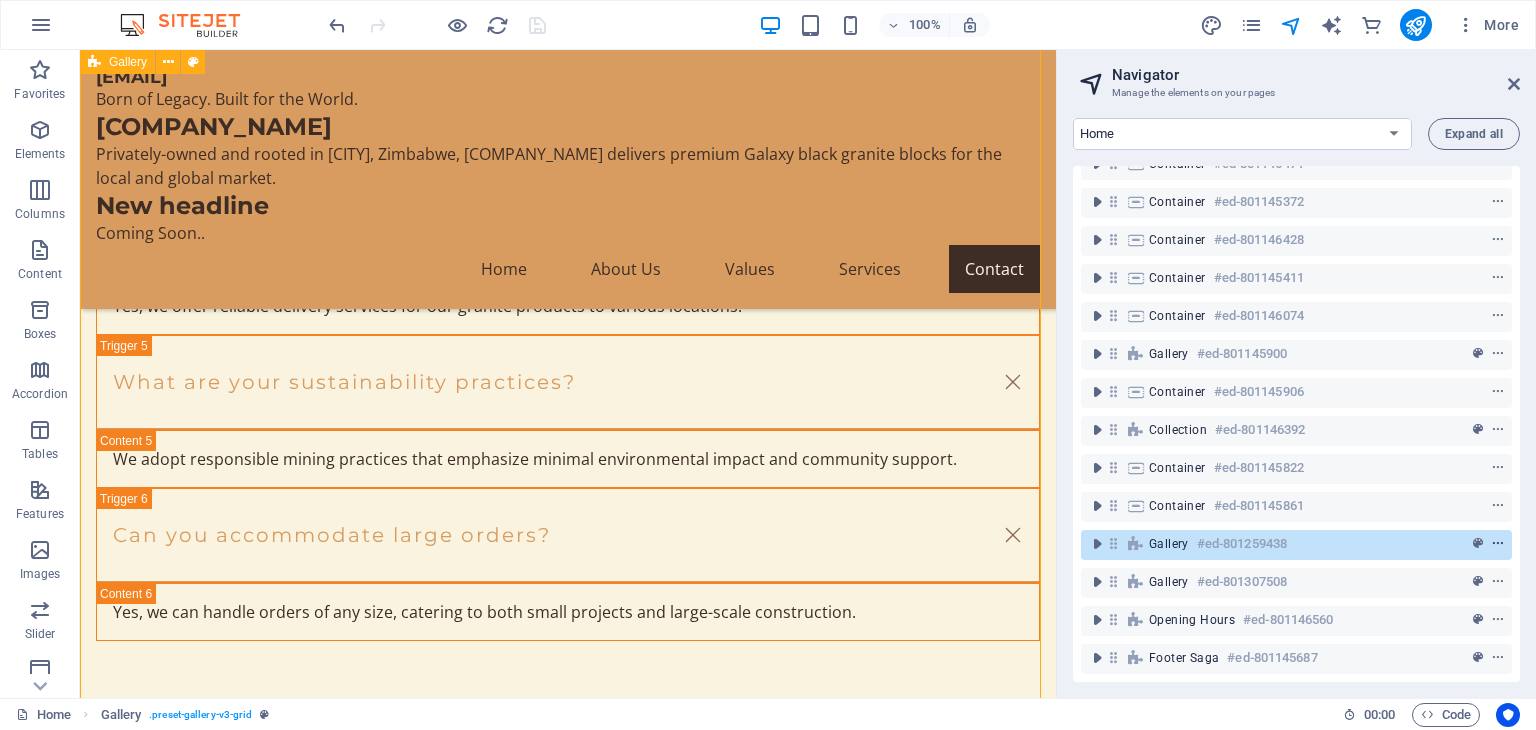 click at bounding box center (1498, 544) 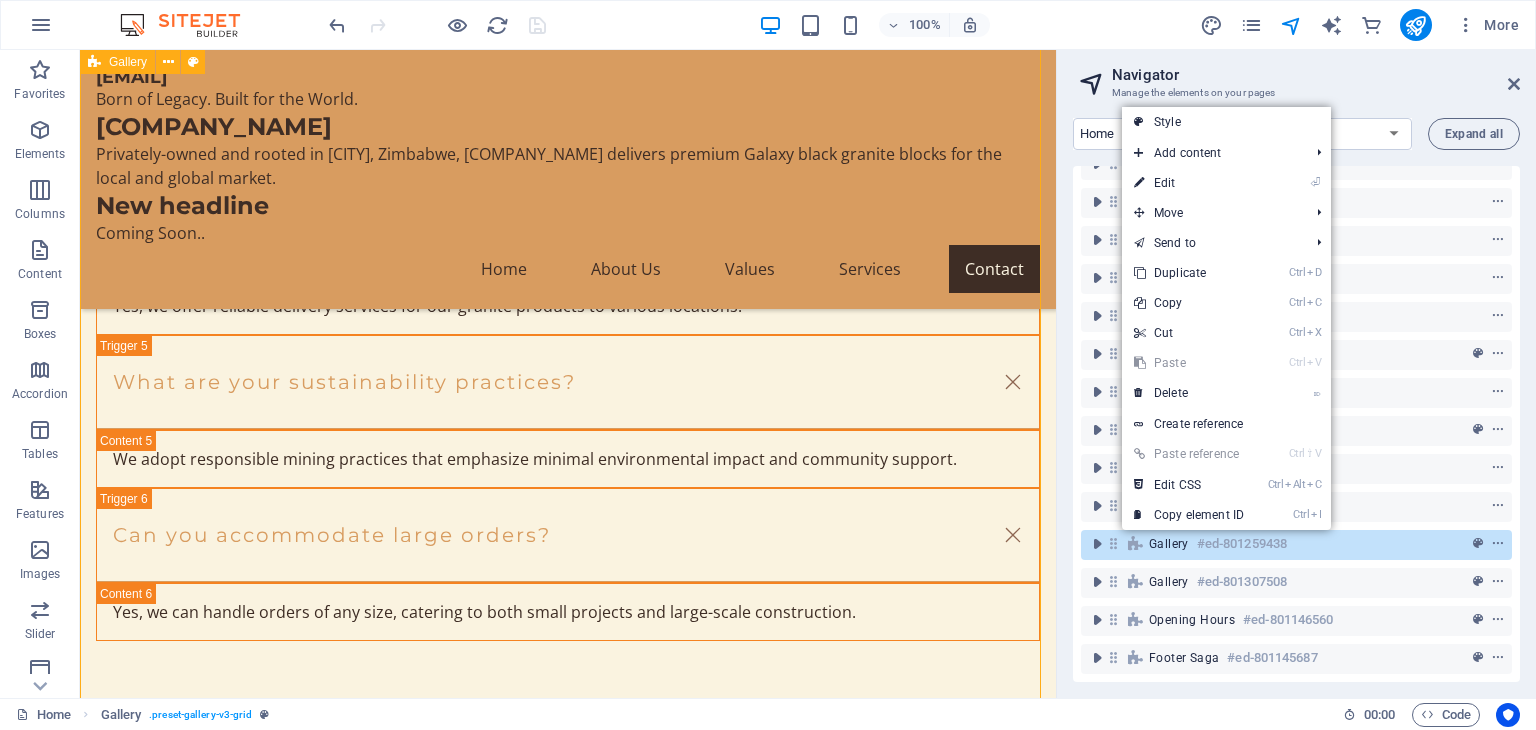 click at bounding box center [1113, 543] 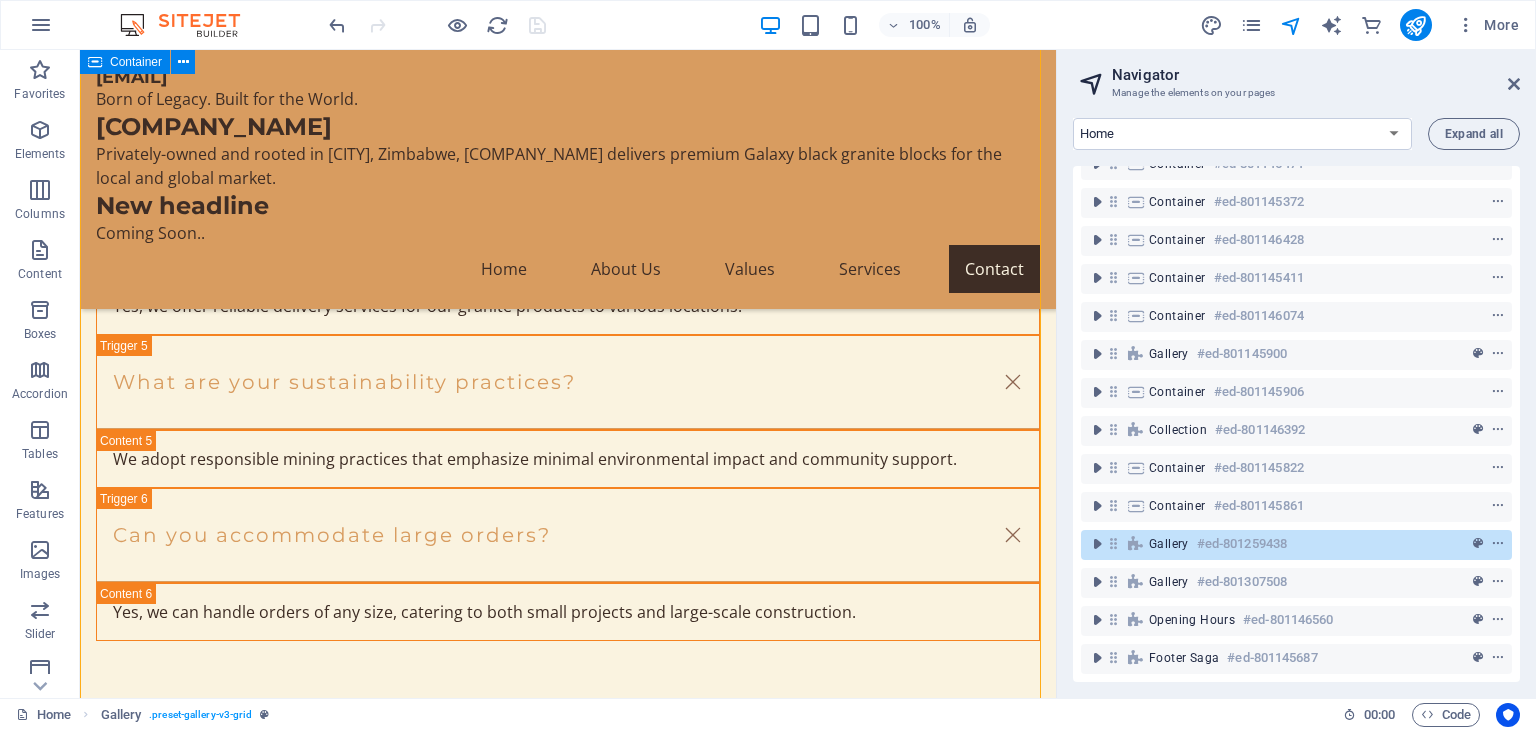 drag, startPoint x: 1173, startPoint y: 532, endPoint x: 1161, endPoint y: 517, distance: 19.209373 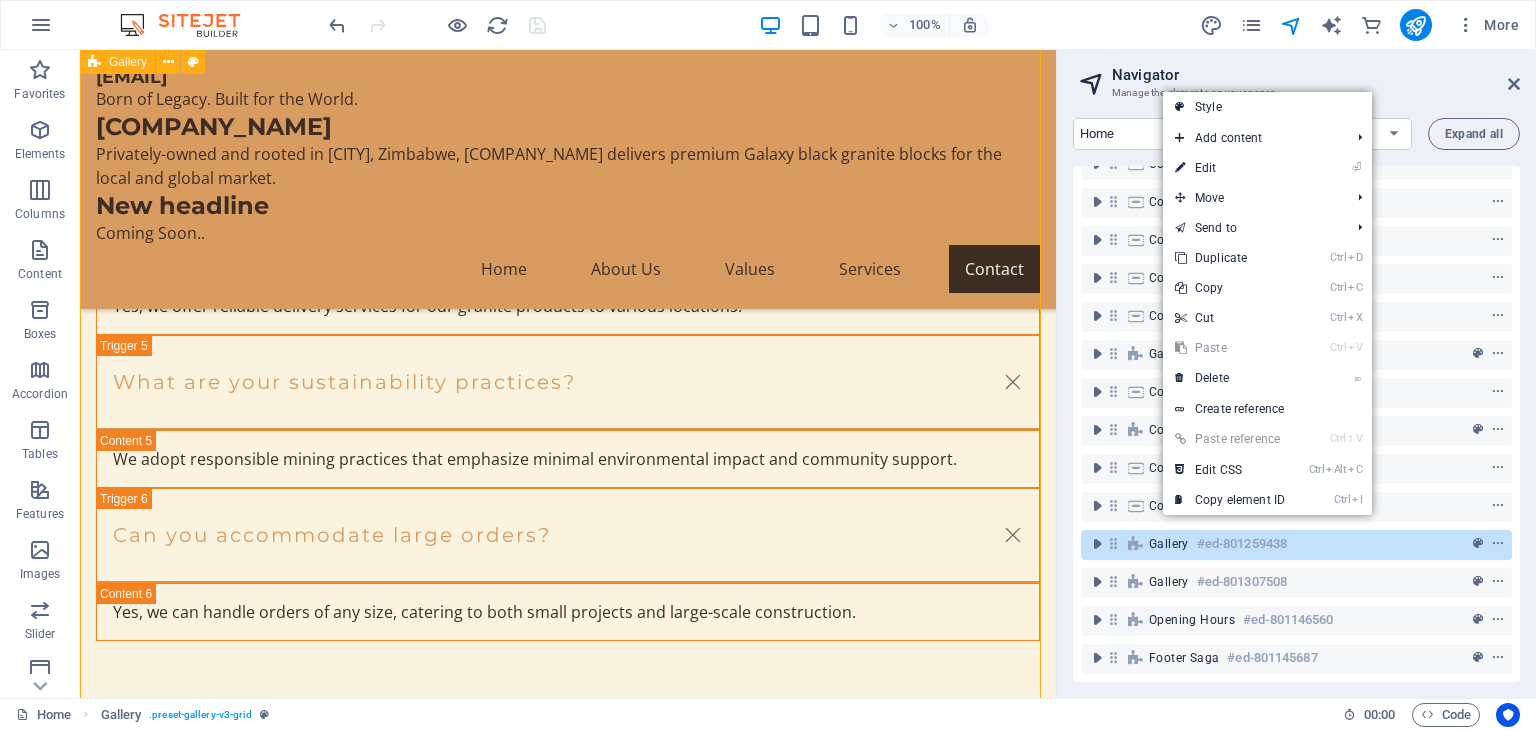 click at bounding box center (1136, 544) 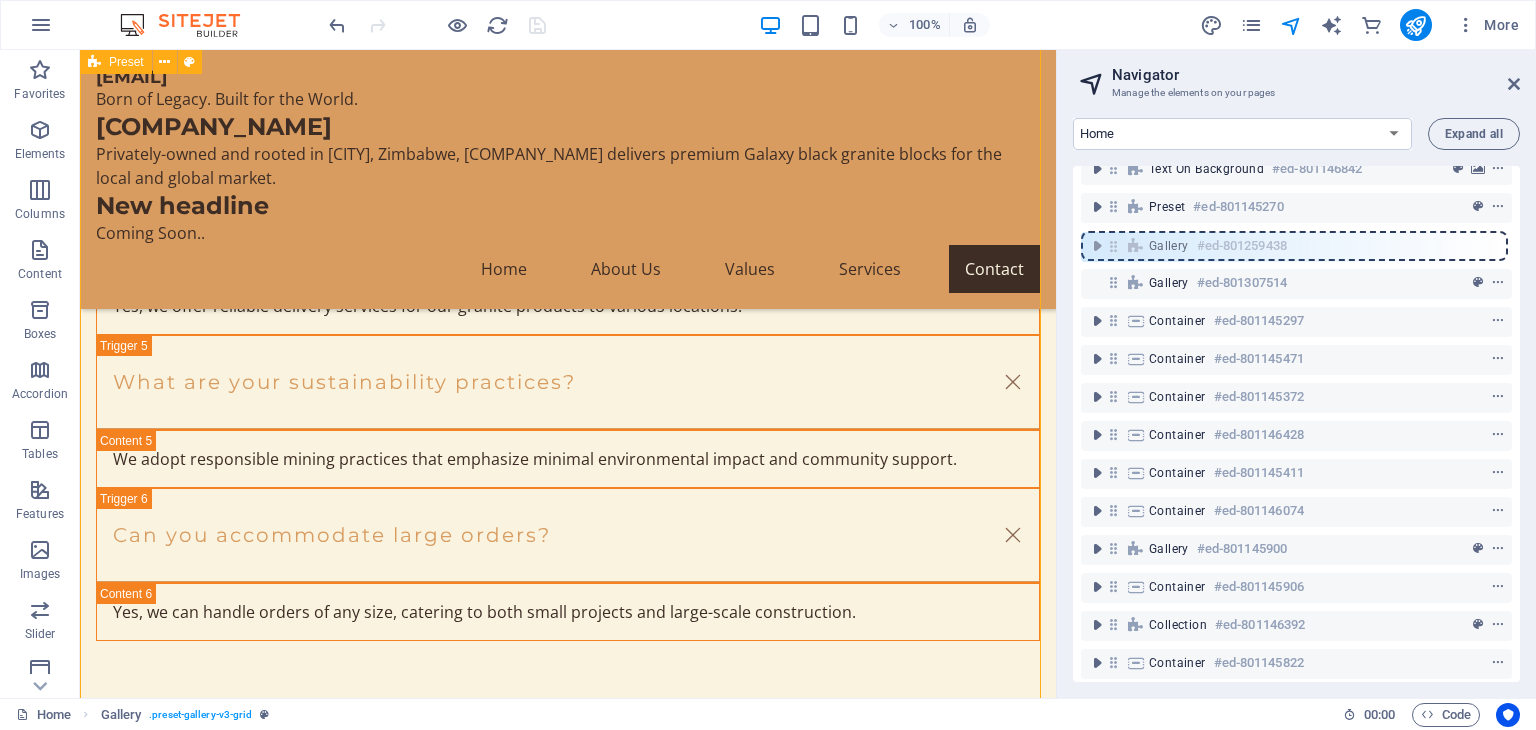 scroll, scrollTop: 0, scrollLeft: 0, axis: both 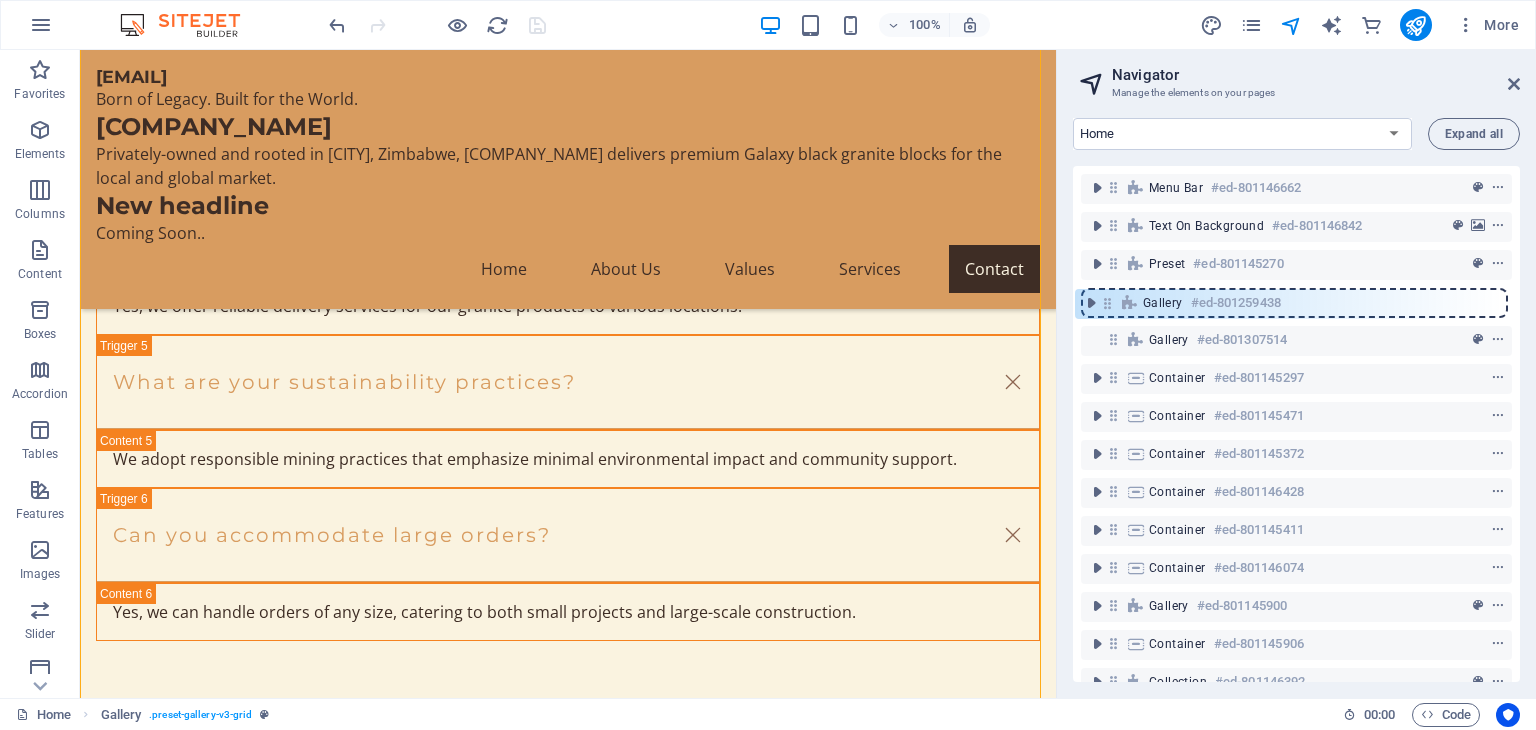 drag, startPoint x: 1112, startPoint y: 530, endPoint x: 1108, endPoint y: 300, distance: 230.03477 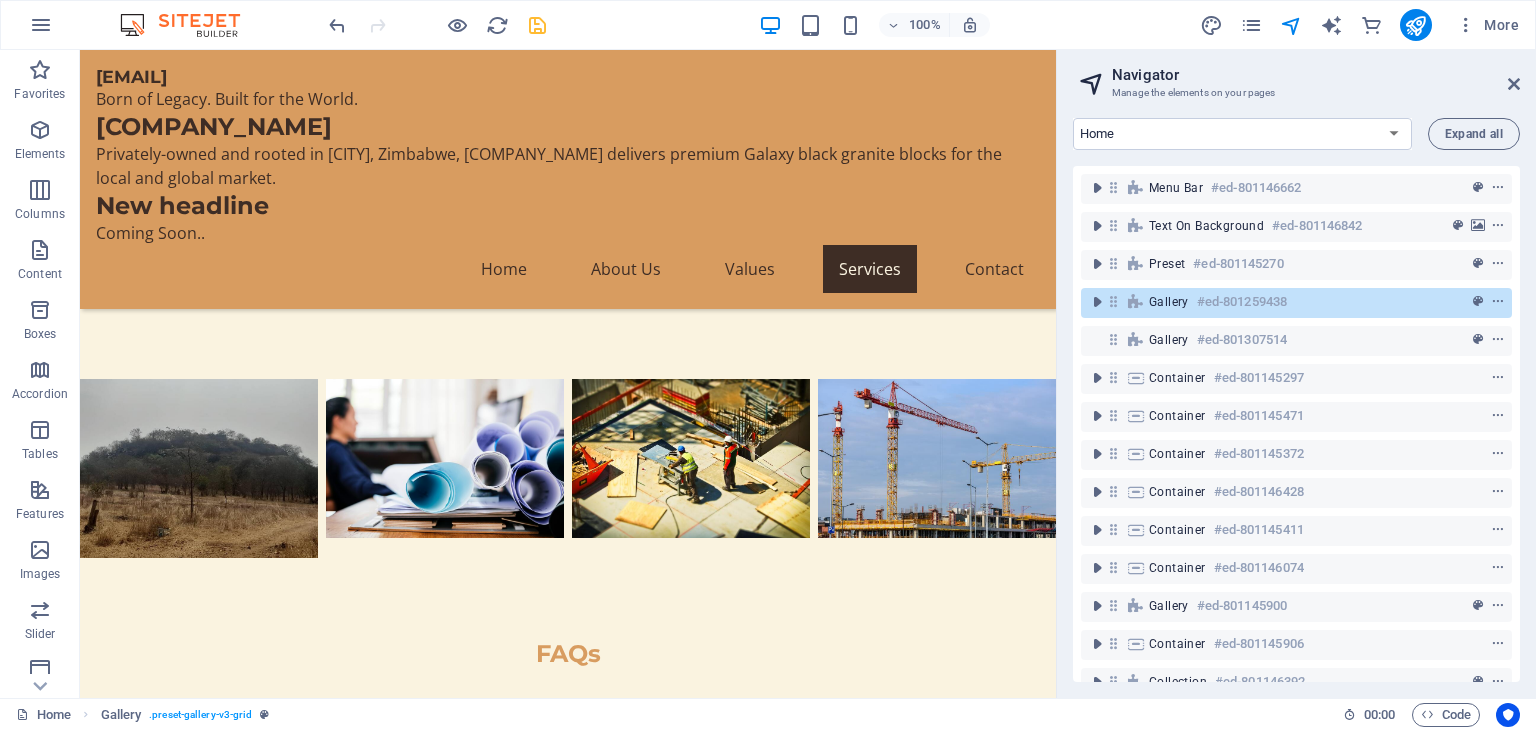 scroll, scrollTop: 1352, scrollLeft: 0, axis: vertical 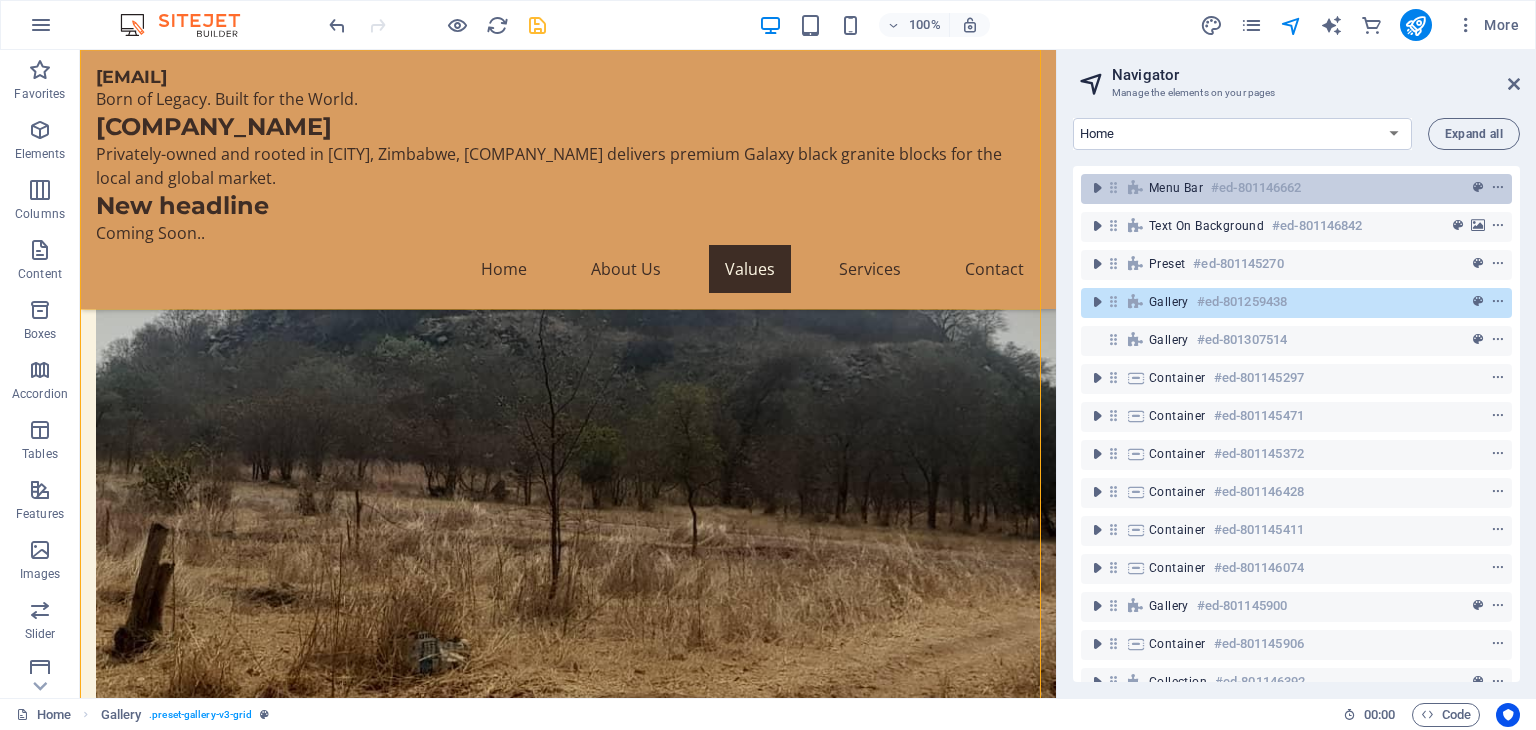 click on "Menu Bar #ed-801146662" at bounding box center (1280, 188) 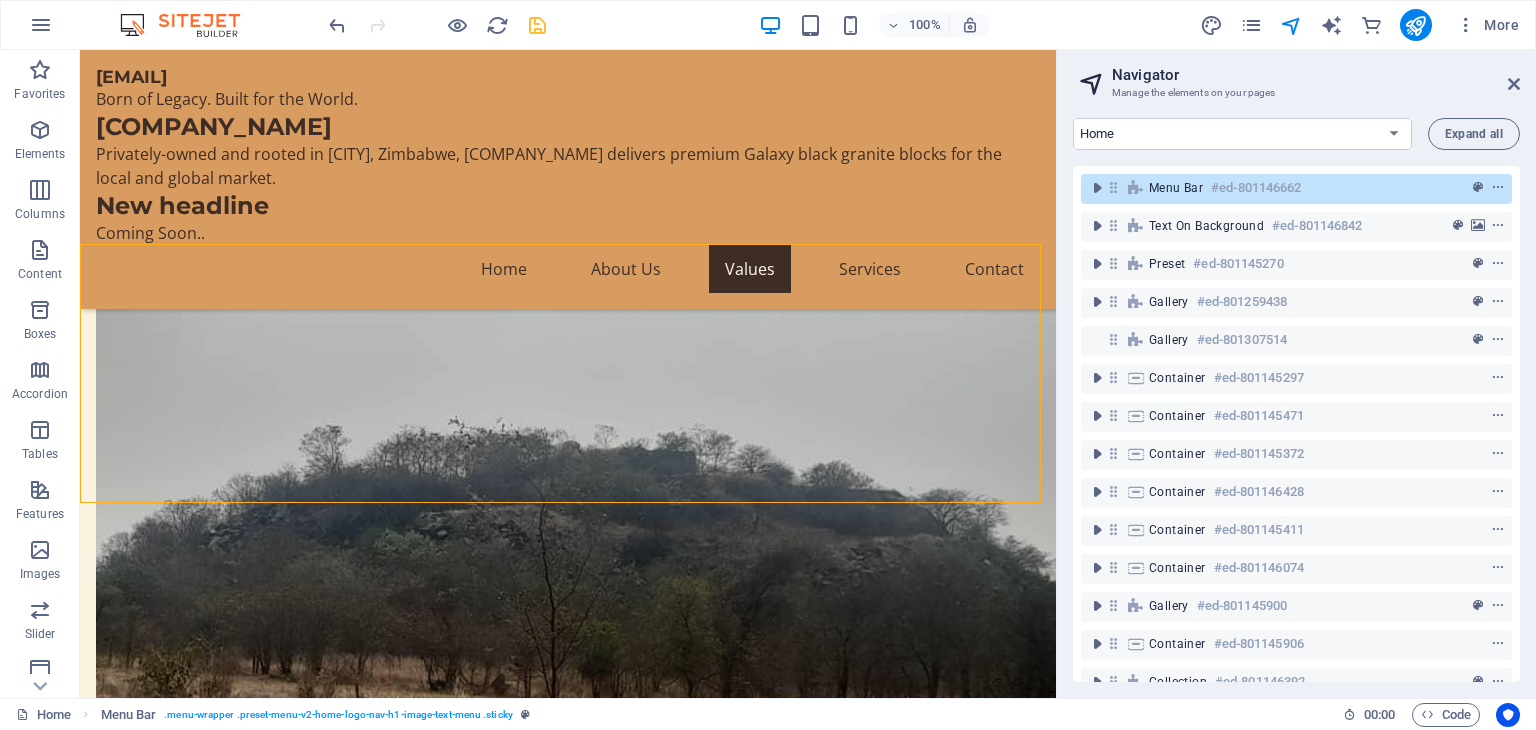 click on "Menu Bar #ed-801146662" at bounding box center (1280, 188) 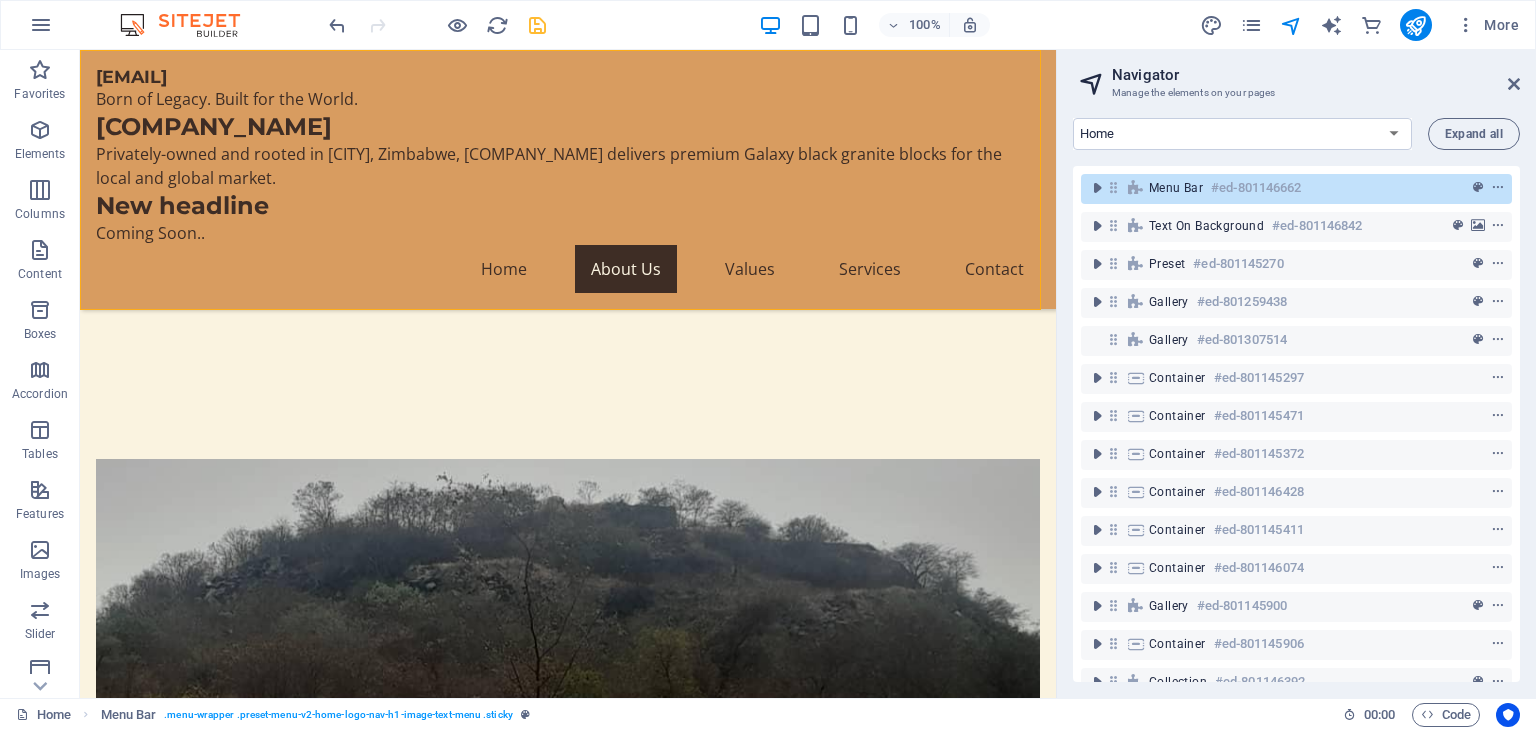 click on "Menu Bar #ed-801146662" at bounding box center (1280, 188) 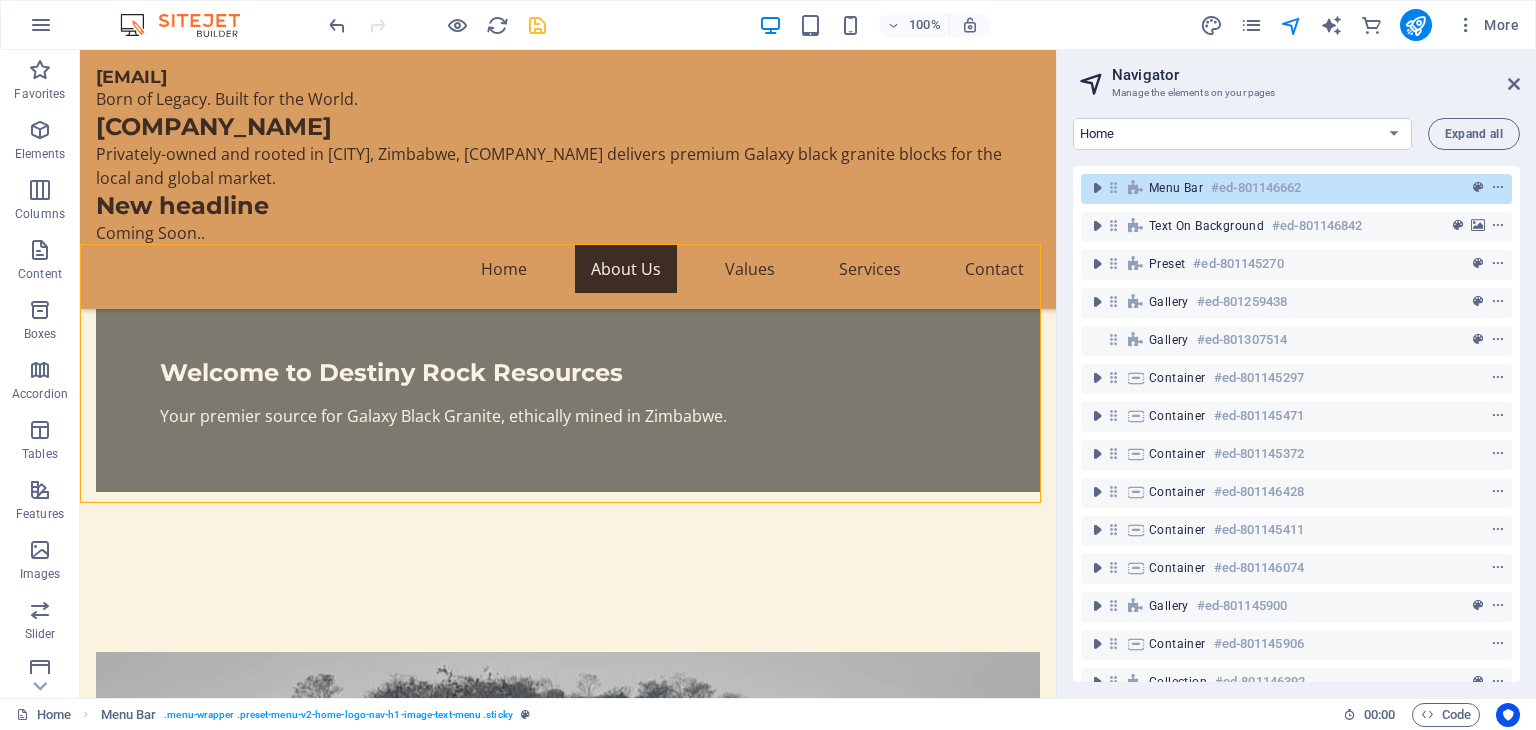 click on "Menu Bar #ed-801146662" at bounding box center (1280, 188) 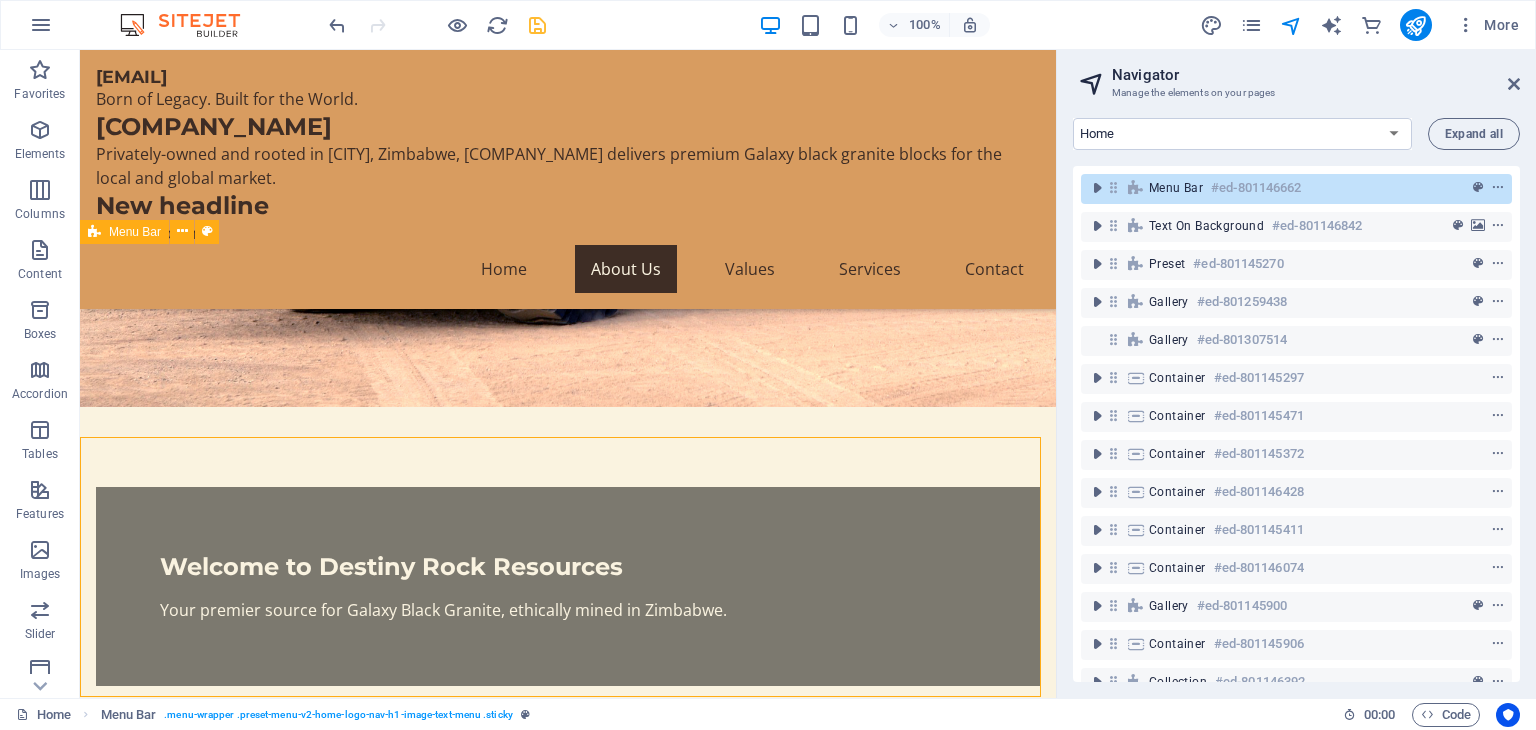 click on "Menu Bar #ed-801146662" at bounding box center (1280, 188) 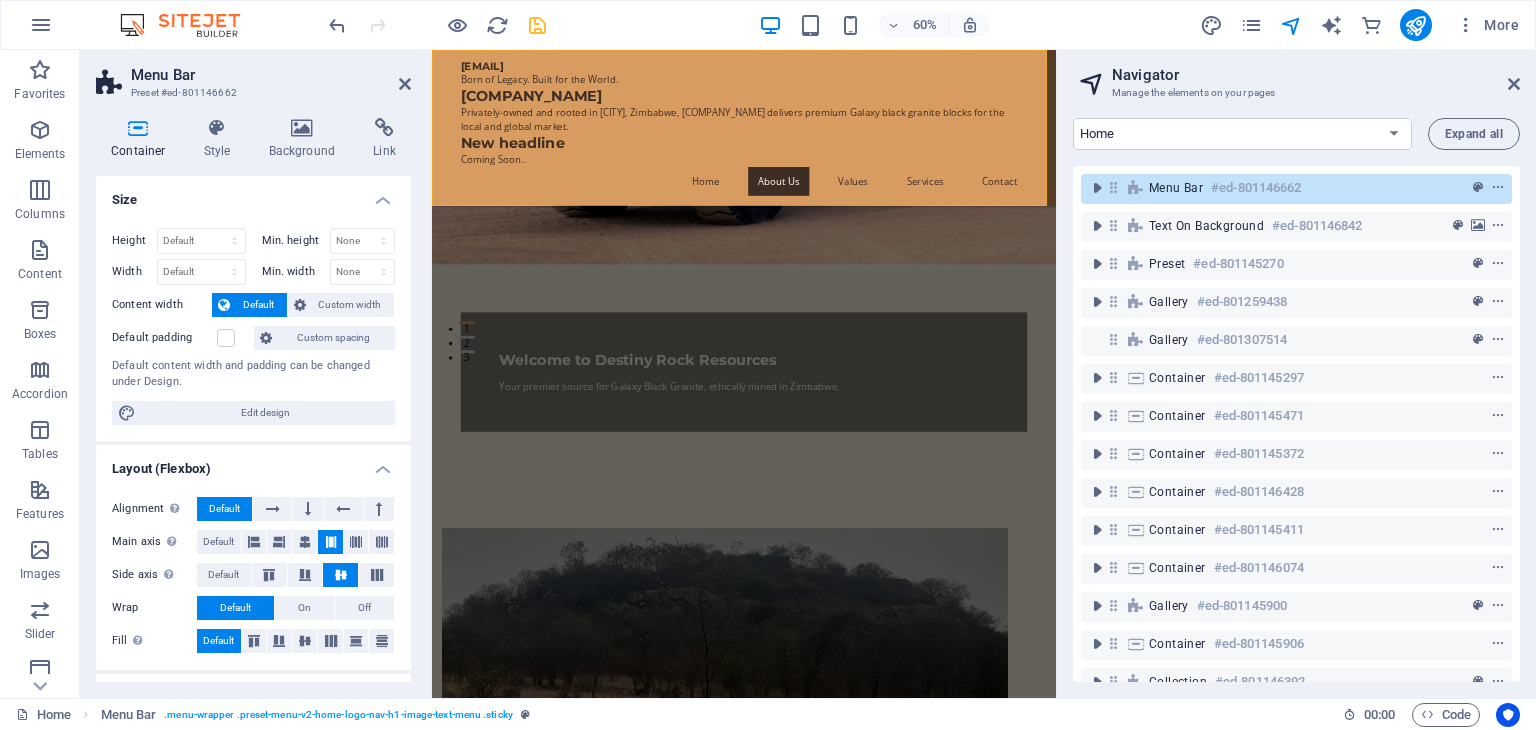 scroll, scrollTop: 383, scrollLeft: 0, axis: vertical 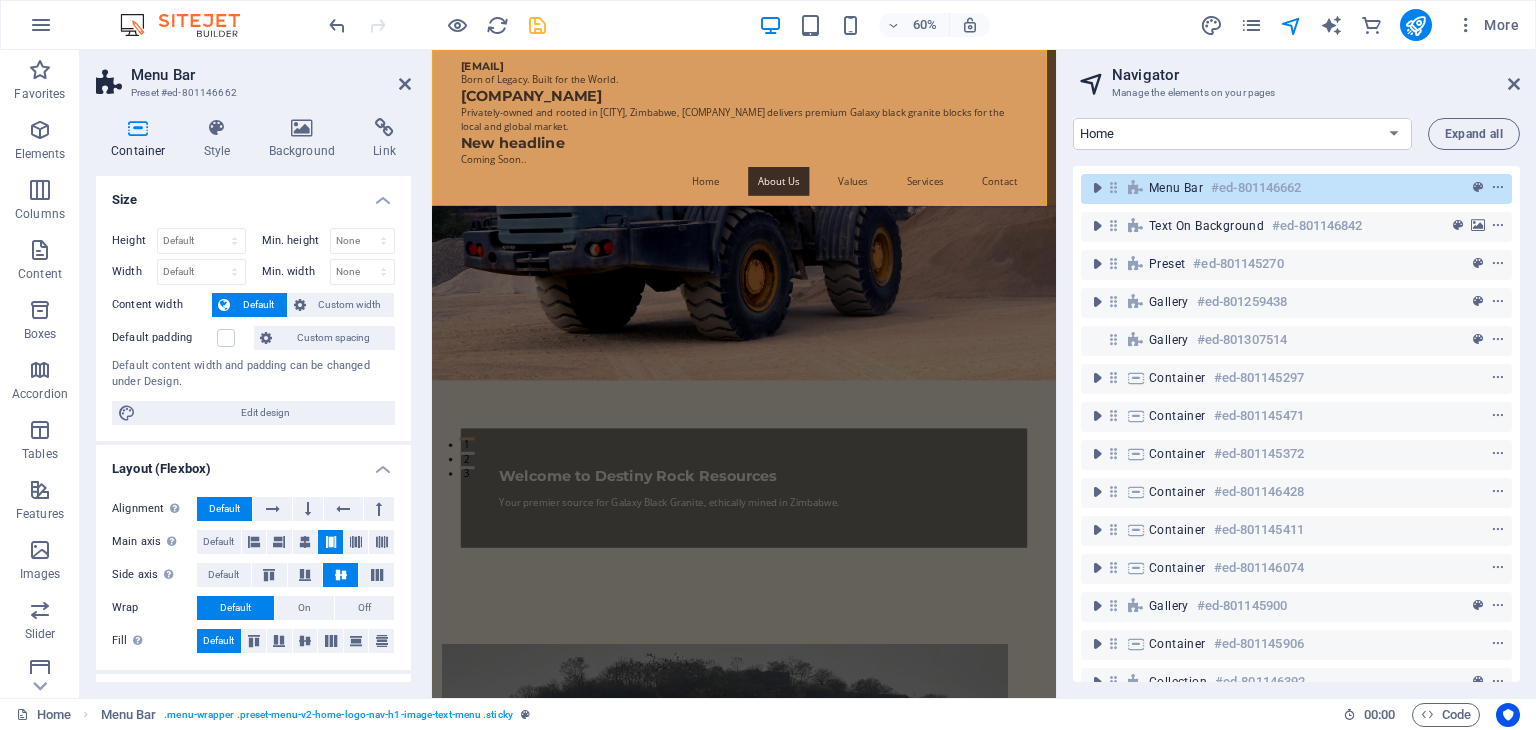 click on "Menu Bar #ed-801146662" at bounding box center [1280, 188] 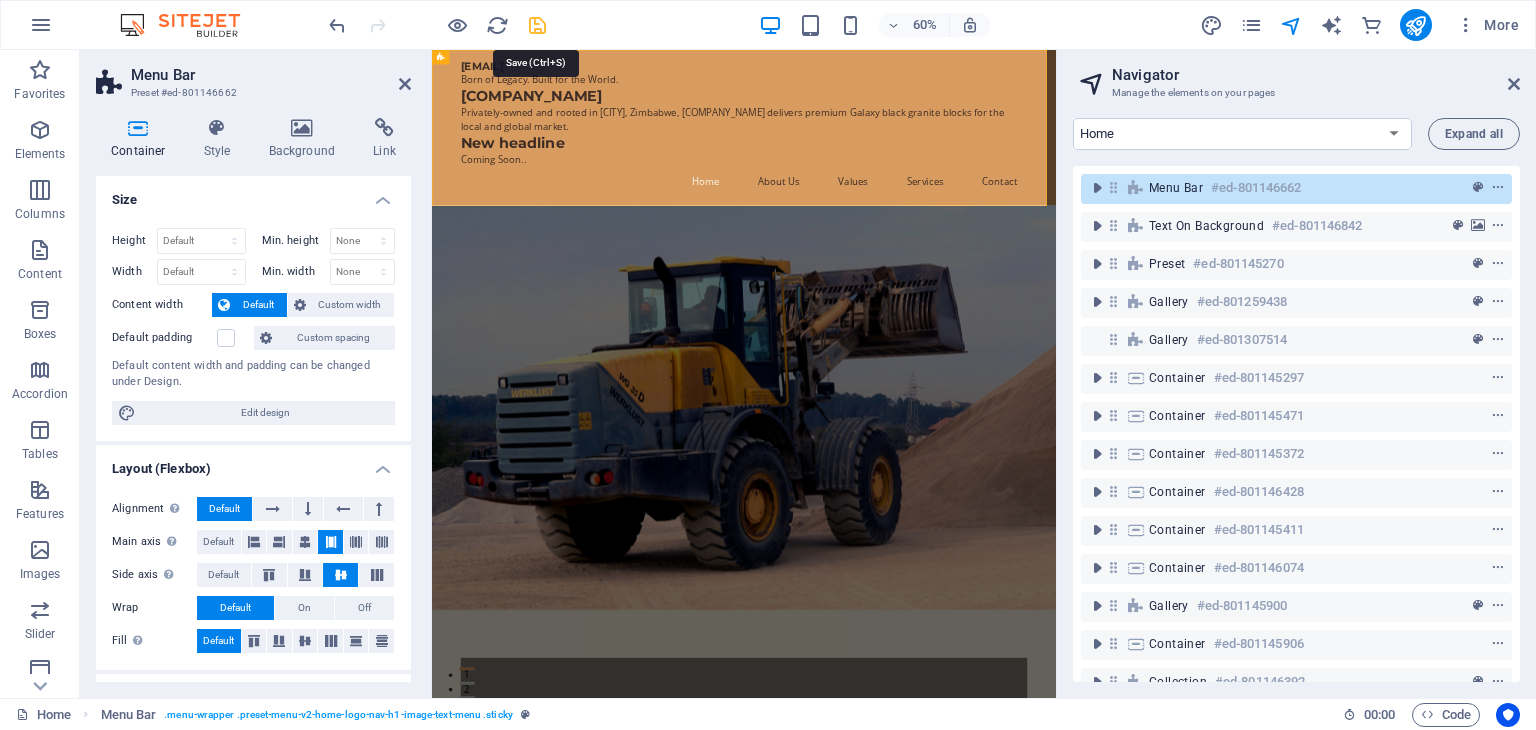 click at bounding box center [537, 25] 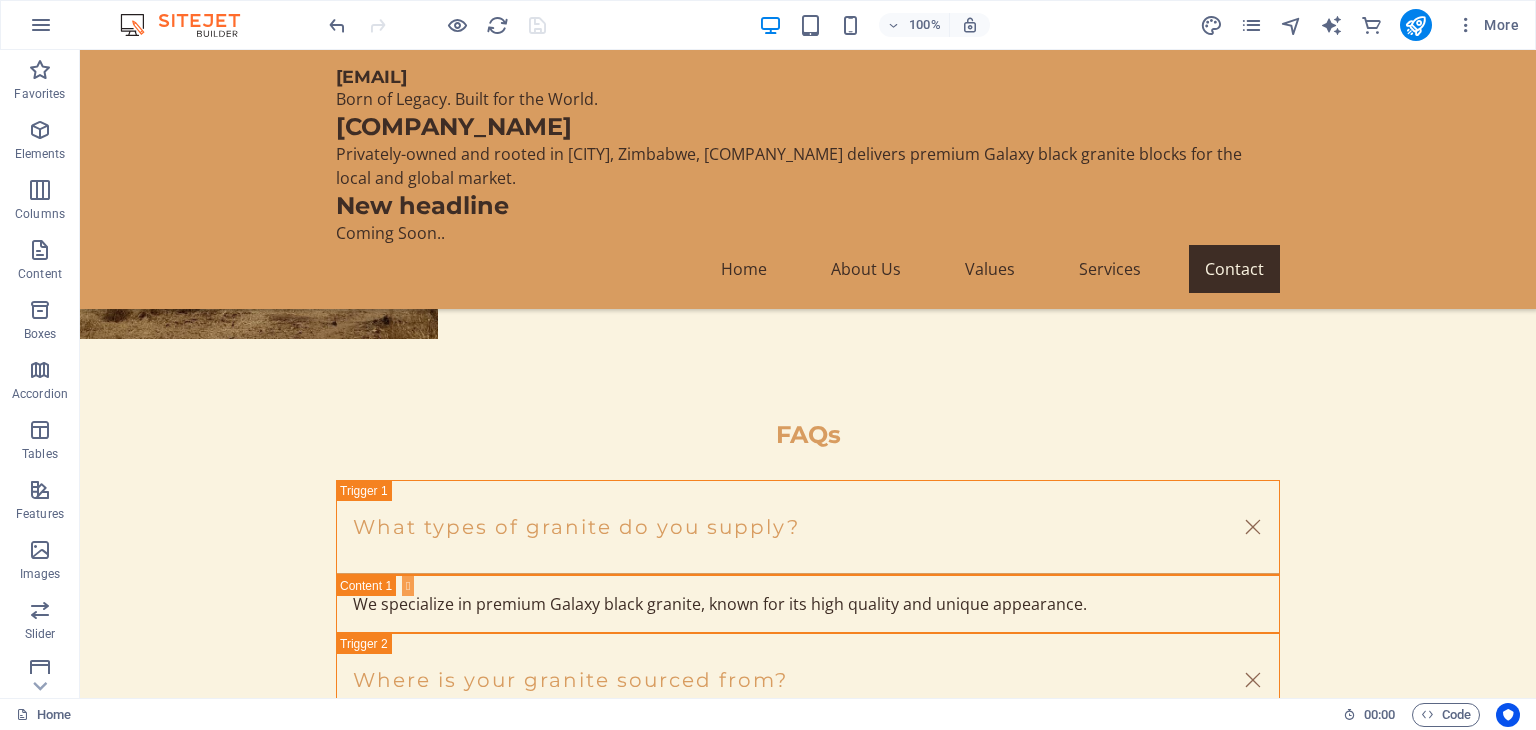 scroll, scrollTop: 11156, scrollLeft: 0, axis: vertical 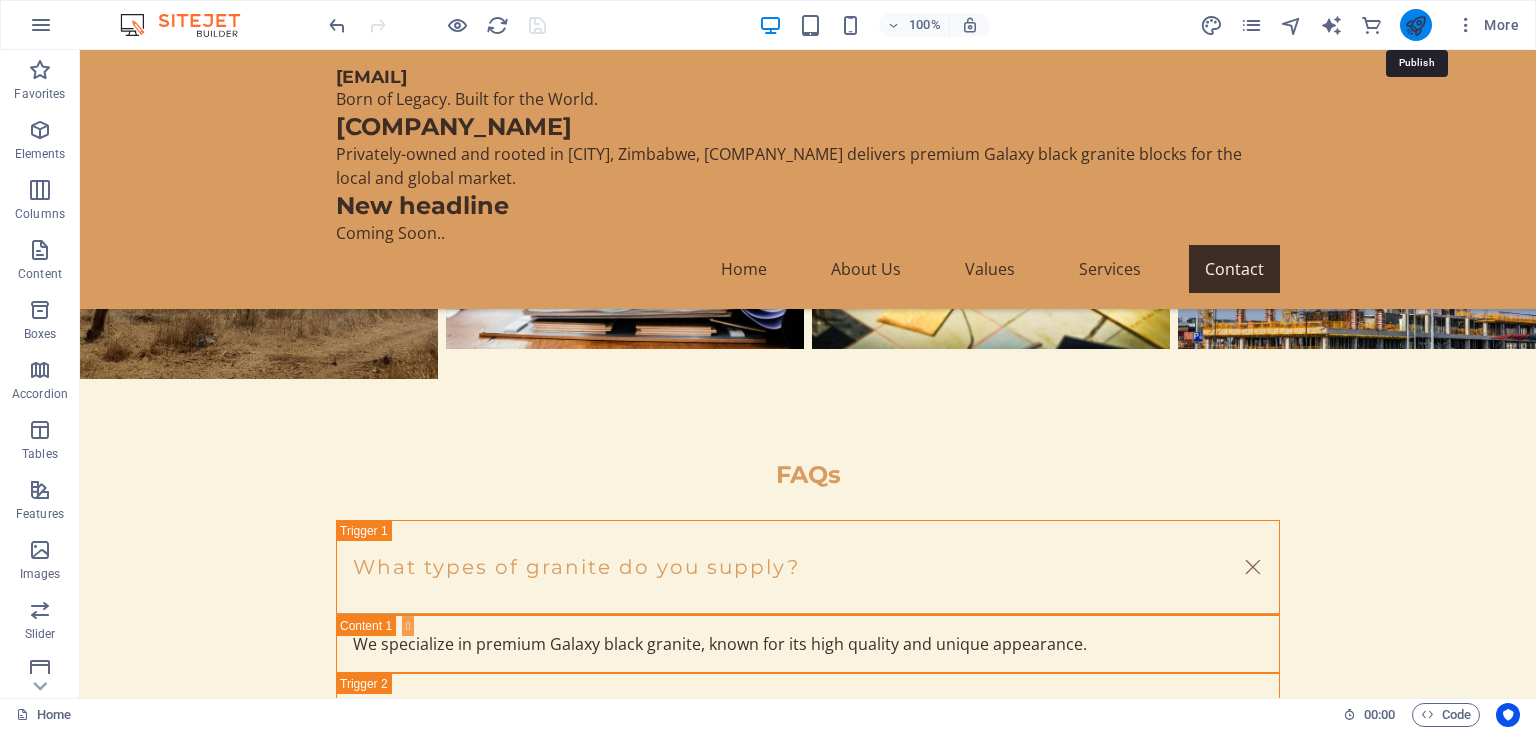 click at bounding box center (1415, 25) 